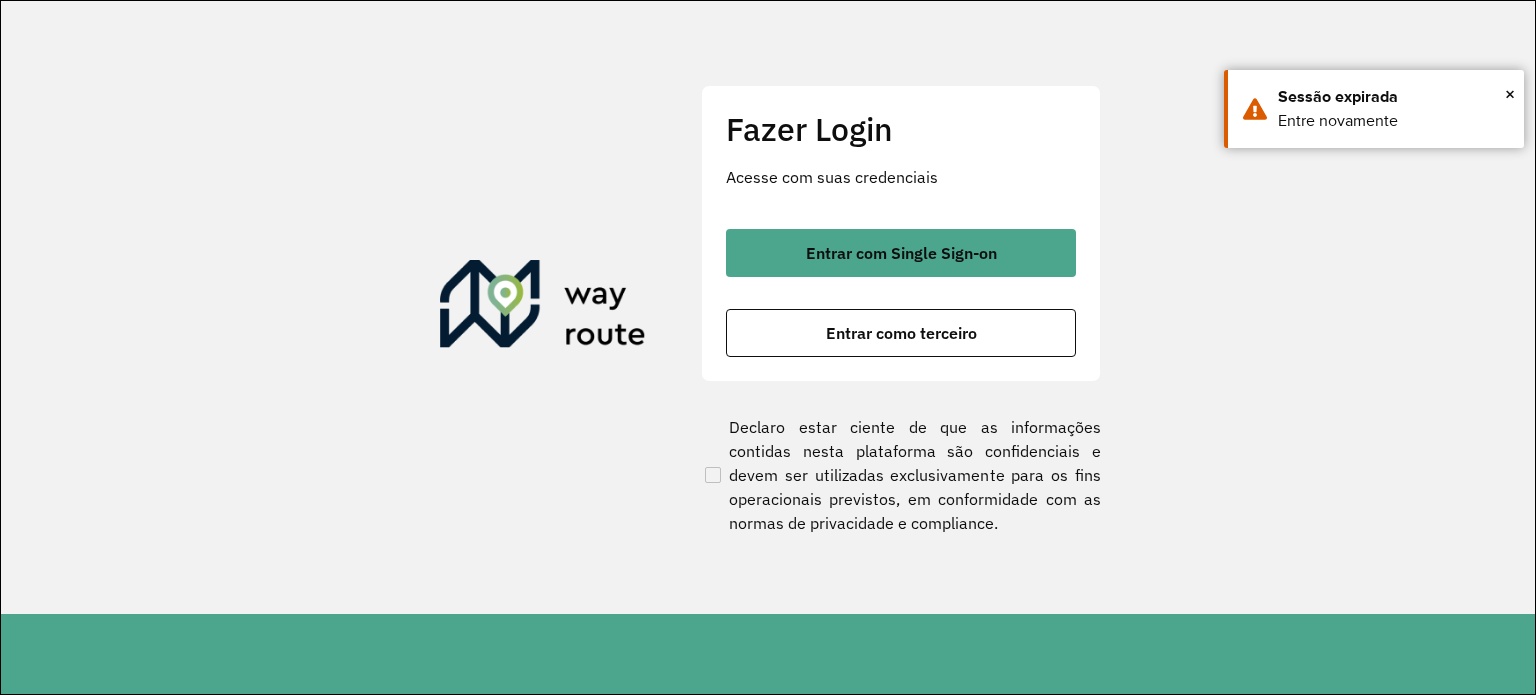 scroll, scrollTop: 0, scrollLeft: 0, axis: both 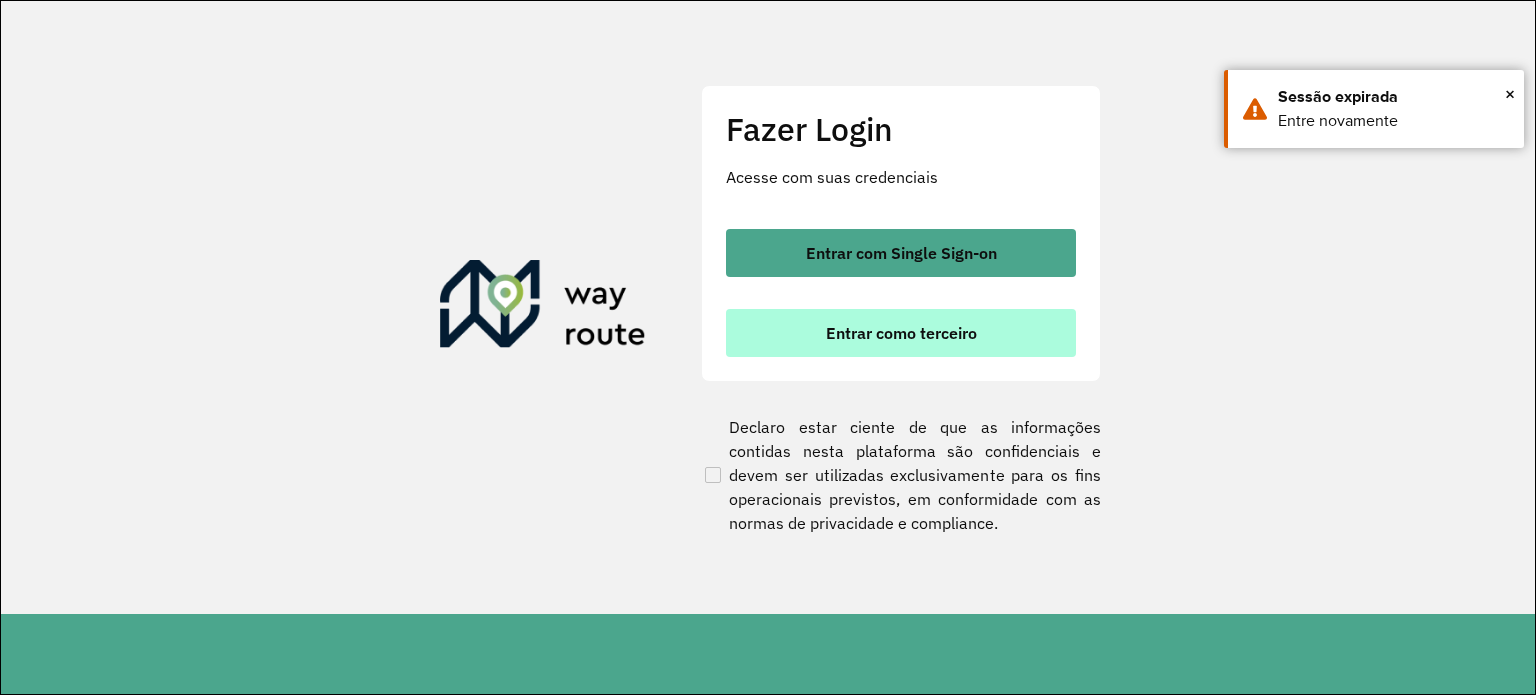 click on "Entrar como terceiro" at bounding box center (901, 333) 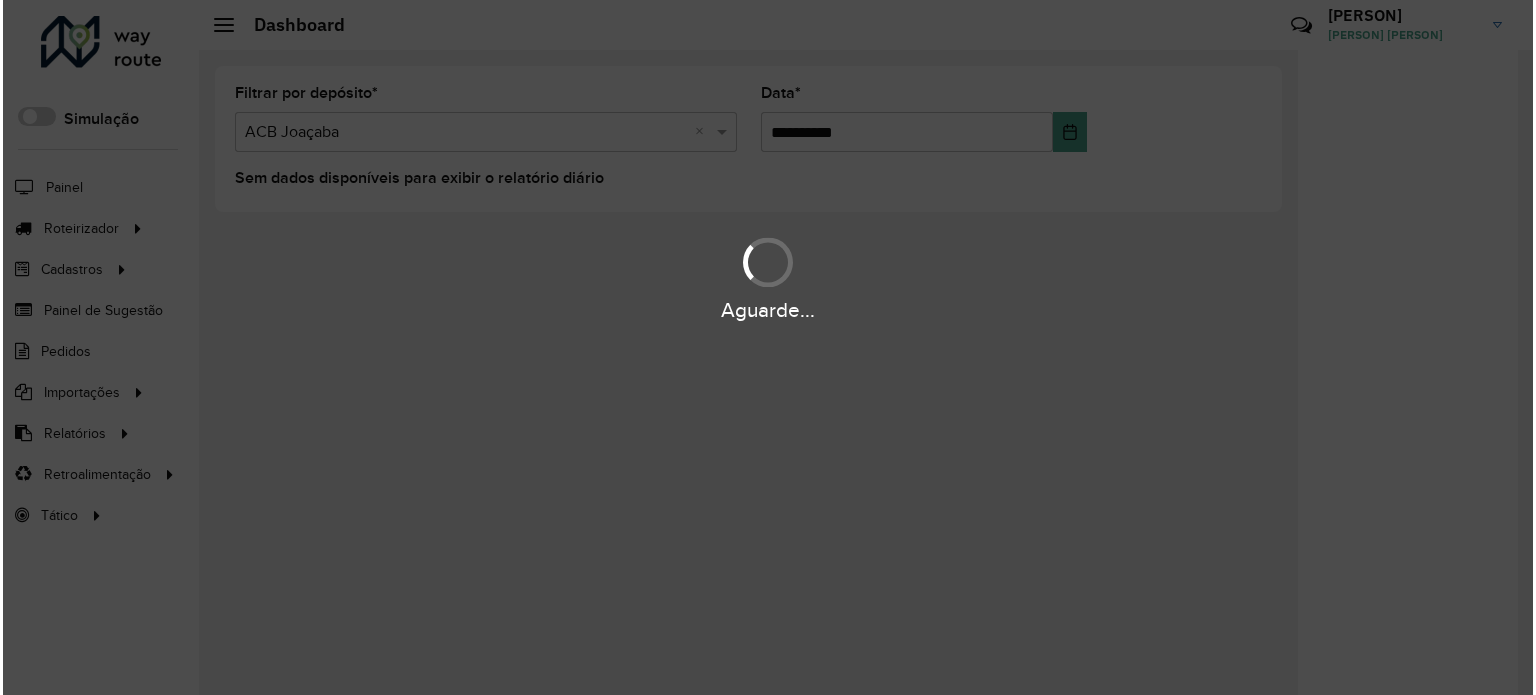 scroll, scrollTop: 0, scrollLeft: 0, axis: both 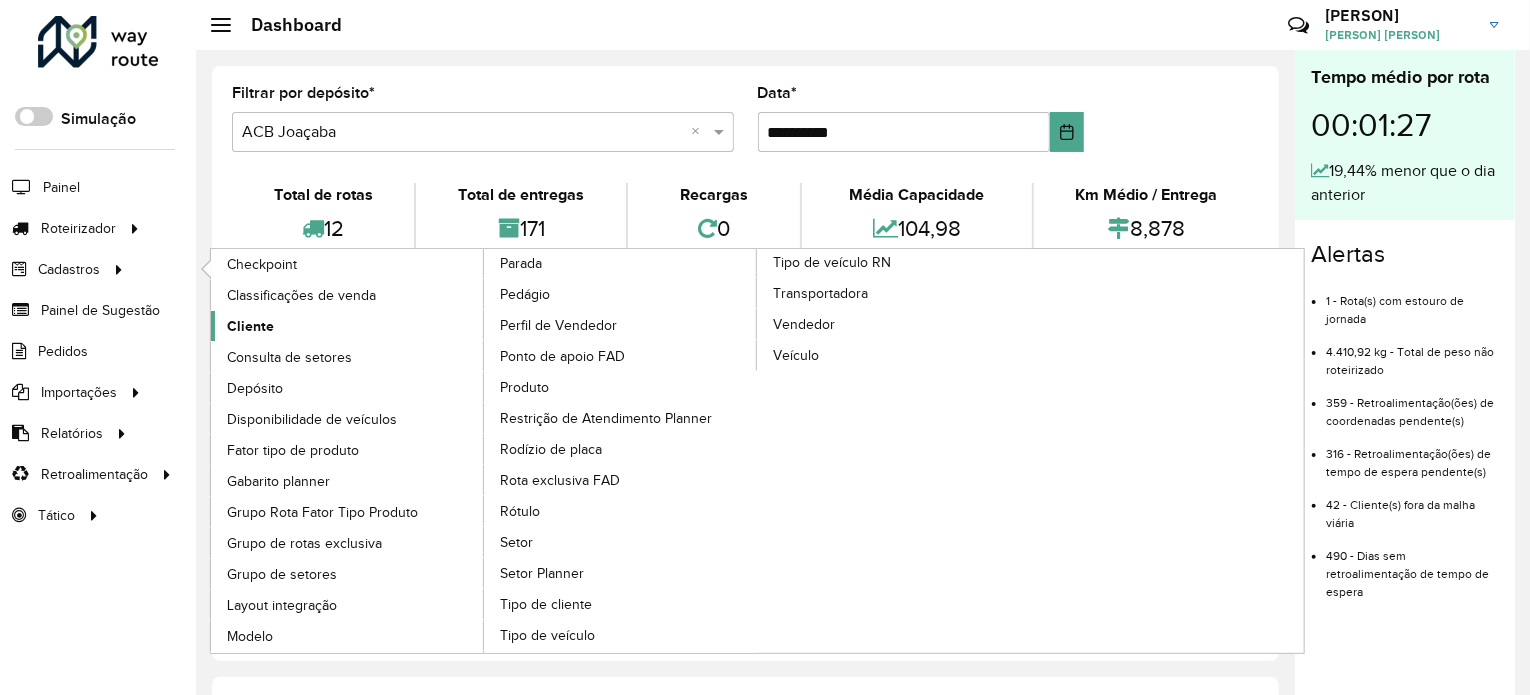click on "Cliente" 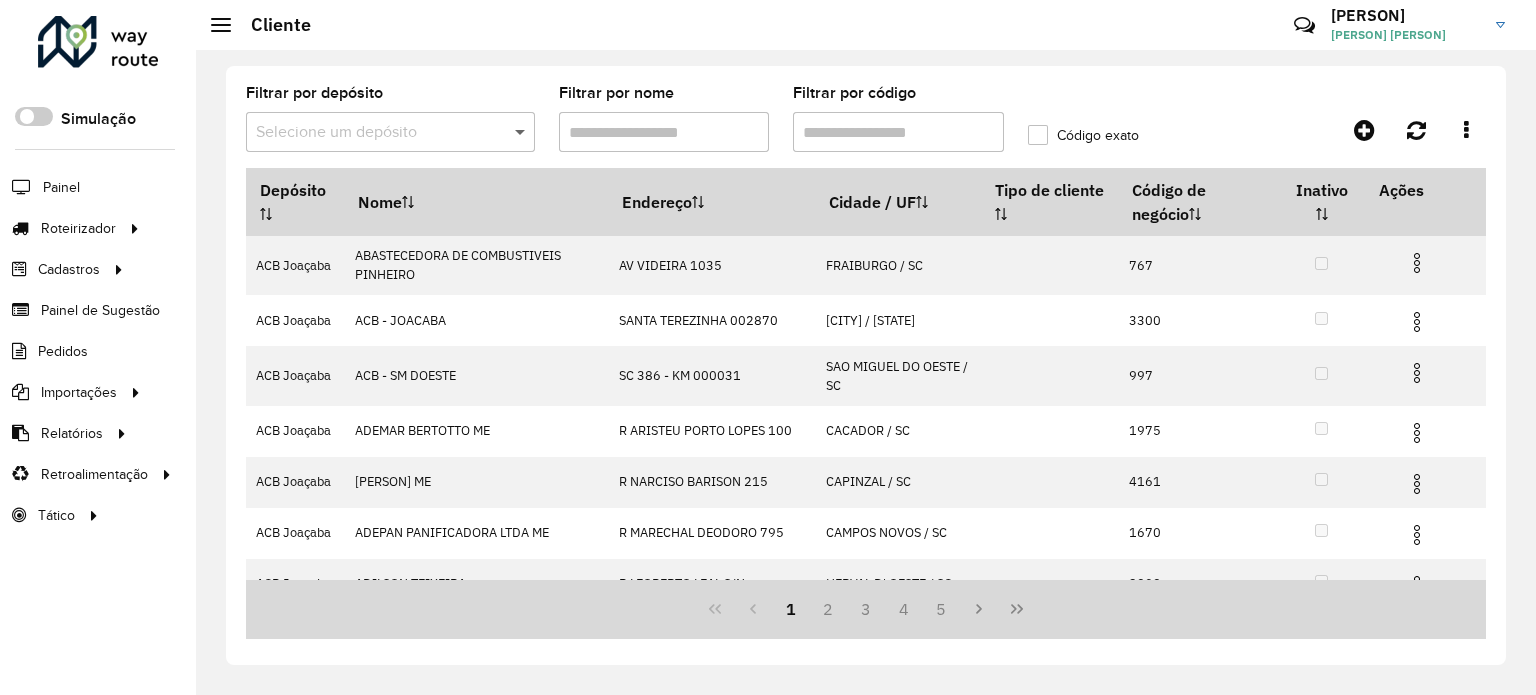 click at bounding box center [522, 132] 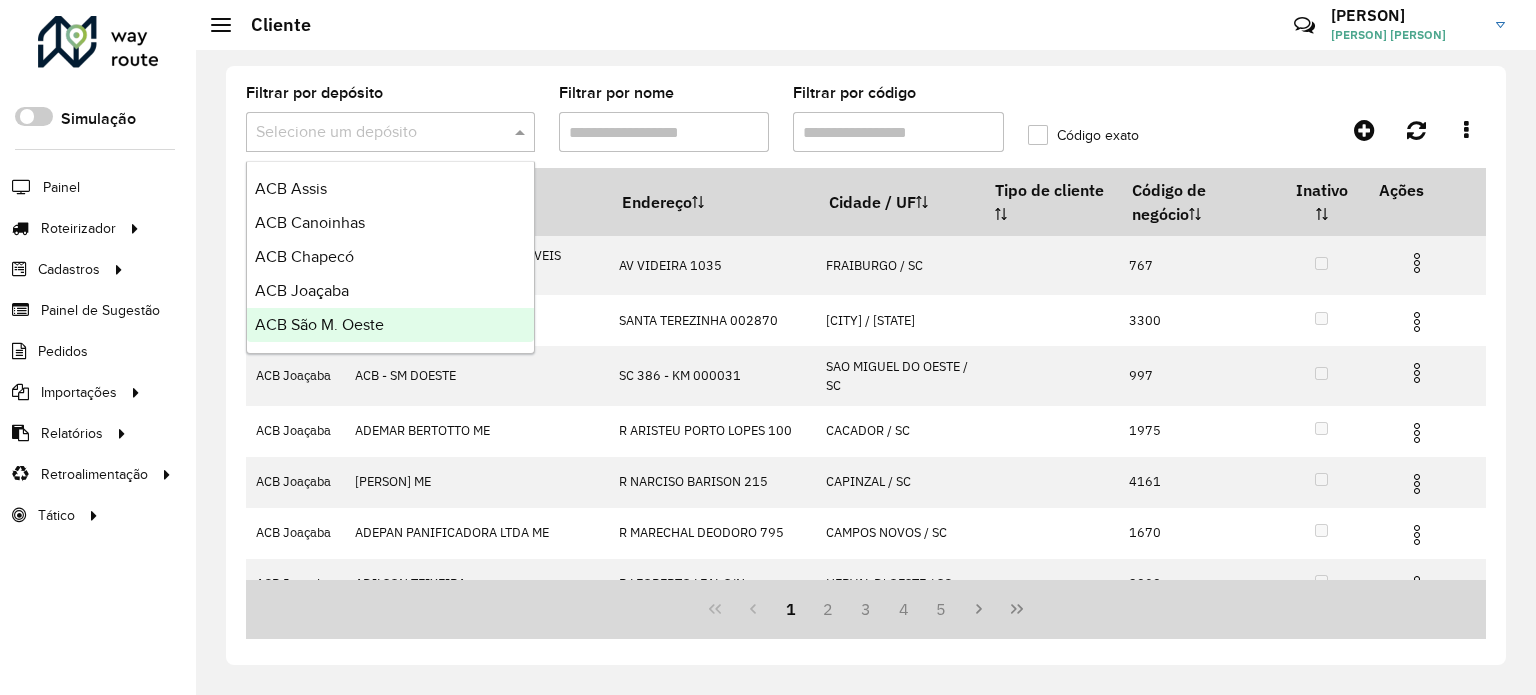 click on "ACB São M. Oeste" at bounding box center [319, 324] 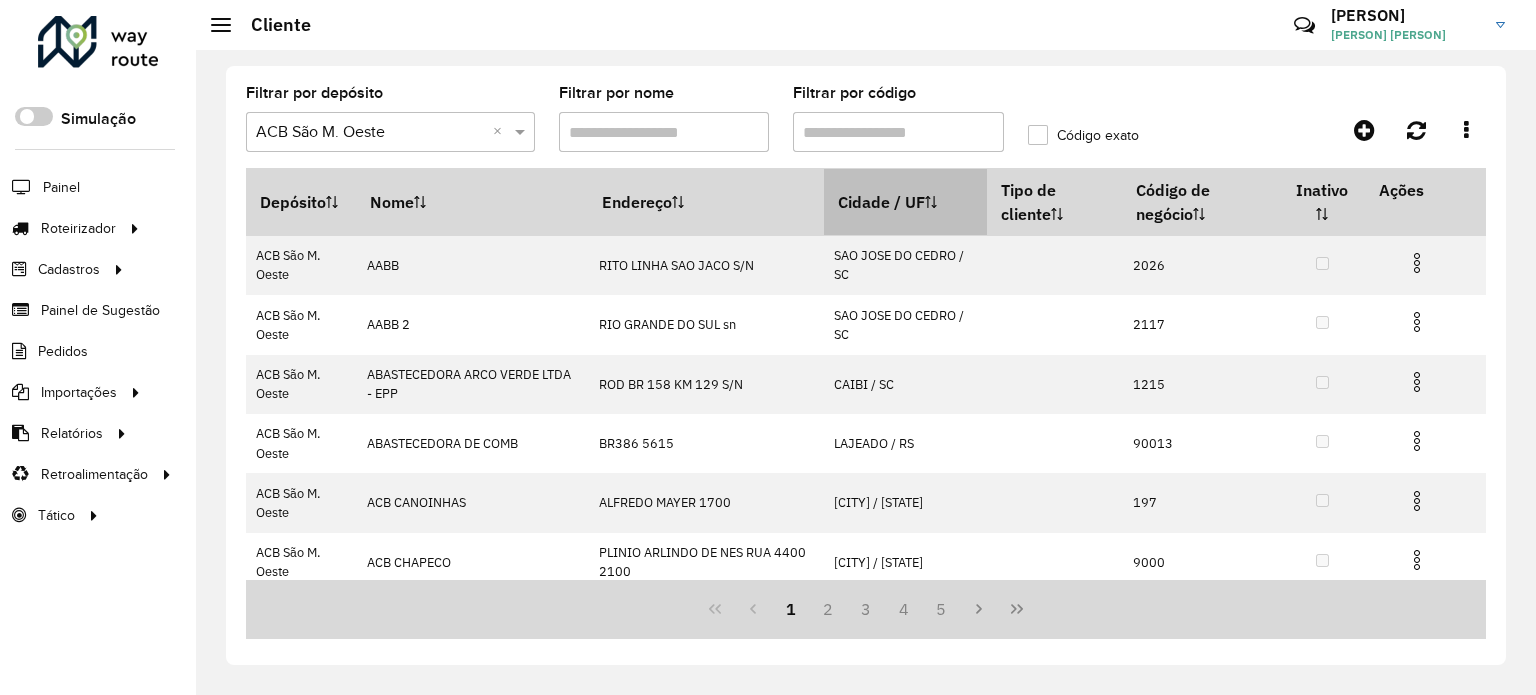 drag, startPoint x: 832, startPoint y: 135, endPoint x: 856, endPoint y: 192, distance: 61.846584 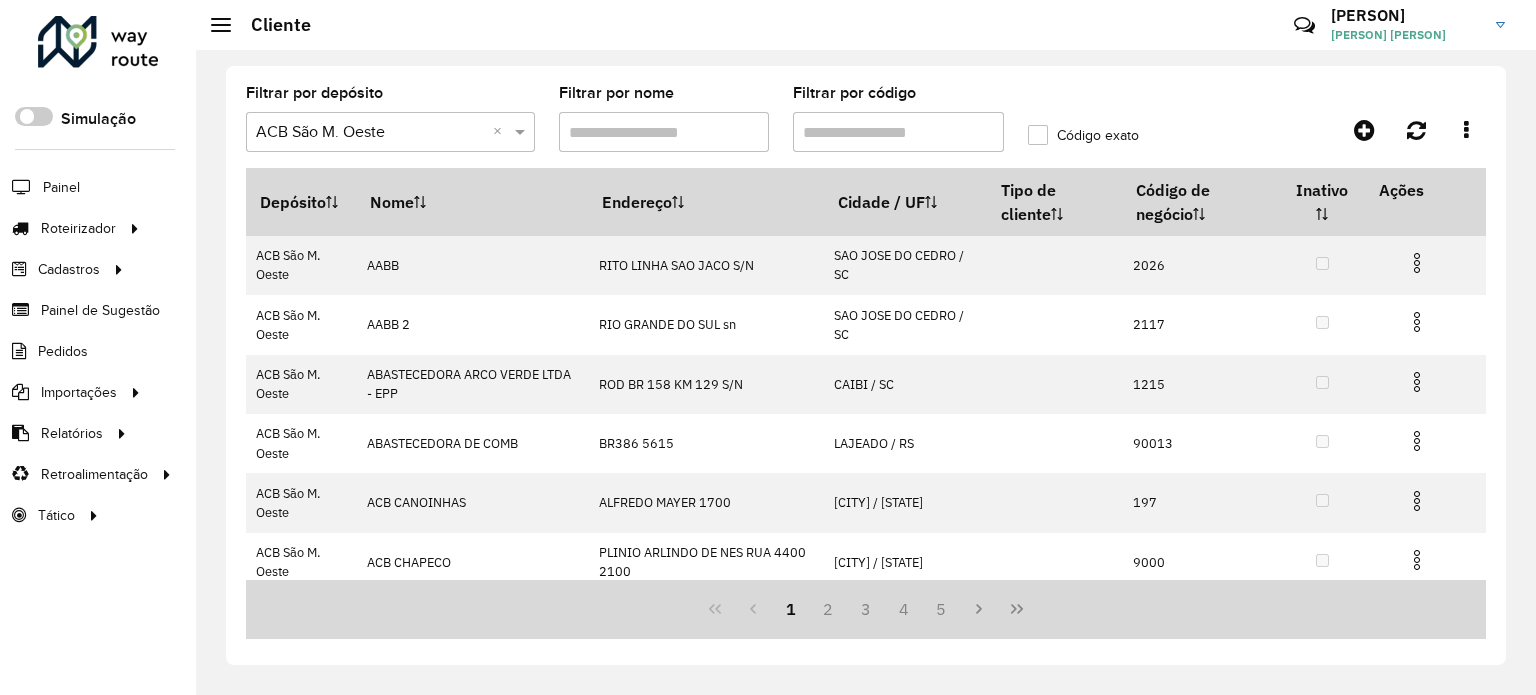 click on "Filtrar por código" at bounding box center (898, 132) 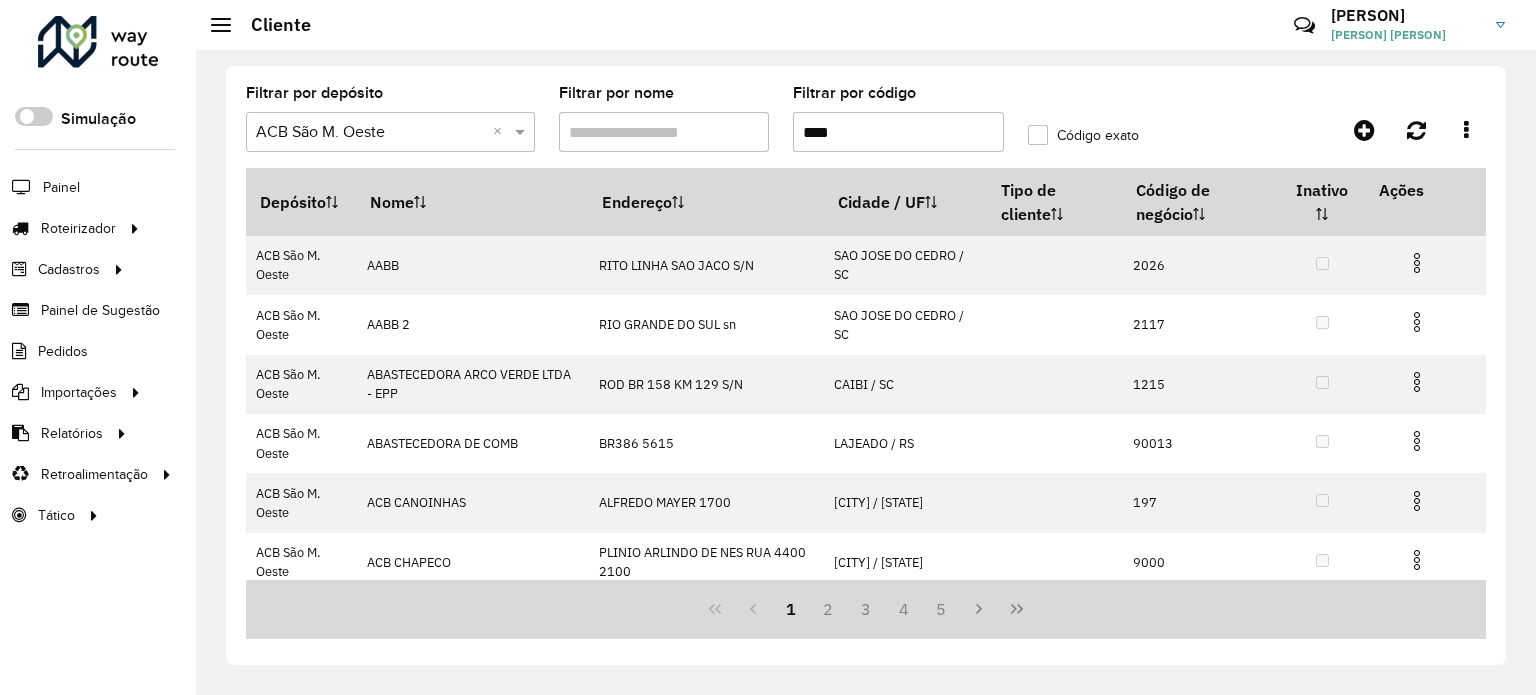 type on "****" 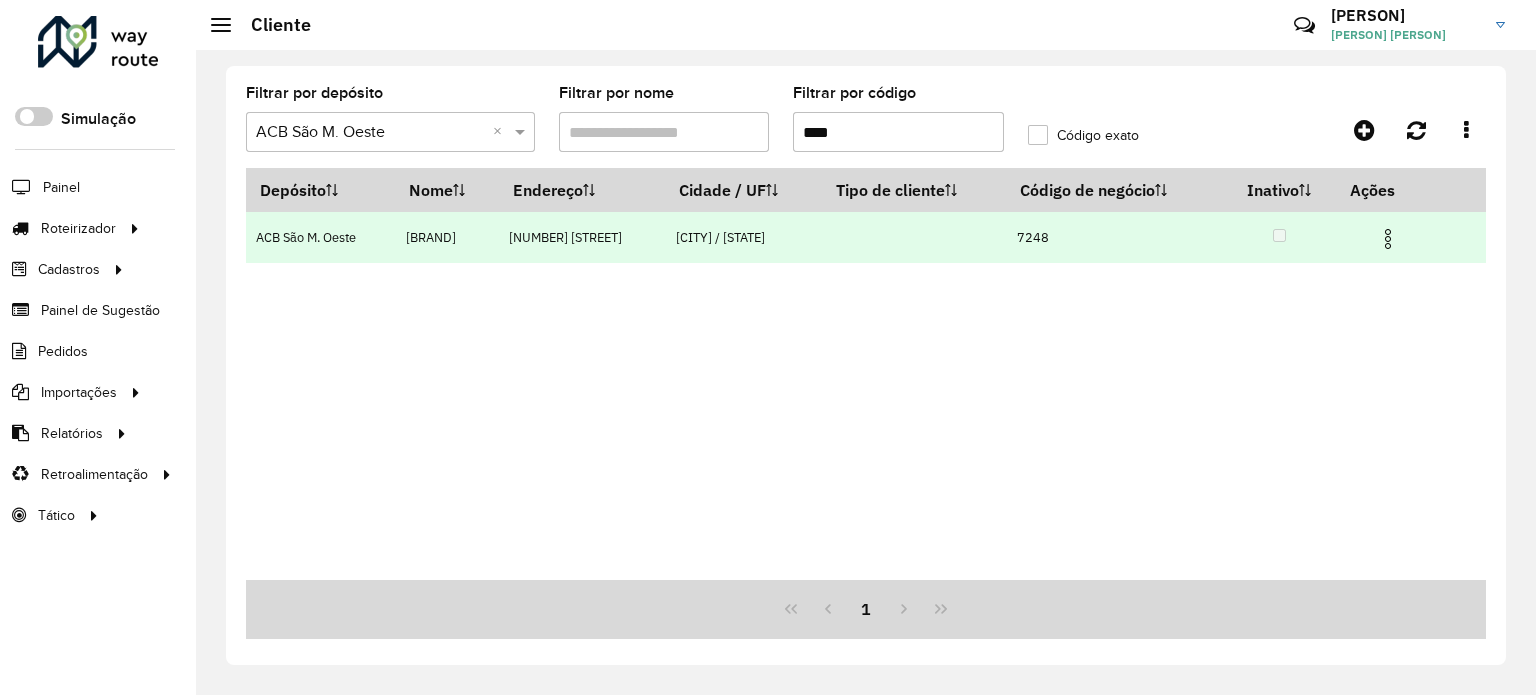 click at bounding box center [1388, 239] 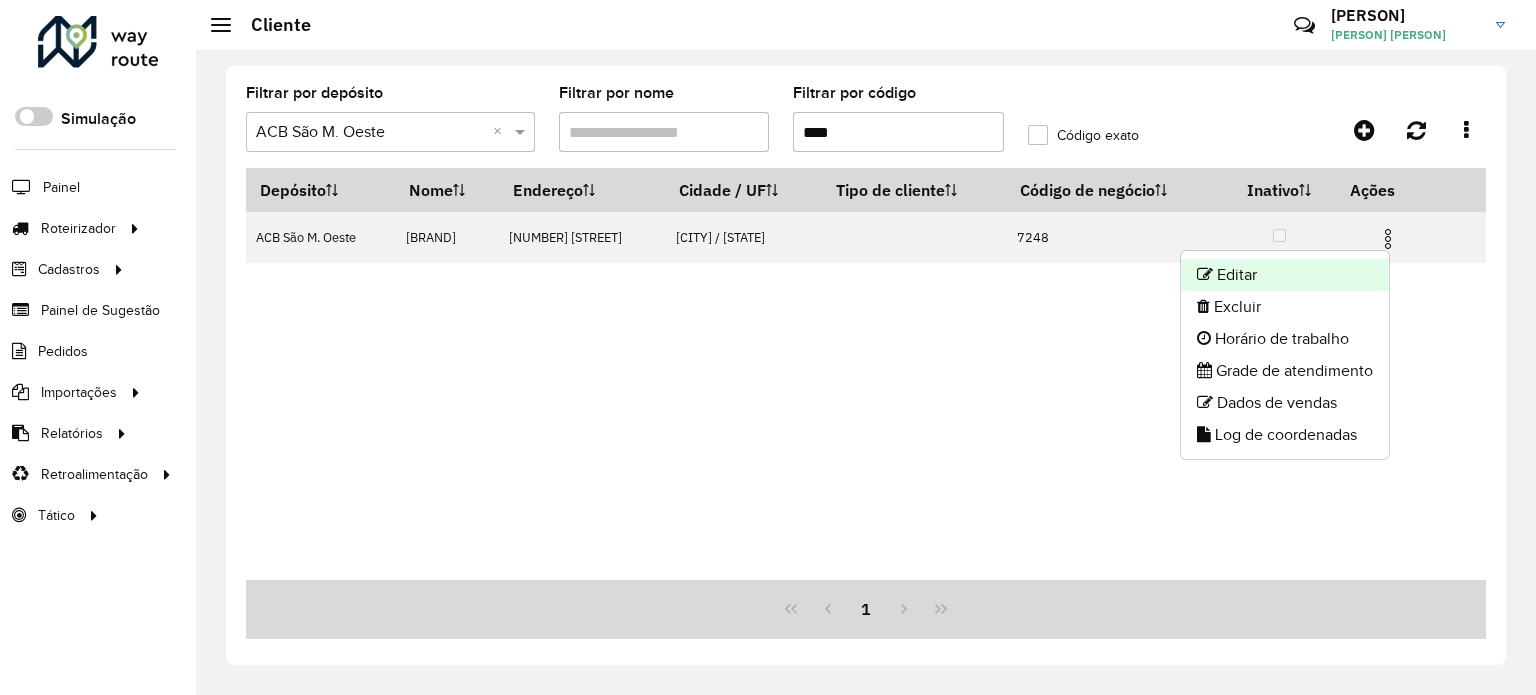 click on "Editar" 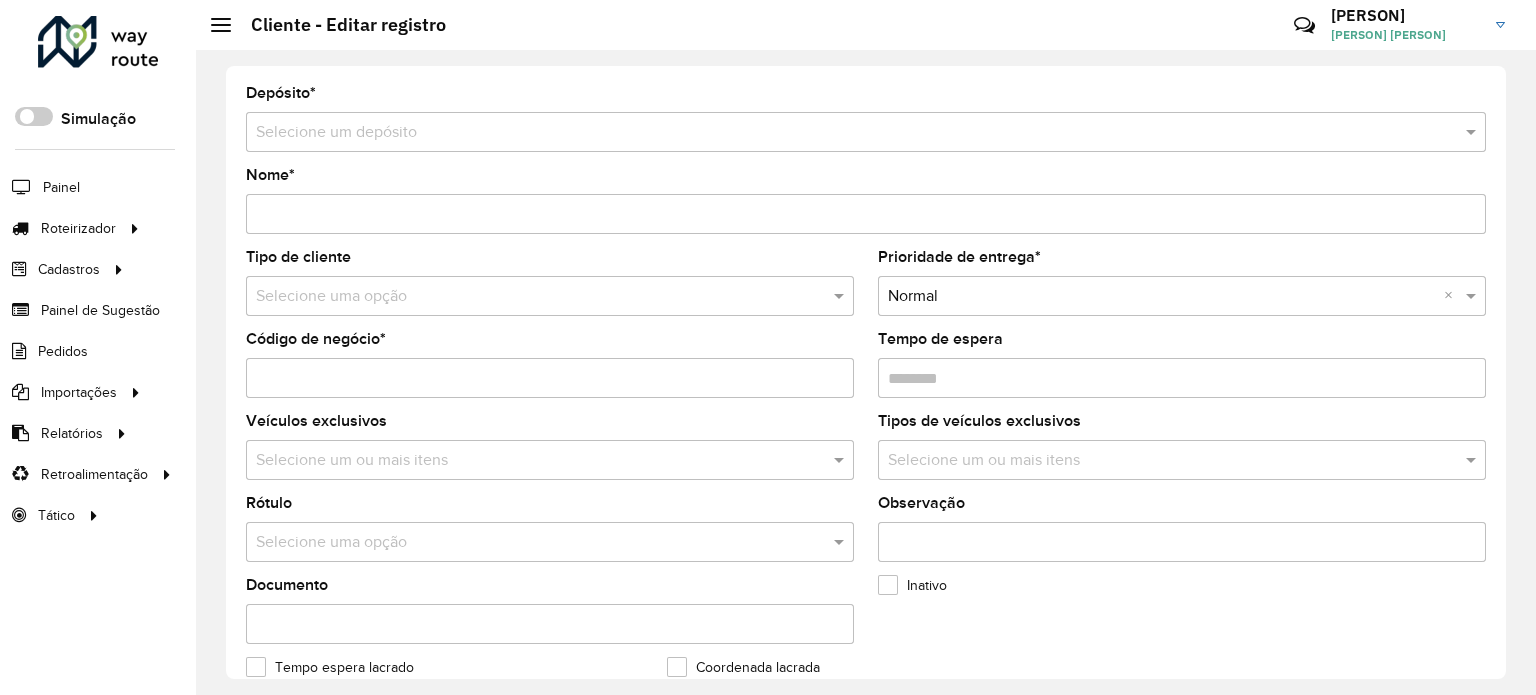 type on "**********" 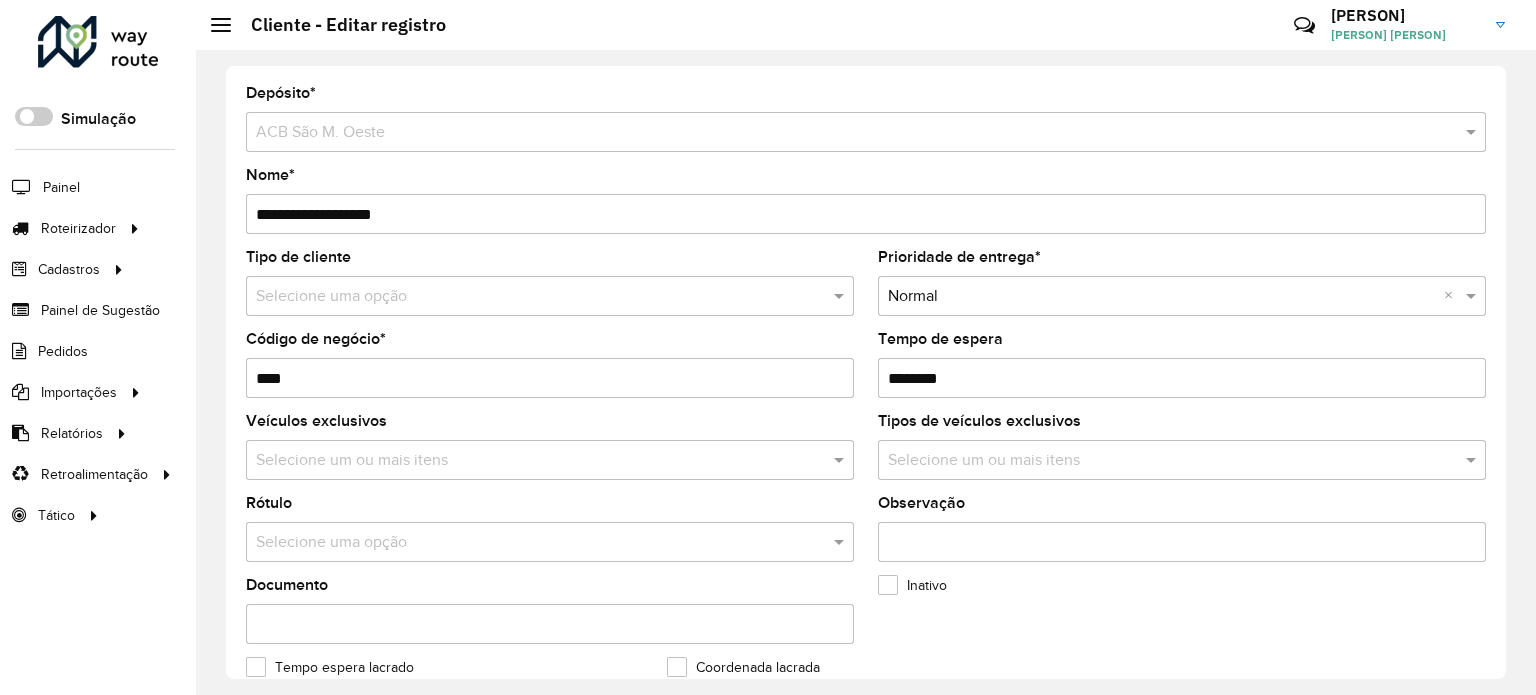 scroll, scrollTop: 500, scrollLeft: 0, axis: vertical 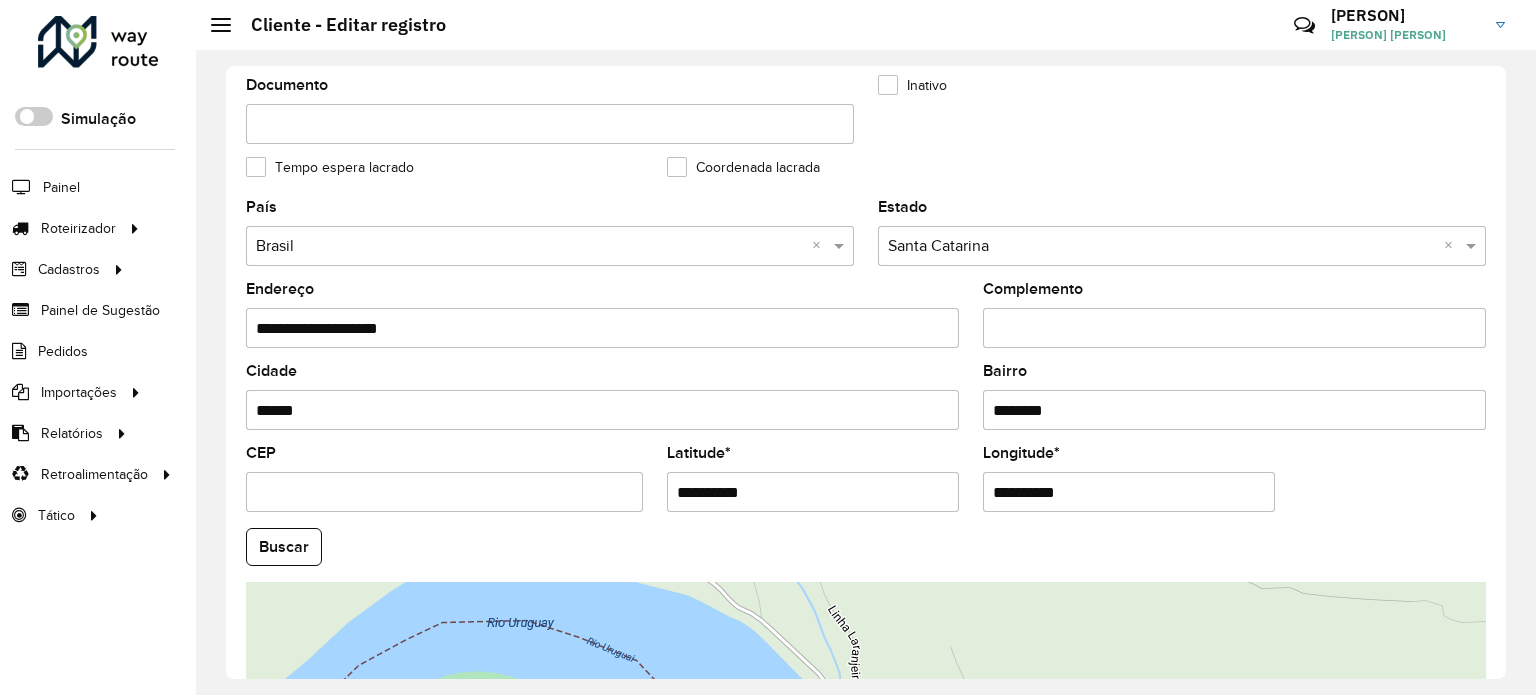 click on "**********" 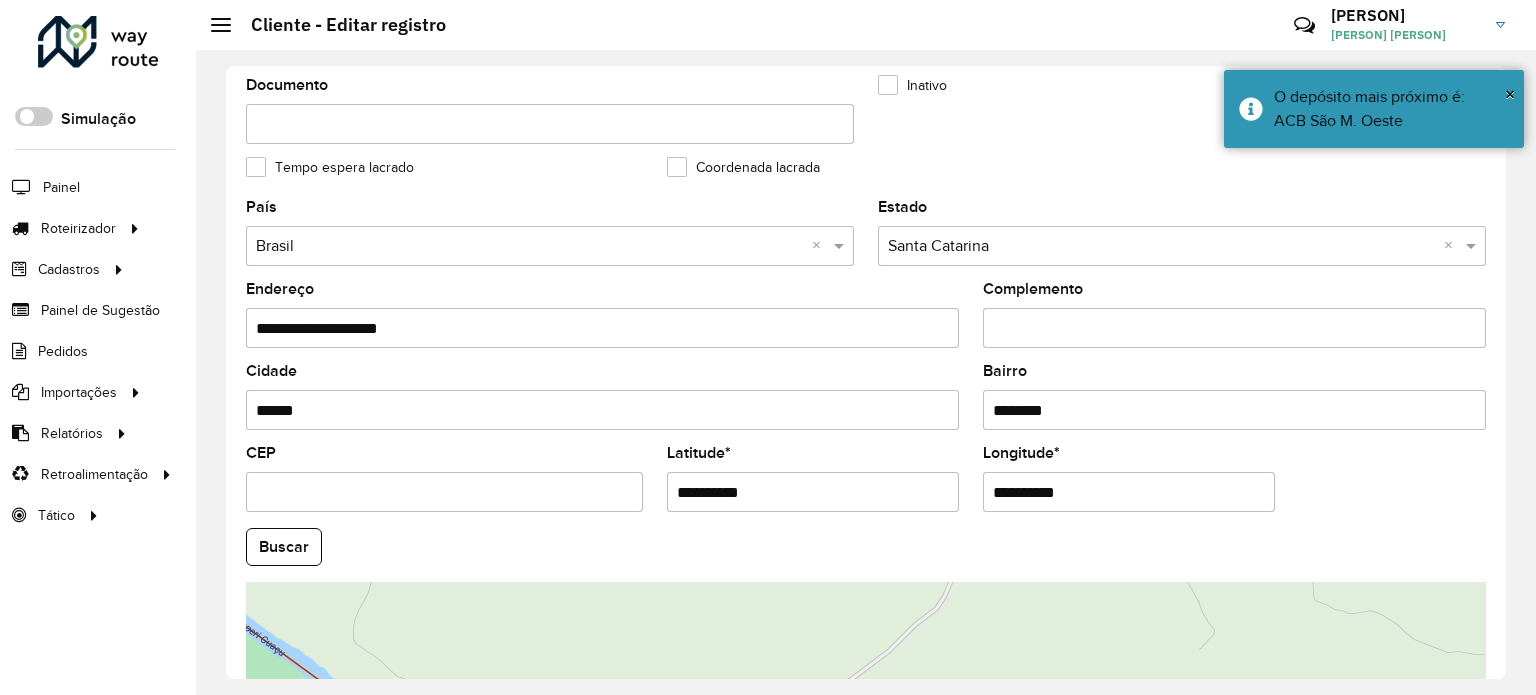 drag, startPoint x: 1032, startPoint y: 495, endPoint x: 907, endPoint y: 499, distance: 125.06398 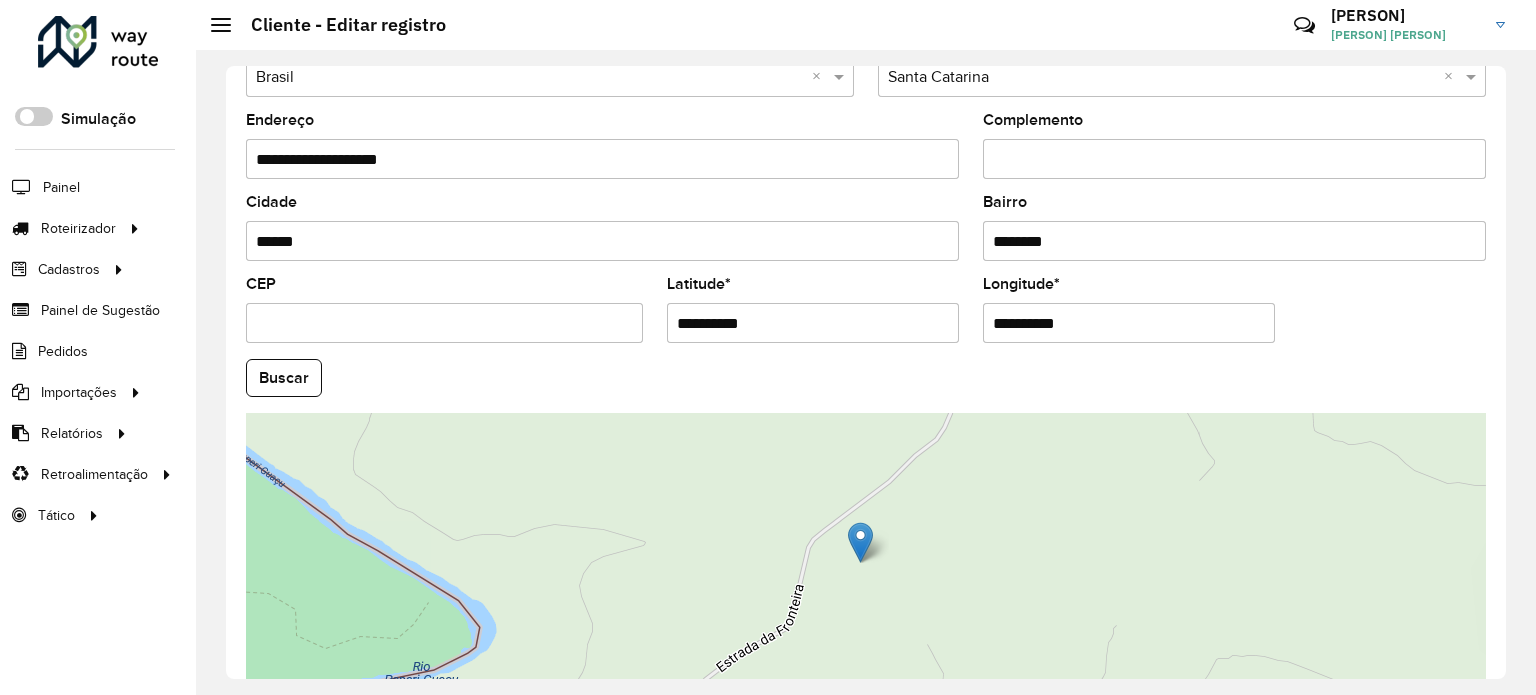 scroll, scrollTop: 784, scrollLeft: 0, axis: vertical 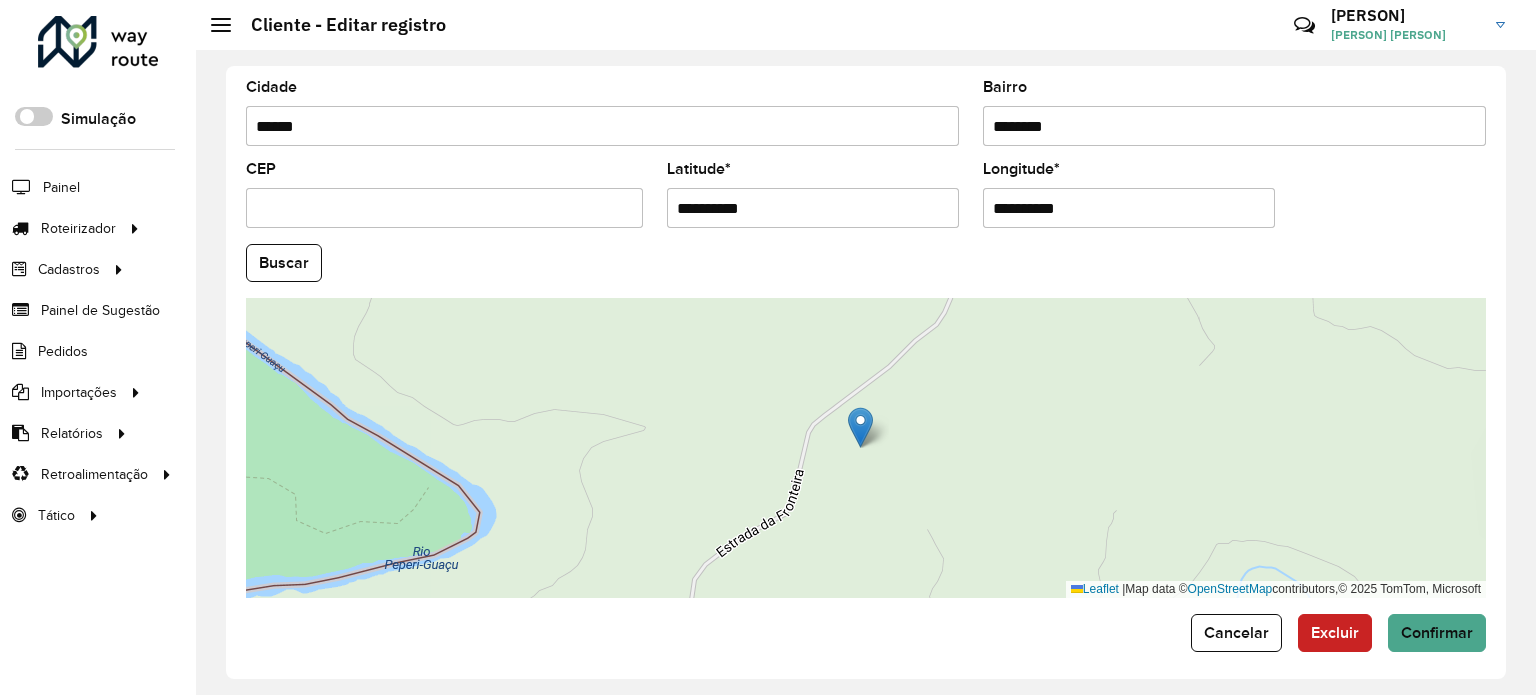 type on "**********" 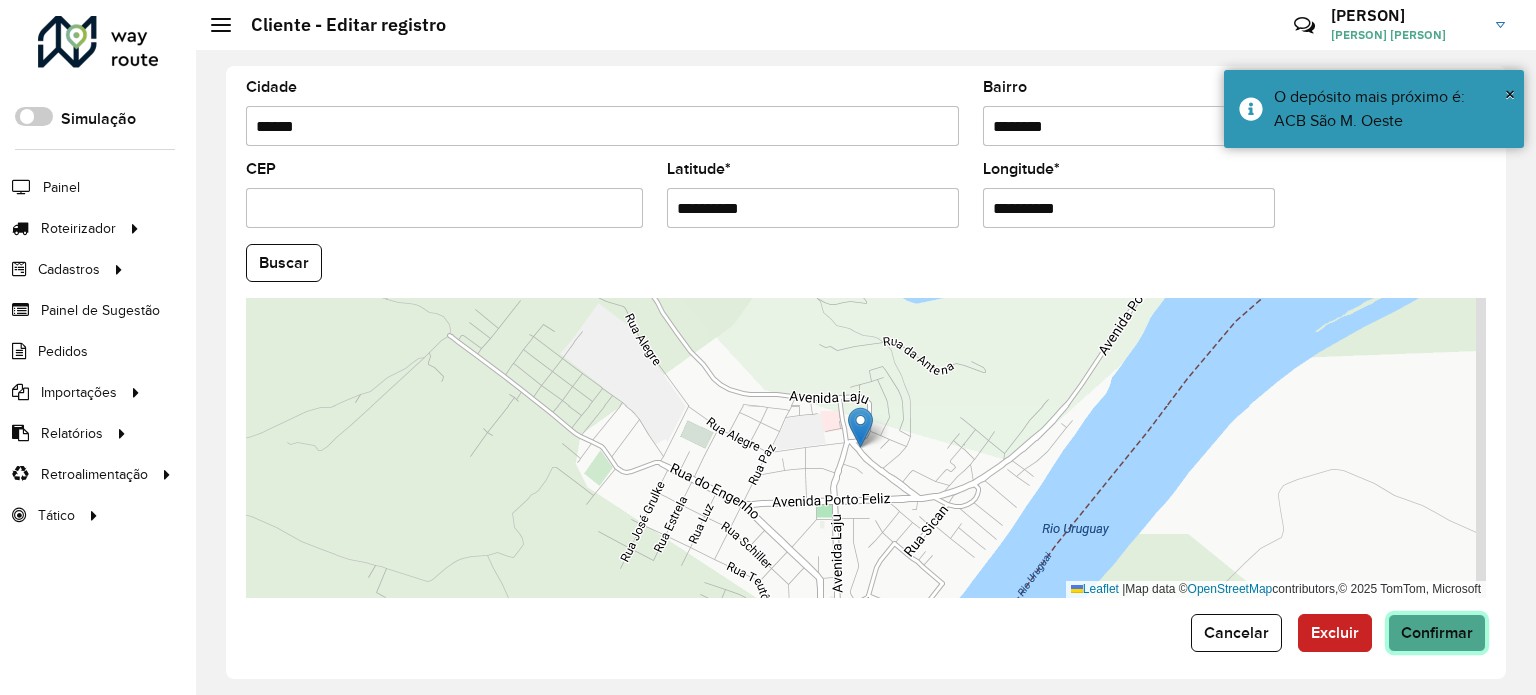 click on "Confirmar" 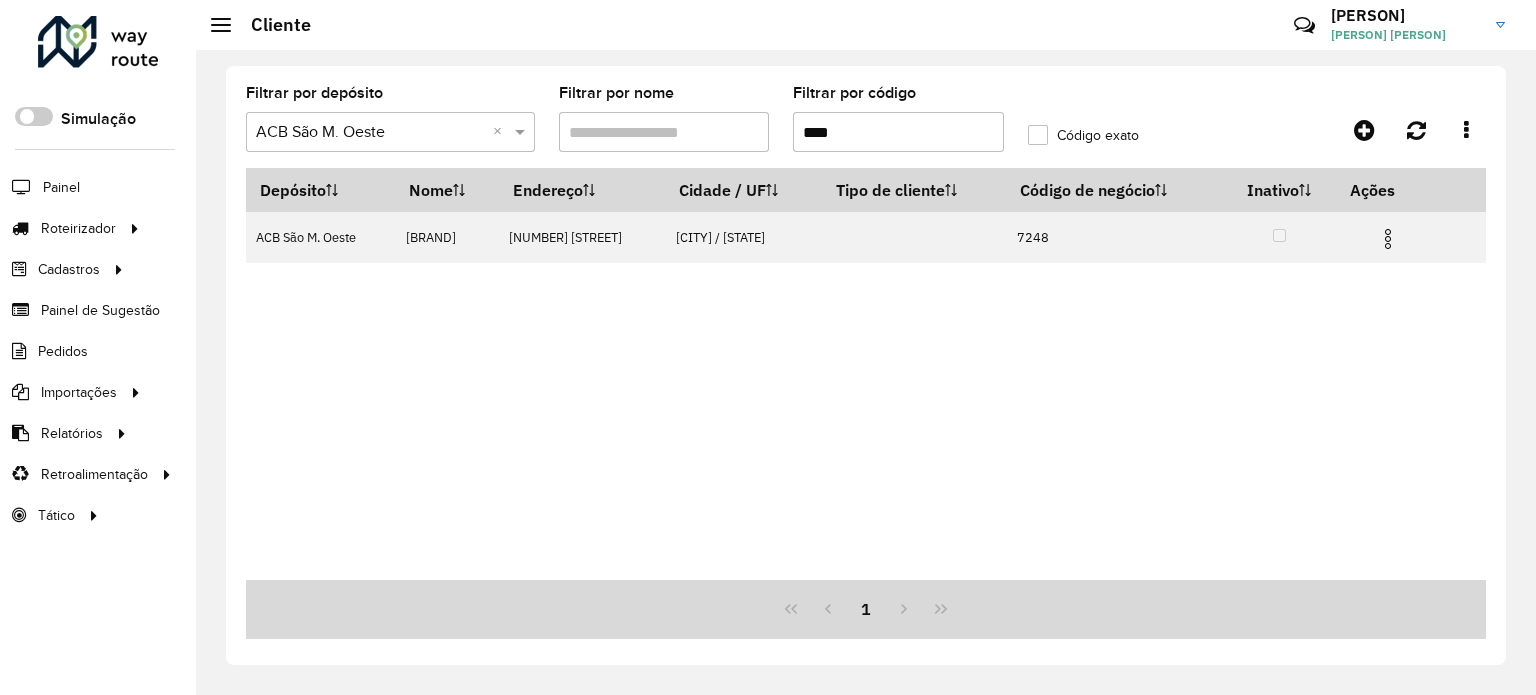 click on "Depósito   Nome   Endereço   Cidade / UF   Tipo de cliente   Código de negócio   Inativo   Ações   ACB São M. Oeste   TELE BIER DO AMIGOM   10 R DAS FLORES 126  MONDAI / SC      7248" at bounding box center [866, 374] 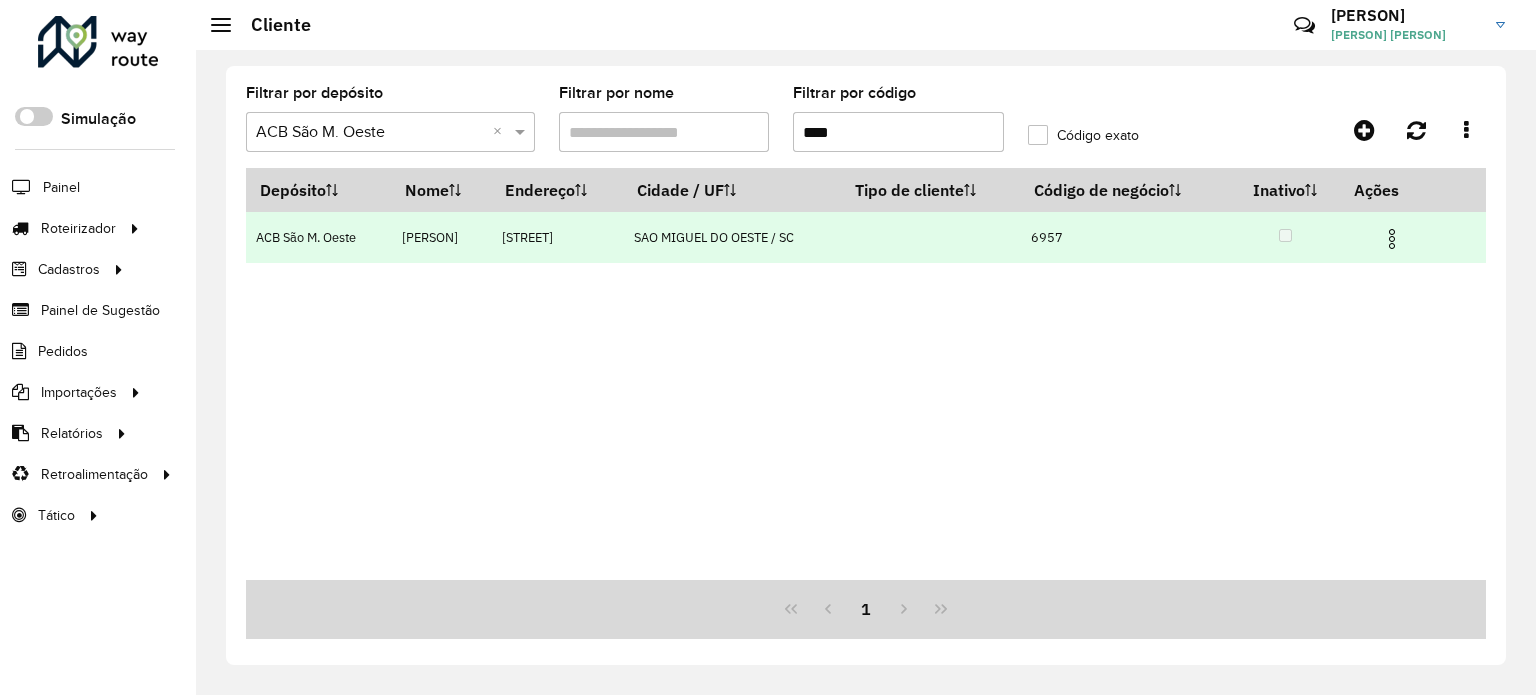click on "Depósito   Nome   Endereço   Cidade / UF   Tipo de cliente   Código de negócio   Inativo   Ações   ACB São M. Oeste   GILMAR  FAGUNDES   Rua assunta bortolloto SN  SAO MIGUEL DO OESTE / SC      6957" at bounding box center (866, 374) 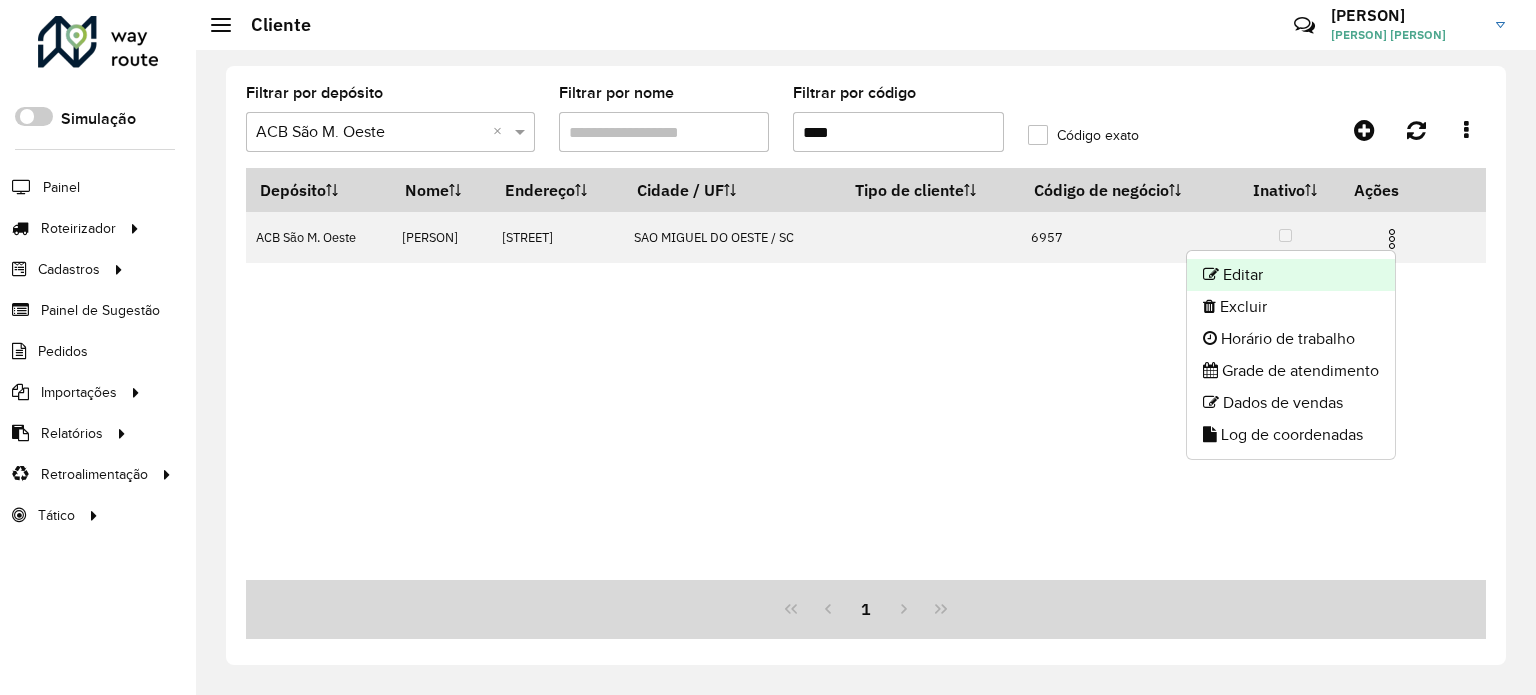 click on "Editar" 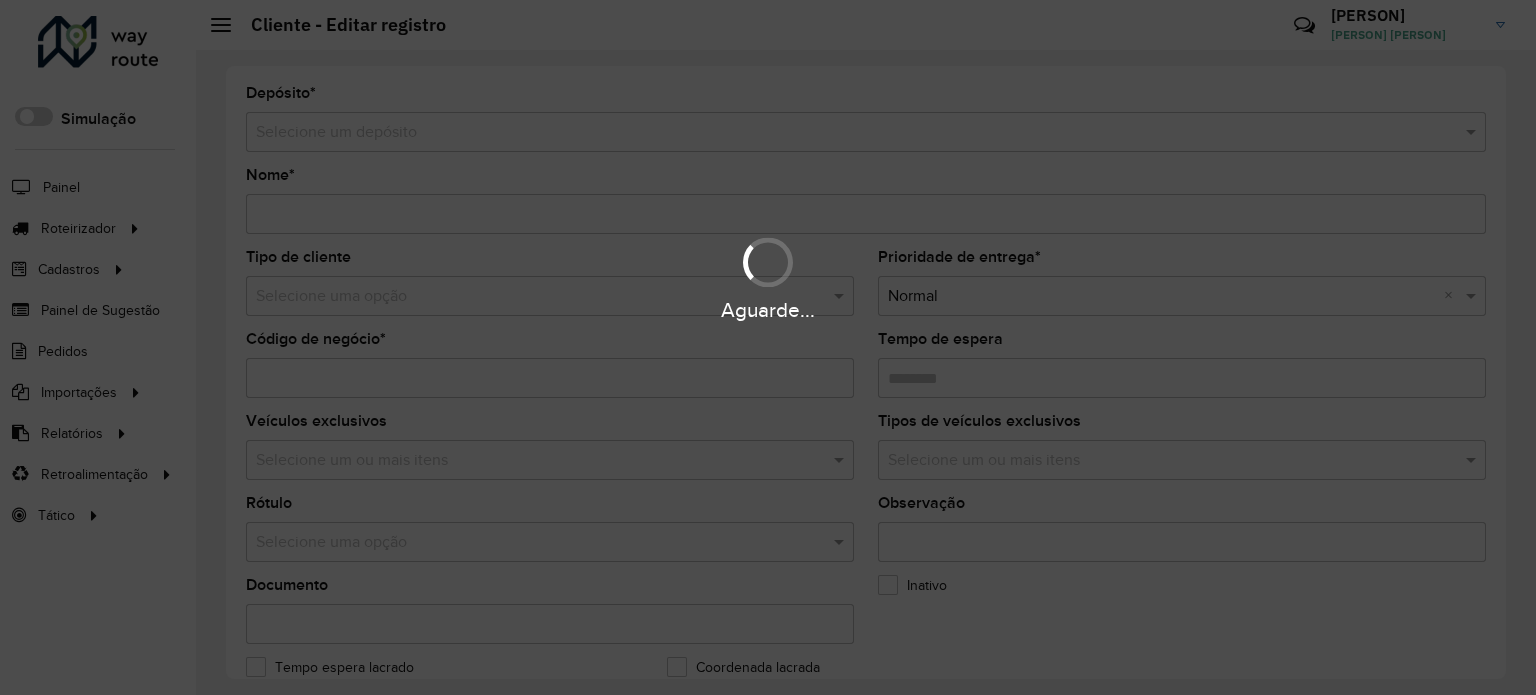 type on "**********" 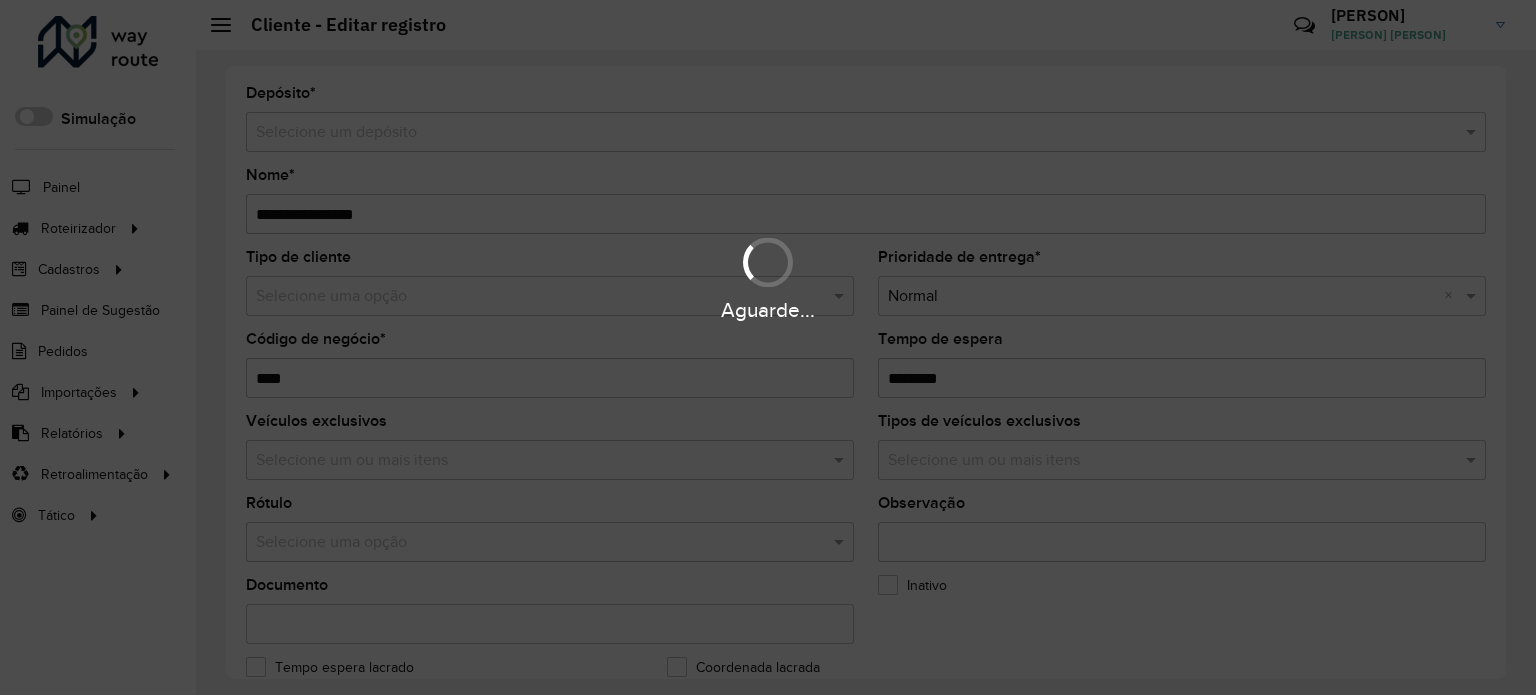 type on "**********" 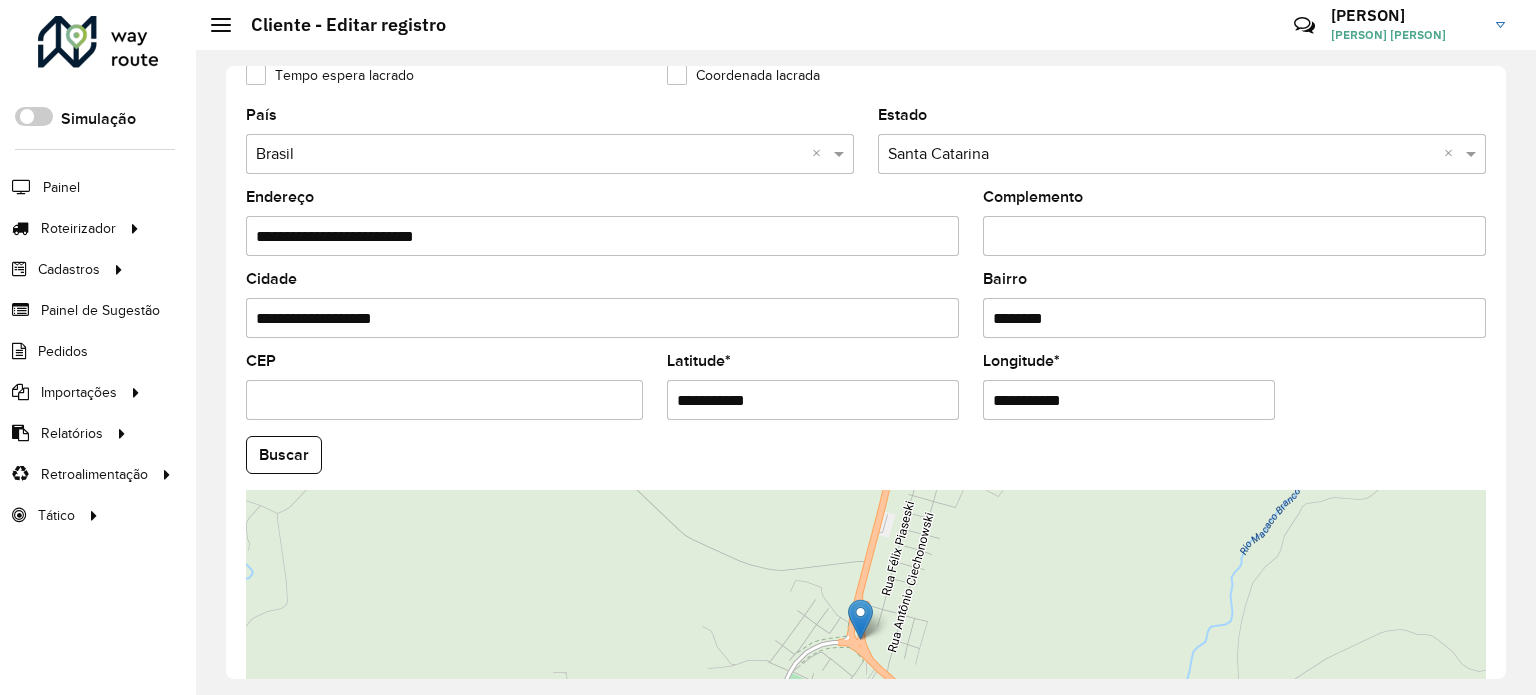 scroll, scrollTop: 600, scrollLeft: 0, axis: vertical 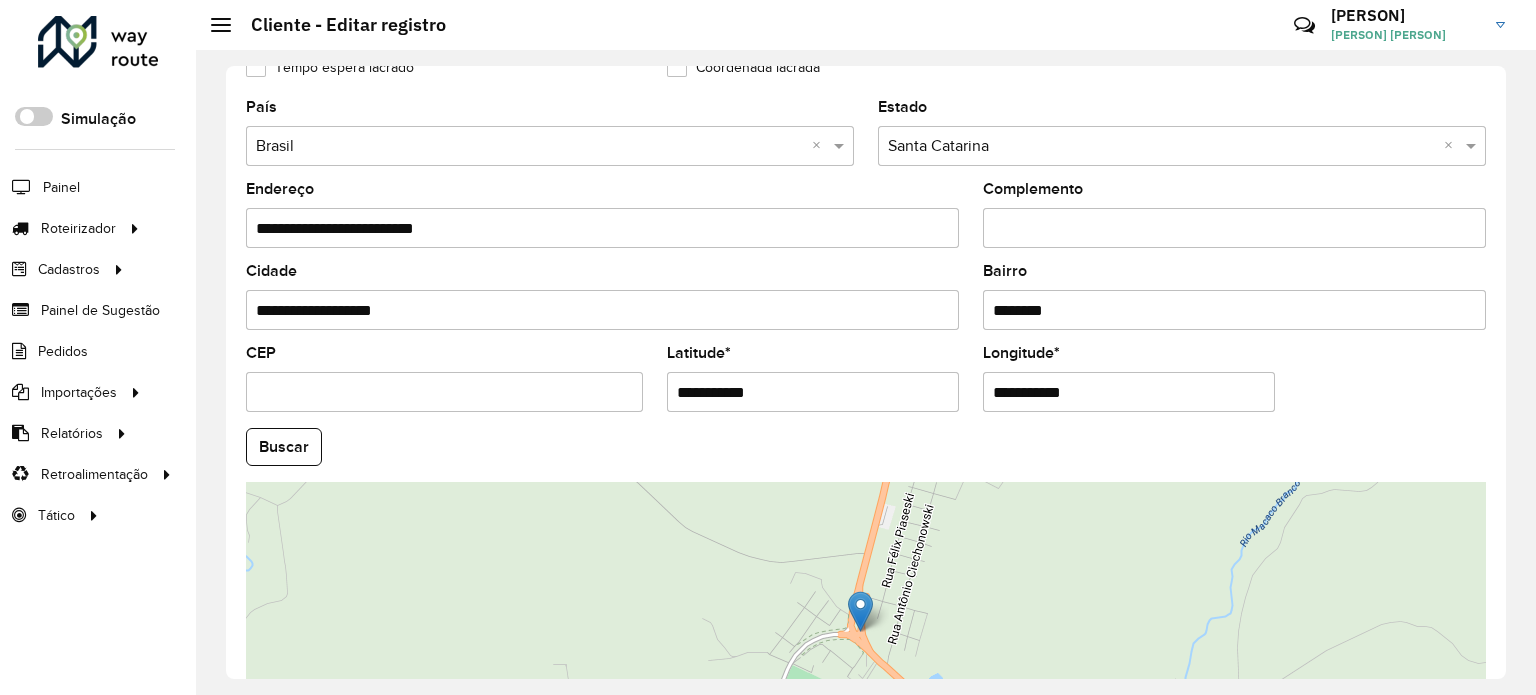 drag, startPoint x: 852, startPoint y: 383, endPoint x: 620, endPoint y: 403, distance: 232.86047 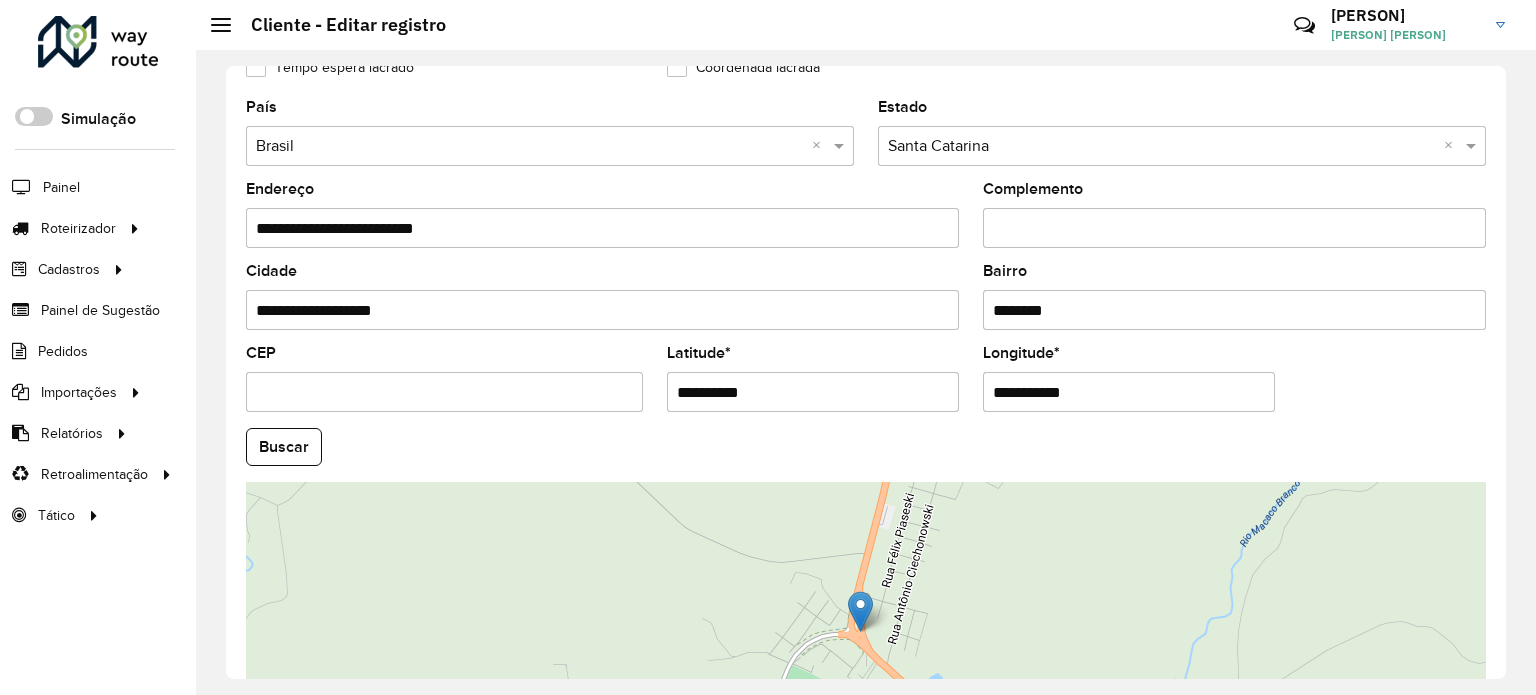 type on "**********" 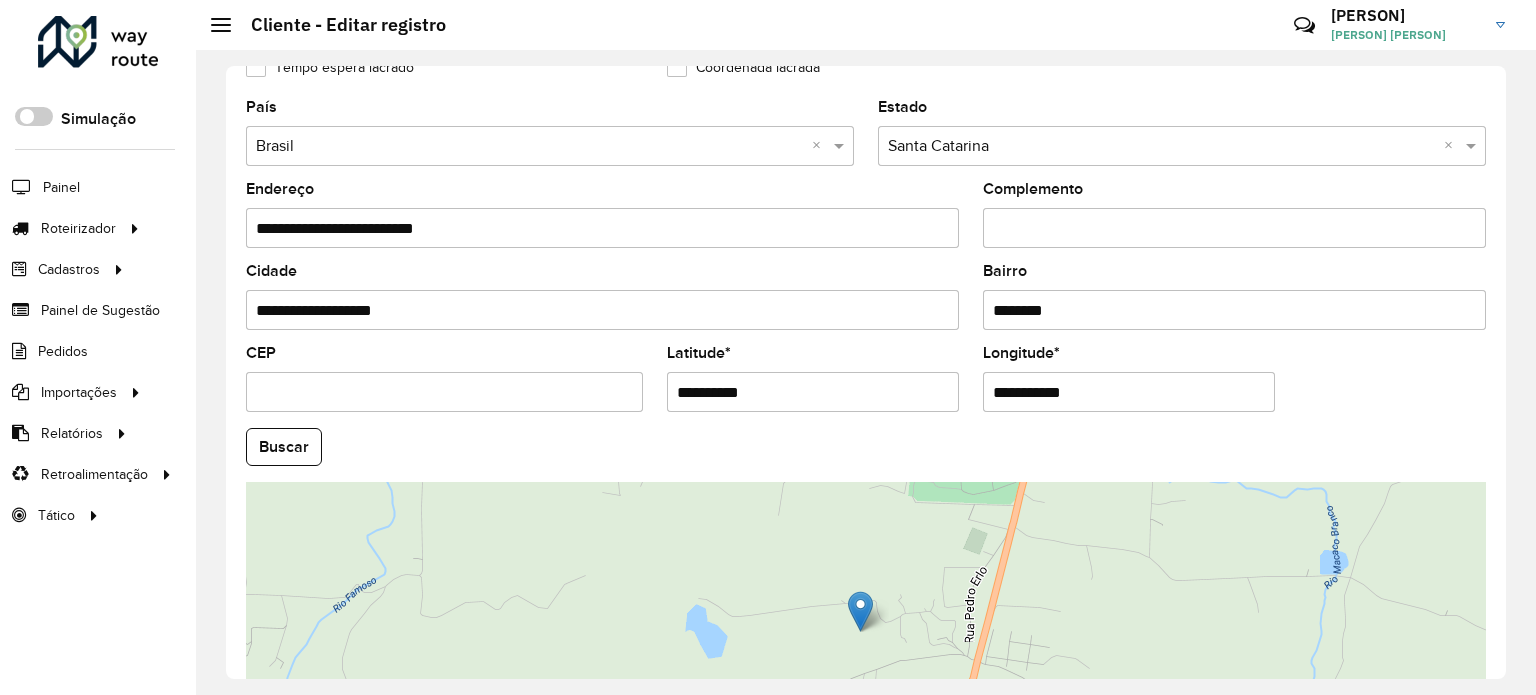 drag, startPoint x: 1083, startPoint y: 393, endPoint x: 925, endPoint y: 408, distance: 158.71043 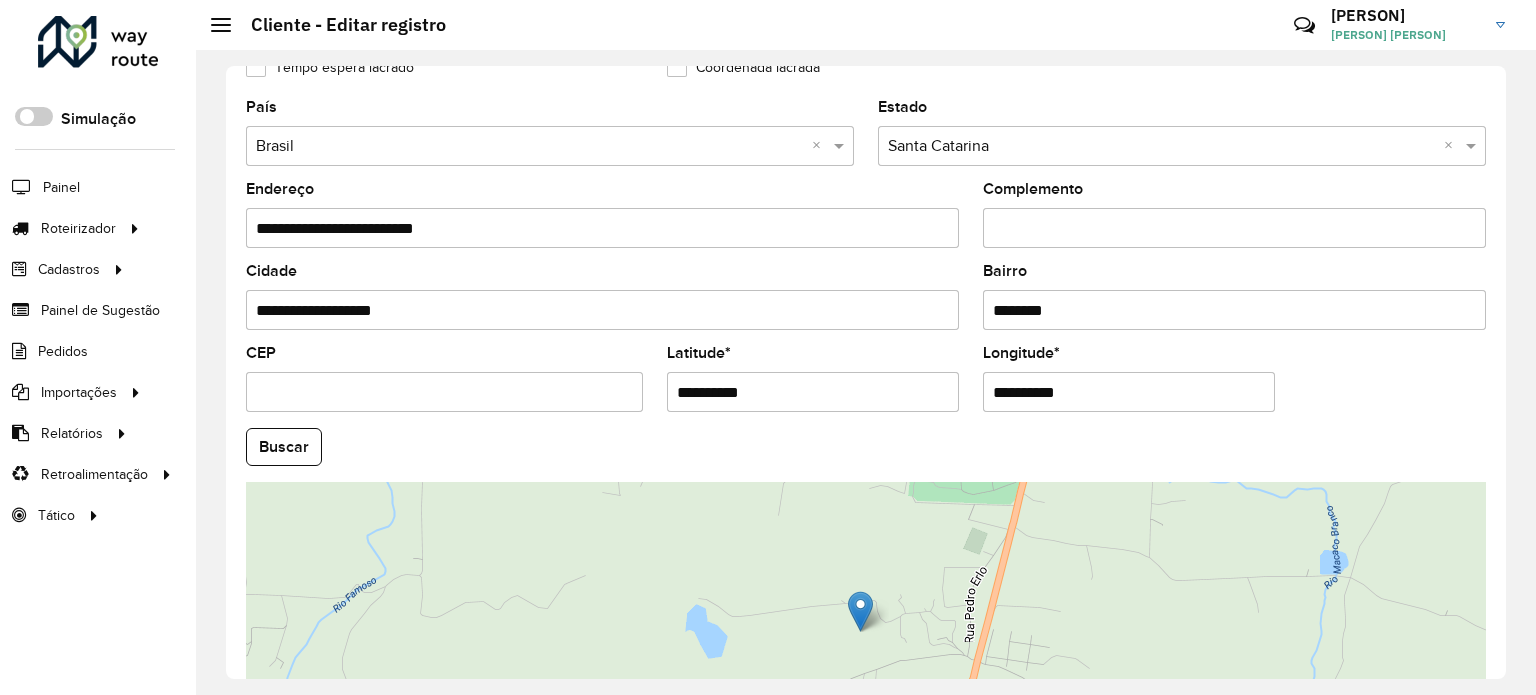 type on "**********" 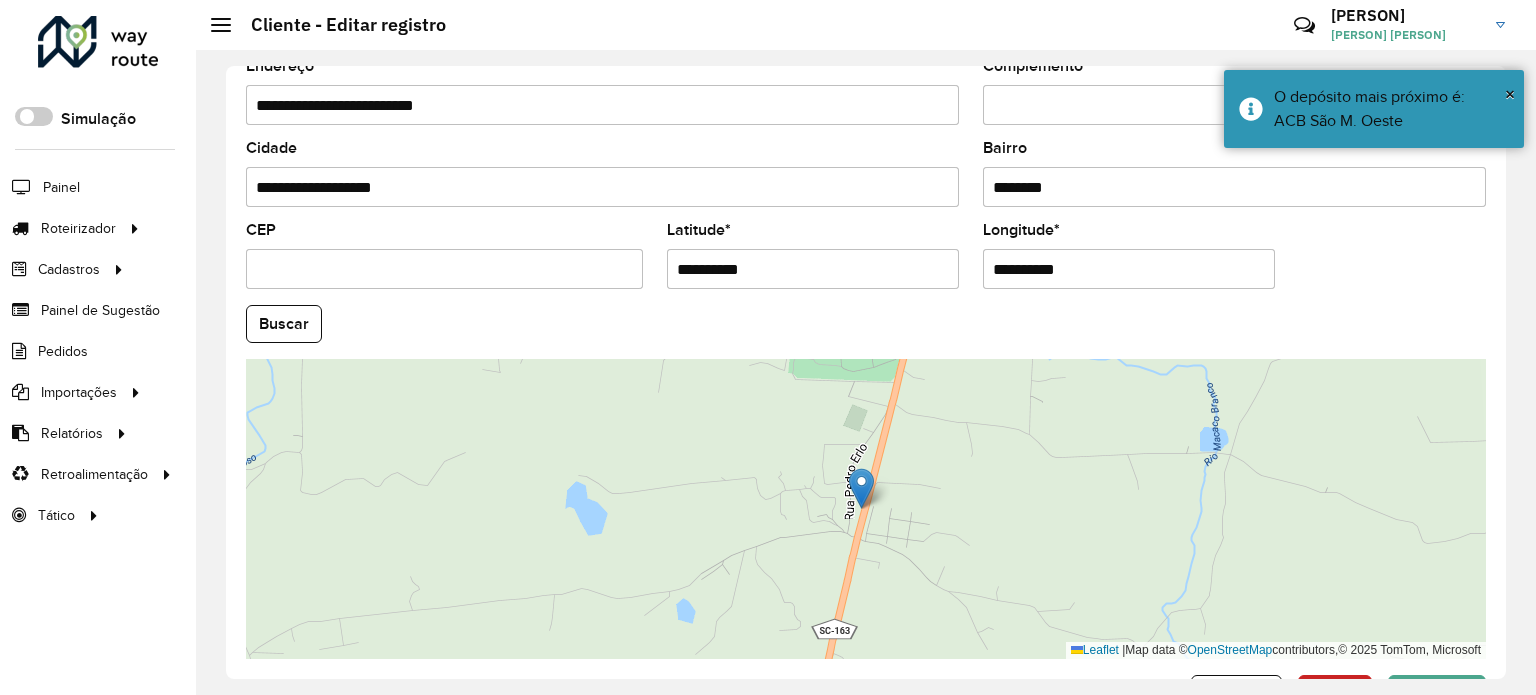 scroll, scrollTop: 784, scrollLeft: 0, axis: vertical 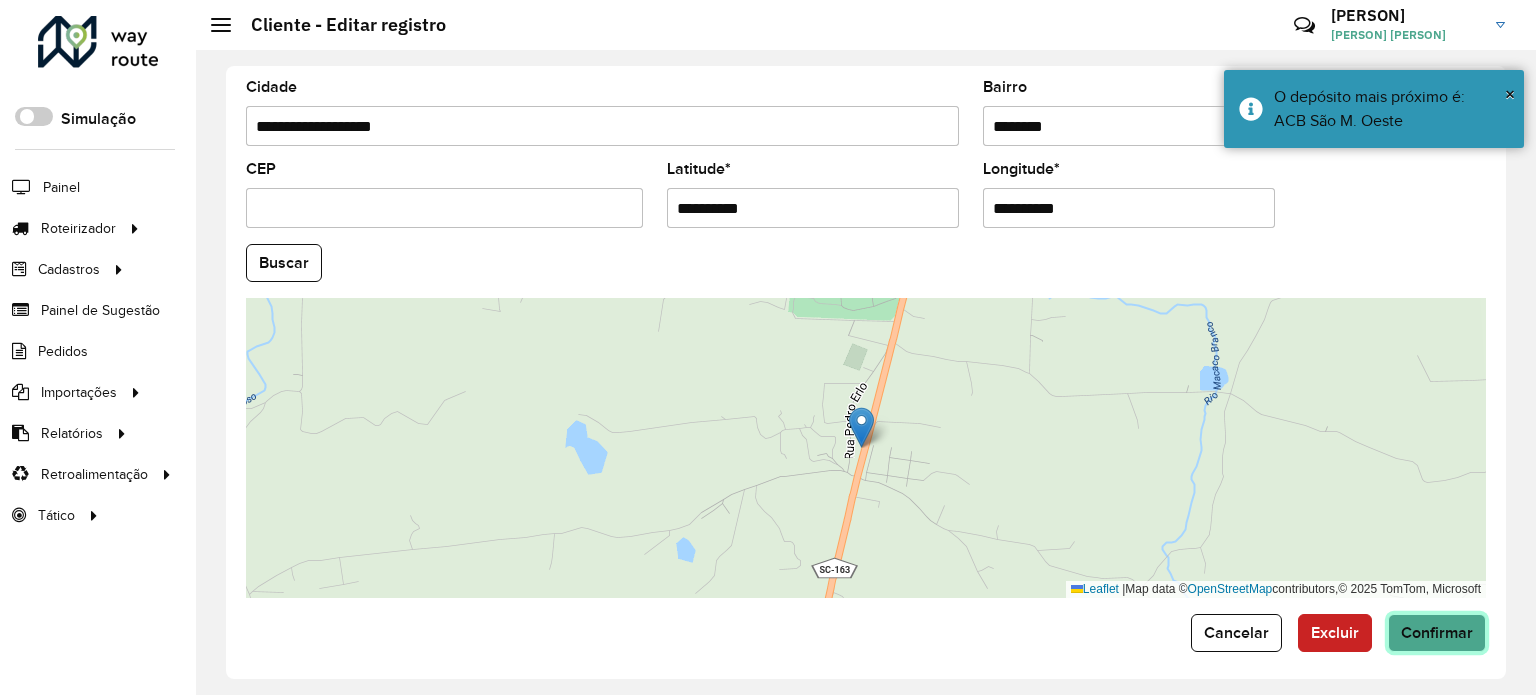 click on "Confirmar" 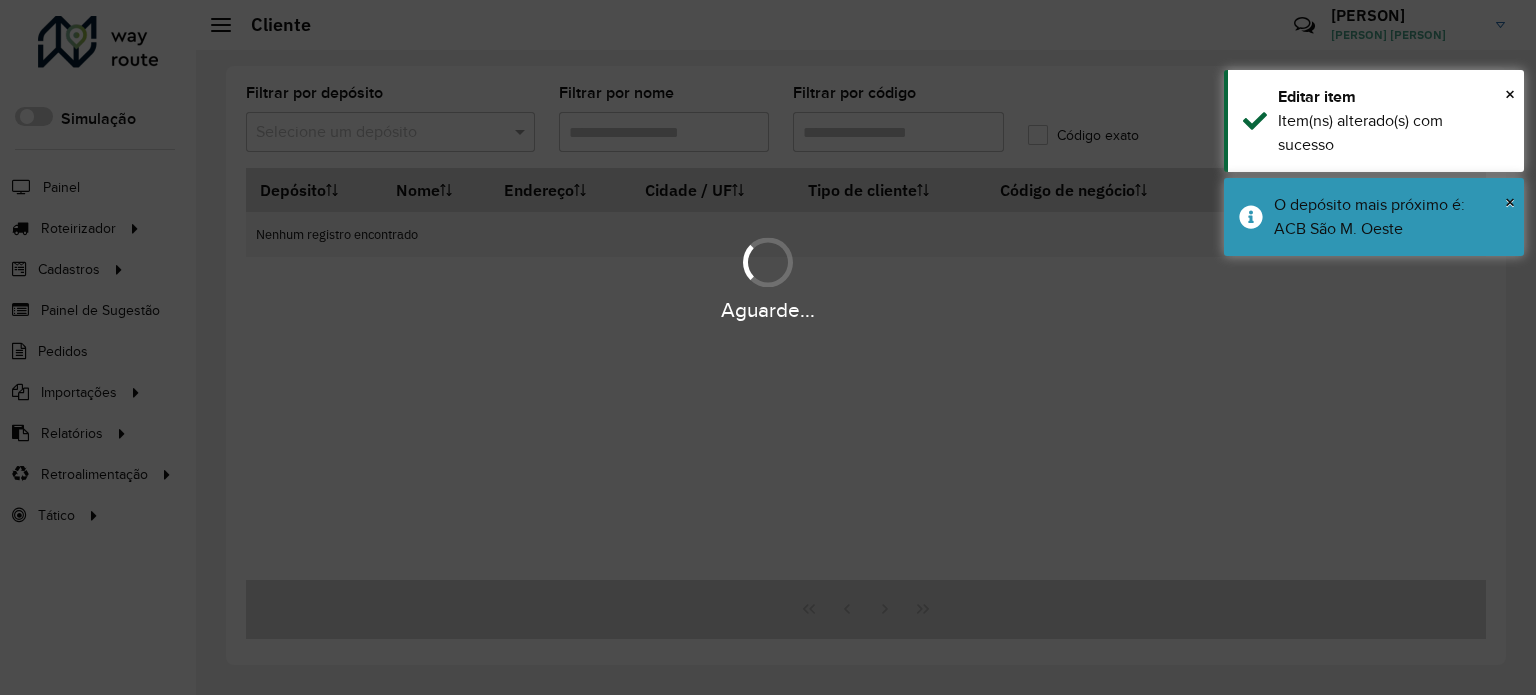 type on "****" 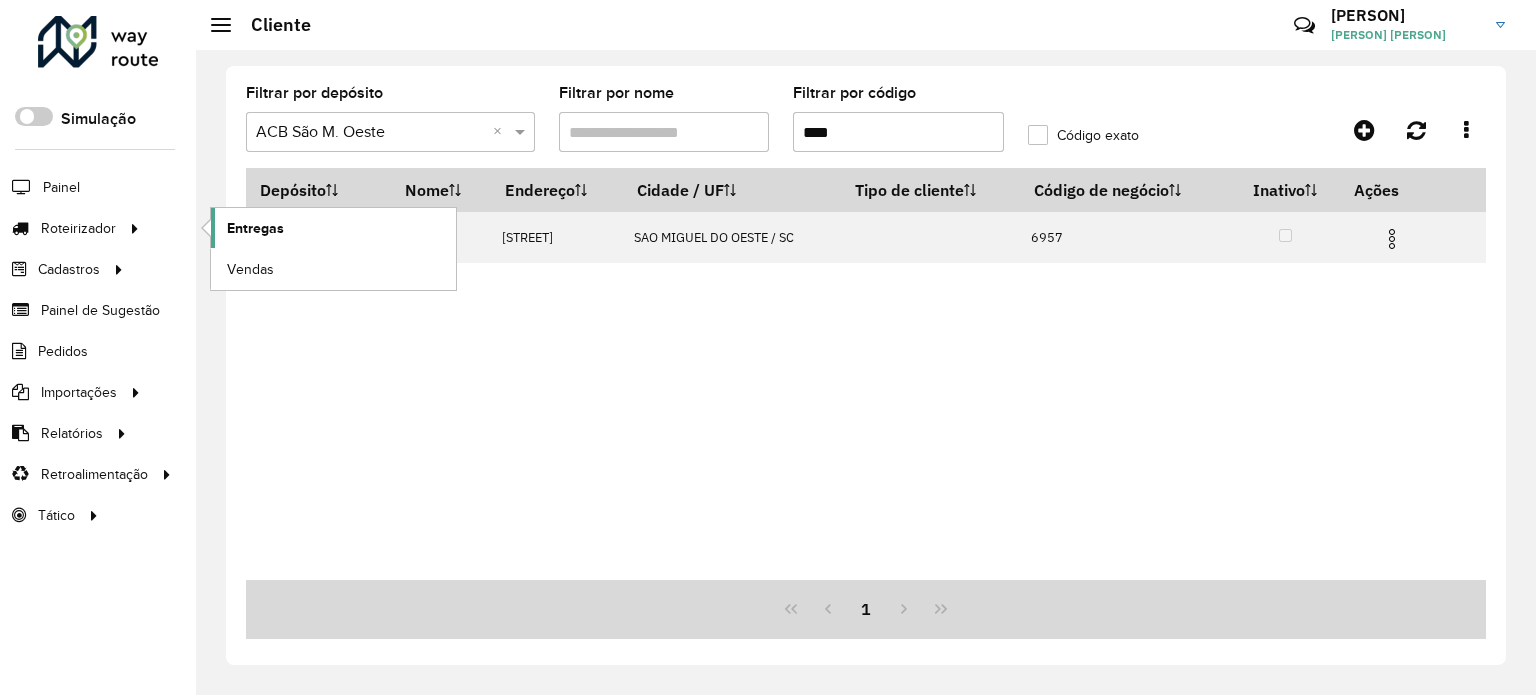 click on "Entregas" 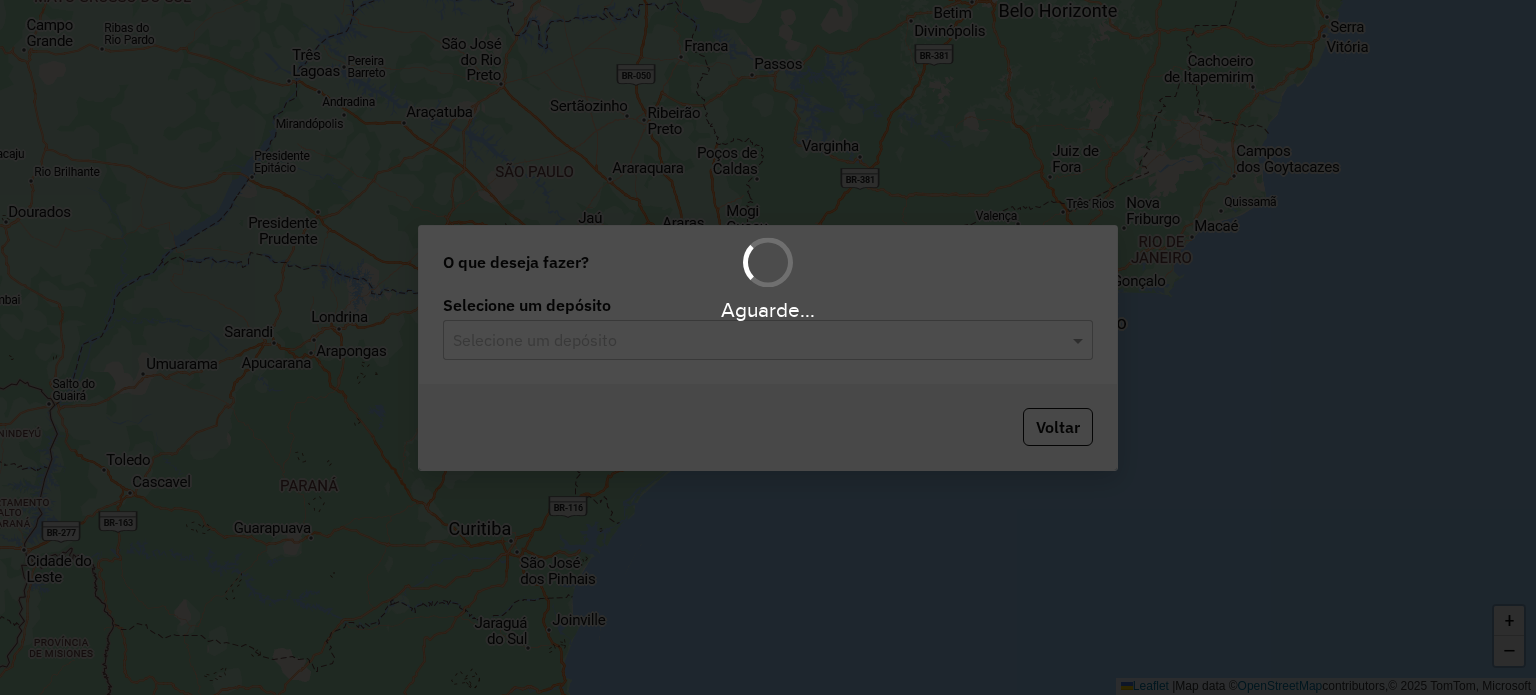 scroll, scrollTop: 0, scrollLeft: 0, axis: both 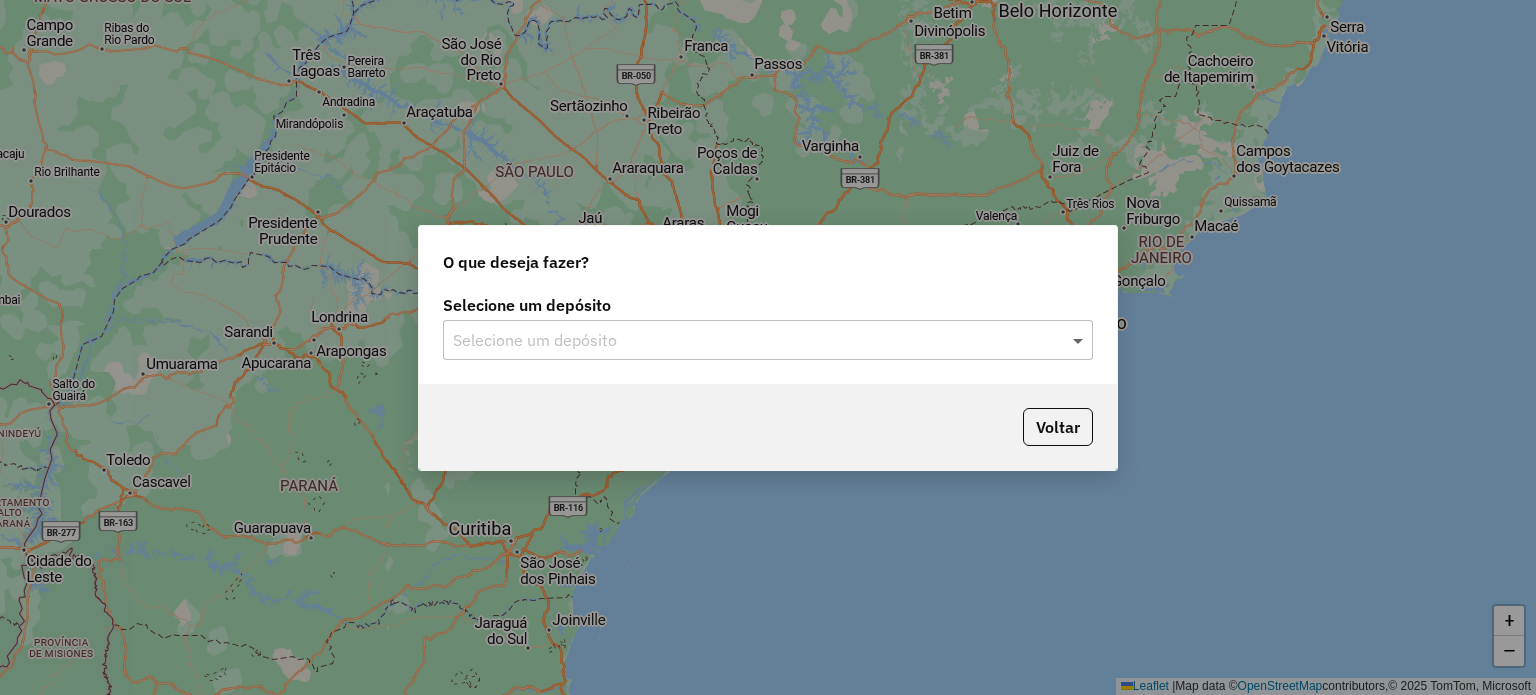 click 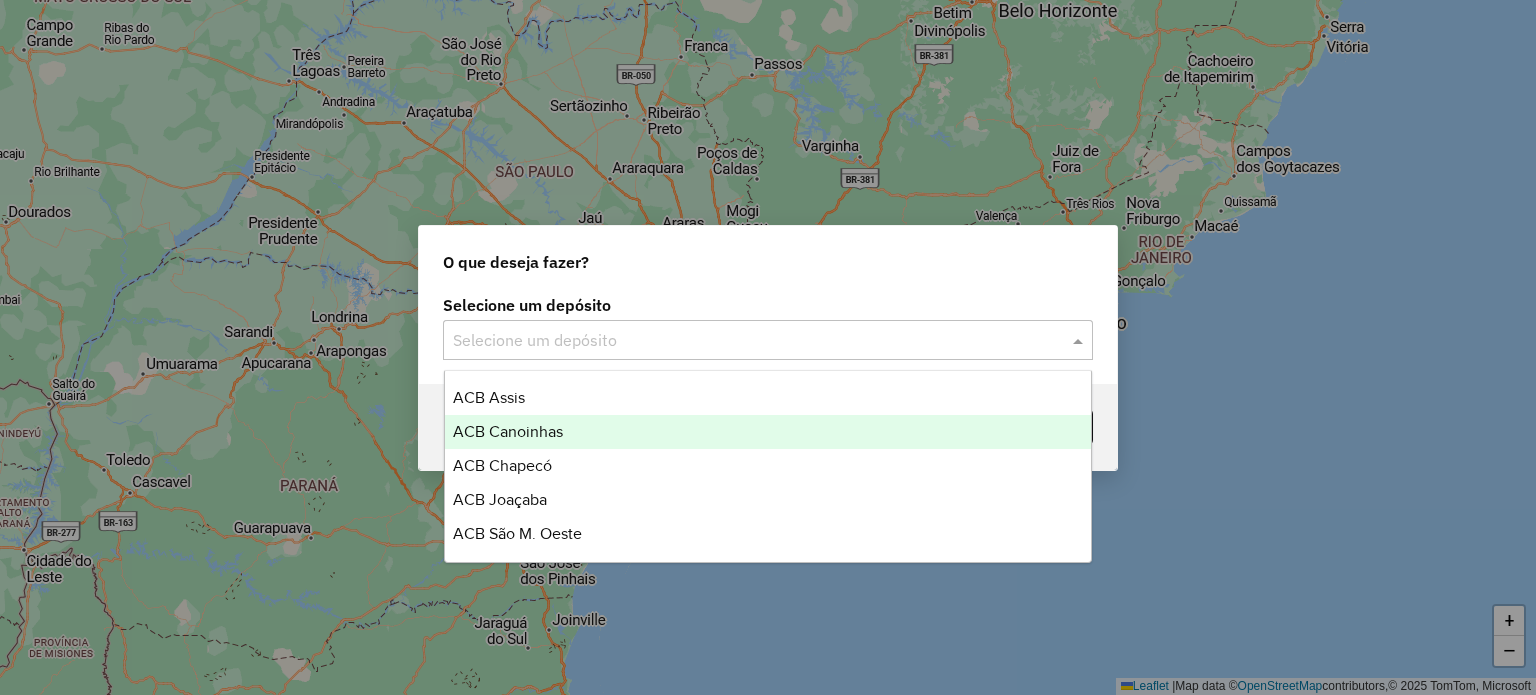 click on "ACB Canoinhas" at bounding box center (508, 431) 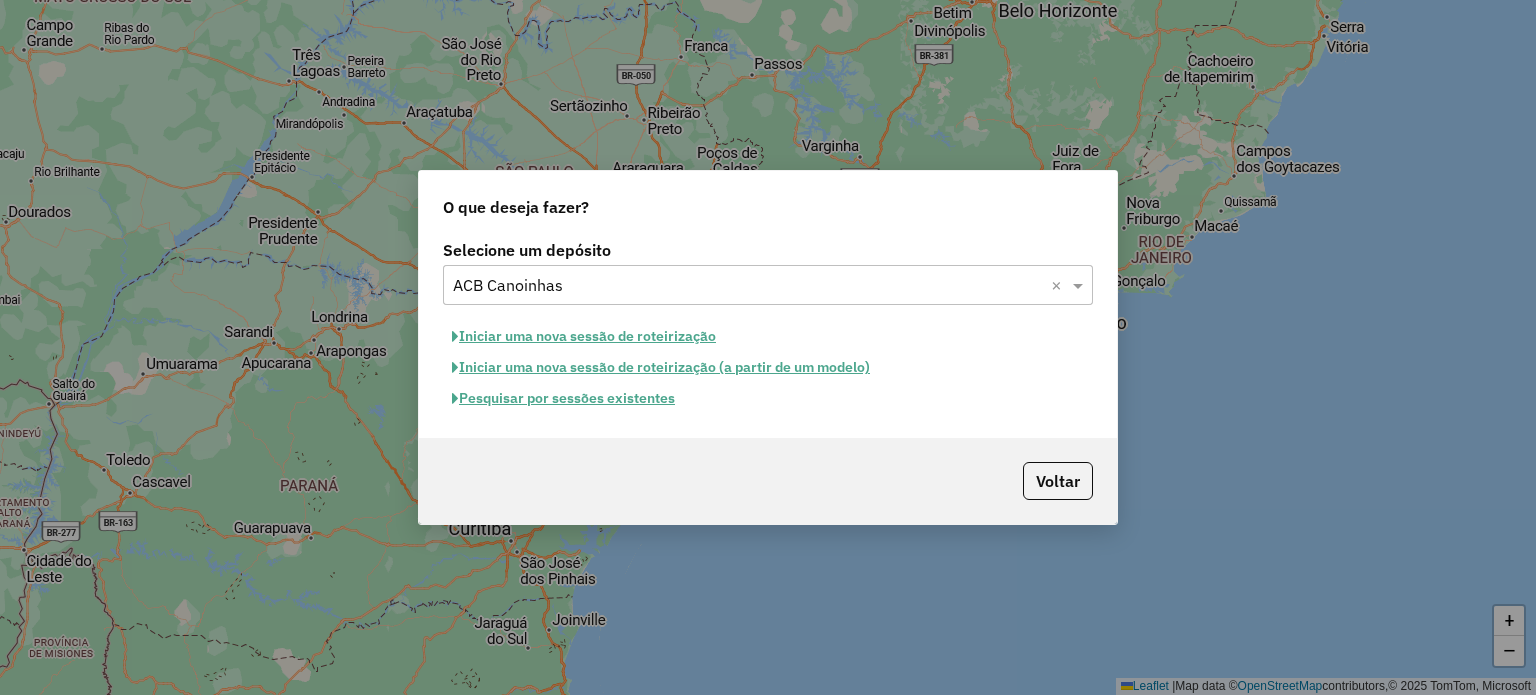 click on "Iniciar uma nova sessão de roteirização" 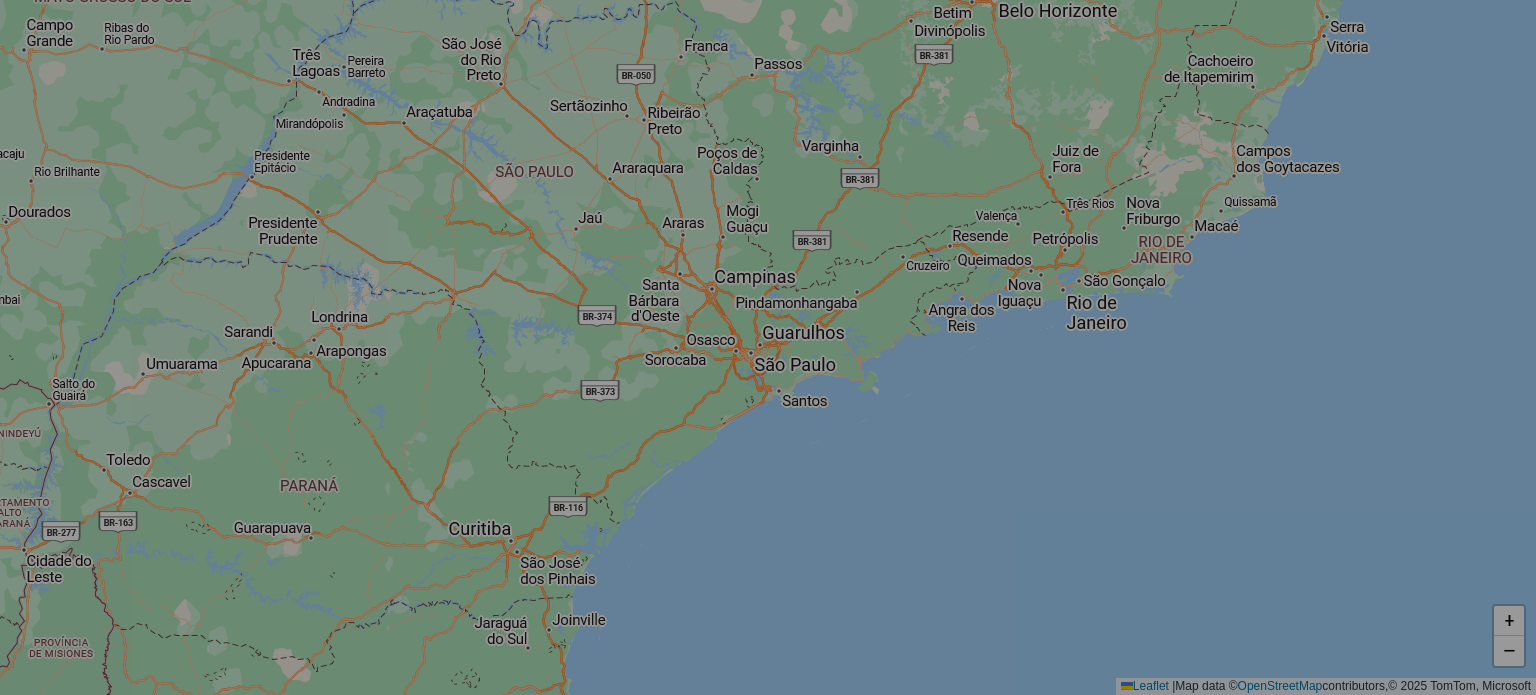 select on "*" 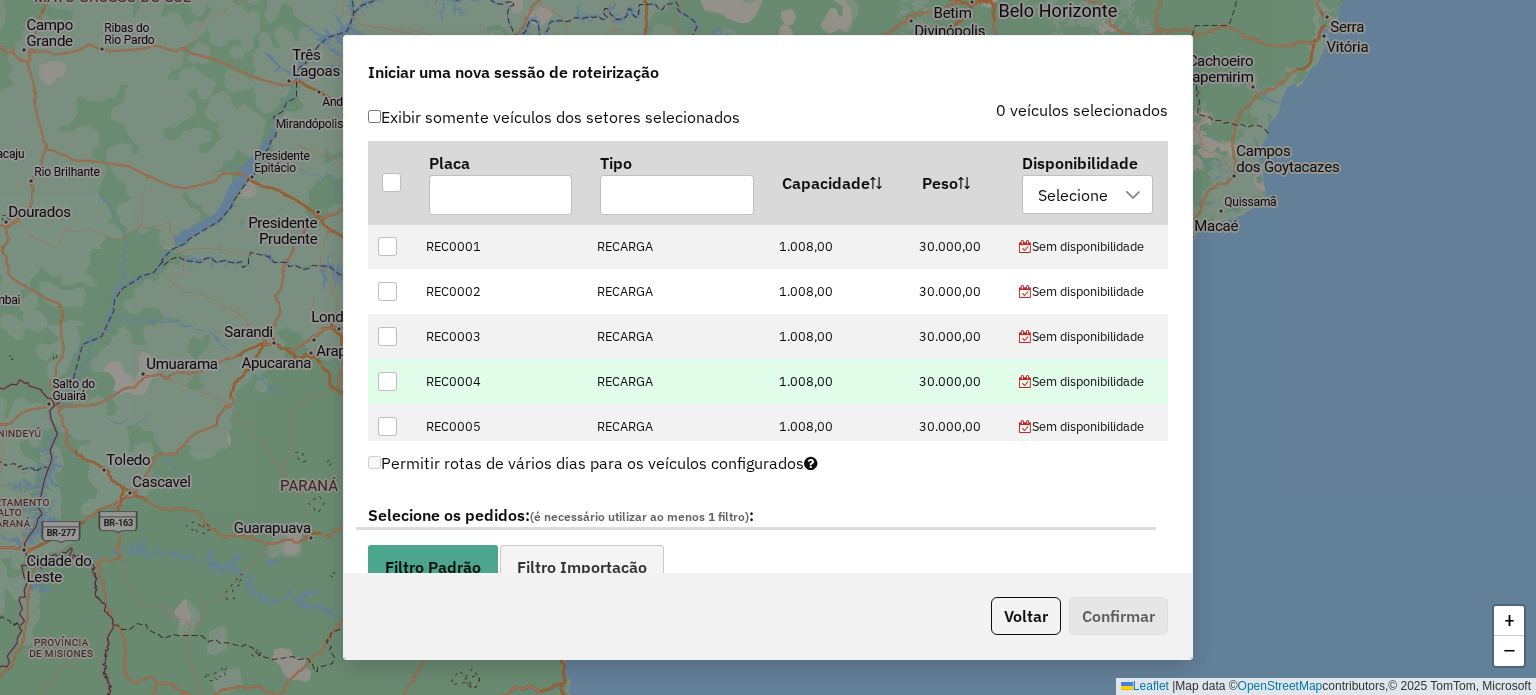 scroll, scrollTop: 700, scrollLeft: 0, axis: vertical 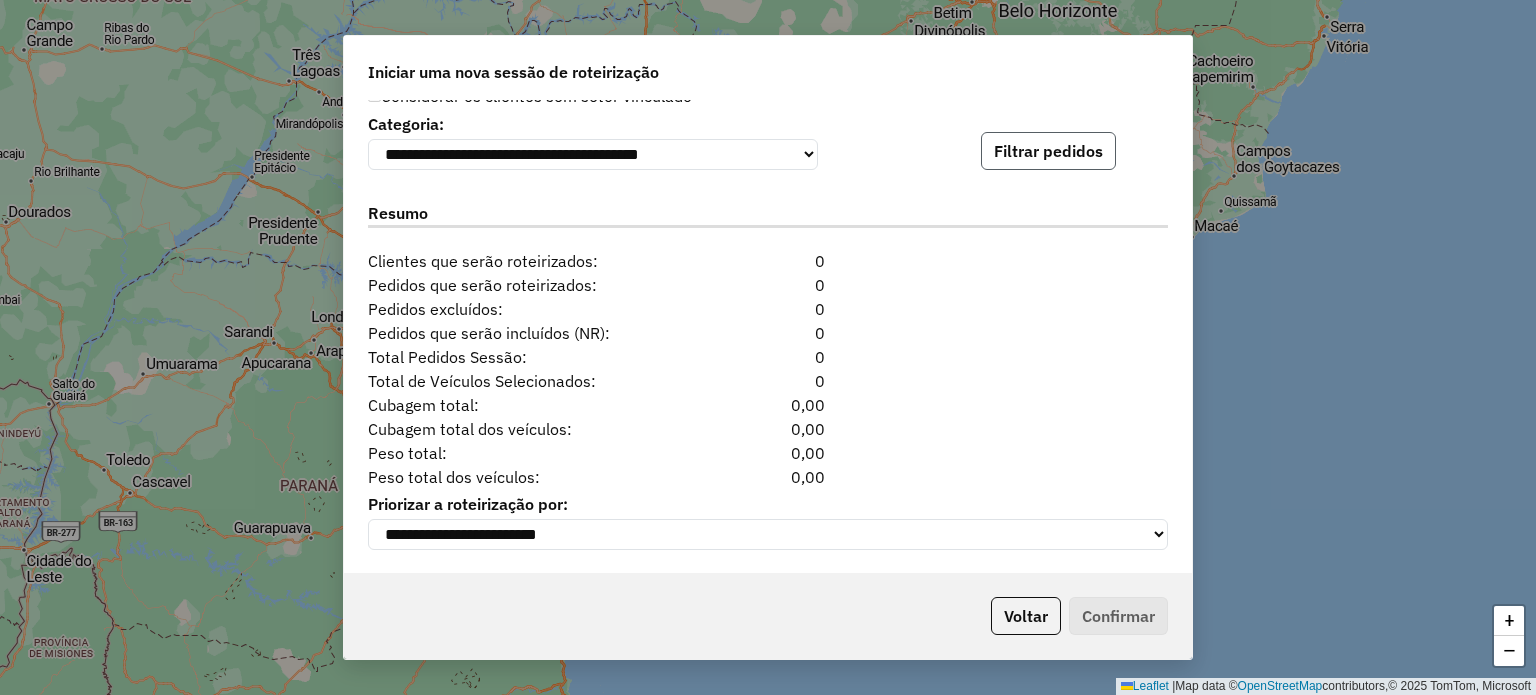 click on "Filtrar pedidos" 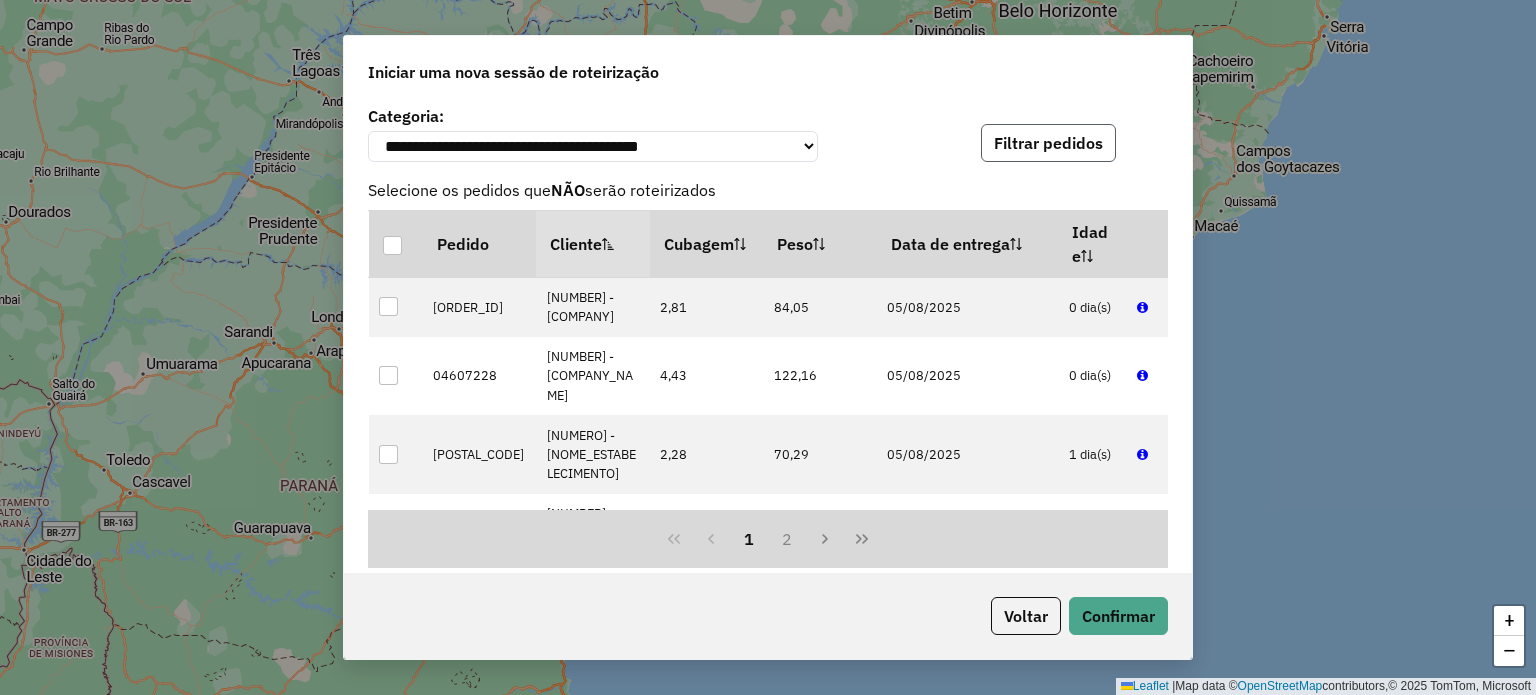click on "Filtrar pedidos" 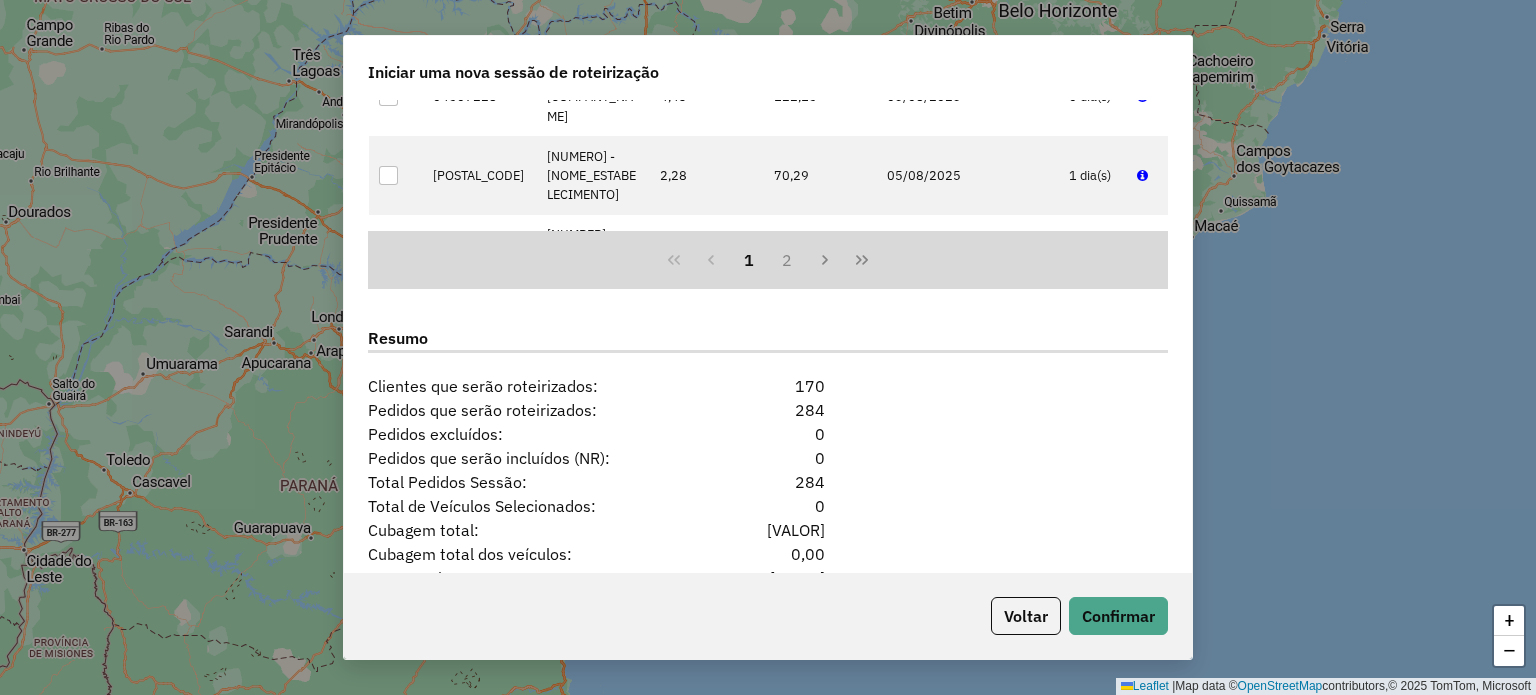 scroll, scrollTop: 2472, scrollLeft: 0, axis: vertical 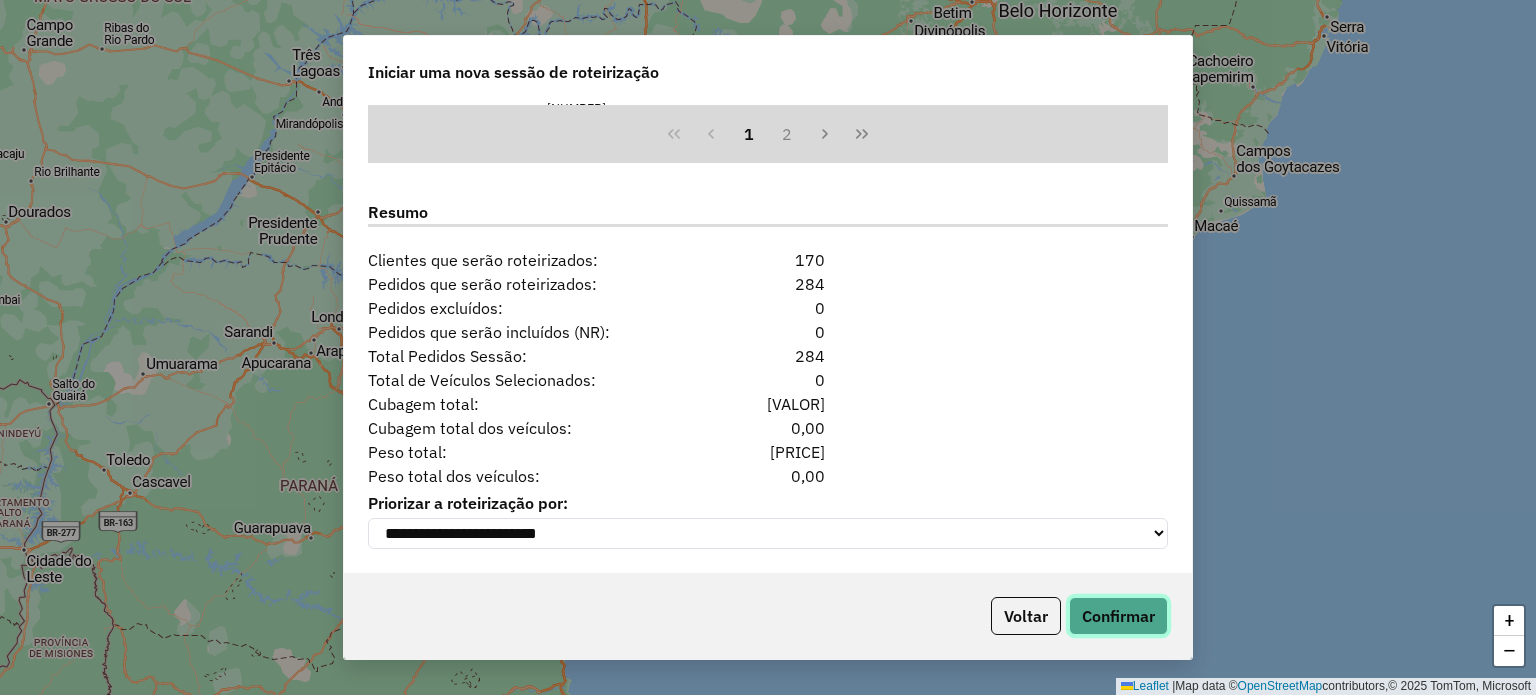 drag, startPoint x: 1131, startPoint y: 614, endPoint x: 965, endPoint y: 311, distance: 345.4924 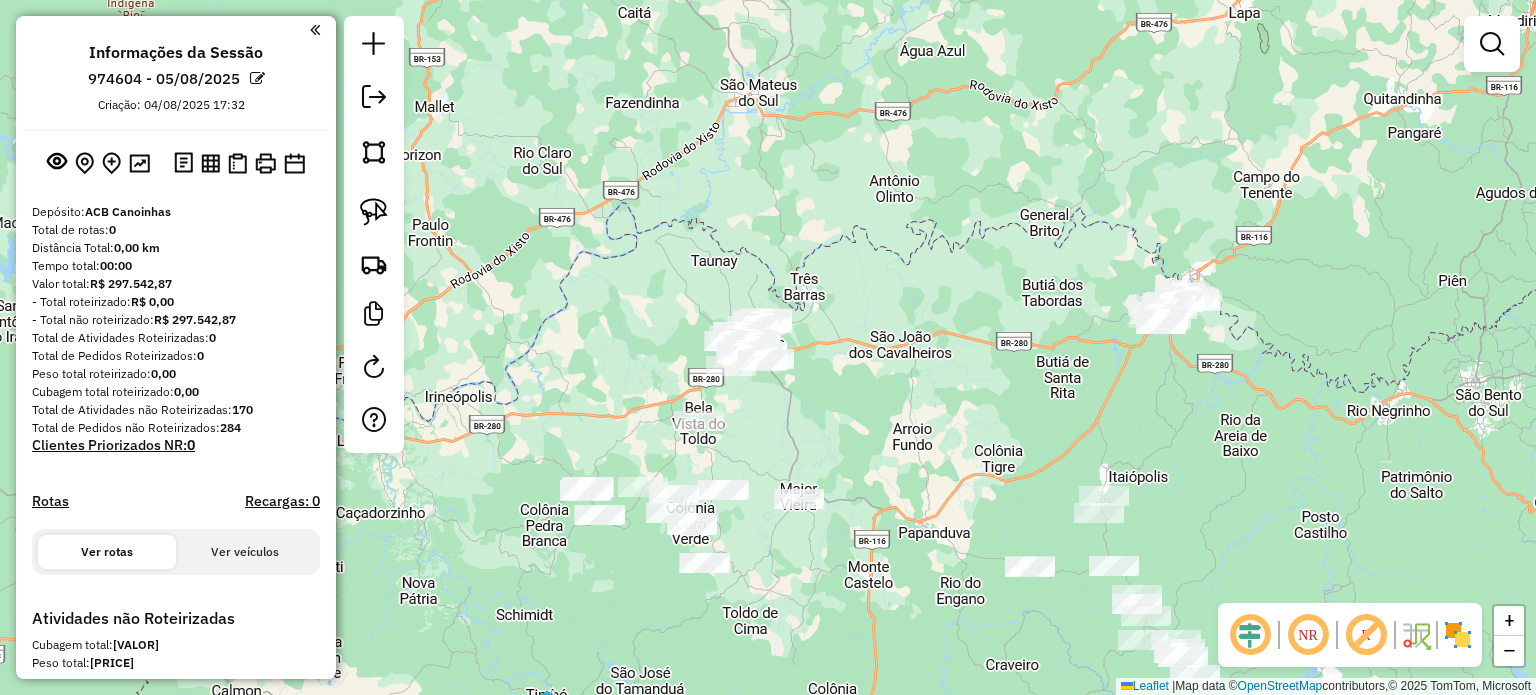click 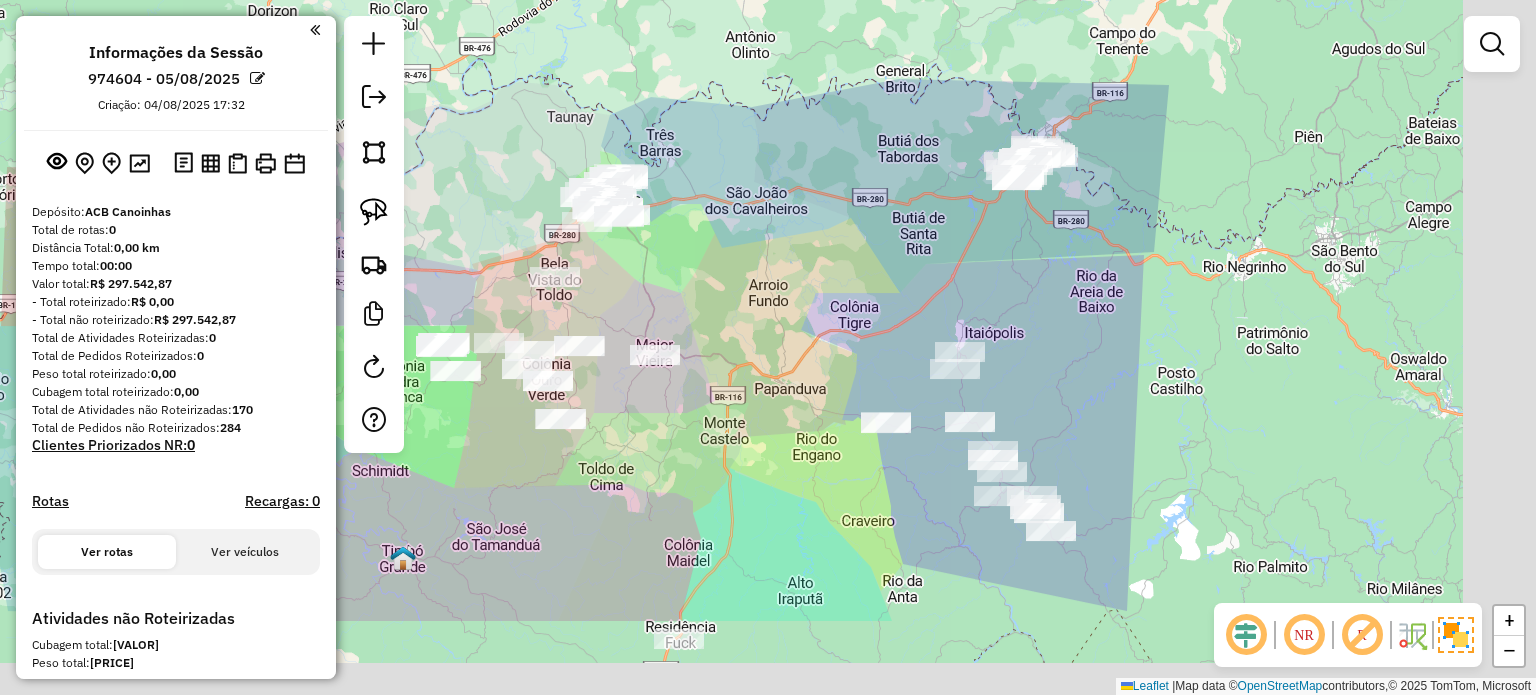 drag, startPoint x: 1104, startPoint y: 426, endPoint x: 924, endPoint y: 244, distance: 255.97656 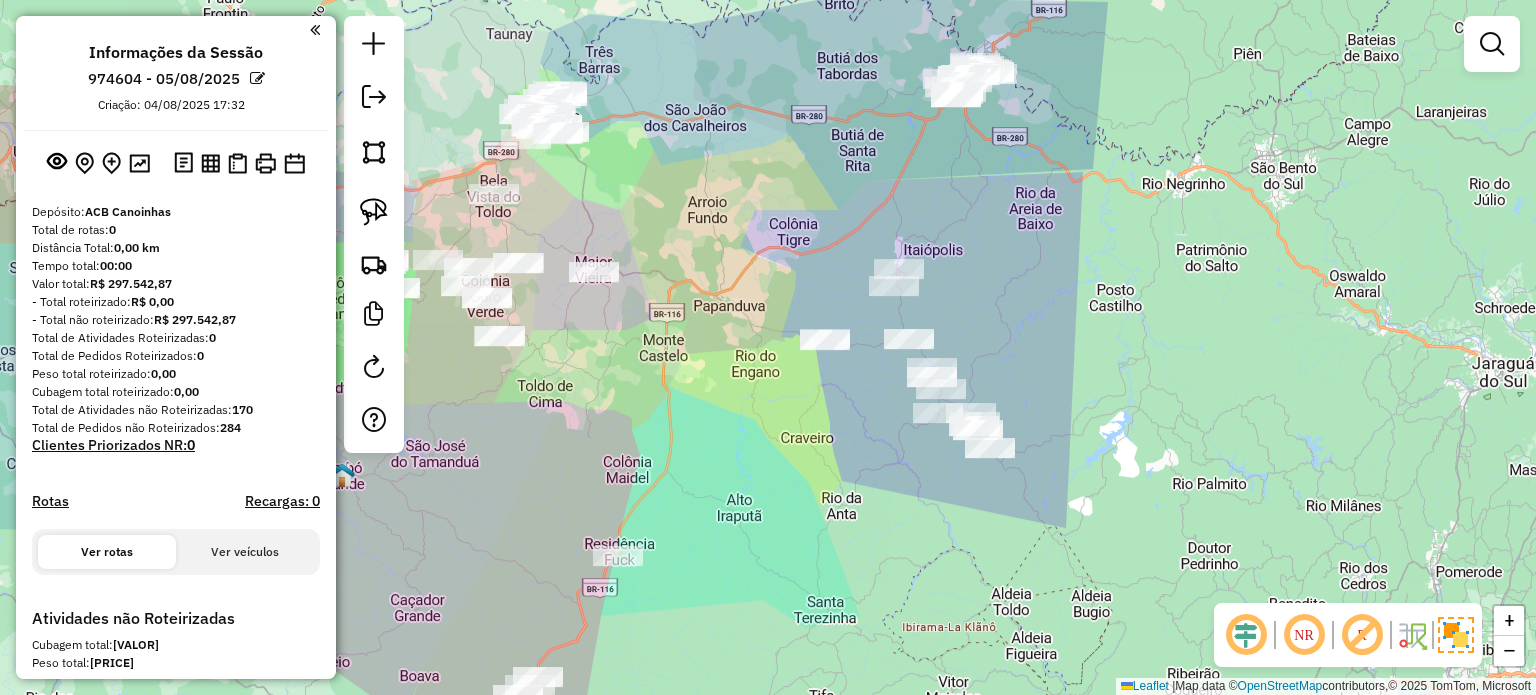 drag, startPoint x: 1141, startPoint y: 398, endPoint x: 1113, endPoint y: 389, distance: 29.410883 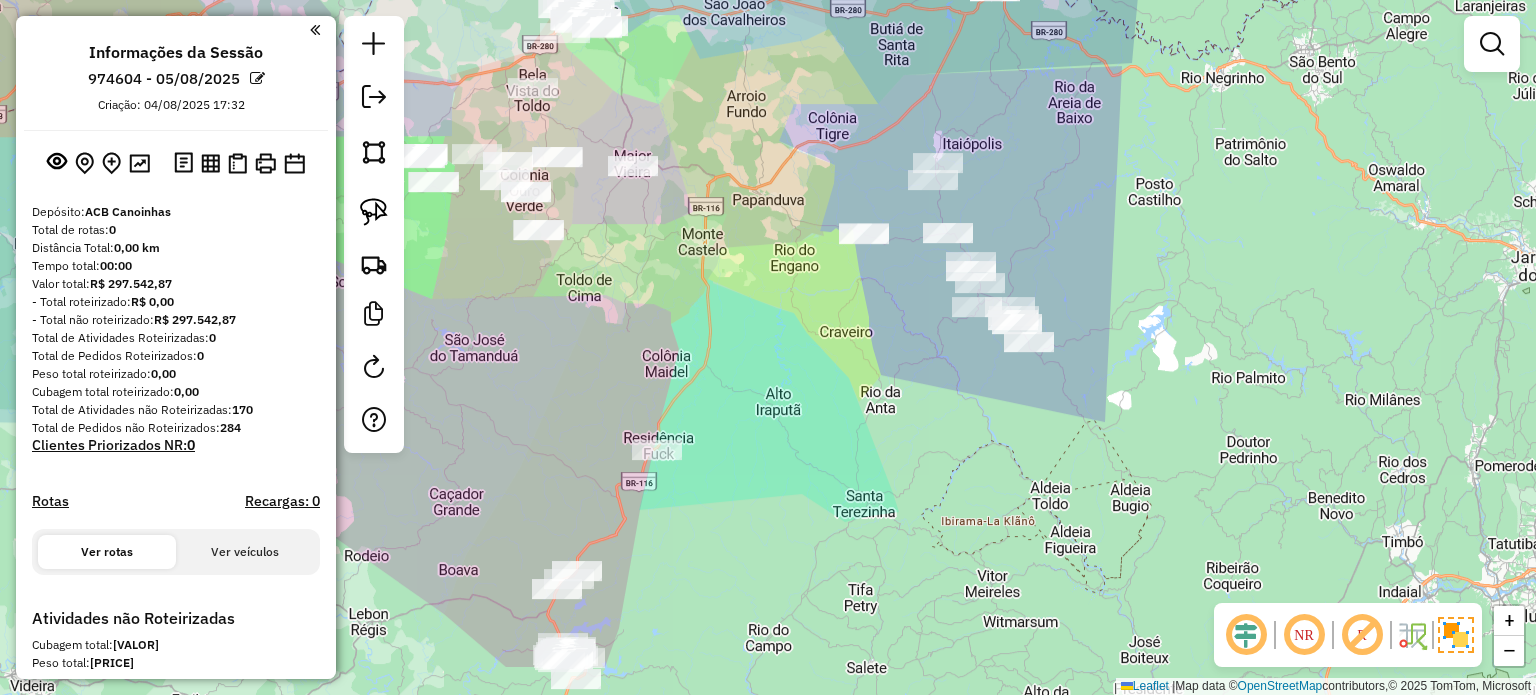 drag, startPoint x: 874, startPoint y: 445, endPoint x: 924, endPoint y: 349, distance: 108.24047 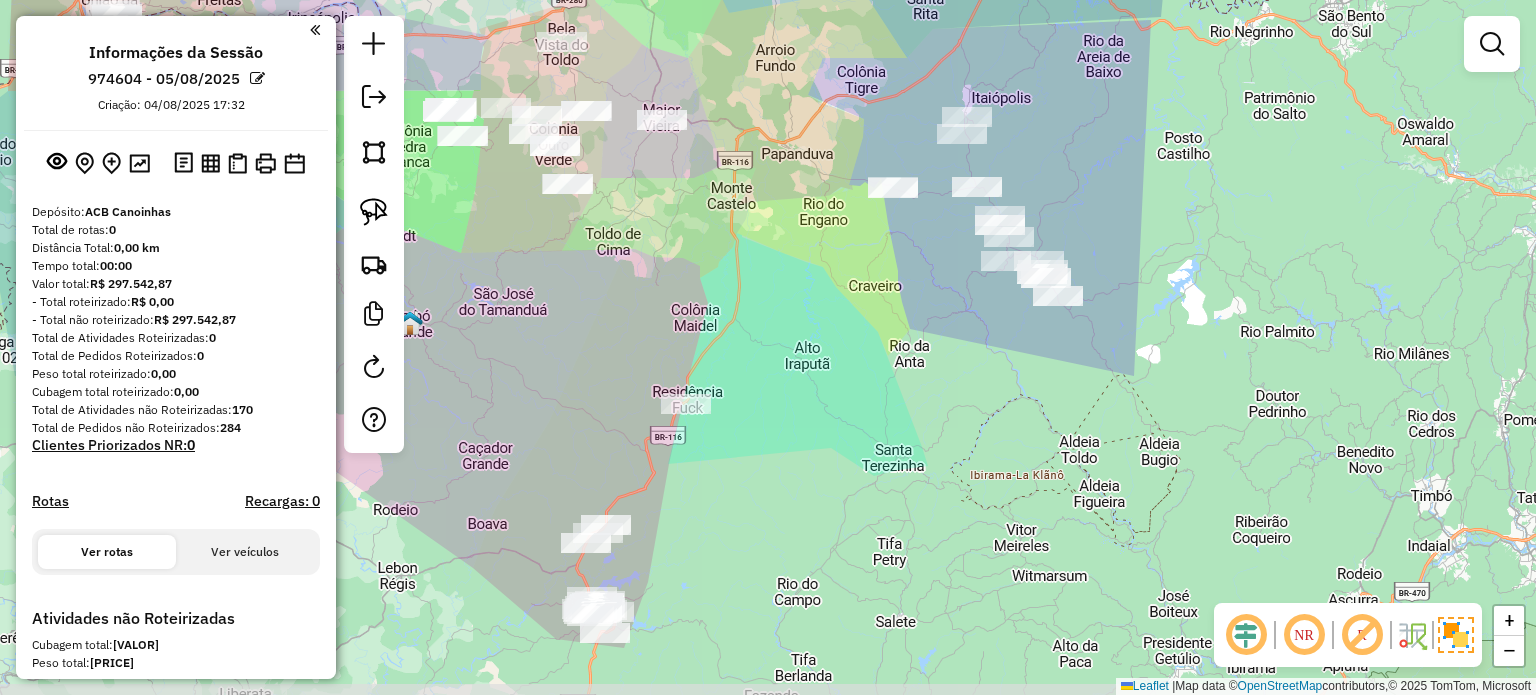 drag, startPoint x: 859, startPoint y: 469, endPoint x: 896, endPoint y: 395, distance: 82.73451 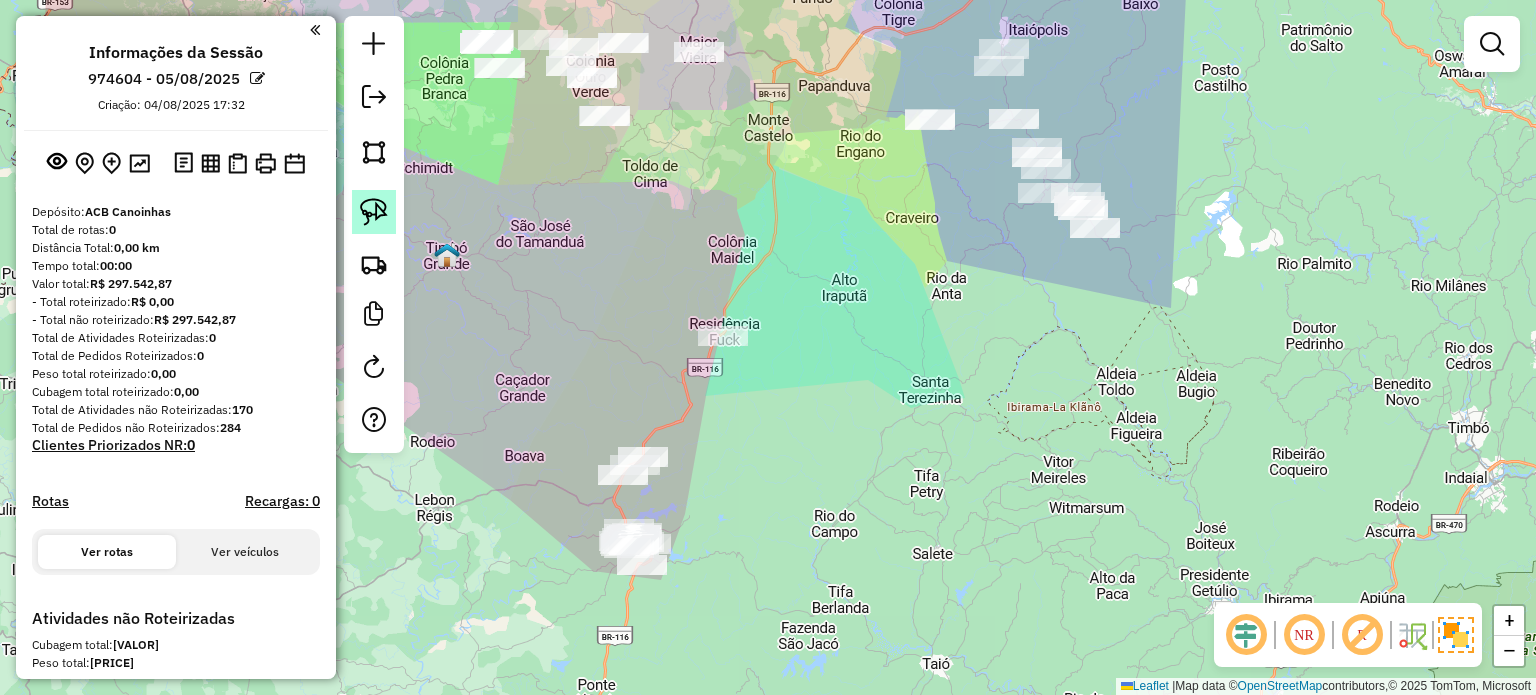click 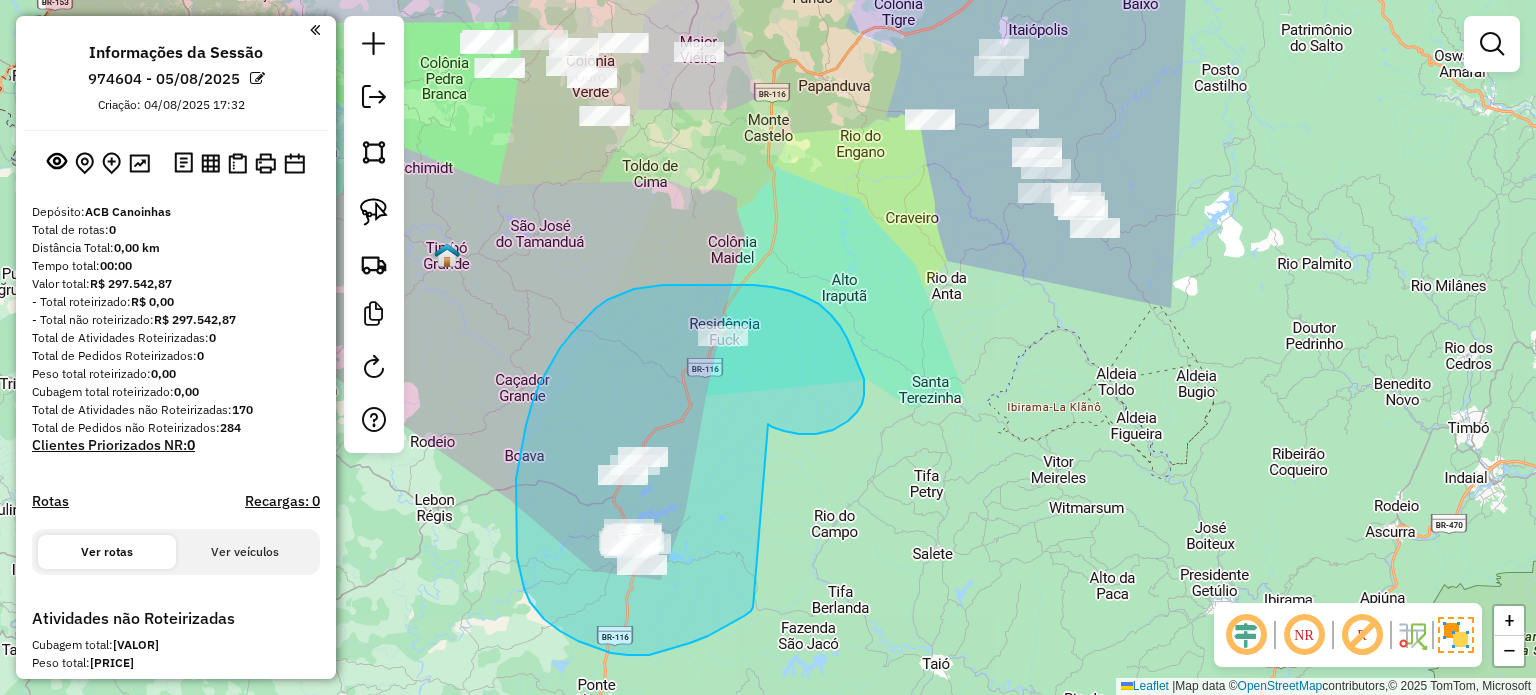 drag, startPoint x: 816, startPoint y: 434, endPoint x: 754, endPoint y: 596, distance: 173.45892 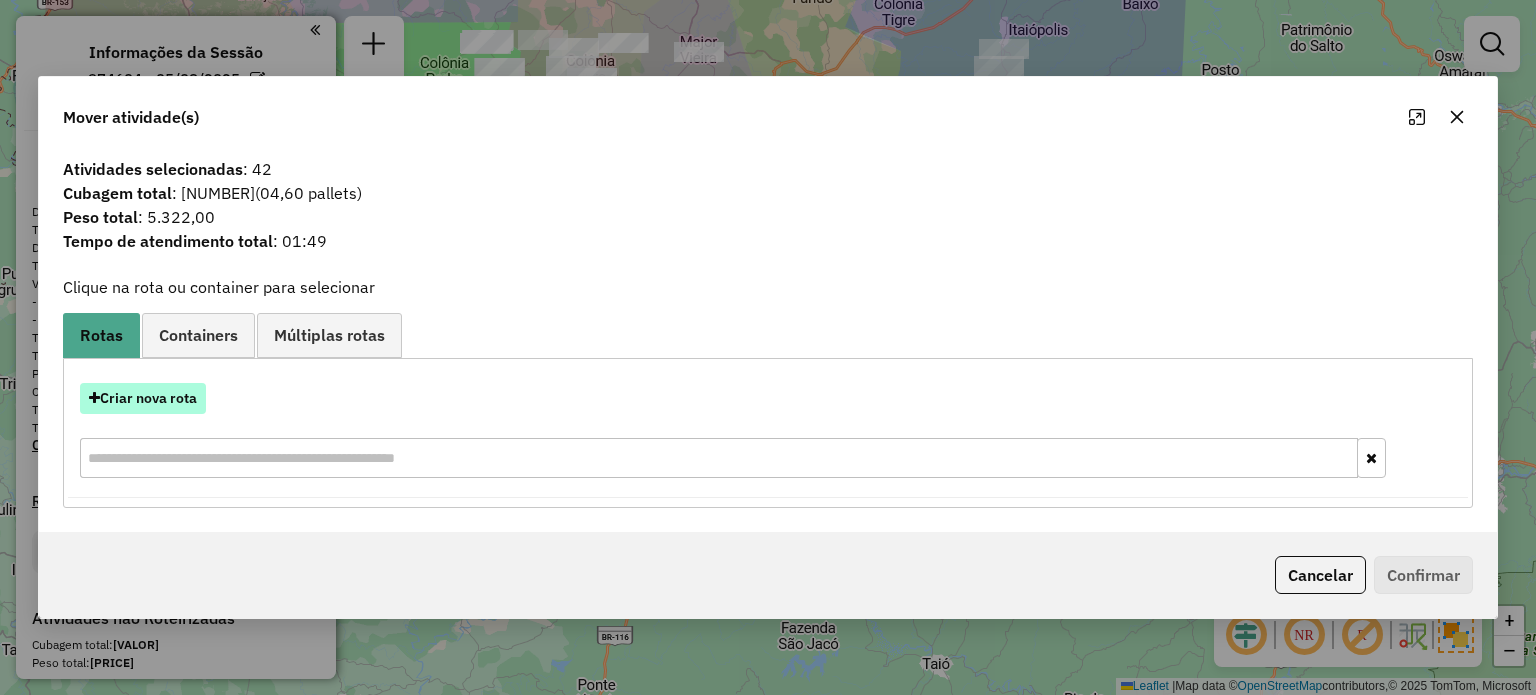 click on "Criar nova rota" at bounding box center [143, 398] 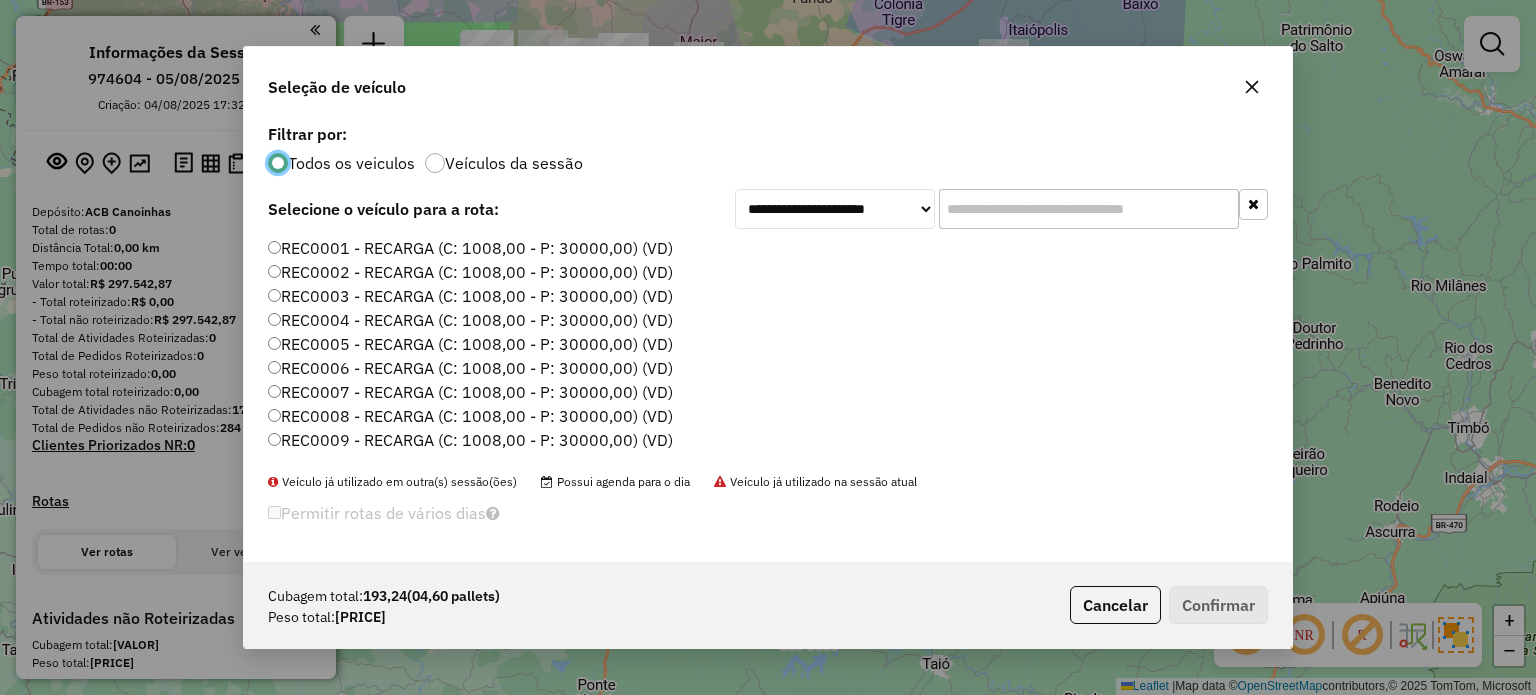 scroll, scrollTop: 10, scrollLeft: 6, axis: both 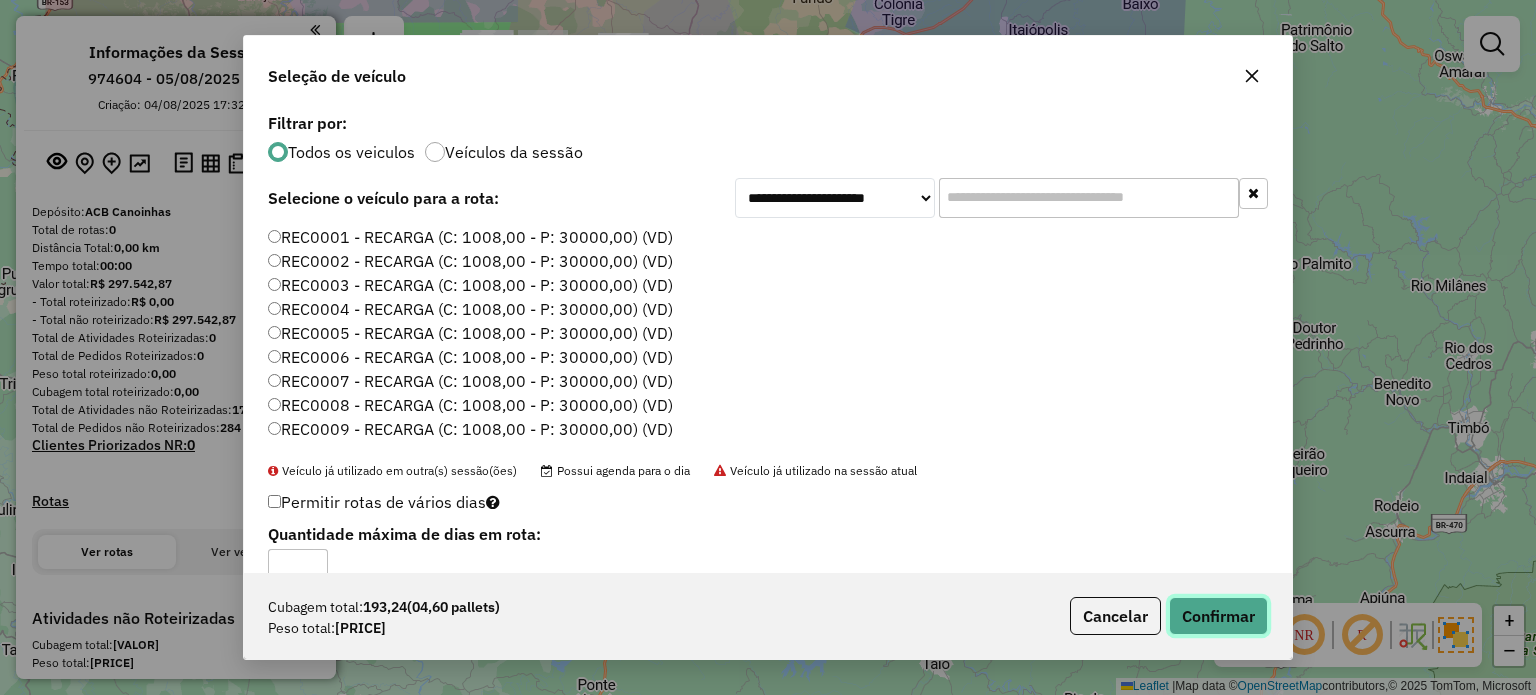 click on "Confirmar" 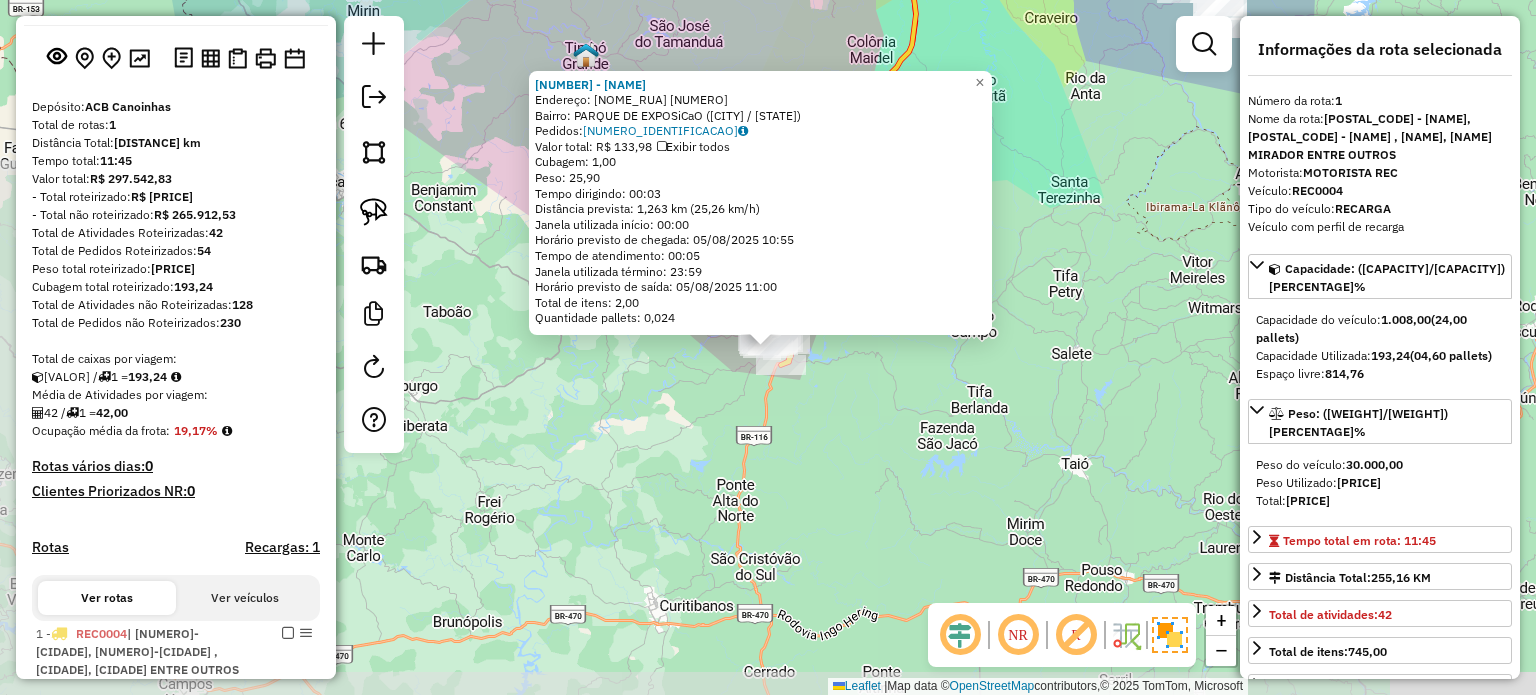 scroll, scrollTop: 586, scrollLeft: 0, axis: vertical 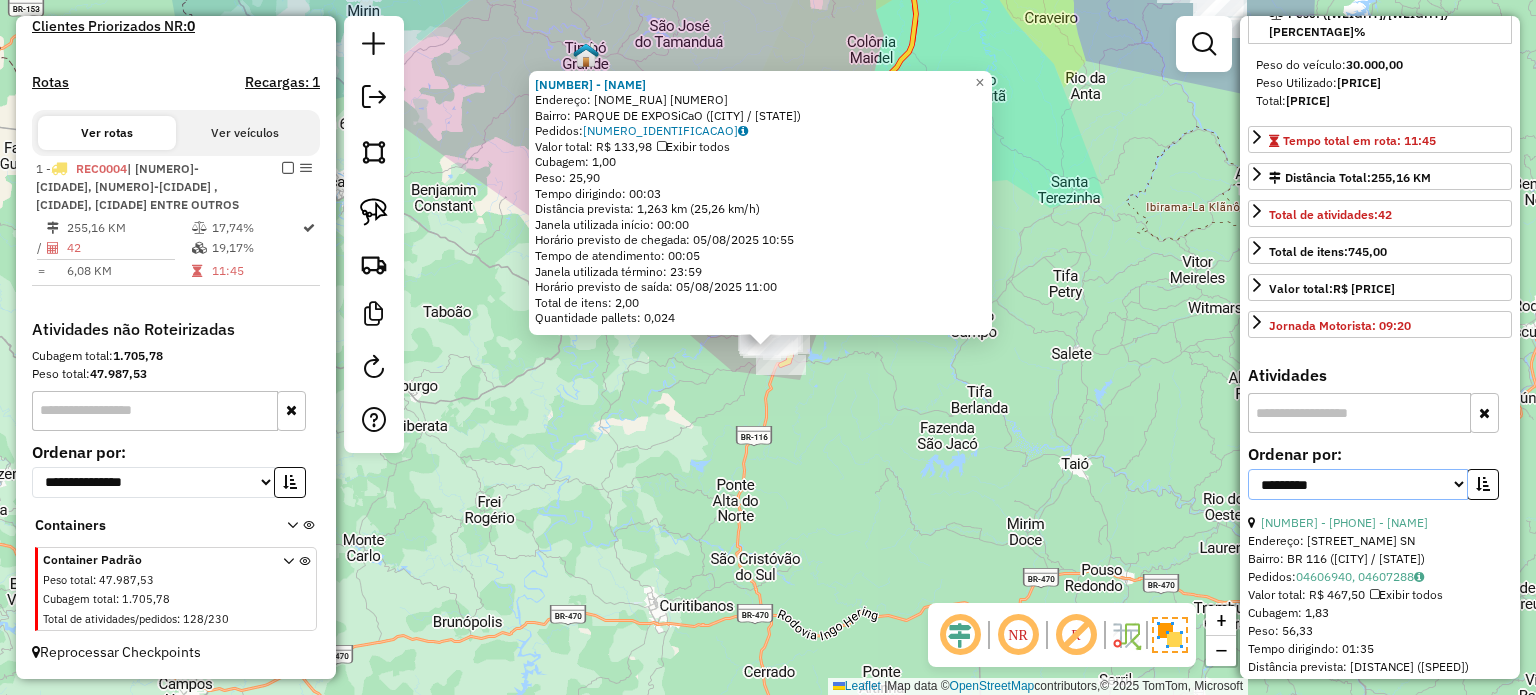 click on "**********" at bounding box center (1358, 484) 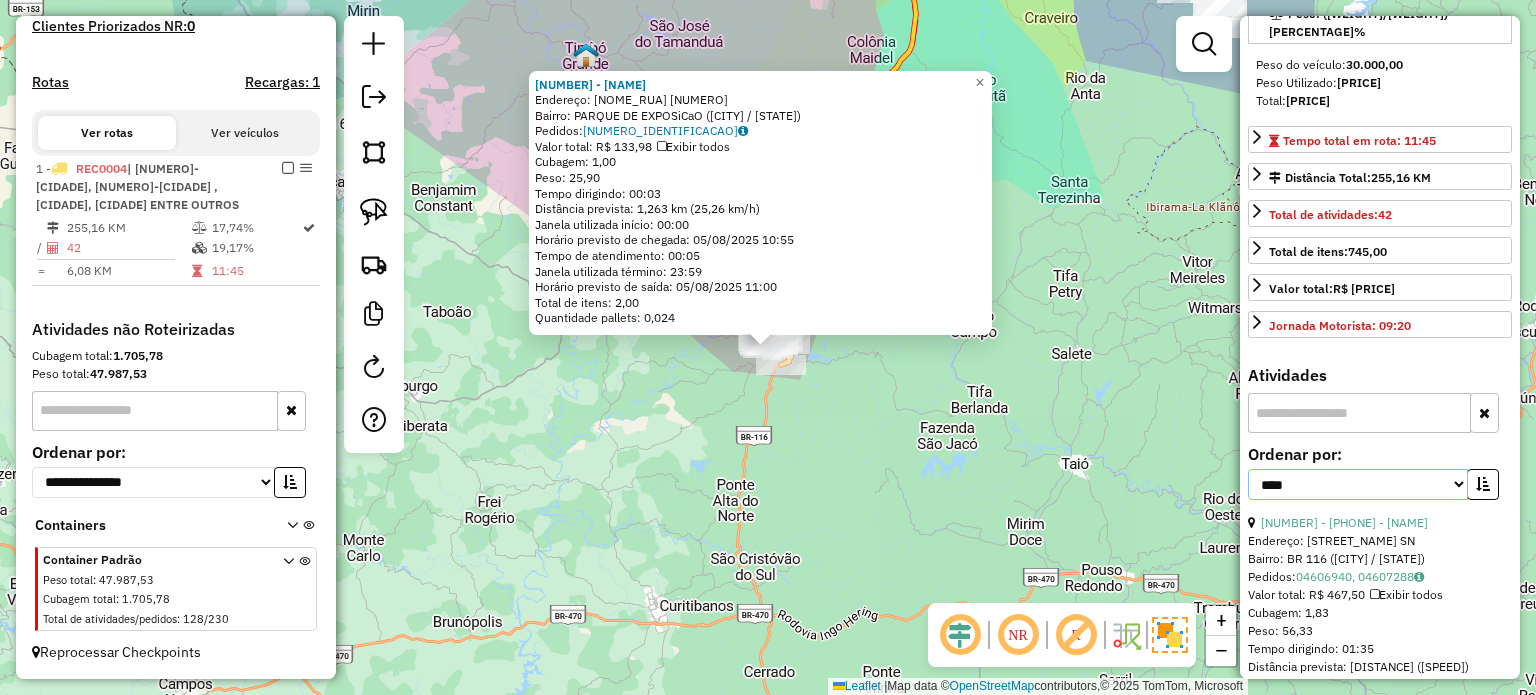 click on "**********" at bounding box center [1358, 484] 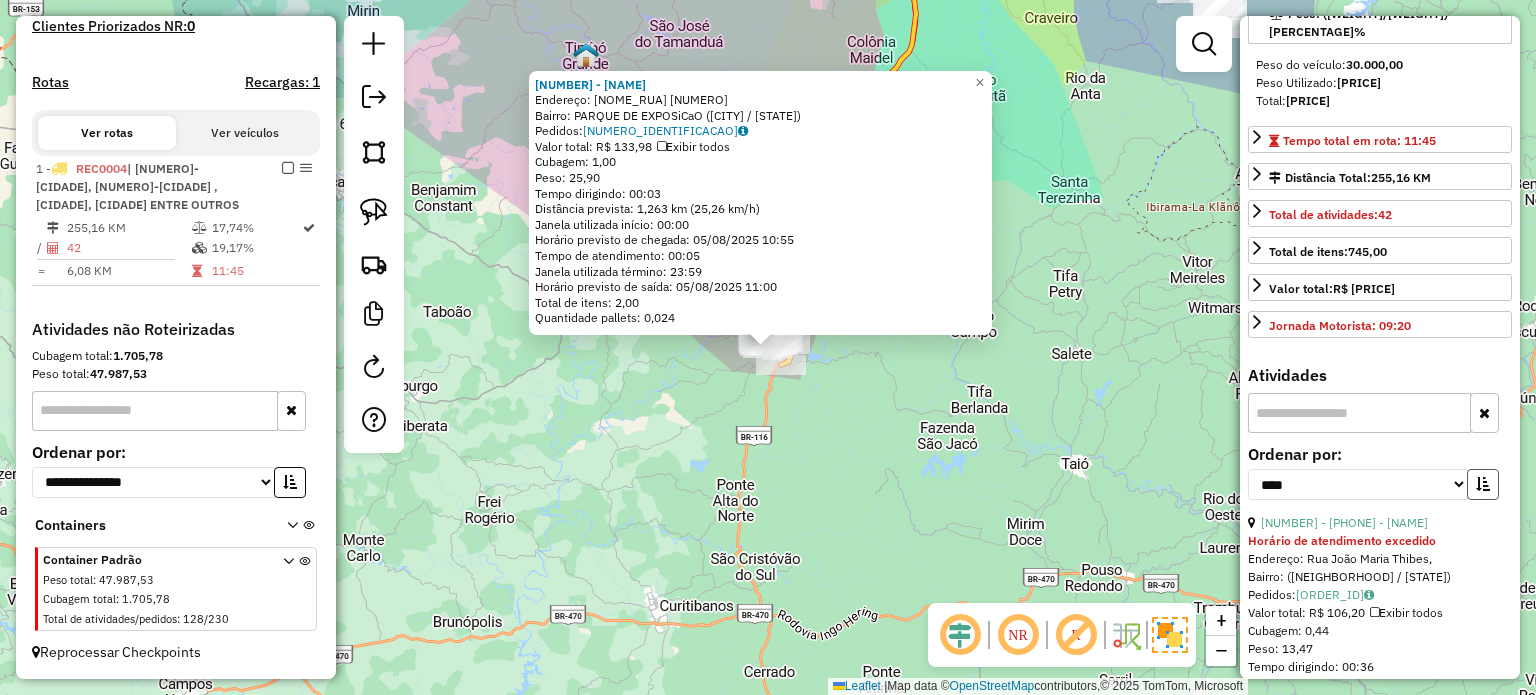 click at bounding box center [1483, 484] 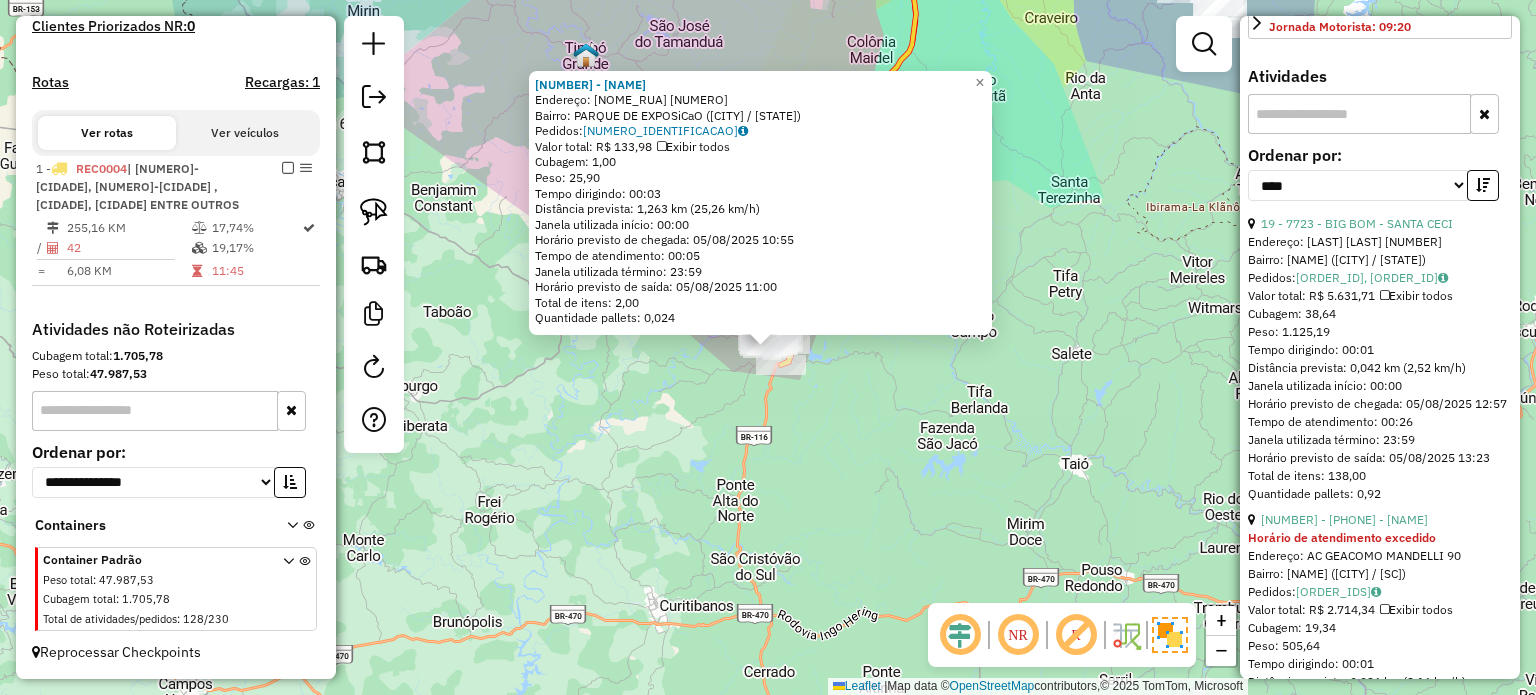 scroll, scrollTop: 700, scrollLeft: 0, axis: vertical 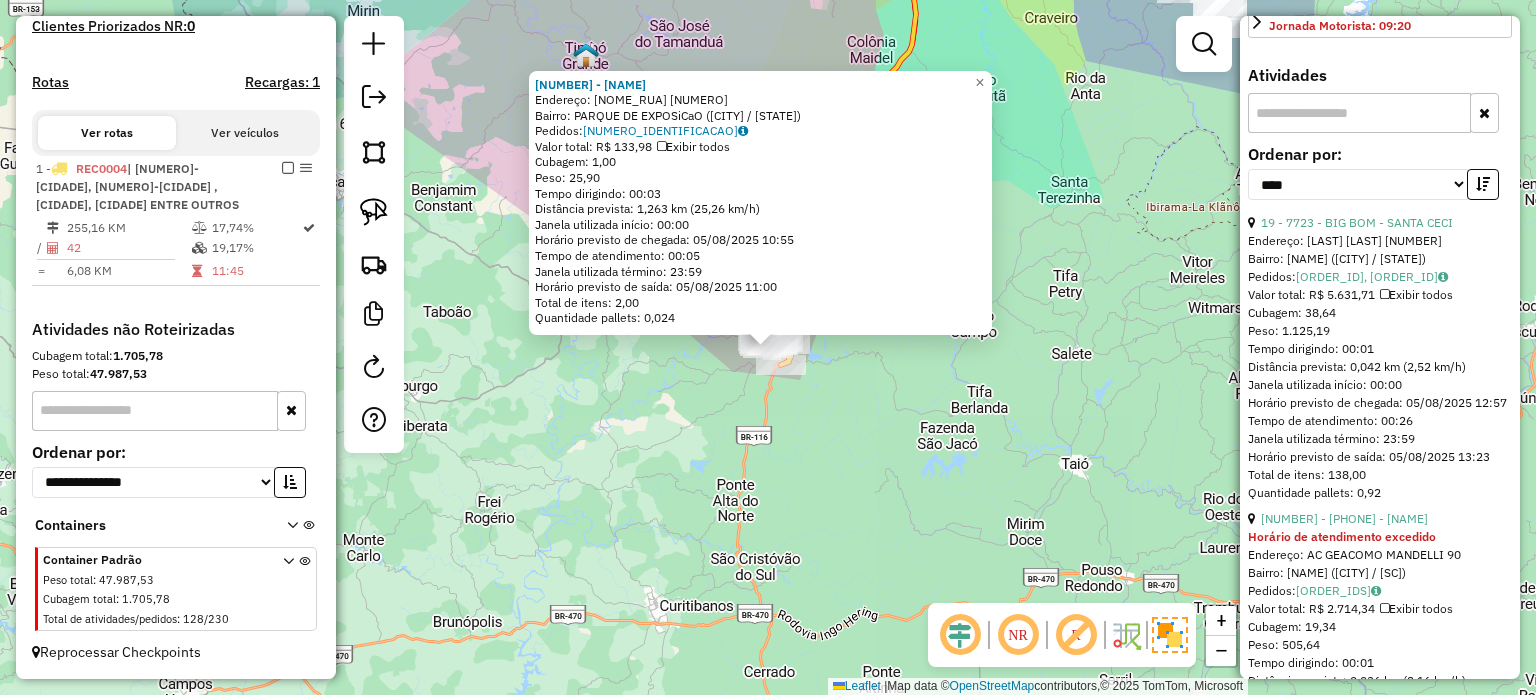 click on "[NUMBER] - [NUMBER] - [LAST] [LAST] Endereço: [LAST] [LAST] [NUMBER] Bairro: [LAST] [LAST] ([LAST] / [STATE]) Pedidos: [POSTAL_CODE] Valor total: R$ [PRICE] Exibir todos Cubagem: [NUMBER] Peso: [NUMBER] Tempo dirigindo: [TIME] Distância prevista: [PRICE] km ([PRICE] km/h) Janela utilizada início: [TIME] Horário previsto de chegada: [DATE] [TIME] Tempo de atendimento: [TIME] Janela utilizada término: [TIME] Horário previsto de saída: [DATE] [TIME] Total de itens: [NUMBER] Quantidade pallets: [NUMBER] × Janela de atendimento Grade de atendimento Capacidade Transportadoras Veículos Cliente Pedidos Rotas Selecione os dias de semana para filtrar as janelas de atendimento Seg Ter Qua Qui Sex Sáb Dom Informe o período da janela de atendimento: De: Até: Filtrar exatamente a janela do cliente Considerar janela de atendimento padrão Selecione os dias de semana para filtrar as grades de atendimento Seg Ter Qua Qui Sex Sáb Dom Peso mínimo: Peso máximo: De:" 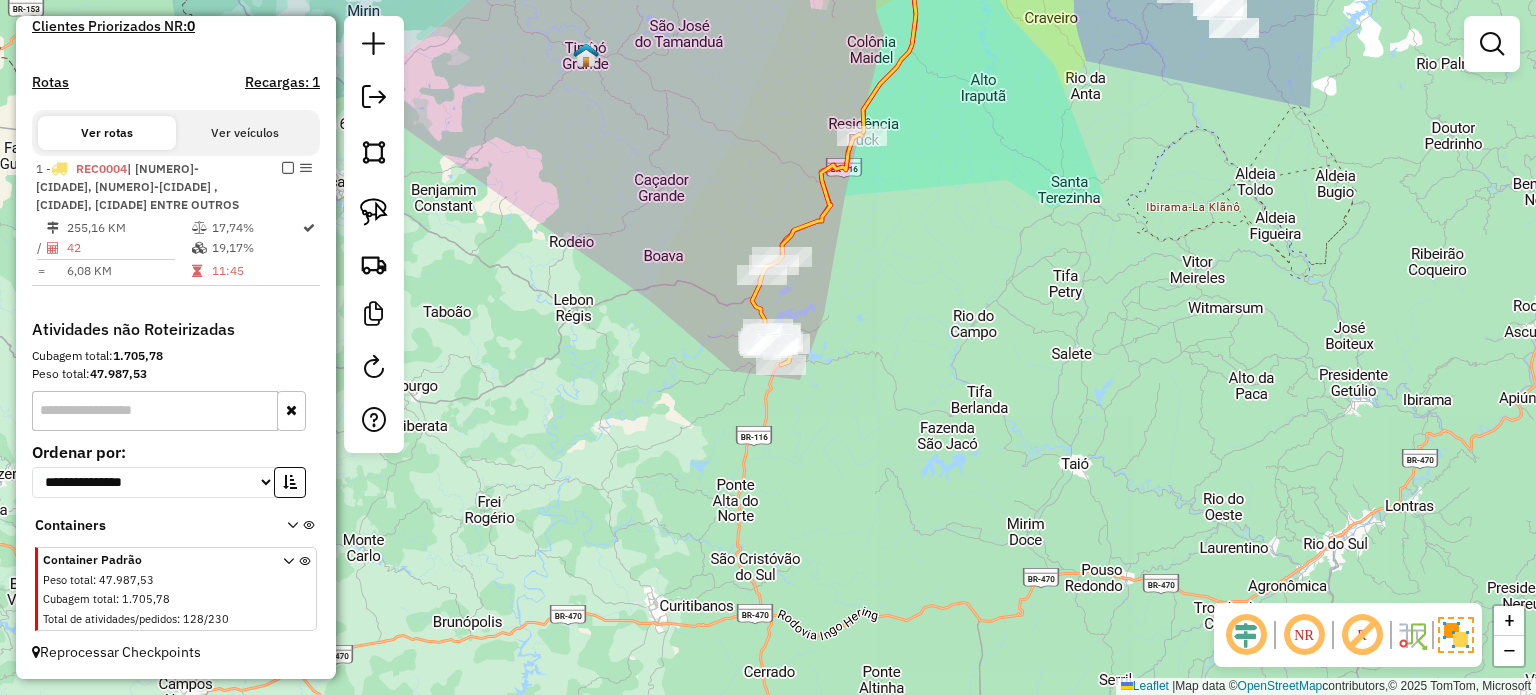 drag, startPoint x: 1059, startPoint y: 446, endPoint x: 1040, endPoint y: 539, distance: 94.92102 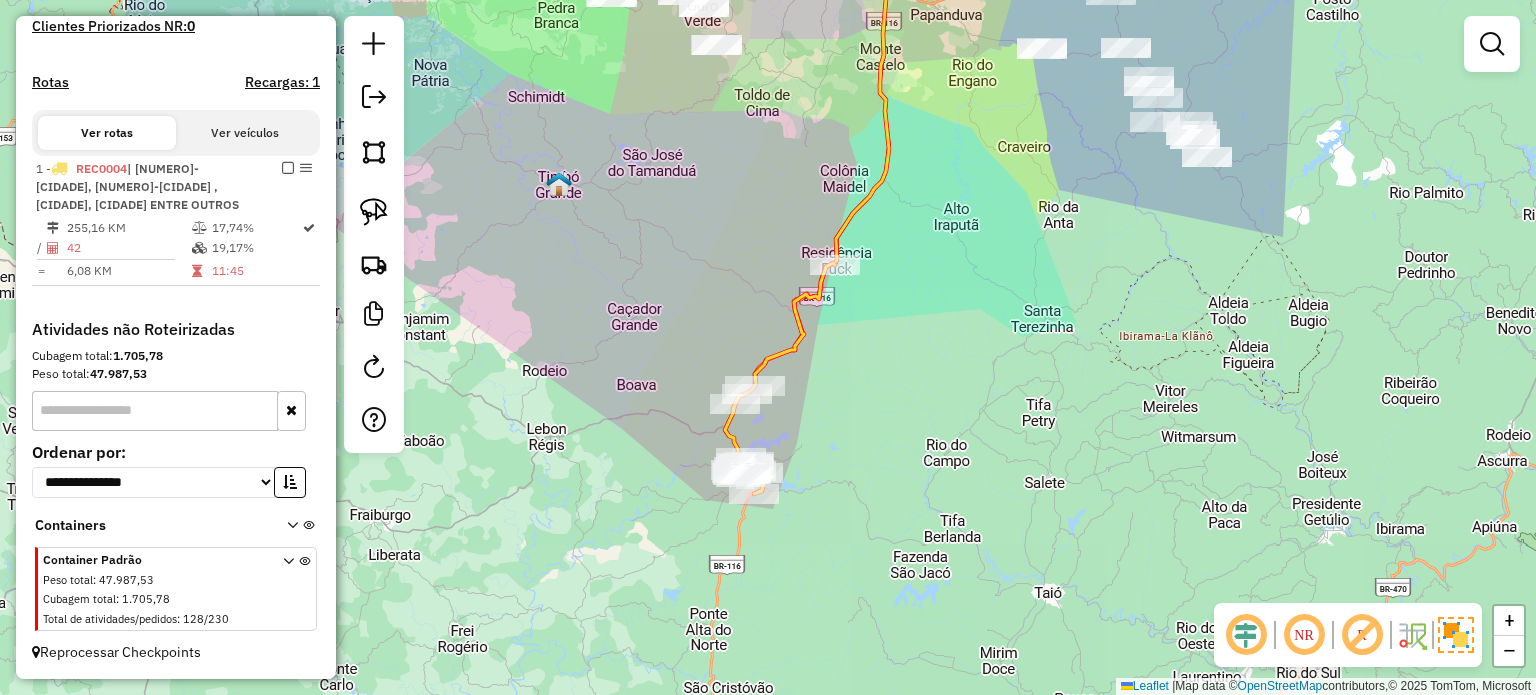 click on "Janela de atendimento Grade de atendimento Capacidade Transportadoras Veículos Cliente Pedidos  Rotas Selecione os dias de semana para filtrar as janelas de atendimento  Seg   Ter   Qua   Qui   Sex   Sáb   Dom  Informe o período da janela de atendimento: De: Até:  Filtrar exatamente a janela do cliente  Considerar janela de atendimento padrão  Selecione os dias de semana para filtrar as grades de atendimento  Seg   Ter   Qua   Qui   Sex   Sáb   Dom   Considerar clientes sem dia de atendimento cadastrado  Clientes fora do dia de atendimento selecionado Filtrar as atividades entre os valores definidos abaixo:  Peso mínimo:   Peso máximo:   Cubagem mínima:   Cubagem máxima:   De:   Até:  Filtrar as atividades entre o tempo de atendimento definido abaixo:  De:   Até:   Considerar capacidade total dos clientes não roteirizados Transportadora: Selecione um ou mais itens Tipo de veículo: Selecione um ou mais itens Veículo: Selecione um ou mais itens Motorista: Selecione um ou mais itens Nome: Rótulo:" 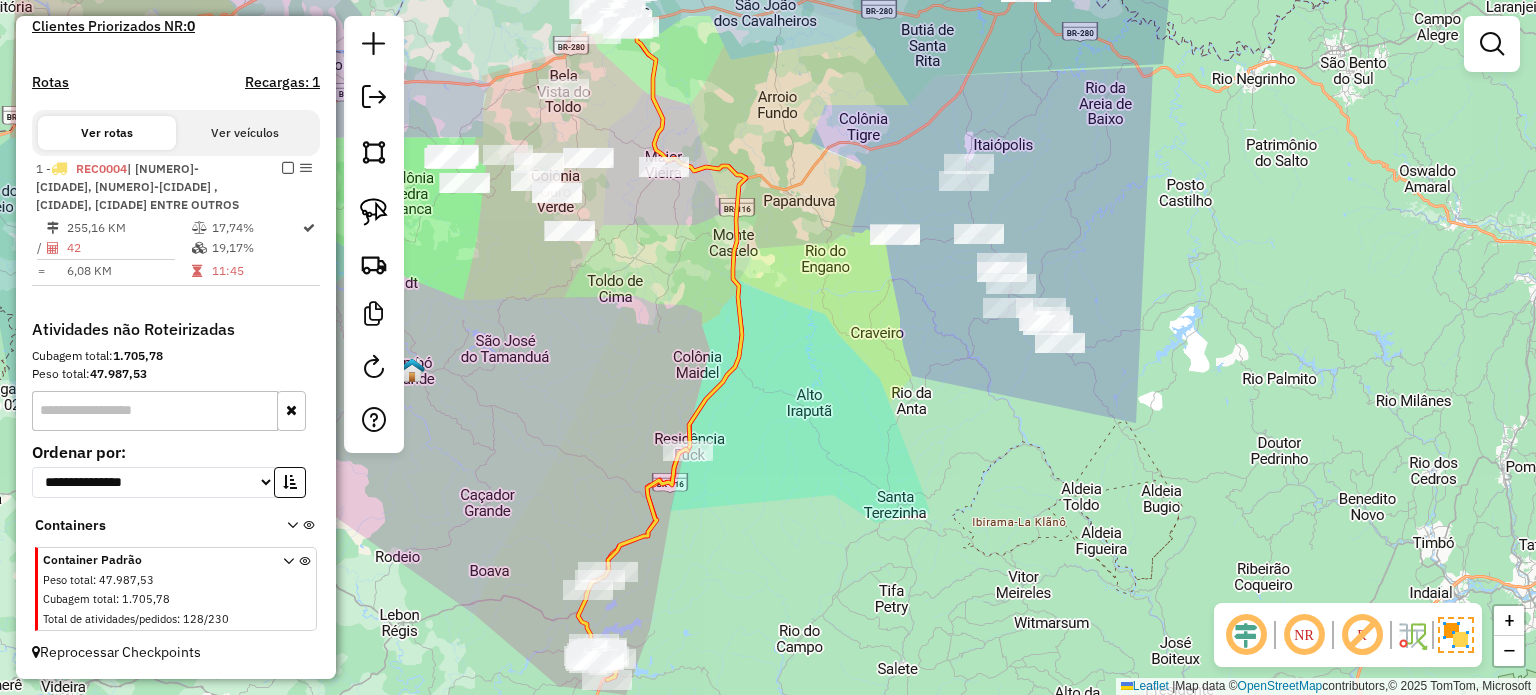 drag, startPoint x: 995, startPoint y: 400, endPoint x: 987, endPoint y: 439, distance: 39.812057 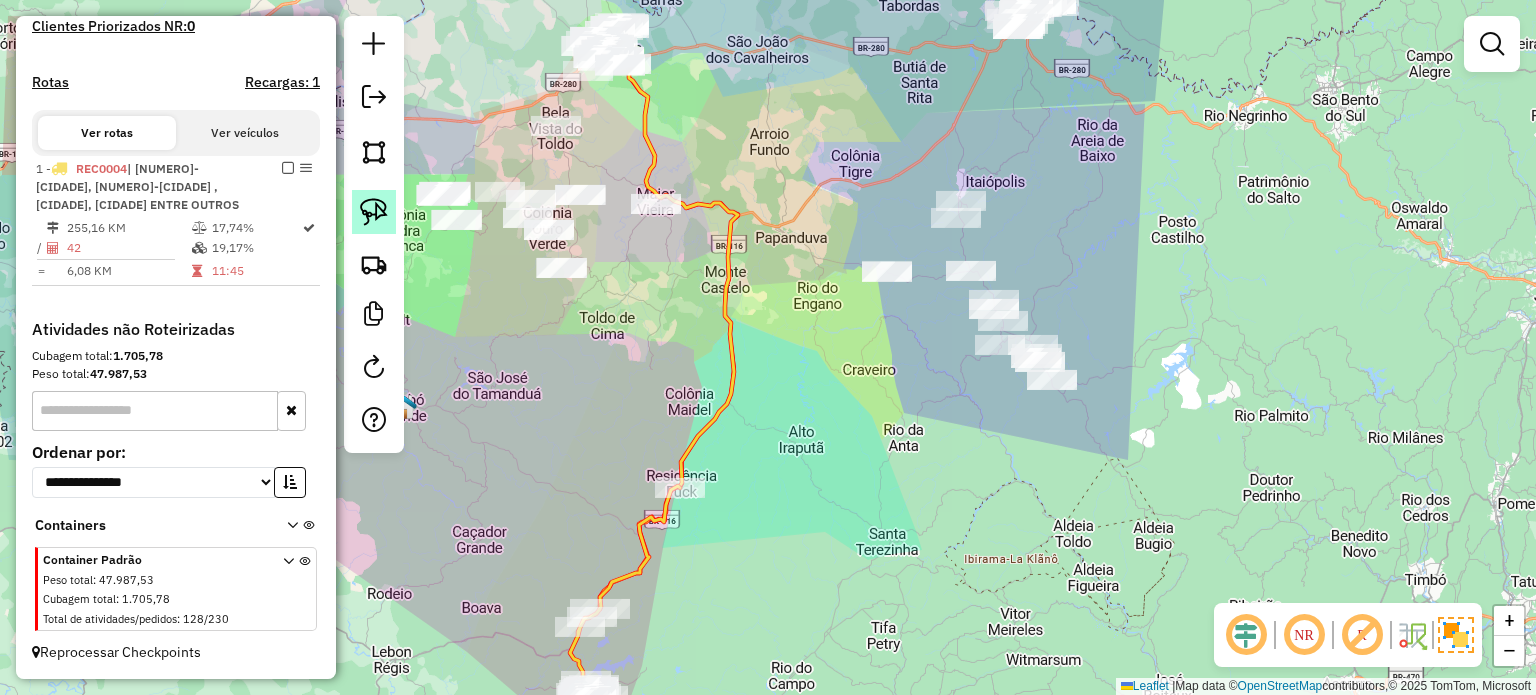 click 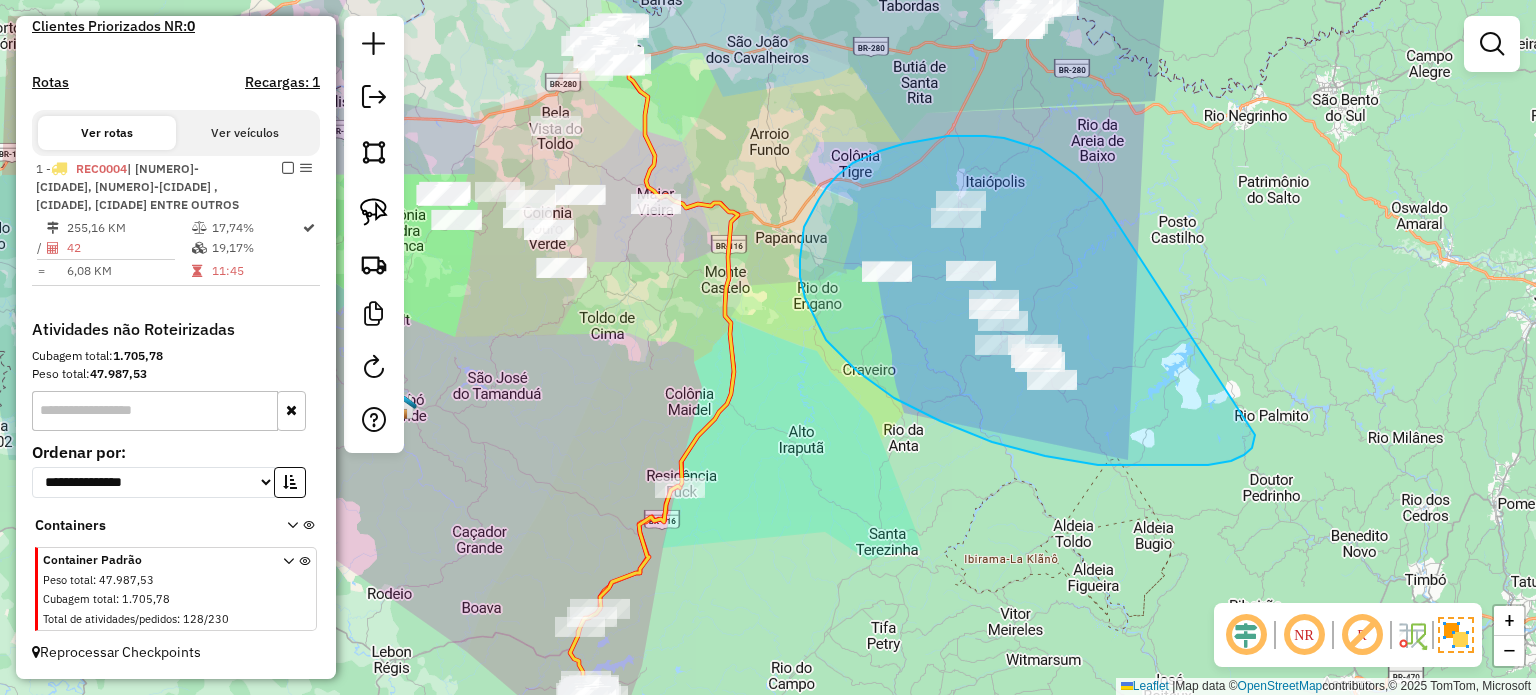 drag, startPoint x: 1102, startPoint y: 200, endPoint x: 1253, endPoint y: 419, distance: 266.0113 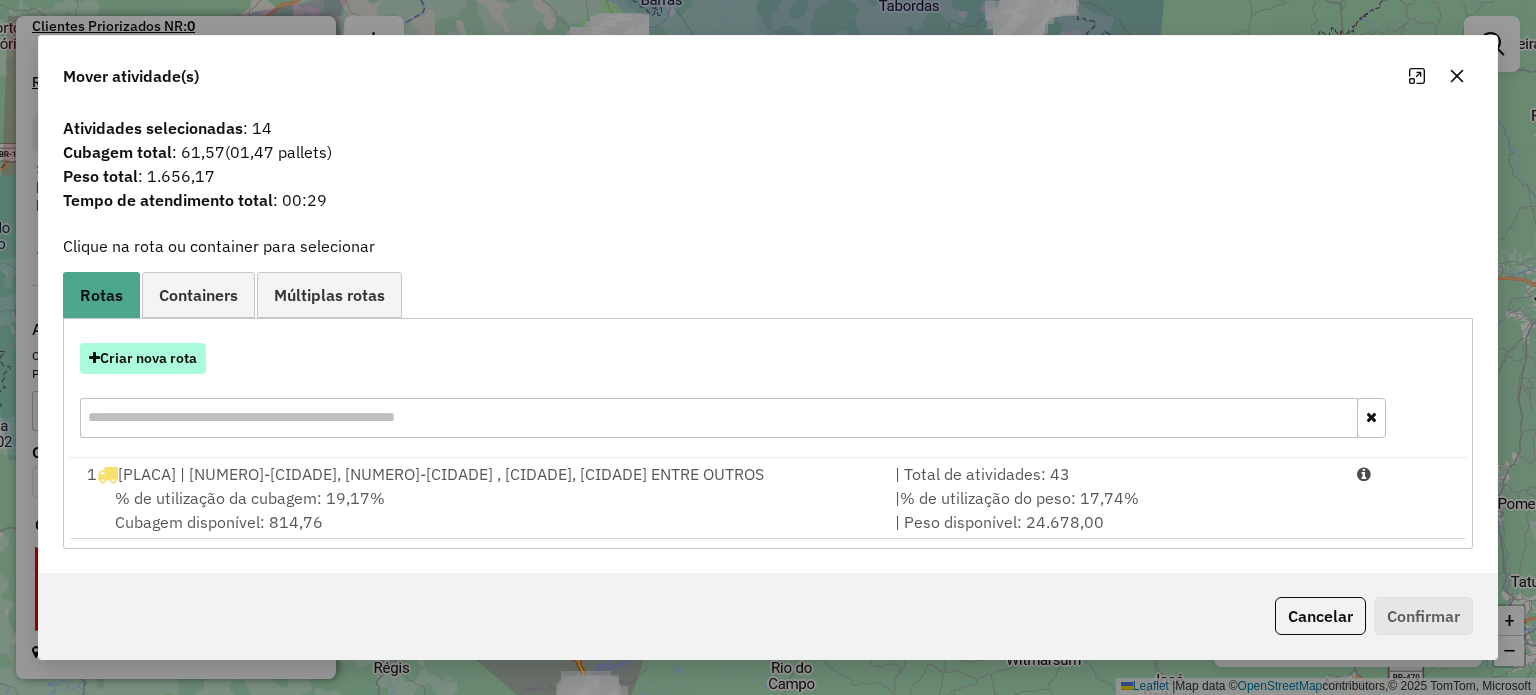 click on "Criar nova rota" at bounding box center (143, 358) 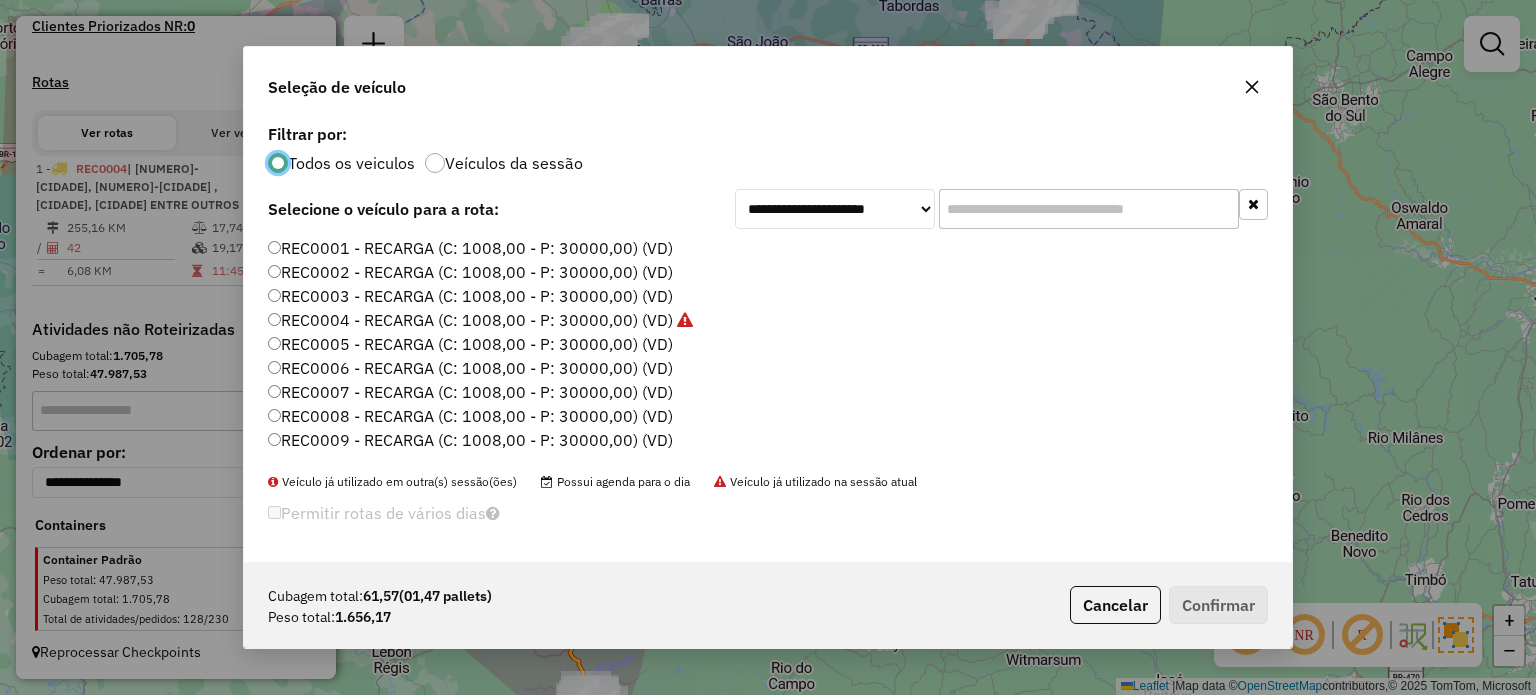 scroll, scrollTop: 10, scrollLeft: 6, axis: both 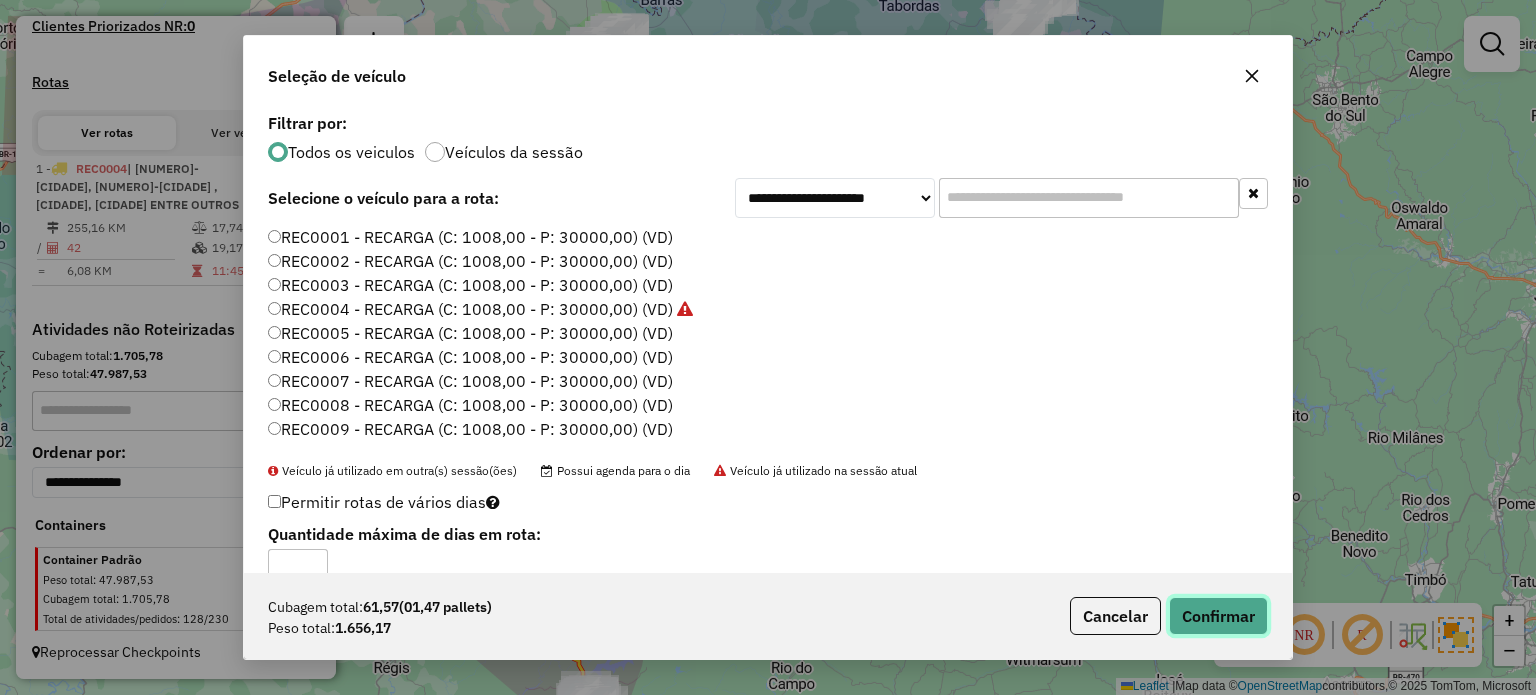 click on "Confirmar" 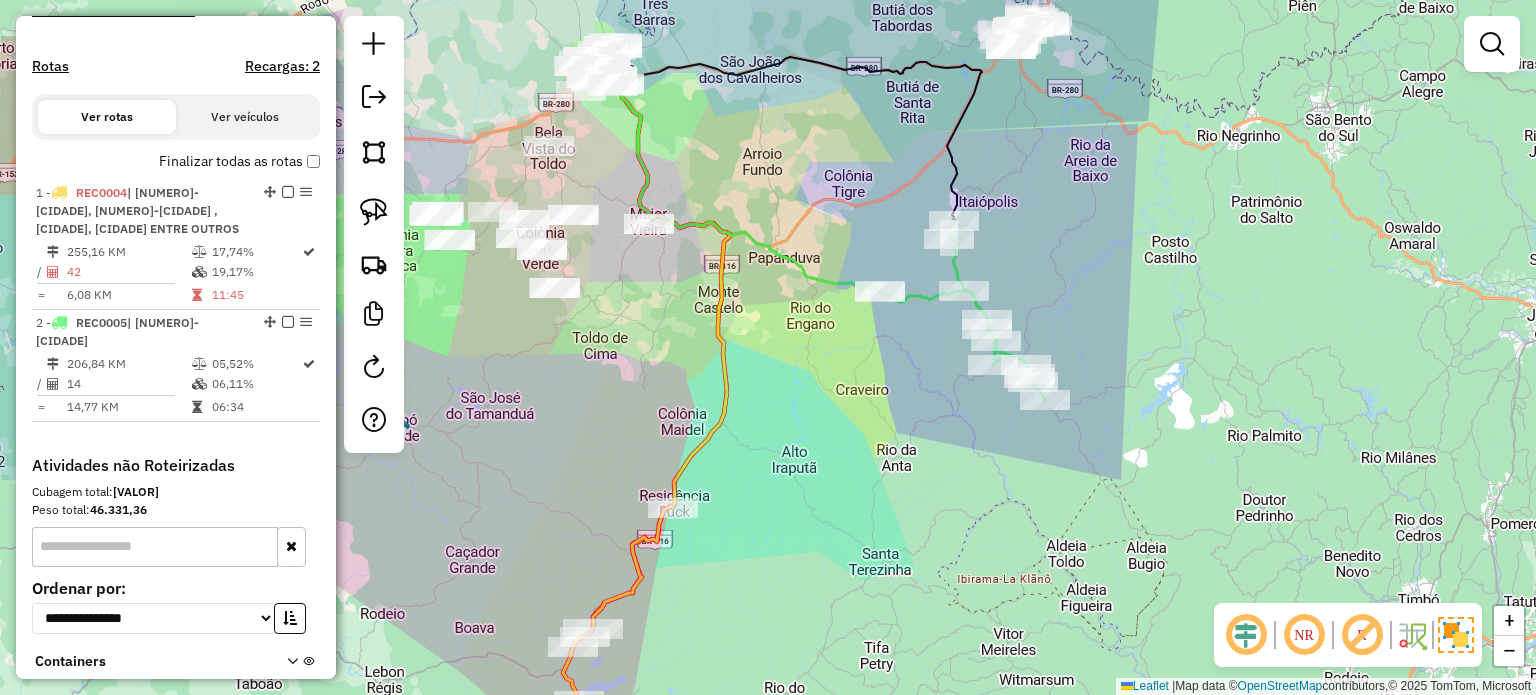 drag, startPoint x: 896, startPoint y: 430, endPoint x: 1036, endPoint y: 338, distance: 167.52313 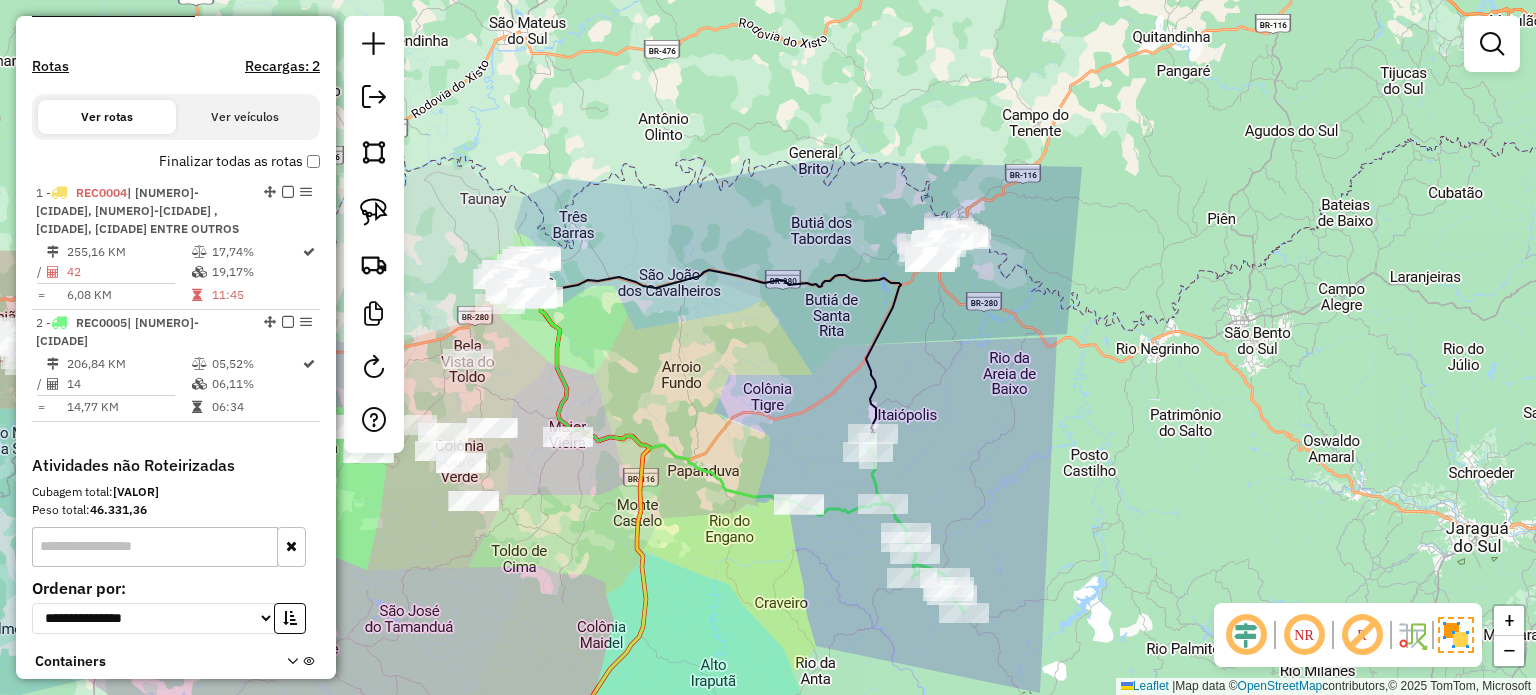 drag, startPoint x: 1040, startPoint y: 255, endPoint x: 979, endPoint y: 315, distance: 85.56284 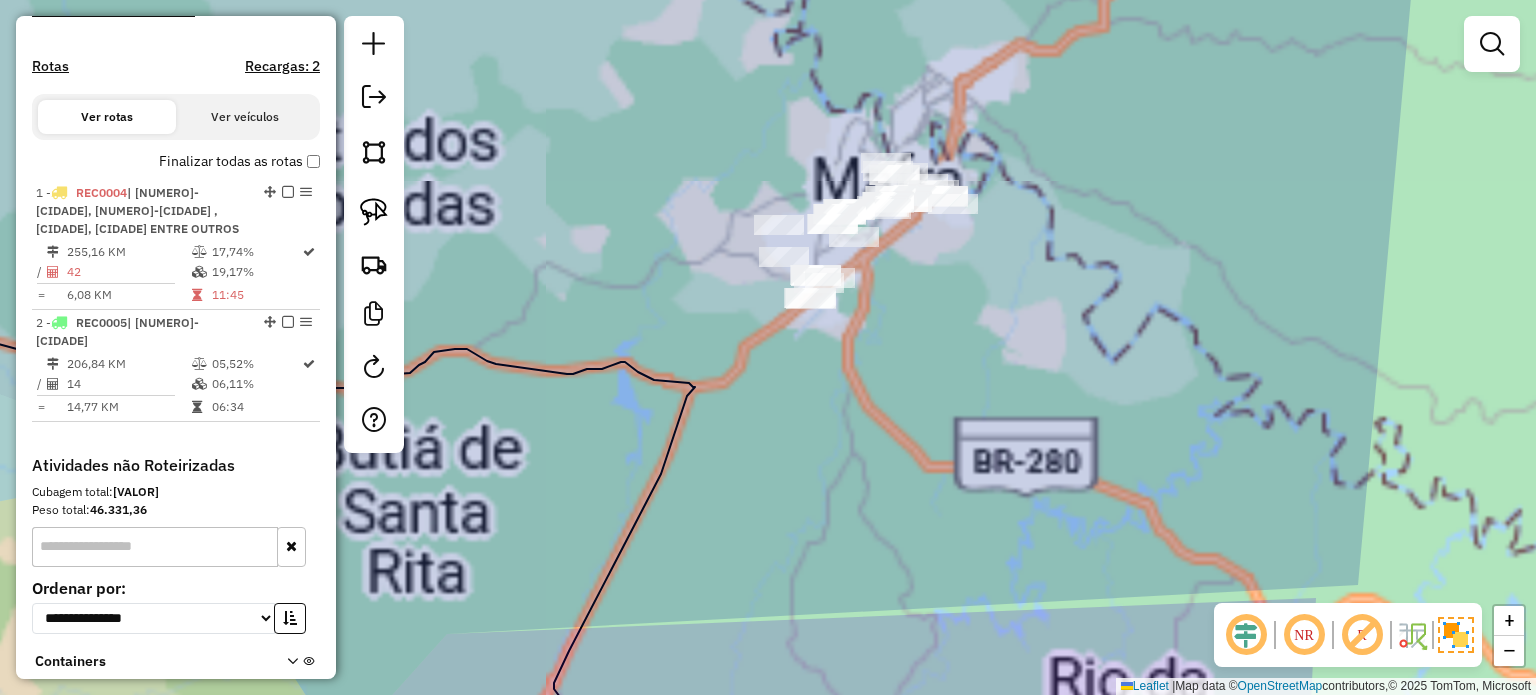 click on "Janela de atendimento Grade de atendimento Capacidade Transportadoras Veículos Cliente Pedidos  Rotas Selecione os dias de semana para filtrar as janelas de atendimento  Seg   Ter   Qua   Qui   Sex   Sáb   Dom  Informe o período da janela de atendimento: De: Até:  Filtrar exatamente a janela do cliente  Considerar janela de atendimento padrão  Selecione os dias de semana para filtrar as grades de atendimento  Seg   Ter   Qua   Qui   Sex   Sáb   Dom   Considerar clientes sem dia de atendimento cadastrado  Clientes fora do dia de atendimento selecionado Filtrar as atividades entre os valores definidos abaixo:  Peso mínimo:   Peso máximo:   Cubagem mínima:   Cubagem máxima:   De:   Até:  Filtrar as atividades entre o tempo de atendimento definido abaixo:  De:   Até:   Considerar capacidade total dos clientes não roteirizados Transportadora: Selecione um ou mais itens Tipo de veículo: Selecione um ou mais itens Veículo: Selecione um ou mais itens Motorista: Selecione um ou mais itens Nome: Rótulo:" 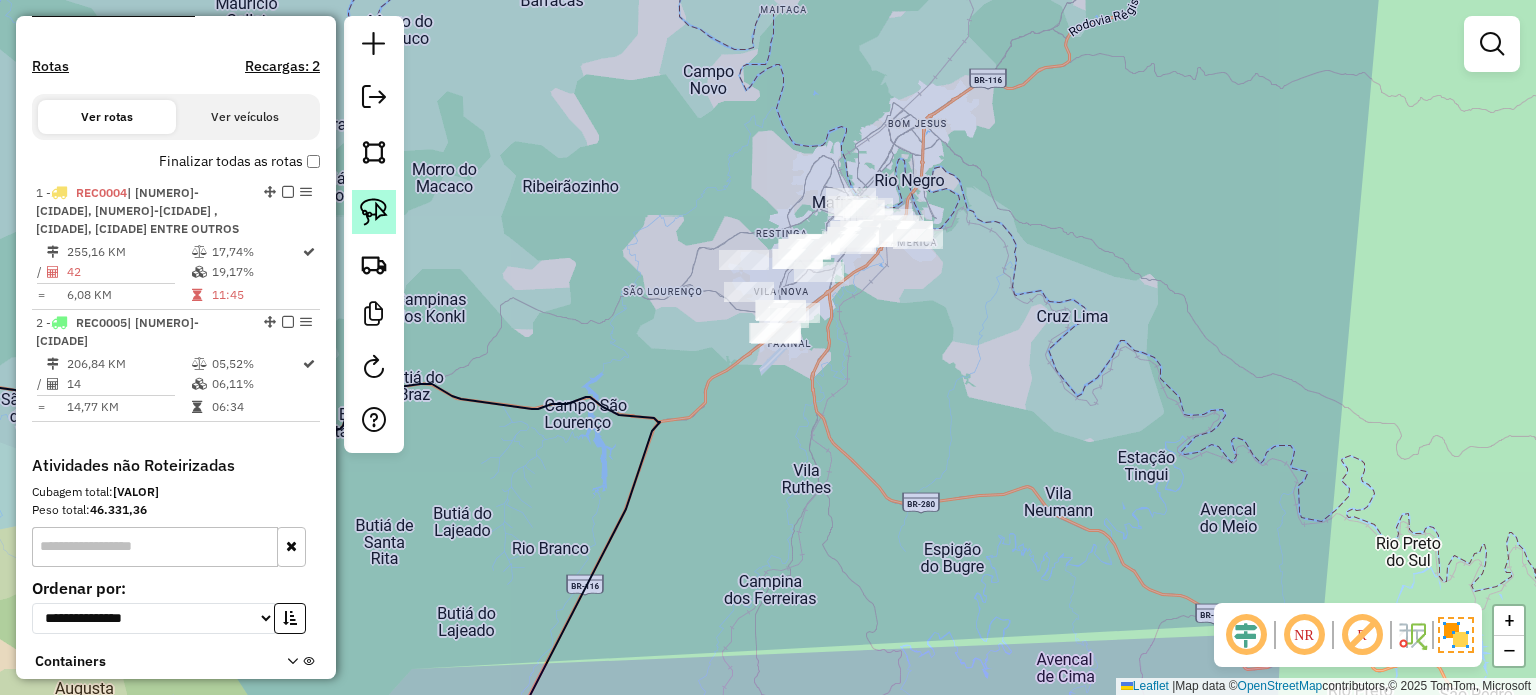 click 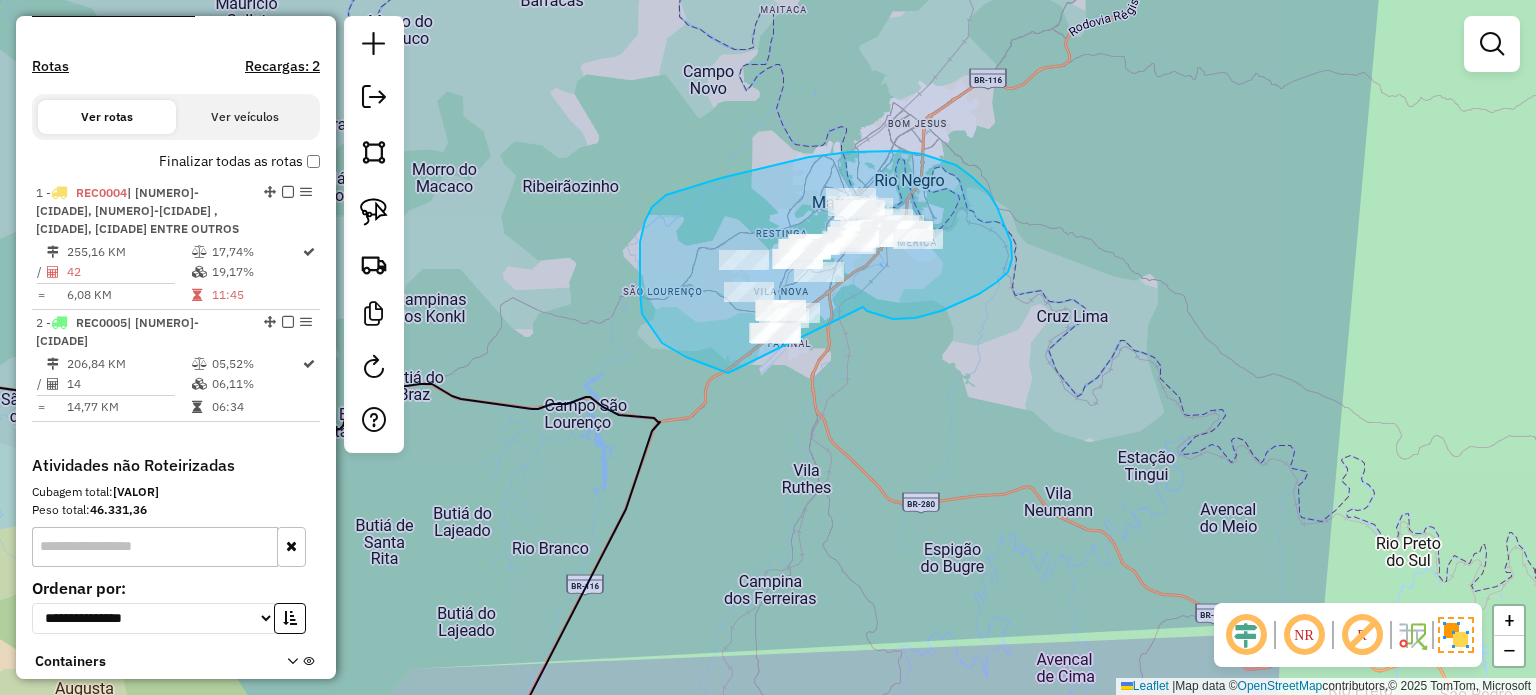 drag, startPoint x: 877, startPoint y: 315, endPoint x: 934, endPoint y: 359, distance: 72.00694 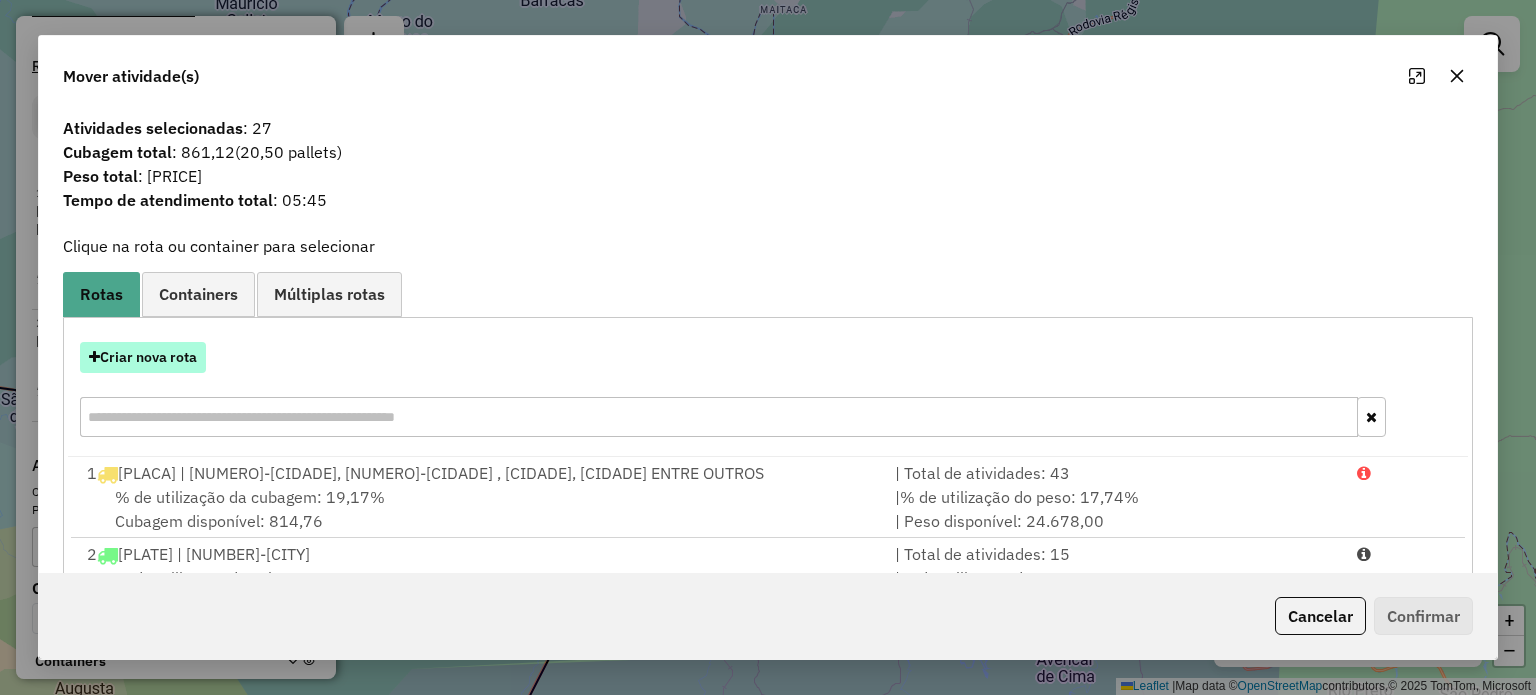 click on "Criar nova rota" at bounding box center [143, 357] 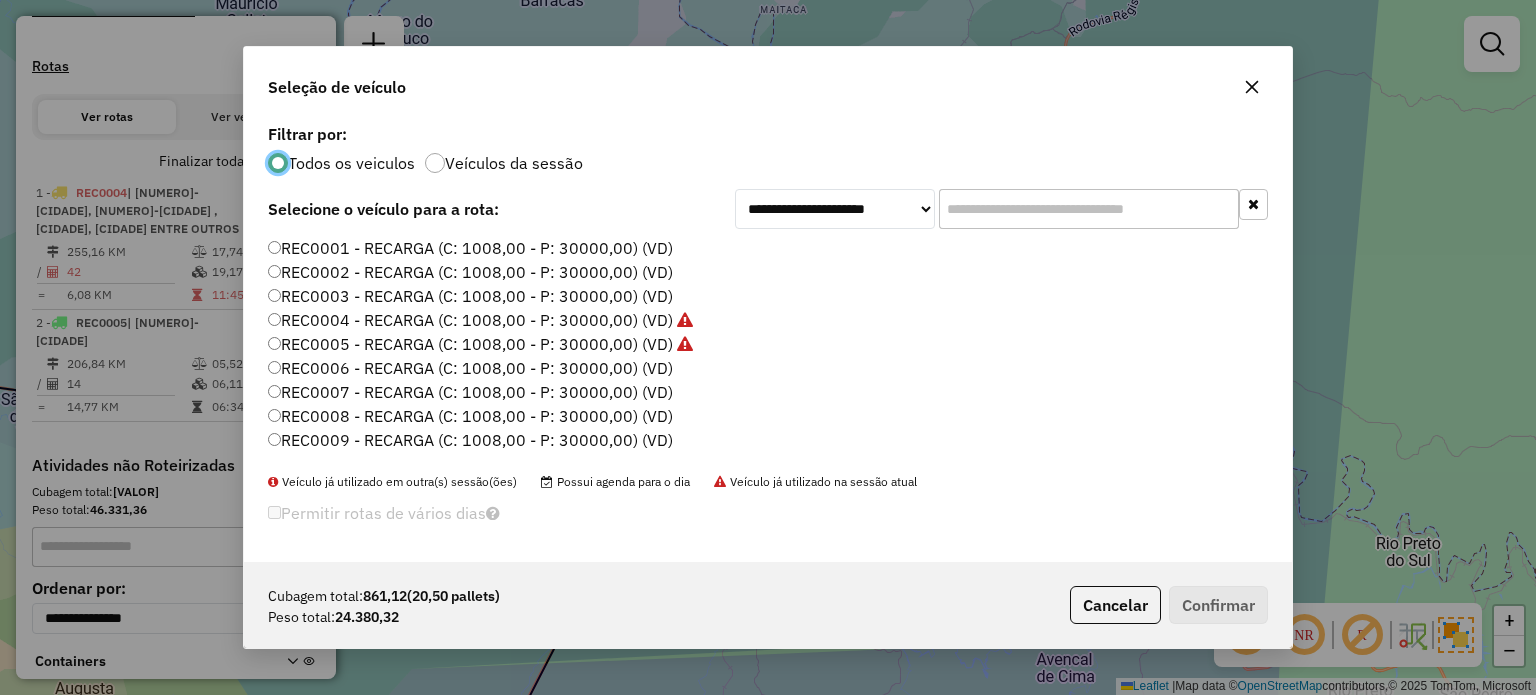 scroll, scrollTop: 10, scrollLeft: 6, axis: both 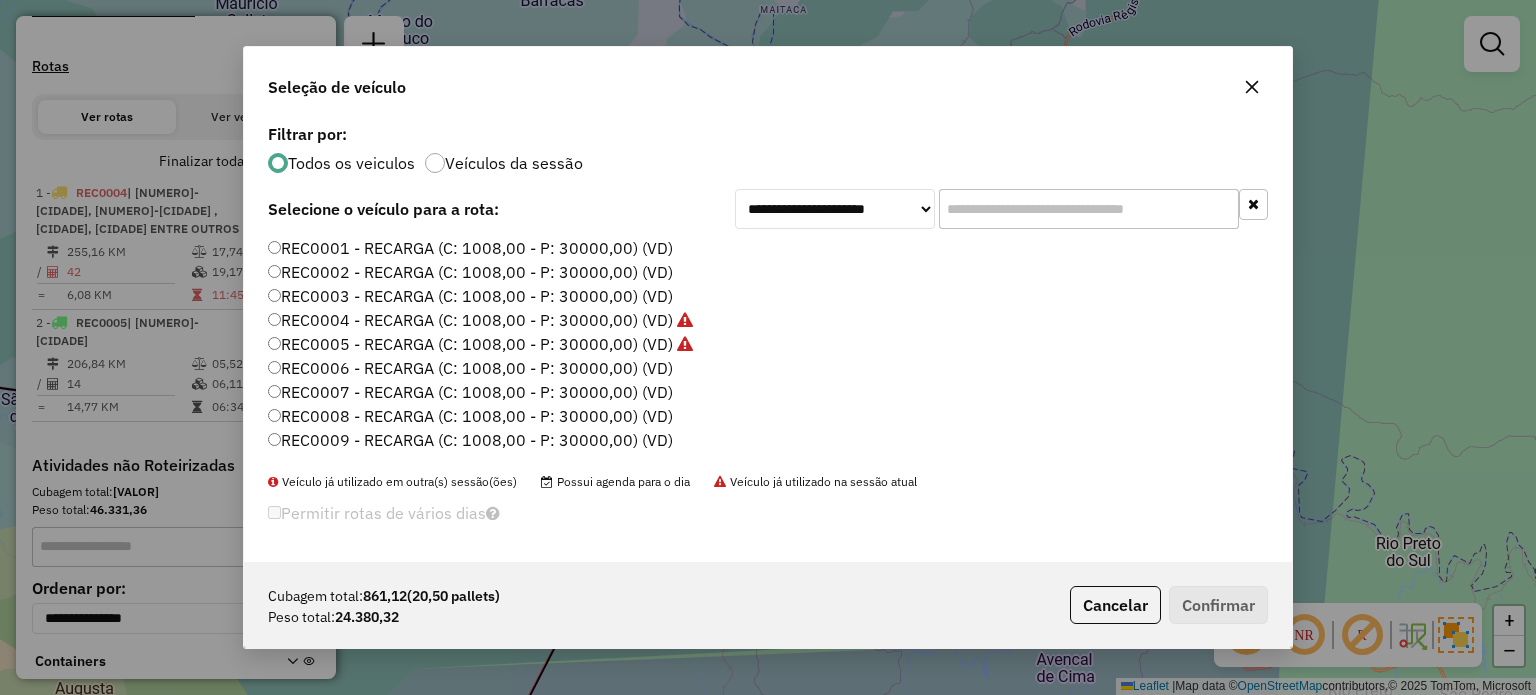 click on "REC0003 - RECARGA (C: 1008,00 - P: 30000,00) (VD)" 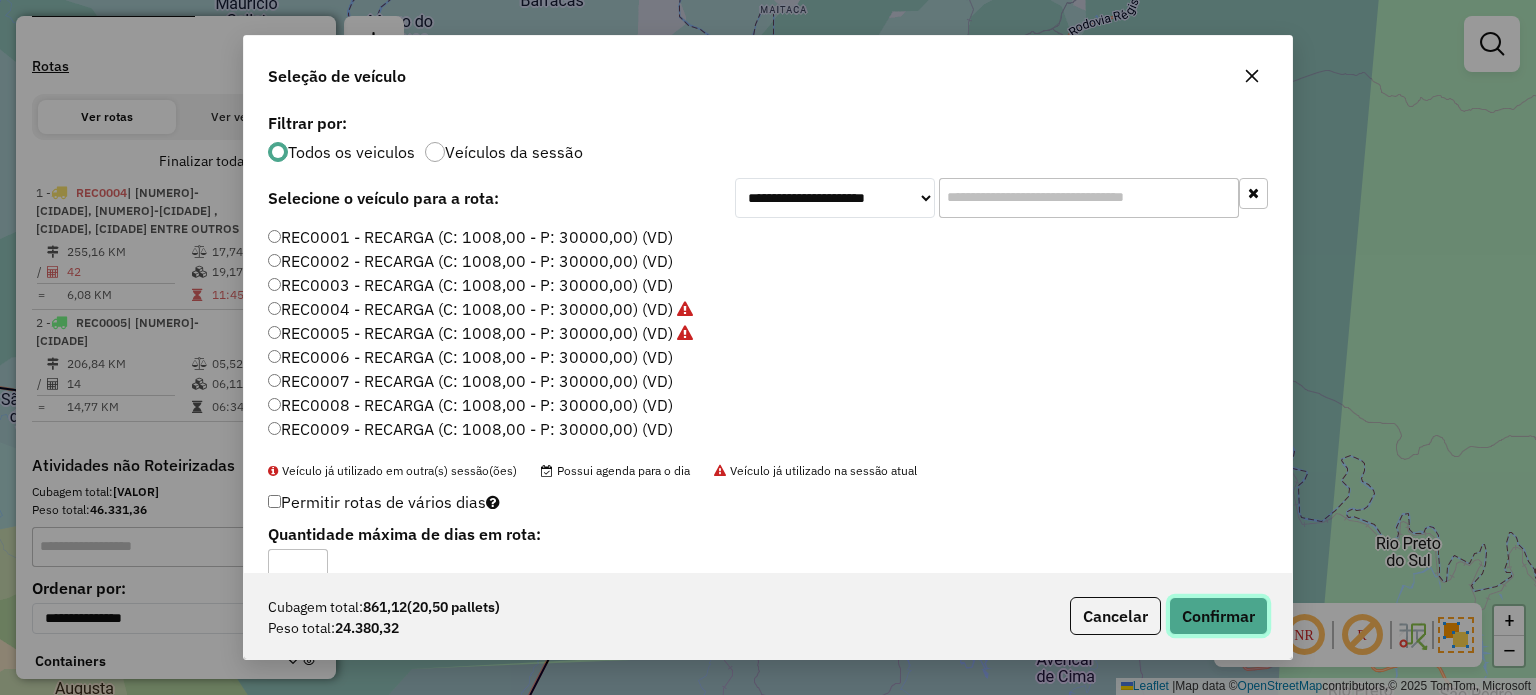click on "Confirmar" 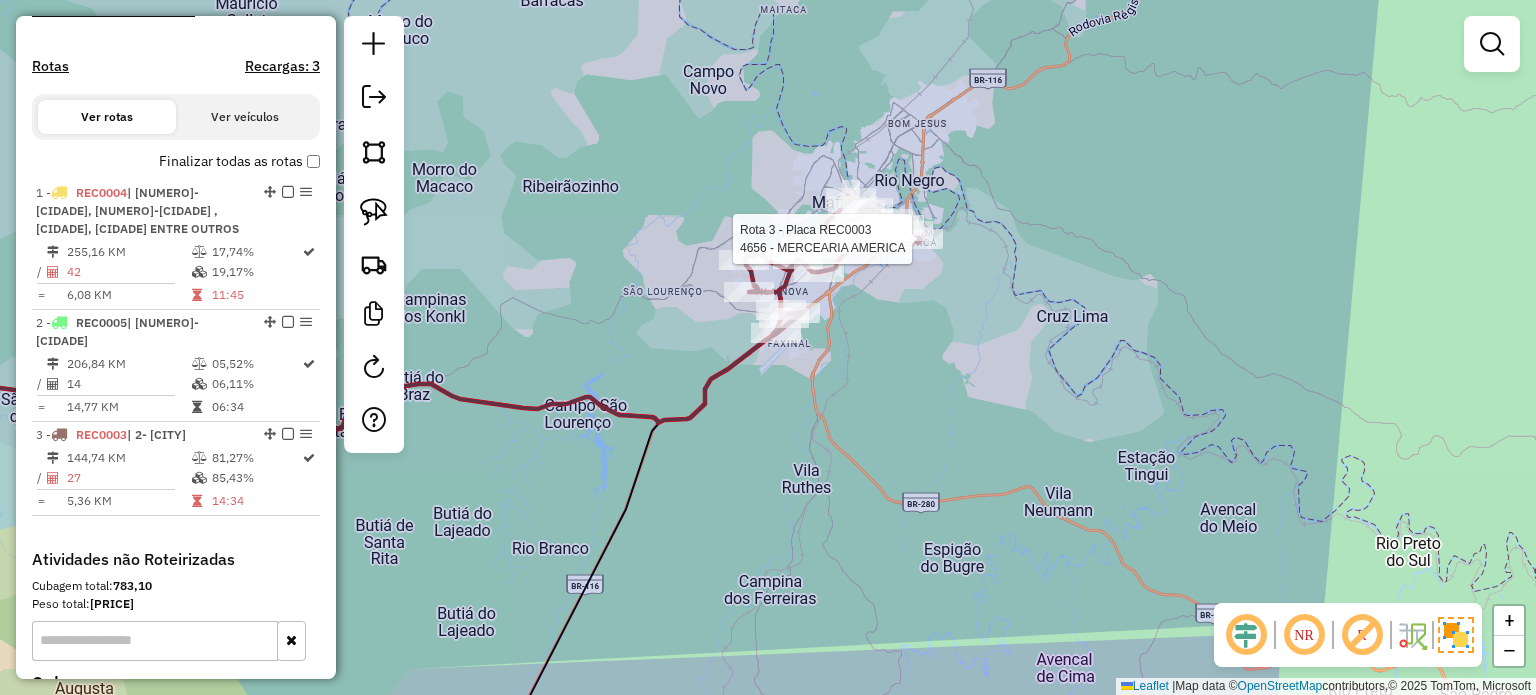 select on "*********" 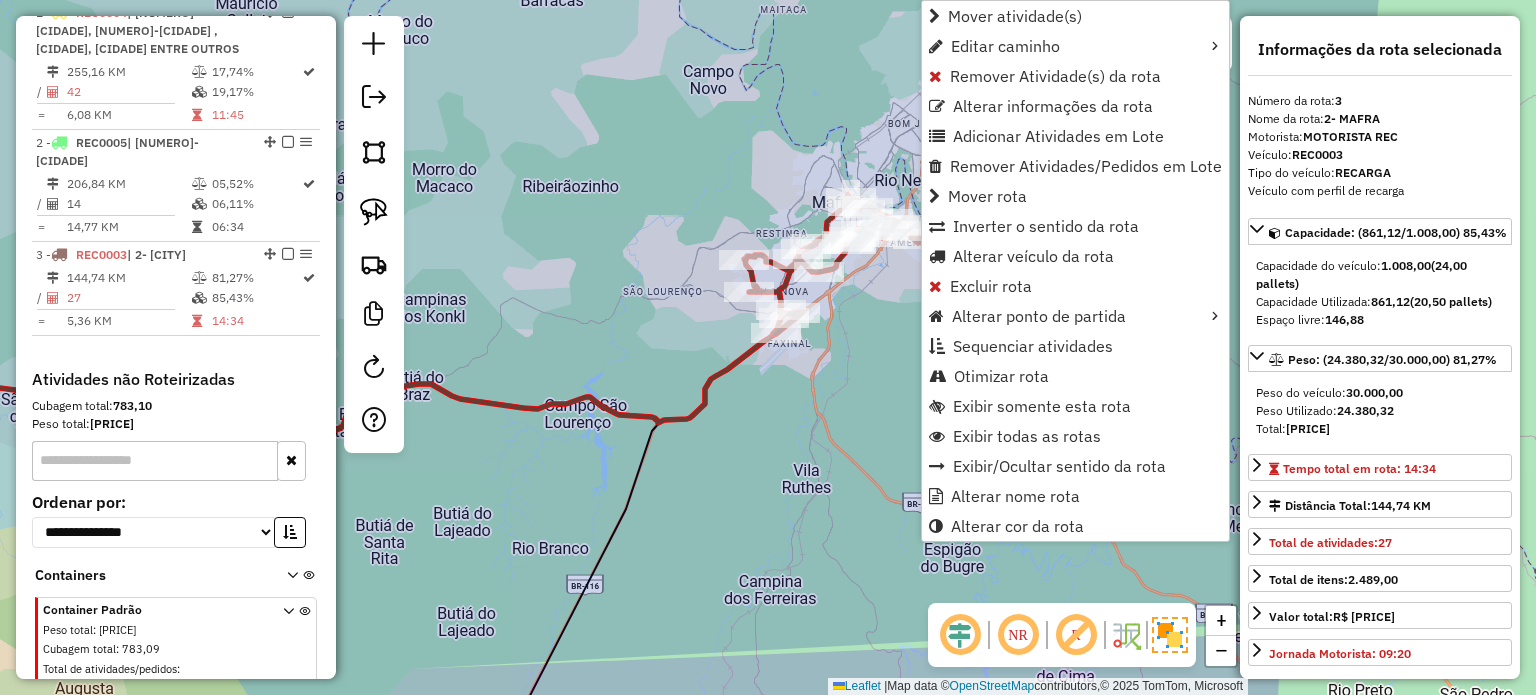 scroll, scrollTop: 814, scrollLeft: 0, axis: vertical 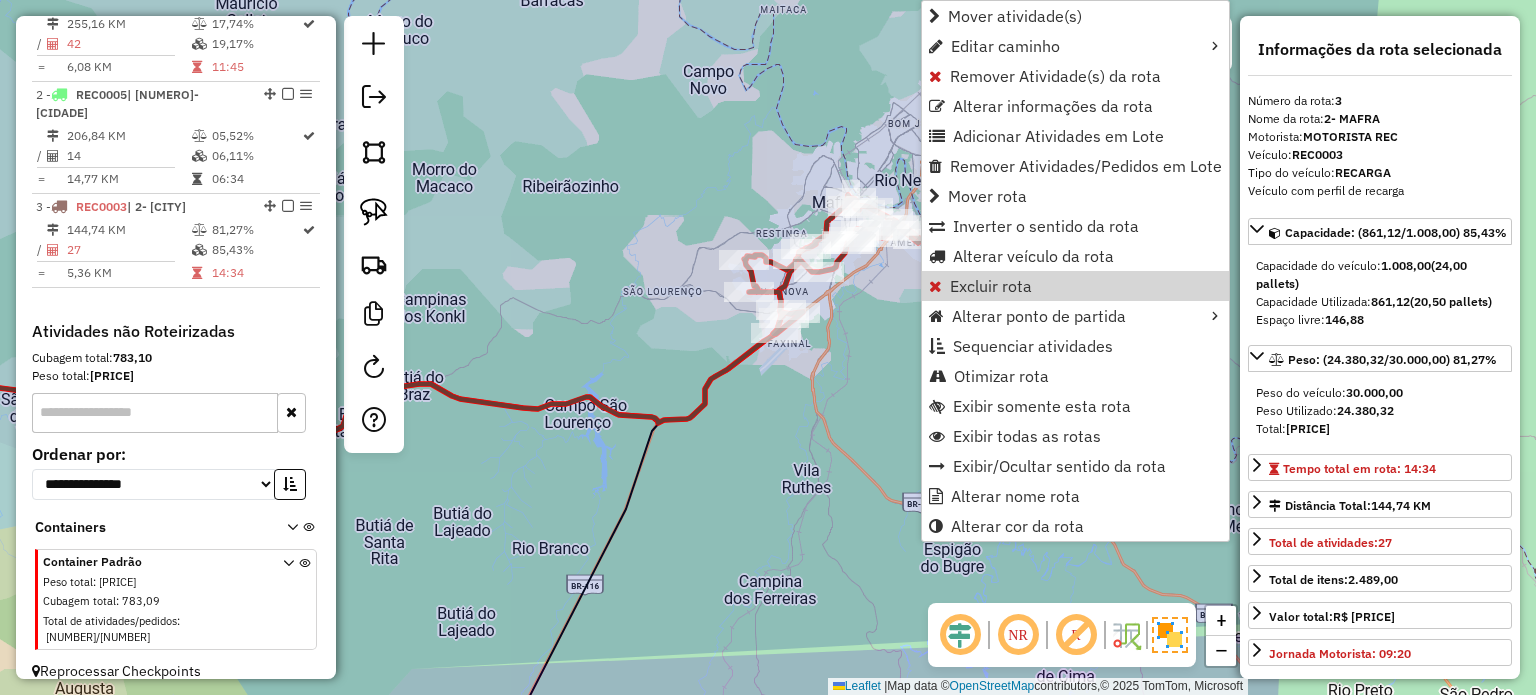 click on "Janela de atendimento Grade de atendimento Capacidade Transportadoras Veículos Cliente Pedidos  Rotas Selecione os dias de semana para filtrar as janelas de atendimento  Seg   Ter   Qua   Qui   Sex   Sáb   Dom  Informe o período da janela de atendimento: De: Até:  Filtrar exatamente a janela do cliente  Considerar janela de atendimento padrão  Selecione os dias de semana para filtrar as grades de atendimento  Seg   Ter   Qua   Qui   Sex   Sáb   Dom   Considerar clientes sem dia de atendimento cadastrado  Clientes fora do dia de atendimento selecionado Filtrar as atividades entre os valores definidos abaixo:  Peso mínimo:   Peso máximo:   Cubagem mínima:   Cubagem máxima:   De:   Até:  Filtrar as atividades entre o tempo de atendimento definido abaixo:  De:   Até:   Considerar capacidade total dos clientes não roteirizados Transportadora: Selecione um ou mais itens Tipo de veículo: Selecione um ou mais itens Veículo: Selecione um ou mais itens Motorista: Selecione um ou mais itens Nome: Rótulo:" 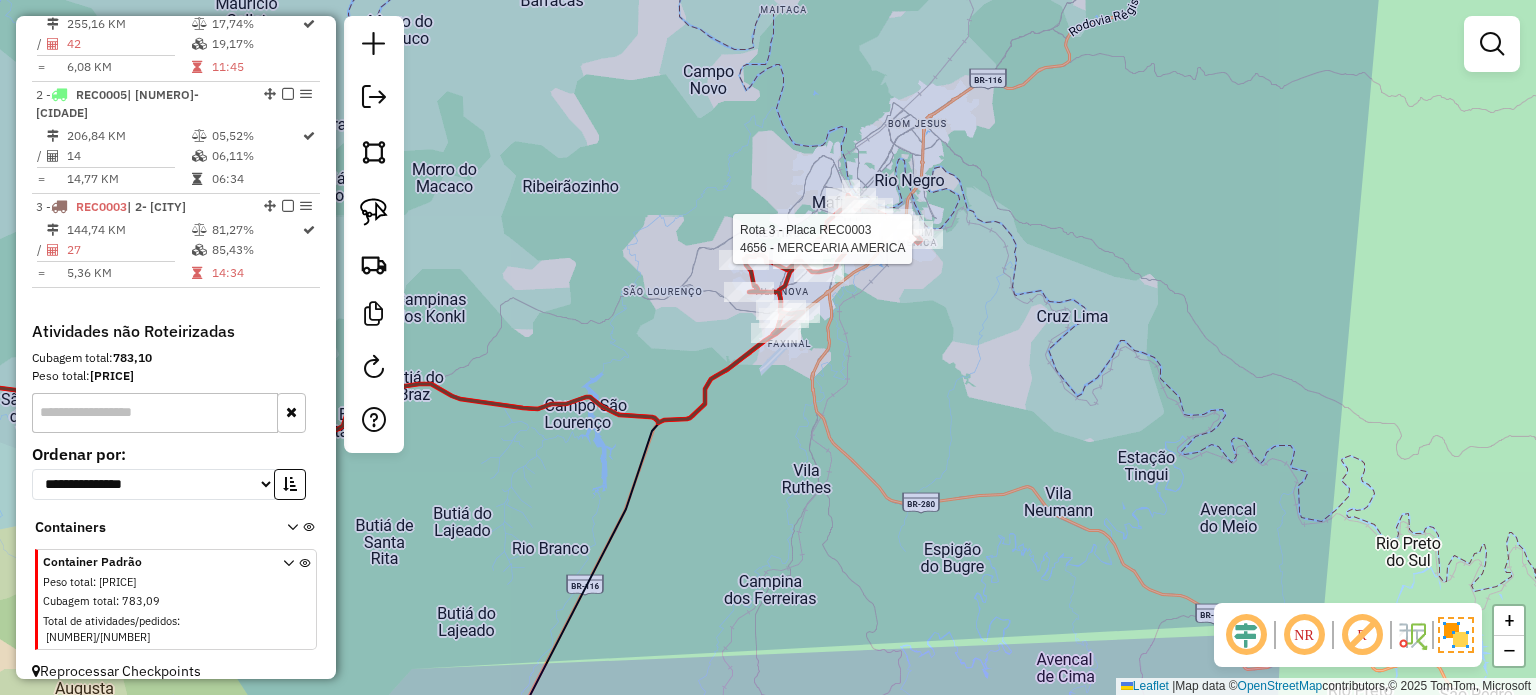 select on "*********" 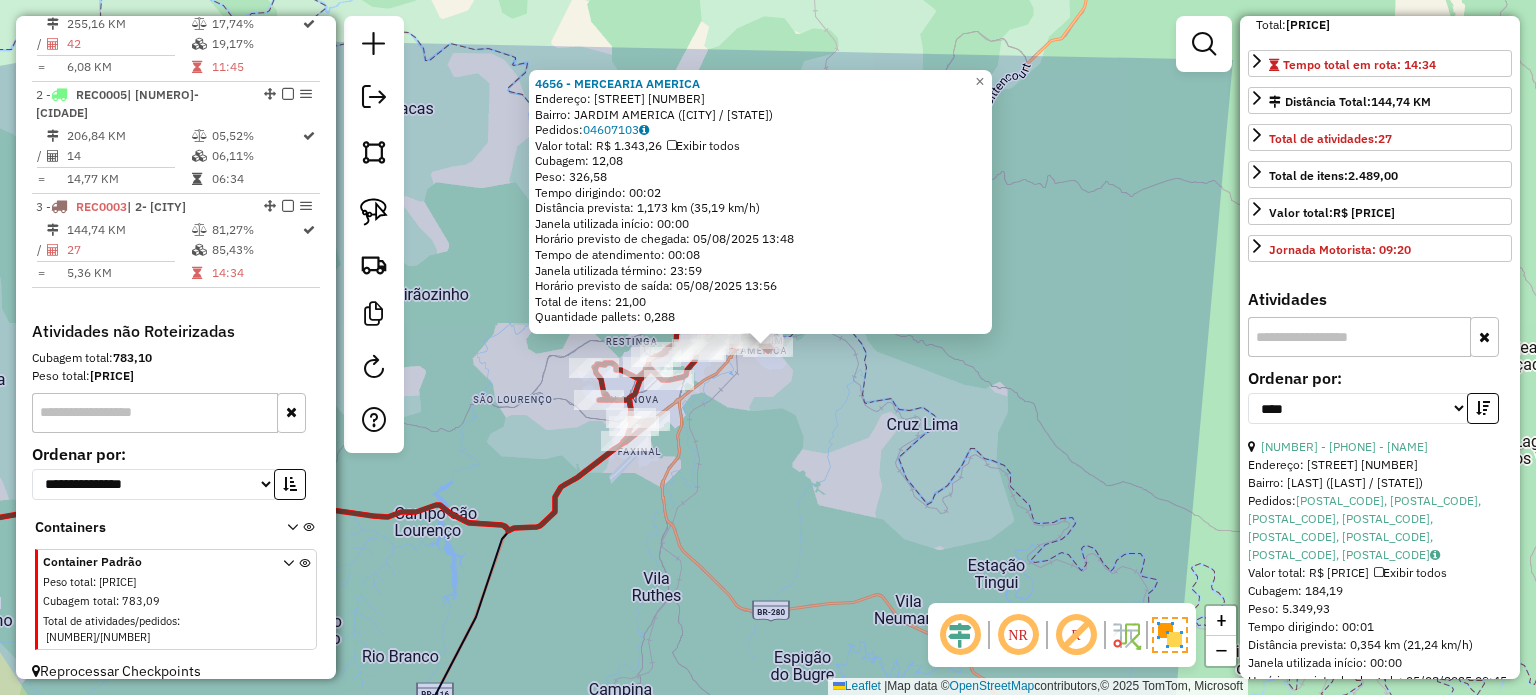 scroll, scrollTop: 500, scrollLeft: 0, axis: vertical 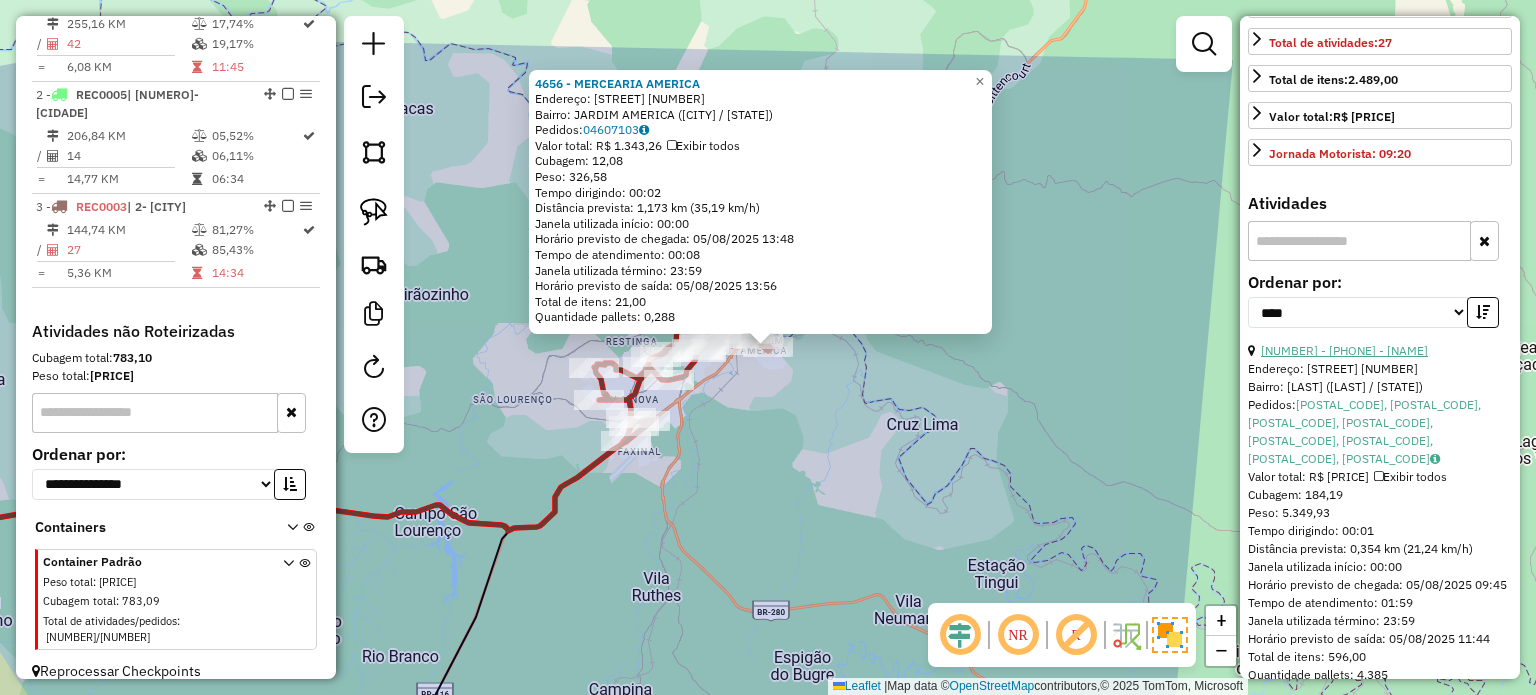 click on "[NUMBER] - [PHONE] - [NAME]" at bounding box center [1344, 350] 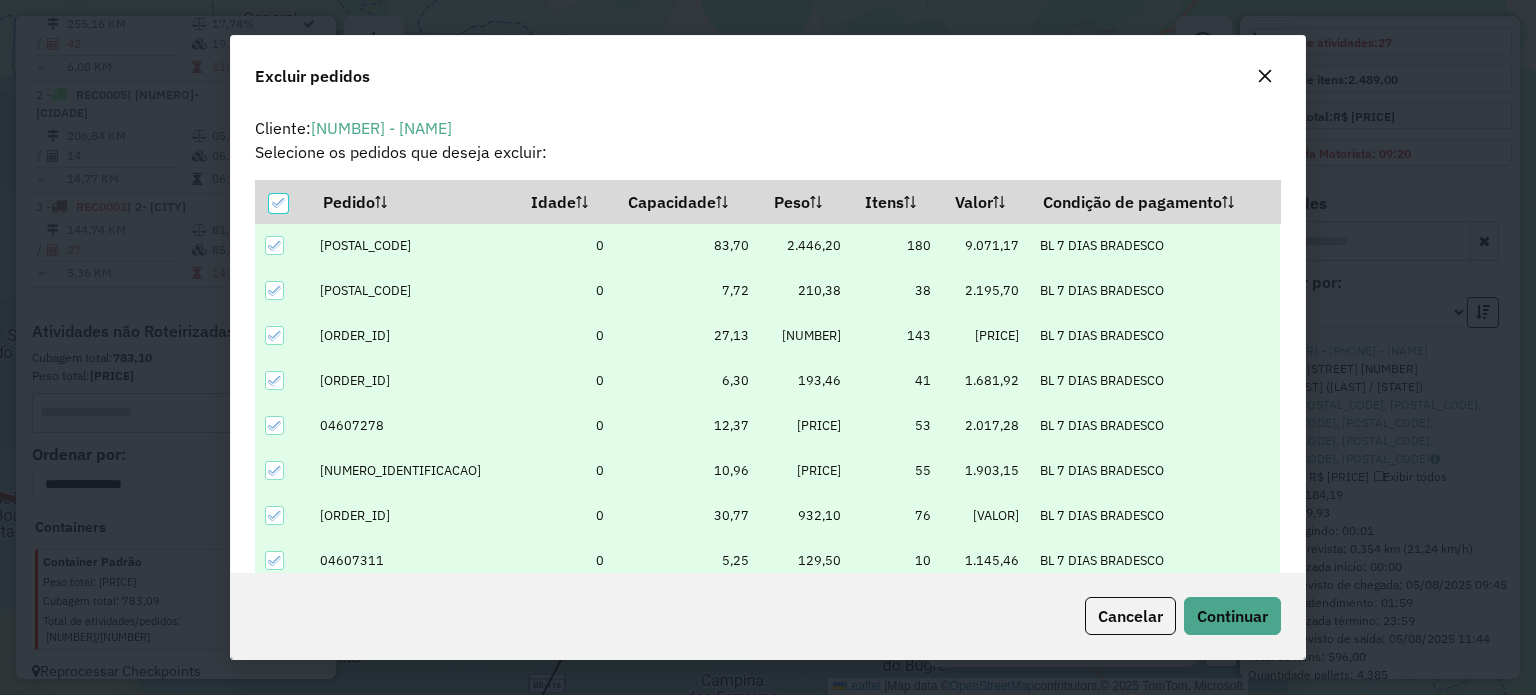 scroll, scrollTop: 69, scrollLeft: 0, axis: vertical 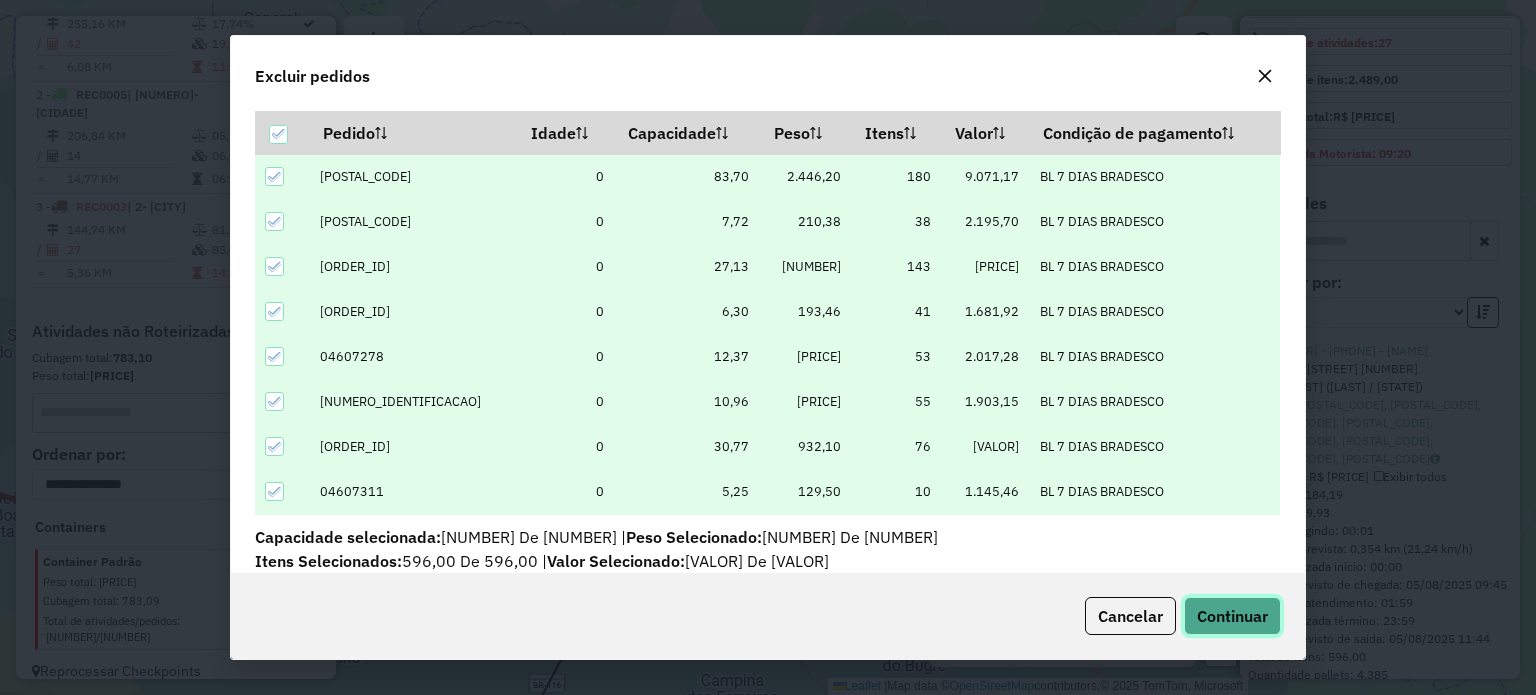 click on "Continuar" 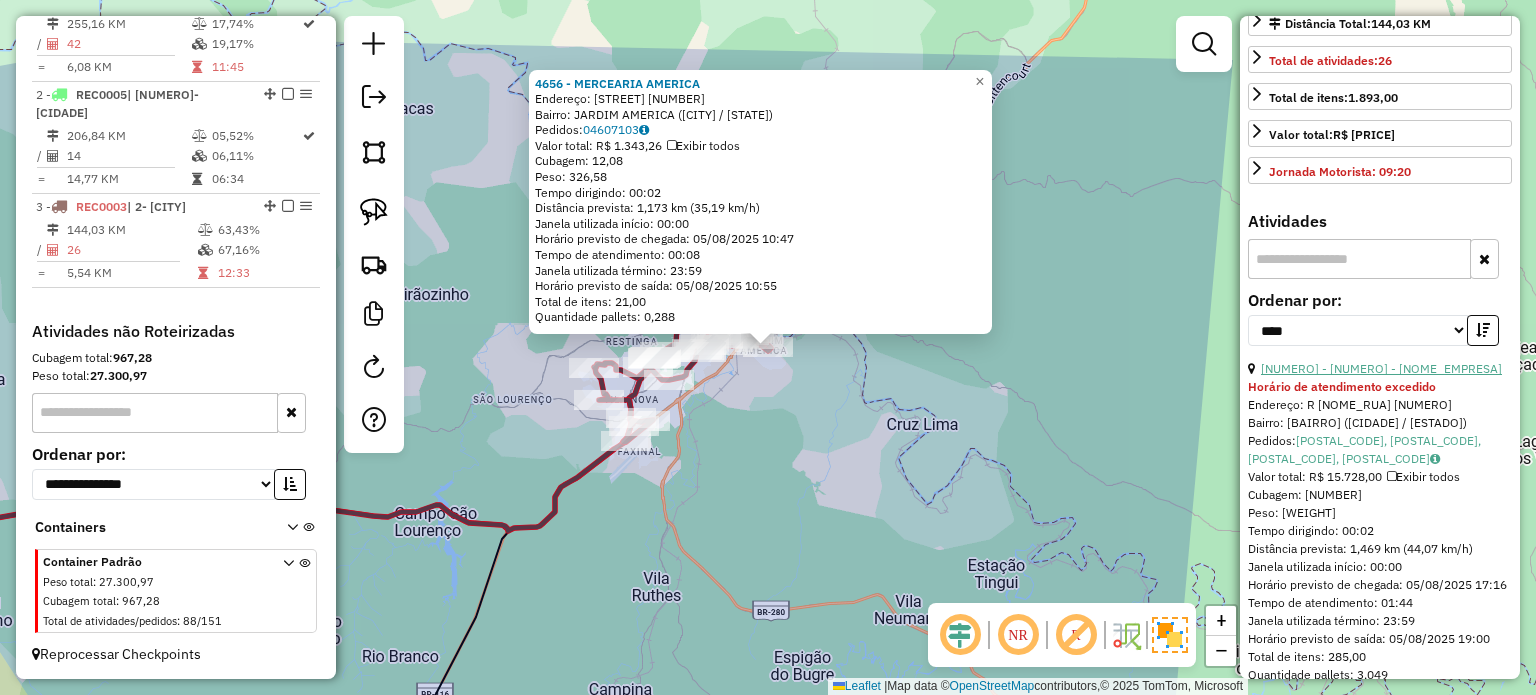 click on "[NUMERO] - [NUMERO] - [NOME_EMPRESA]" at bounding box center [1381, 368] 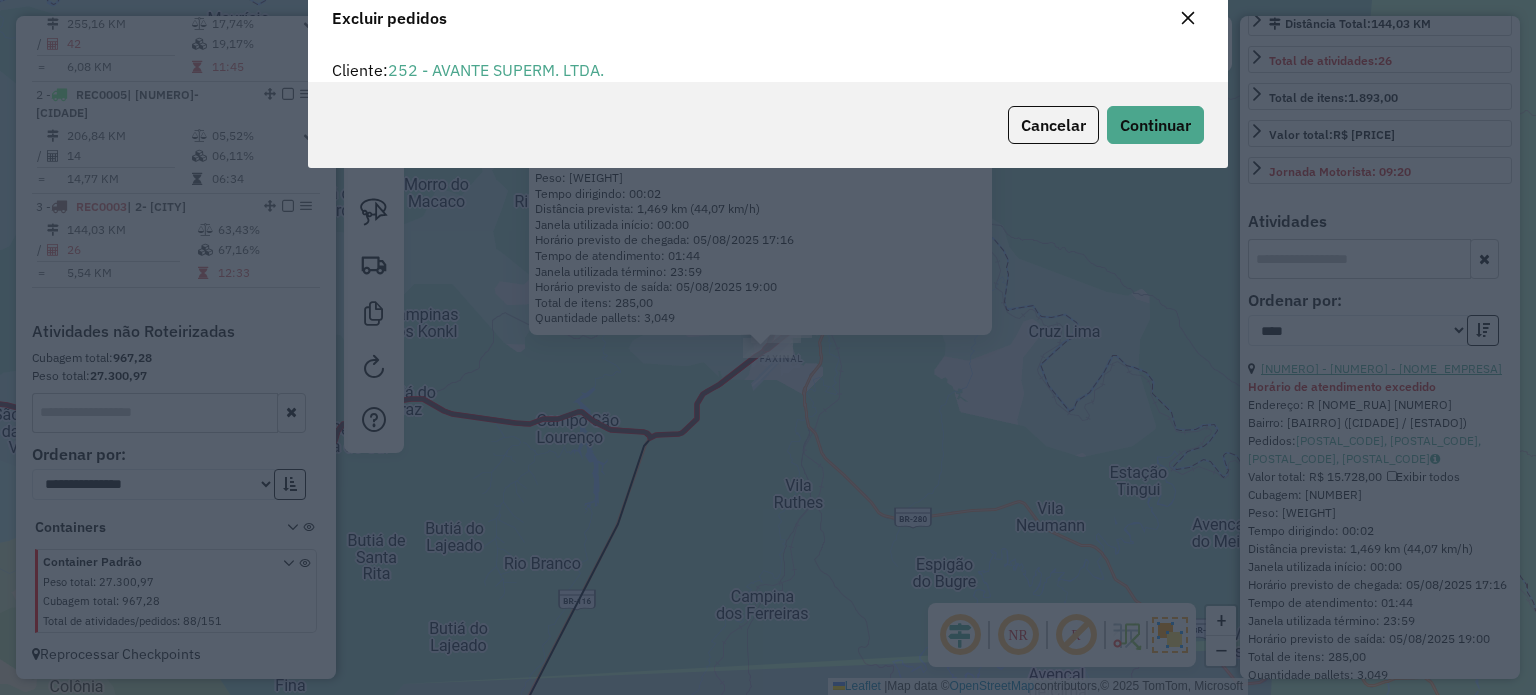 scroll, scrollTop: 69, scrollLeft: 0, axis: vertical 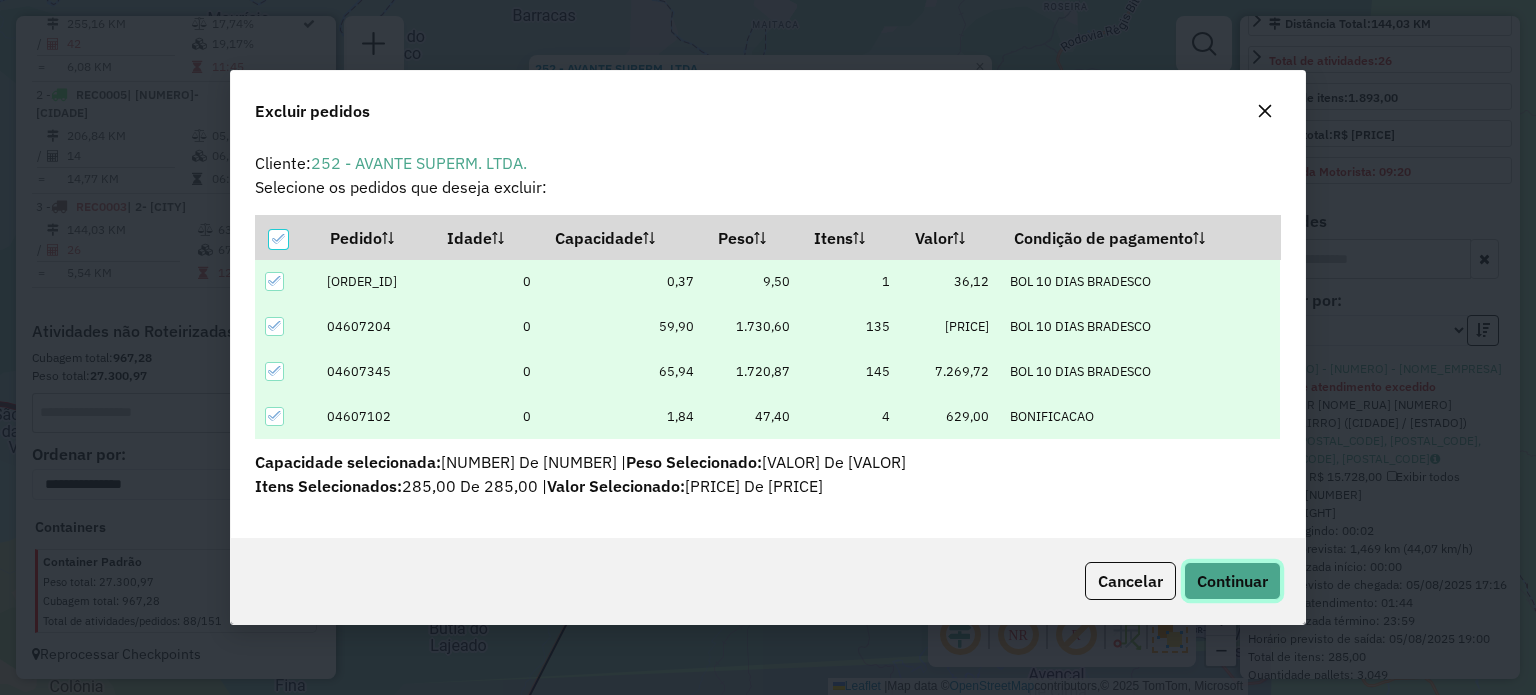 click on "Continuar" 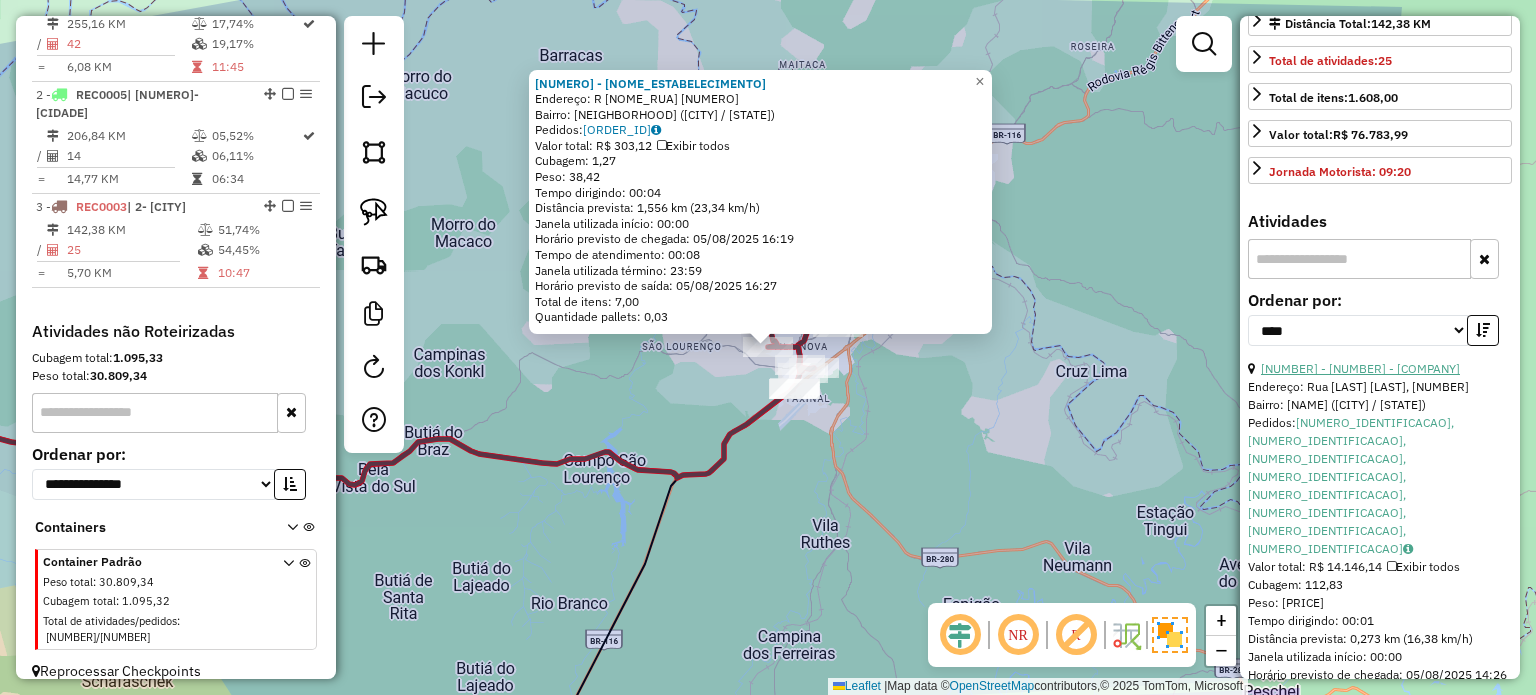 click on "[NUMBER] - [NUMBER] - [COMPANY]" at bounding box center (1360, 368) 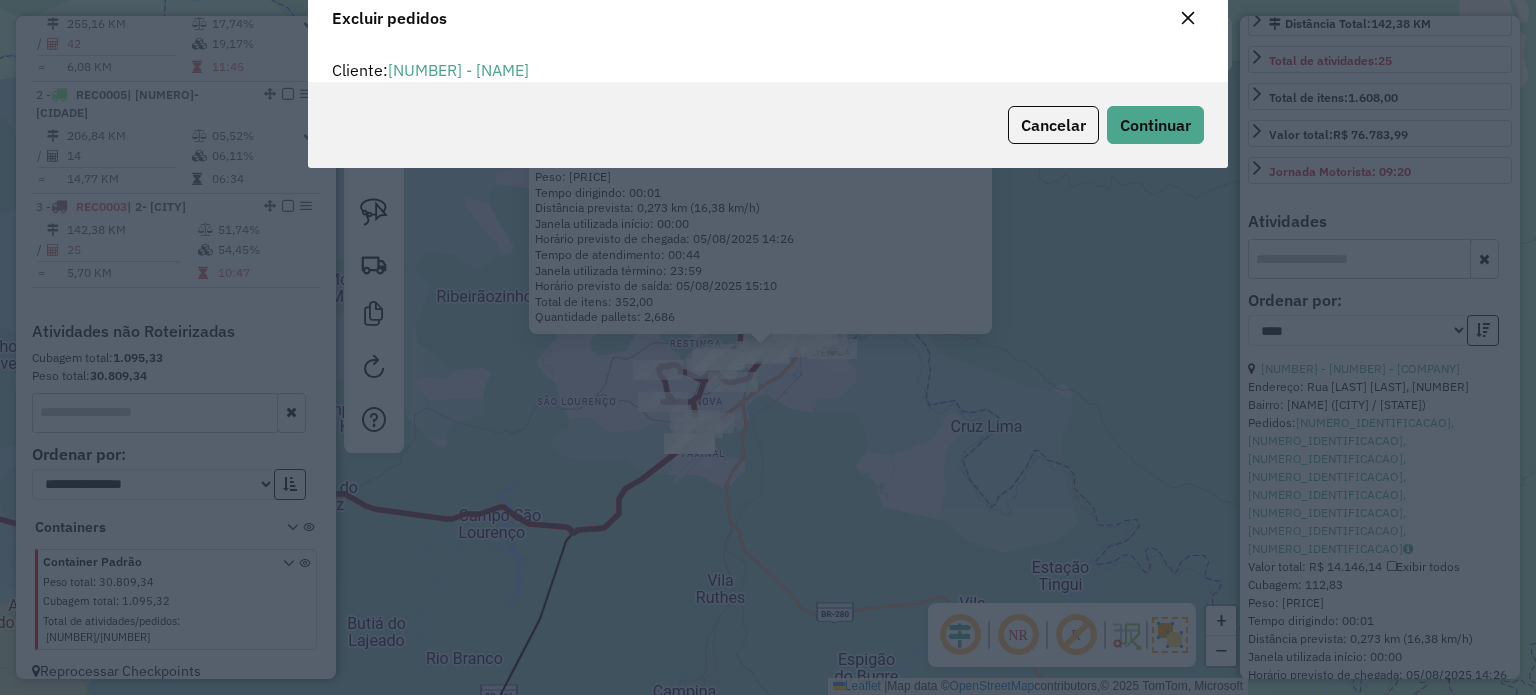 scroll, scrollTop: 69, scrollLeft: 0, axis: vertical 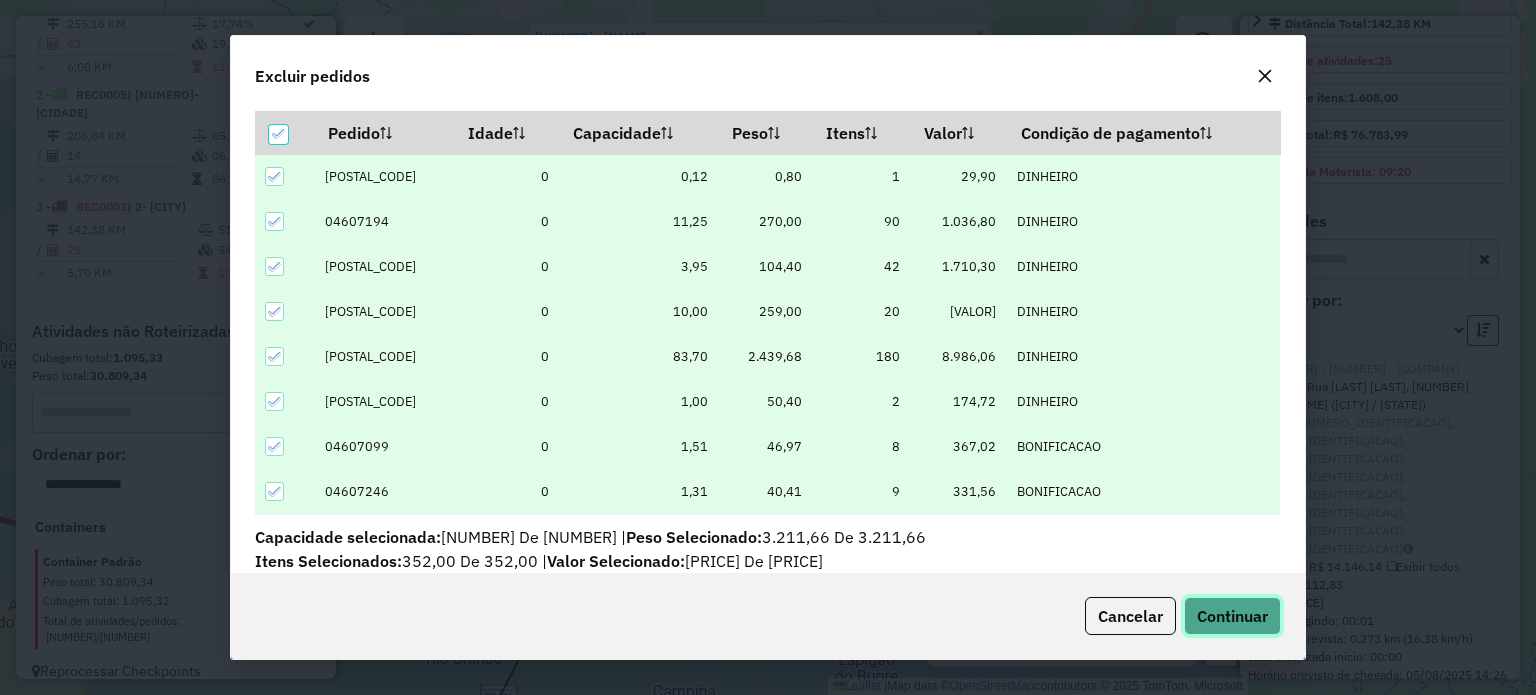 click on "Continuar" 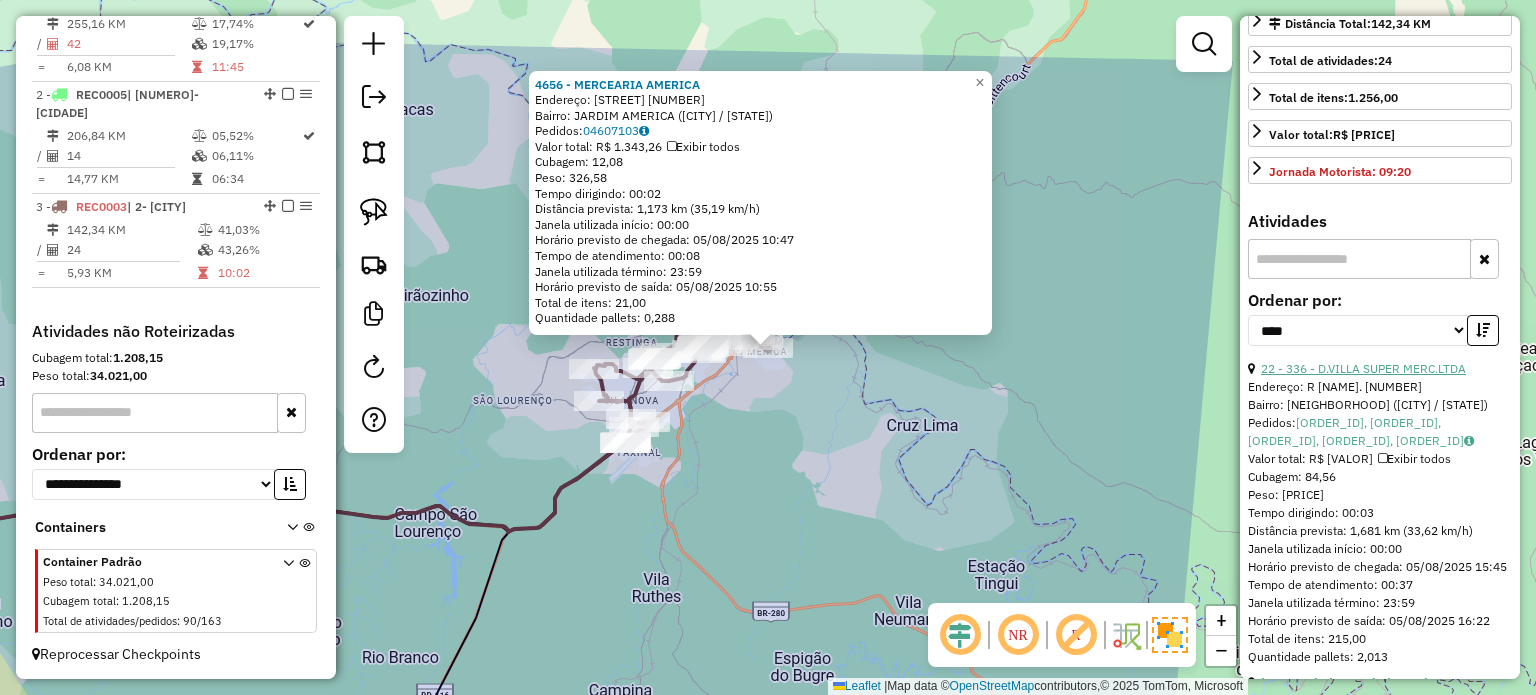 click on "22 - 336 - D.VILLA SUPER MERC.LTDA" at bounding box center (1363, 368) 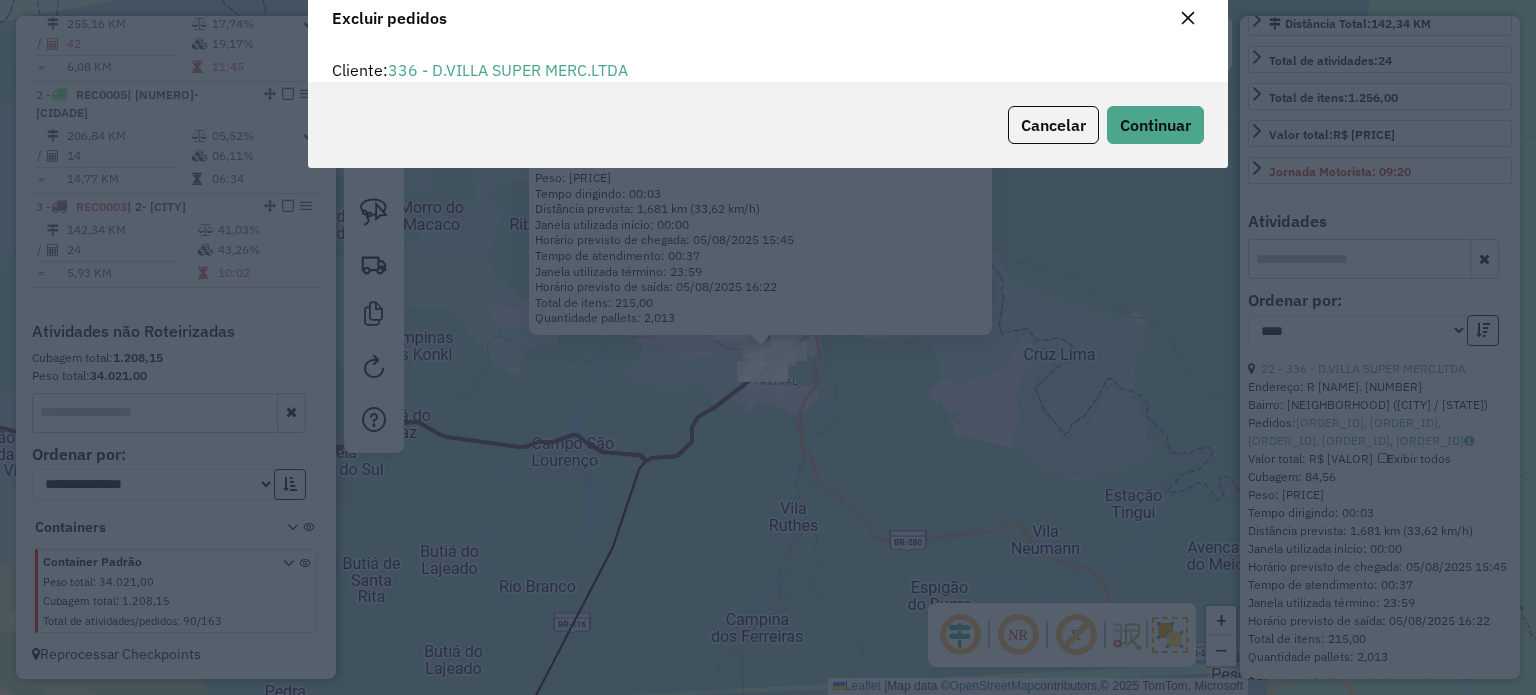 scroll, scrollTop: 0, scrollLeft: 0, axis: both 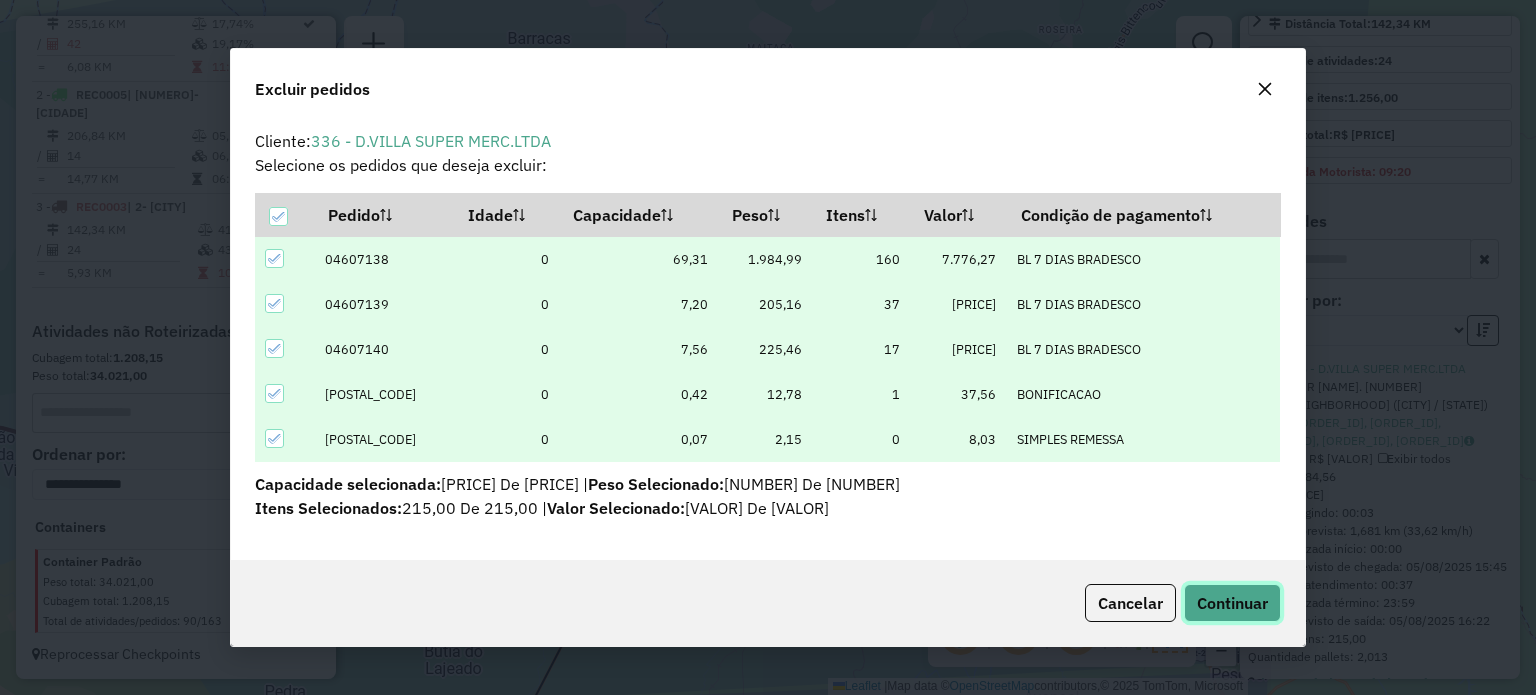 click on "Continuar" 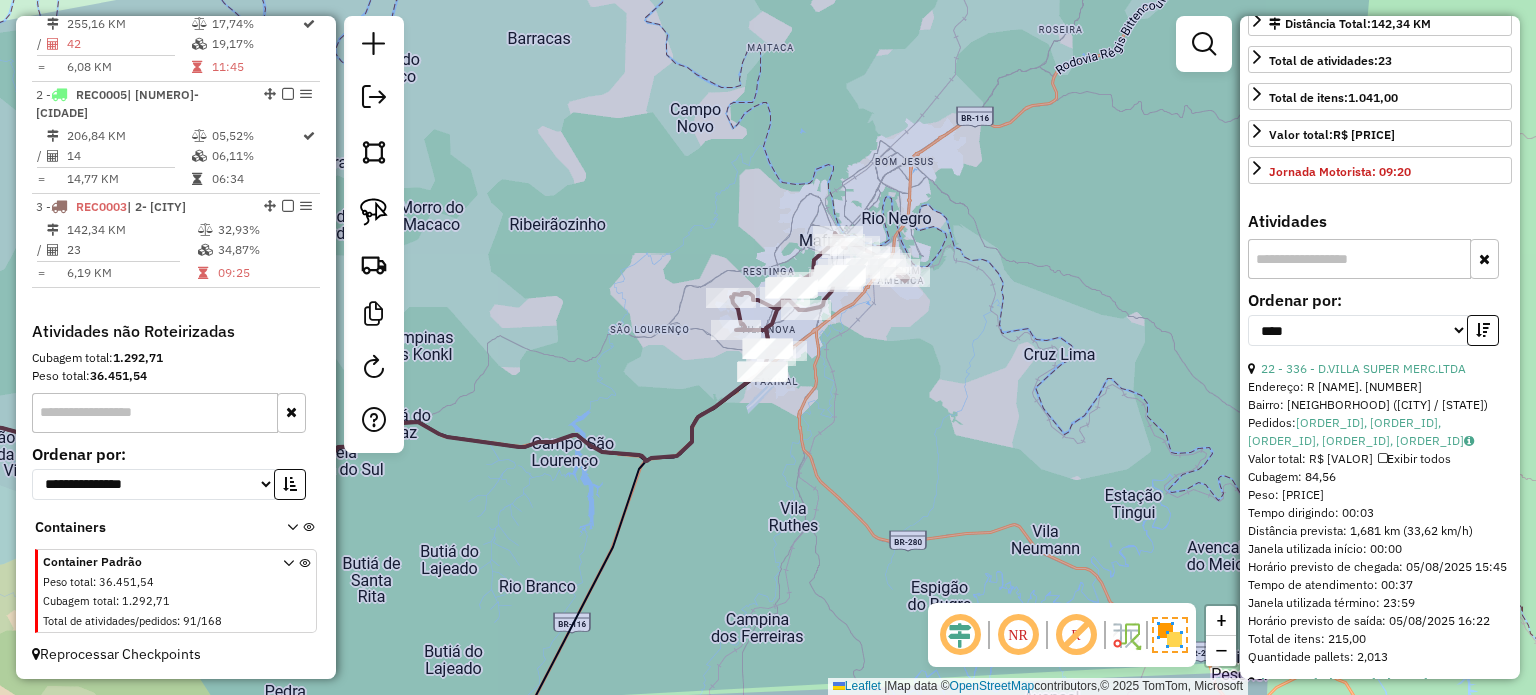 click on "Janela de atendimento Grade de atendimento Capacidade Transportadoras Veículos Cliente Pedidos  Rotas Selecione os dias de semana para filtrar as janelas de atendimento  Seg   Ter   Qua   Qui   Sex   Sáb   Dom  Informe o período da janela de atendimento: De: Até:  Filtrar exatamente a janela do cliente  Considerar janela de atendimento padrão  Selecione os dias de semana para filtrar as grades de atendimento  Seg   Ter   Qua   Qui   Sex   Sáb   Dom   Considerar clientes sem dia de atendimento cadastrado  Clientes fora do dia de atendimento selecionado Filtrar as atividades entre os valores definidos abaixo:  Peso mínimo:   Peso máximo:   Cubagem mínima:   Cubagem máxima:   De:   Até:  Filtrar as atividades entre o tempo de atendimento definido abaixo:  De:   Até:   Considerar capacidade total dos clientes não roteirizados Transportadora: Selecione um ou mais itens Tipo de veículo: Selecione um ou mais itens Veículo: Selecione um ou mais itens Motorista: Selecione um ou mais itens Nome: Rótulo:" 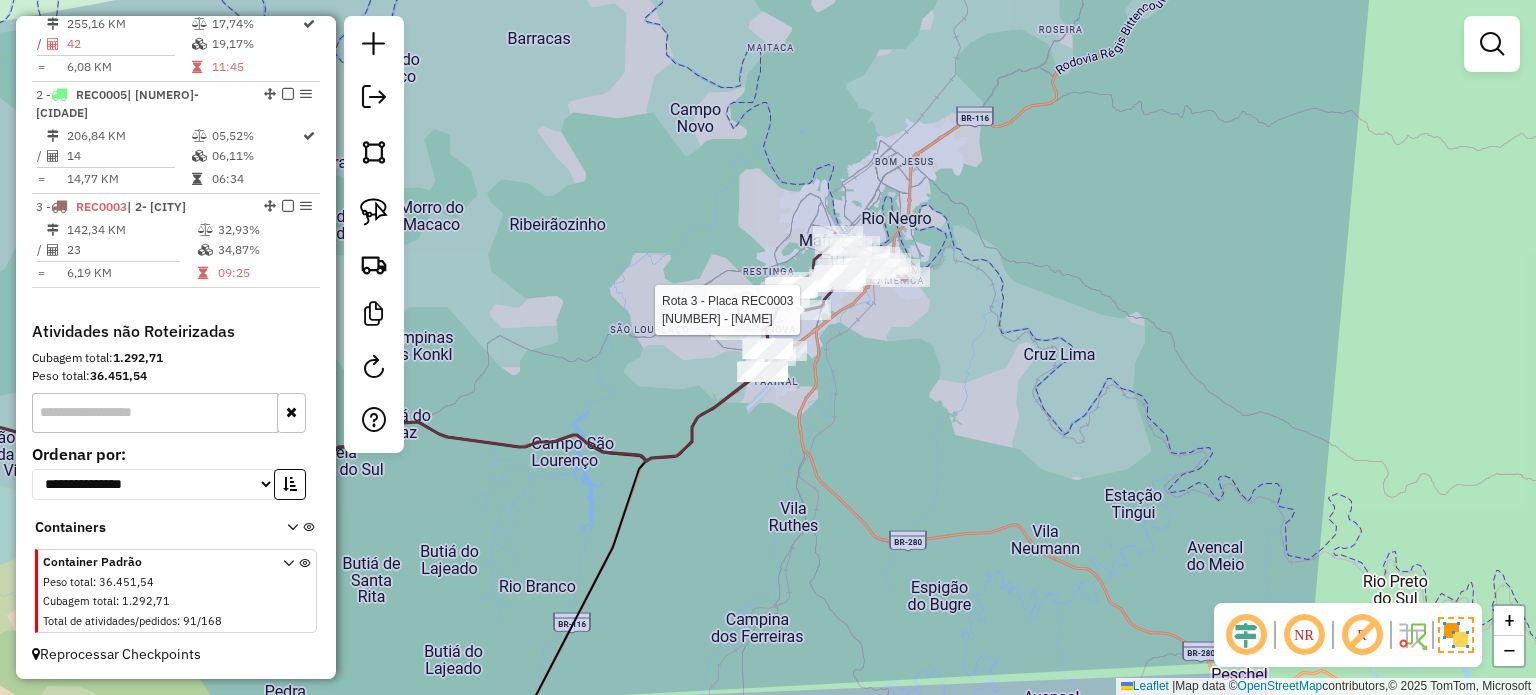 select on "*********" 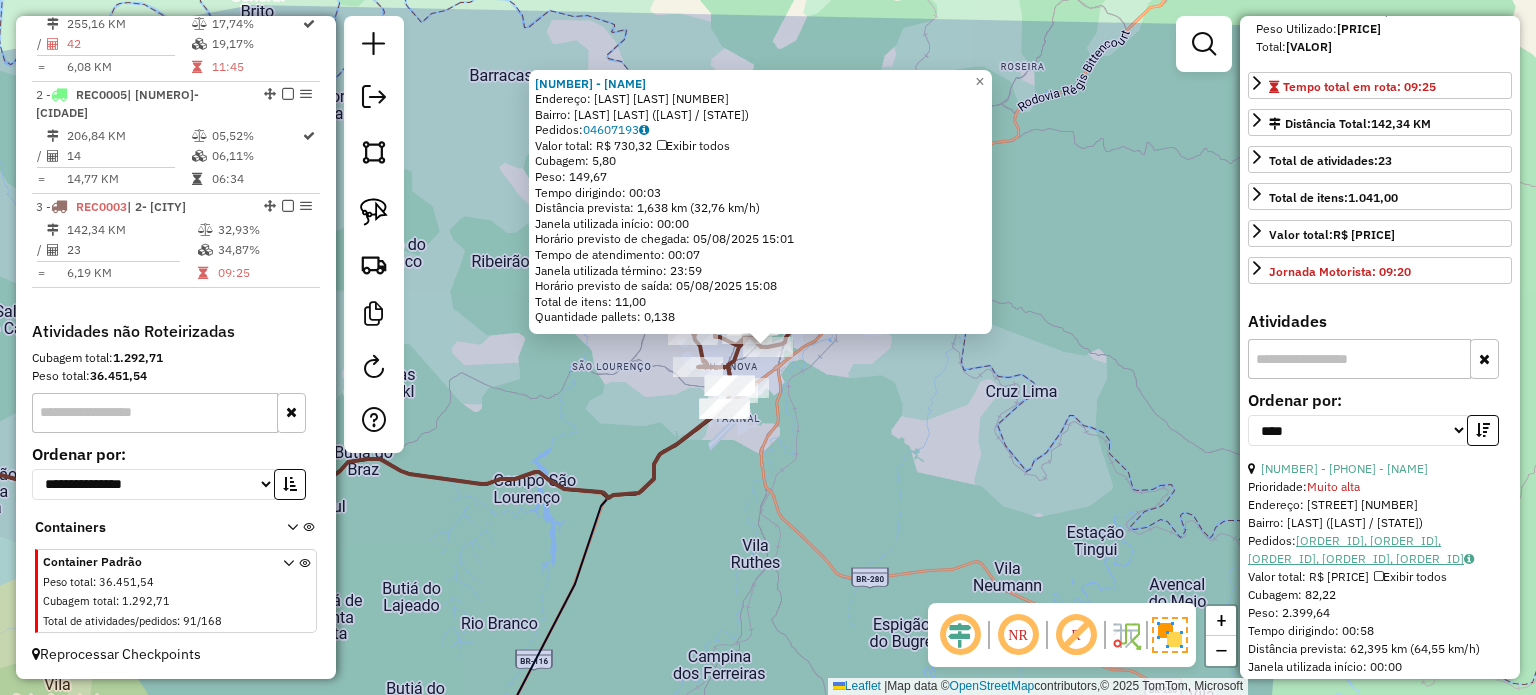 scroll, scrollTop: 500, scrollLeft: 0, axis: vertical 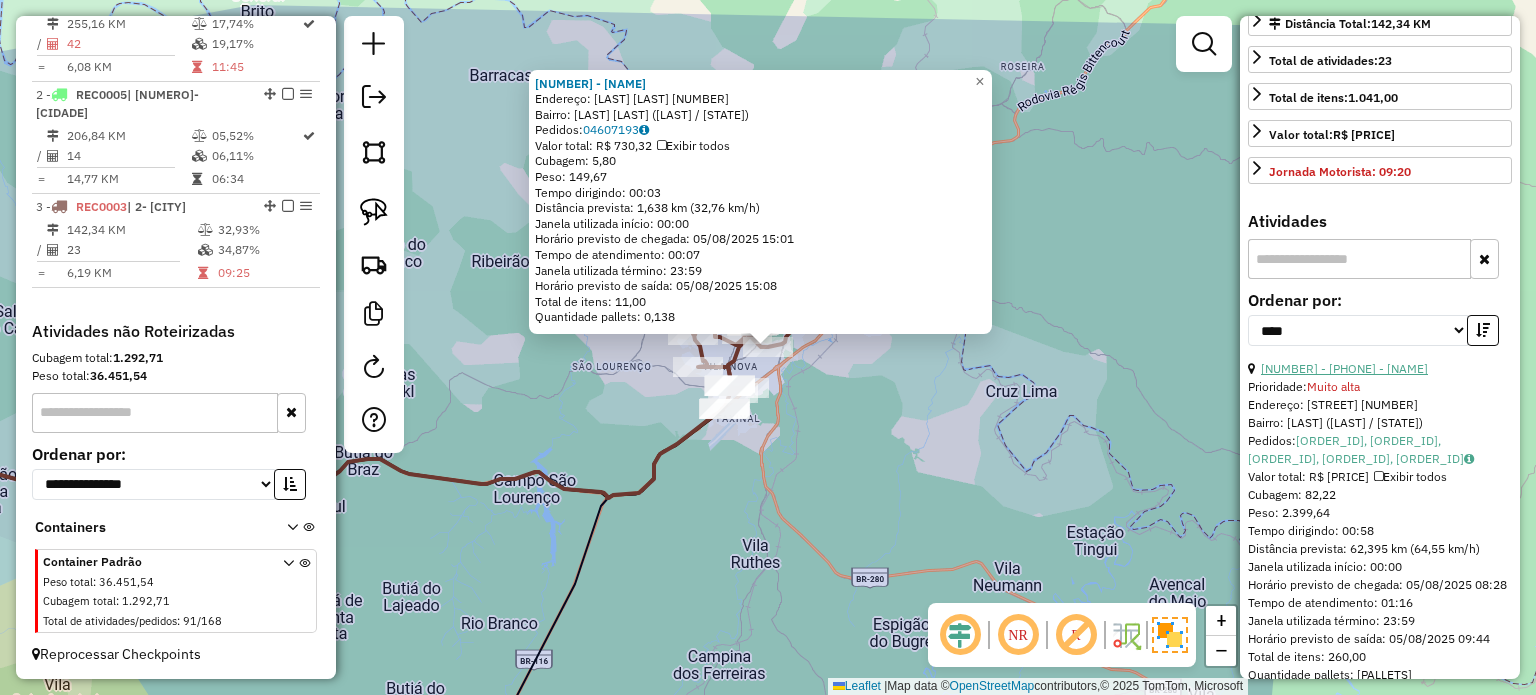 click on "[NUMBER] - [PHONE] - [NAME]" at bounding box center (1344, 368) 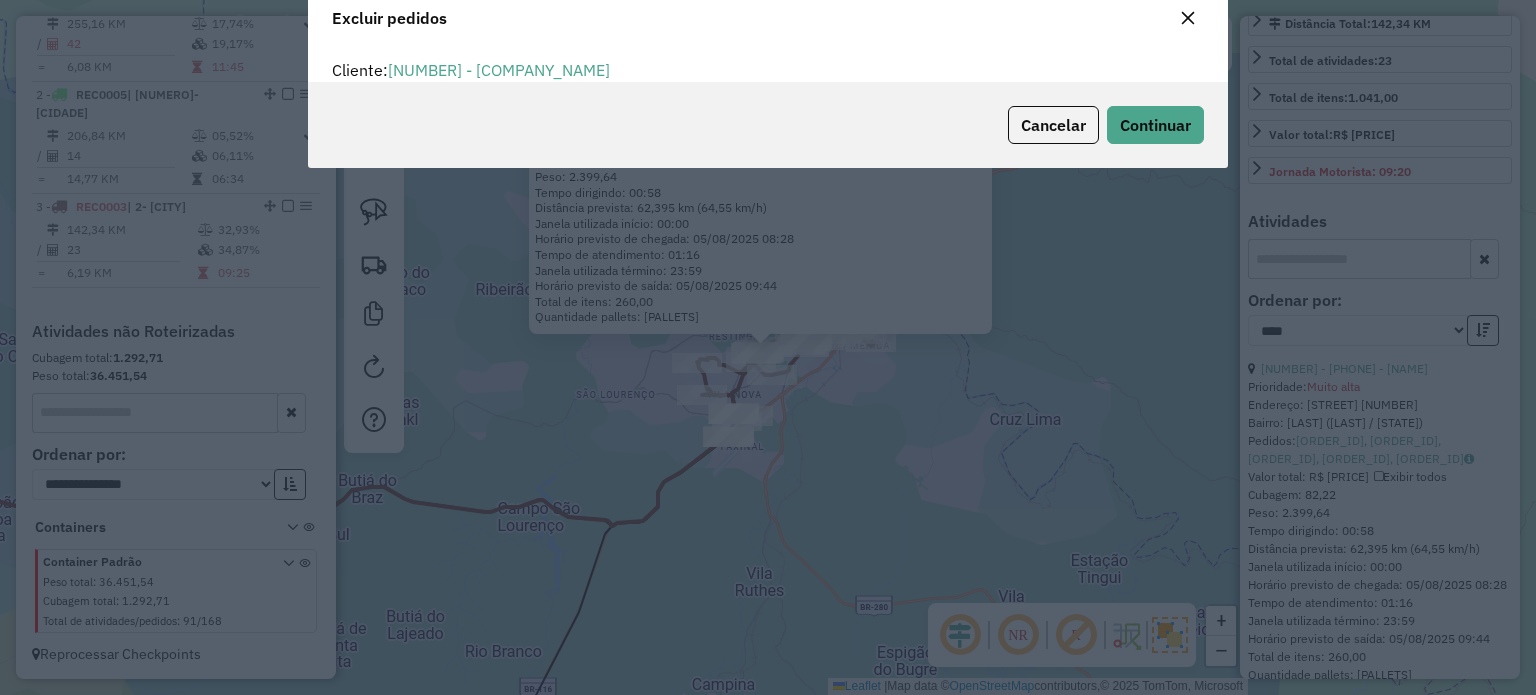 scroll, scrollTop: 69, scrollLeft: 0, axis: vertical 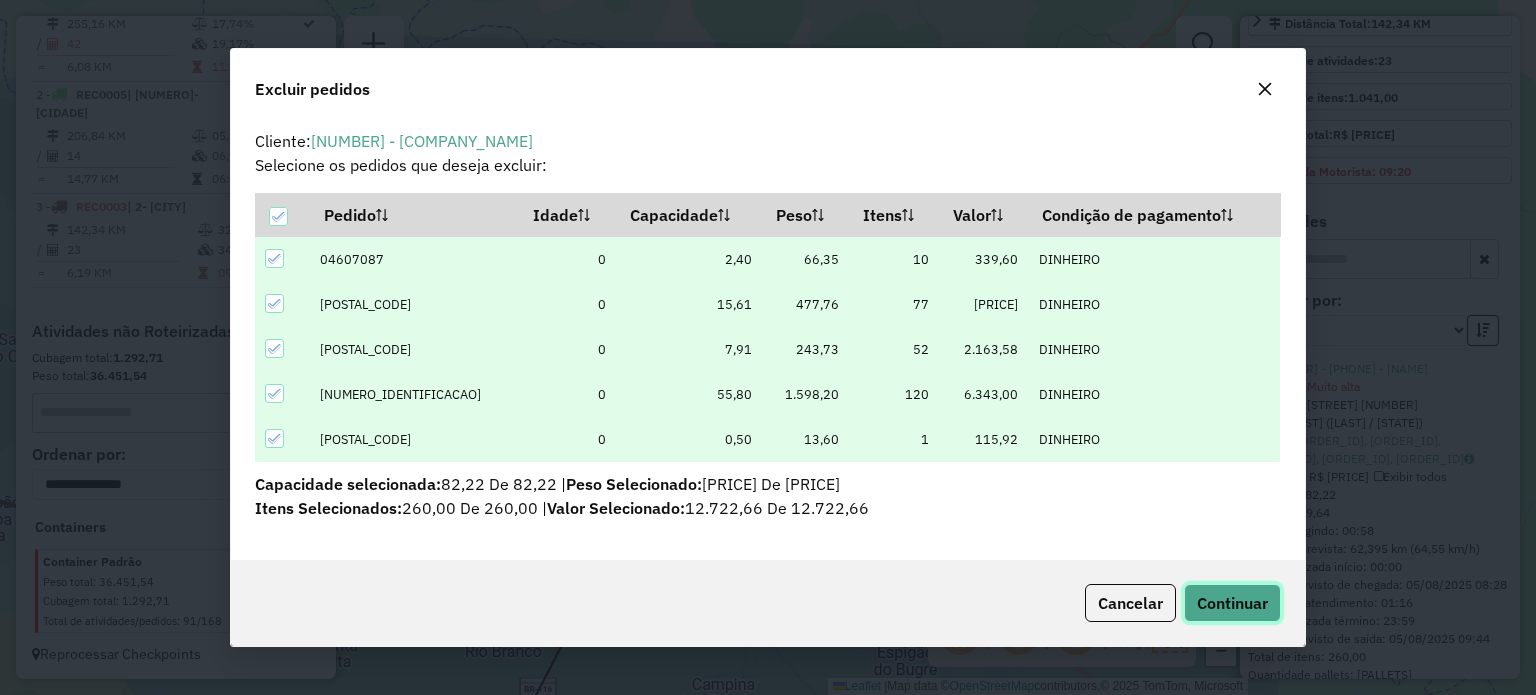 click on "Continuar" 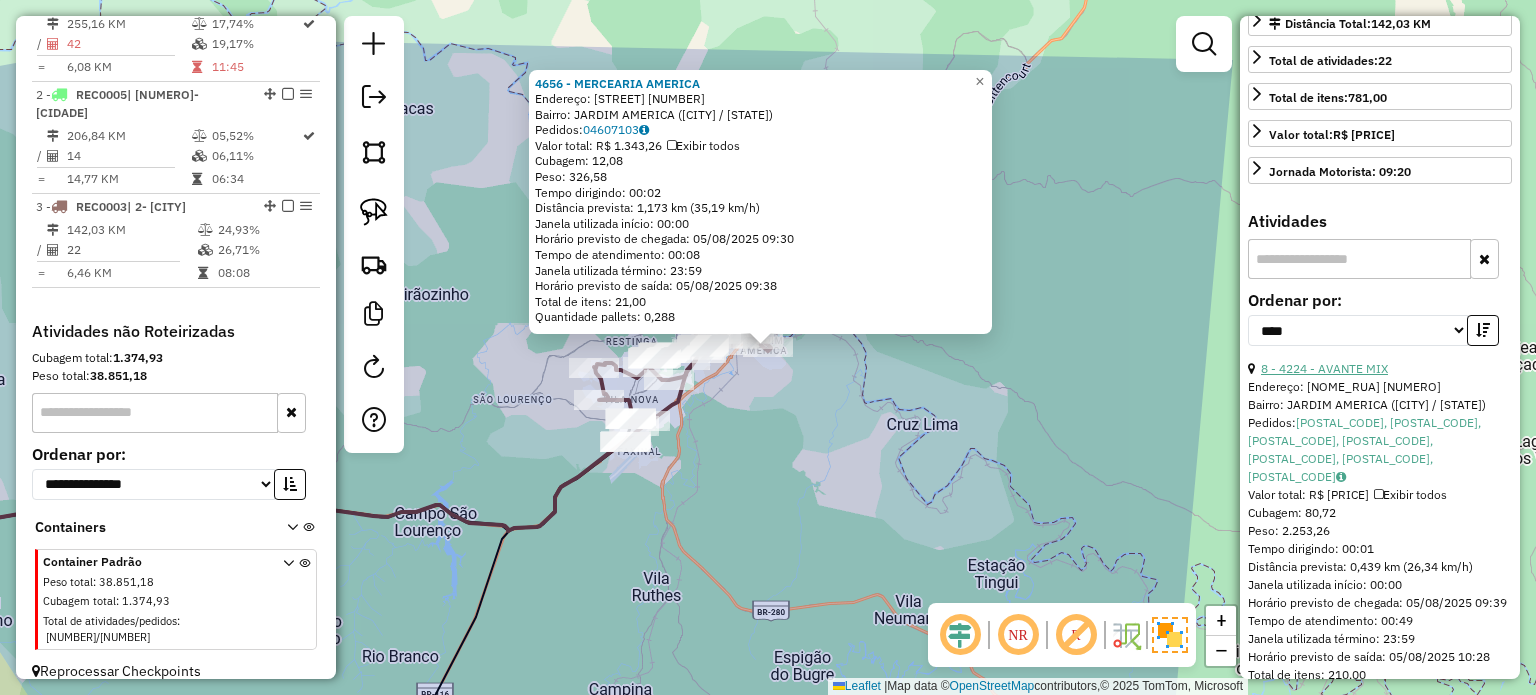 click on "8 - 4224 - AVANTE MIX" at bounding box center (1324, 368) 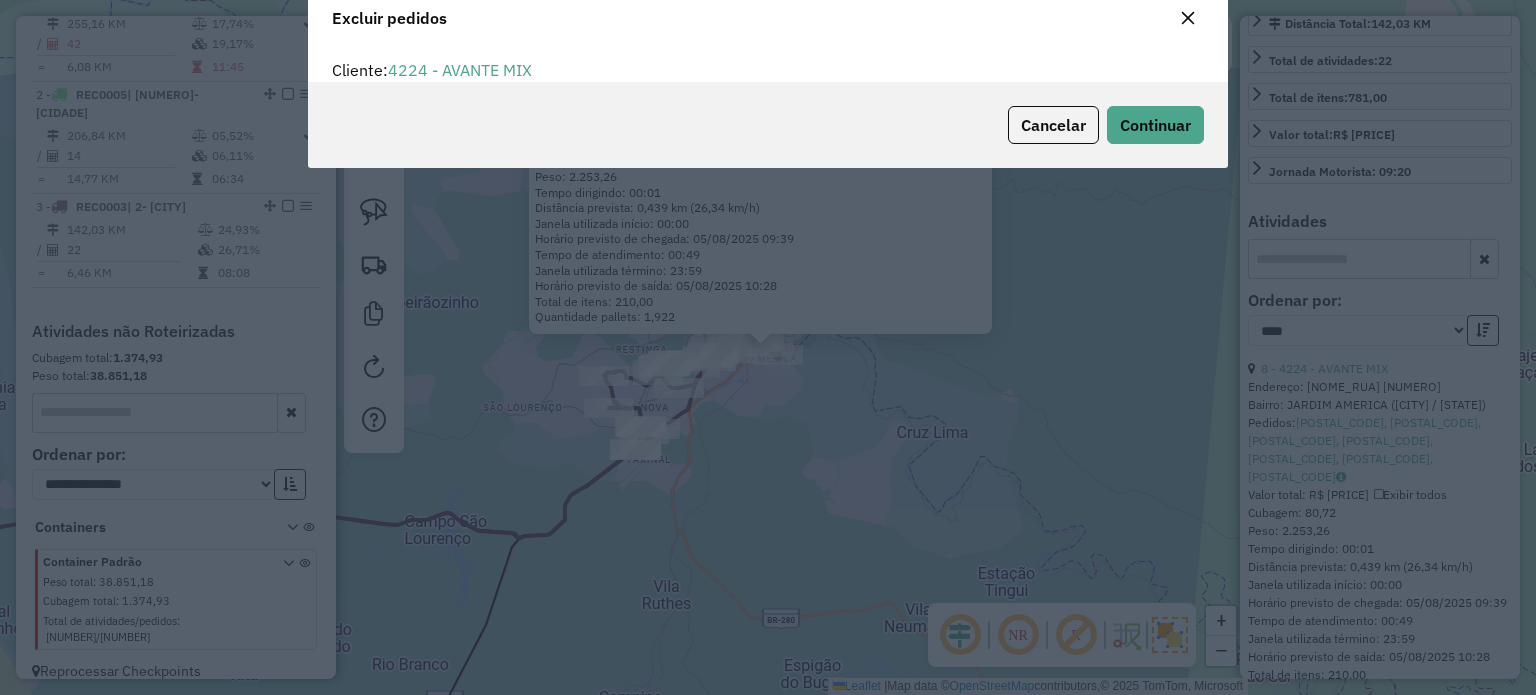scroll, scrollTop: 69, scrollLeft: 0, axis: vertical 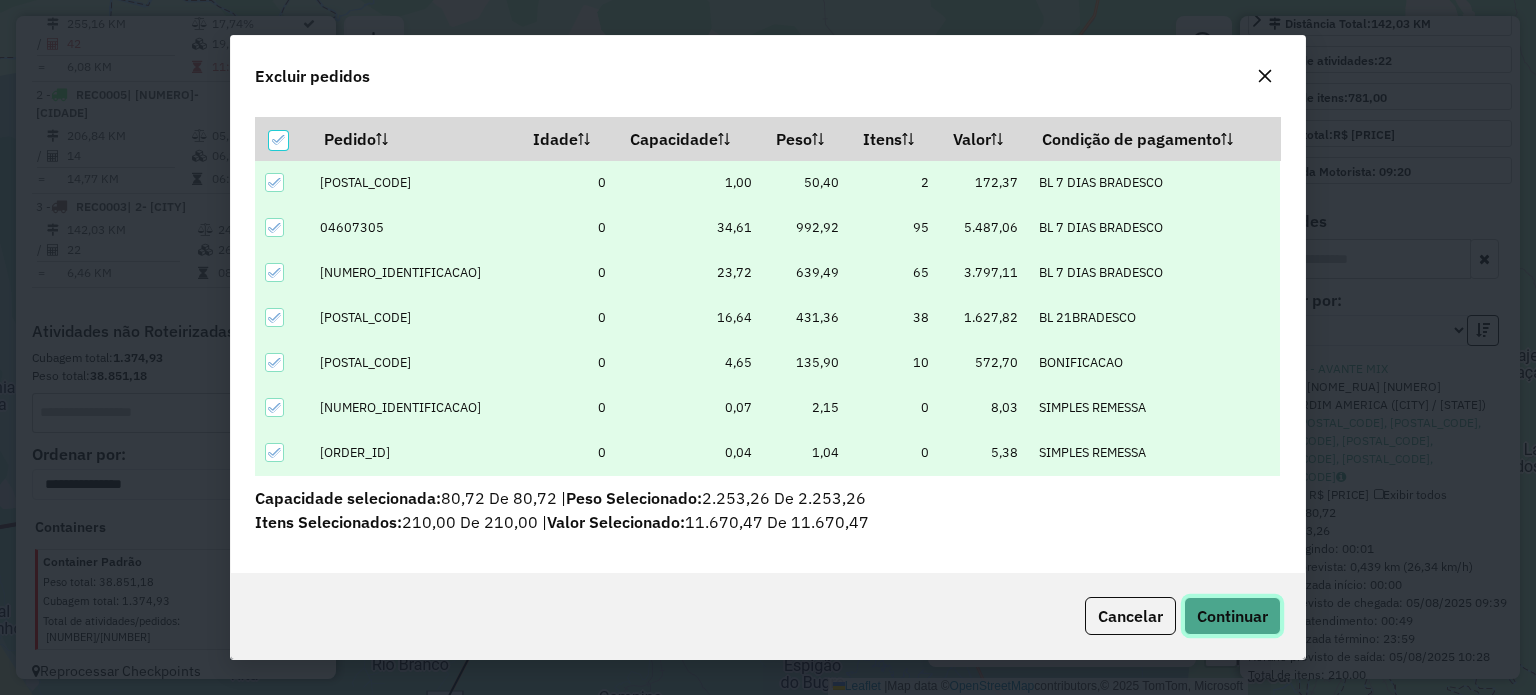 click on "Continuar" 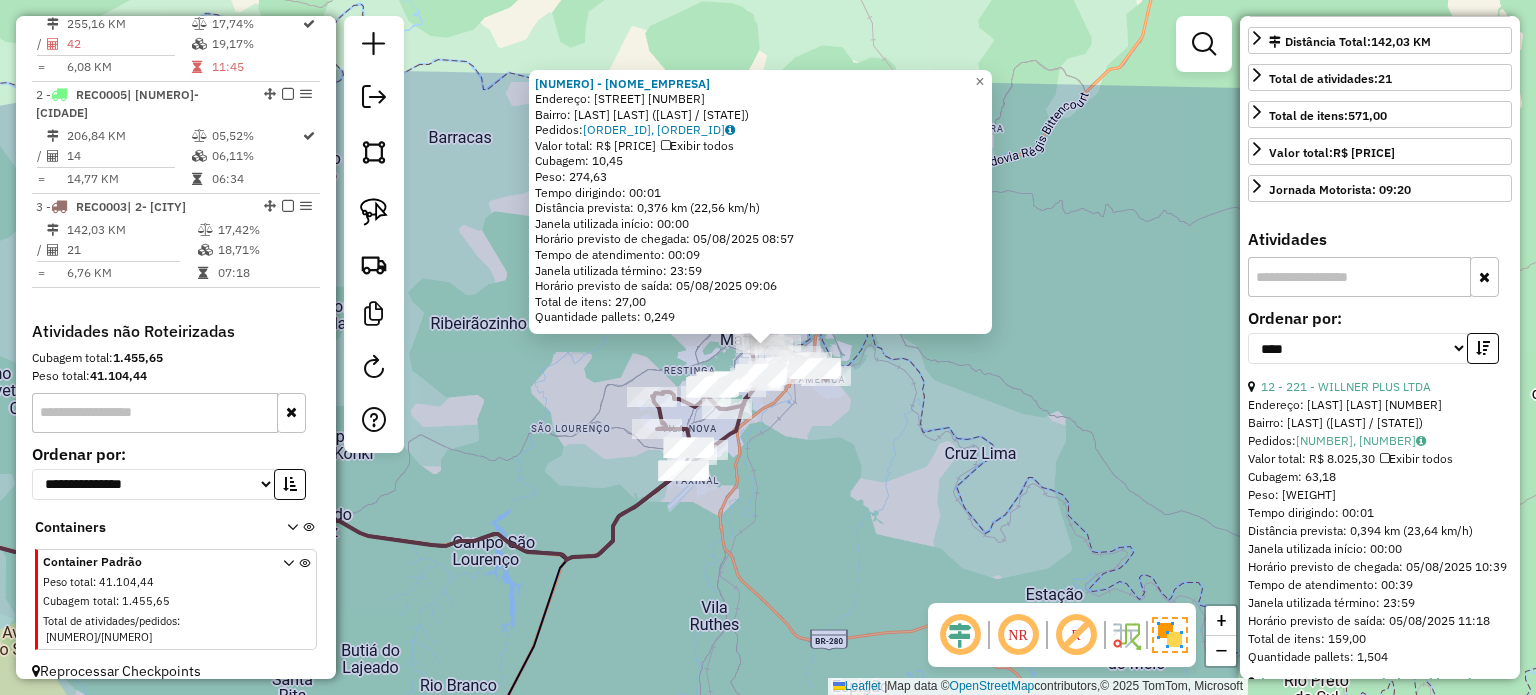 scroll, scrollTop: 200, scrollLeft: 0, axis: vertical 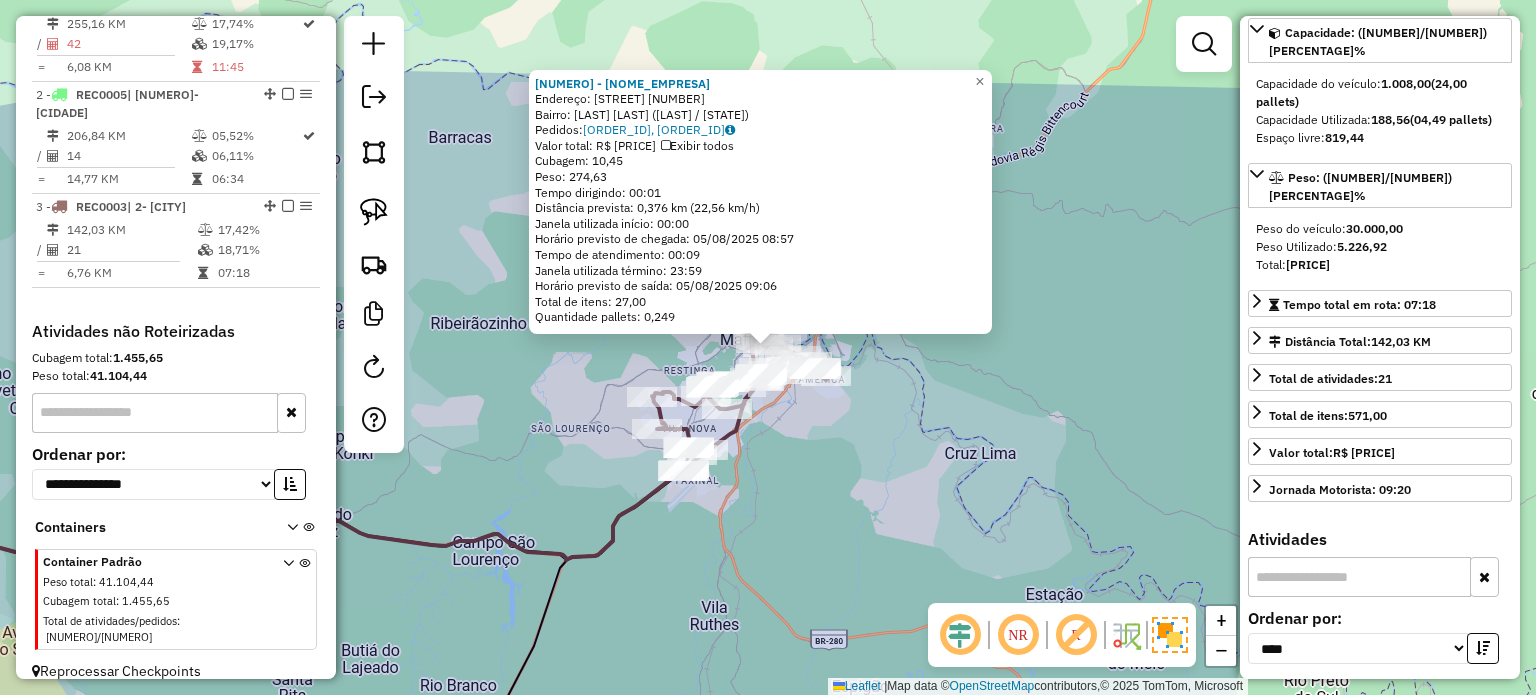 click on "[NUMBER] - [COMPANY_NAME]  Endereço:  Rua [STREET_NAME] [NUMBER]   Bairro: [NEIGHBORHOOD] ([CITY] / [STATE])   Pedidos:  [POSTAL_CODE], [POSTAL_CODE]   Valor total: R$ [NUMBER]   Exibir todos   Cubagem: [NUMBER]  Peso: [NUMBER]  Tempo dirigindo: [TIME]   Distância prevista: [NUMBER] km ([NUMBER] km/h)   Janela utilizada início: [TIME]   Horário previsto de chegada: [DATE] [TIME]   Tempo de atendimento: [TIME]   Janela utilizada término: [TIME]   Horário previsto de saída: [DATE] [TIME]   Total de itens: [NUMBER]   Quantidade pallets: [NUMBER]  × Janela de atendimento Grade de atendimento Capacidade Transportadoras Veículos Cliente Pedidos  Rotas Selecione os dias de semana para filtrar as janelas de atendimento  Seg   Ter   Qua   Qui   Sex   Sáb   Dom  Informe o período da janela de atendimento: De: Até:  Filtrar exatamente a janela do cliente  Considerar janela de atendimento padrão  Selecione os dias de semana para filtrar as grades de atendimento  Seg   Ter   Qua   Qui   Sex   Sáb   Dom   Peso mínimo:   Peso máximo:" 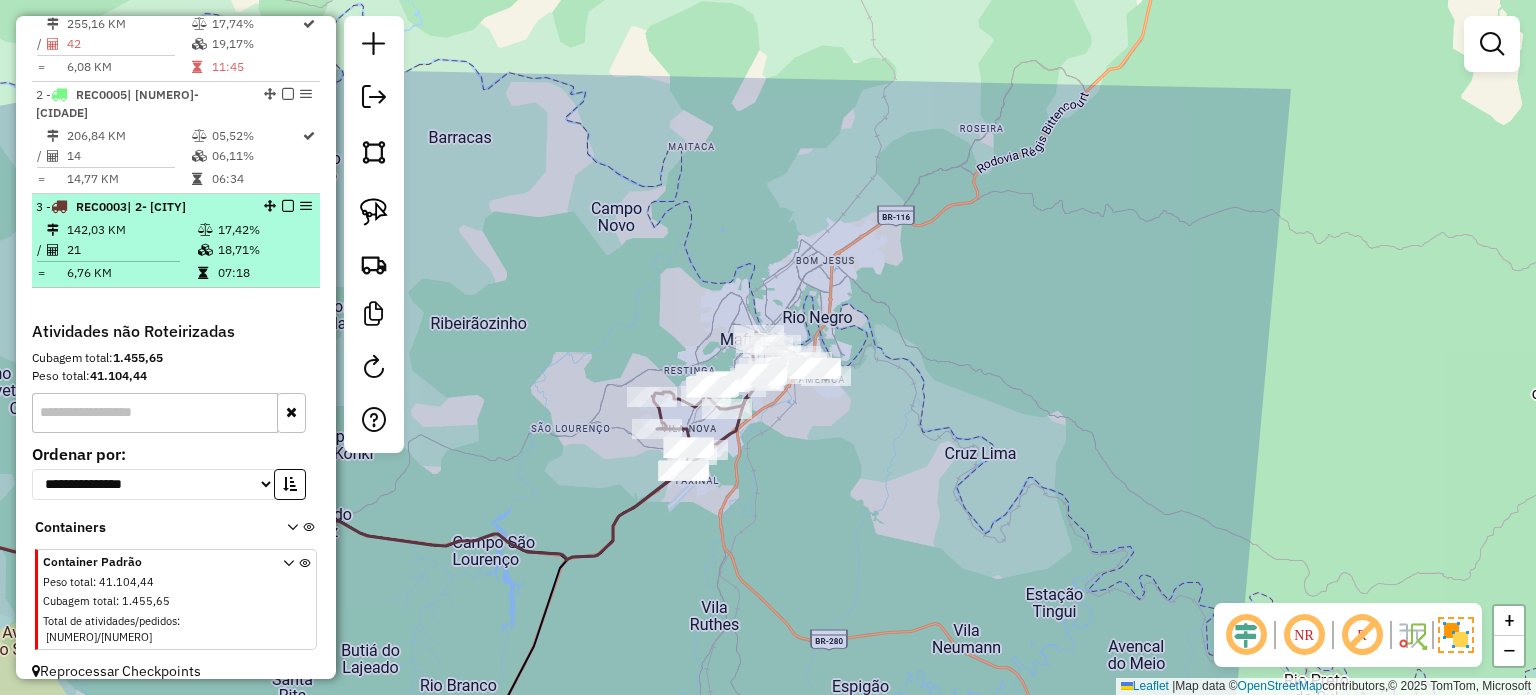 click at bounding box center (288, 206) 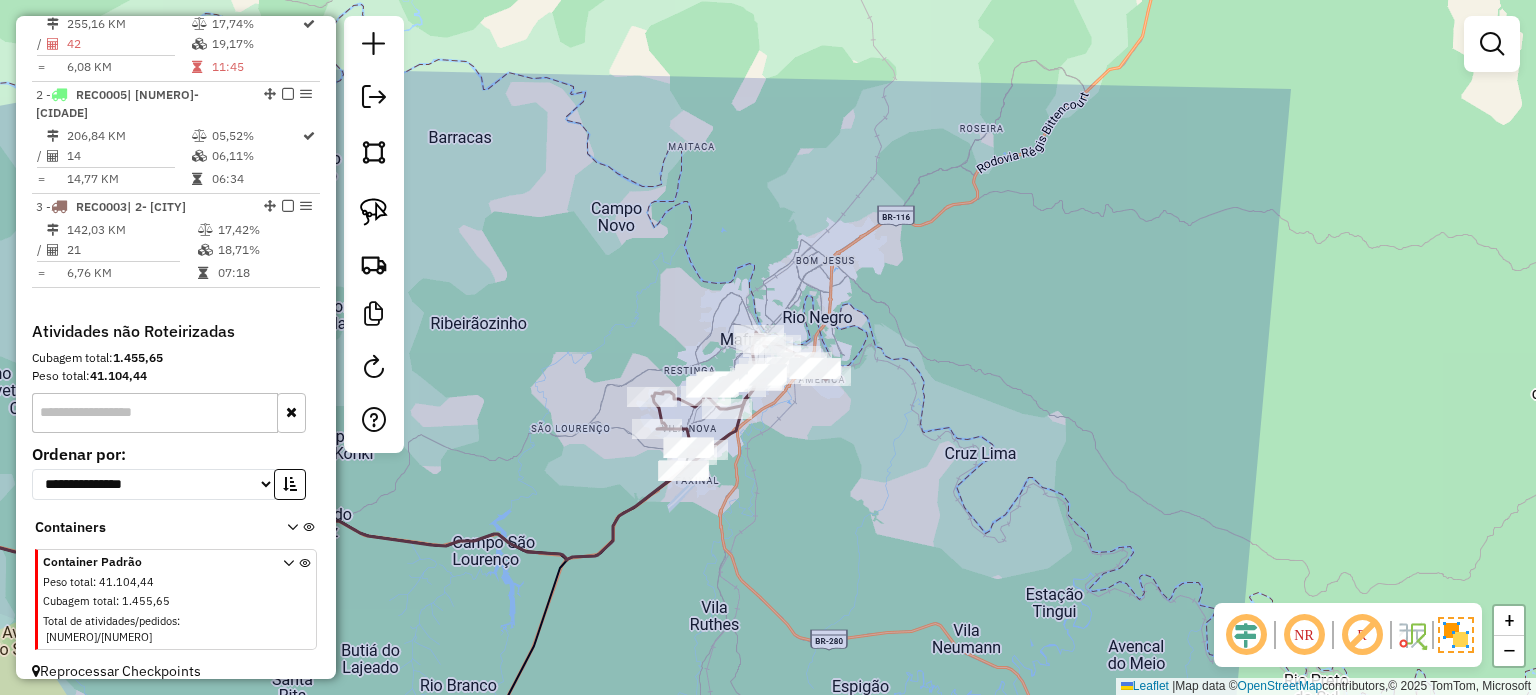 scroll, scrollTop: 747, scrollLeft: 0, axis: vertical 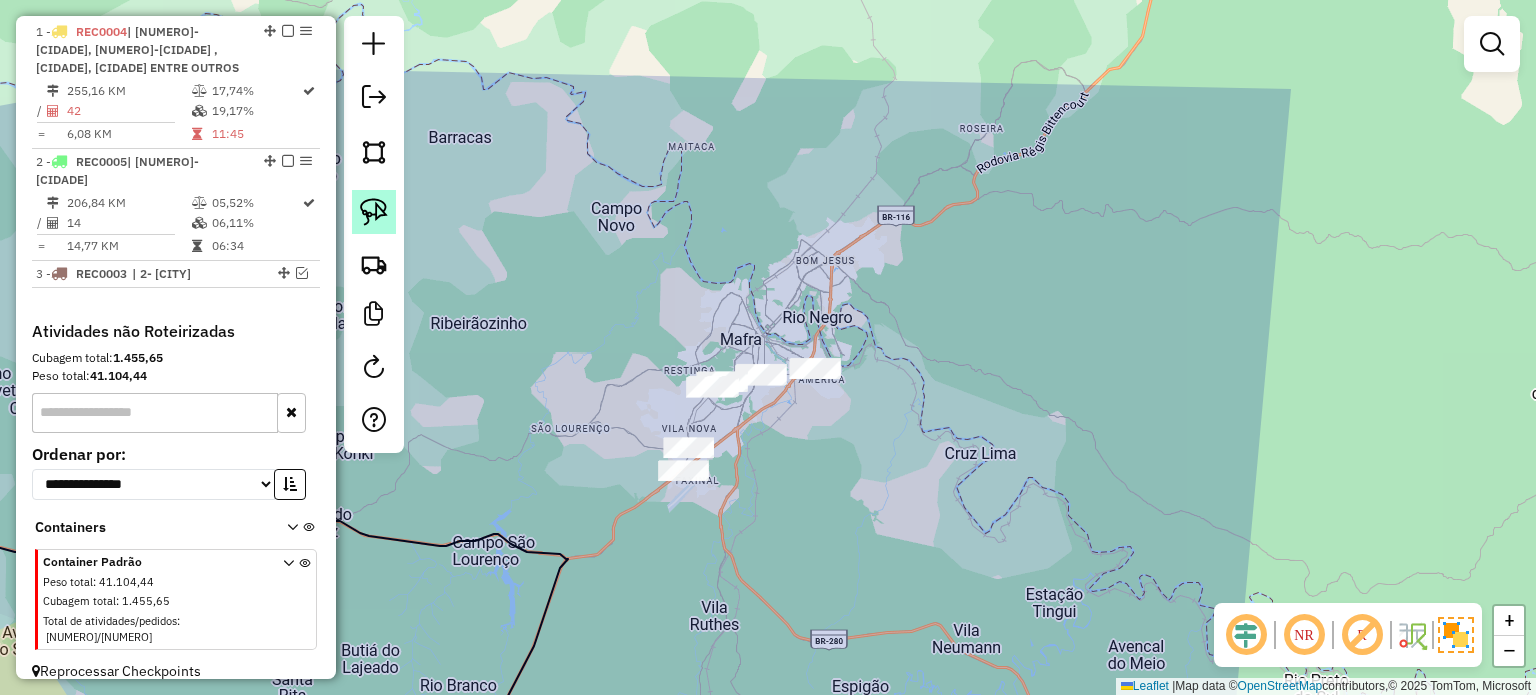 click 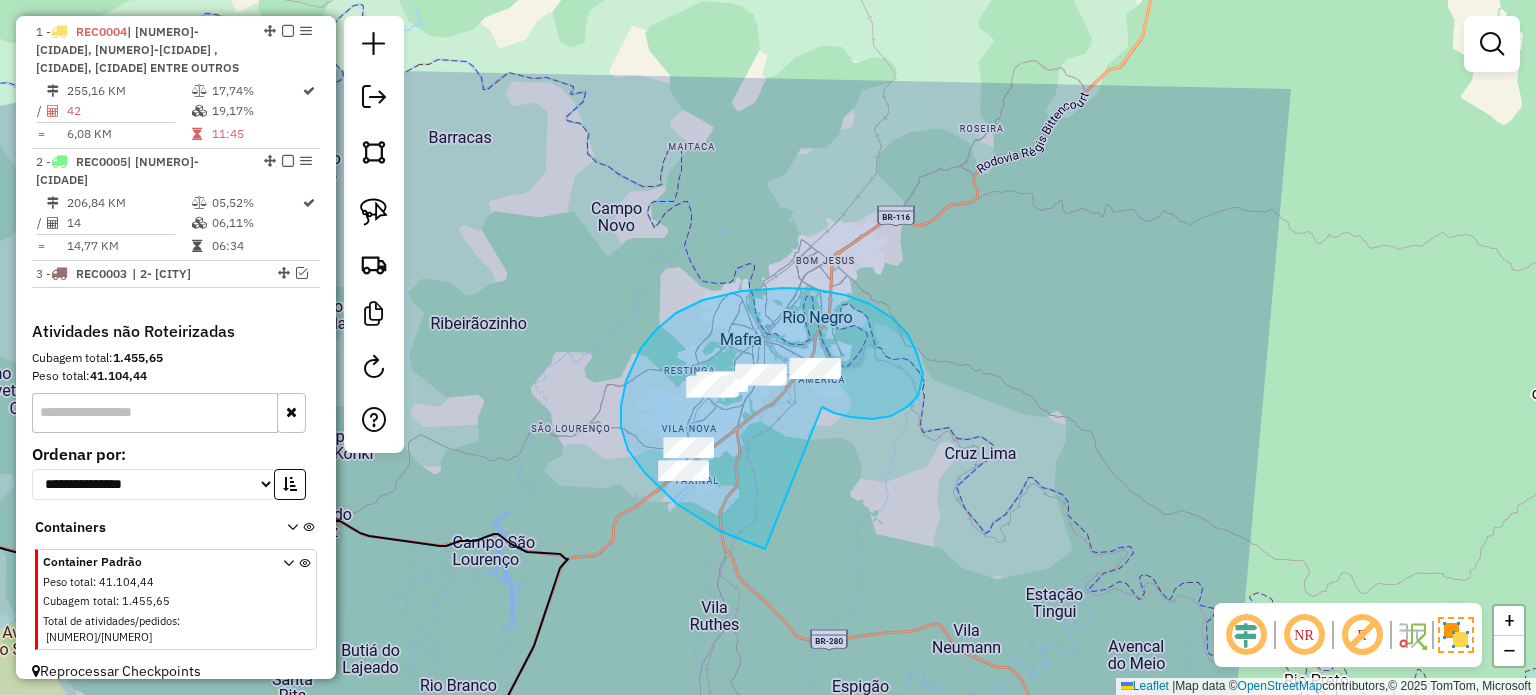 drag, startPoint x: 851, startPoint y: 417, endPoint x: 867, endPoint y: 511, distance: 95.35198 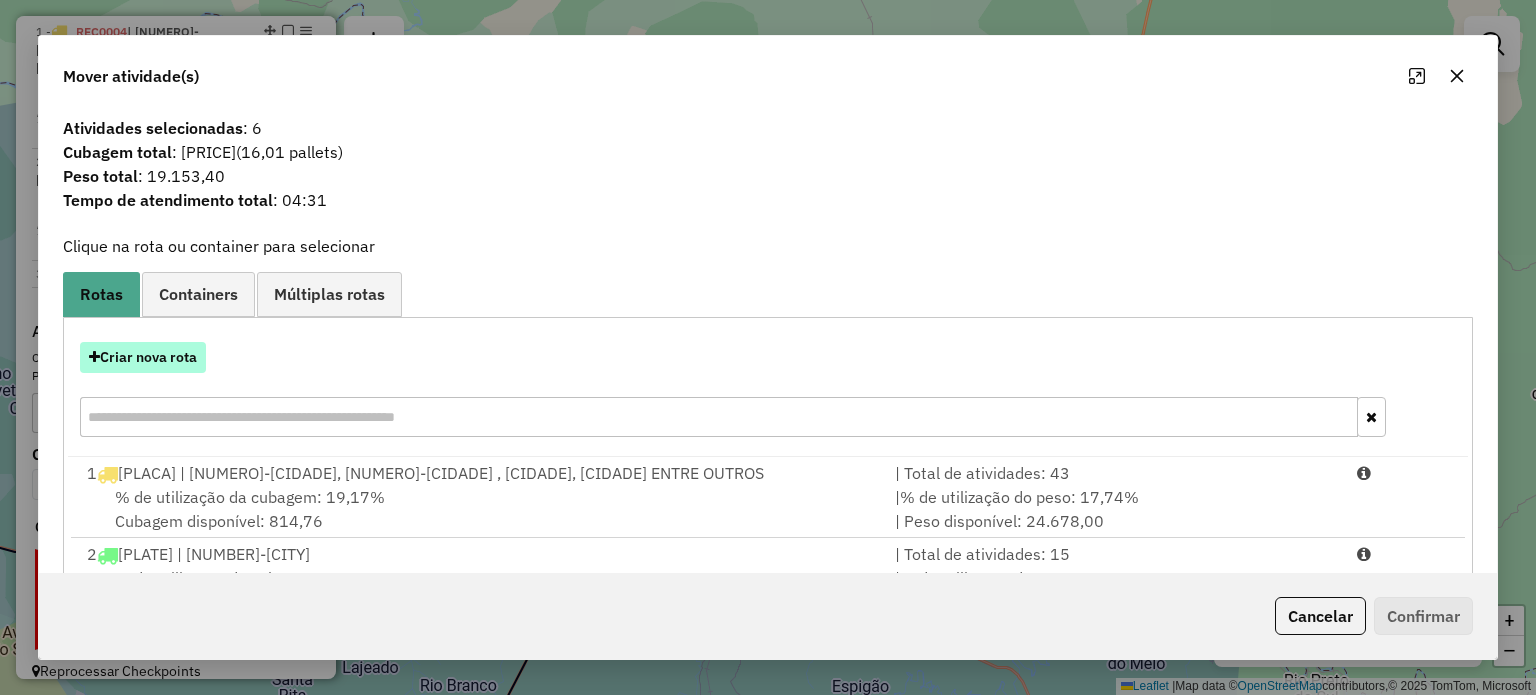 click on "Criar nova rota" at bounding box center (143, 357) 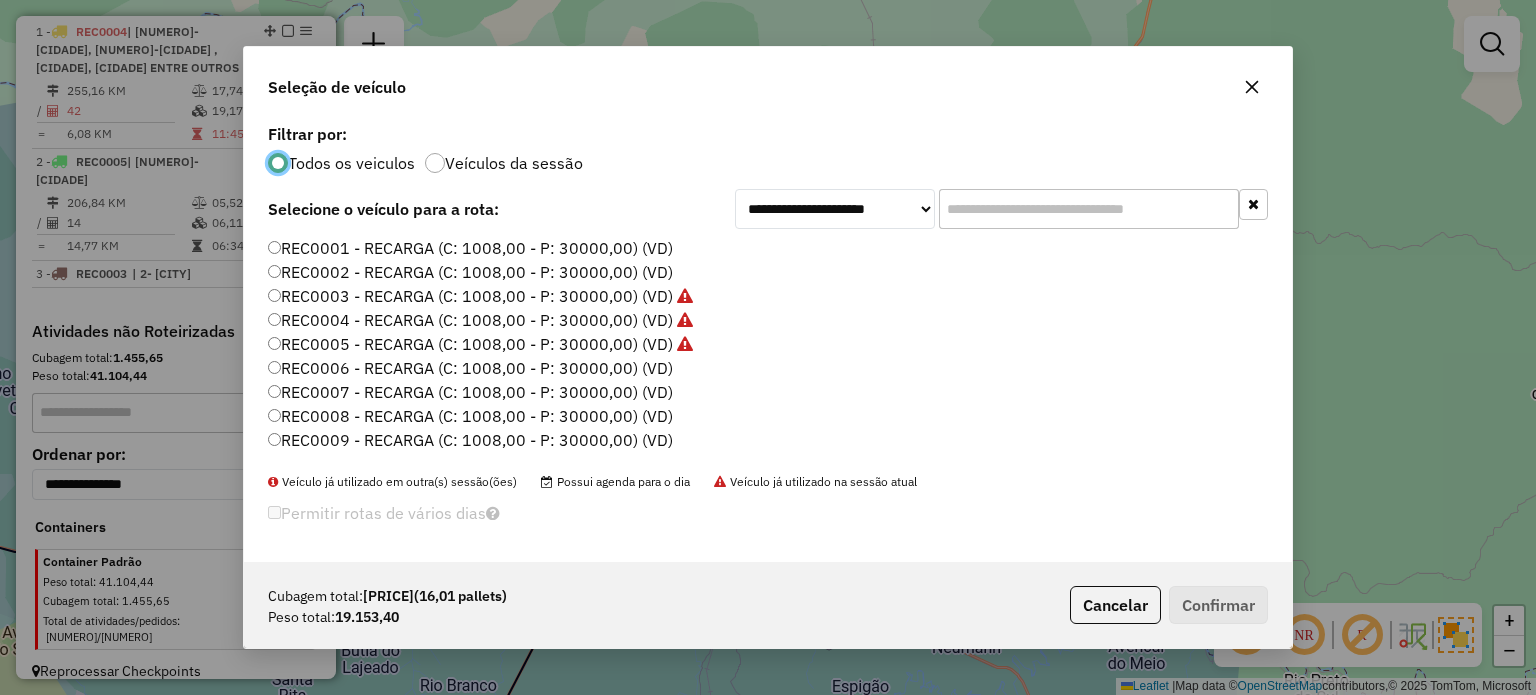 scroll, scrollTop: 10, scrollLeft: 6, axis: both 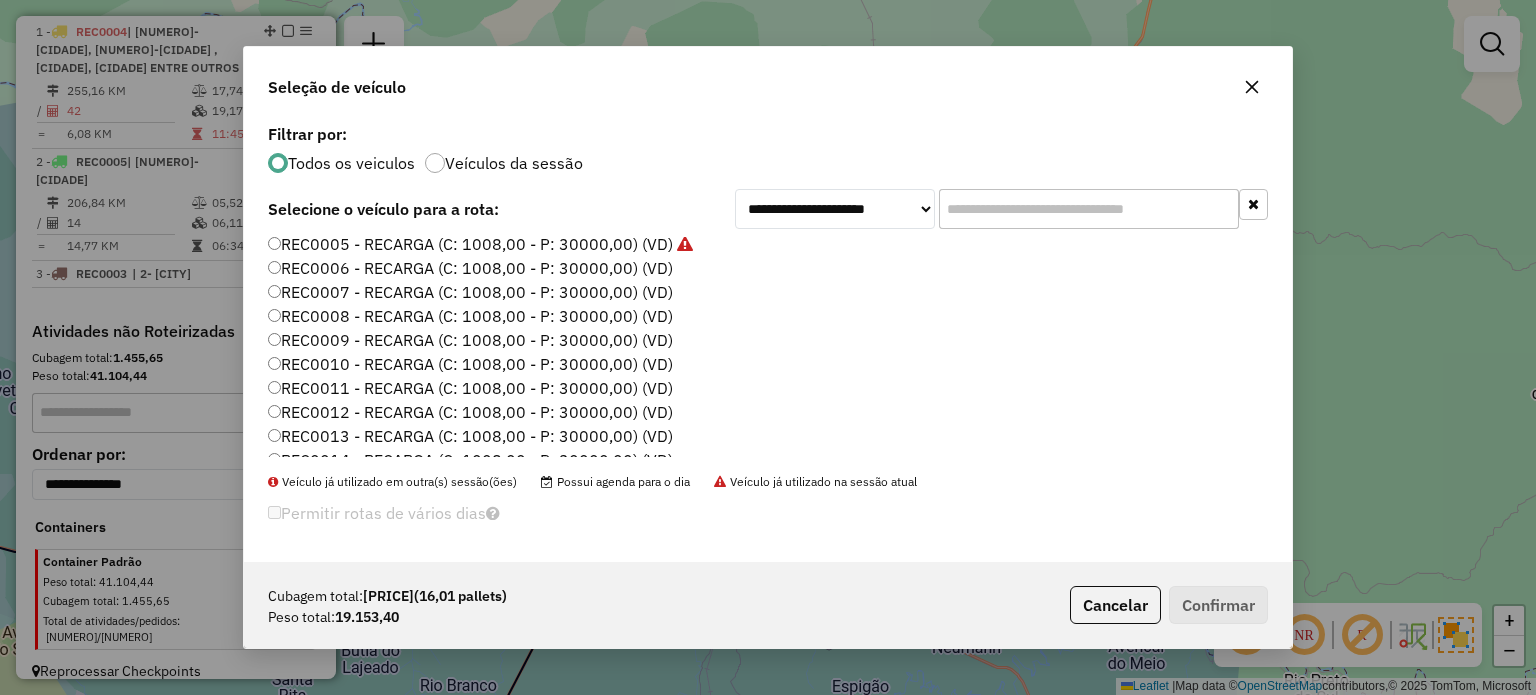 click on "REC0006 - RECARGA (C: 1008,00 - P: 30000,00) (VD)" 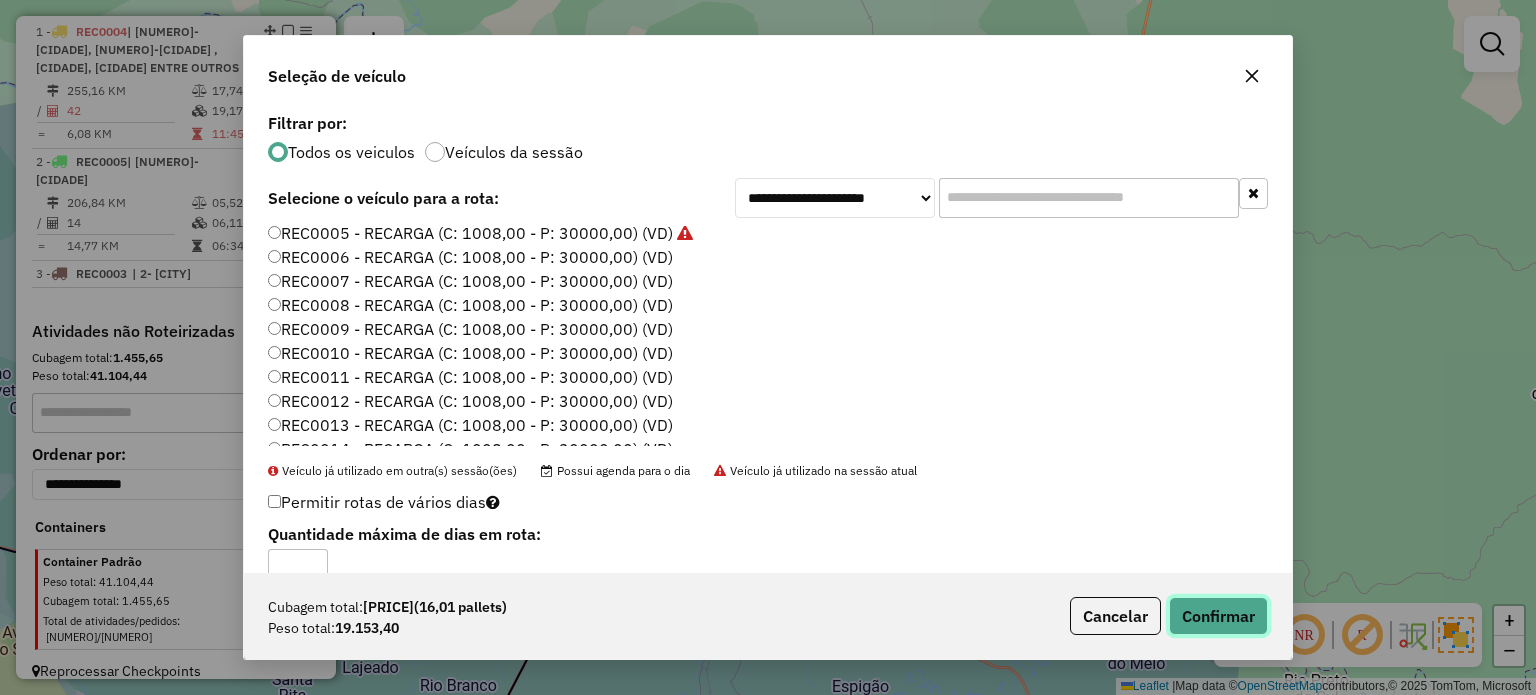 click on "Confirmar" 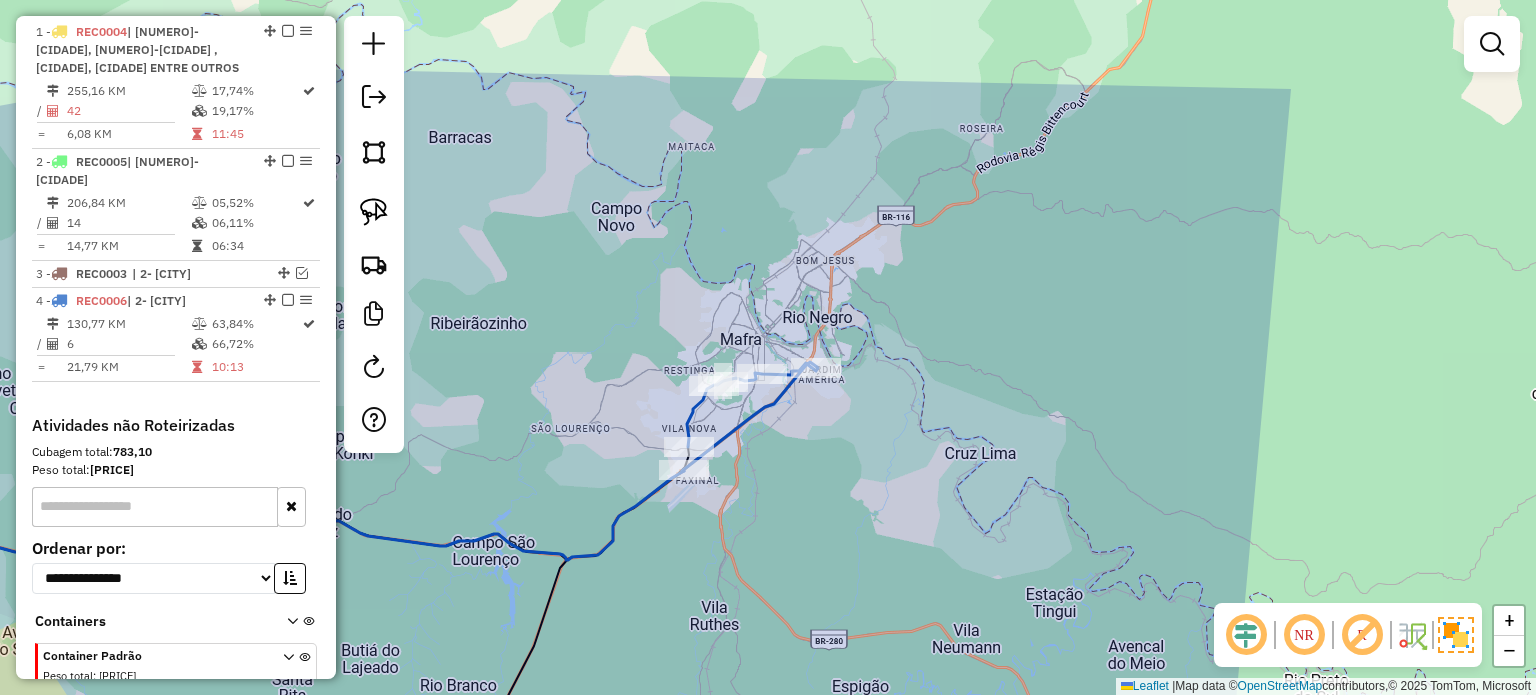 scroll, scrollTop: 814, scrollLeft: 0, axis: vertical 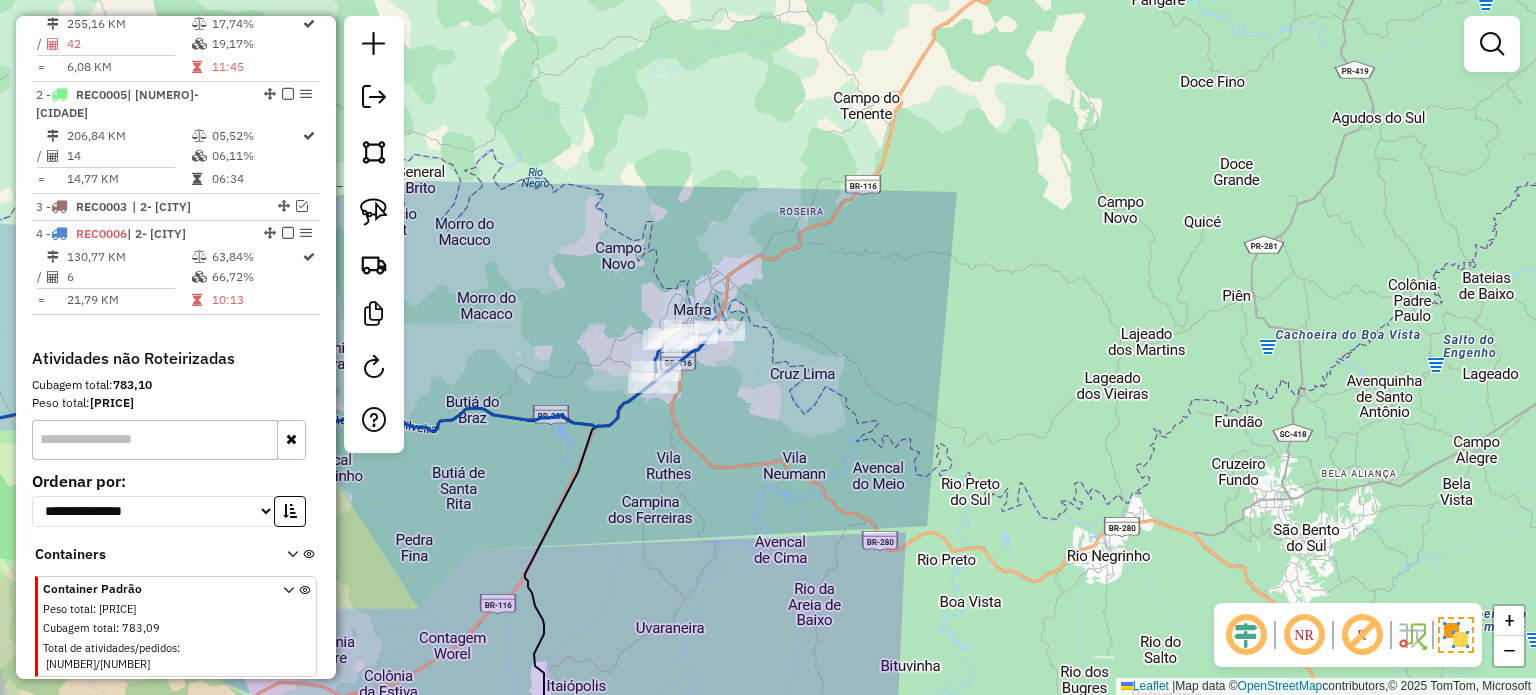 drag, startPoint x: 729, startPoint y: 432, endPoint x: 1068, endPoint y: 211, distance: 404.67517 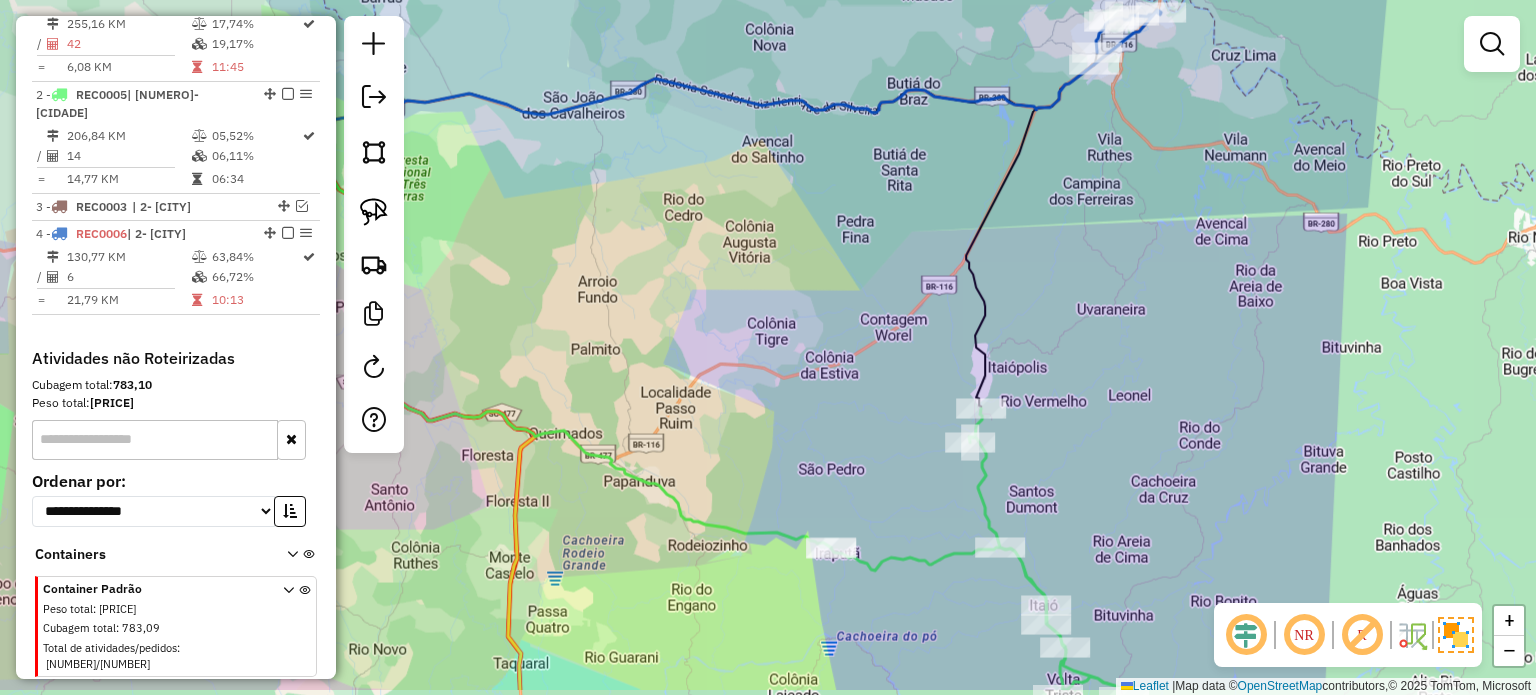 drag, startPoint x: 1012, startPoint y: 298, endPoint x: 1032, endPoint y: 263, distance: 40.311287 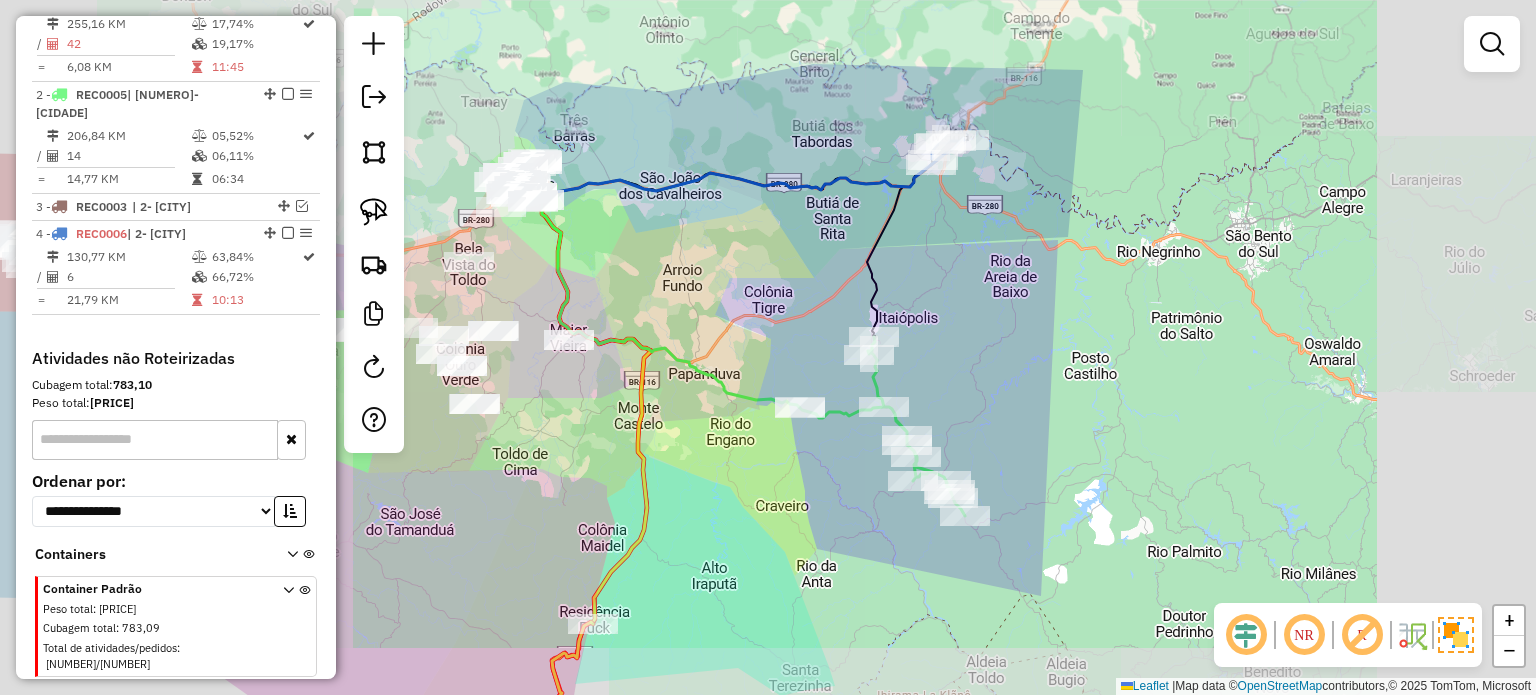 drag, startPoint x: 716, startPoint y: 311, endPoint x: 828, endPoint y: 316, distance: 112.11155 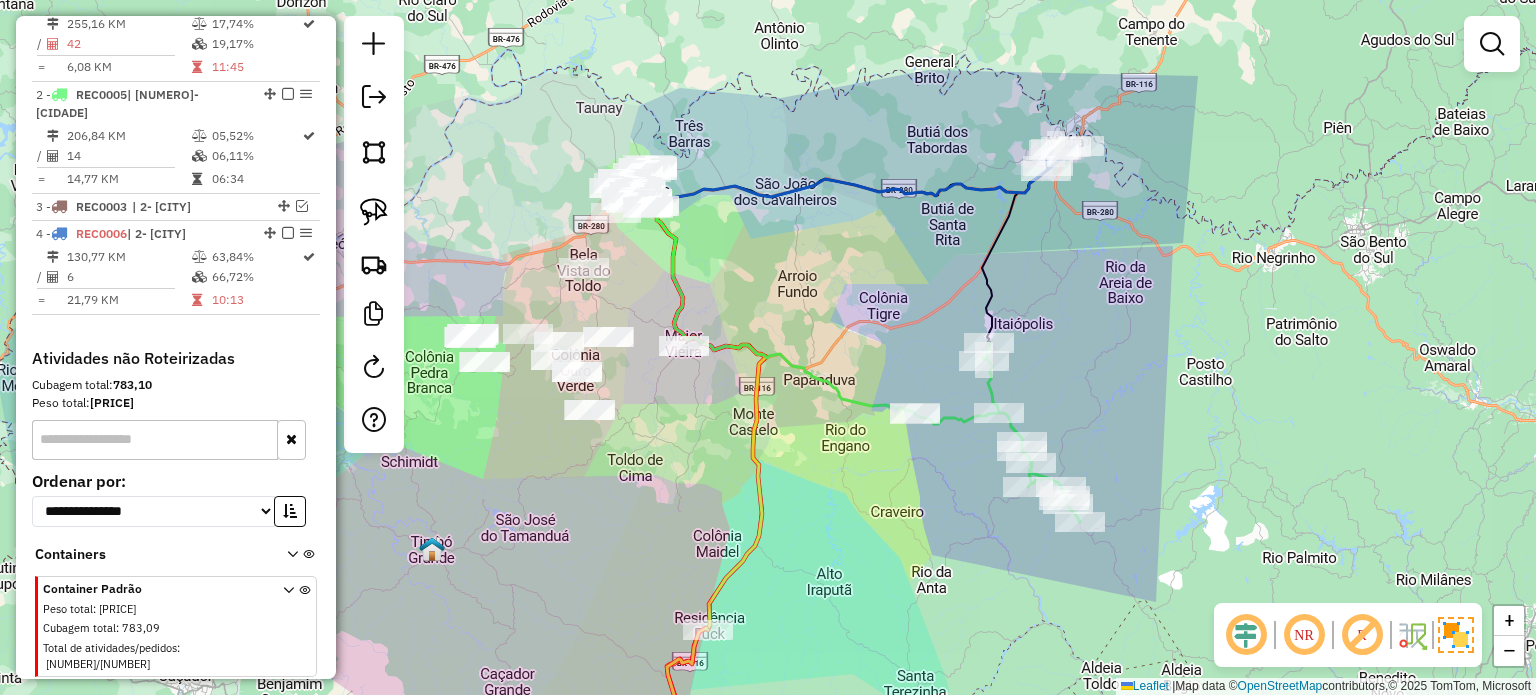 drag, startPoint x: 793, startPoint y: 284, endPoint x: 878, endPoint y: 266, distance: 86.88498 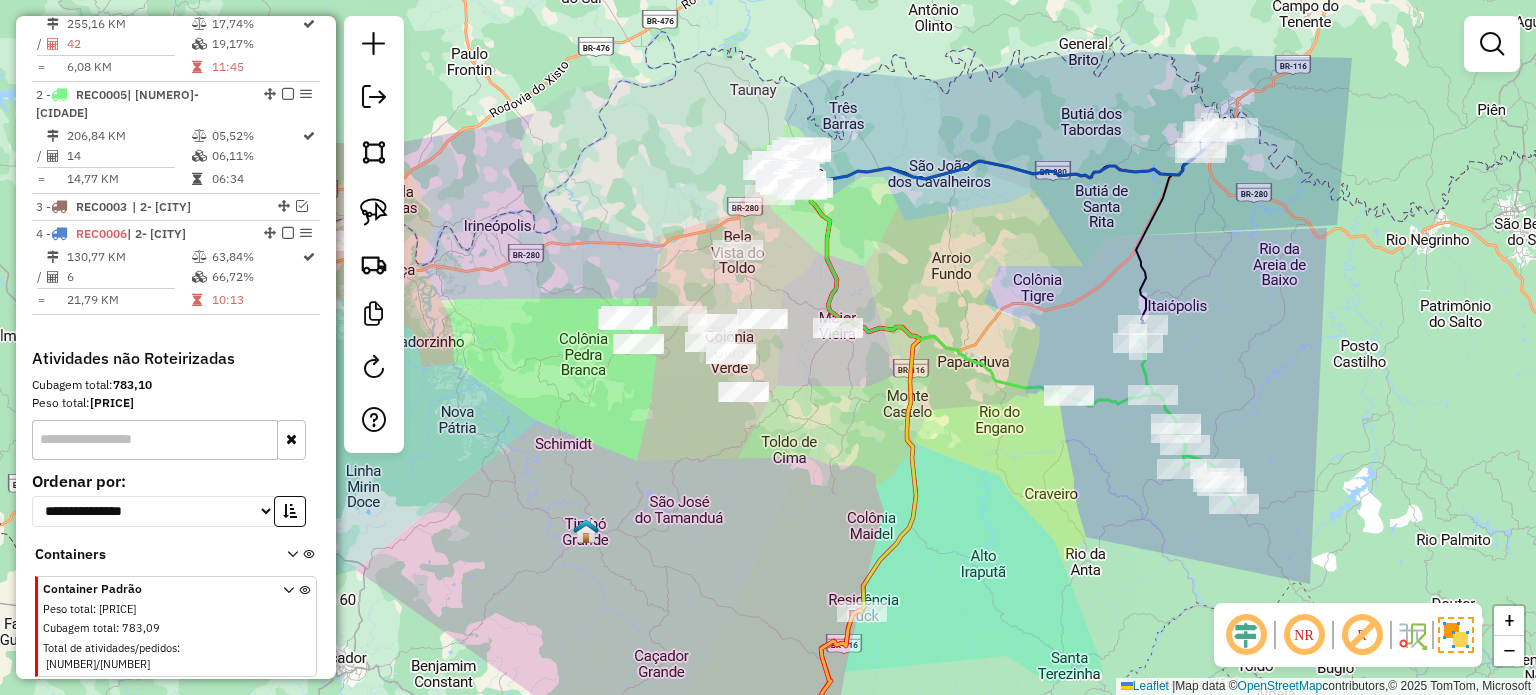 drag, startPoint x: 848, startPoint y: 413, endPoint x: 977, endPoint y: 399, distance: 129.75746 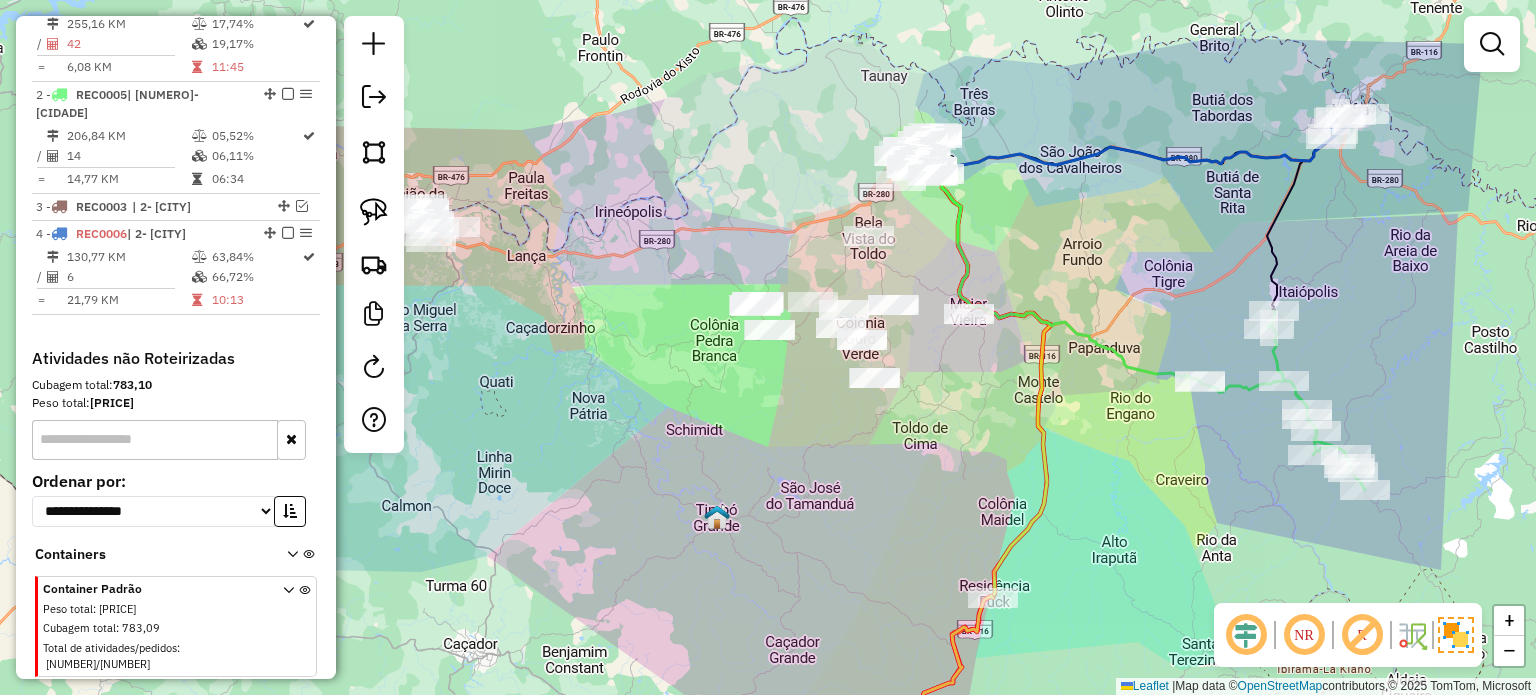 click on "Janela de atendimento Grade de atendimento Capacidade Transportadoras Veículos Cliente Pedidos  Rotas Selecione os dias de semana para filtrar as janelas de atendimento  Seg   Ter   Qua   Qui   Sex   Sáb   Dom  Informe o período da janela de atendimento: De: Até:  Filtrar exatamente a janela do cliente  Considerar janela de atendimento padrão  Selecione os dias de semana para filtrar as grades de atendimento  Seg   Ter   Qua   Qui   Sex   Sáb   Dom   Considerar clientes sem dia de atendimento cadastrado  Clientes fora do dia de atendimento selecionado Filtrar as atividades entre os valores definidos abaixo:  Peso mínimo:   Peso máximo:   Cubagem mínima:   Cubagem máxima:   De:   Até:  Filtrar as atividades entre o tempo de atendimento definido abaixo:  De:   Até:   Considerar capacidade total dos clientes não roteirizados Transportadora: Selecione um ou mais itens Tipo de veículo: Selecione um ou mais itens Veículo: Selecione um ou mais itens Motorista: Selecione um ou mais itens Nome: Rótulo:" 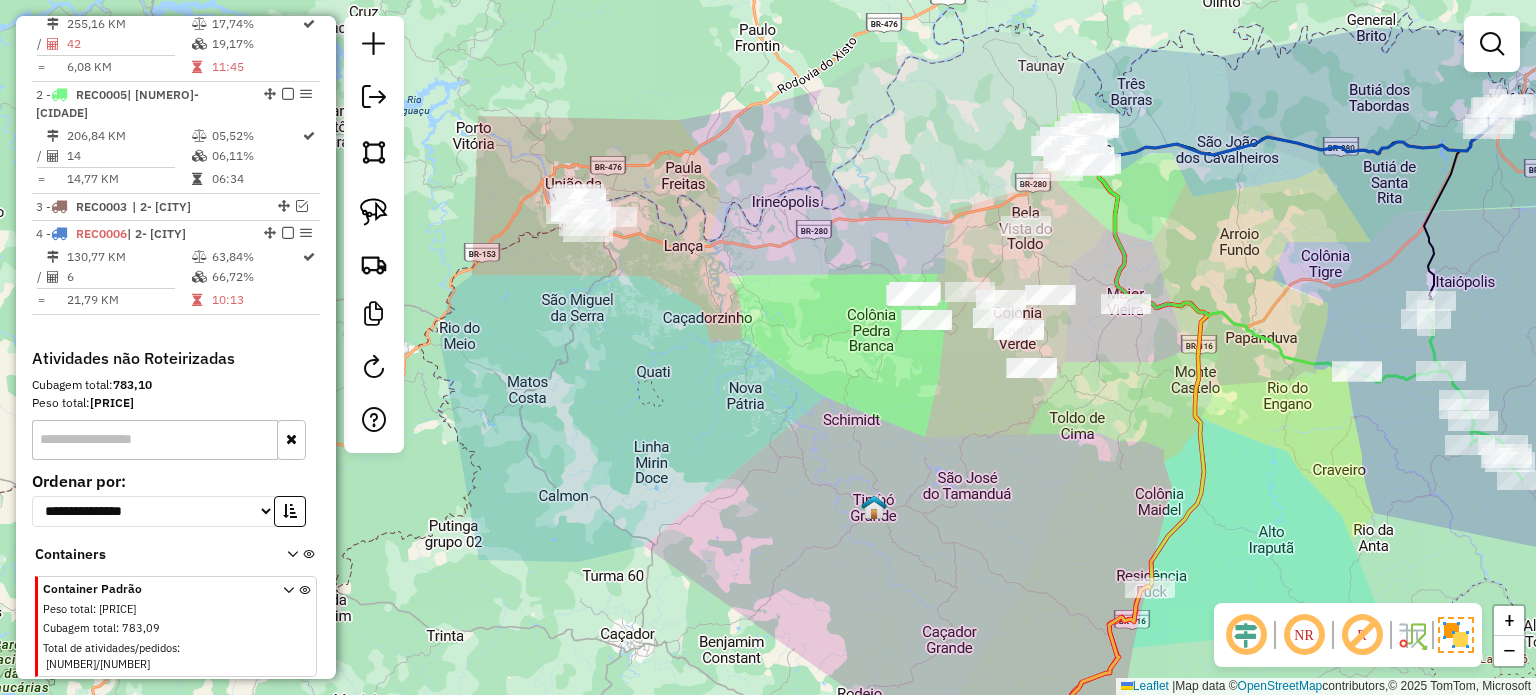 click on "Janela de atendimento Grade de atendimento Capacidade Transportadoras Veículos Cliente Pedidos  Rotas Selecione os dias de semana para filtrar as janelas de atendimento  Seg   Ter   Qua   Qui   Sex   Sáb   Dom  Informe o período da janela de atendimento: De: Até:  Filtrar exatamente a janela do cliente  Considerar janela de atendimento padrão  Selecione os dias de semana para filtrar as grades de atendimento  Seg   Ter   Qua   Qui   Sex   Sáb   Dom   Considerar clientes sem dia de atendimento cadastrado  Clientes fora do dia de atendimento selecionado Filtrar as atividades entre os valores definidos abaixo:  Peso mínimo:   Peso máximo:   Cubagem mínima:   Cubagem máxima:   De:   Até:  Filtrar as atividades entre o tempo de atendimento definido abaixo:  De:   Até:   Considerar capacidade total dos clientes não roteirizados Transportadora: Selecione um ou mais itens Tipo de veículo: Selecione um ou mais itens Veículo: Selecione um ou mais itens Motorista: Selecione um ou mais itens Nome: Rótulo:" 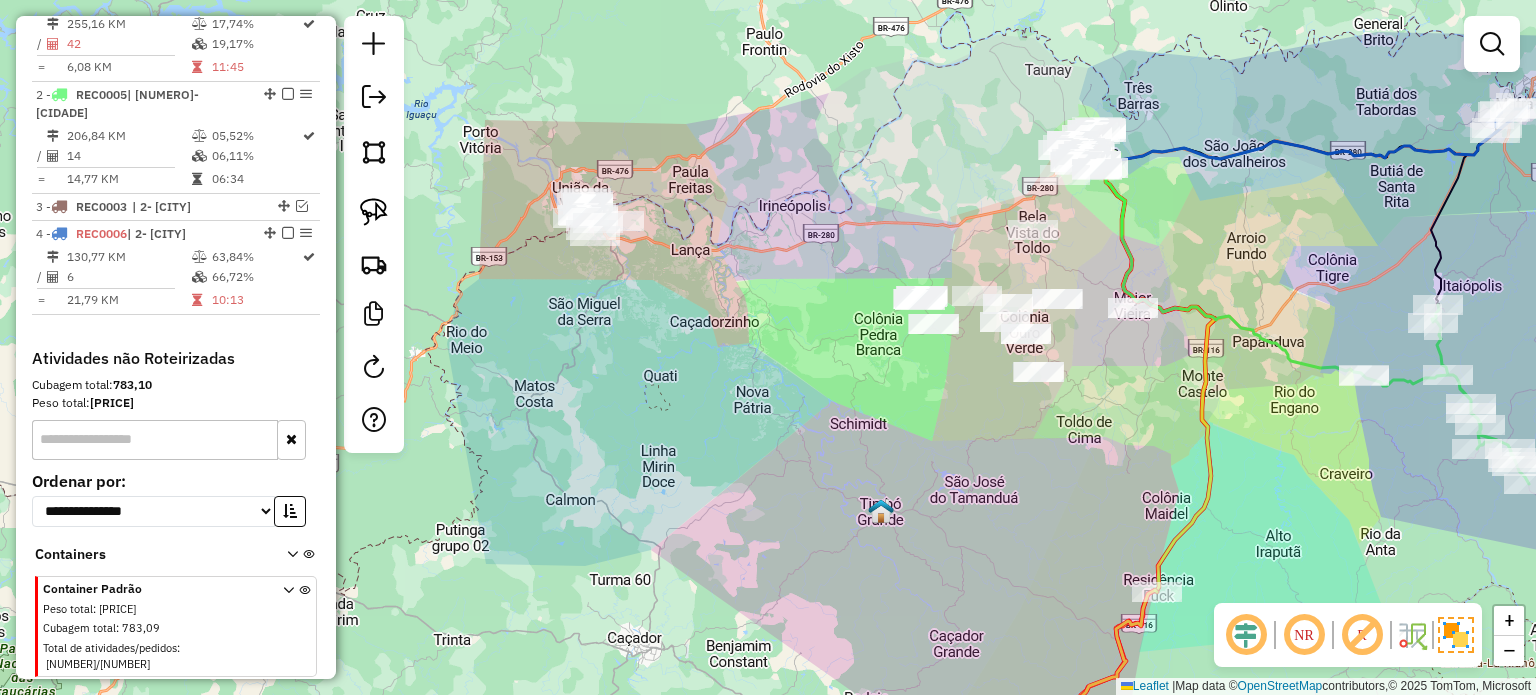 drag, startPoint x: 713, startPoint y: 351, endPoint x: 712, endPoint y: 392, distance: 41.01219 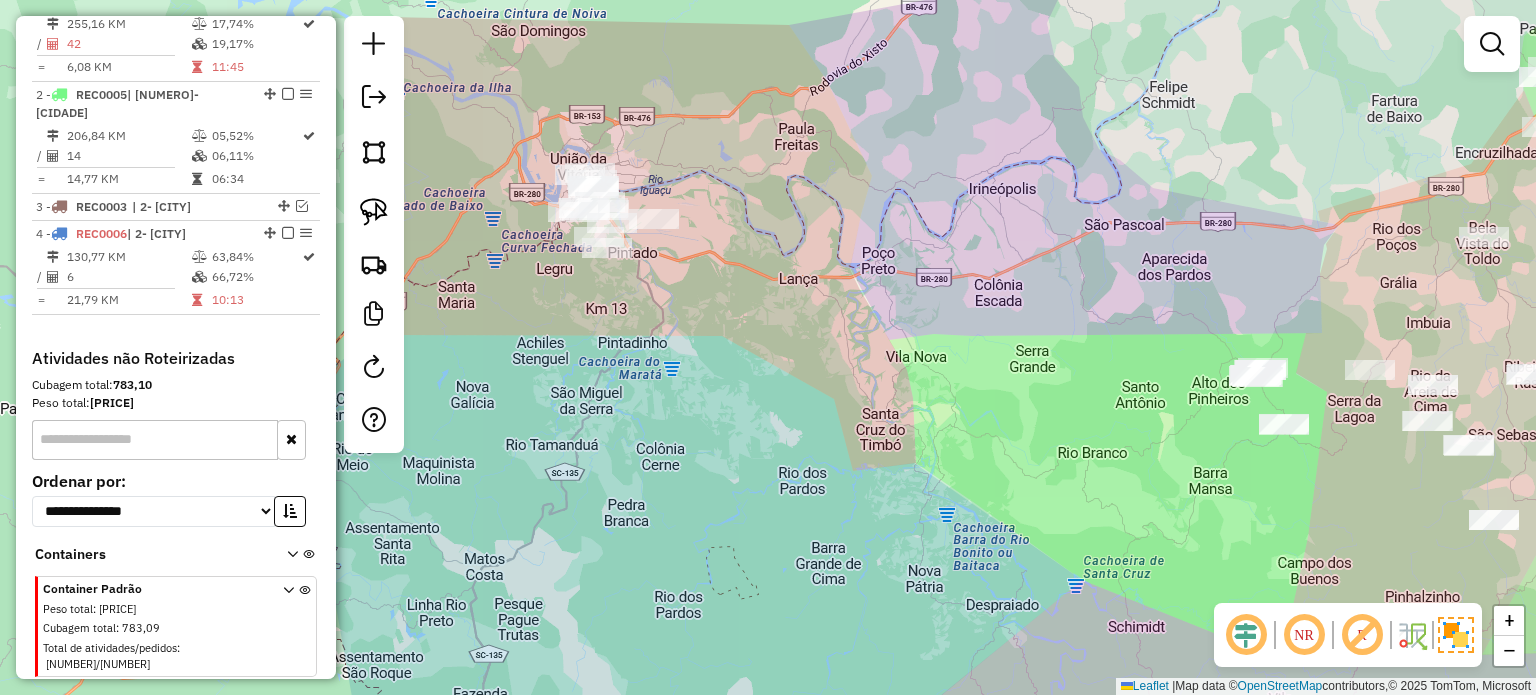 drag, startPoint x: 617, startPoint y: 314, endPoint x: 626, endPoint y: 395, distance: 81.49847 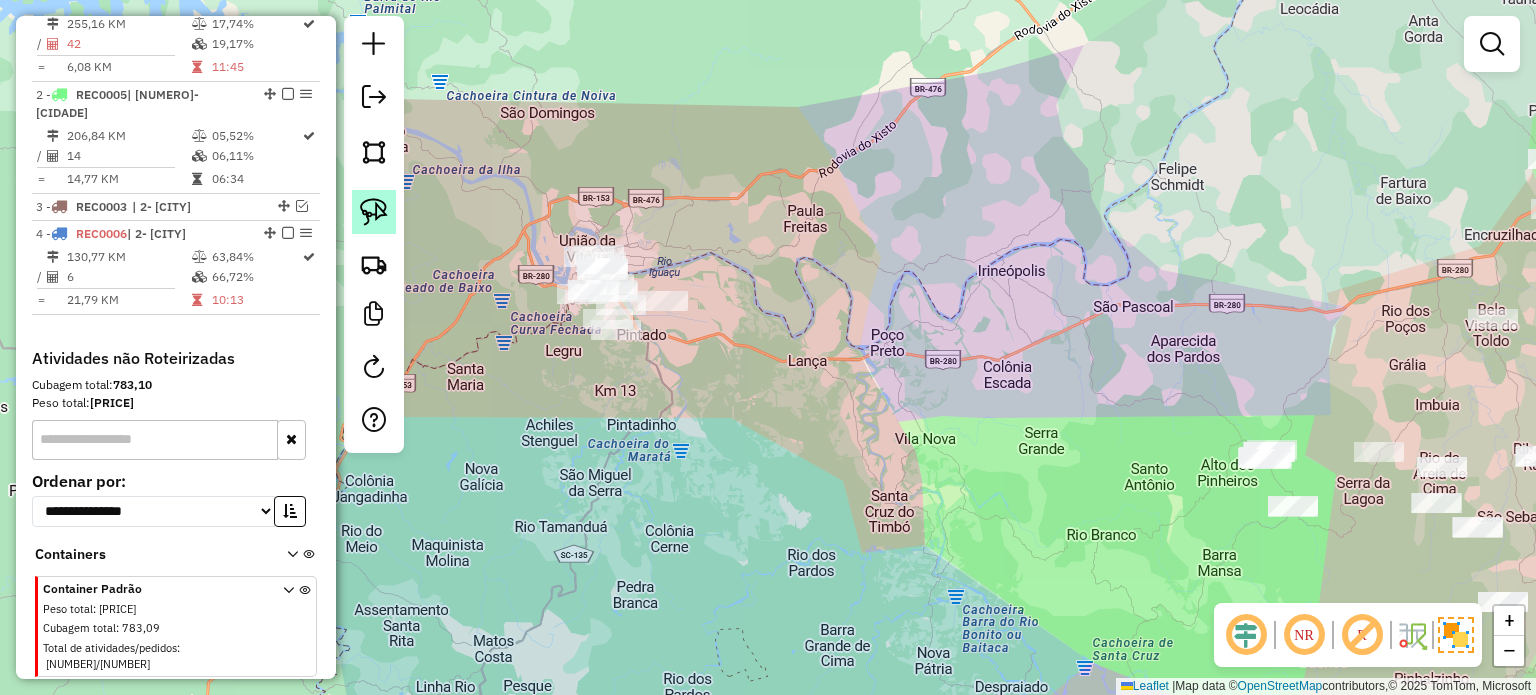 click 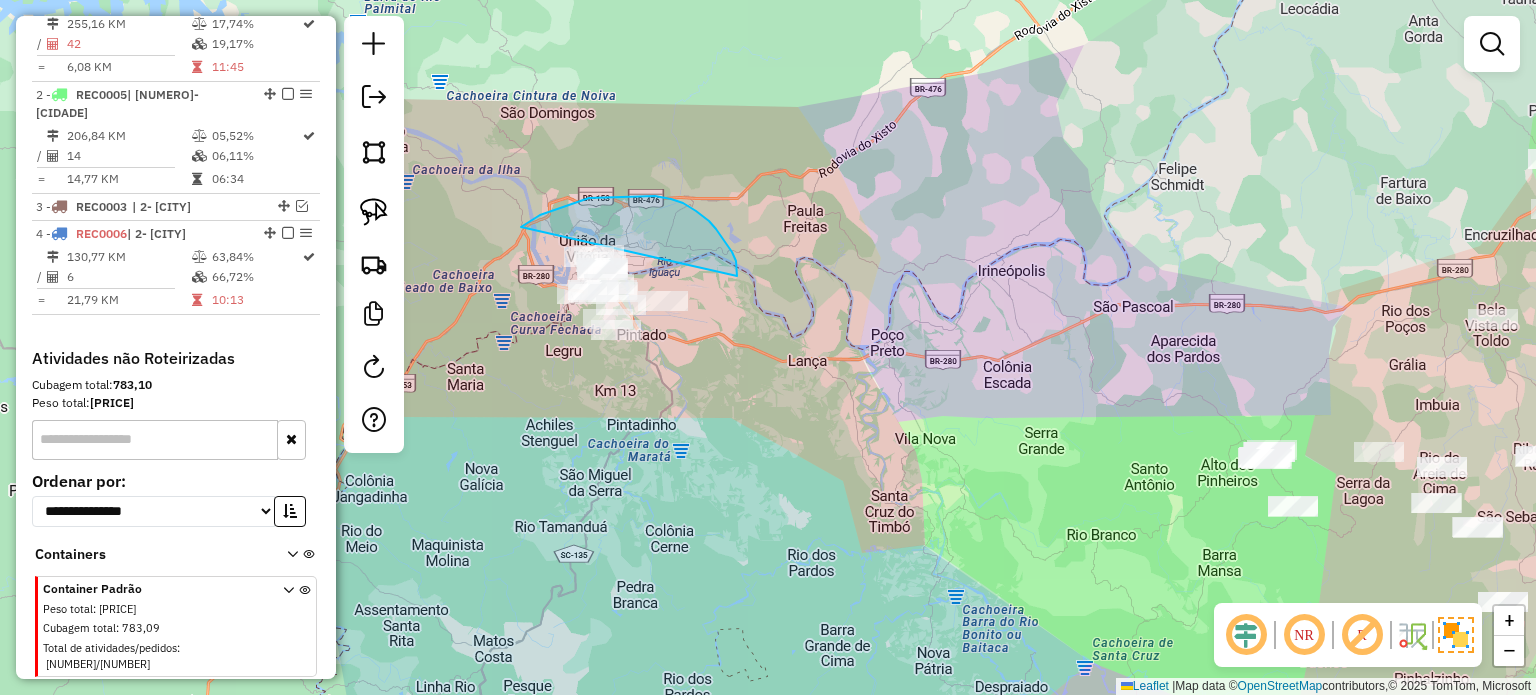 drag, startPoint x: 737, startPoint y: 276, endPoint x: 696, endPoint y: 347, distance: 81.9878 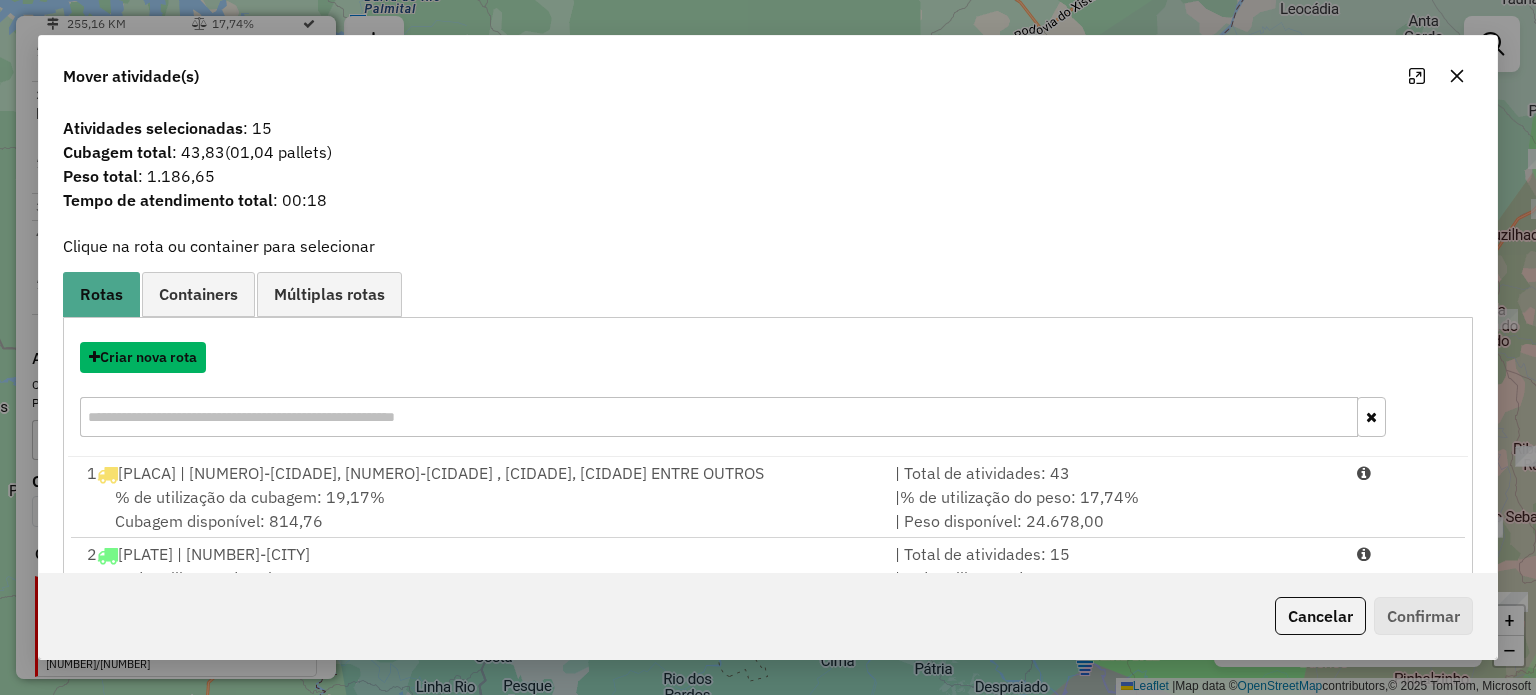 click on "Criar nova rota" at bounding box center (143, 357) 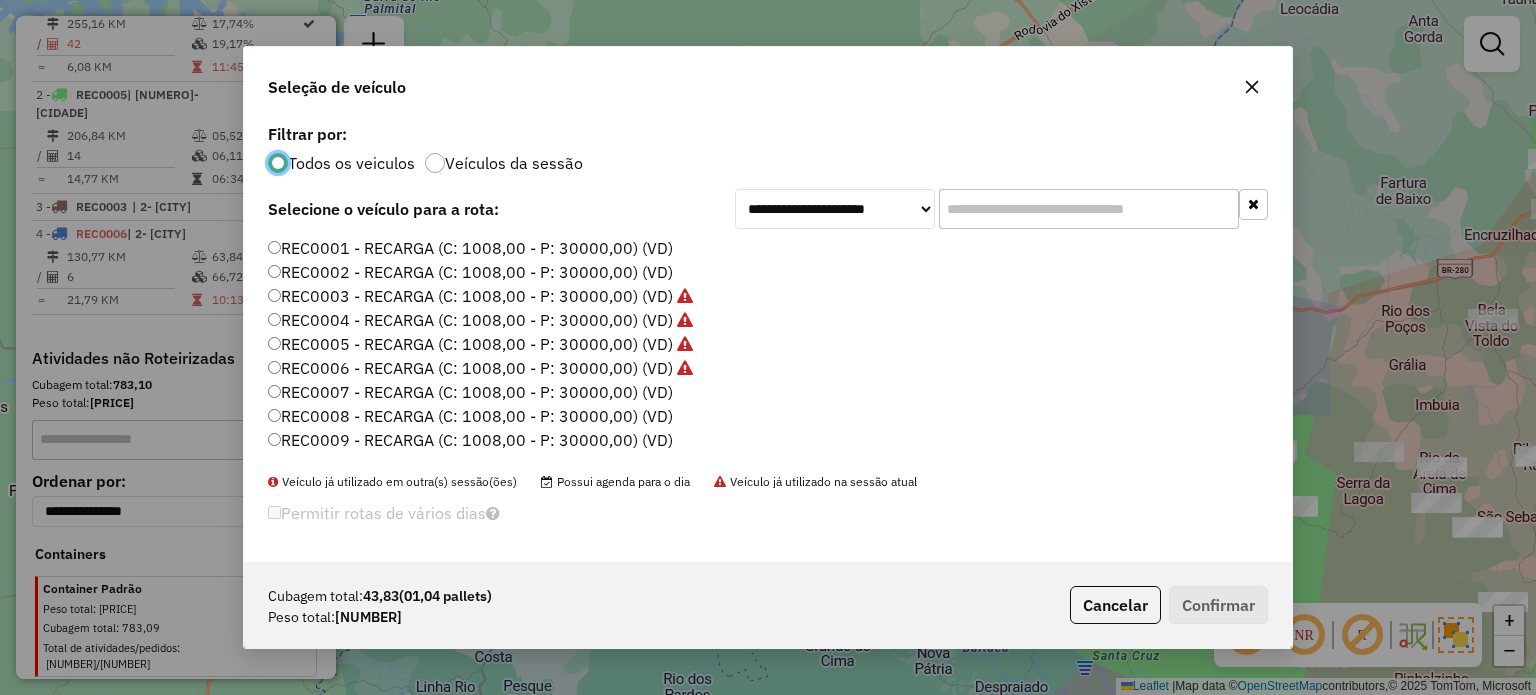 scroll, scrollTop: 10, scrollLeft: 6, axis: both 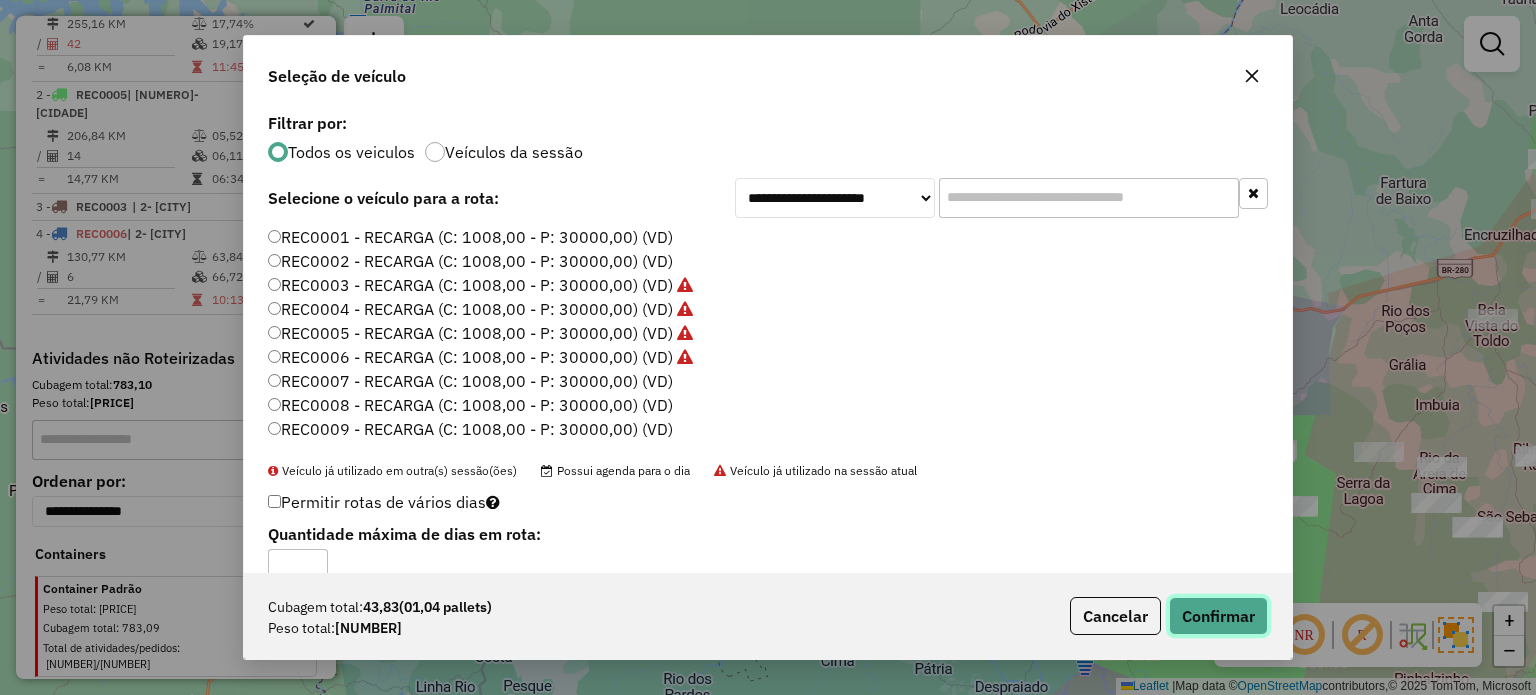 click on "Confirmar" 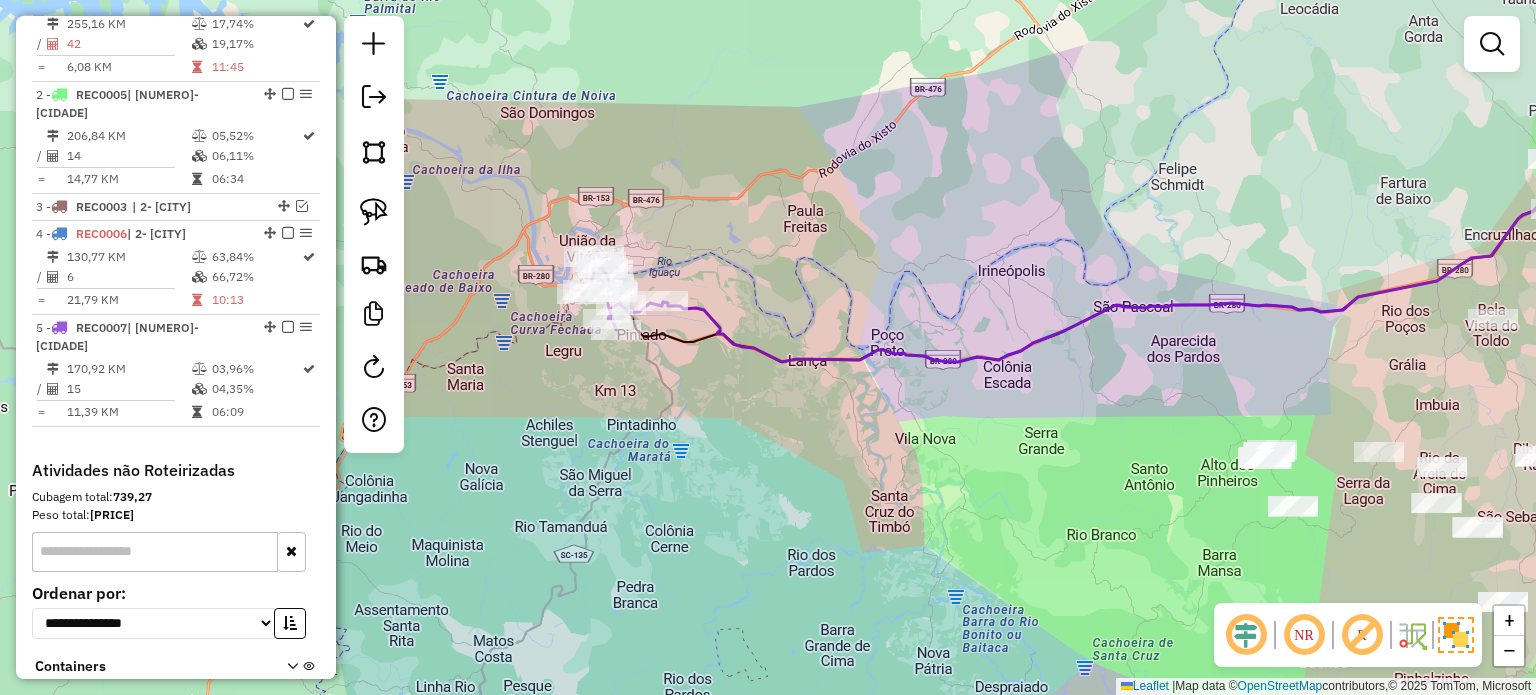 drag, startPoint x: 800, startPoint y: 410, endPoint x: 627, endPoint y: 471, distance: 183.43936 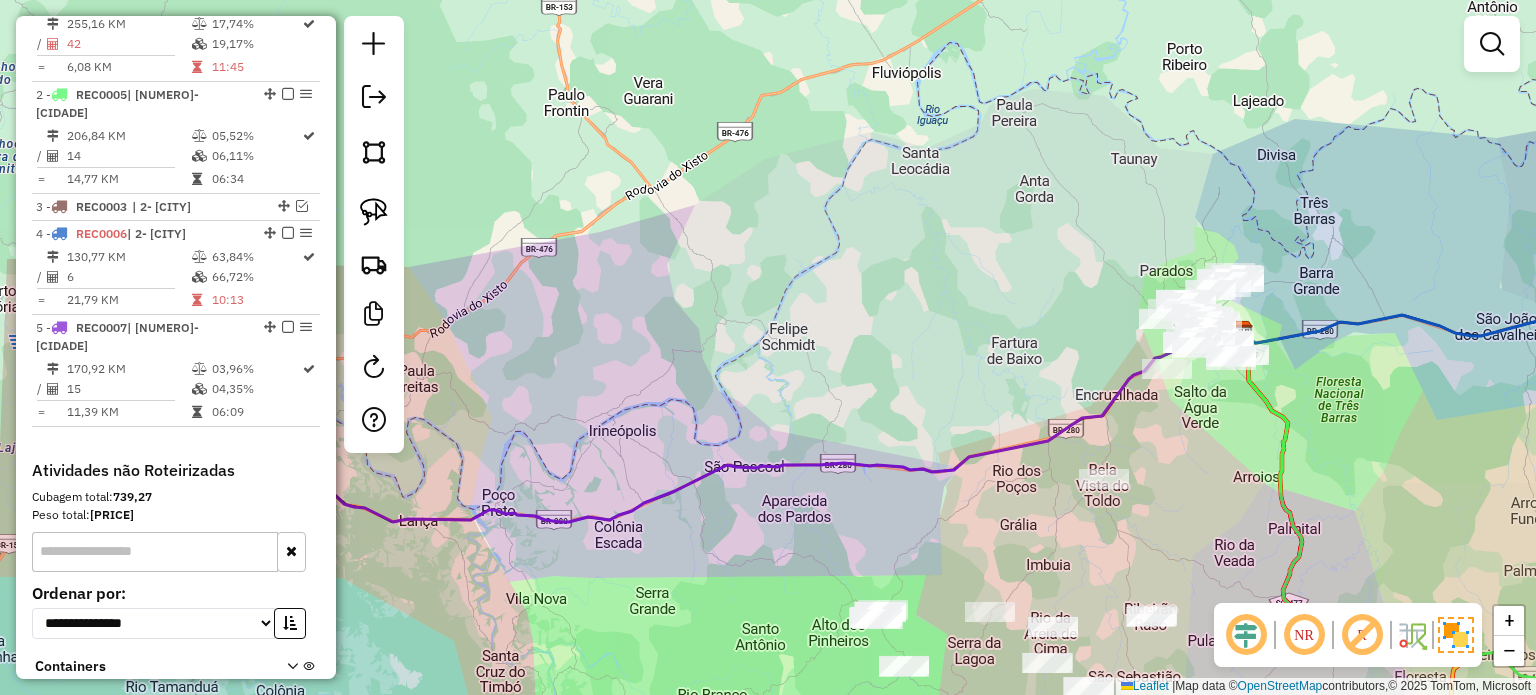 drag, startPoint x: 653, startPoint y: 375, endPoint x: 440, endPoint y: 163, distance: 300.5212 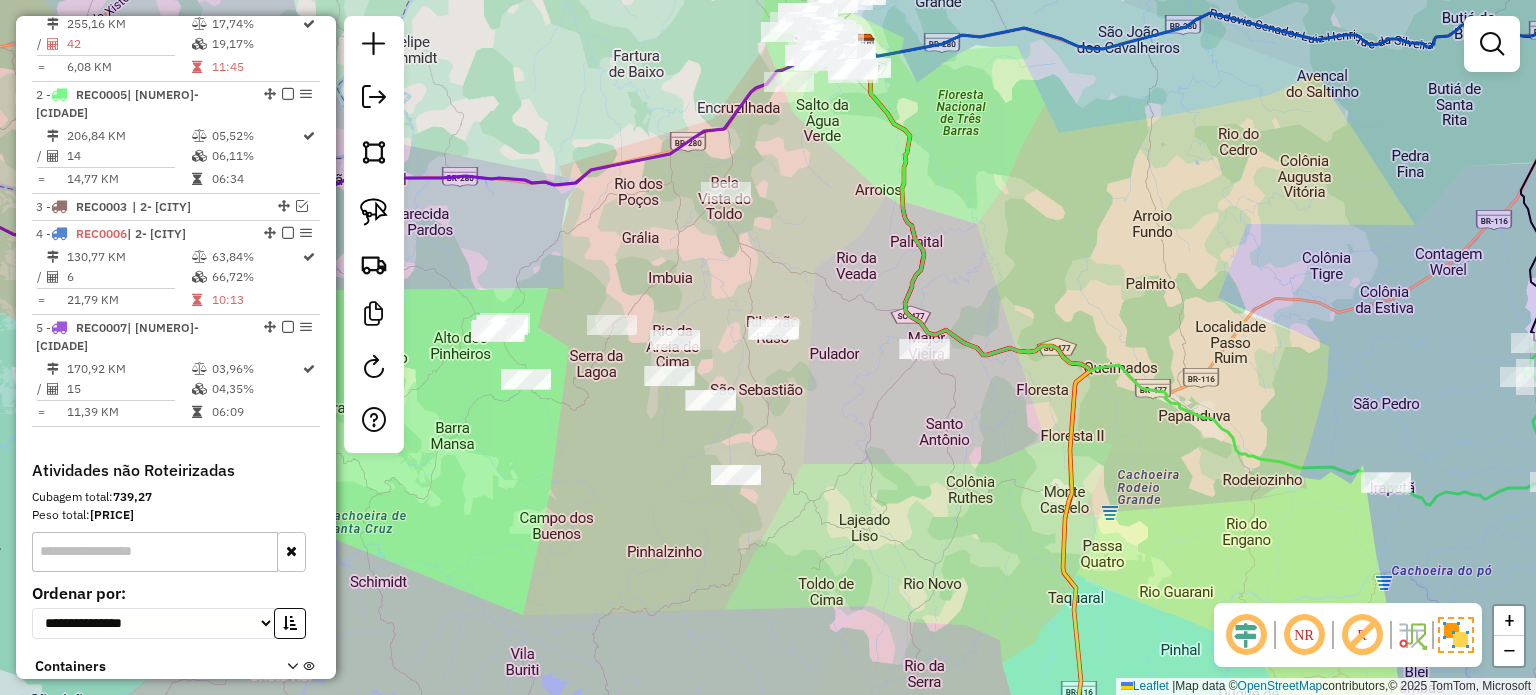 click on "Janela de atendimento Grade de atendimento Capacidade Transportadoras Veículos Cliente Pedidos  Rotas Selecione os dias de semana para filtrar as janelas de atendimento  Seg   Ter   Qua   Qui   Sex   Sáb   Dom  Informe o período da janela de atendimento: De: Até:  Filtrar exatamente a janela do cliente  Considerar janela de atendimento padrão  Selecione os dias de semana para filtrar as grades de atendimento  Seg   Ter   Qua   Qui   Sex   Sáb   Dom   Considerar clientes sem dia de atendimento cadastrado  Clientes fora do dia de atendimento selecionado Filtrar as atividades entre os valores definidos abaixo:  Peso mínimo:   Peso máximo:   Cubagem mínima:   Cubagem máxima:   De:   Até:  Filtrar as atividades entre o tempo de atendimento definido abaixo:  De:   Até:   Considerar capacidade total dos clientes não roteirizados Transportadora: Selecione um ou mais itens Tipo de veículo: Selecione um ou mais itens Veículo: Selecione um ou mais itens Motorista: Selecione um ou mais itens Nome: Rótulo:" 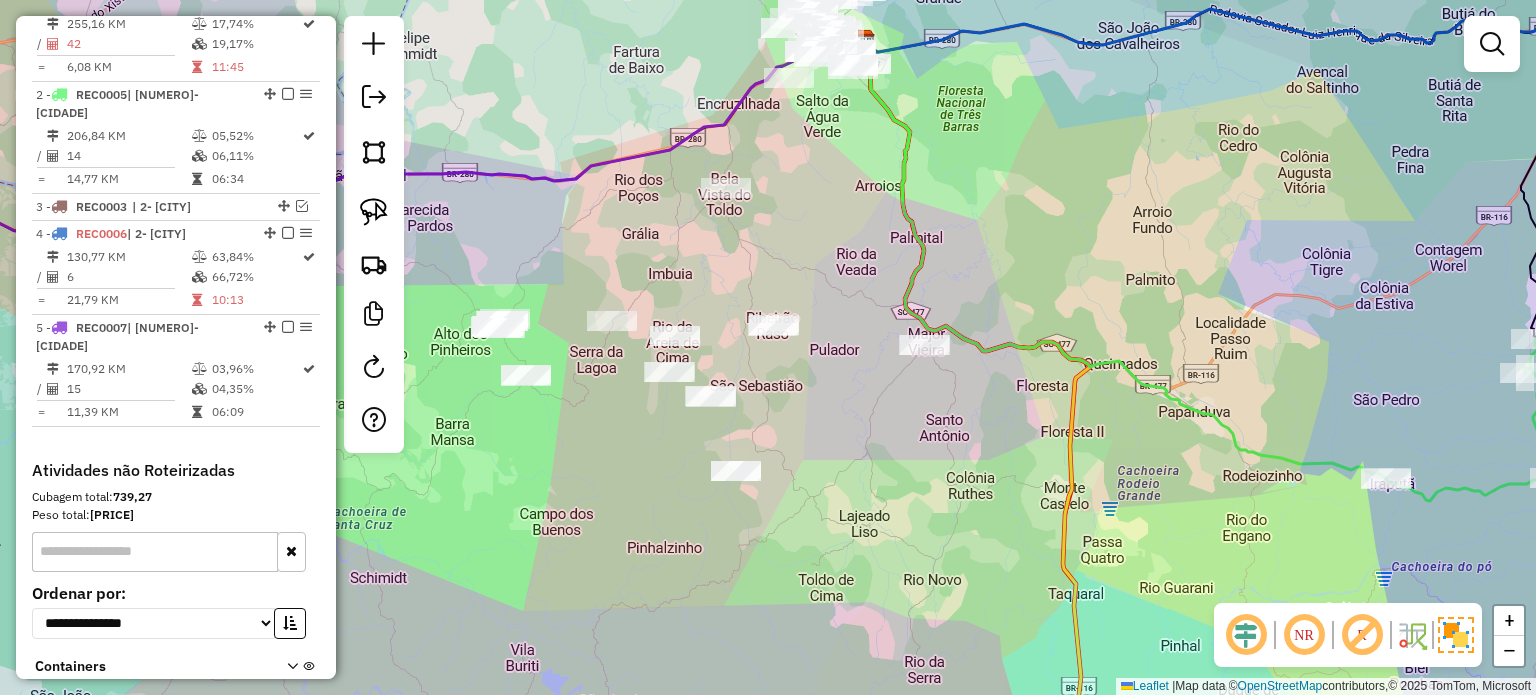 drag, startPoint x: 872, startPoint y: 238, endPoint x: 940, endPoint y: 214, distance: 72.11102 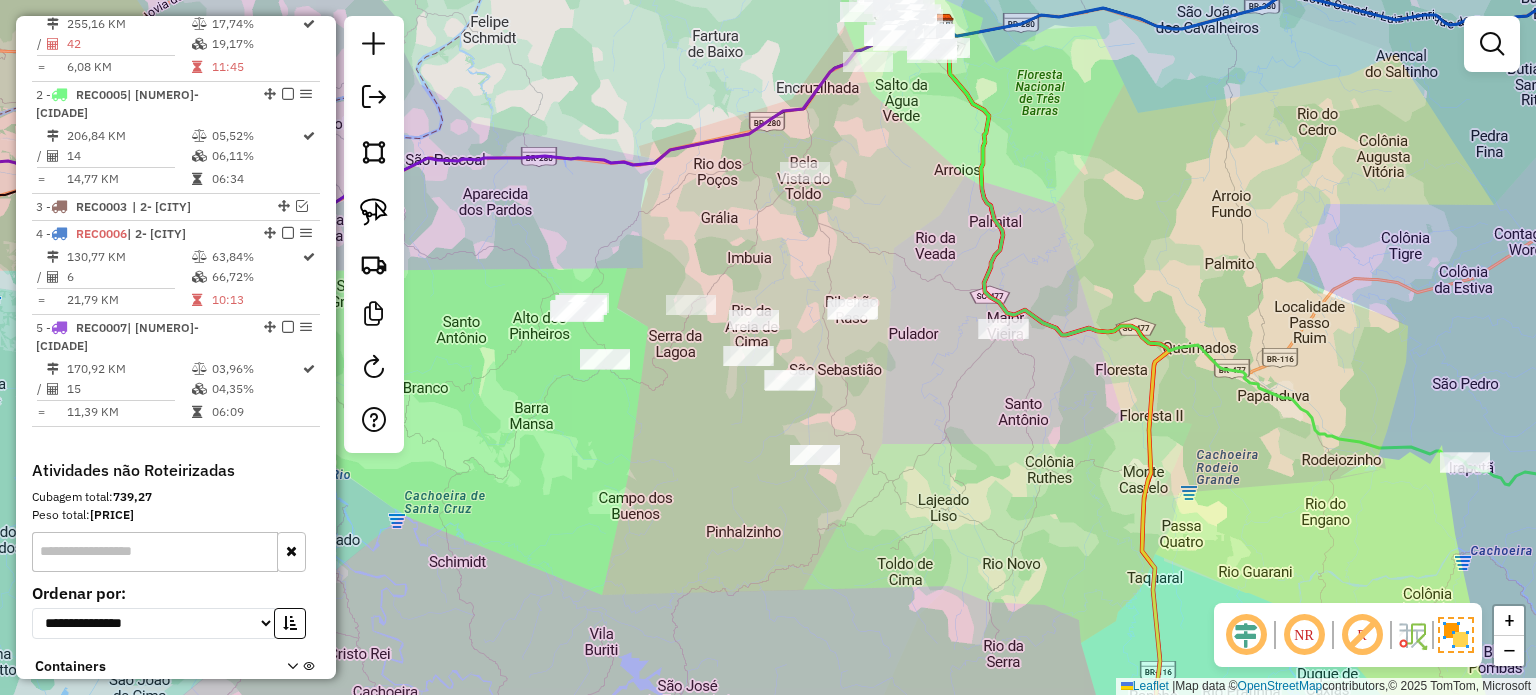 drag, startPoint x: 940, startPoint y: 221, endPoint x: 905, endPoint y: 219, distance: 35.057095 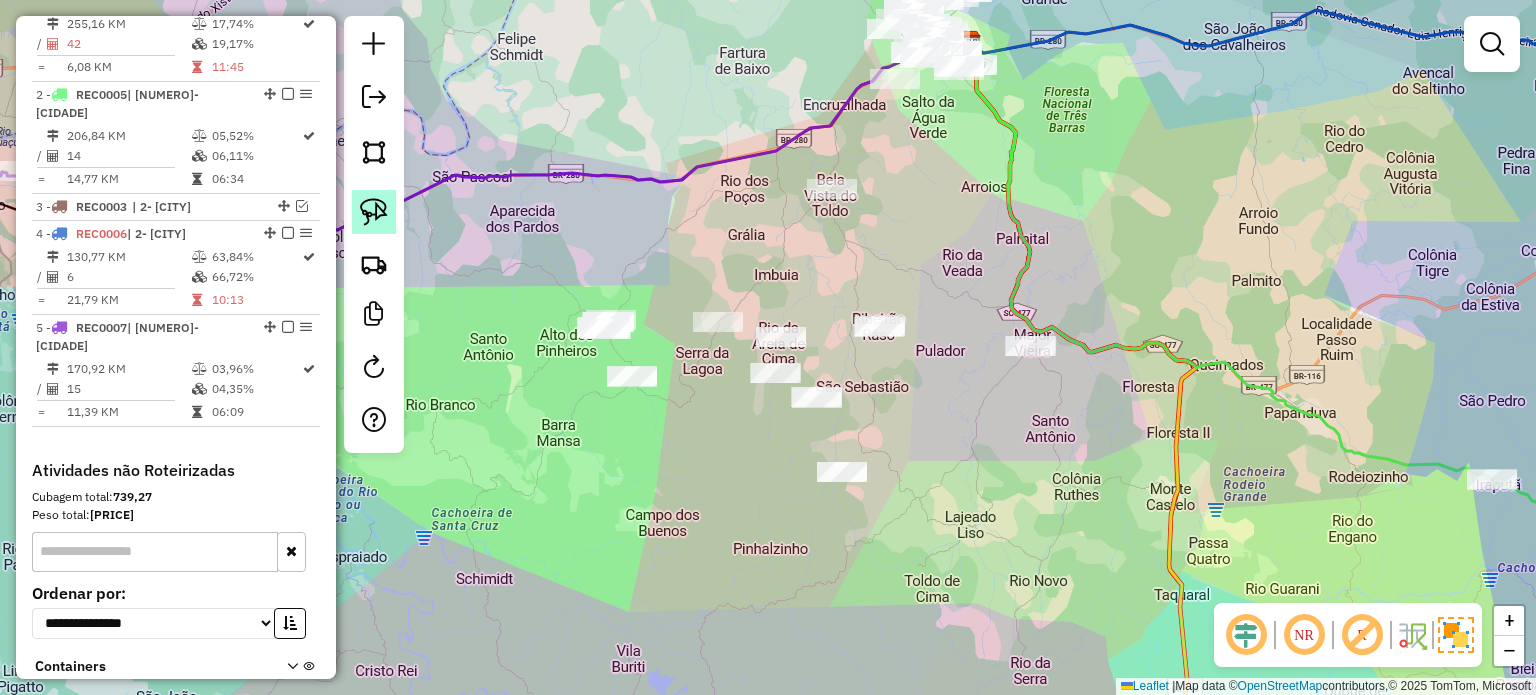 drag, startPoint x: 368, startPoint y: 207, endPoint x: 704, endPoint y: 218, distance: 336.18002 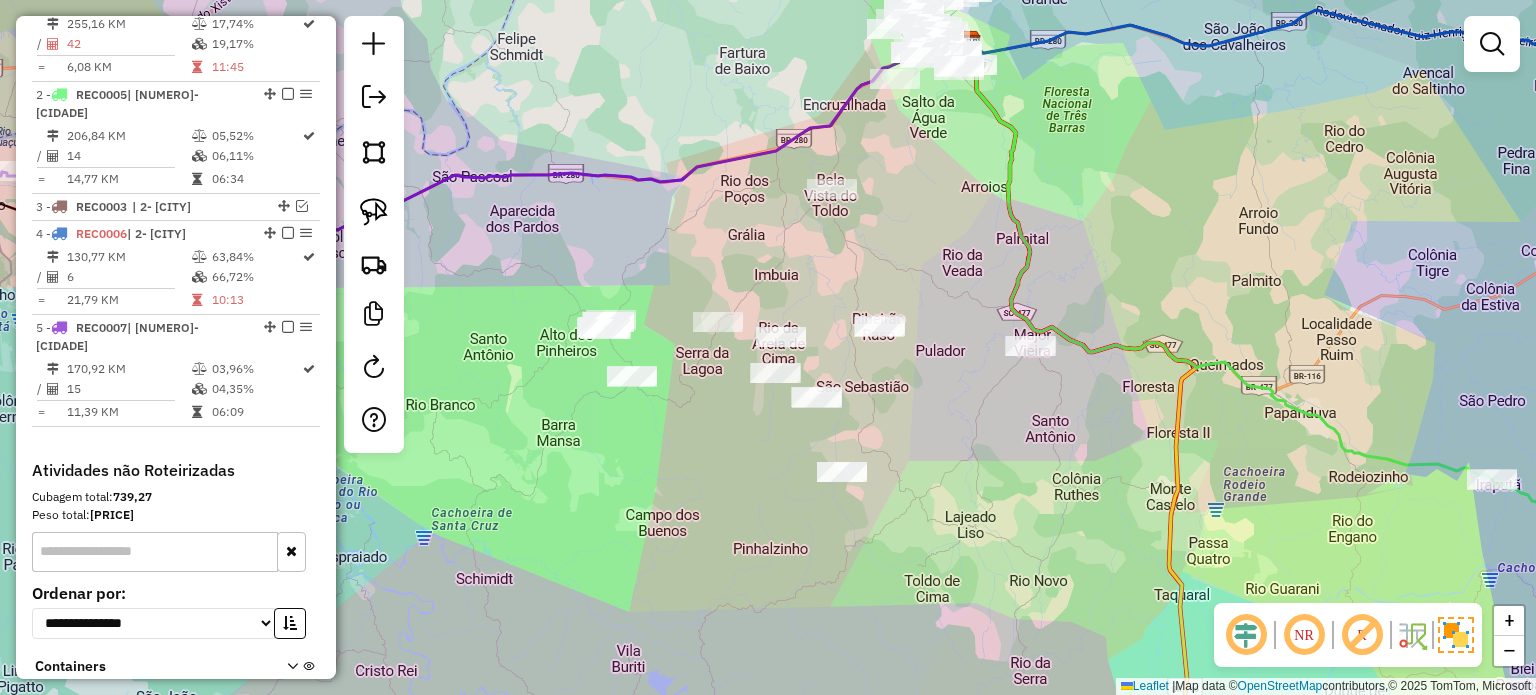 click 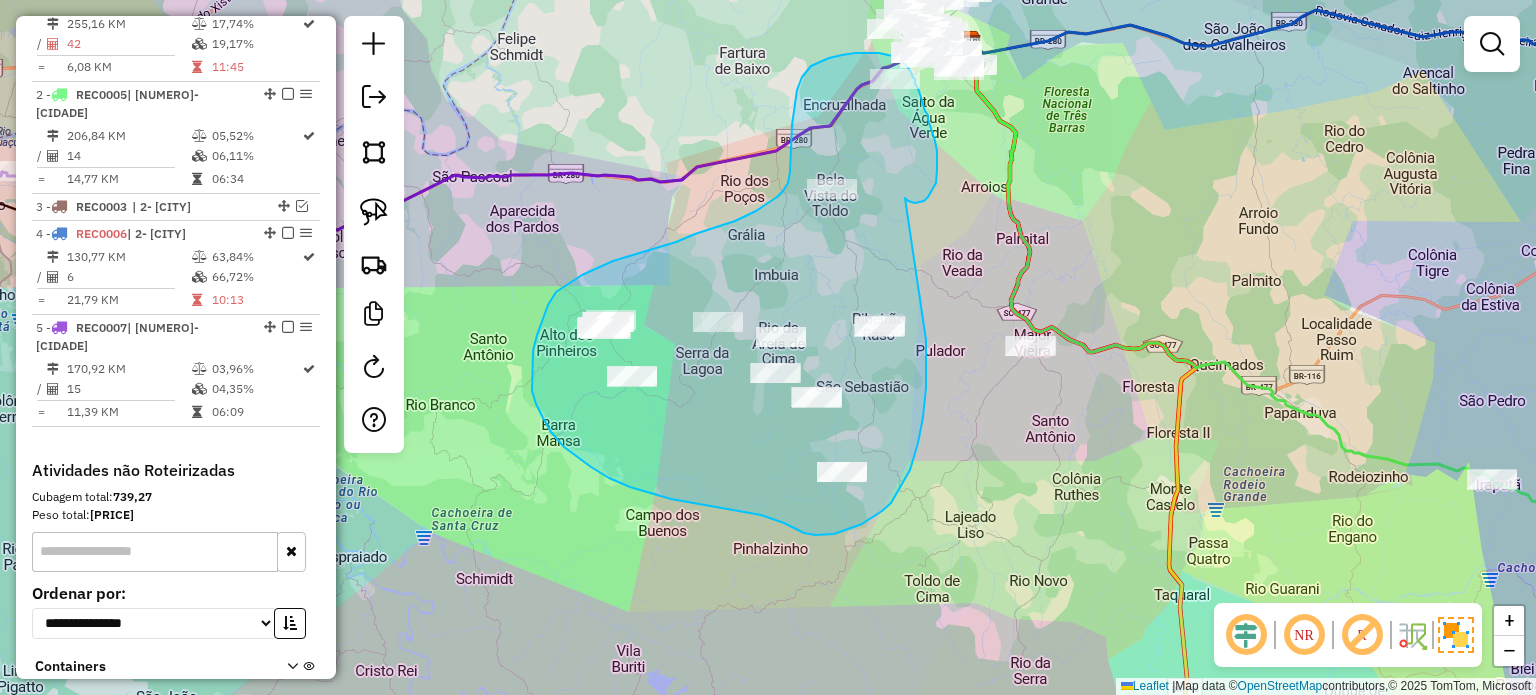 drag, startPoint x: 936, startPoint y: 183, endPoint x: 925, endPoint y: 321, distance: 138.43771 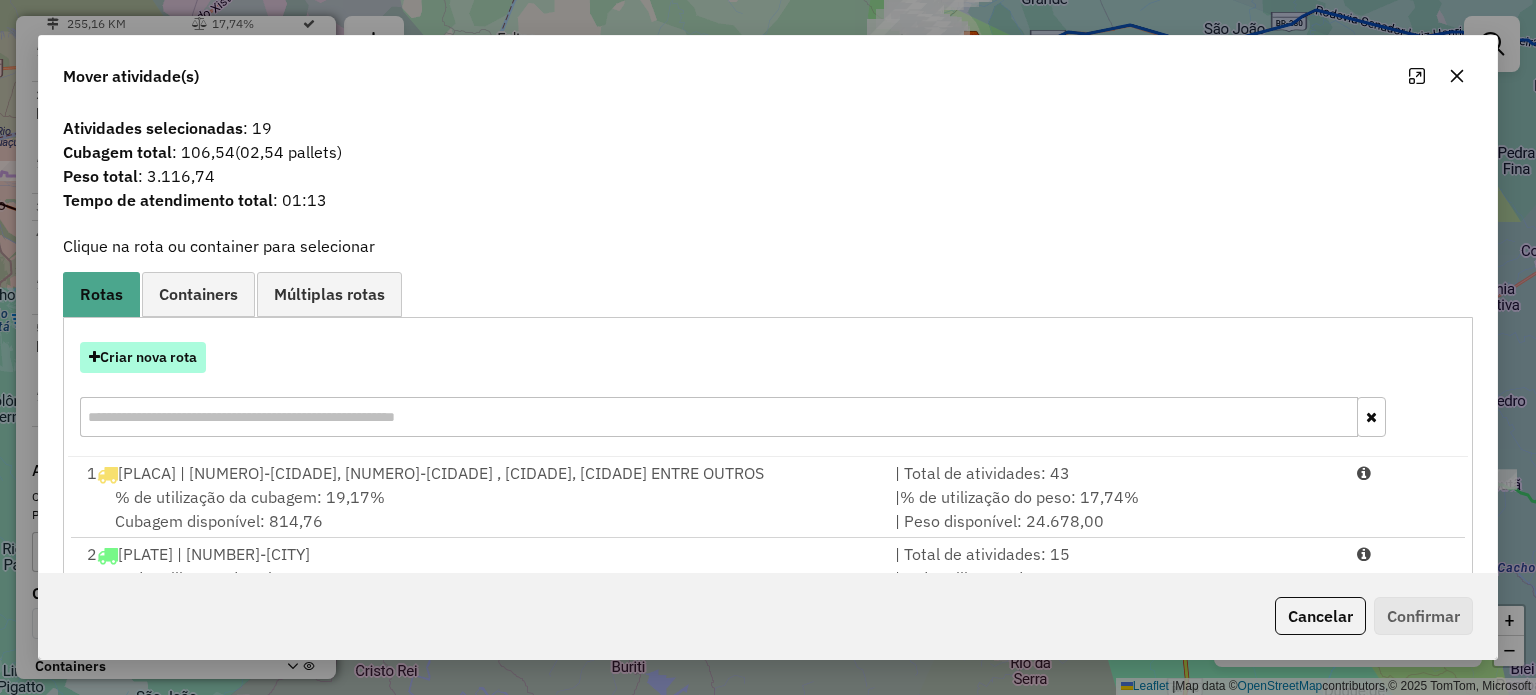 click on "Criar nova rota" at bounding box center [143, 357] 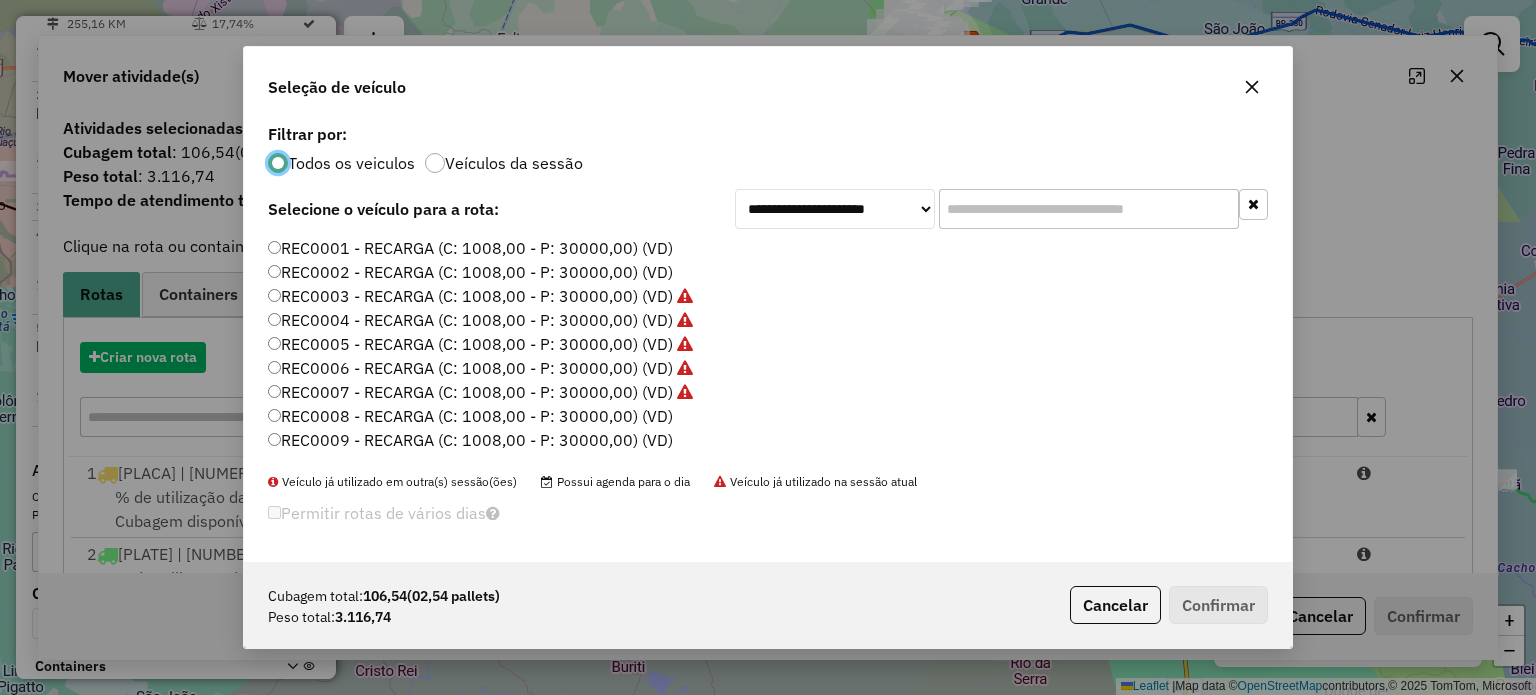 scroll, scrollTop: 10, scrollLeft: 6, axis: both 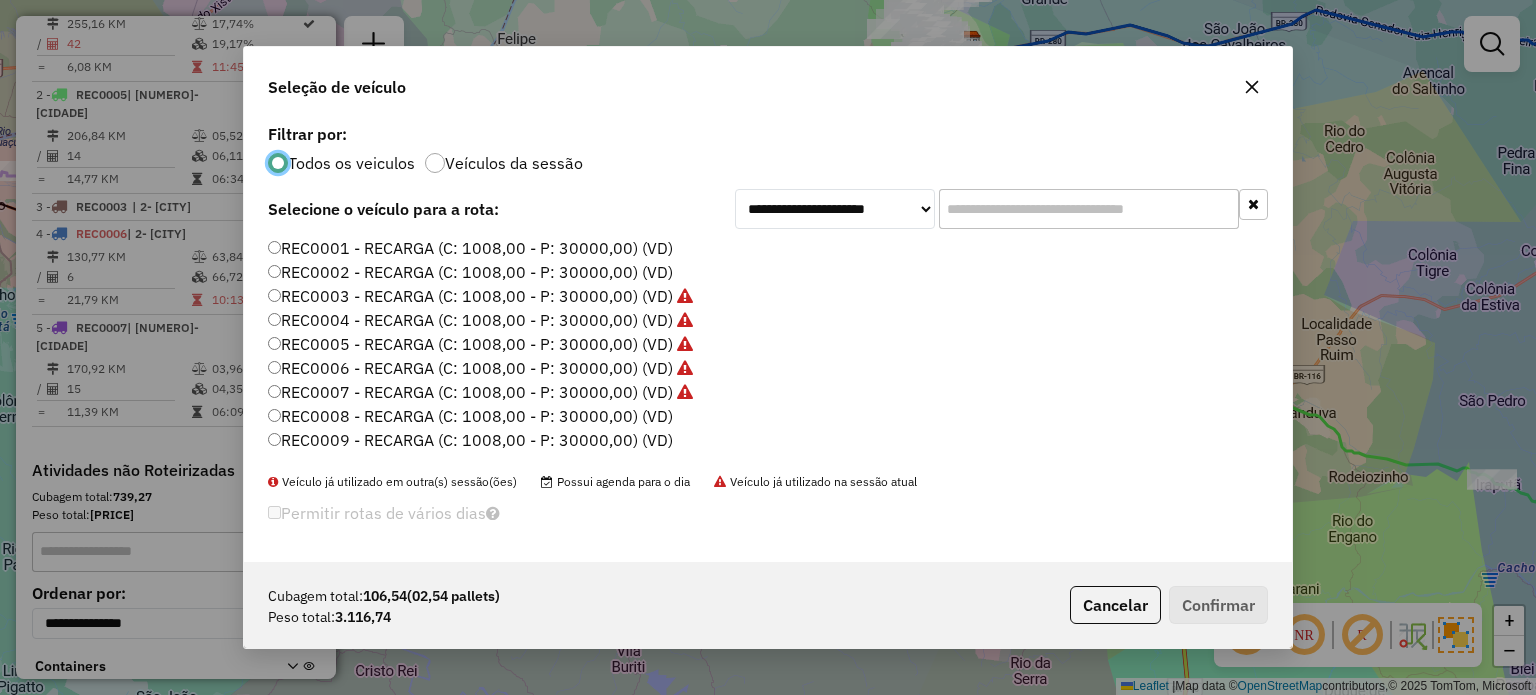 click on "REC0008 - RECARGA (C: 1008,00 - P: 30000,00) (VD)" 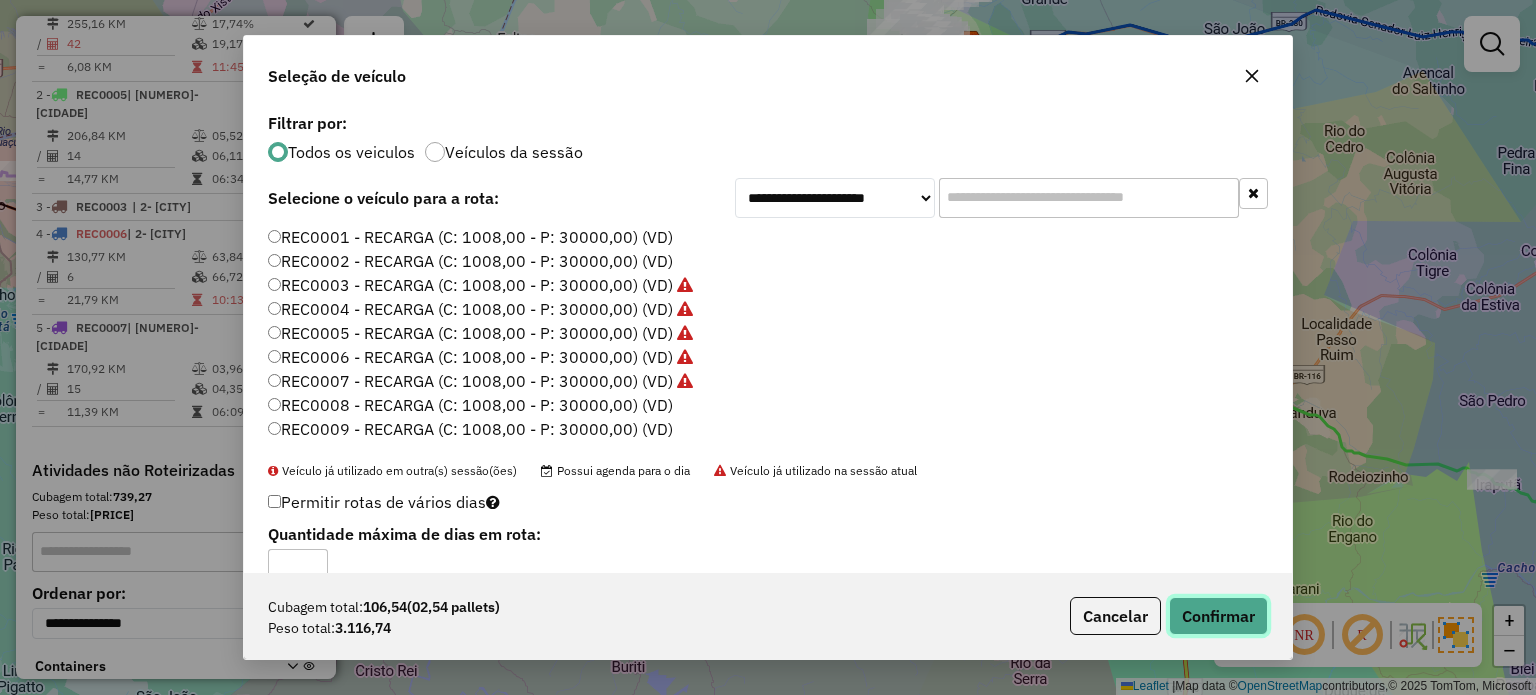 click on "Confirmar" 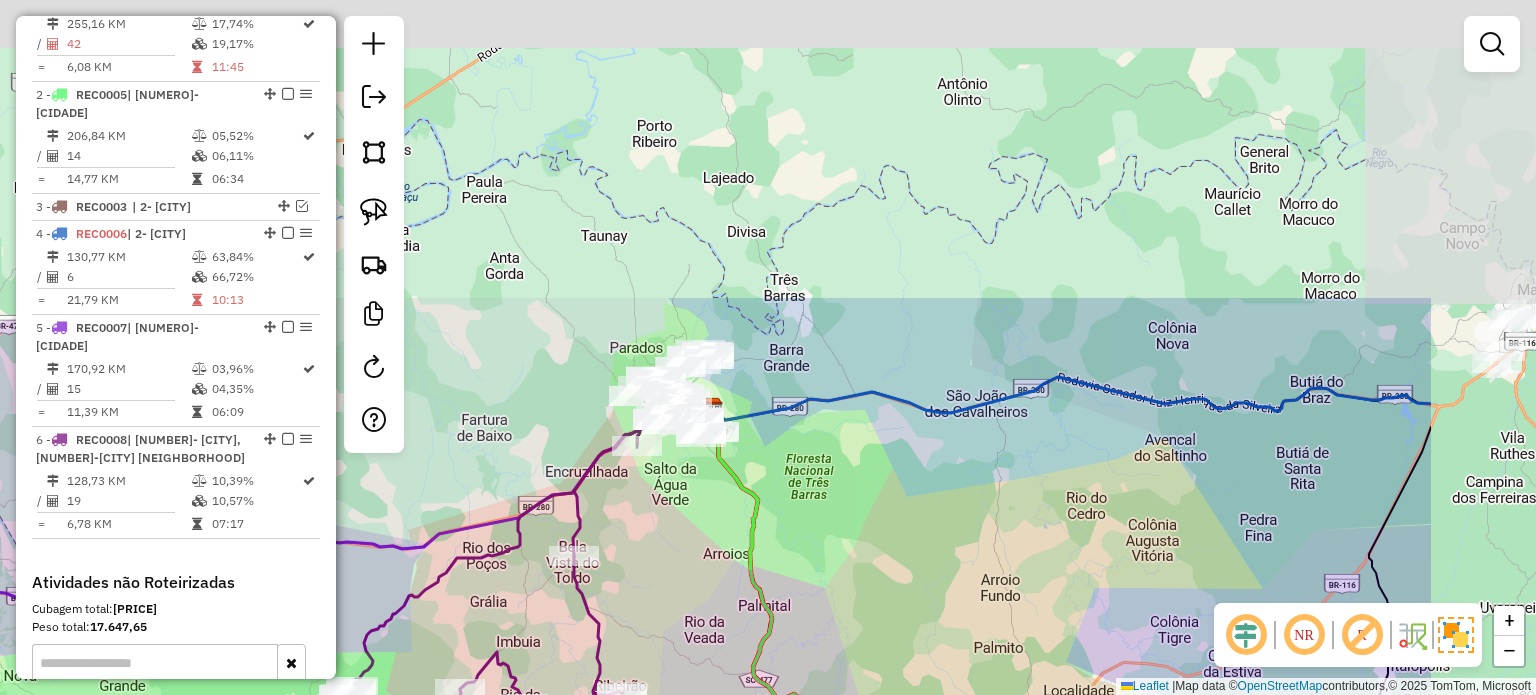 drag, startPoint x: 984, startPoint y: 178, endPoint x: 672, endPoint y: 559, distance: 492.44797 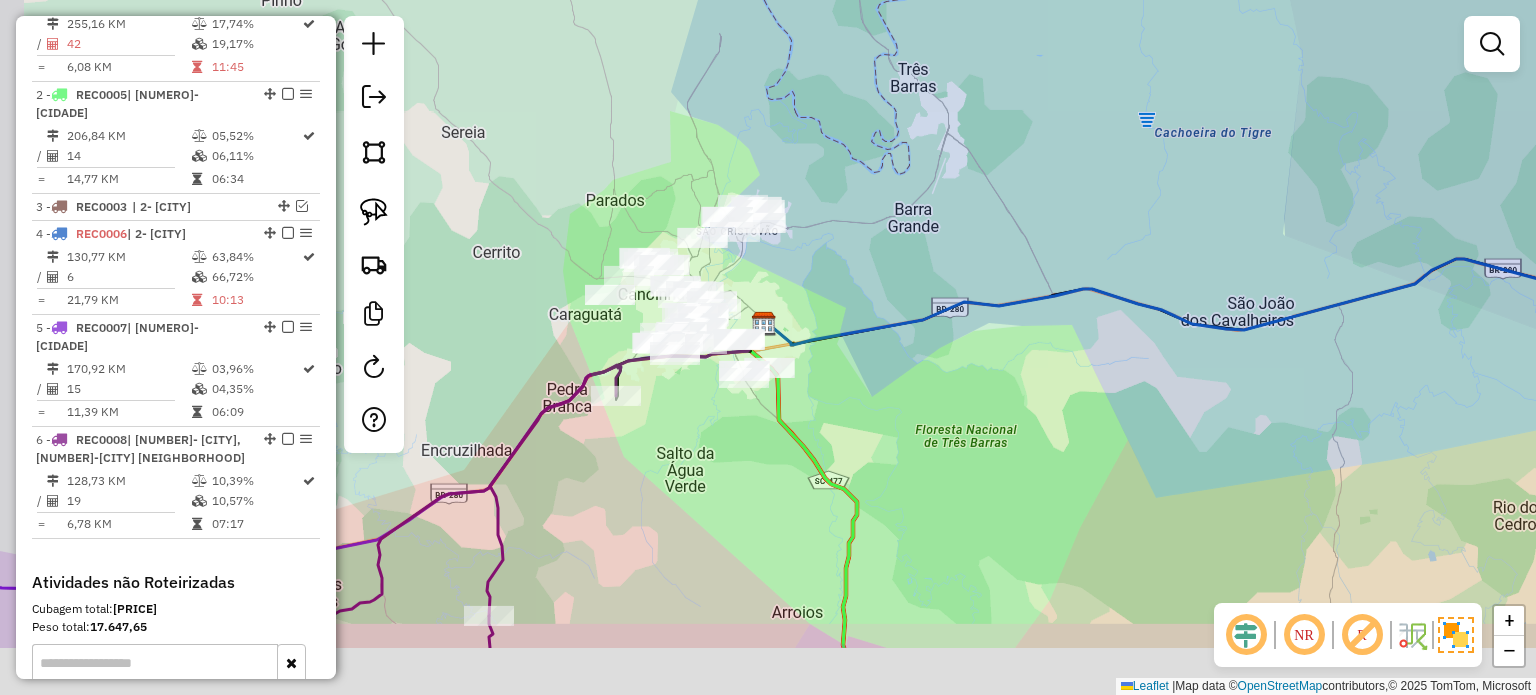 drag, startPoint x: 761, startPoint y: 479, endPoint x: 721, endPoint y: 425, distance: 67.20119 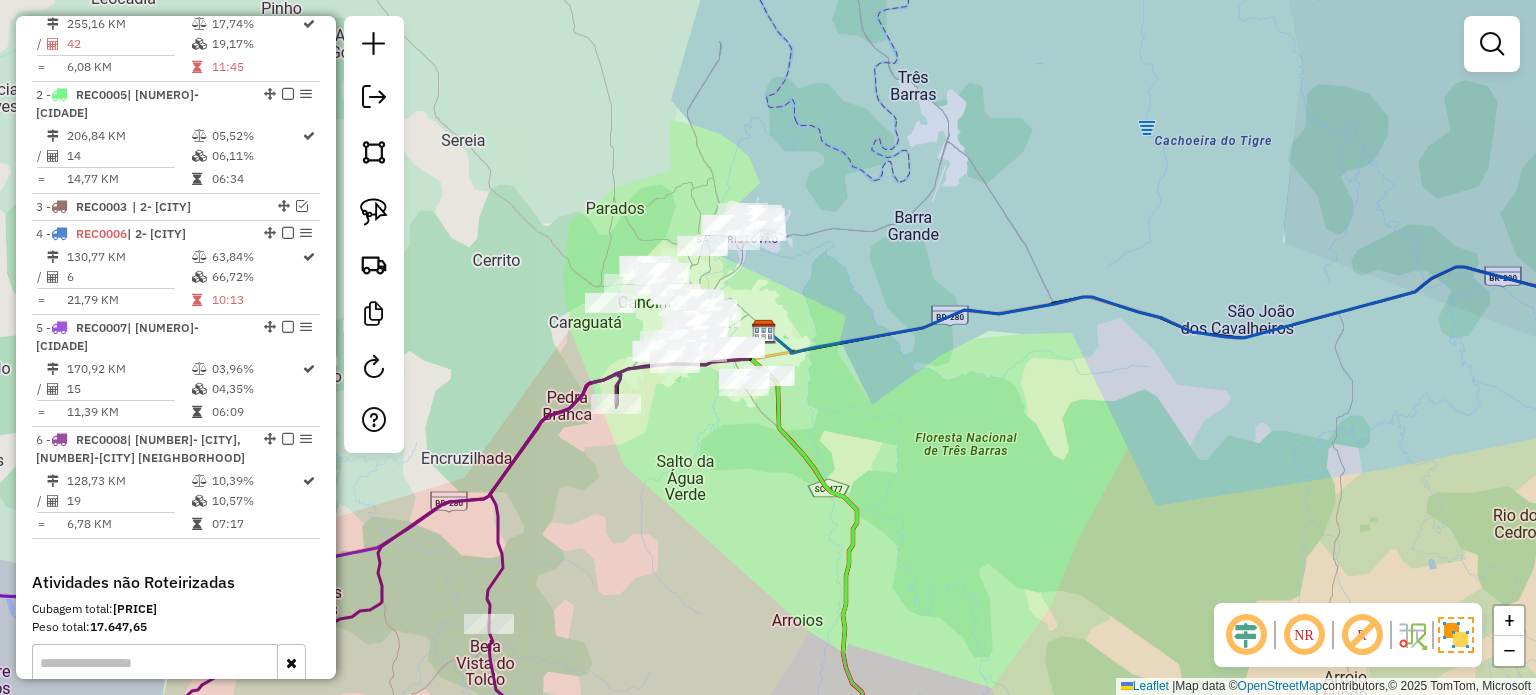 drag, startPoint x: 756, startPoint y: 535, endPoint x: 744, endPoint y: 527, distance: 14.422205 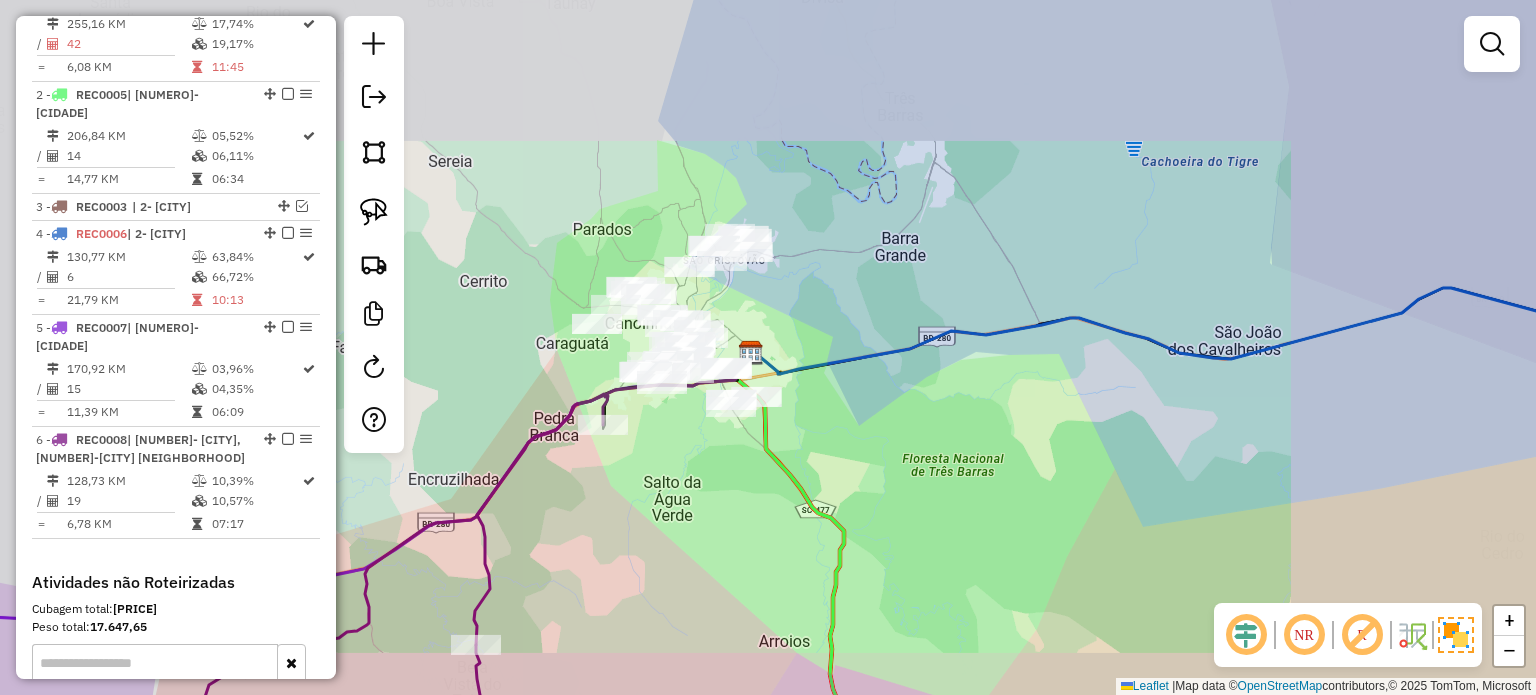 drag, startPoint x: 698, startPoint y: 446, endPoint x: 675, endPoint y: 467, distance: 31.144823 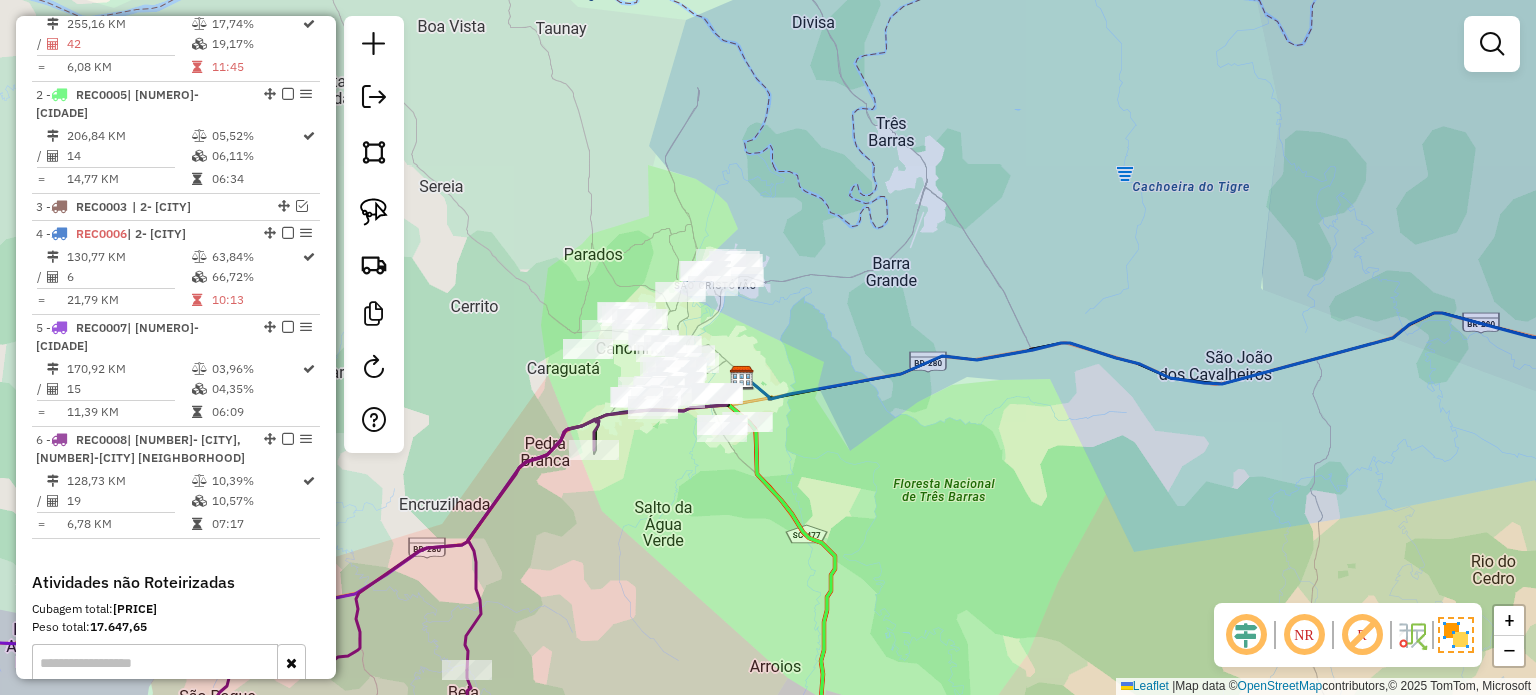 click 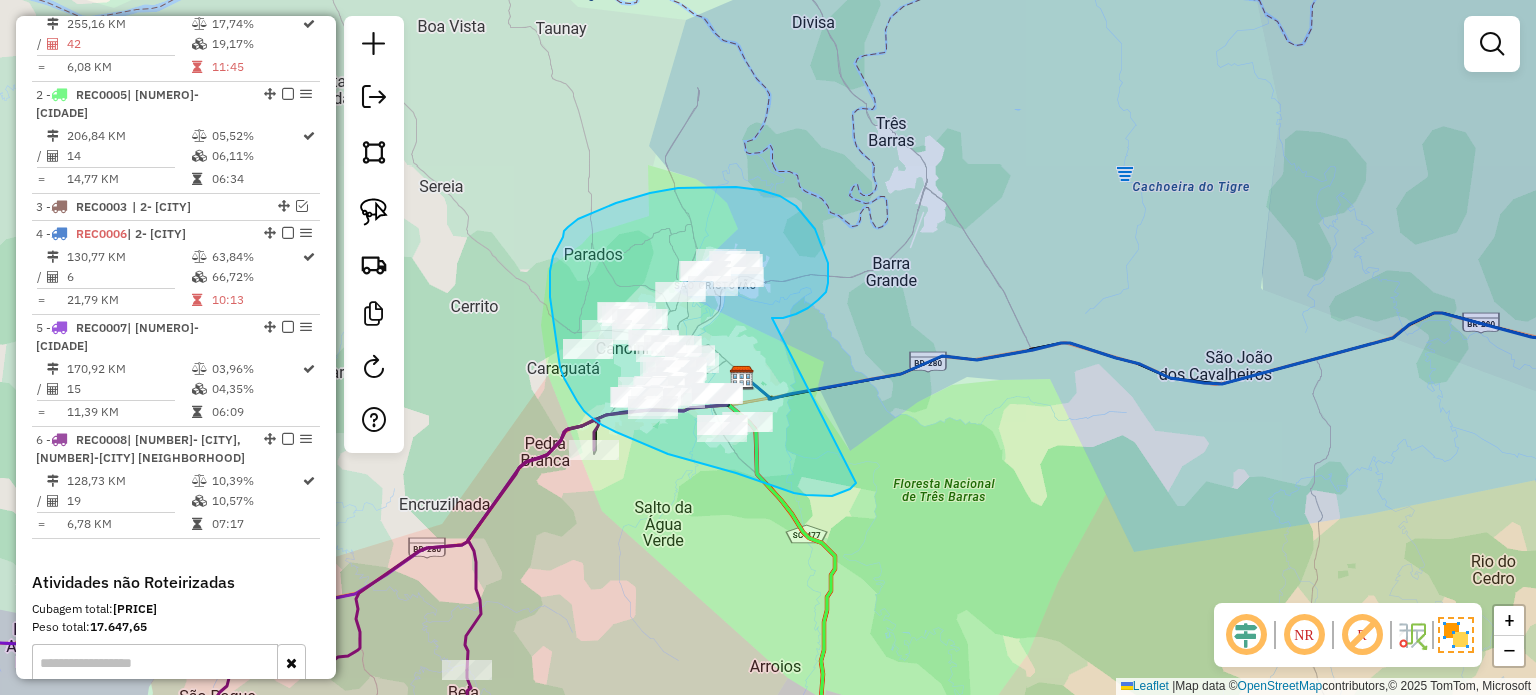 drag, startPoint x: 772, startPoint y: 318, endPoint x: 869, endPoint y: 475, distance: 184.5481 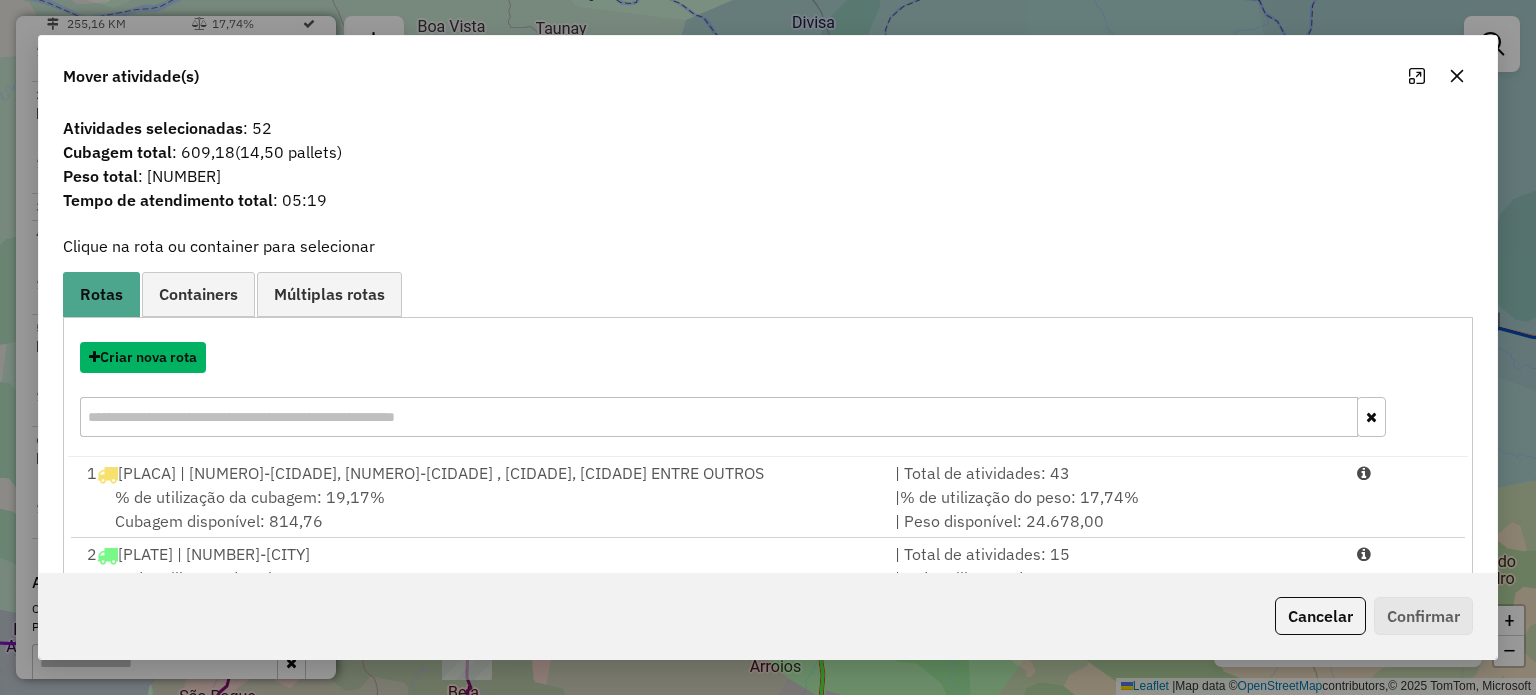 click on "Criar nova rota" at bounding box center [143, 357] 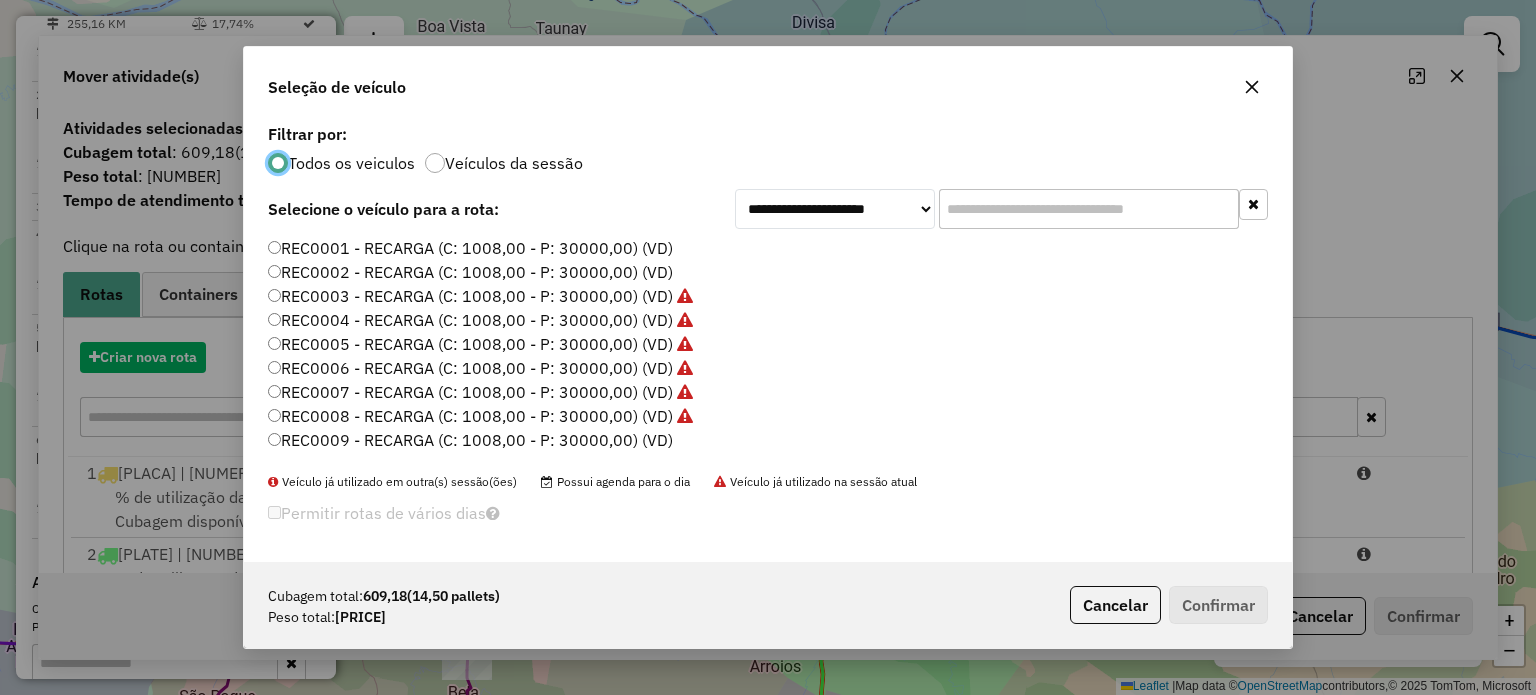 scroll, scrollTop: 10, scrollLeft: 6, axis: both 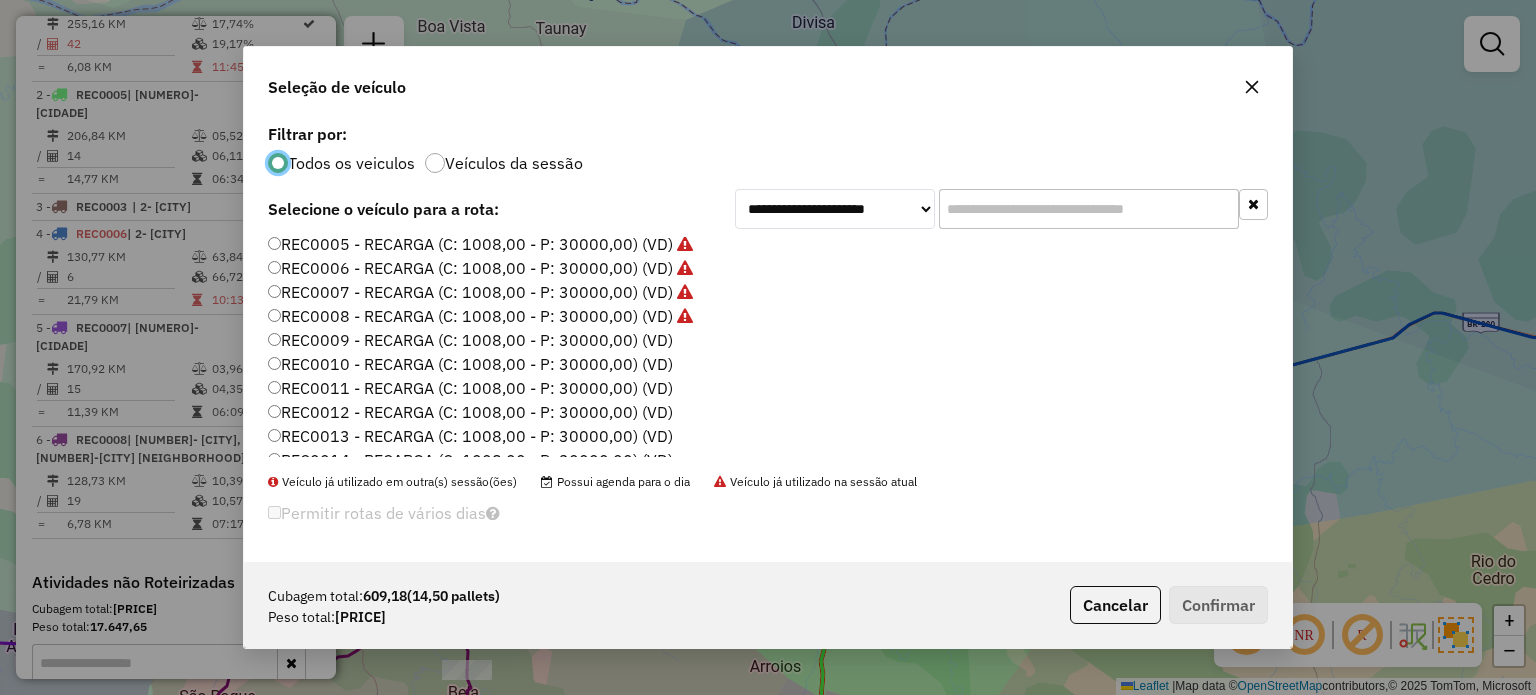 click on "REC0009 - RECARGA (C: 1008,00 - P: 30000,00) (VD)" 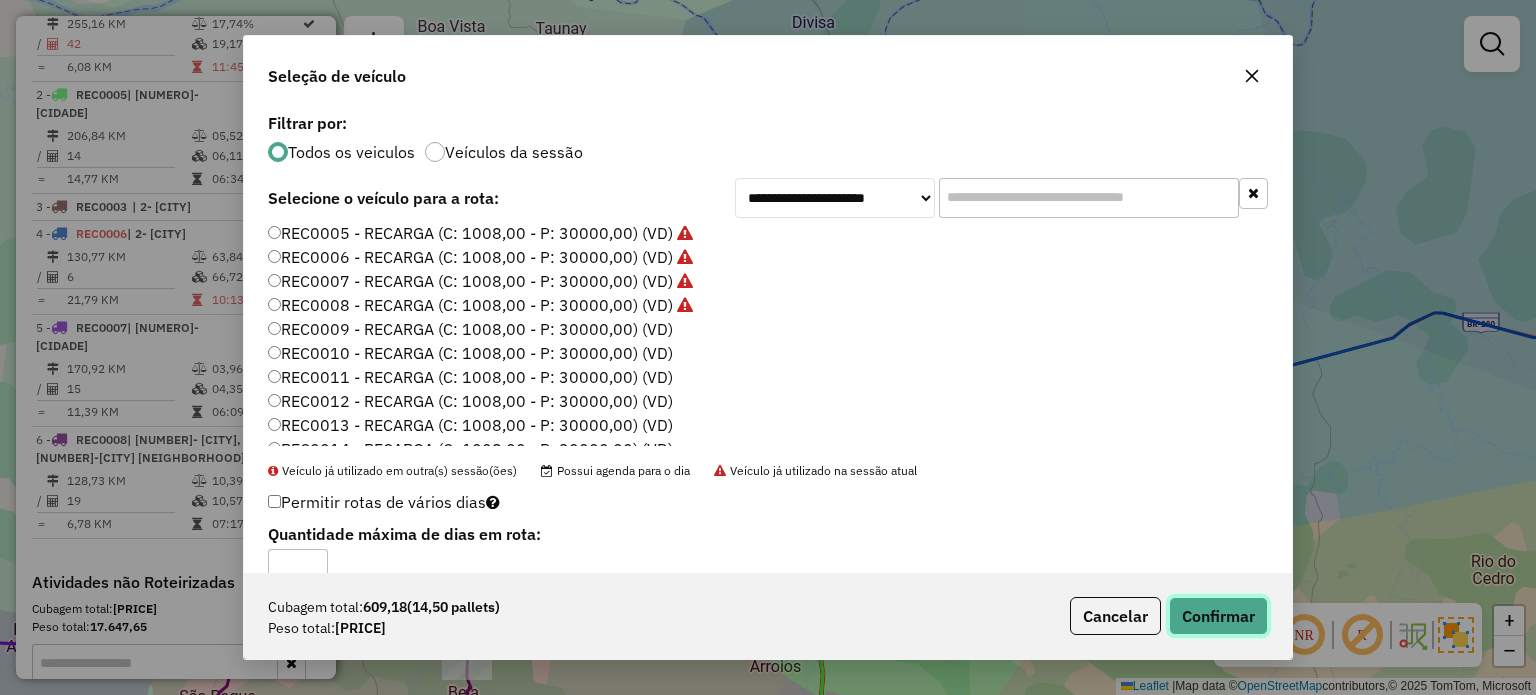 click on "Confirmar" 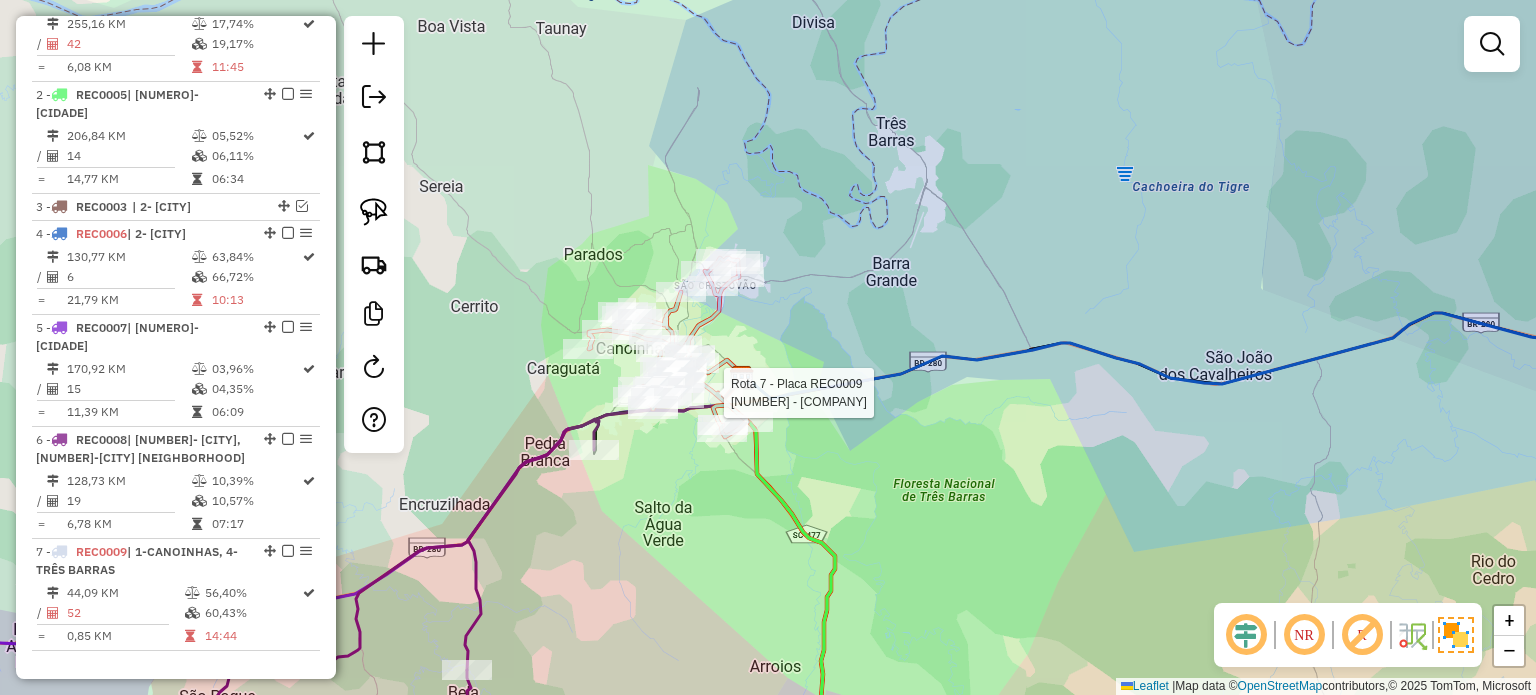 select on "*********" 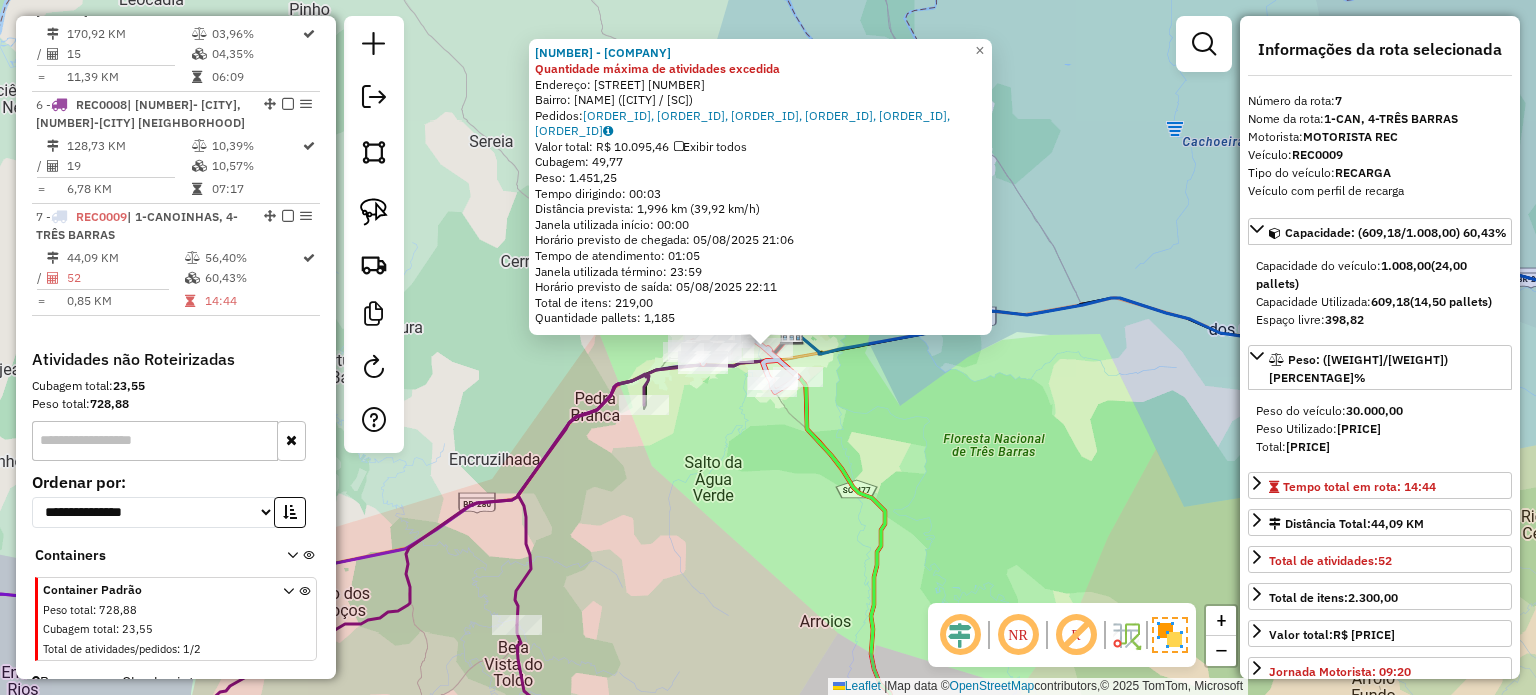 scroll, scrollTop: 1176, scrollLeft: 0, axis: vertical 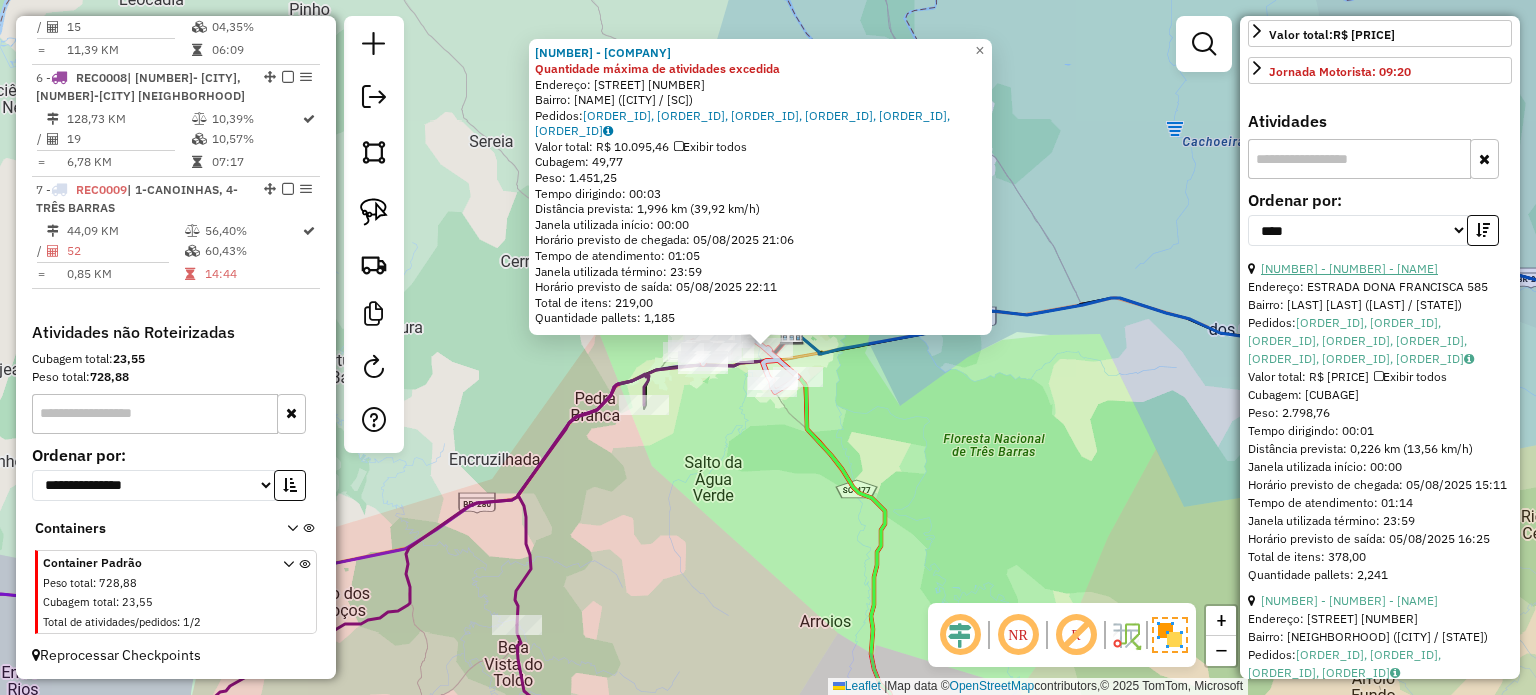 click on "[NUMBER] - [NUMBER] - [NAME]" at bounding box center (1349, 268) 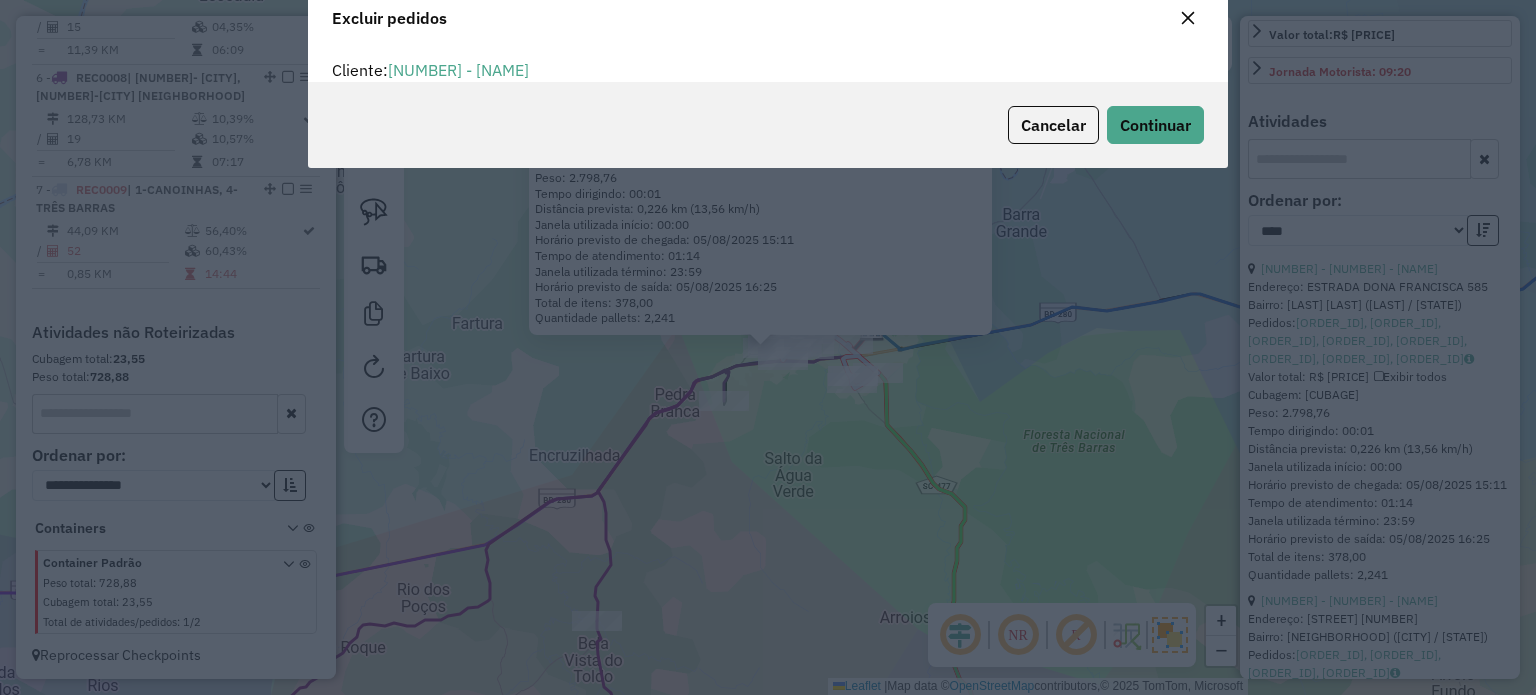 scroll, scrollTop: 69, scrollLeft: 0, axis: vertical 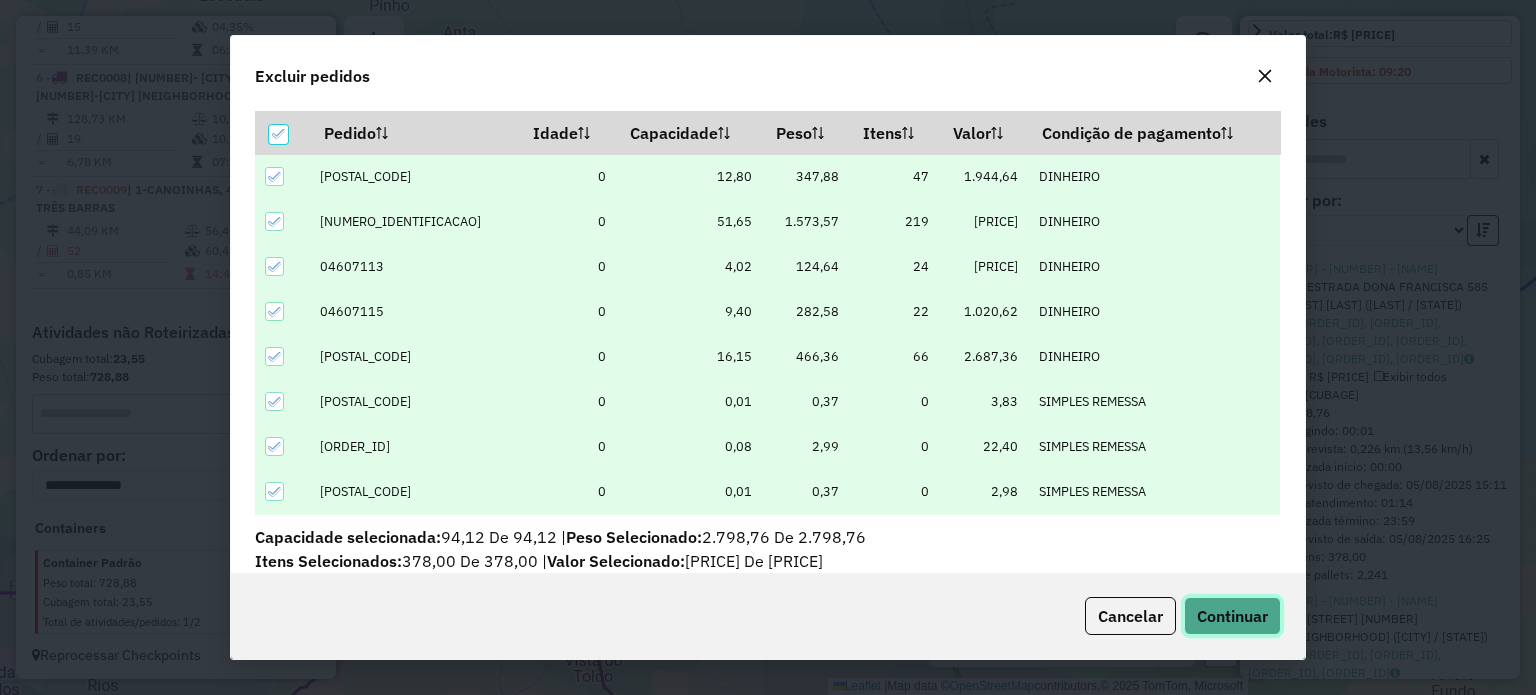click on "Continuar" 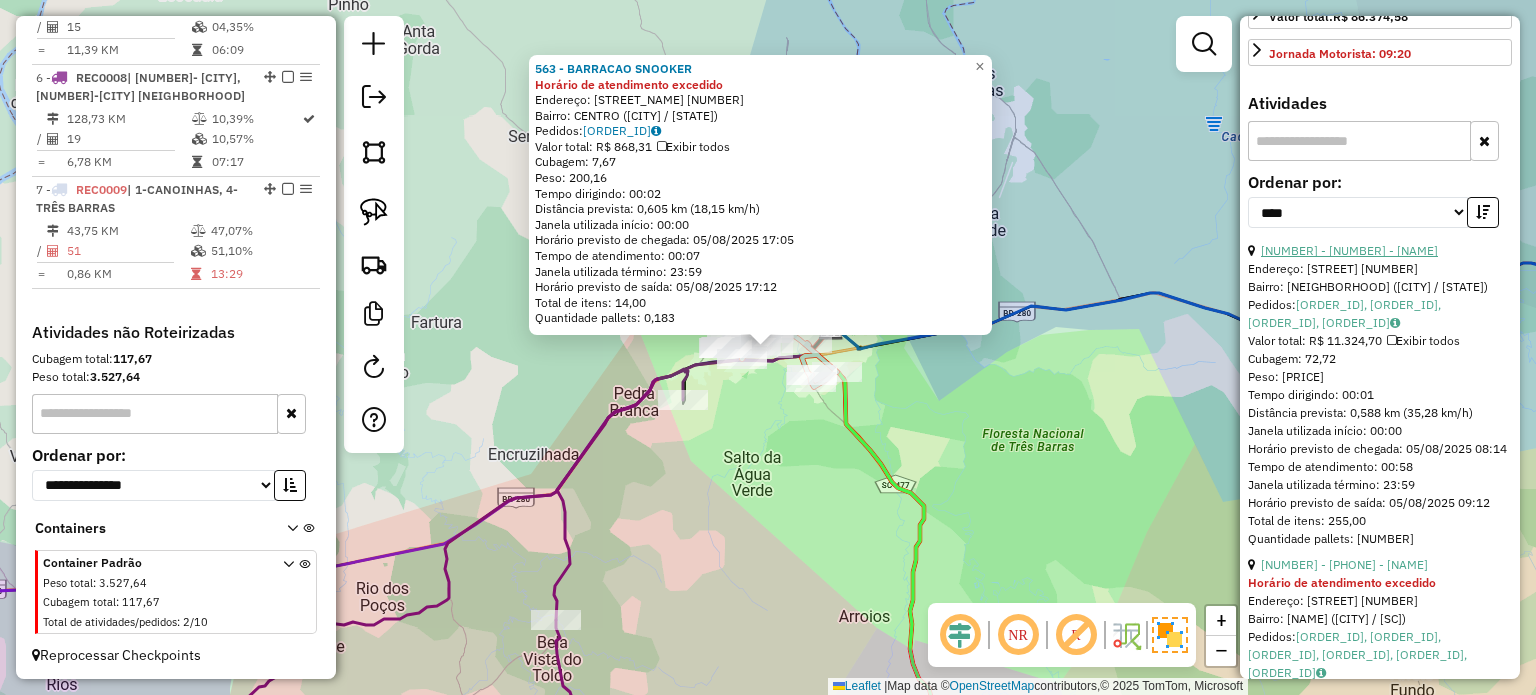 click on "[NUMBER] - [NUMBER] - [NAME]" at bounding box center (1349, 250) 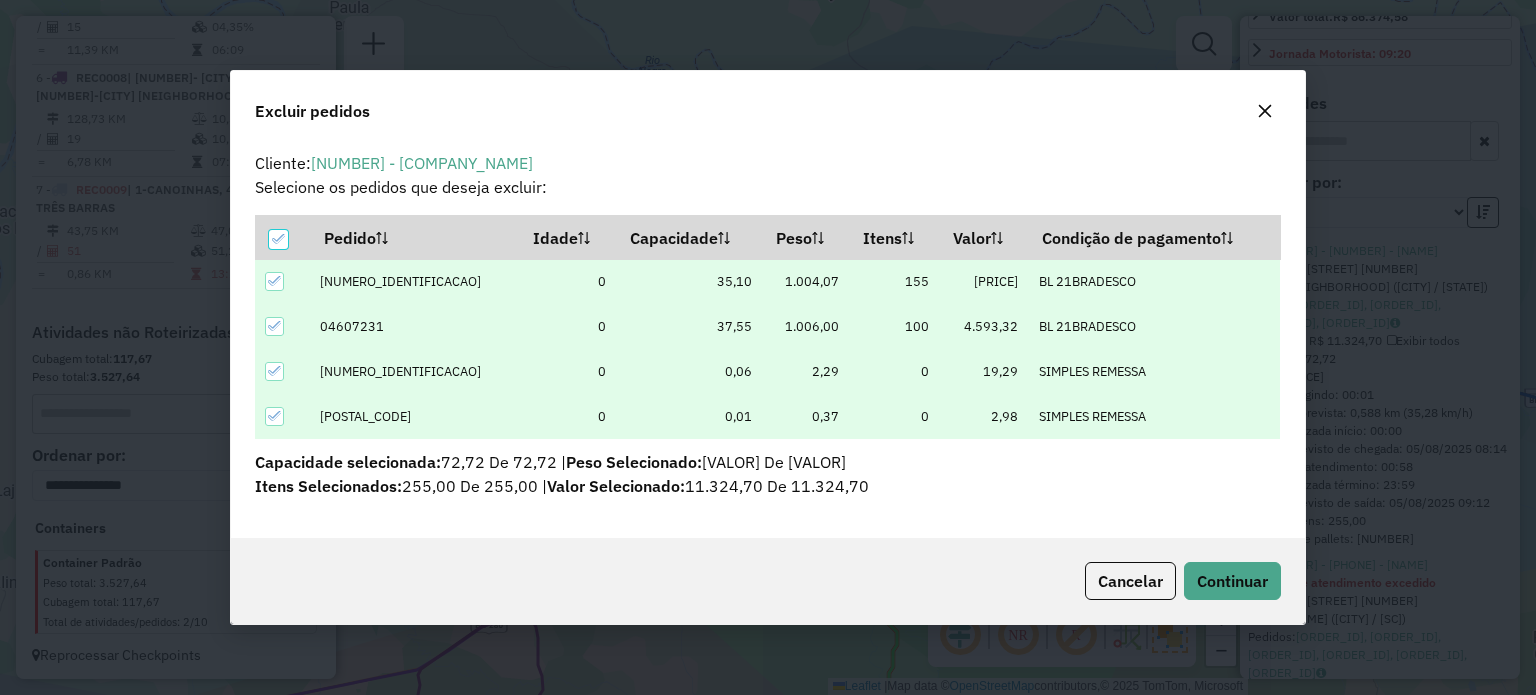 scroll, scrollTop: 0, scrollLeft: 0, axis: both 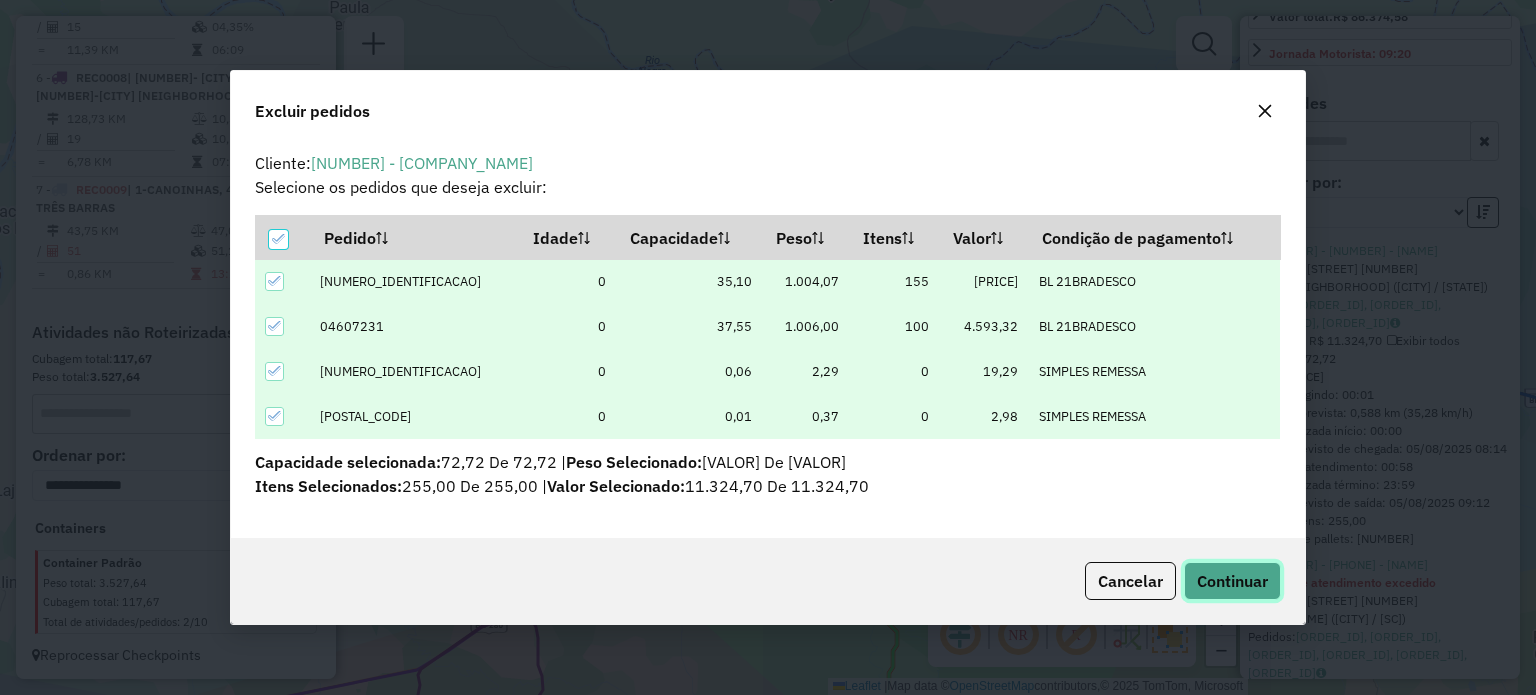 click on "Continuar" 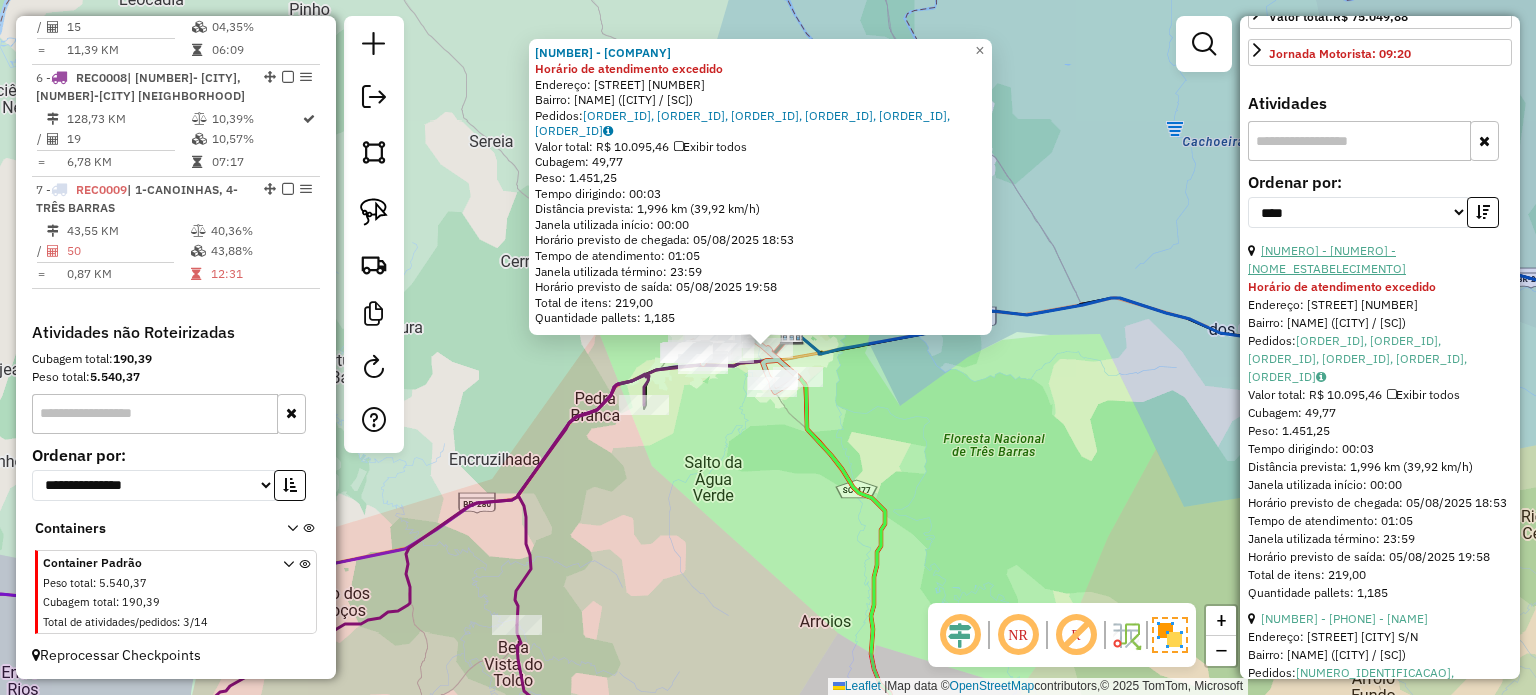 click on "[NUMERO] - [NUMERO] - [NOME_ESTABELECIMENTO]" at bounding box center (1327, 259) 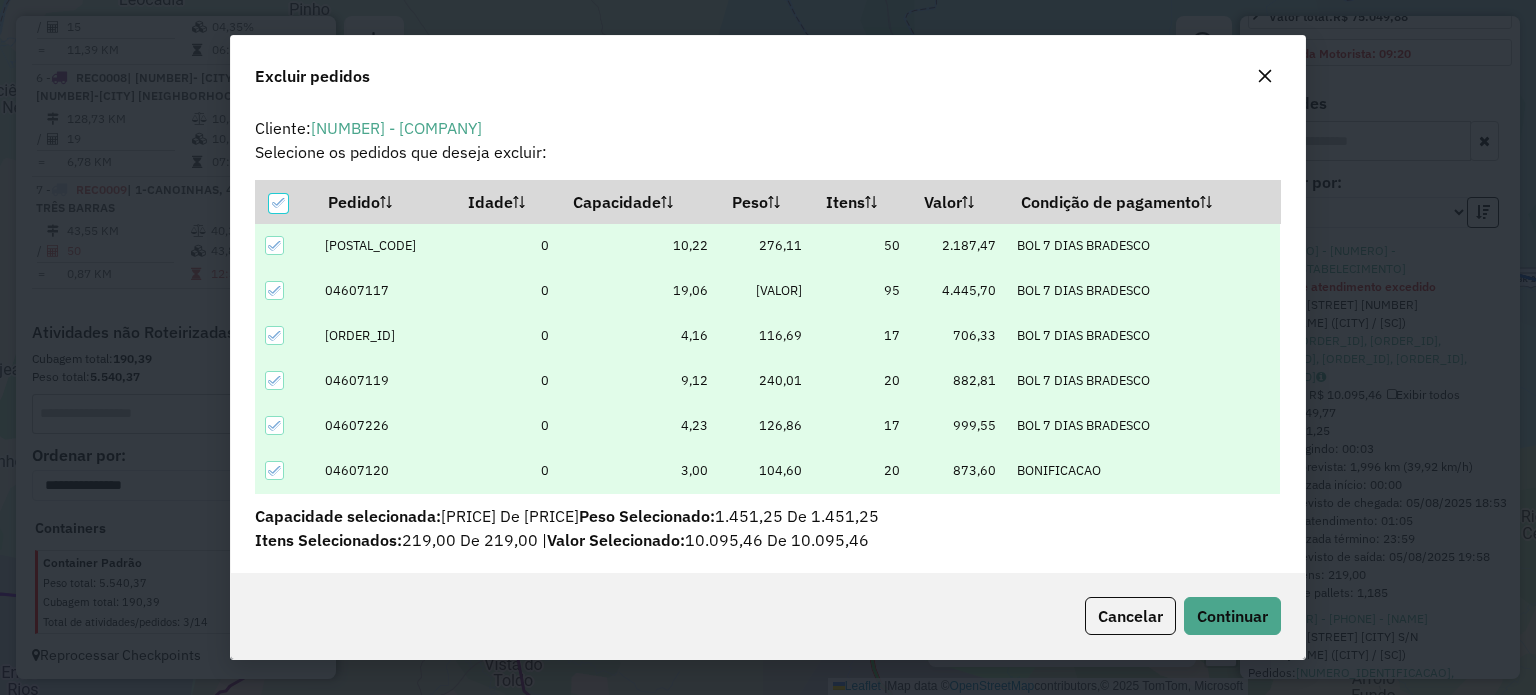 scroll, scrollTop: 69, scrollLeft: 0, axis: vertical 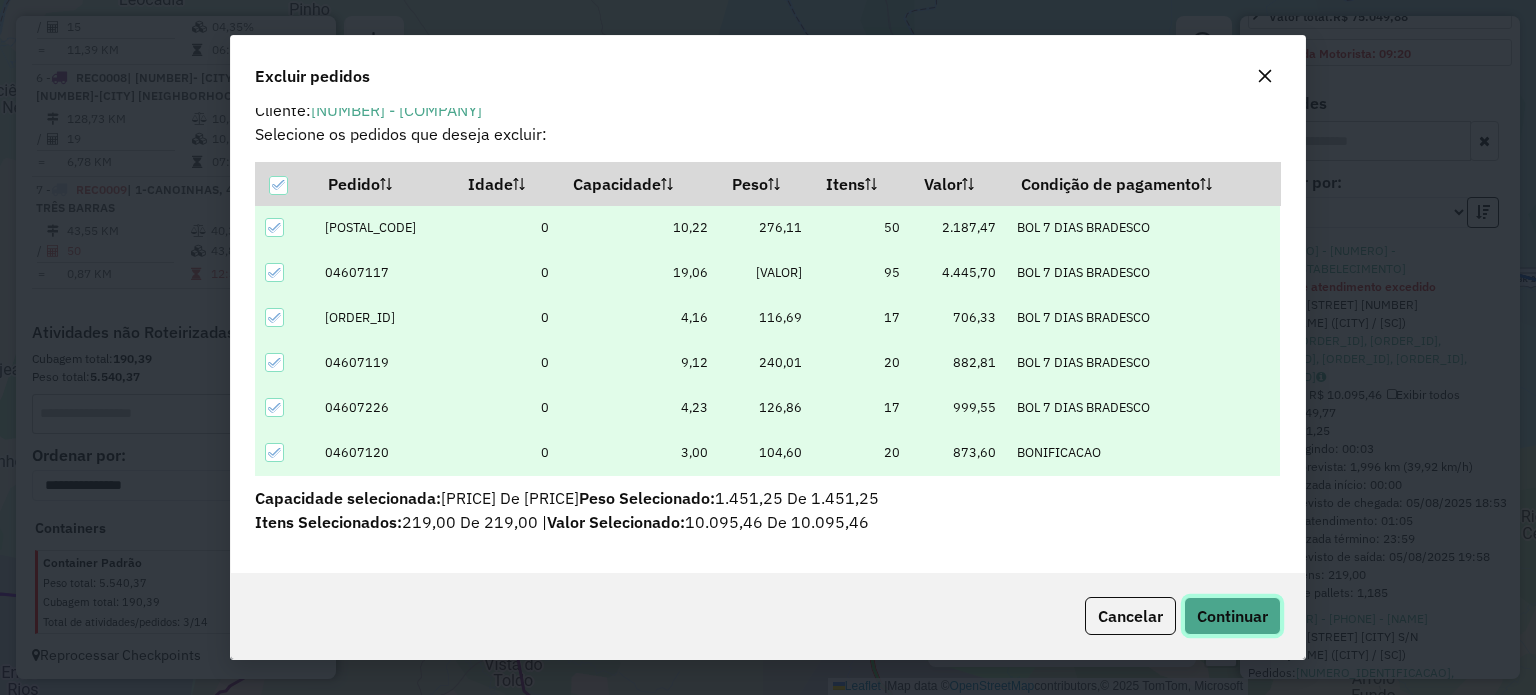 drag, startPoint x: 1235, startPoint y: 616, endPoint x: 1252, endPoint y: 619, distance: 17.262676 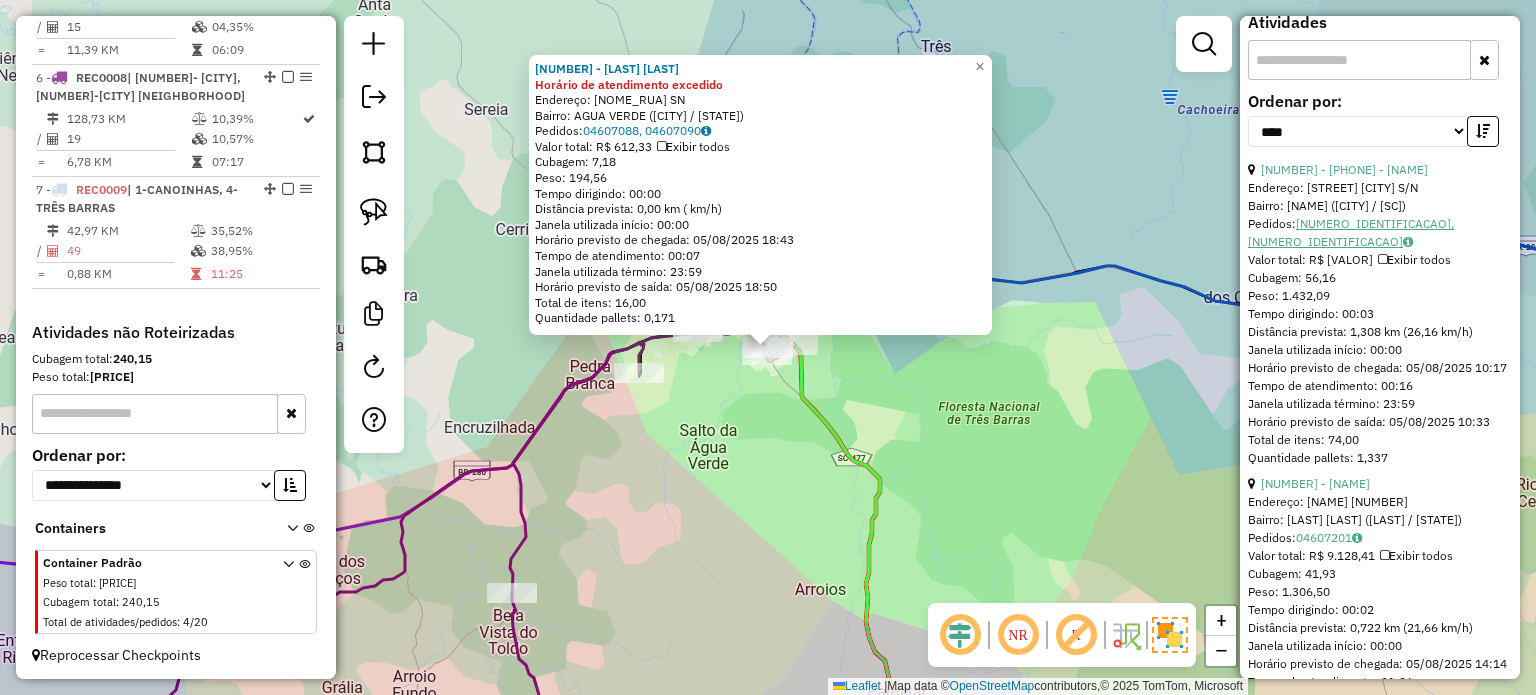 scroll, scrollTop: 800, scrollLeft: 0, axis: vertical 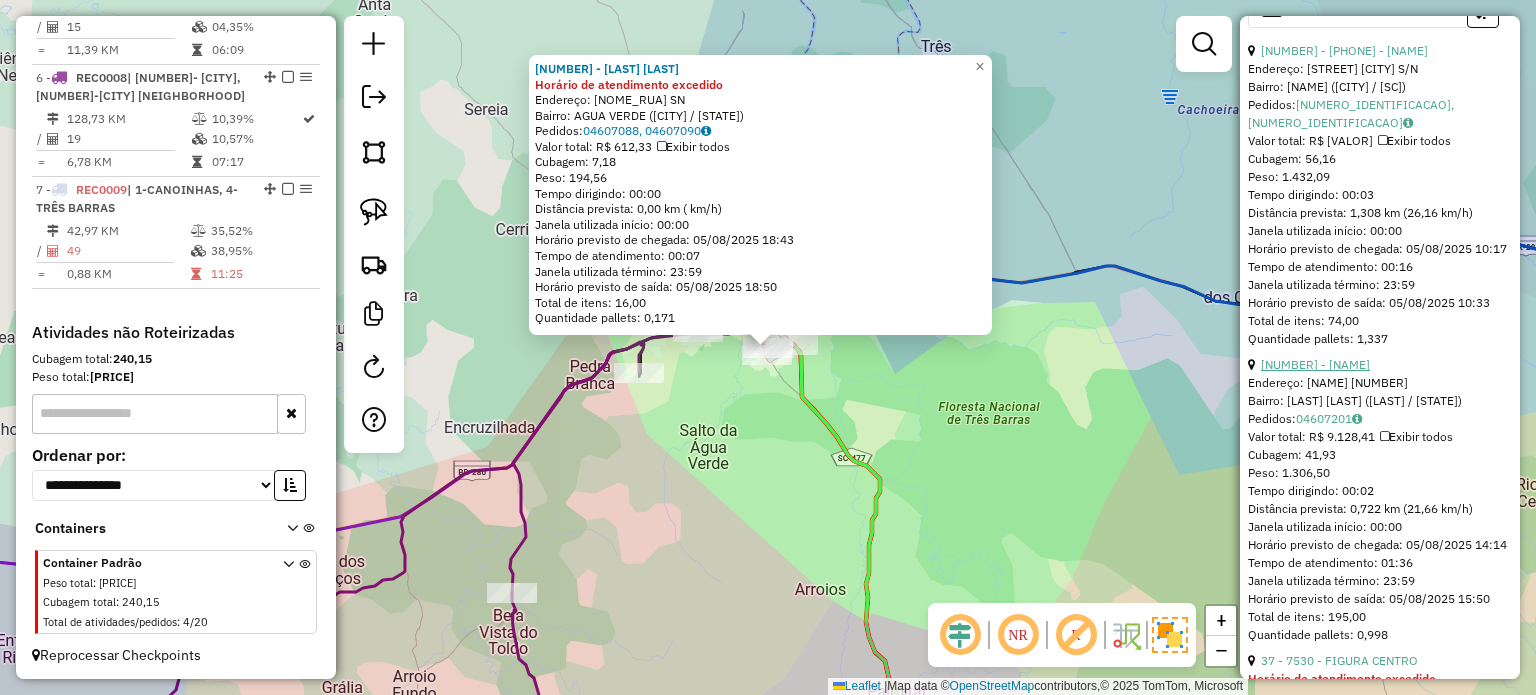 click on "[NUMBER] - [NAME]" at bounding box center (1315, 364) 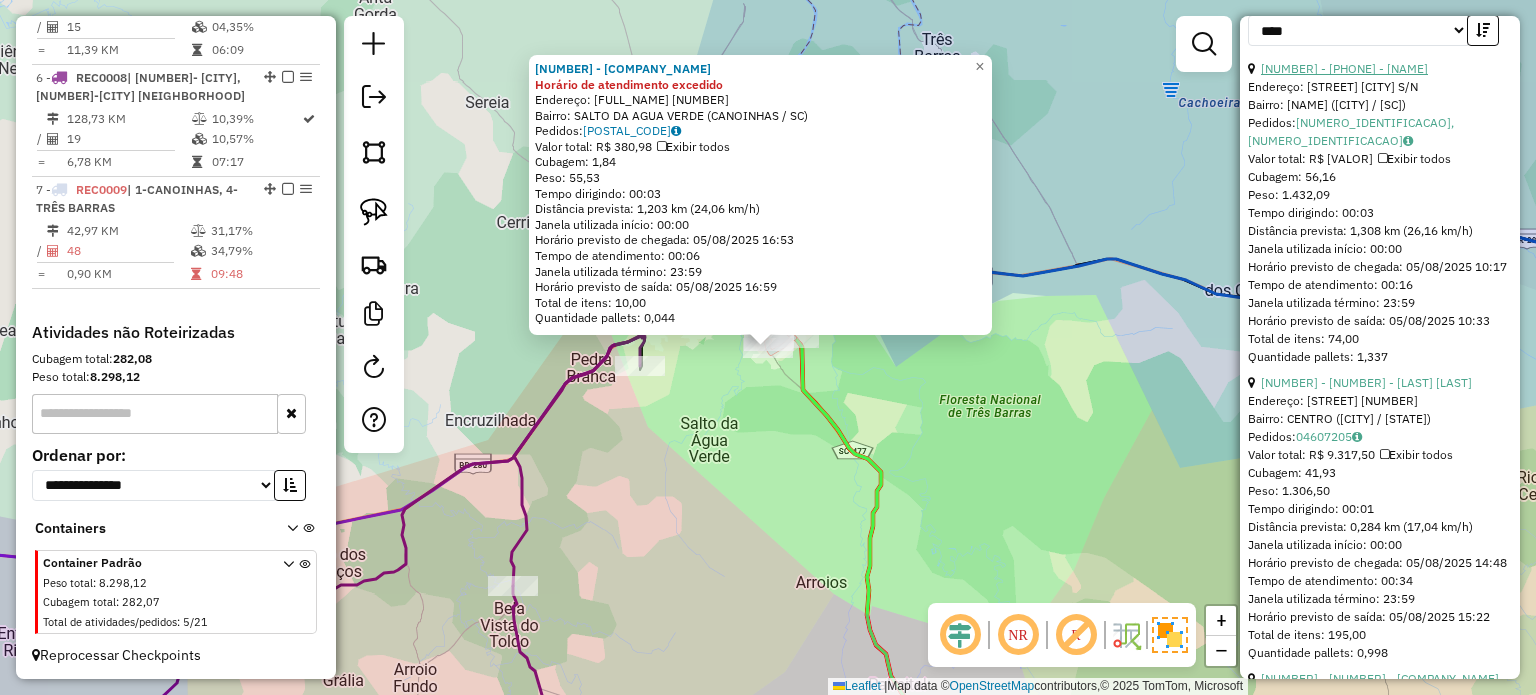 click on "[NUMBER] - [PHONE] - [NAME]" at bounding box center (1344, 68) 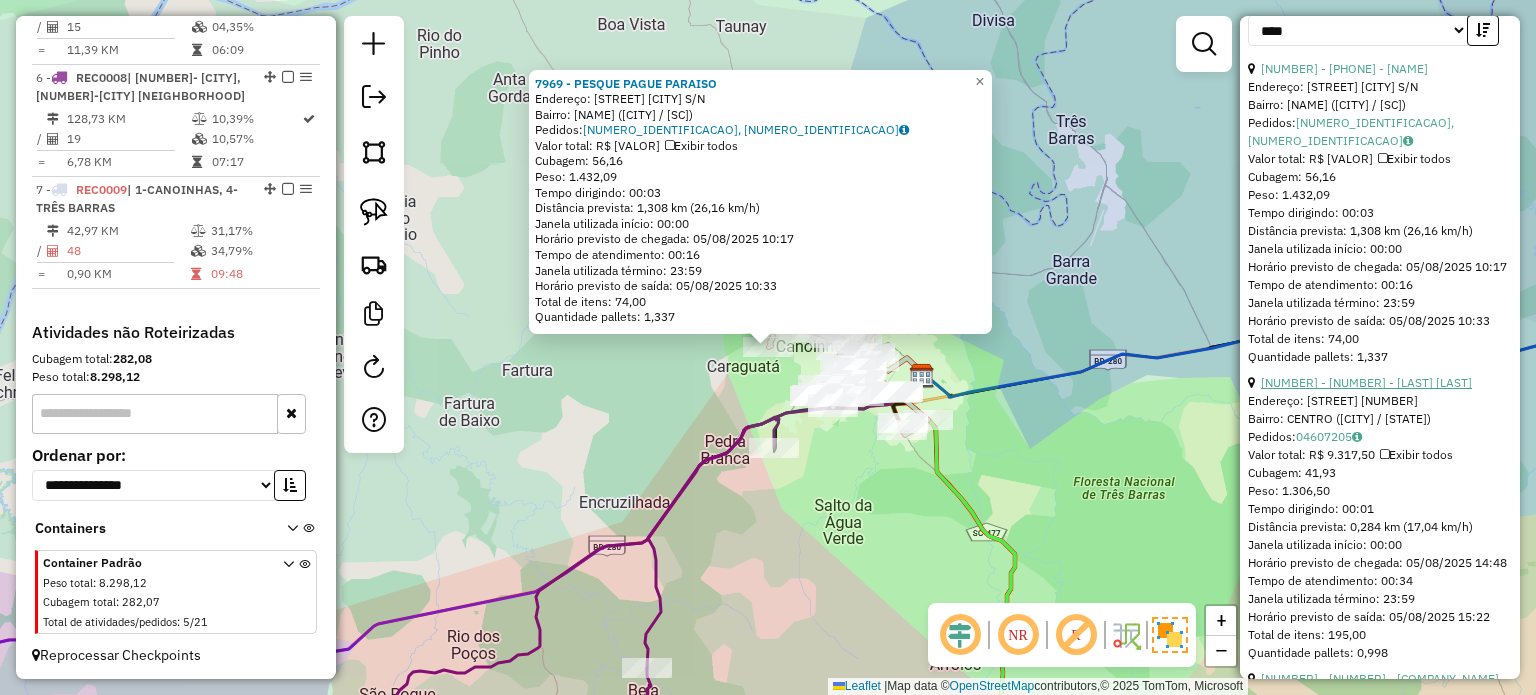 click on "[NUMBER] - [NUMBER] - [LAST] [LAST]" at bounding box center (1366, 382) 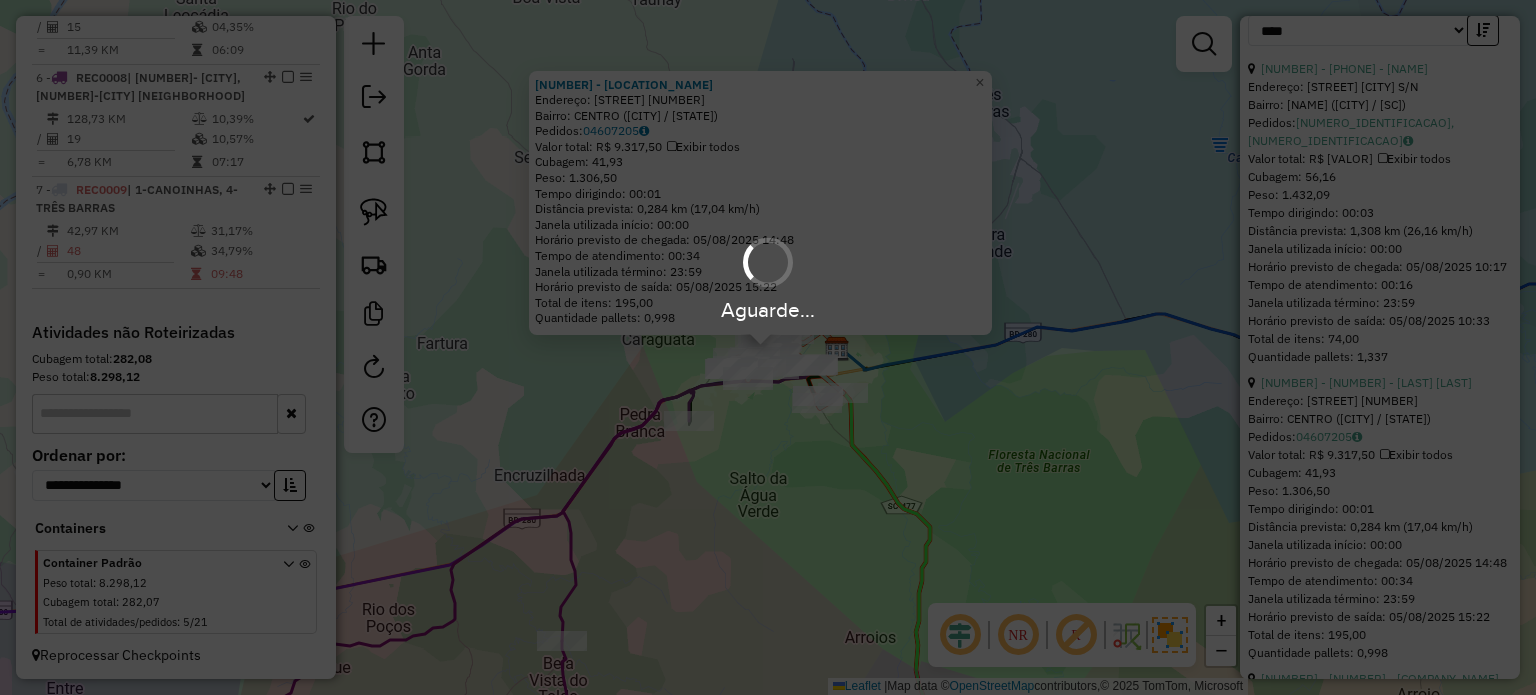 click on "Aguarde..." at bounding box center [768, 347] 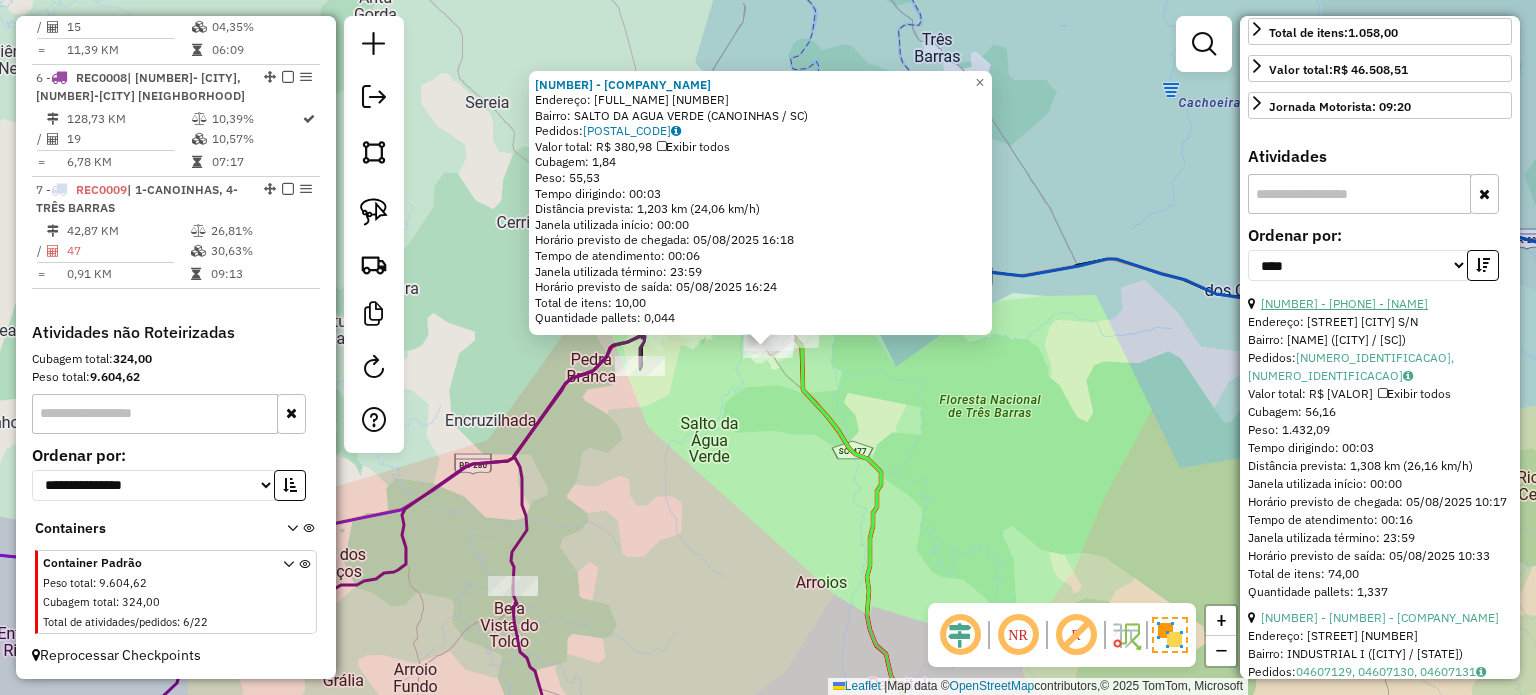 scroll, scrollTop: 600, scrollLeft: 0, axis: vertical 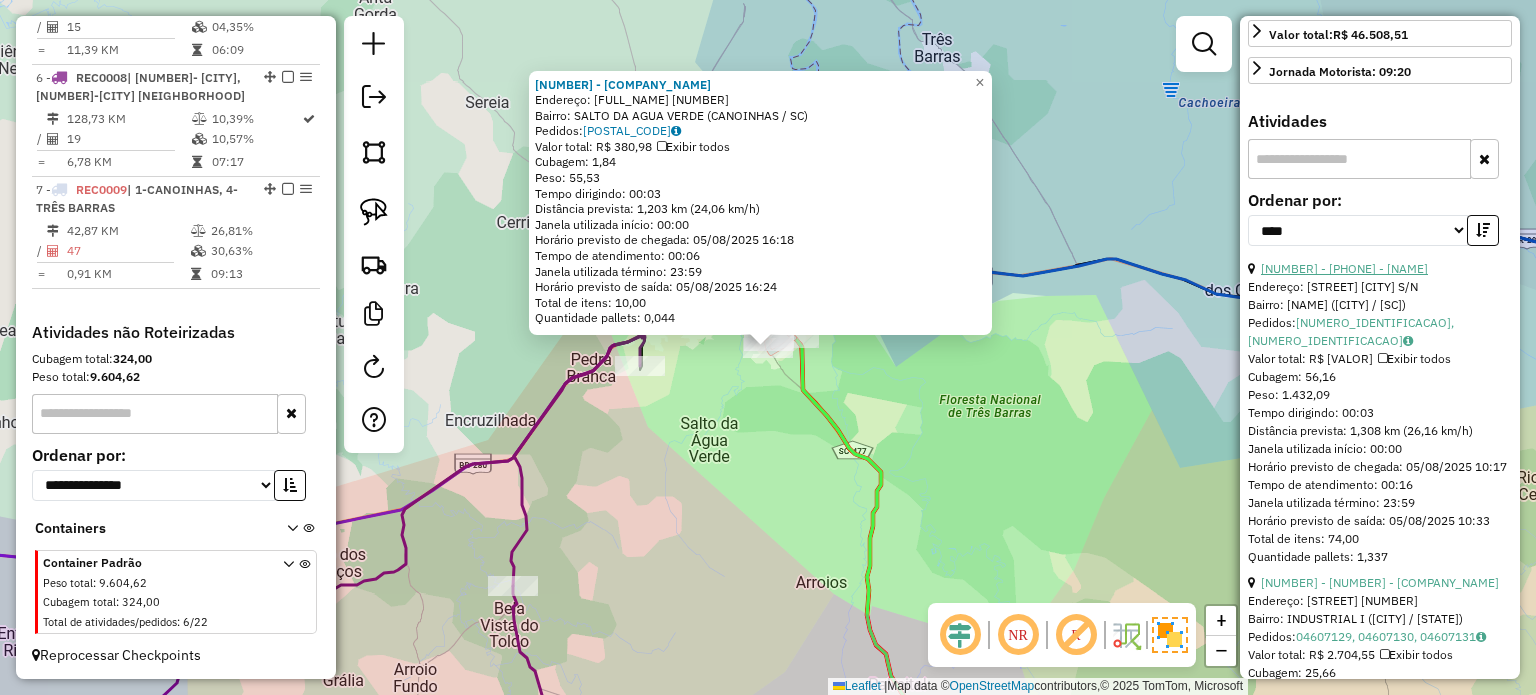 click on "[NUMBER] - [PHONE] - [NAME]" at bounding box center [1344, 268] 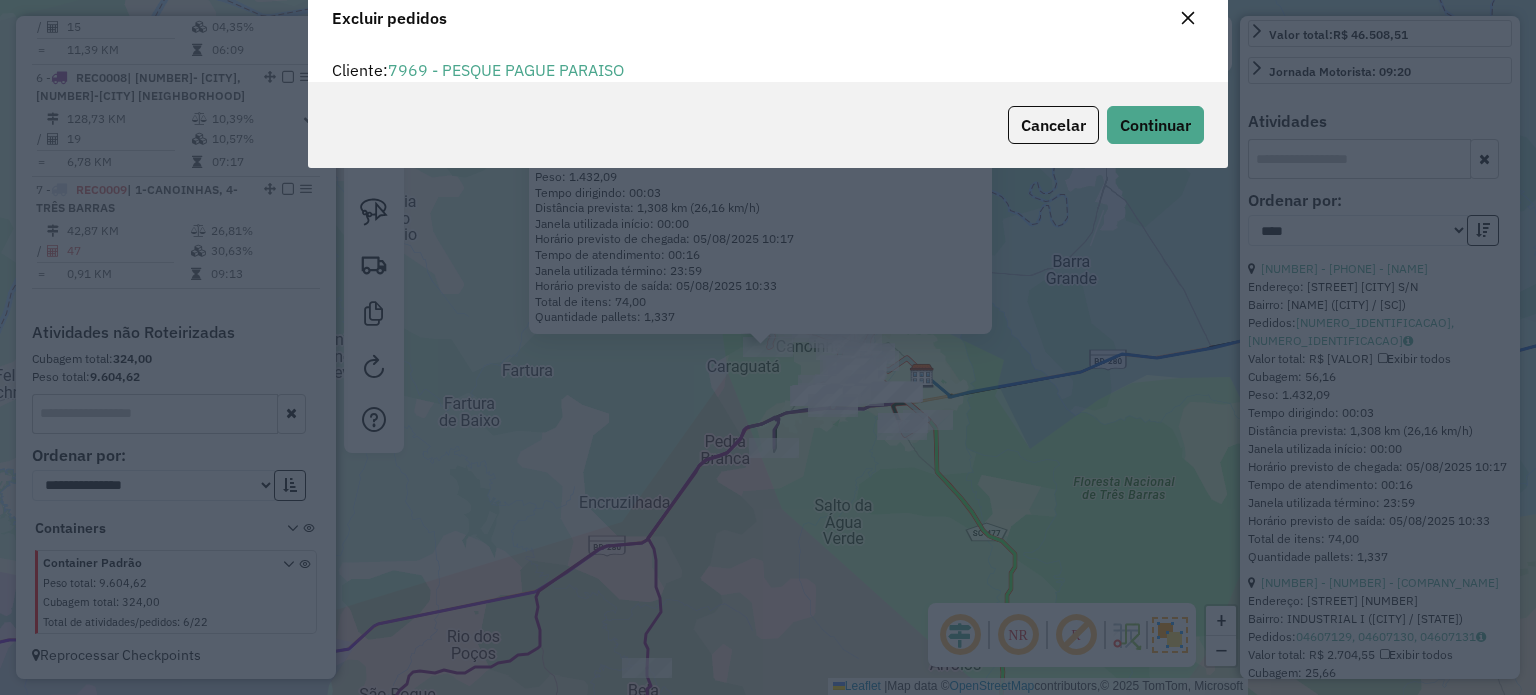 scroll, scrollTop: 69, scrollLeft: 0, axis: vertical 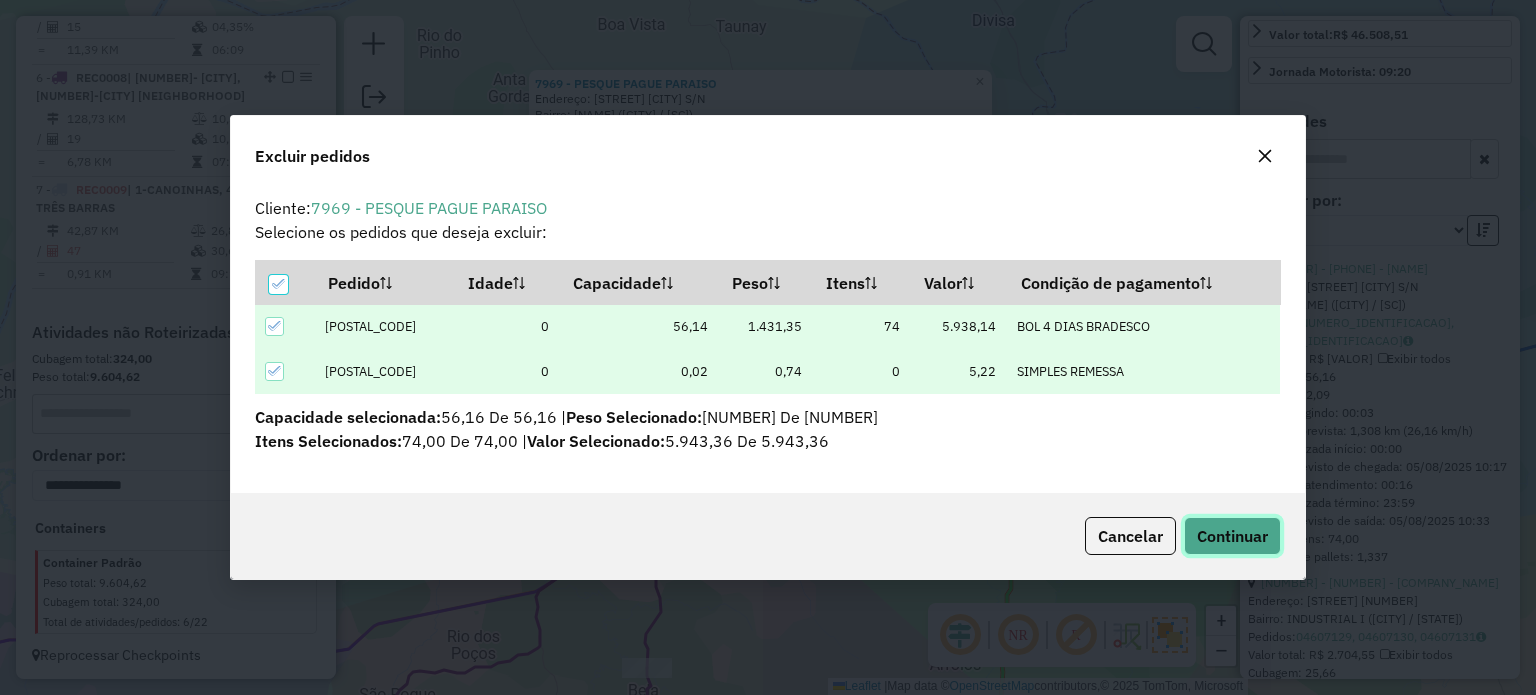 click on "Continuar" 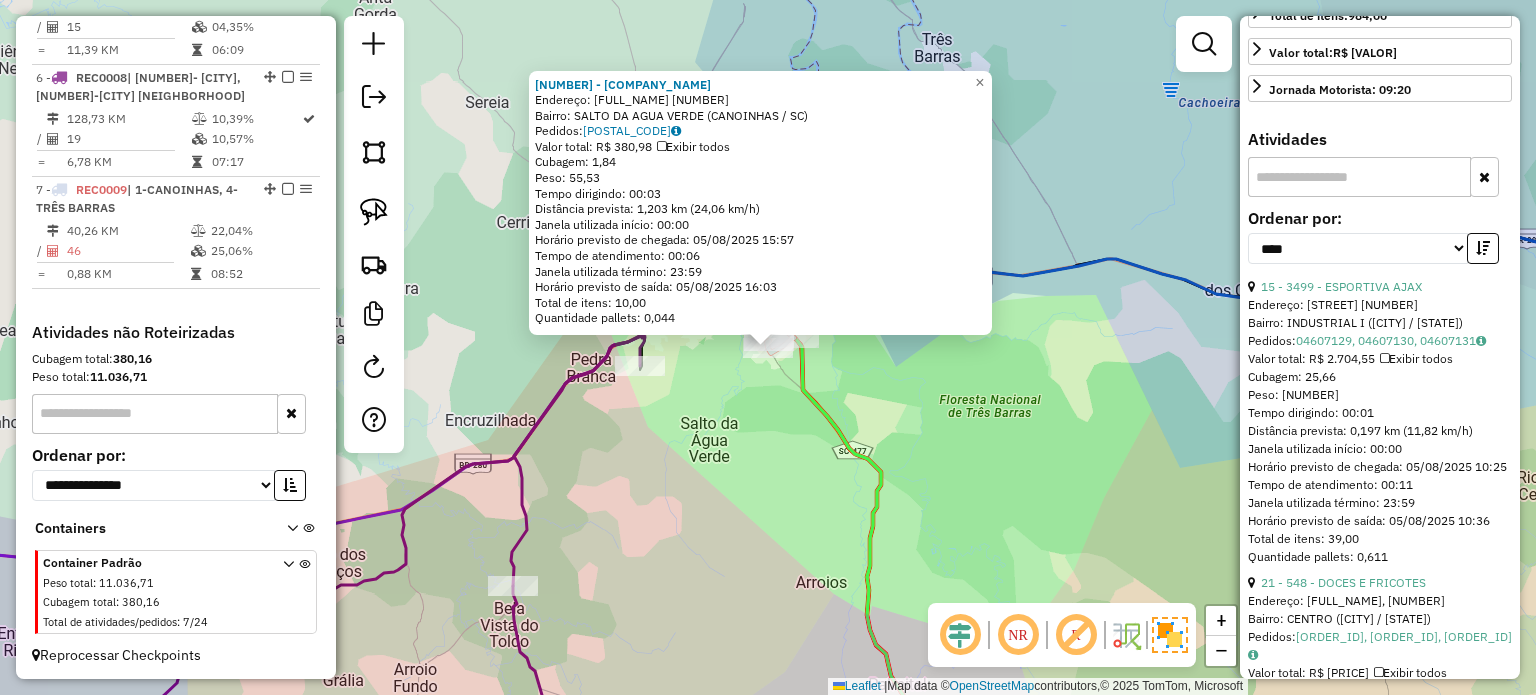 click on "Endereço: [NAME] [NUMBER] Bairro: [NAME] ([CITY] / [SC]) Pedidos: [NUMBER] Valor total: [CURRENCY] [AMOUNT] Exibir todos Cubagem: [AMOUNT] Peso: [AMOUNT] Tempo dirigindo: [TIME] Distância prevista: [AMOUNT] km ([AMOUNT] km/h) Janela utilizada início: [TIME] Horário previsto de chegada: [DATE] [TIME] Tempo de atendimento: [TIME] Janela utilizada término: [TIME] Horário previsto de saída: [DATE] [TIME] Total de itens: [AMOUNT] Quantidade pallets: [AMOUNT] × Janela de atendimento Grade de atendimento Capacidade Transportadoras Veículos Cliente Pedidos Rotas Selecione os dias de semana para filtrar as janelas de atendimento Seg Ter Qua Qui Sex Sáb Dom Informe o período da janela de atendimento: De: Até: Filtrar exatamente a janela do cliente Considerar janela de atendimento padrão Selecione os dias de semana para filtrar as grades de atendimento Seg Ter Qua Qui Sex Sáb Dom Clientes fora do dia de atendimento selecionado De:" 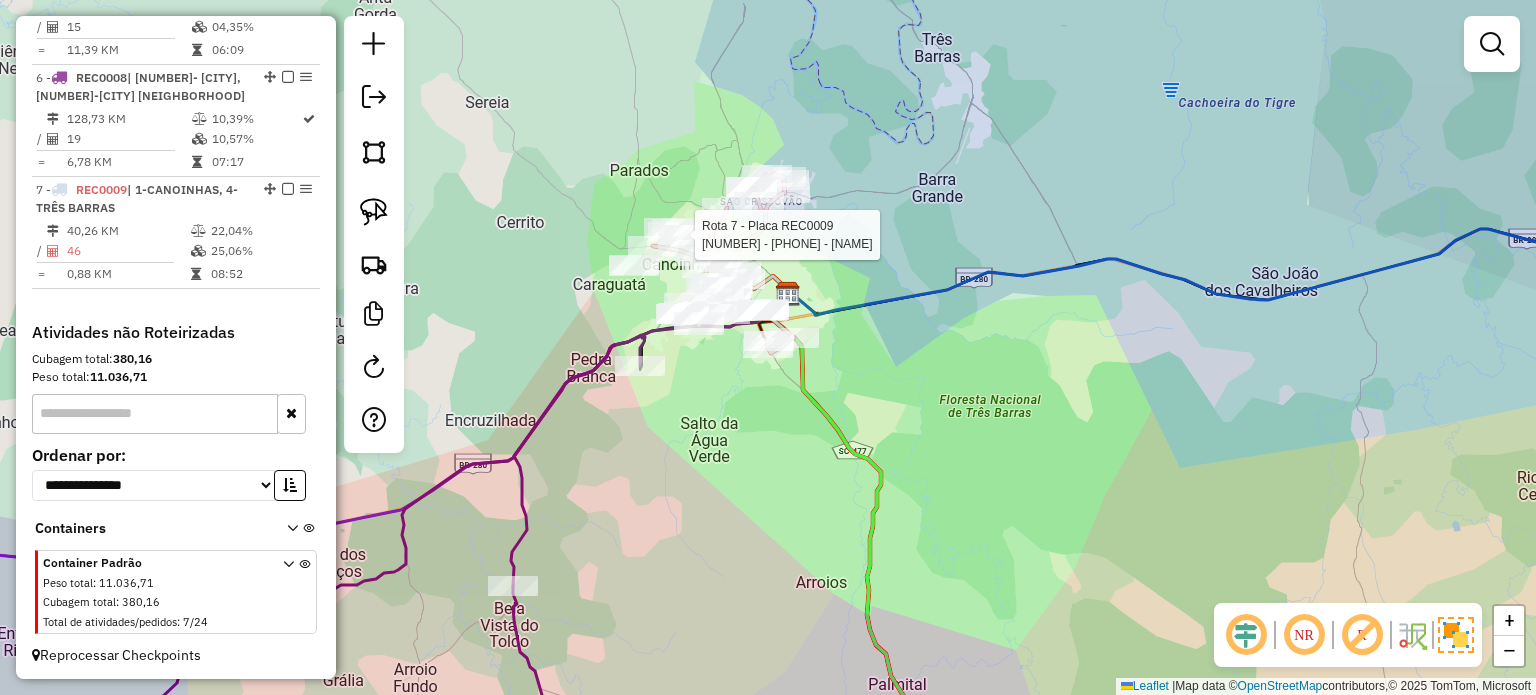select on "*********" 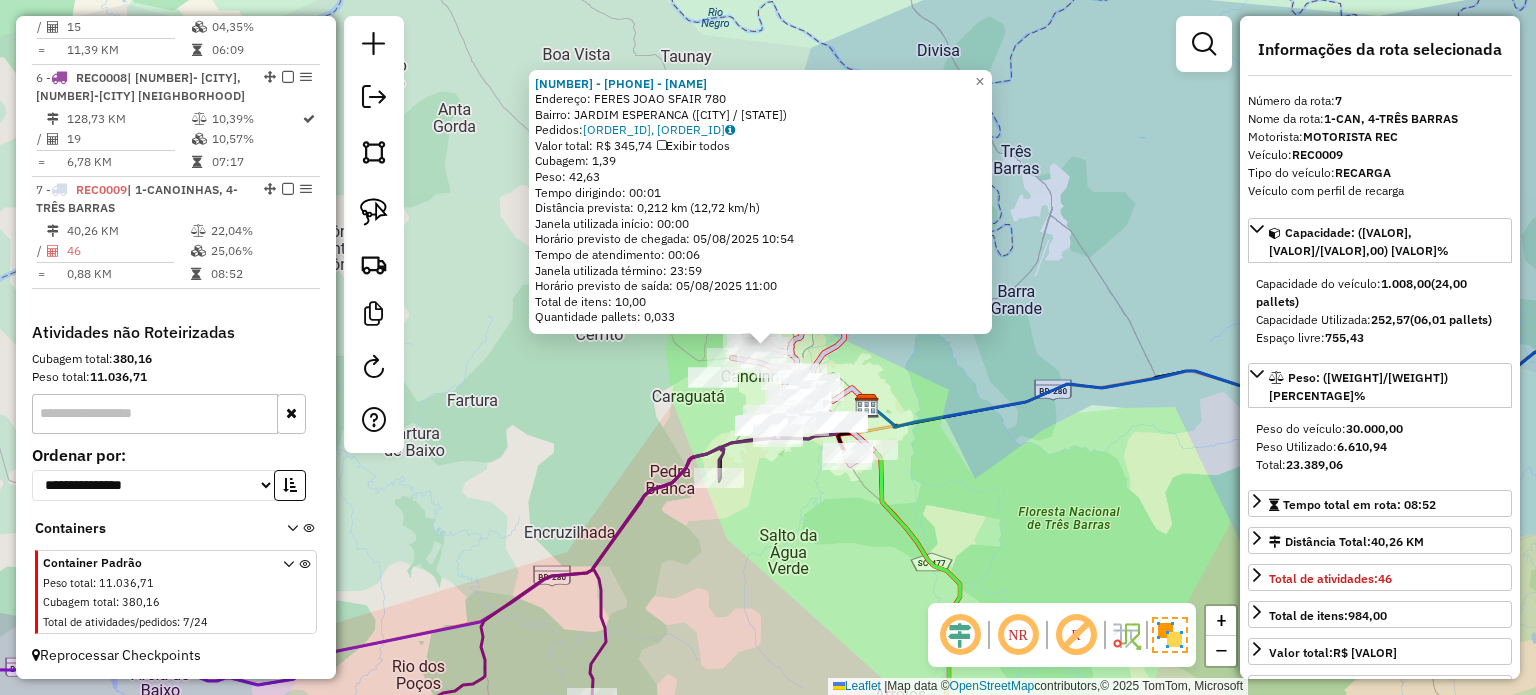 click on "[NUMBER] - [NAME] Endereço: [NAME] [NUMBER] Bairro: [NAME] ([CITY] / [SC]) Pedidos: [NUMBER], [NUMBER] Valor total: [CURRENCY] [AMOUNT] Exibir todos Cubagem: [AMOUNT] Peso: [AMOUNT] Tempo dirigindo: [TIME] Distância prevista: [AMOUNT] km ([AMOUNT] km/h) Janela utilizada início: [TIME] Horário previsto de chegada: [DATE] [TIME] Tempo de atendimento: [TIME] Janela utilizada término: [TIME] Horário previsto de saída: [DATE] [TIME] Total de itens: [AMOUNT] Quantidade pallets: [AMOUNT] × Janela de atendimento Grade de atendimento Capacidade Transportadoras Veículos Cliente Pedidos Rotas Selecione os dias de semana para filtrar as janelas de atendimento Seg Ter Qua Qui Sex Sáb Dom Informe o período da janela de atendimento: De: Até: Filtrar exatamente a janela do cliente Considerar janela de atendimento padrão Selecione os dias de semana para filtrar as grades de atendimento Seg Ter Qua Qui Sex Sáb Dom Peso mínimo: Peso máximo: De: De:" 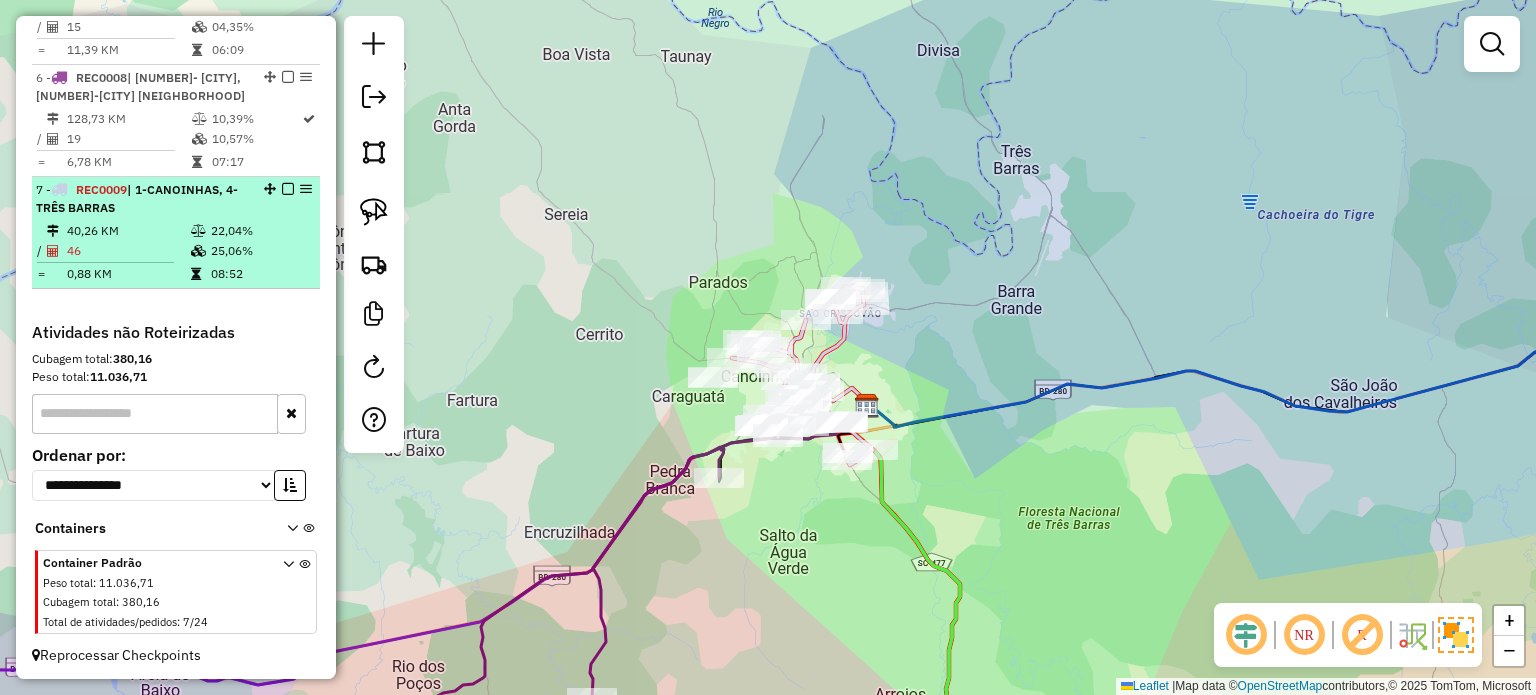 click at bounding box center (288, 189) 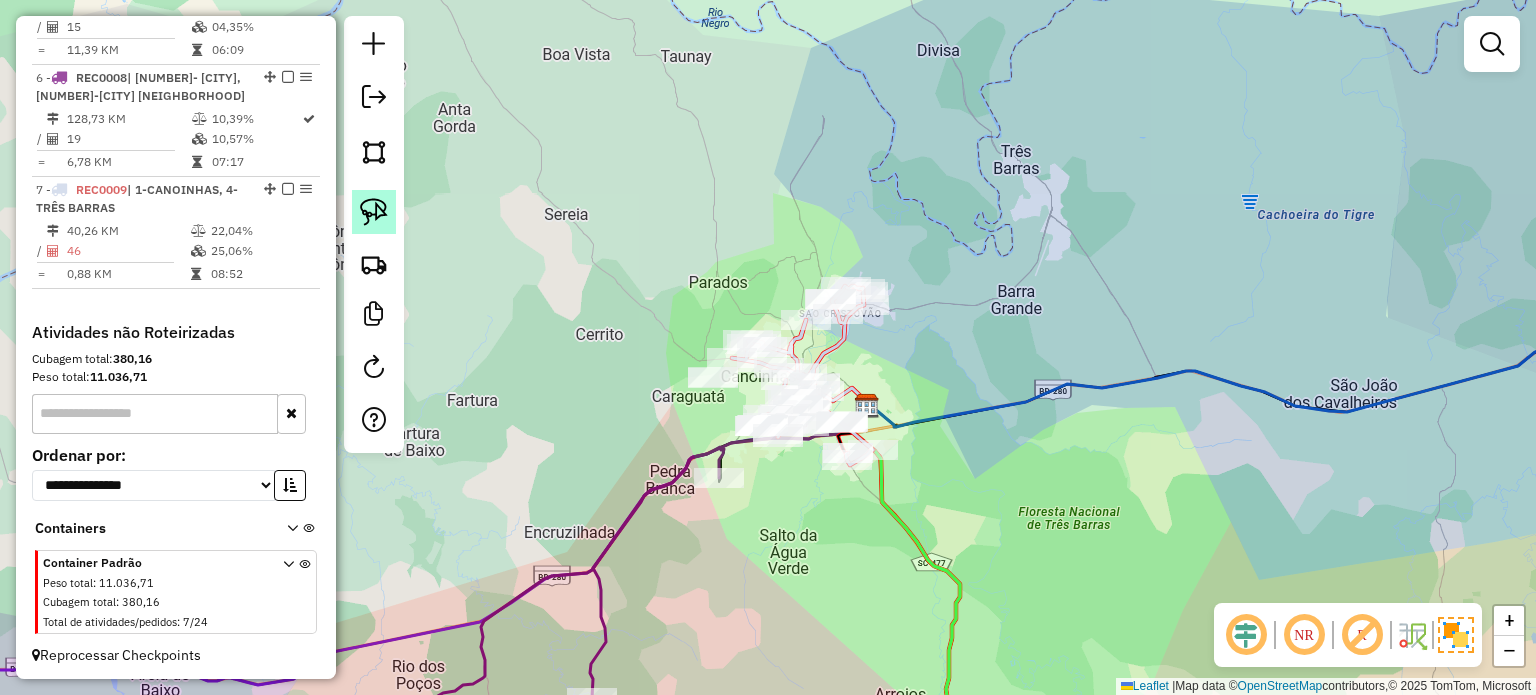 scroll, scrollTop: 1091, scrollLeft: 0, axis: vertical 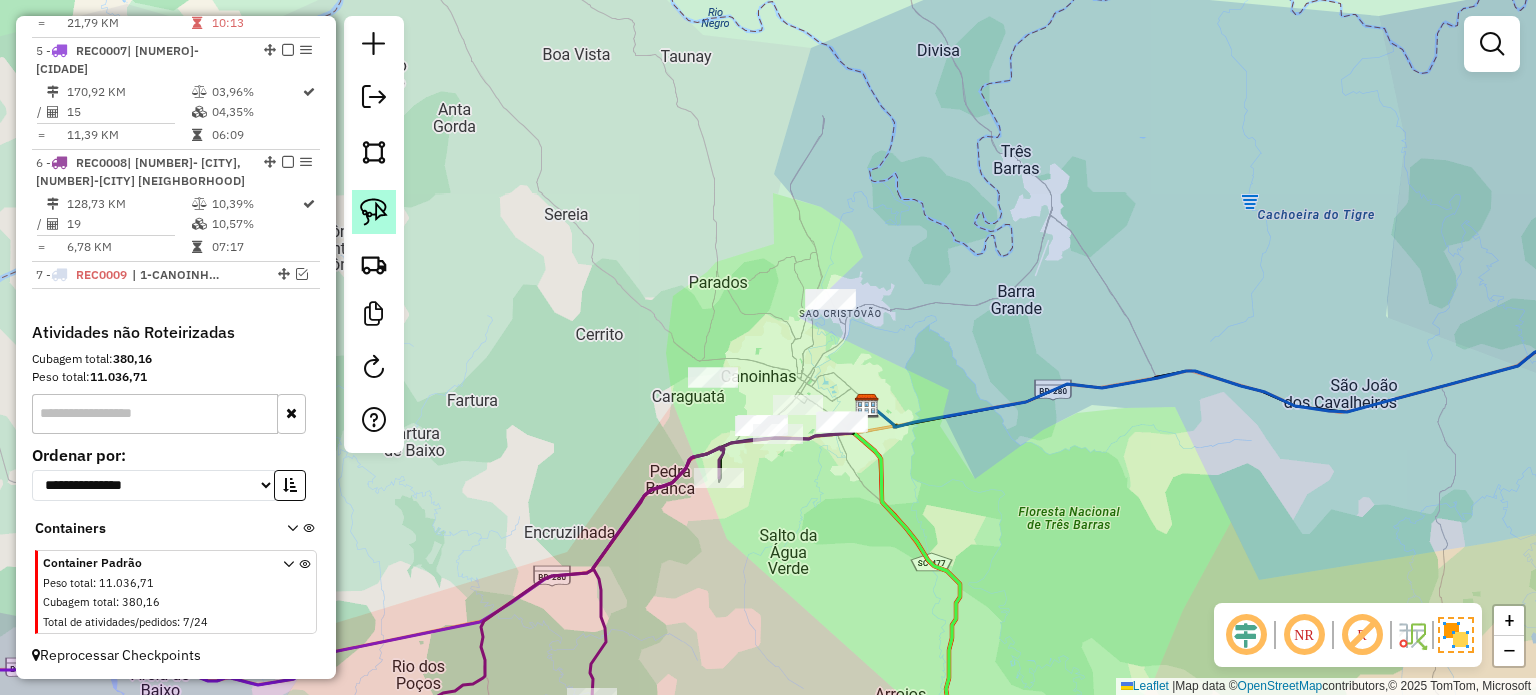 click 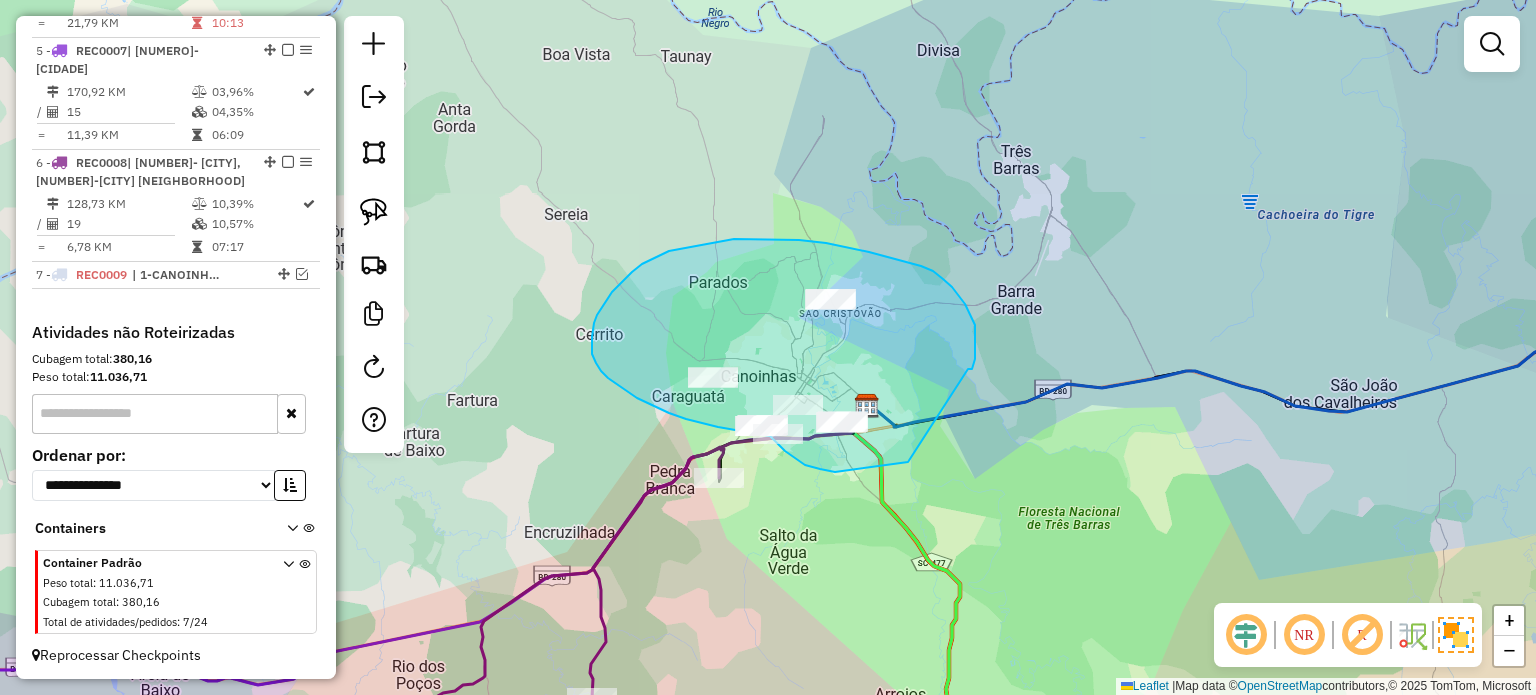 drag, startPoint x: 975, startPoint y: 359, endPoint x: 921, endPoint y: 459, distance: 113.64858 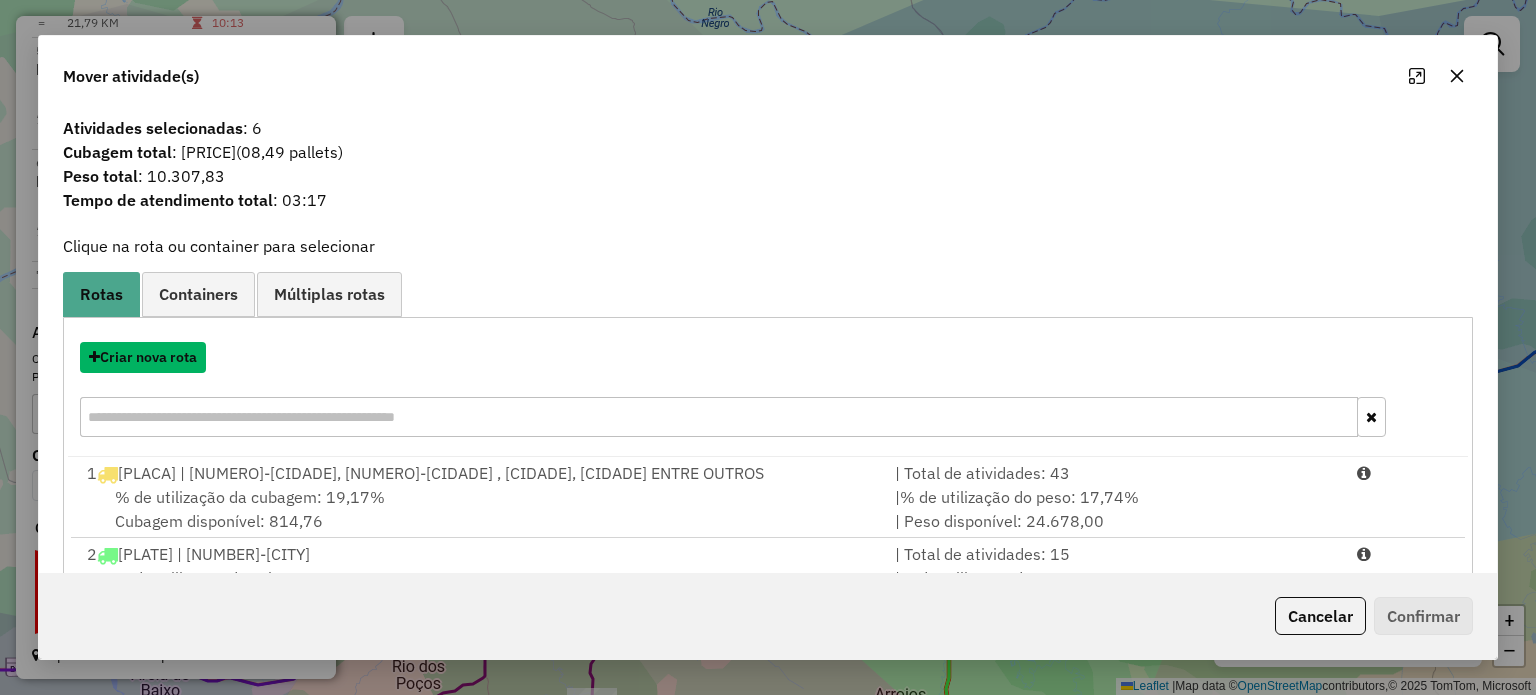 click on "Criar nova rota" at bounding box center (143, 357) 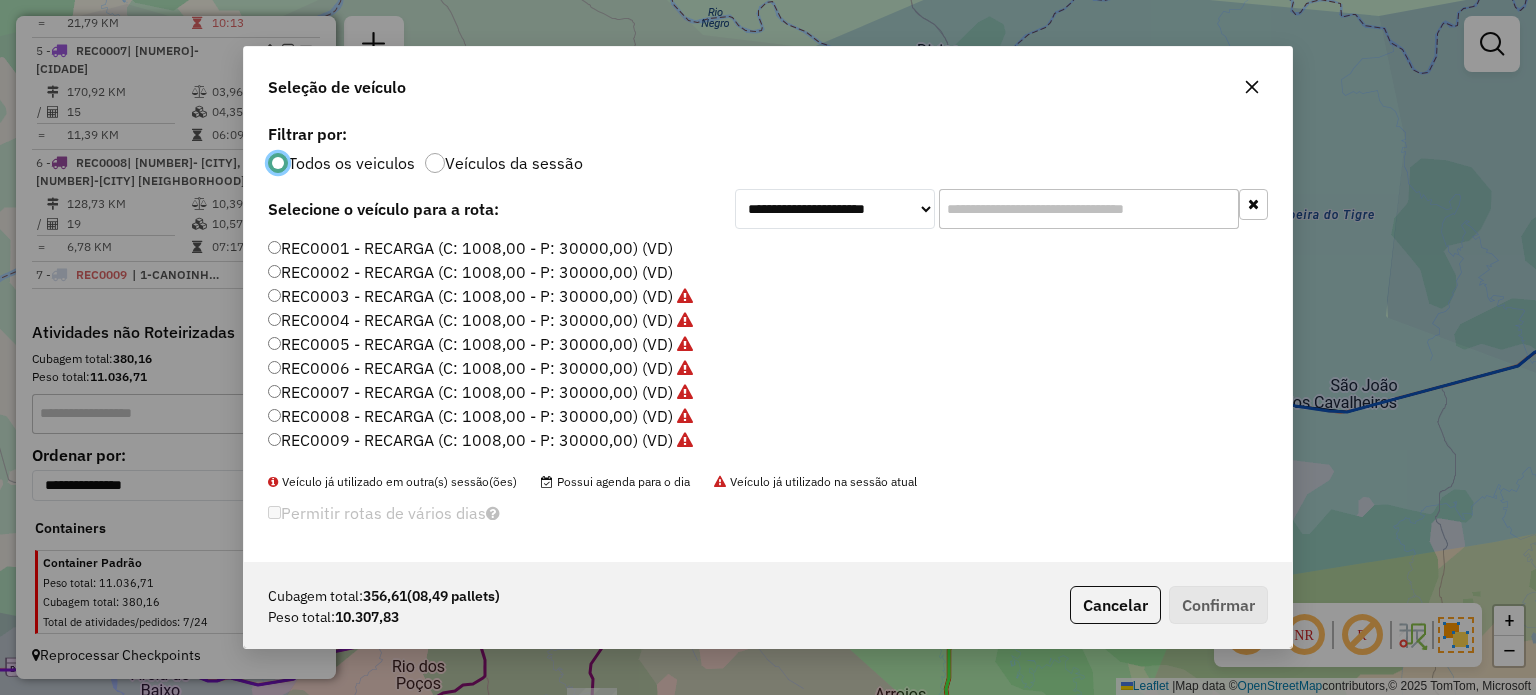 scroll, scrollTop: 10, scrollLeft: 6, axis: both 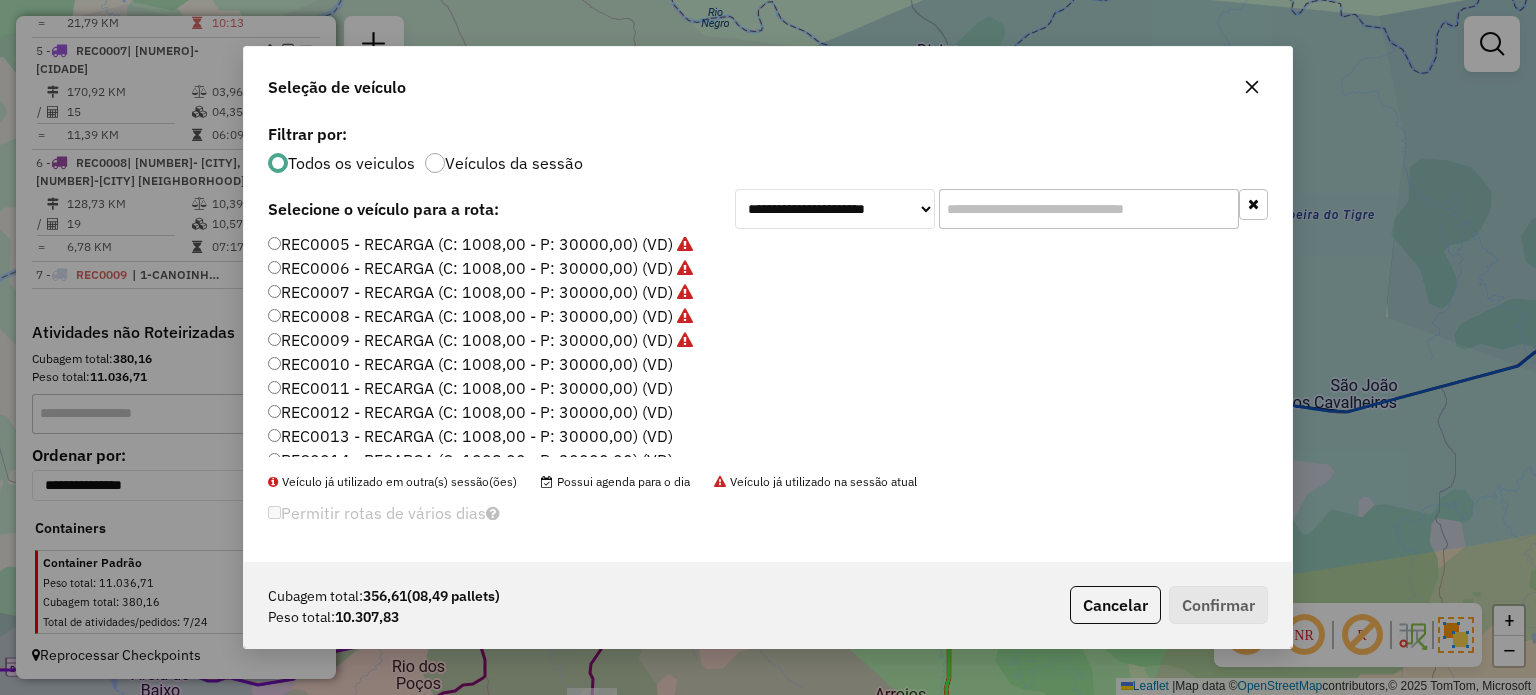 click on "REC0010 - RECARGA (C: 1008,00 - P: 30000,00) (VD)" 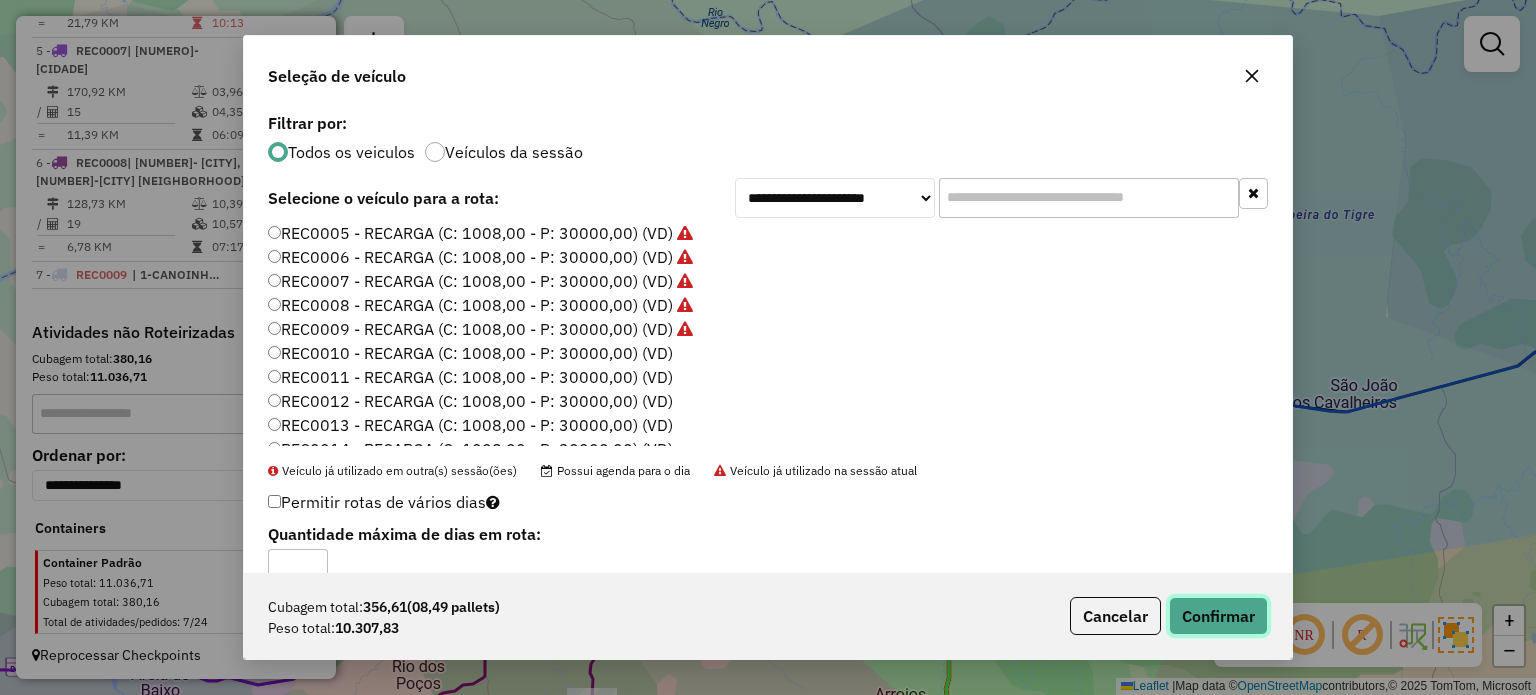 click on "Confirmar" 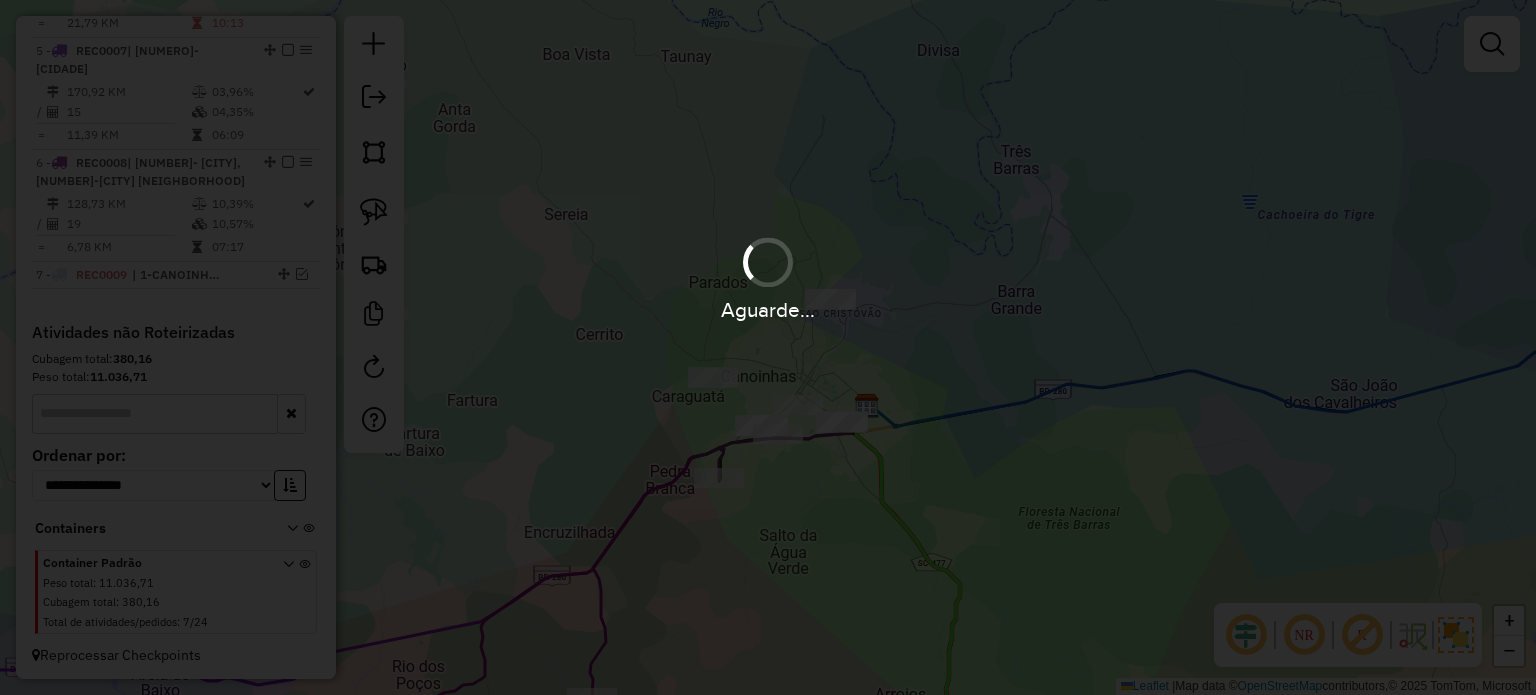 scroll, scrollTop: 1176, scrollLeft: 0, axis: vertical 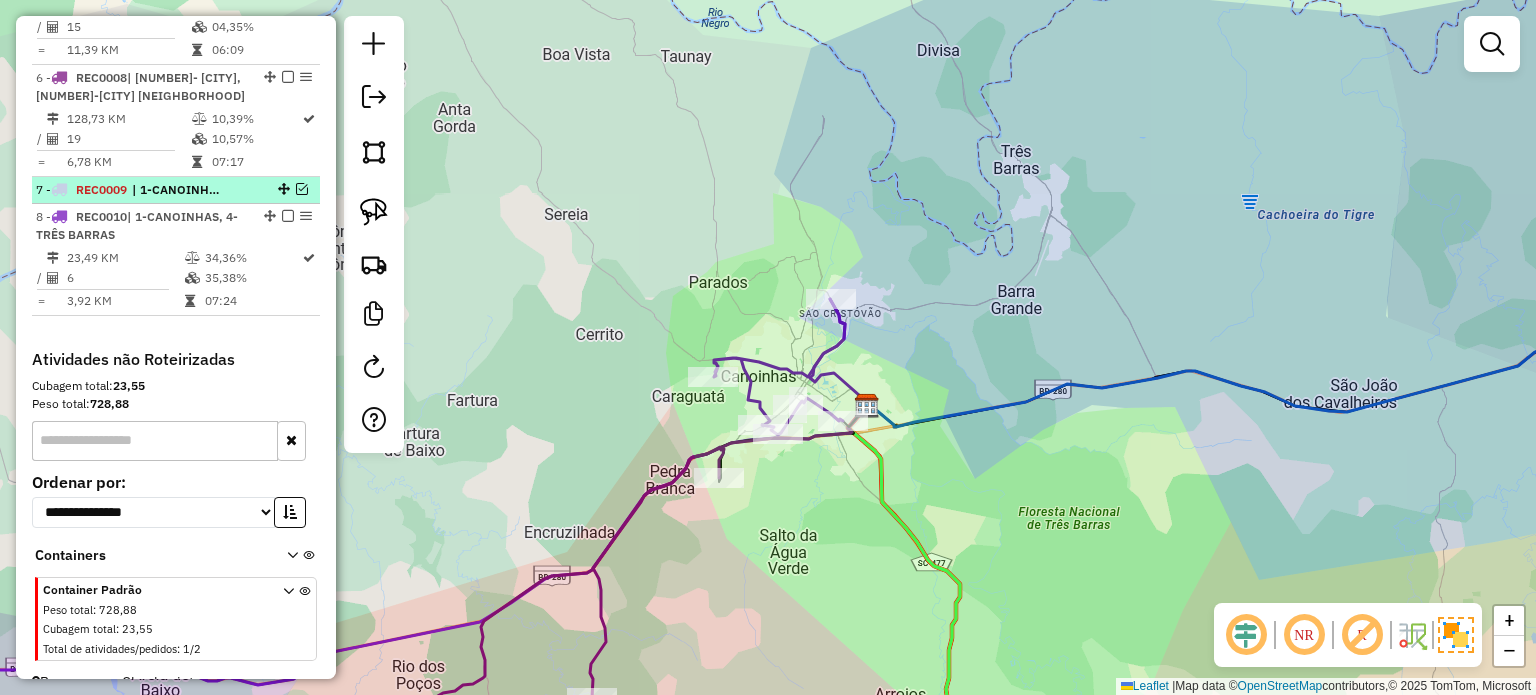click at bounding box center [302, 189] 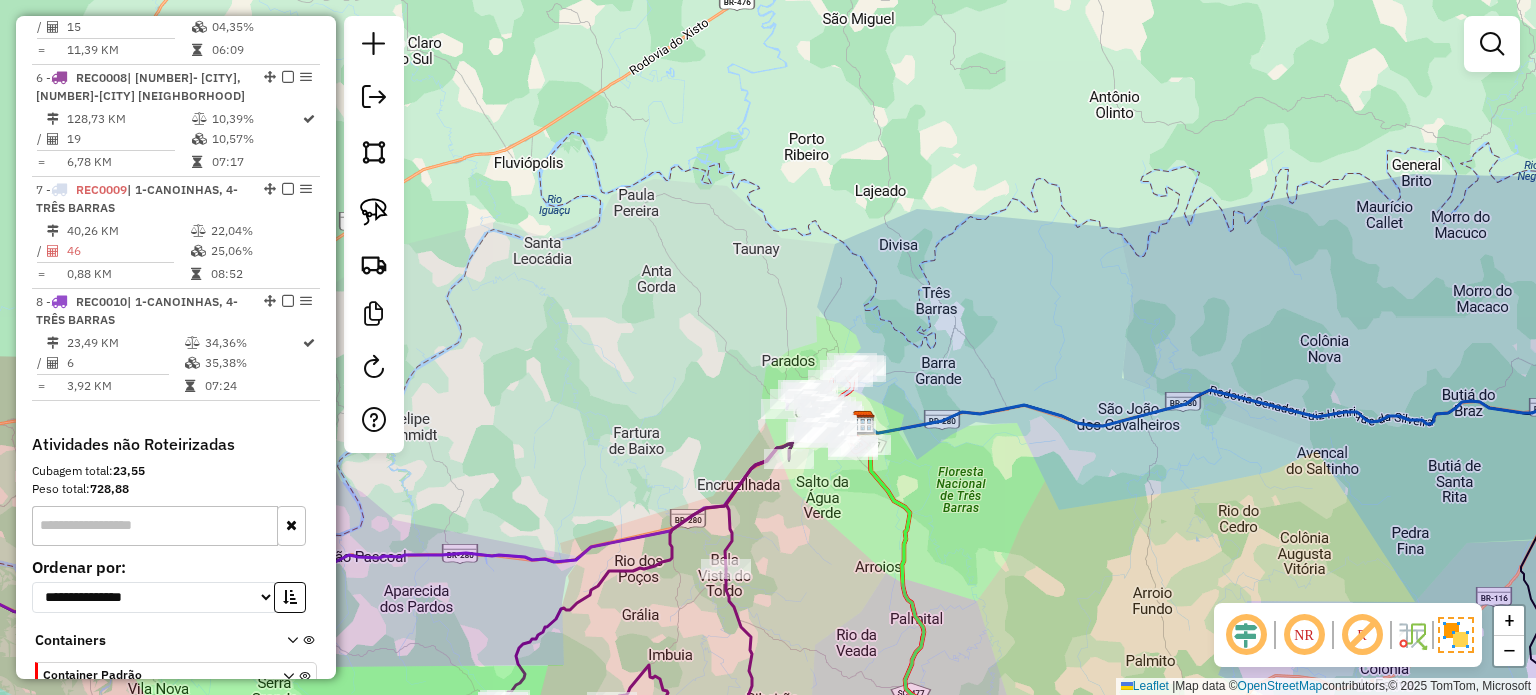 drag, startPoint x: 1006, startPoint y: 529, endPoint x: 817, endPoint y: 215, distance: 366.49283 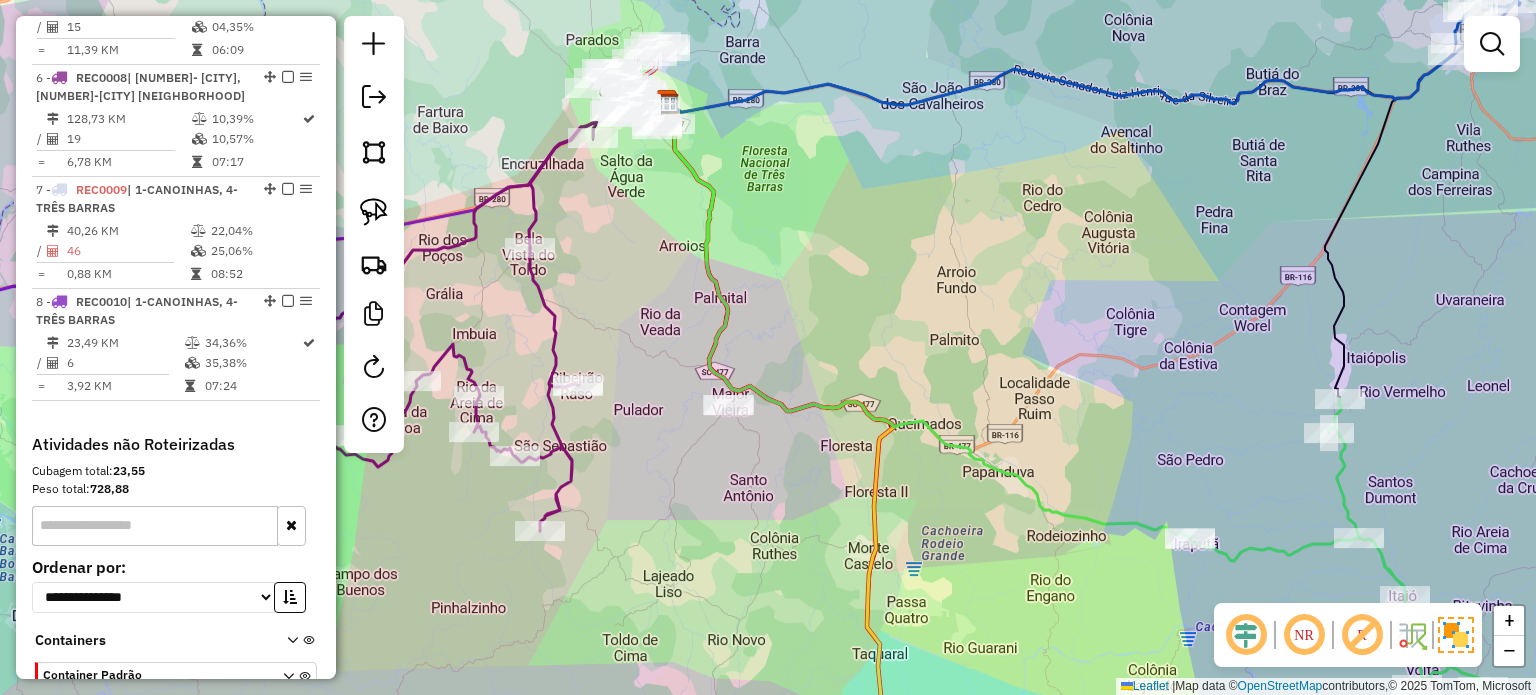 drag, startPoint x: 984, startPoint y: 452, endPoint x: 792, endPoint y: 309, distance: 239.40134 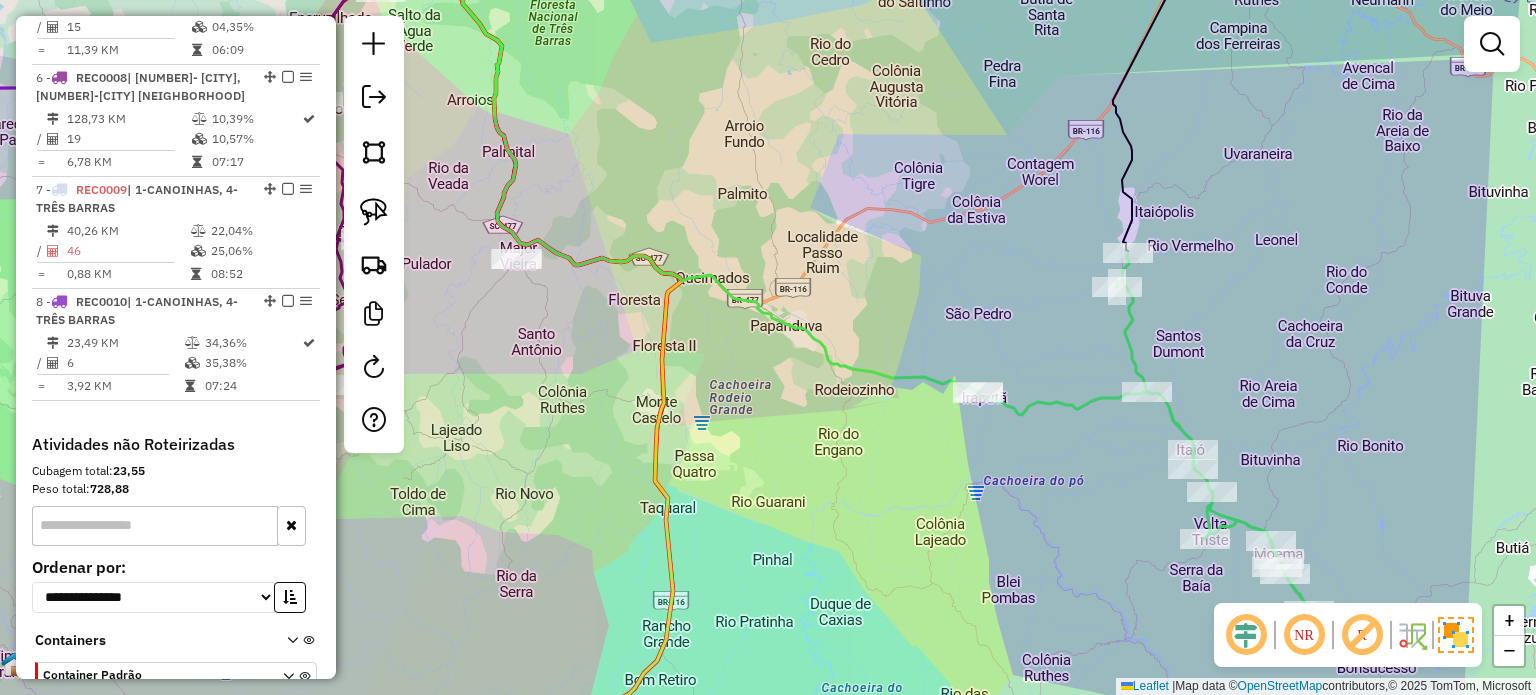 drag, startPoint x: 827, startPoint y: 316, endPoint x: 845, endPoint y: 248, distance: 70.34202 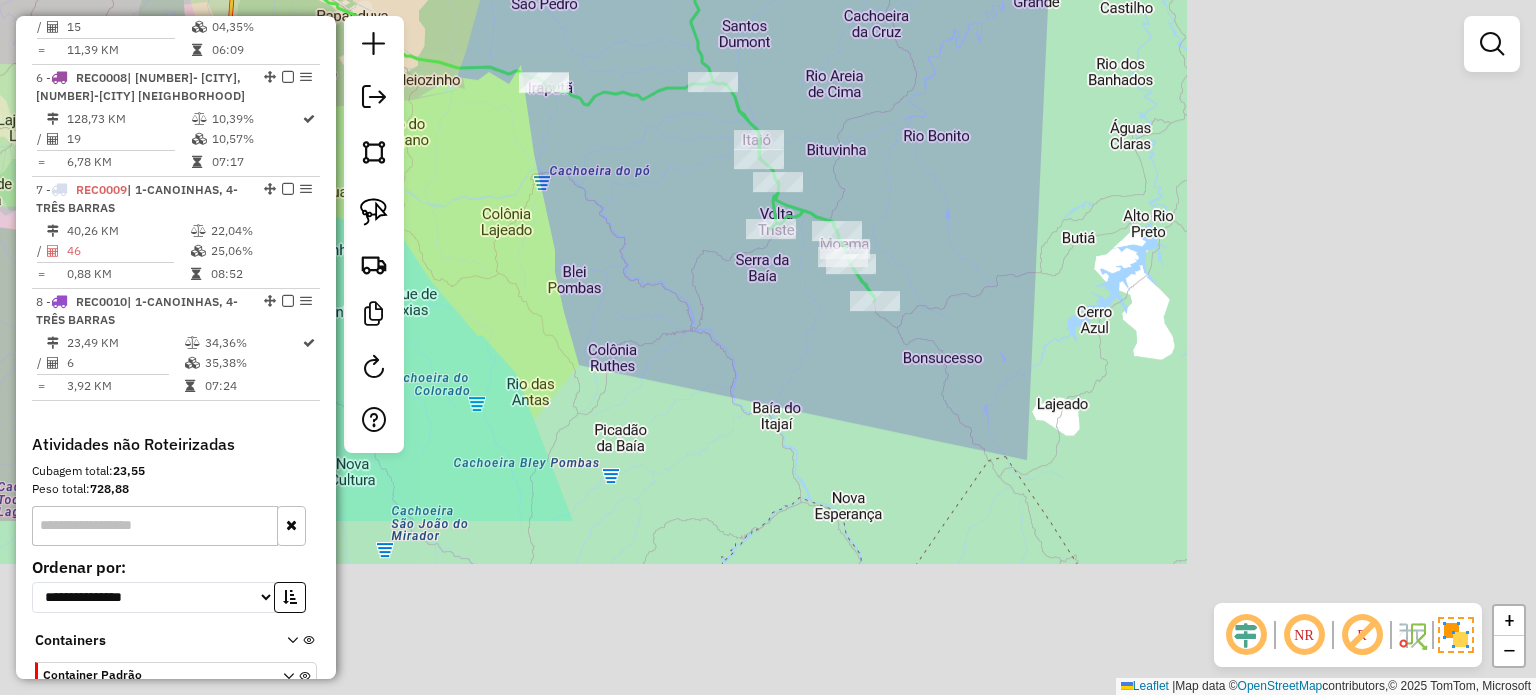 drag, startPoint x: 979, startPoint y: 495, endPoint x: 515, endPoint y: 220, distance: 539.3709 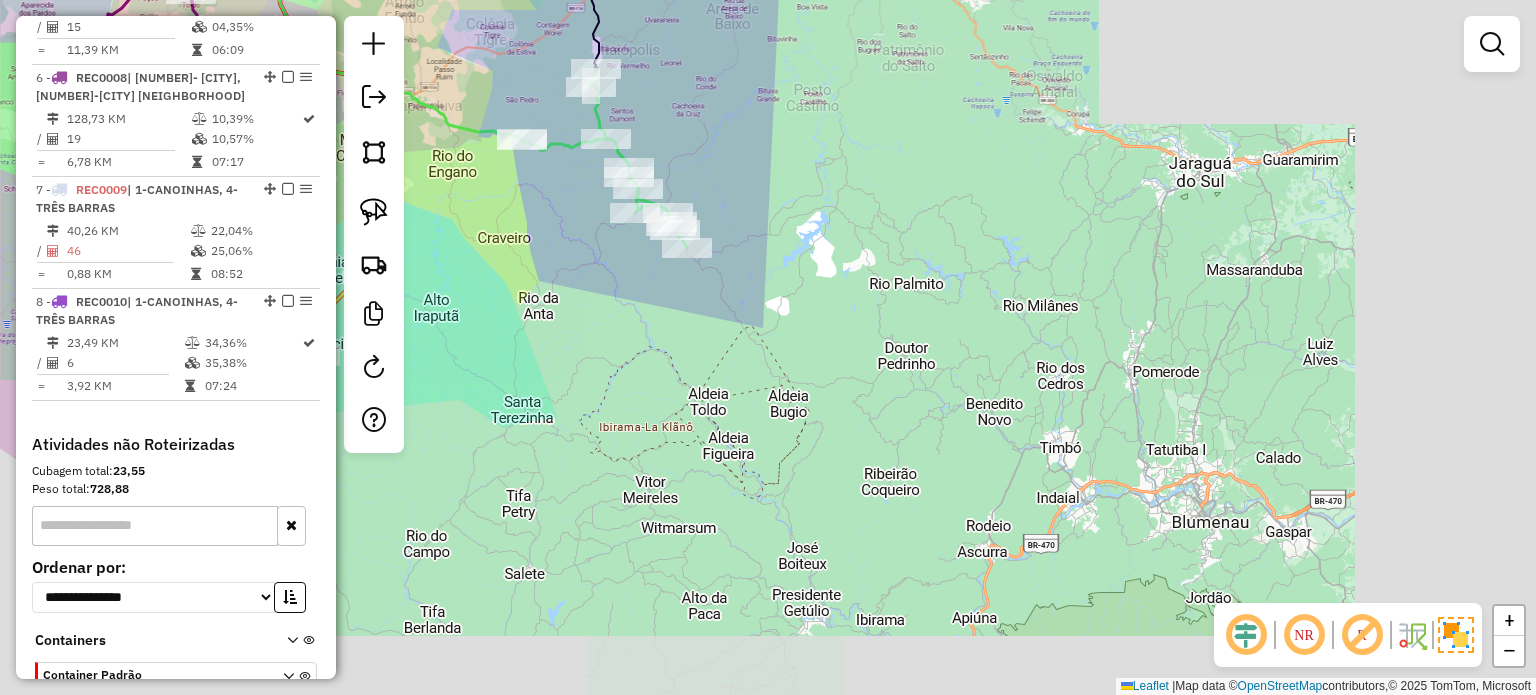 click on "Janela de atendimento Grade de atendimento Capacidade Transportadoras Veículos Cliente Pedidos  Rotas Selecione os dias de semana para filtrar as janelas de atendimento  Seg   Ter   Qua   Qui   Sex   Sáb   Dom  Informe o período da janela de atendimento: De: Até:  Filtrar exatamente a janela do cliente  Considerar janela de atendimento padrão  Selecione os dias de semana para filtrar as grades de atendimento  Seg   Ter   Qua   Qui   Sex   Sáb   Dom   Considerar clientes sem dia de atendimento cadastrado  Clientes fora do dia de atendimento selecionado Filtrar as atividades entre os valores definidos abaixo:  Peso mínimo:   Peso máximo:   Cubagem mínima:   Cubagem máxima:   De:   Até:  Filtrar as atividades entre o tempo de atendimento definido abaixo:  De:   Até:   Considerar capacidade total dos clientes não roteirizados Transportadora: Selecione um ou mais itens Tipo de veículo: Selecione um ou mais itens Veículo: Selecione um ou mais itens Motorista: Selecione um ou mais itens Nome: Rótulo:" 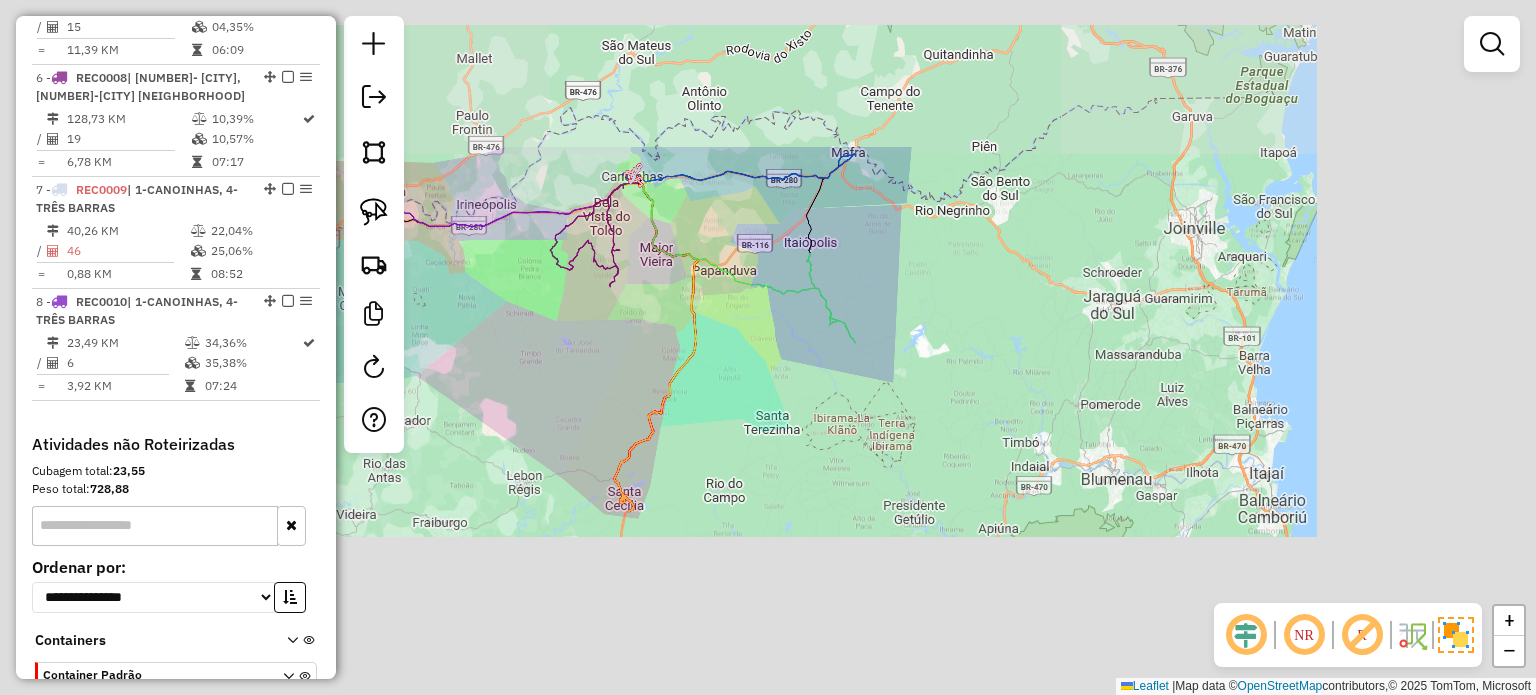 click on "Janela de atendimento Grade de atendimento Capacidade Transportadoras Veículos Cliente Pedidos  Rotas Selecione os dias de semana para filtrar as janelas de atendimento  Seg   Ter   Qua   Qui   Sex   Sáb   Dom  Informe o período da janela de atendimento: De: Até:  Filtrar exatamente a janela do cliente  Considerar janela de atendimento padrão  Selecione os dias de semana para filtrar as grades de atendimento  Seg   Ter   Qua   Qui   Sex   Sáb   Dom   Considerar clientes sem dia de atendimento cadastrado  Clientes fora do dia de atendimento selecionado Filtrar as atividades entre os valores definidos abaixo:  Peso mínimo:   Peso máximo:   Cubagem mínima:   Cubagem máxima:   De:   Até:  Filtrar as atividades entre o tempo de atendimento definido abaixo:  De:   Até:   Considerar capacidade total dos clientes não roteirizados Transportadora: Selecione um ou mais itens Tipo de veículo: Selecione um ou mais itens Veículo: Selecione um ou mais itens Motorista: Selecione um ou mais itens Nome: Rótulo:" 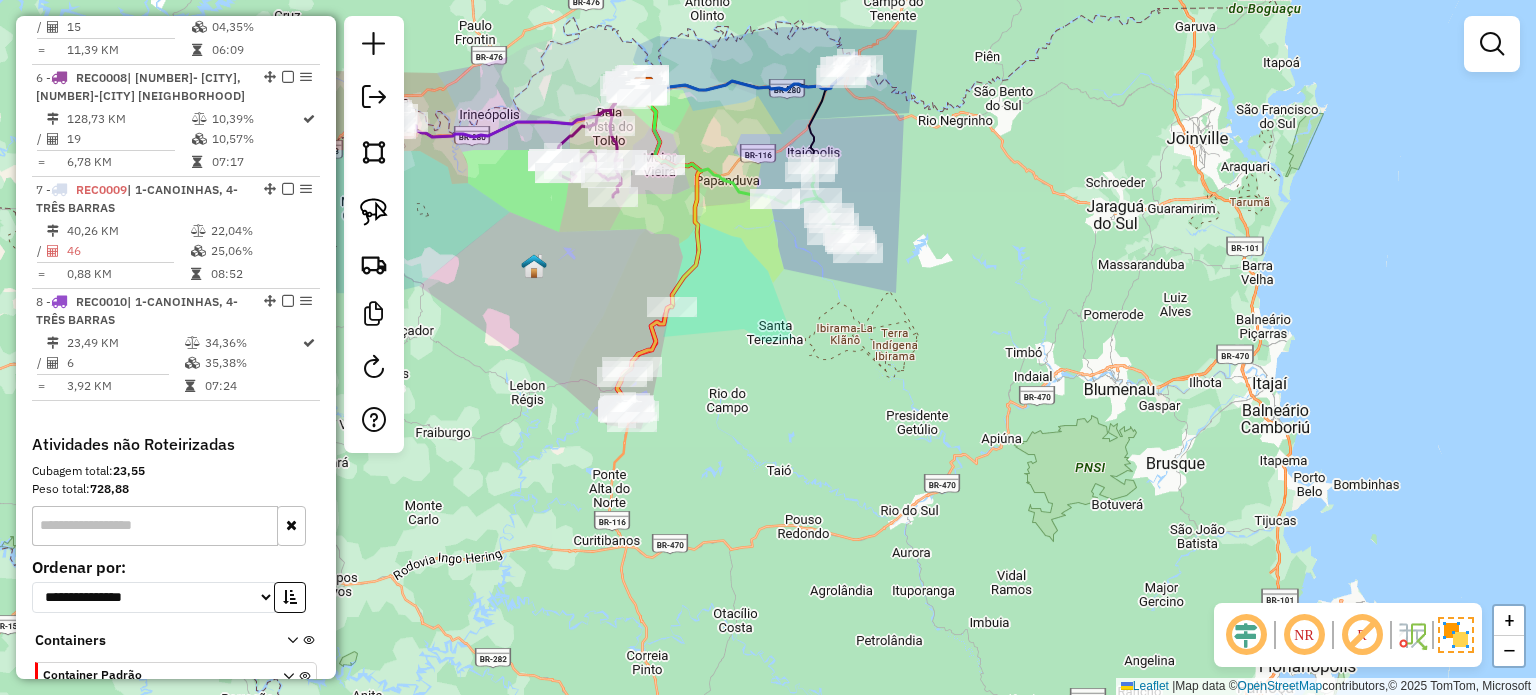 click on "Janela de atendimento Grade de atendimento Capacidade Transportadoras Veículos Cliente Pedidos  Rotas Selecione os dias de semana para filtrar as janelas de atendimento  Seg   Ter   Qua   Qui   Sex   Sáb   Dom  Informe o período da janela de atendimento: De: Até:  Filtrar exatamente a janela do cliente  Considerar janela de atendimento padrão  Selecione os dias de semana para filtrar as grades de atendimento  Seg   Ter   Qua   Qui   Sex   Sáb   Dom   Considerar clientes sem dia de atendimento cadastrado  Clientes fora do dia de atendimento selecionado Filtrar as atividades entre os valores definidos abaixo:  Peso mínimo:   Peso máximo:   Cubagem mínima:   Cubagem máxima:   De:   Até:  Filtrar as atividades entre o tempo de atendimento definido abaixo:  De:   Até:   Considerar capacidade total dos clientes não roteirizados Transportadora: Selecione um ou mais itens Tipo de veículo: Selecione um ou mais itens Veículo: Selecione um ou mais itens Motorista: Selecione um ou mais itens Nome: Rótulo:" 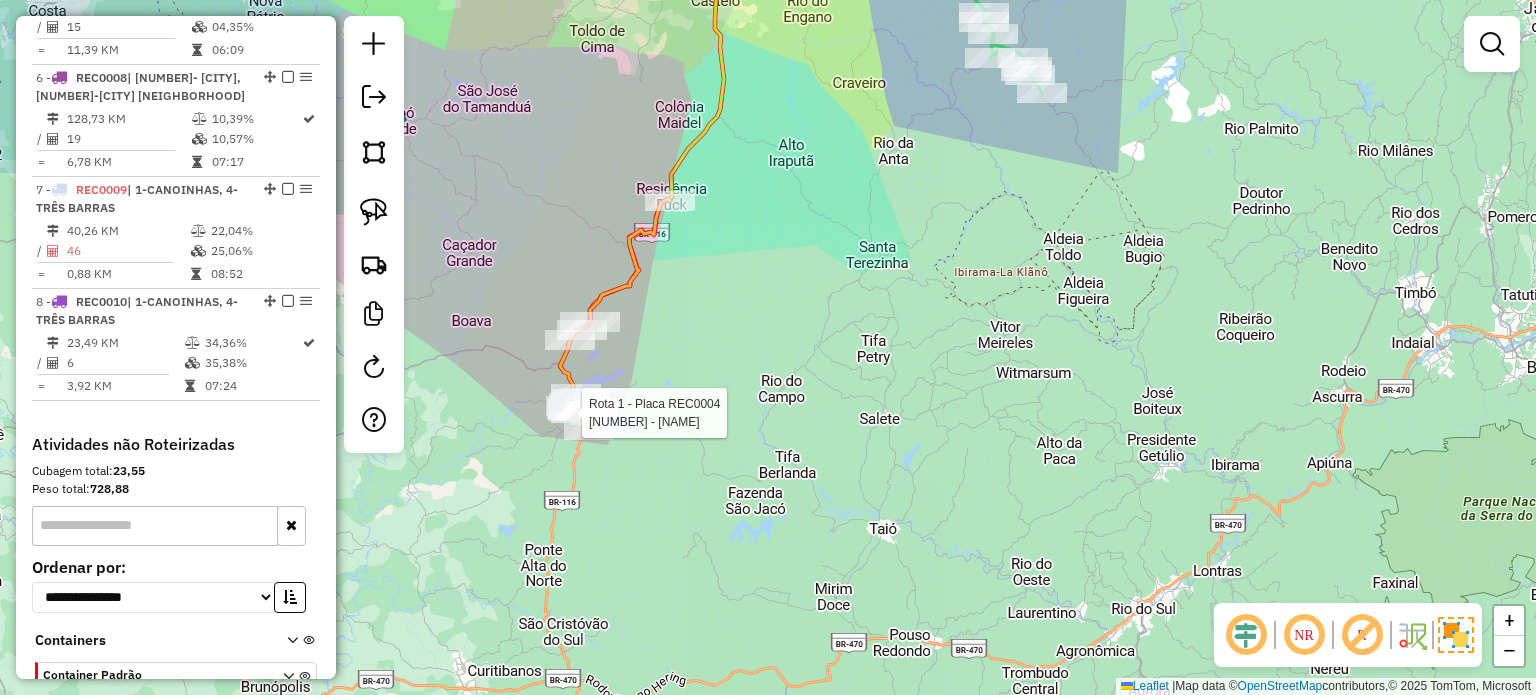 select on "*********" 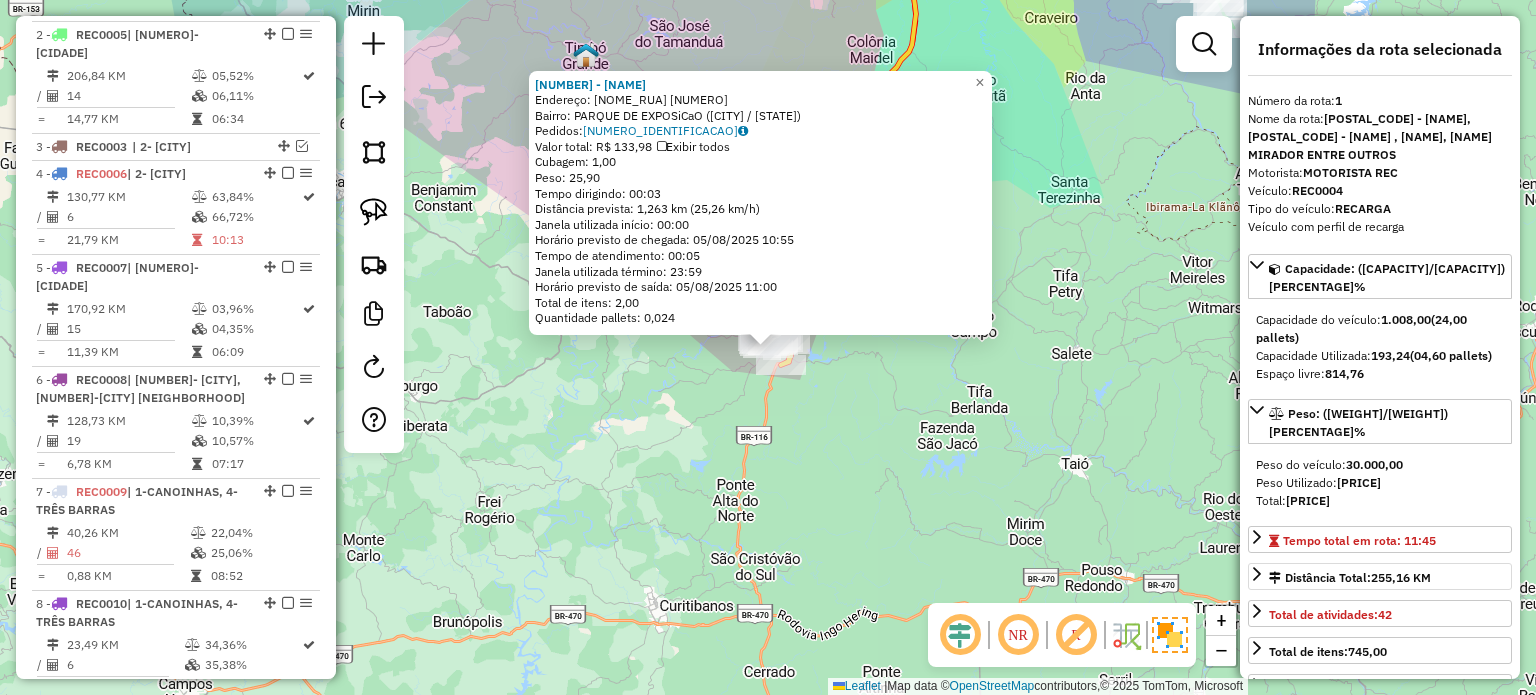 scroll, scrollTop: 748, scrollLeft: 0, axis: vertical 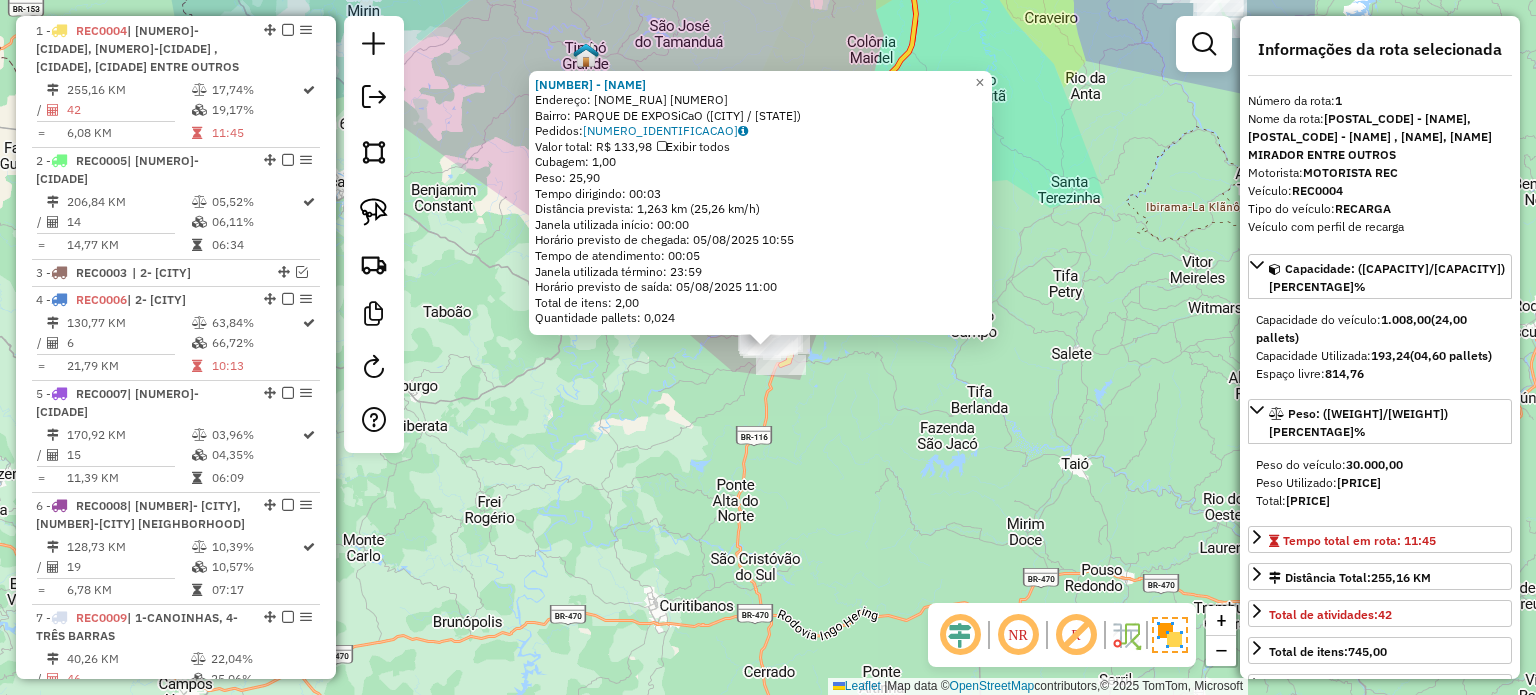 click on "[NUMBER] - [NUMBER] - [LAST] [LAST] Endereço: [LAST] [LAST] [NUMBER] Bairro: [LAST] [LAST] ([LAST] / [STATE]) Pedidos: [POSTAL_CODE] Valor total: R$ [PRICE] Exibir todos Cubagem: [NUMBER] Peso: [NUMBER] Tempo dirigindo: [TIME] Distância prevista: [PRICE] km ([PRICE] km/h) Janela utilizada início: [TIME] Horário previsto de chegada: [DATE] [TIME] Tempo de atendimento: [TIME] Janela utilizada término: [TIME] Horário previsto de saída: [DATE] [TIME] Total de itens: [NUMBER] Quantidade pallets: [NUMBER] × Janela de atendimento Grade de atendimento Capacidade Transportadoras Veículos Cliente Pedidos Rotas Selecione os dias de semana para filtrar as janelas de atendimento Seg Ter Qua Qui Sex Sáb Dom Informe o período da janela de atendimento: De: Até: Filtrar exatamente a janela do cliente Considerar janela de atendimento padrão Selecione os dias de semana para filtrar as grades de atendimento Seg Ter Qua Qui Sex Sáb Dom Peso mínimo: Peso máximo: De:" 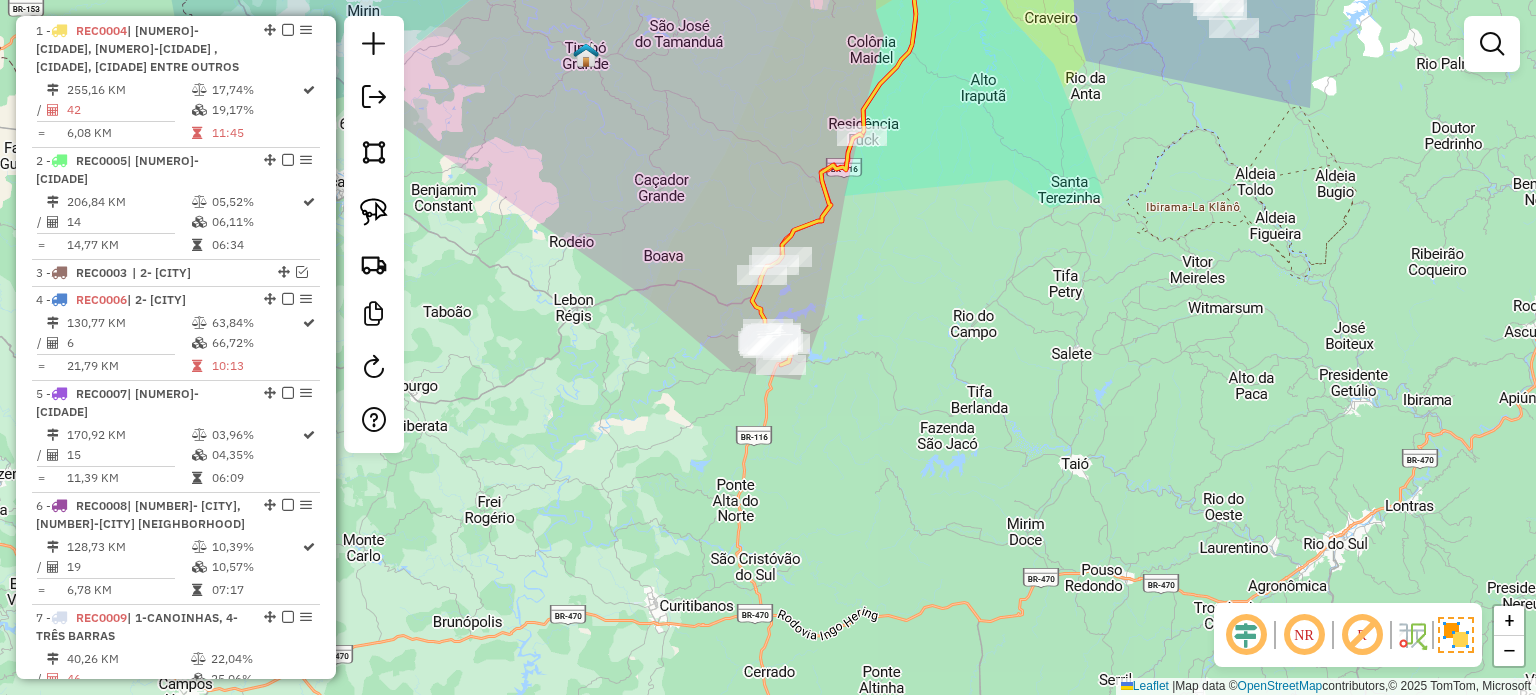 drag, startPoint x: 939, startPoint y: 404, endPoint x: 884, endPoint y: 535, distance: 142.07744 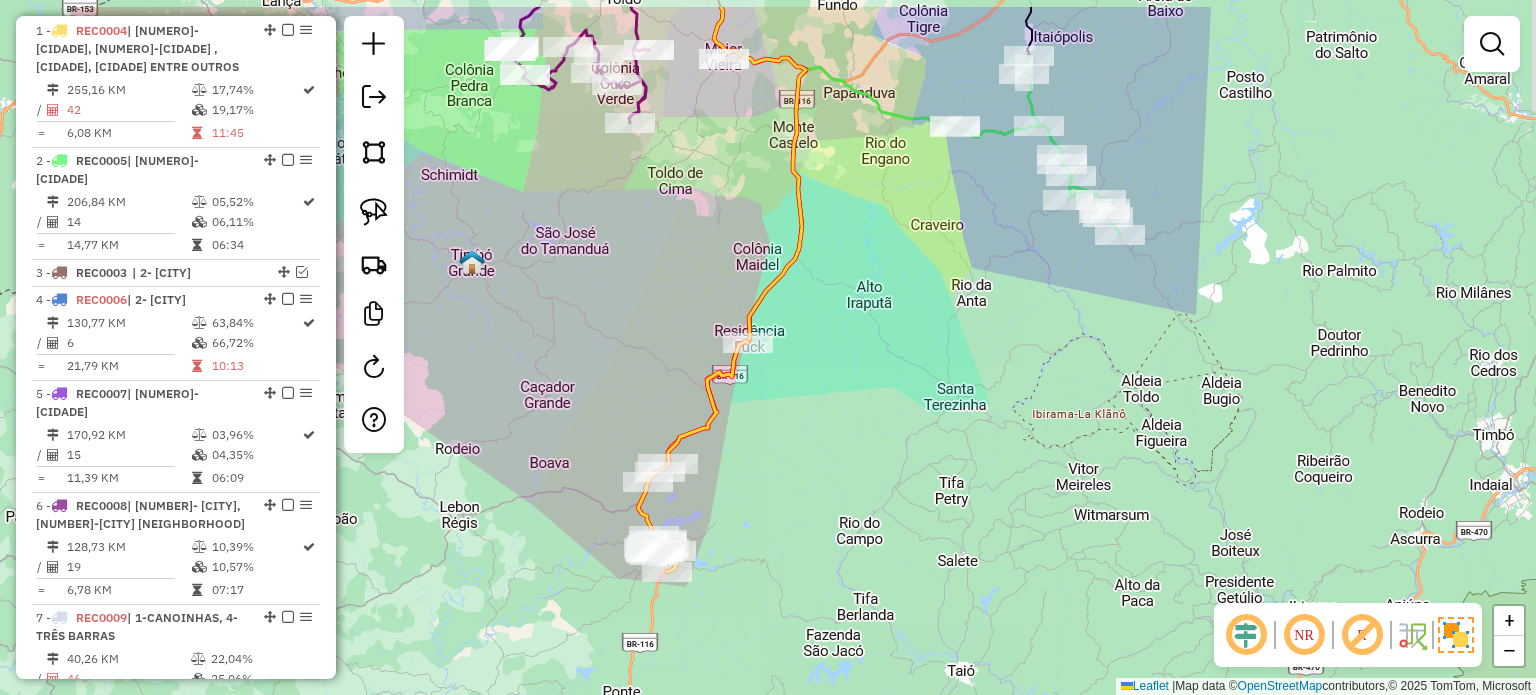 drag, startPoint x: 860, startPoint y: 463, endPoint x: 832, endPoint y: 495, distance: 42.520584 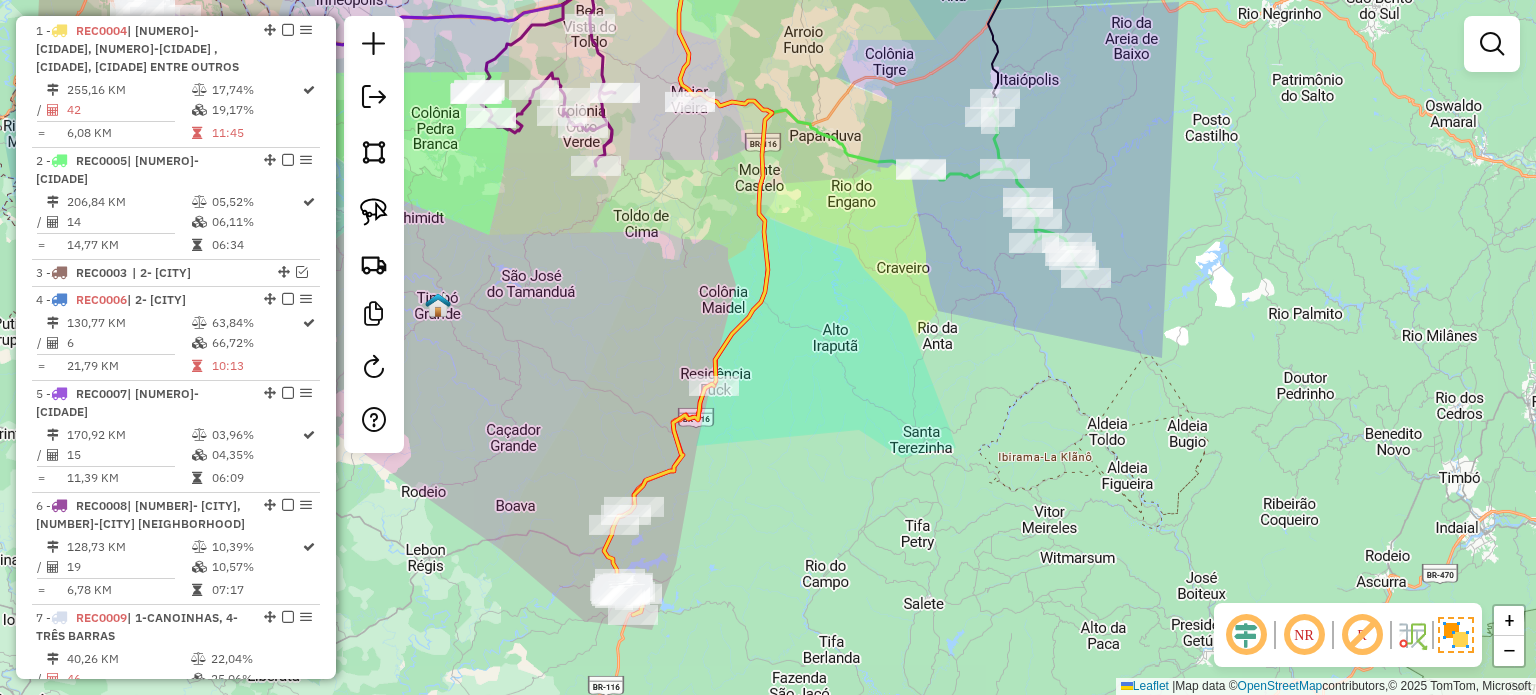 drag, startPoint x: 810, startPoint y: 471, endPoint x: 812, endPoint y: 460, distance: 11.18034 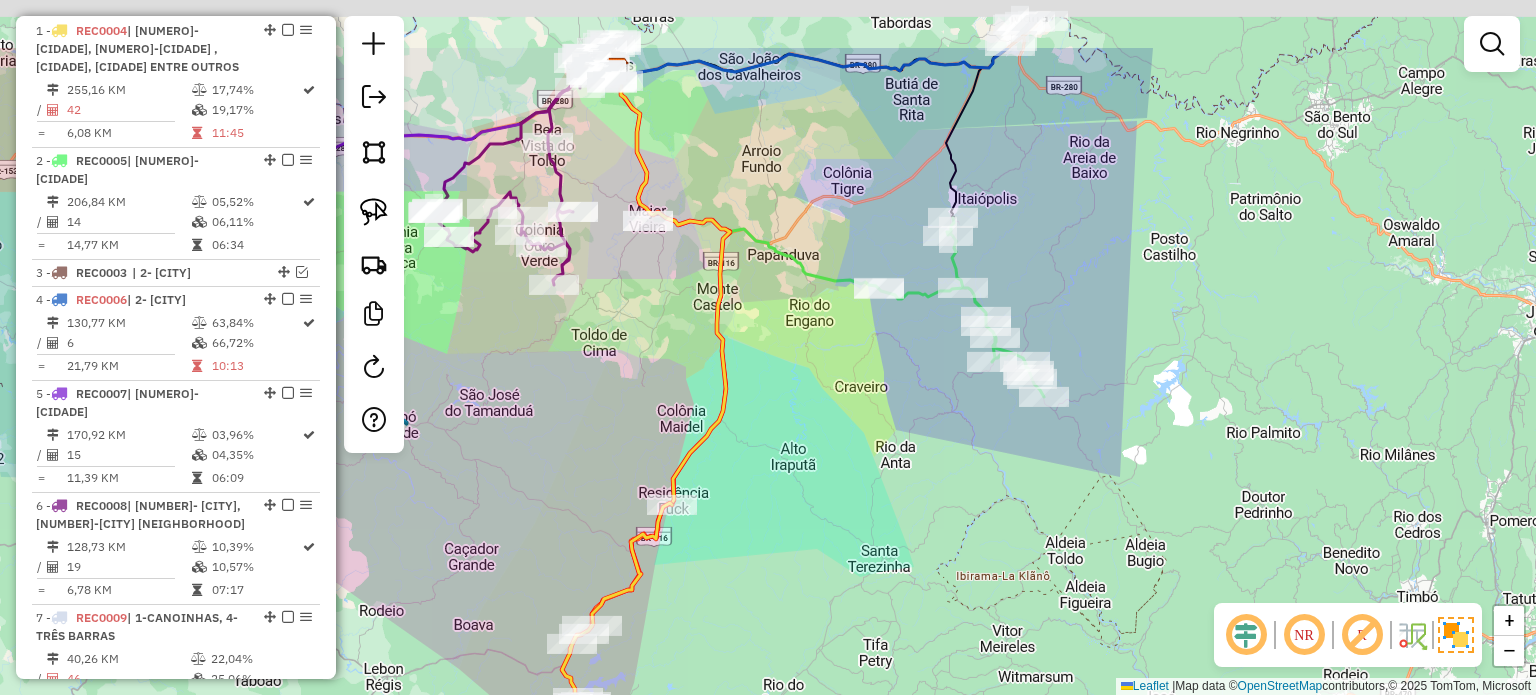 click on "Janela de atendimento Grade de atendimento Capacidade Transportadoras Veículos Cliente Pedidos  Rotas Selecione os dias de semana para filtrar as janelas de atendimento  Seg   Ter   Qua   Qui   Sex   Sáb   Dom  Informe o período da janela de atendimento: De: Até:  Filtrar exatamente a janela do cliente  Considerar janela de atendimento padrão  Selecione os dias de semana para filtrar as grades de atendimento  Seg   Ter   Qua   Qui   Sex   Sáb   Dom   Considerar clientes sem dia de atendimento cadastrado  Clientes fora do dia de atendimento selecionado Filtrar as atividades entre os valores definidos abaixo:  Peso mínimo:   Peso máximo:   Cubagem mínima:   Cubagem máxima:   De:   Até:  Filtrar as atividades entre o tempo de atendimento definido abaixo:  De:   Até:   Considerar capacidade total dos clientes não roteirizados Transportadora: Selecione um ou mais itens Tipo de veículo: Selecione um ou mais itens Veículo: Selecione um ou mais itens Motorista: Selecione um ou mais itens Nome: Rótulo:" 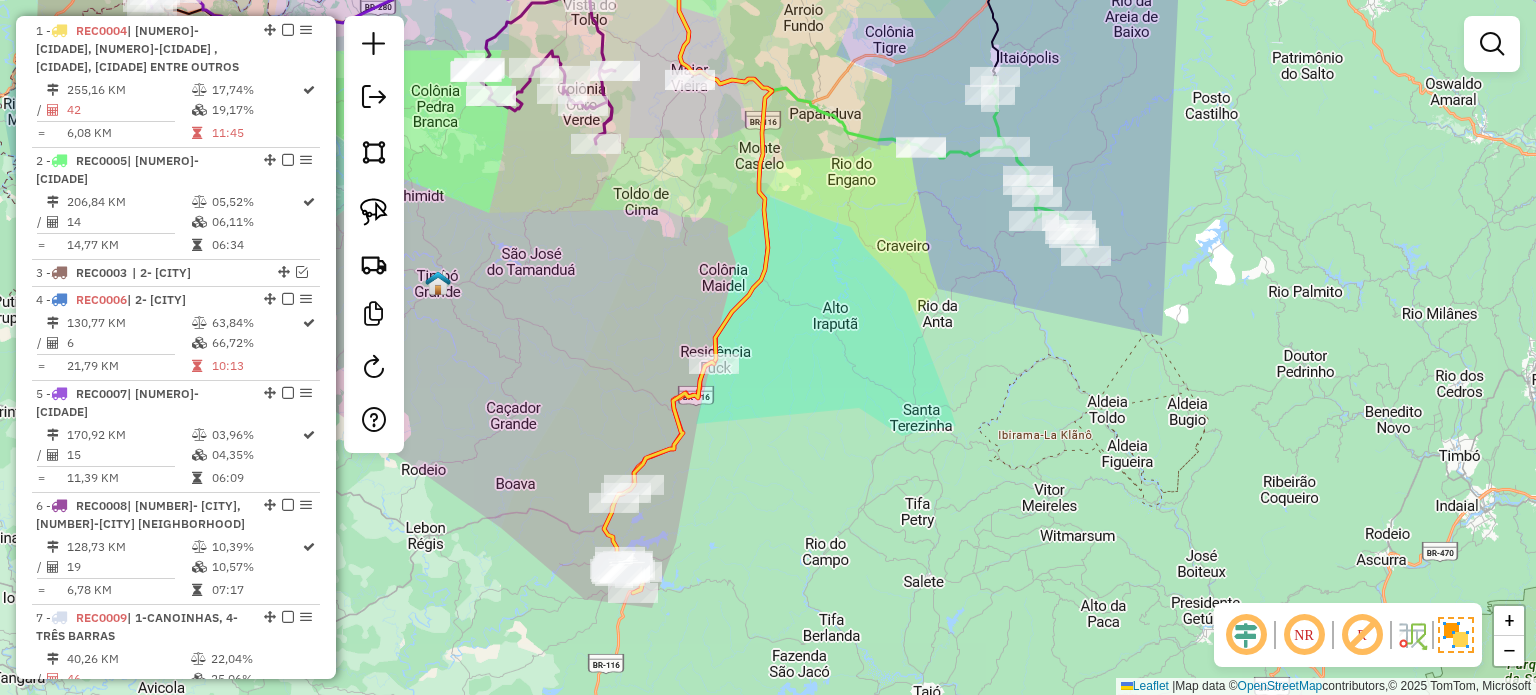 drag, startPoint x: 845, startPoint y: 488, endPoint x: 888, endPoint y: 383, distance: 113.46365 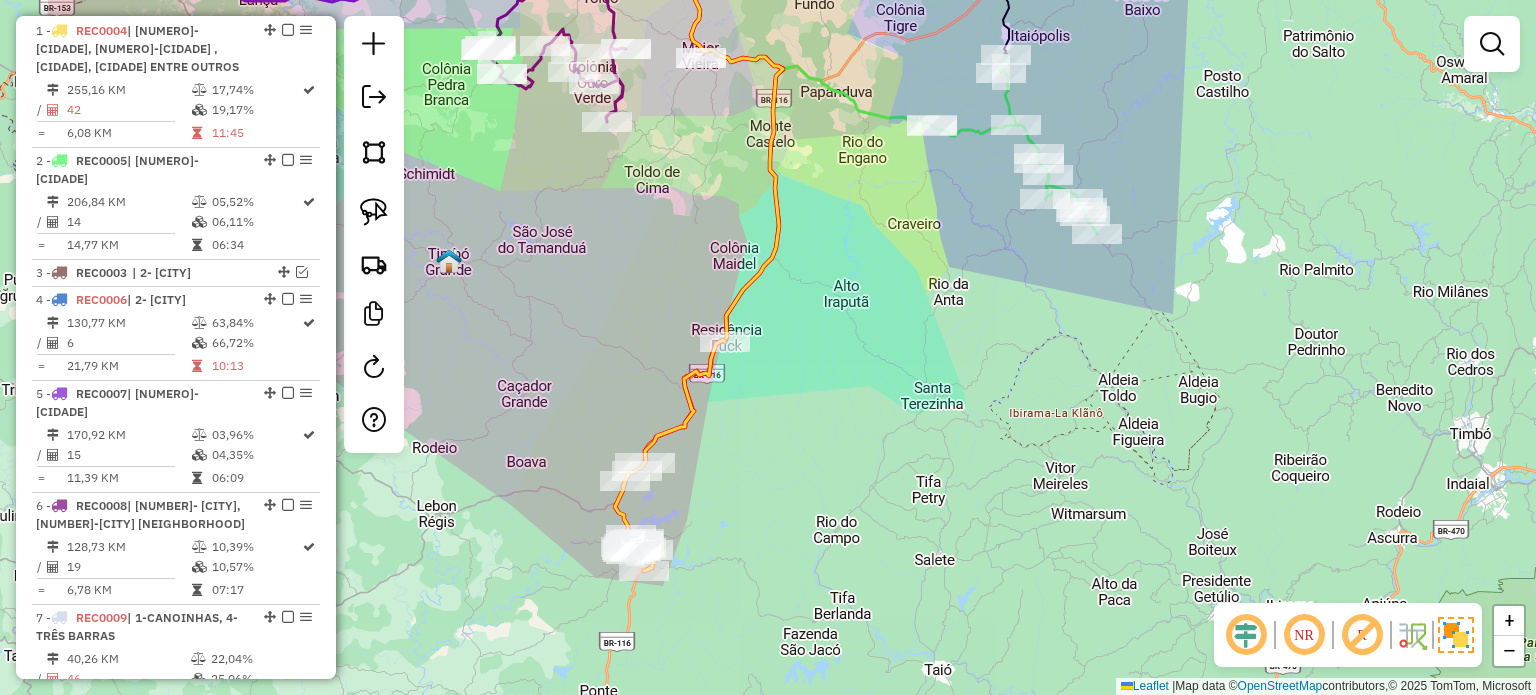 drag, startPoint x: 797, startPoint y: 562, endPoint x: 790, endPoint y: 532, distance: 30.805843 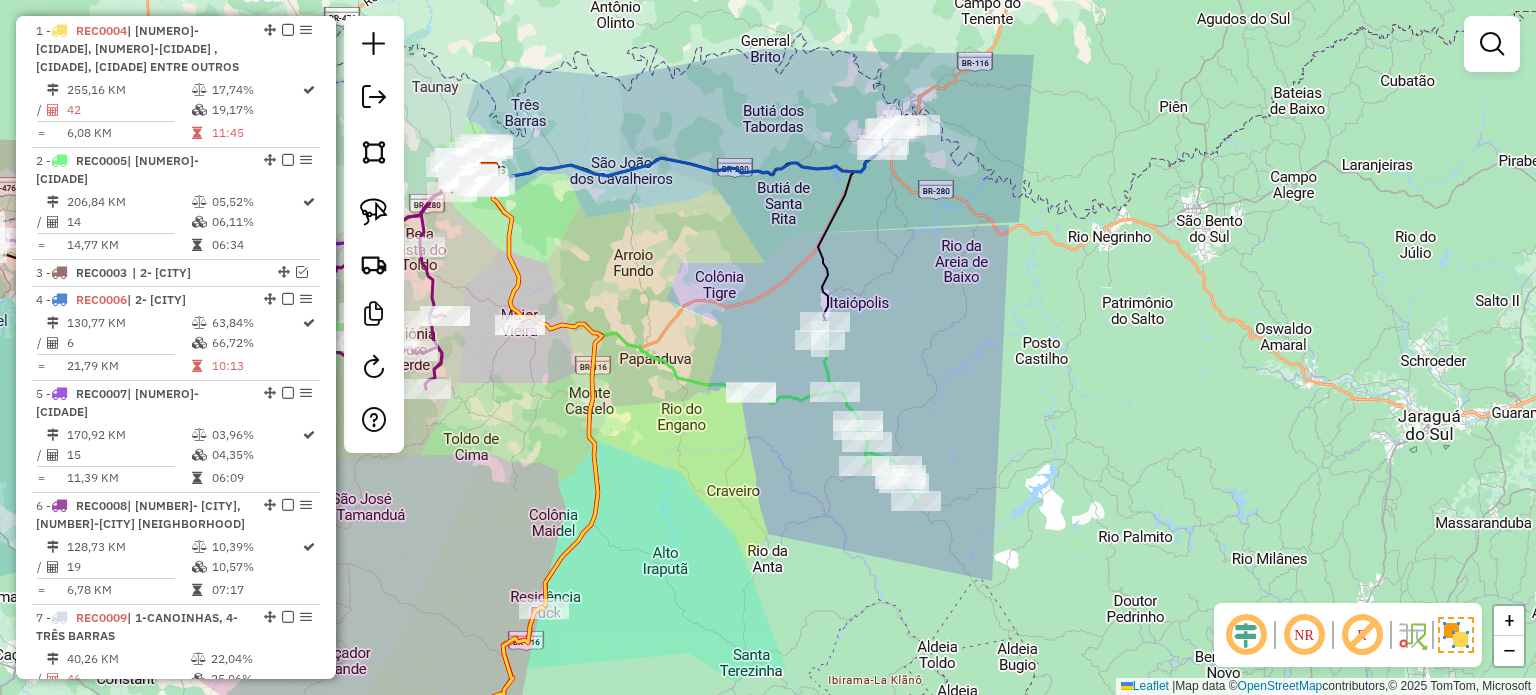 drag, startPoint x: 735, startPoint y: 563, endPoint x: 798, endPoint y: 532, distance: 70.21396 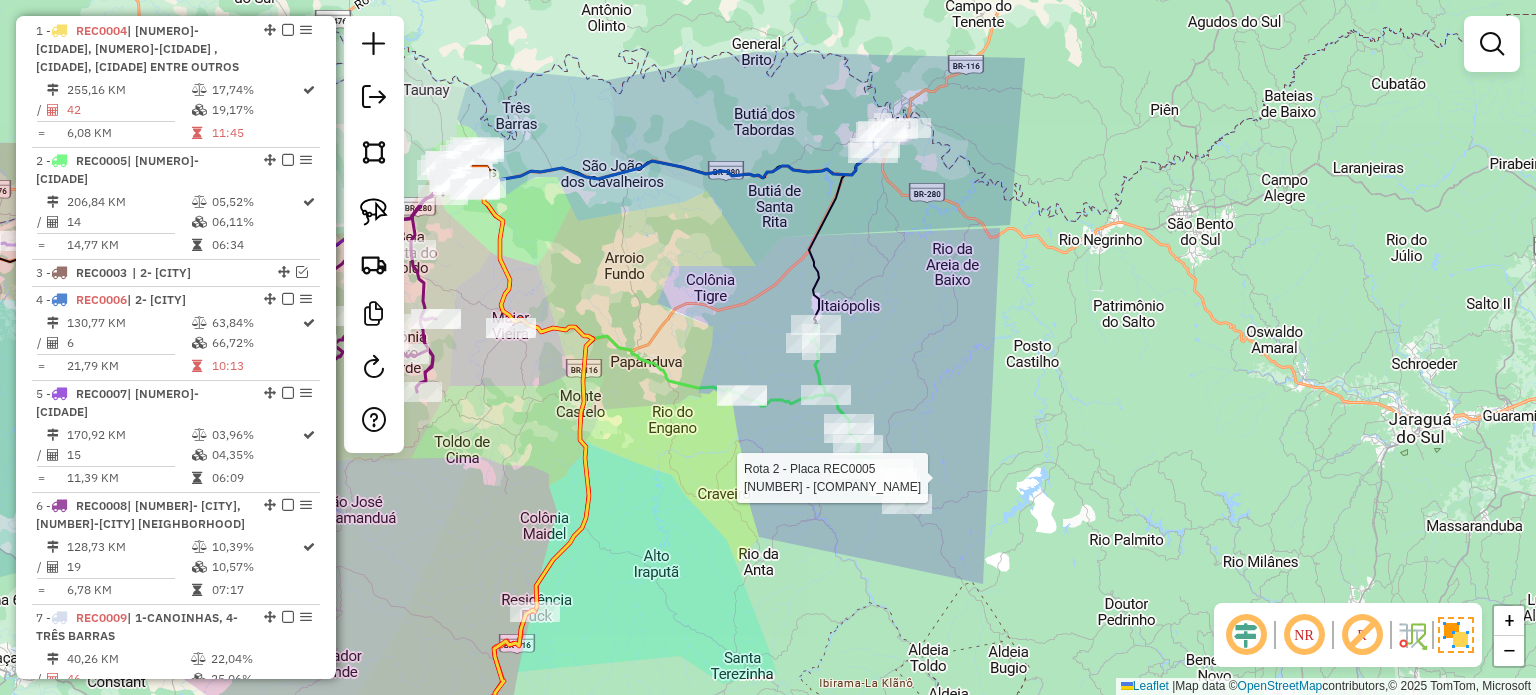 select on "*********" 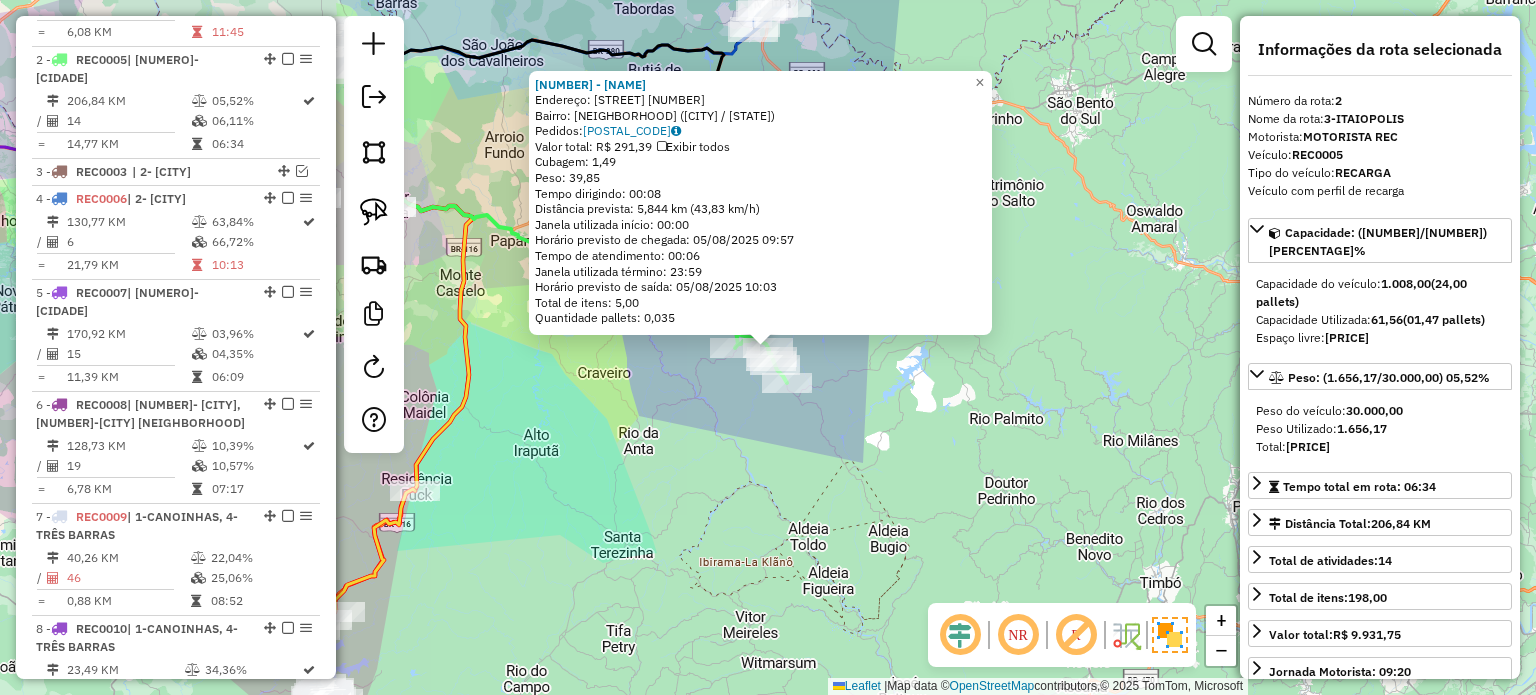 scroll, scrollTop: 896, scrollLeft: 0, axis: vertical 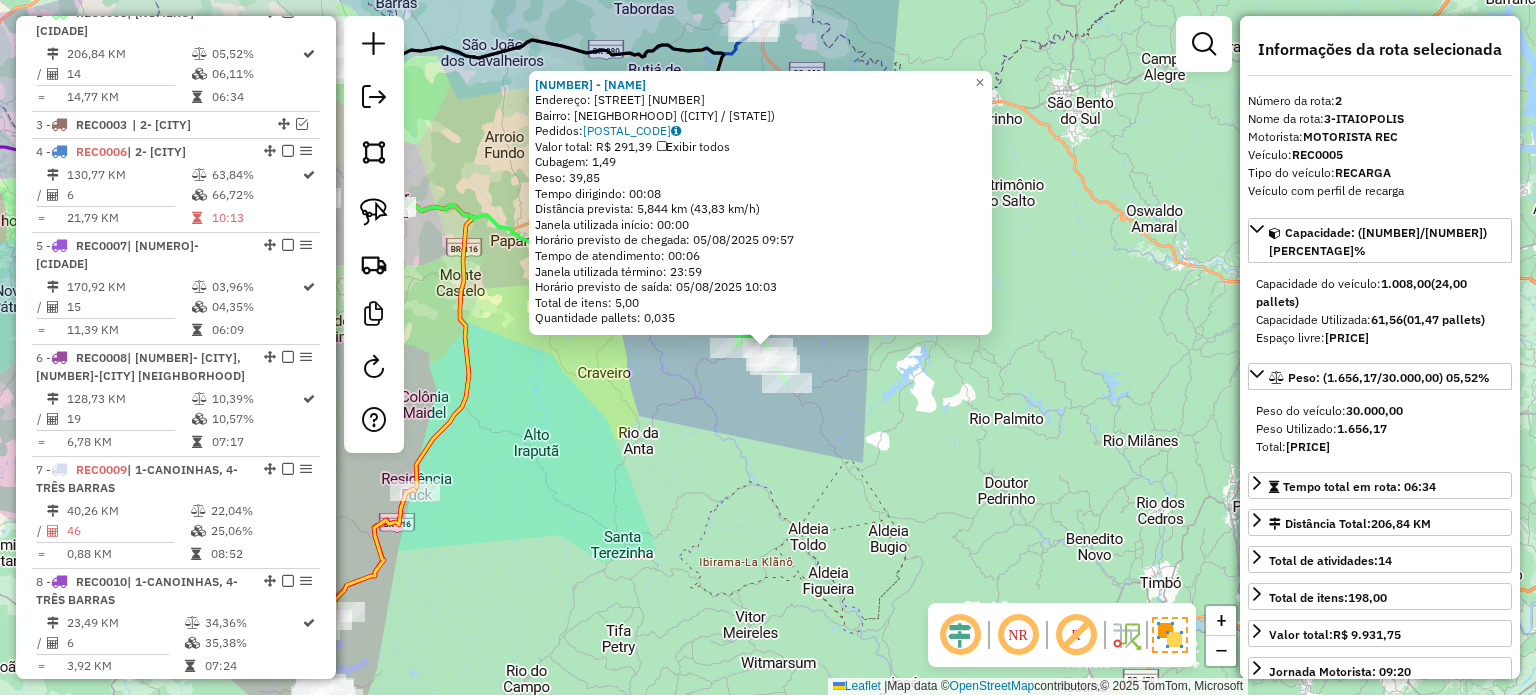 click on "[NUMBER] - [NAME] Endereço: [NAME] [NUMBER] Bairro: [NAME] ([CITY] / [SC]) Pedidos: [NUMBER] Valor total: [CURRENCY] [AMOUNT] Exibir todos Cubagem: [AMOUNT] Peso: [AMOUNT] Tempo dirigindo: [TIME] Distância prevista: [AMOUNT] km ([AMOUNT] km/h) Janela utilizada início: [TIME] Horário previsto de chegada: [DATE] [TIME] Tempo de atendimento: [TIME] Janela utilizada término: [TIME] Horário previsto de saída: [DATE] [TIME] Total de itens: [AMOUNT] Quantidade pallets: [AMOUNT] × Janela de atendimento Grade de atendimento Capacidade Transportadoras Veículos Cliente Pedidos Rotas Selecione os dias de semana para filtrar as janelas de atendimento Seg Ter Qua Qui Sex Sáb Dom Informe o período da janela de atendimento: De: Até: Filtrar exatamente a janela do cliente Considerar janela de atendimento padrão Selecione os dias de semana para filtrar as grades de atendimento Seg Ter Qua Qui Sex Sáb Dom Considerar clientes sem dia de atendimento cadastrado Peso mínimo: De: De:" 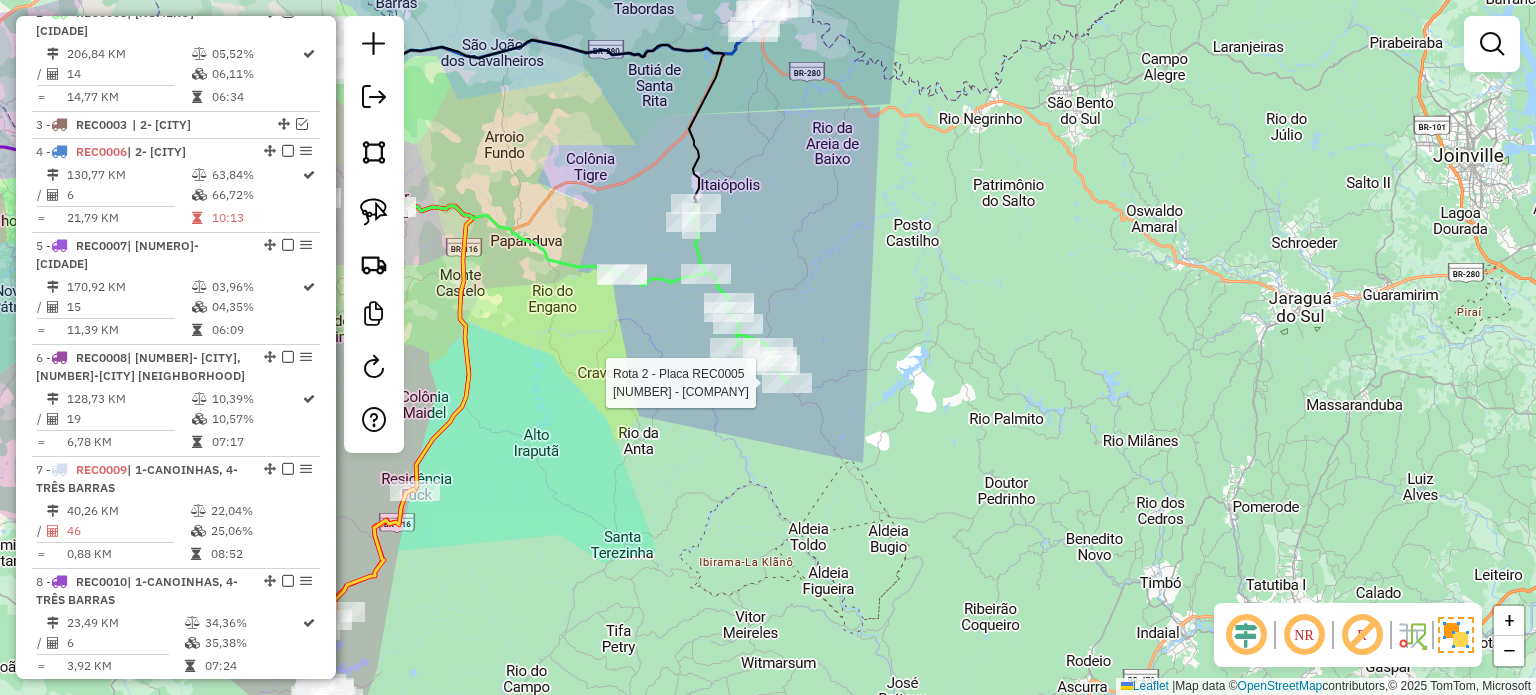 select on "*********" 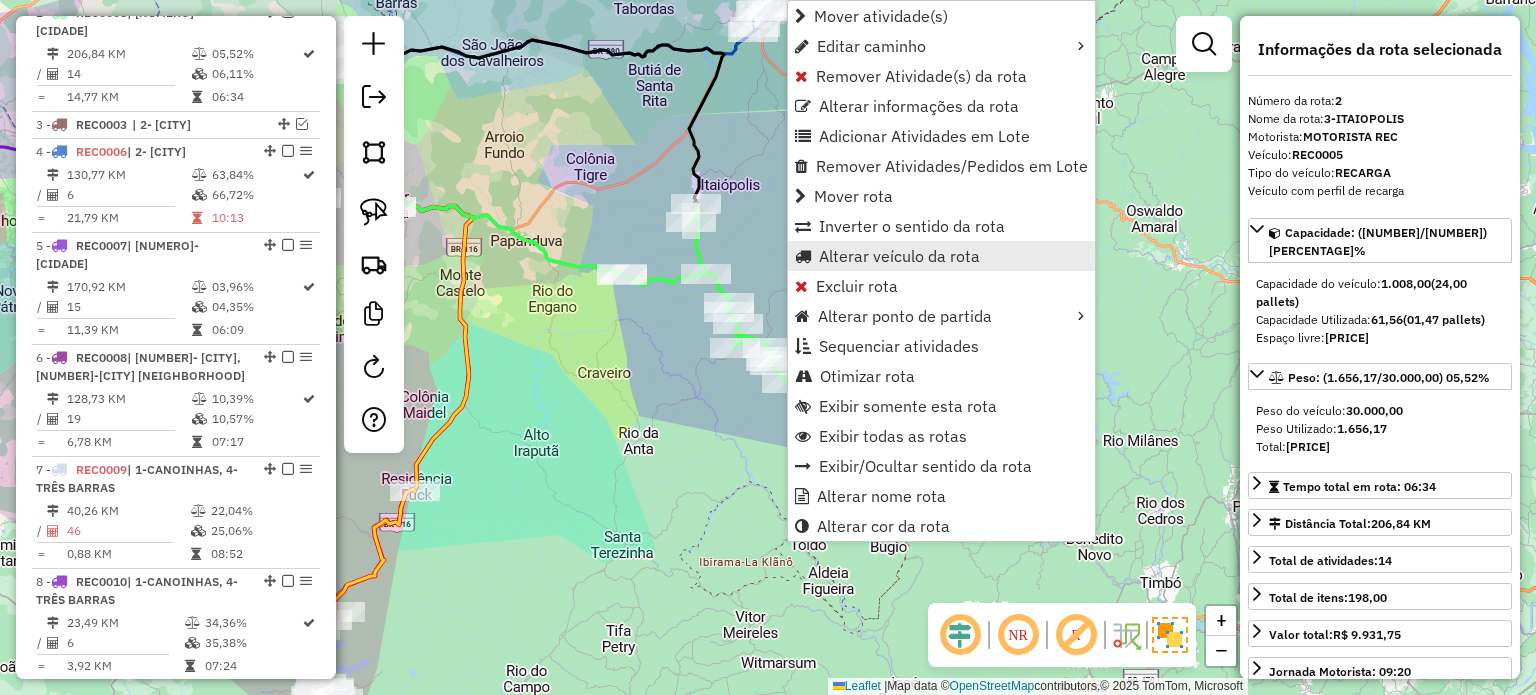 click on "Alterar veículo da rota" at bounding box center [899, 256] 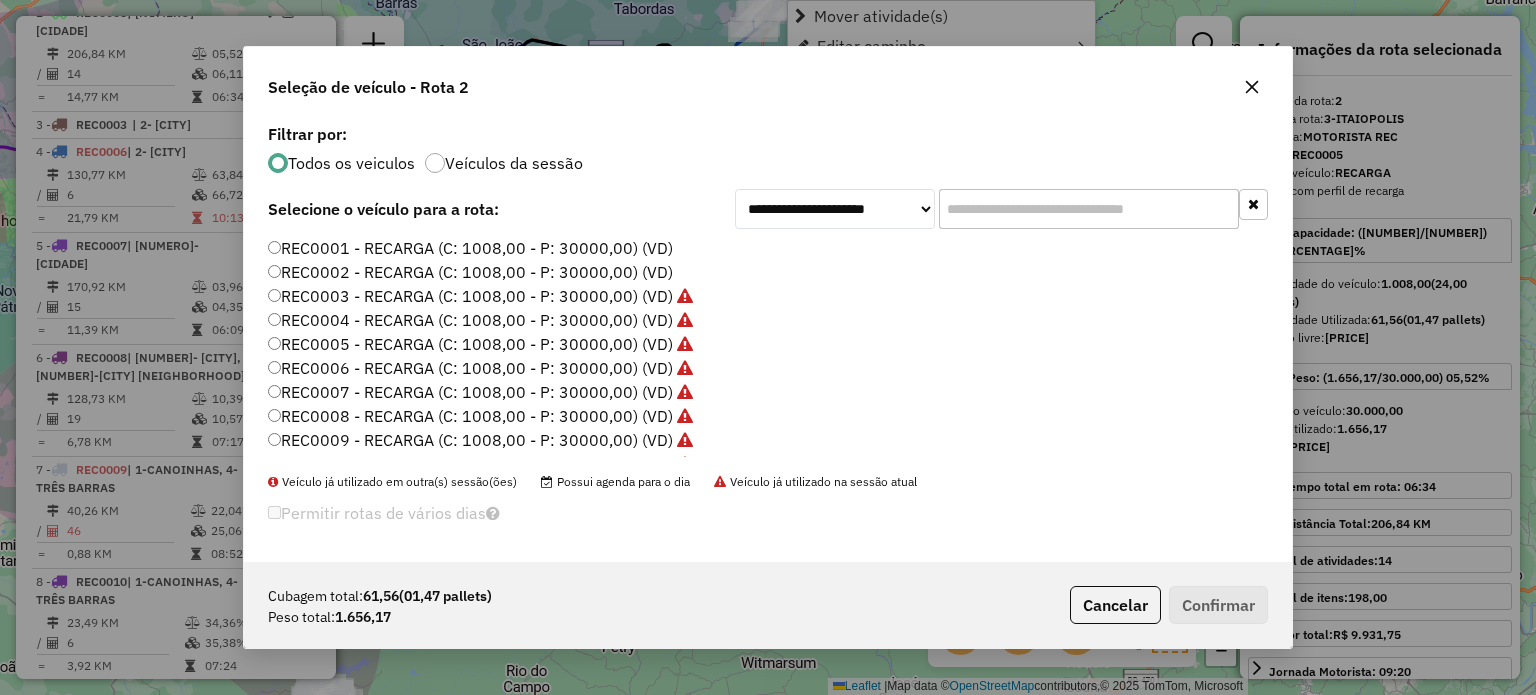 scroll, scrollTop: 10, scrollLeft: 6, axis: both 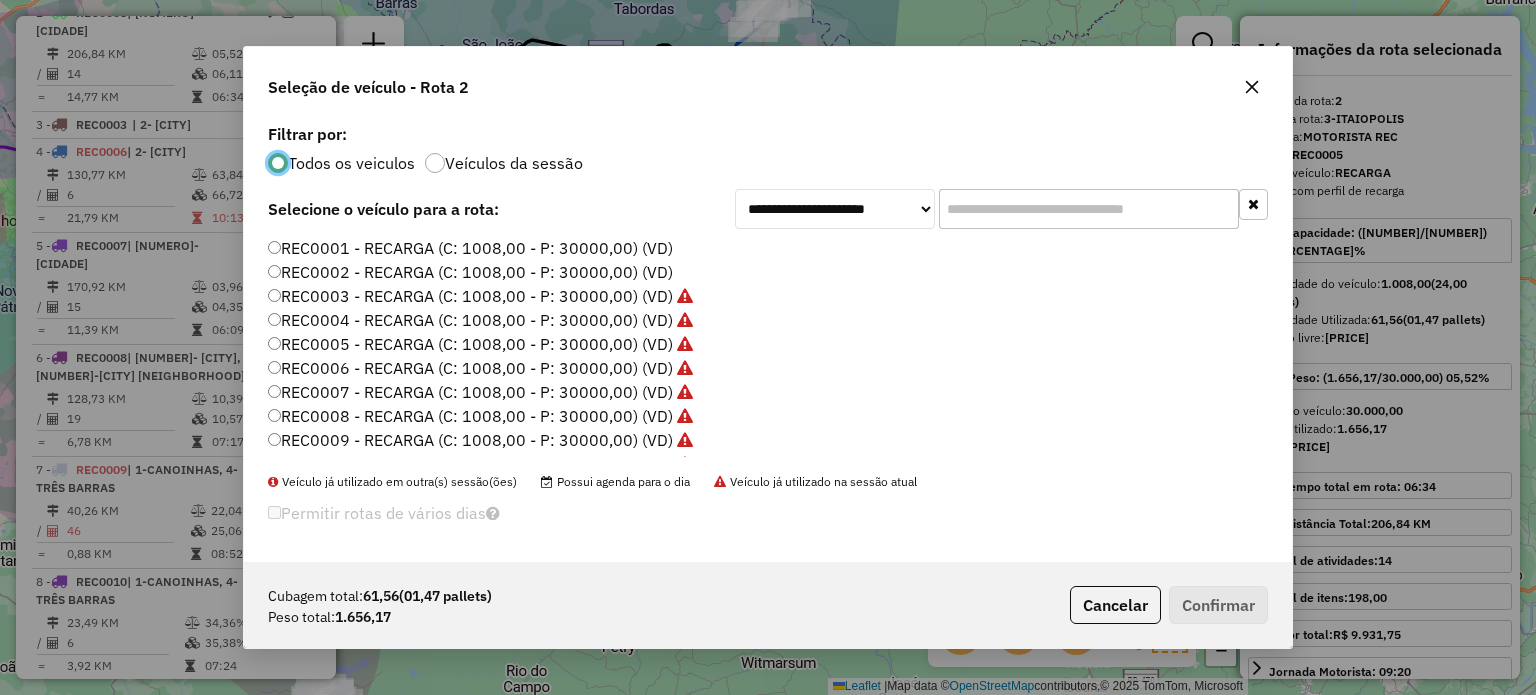 click 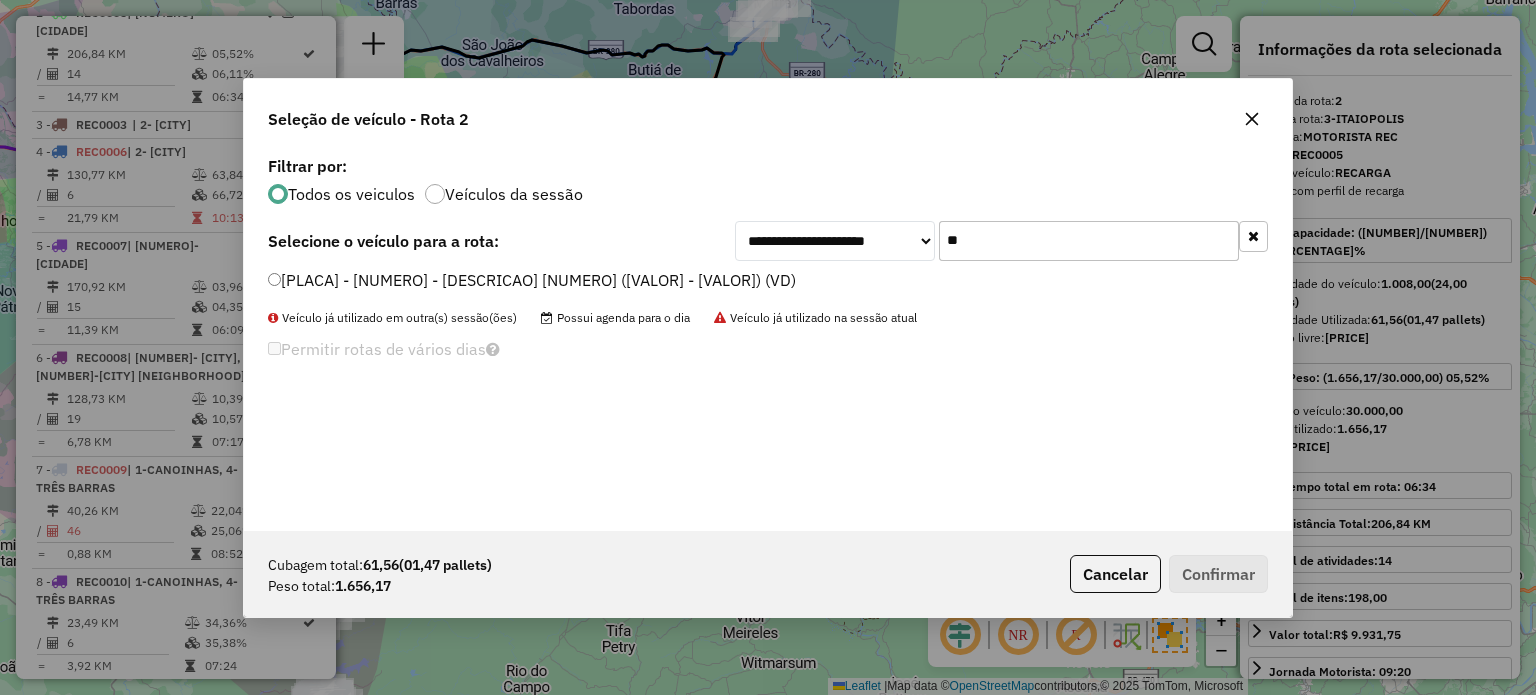type on "**" 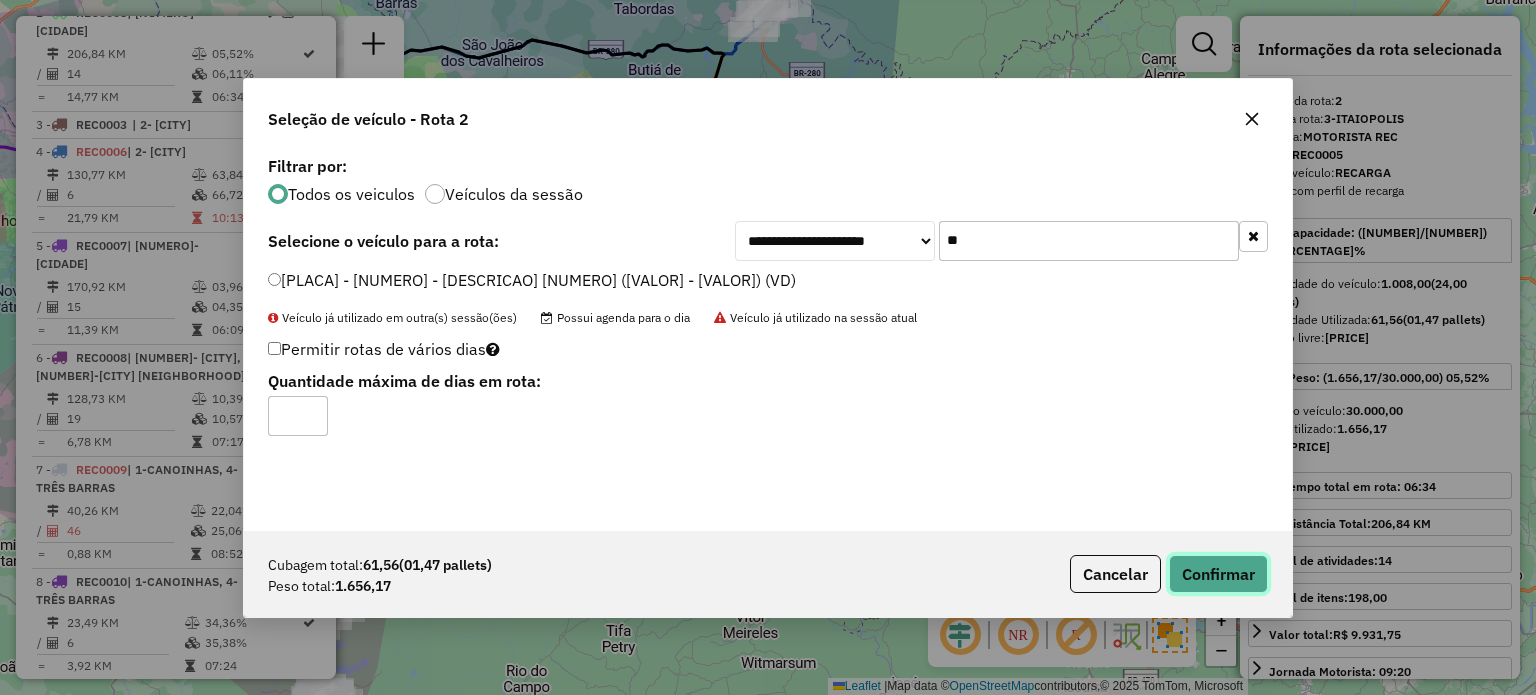 click on "Confirmar" 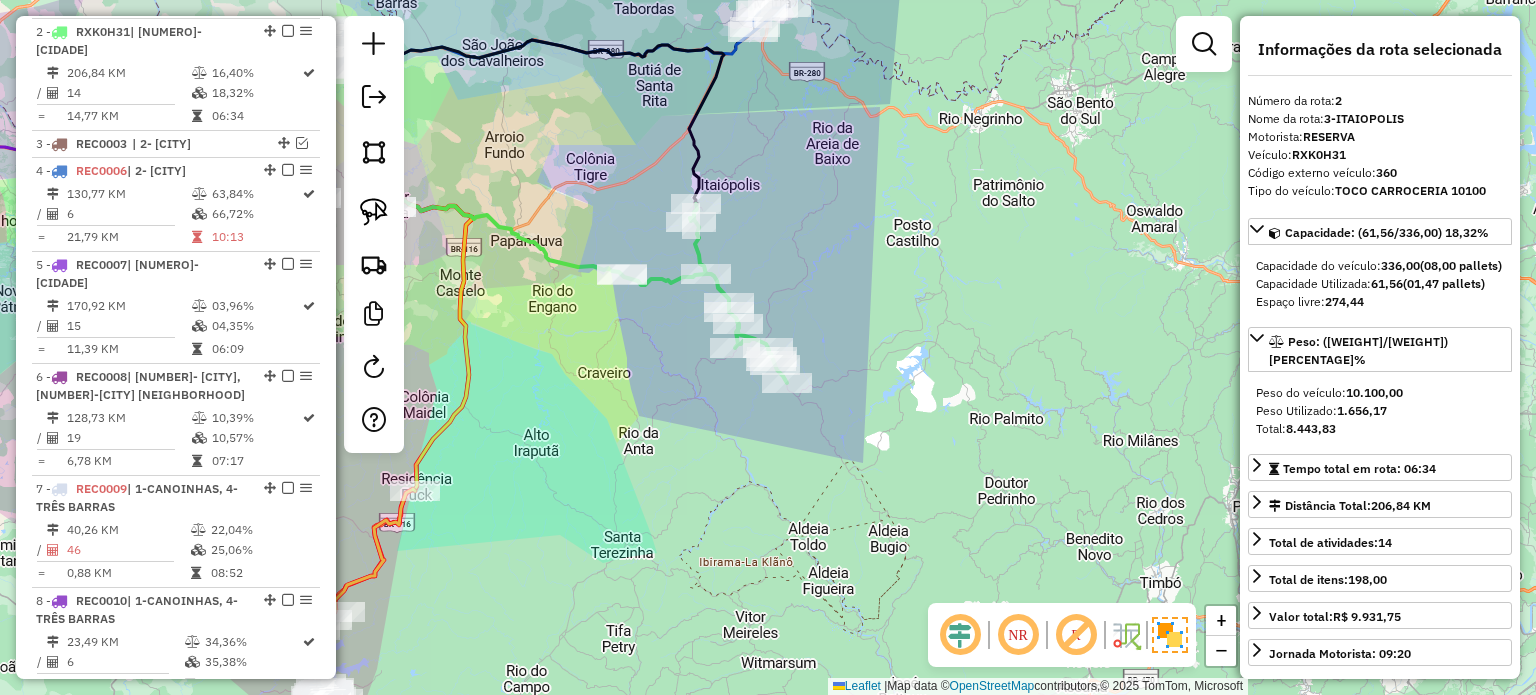 scroll, scrollTop: 896, scrollLeft: 0, axis: vertical 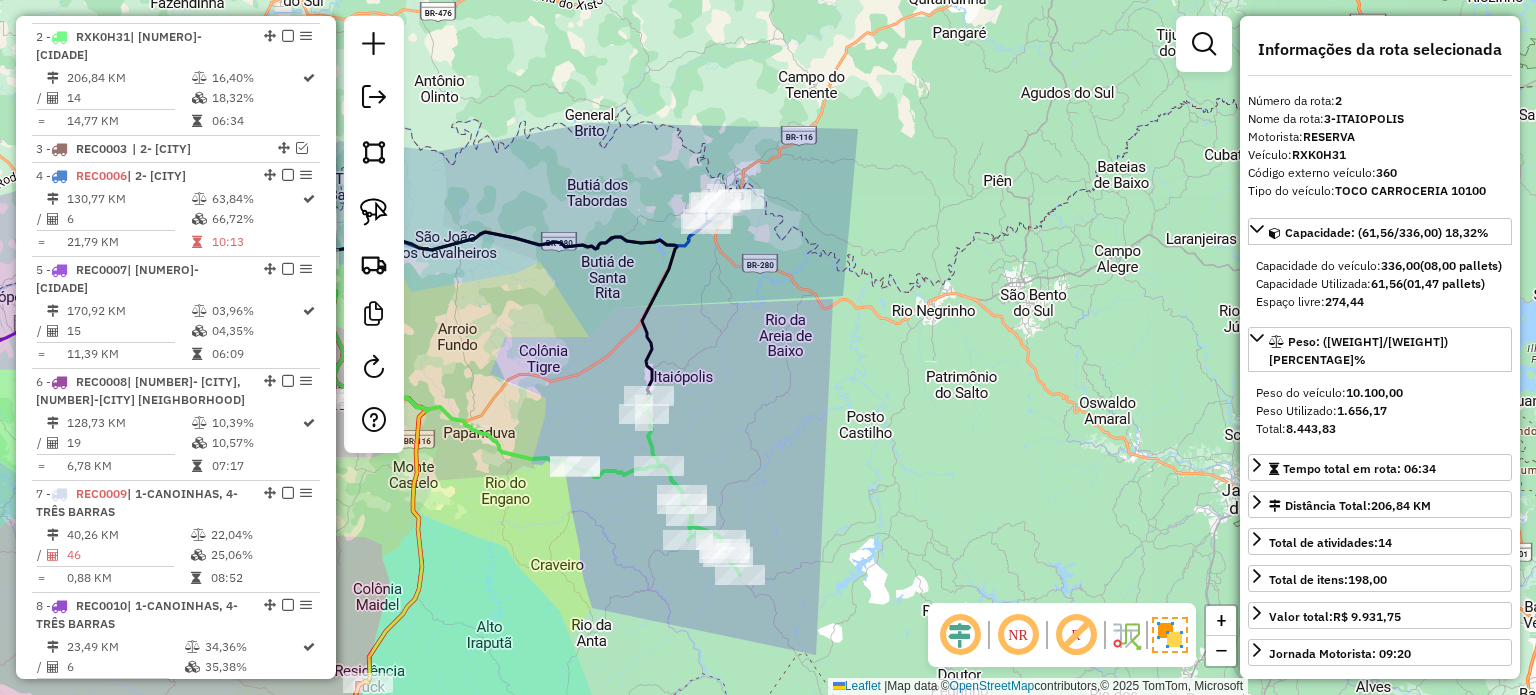 drag, startPoint x: 865, startPoint y: 347, endPoint x: 816, endPoint y: 500, distance: 160.6549 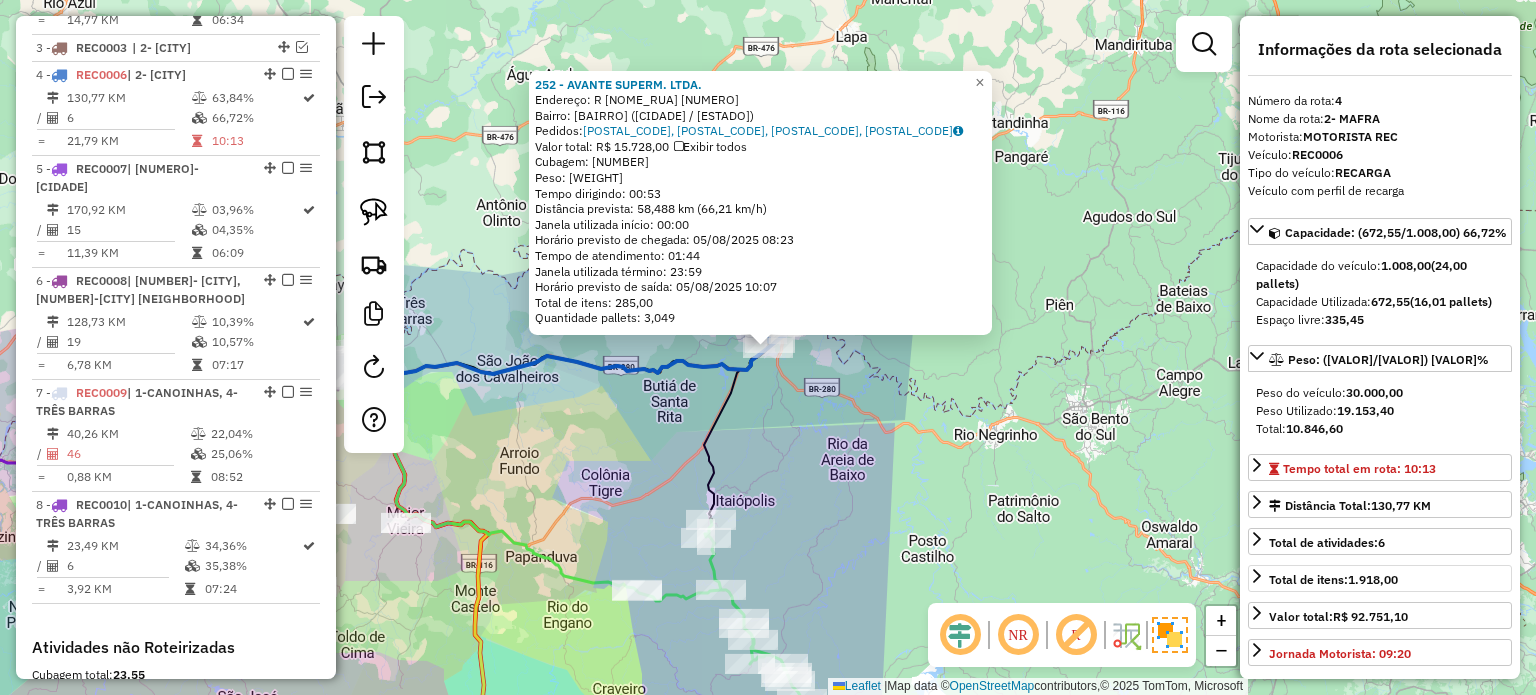 scroll, scrollTop: 1041, scrollLeft: 0, axis: vertical 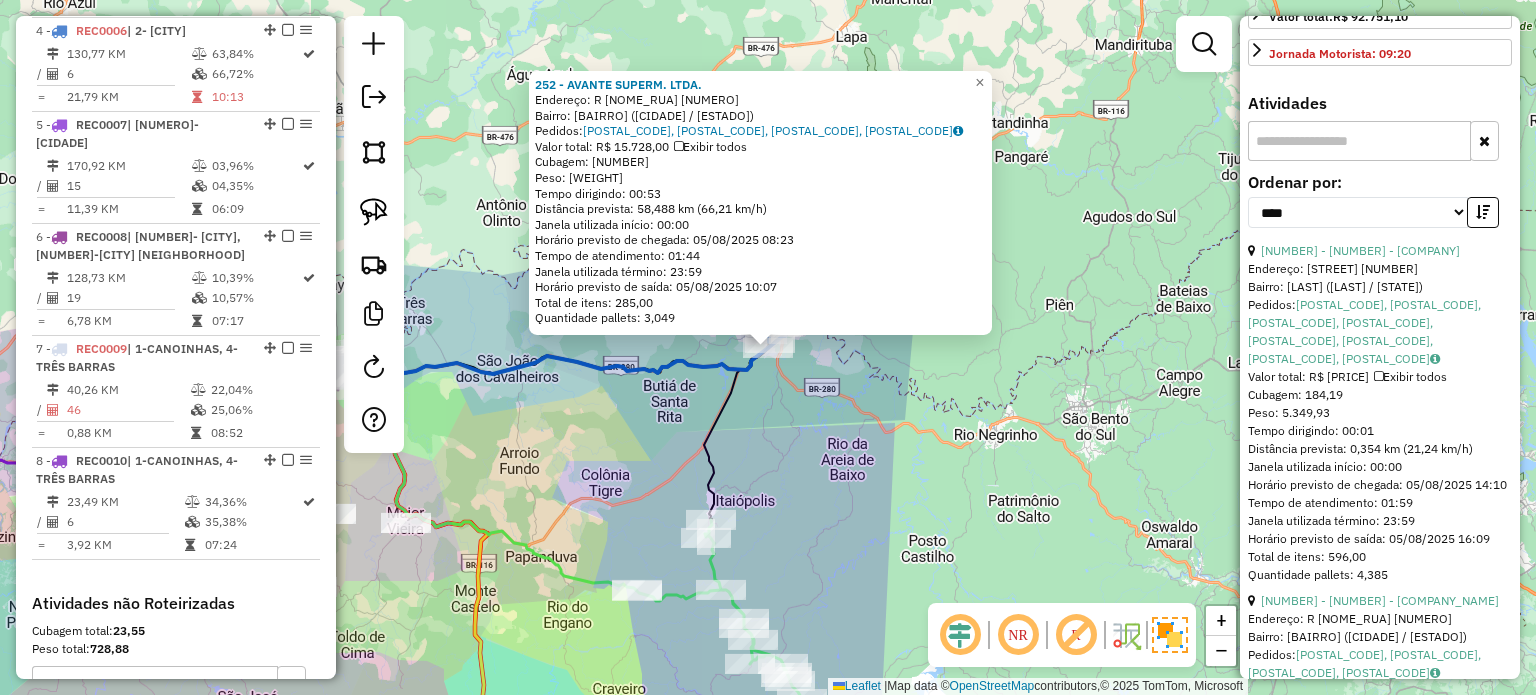 click on "4656 - MERCEARIA AMERICA  Endereço:  [STREET] [NUMBER]   Bairro: [NEIGHBORHOOD] ([CITY] / [STATE])   Pedidos:  [ORDER_ID], [ORDER_ID], [ORDER_ID], [ORDER_ID]   Valor total: R$ [PRICE]   Exibir todos   Cubagem: [CUBAGE]  Peso: [WEIGHT]  Tempo dirigindo: [TIME]   Distância prevista: [DISTANCE] km ([SPEED] km/h)   Janela utilizada início: [TIME]   Horário previsto de chegada: [DATE] [TIME]   Tempo de atendimento: [TIME]   Janela utilizada término: [TIME]   Horário previsto de saída: [DATE] [TIME]   Total de itens: [ITEMS]   Quantidade pallets: [PALLETS]  × Janela de atendimento Grade de atendimento Capacidade Transportadoras Veículos Cliente Pedidos  Rotas Selecione os dias de semana para filtrar as janelas de atendimento  Seg   Ter   Qua   Qui   Sex   Sáb   Dom  Informe o período da janela de atendimento: De: [TIME] Até: [TIME]  Filtrar exatamente a janela do cliente  Considerar janela de atendimento padrão  Selecione os dias de semana para filtrar as grades de atendimento  Seg   Ter   Qua   Qui   Sex   Sáb   Dom  De: [PRICE]" 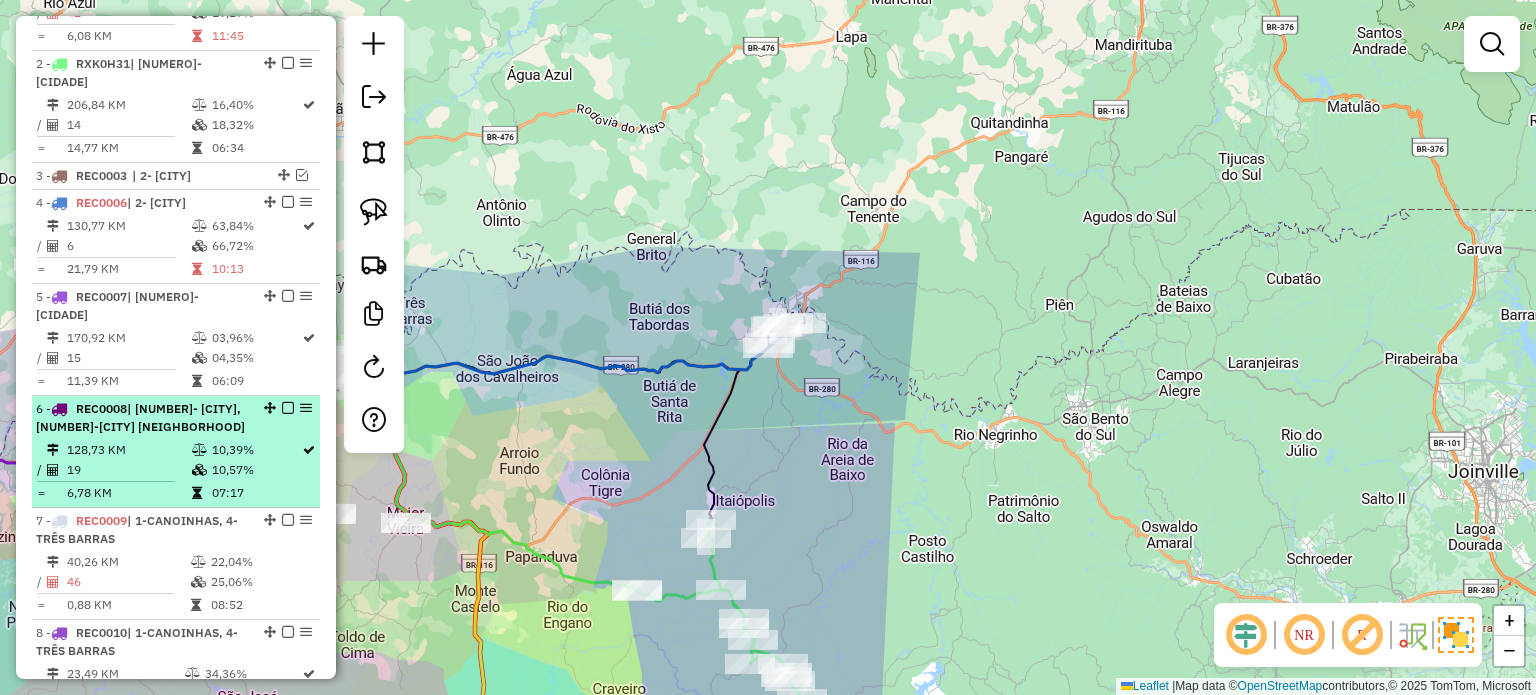 scroll, scrollTop: 841, scrollLeft: 0, axis: vertical 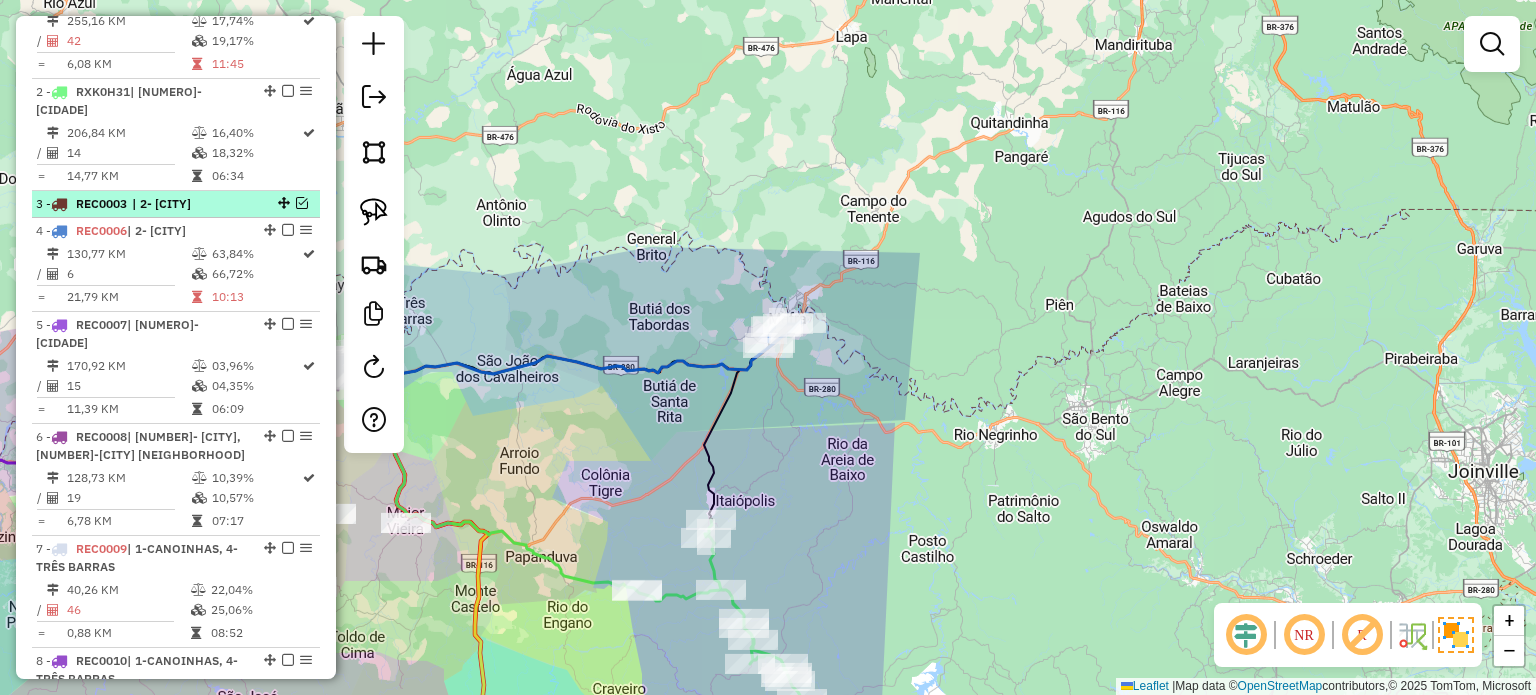 click at bounding box center [302, 203] 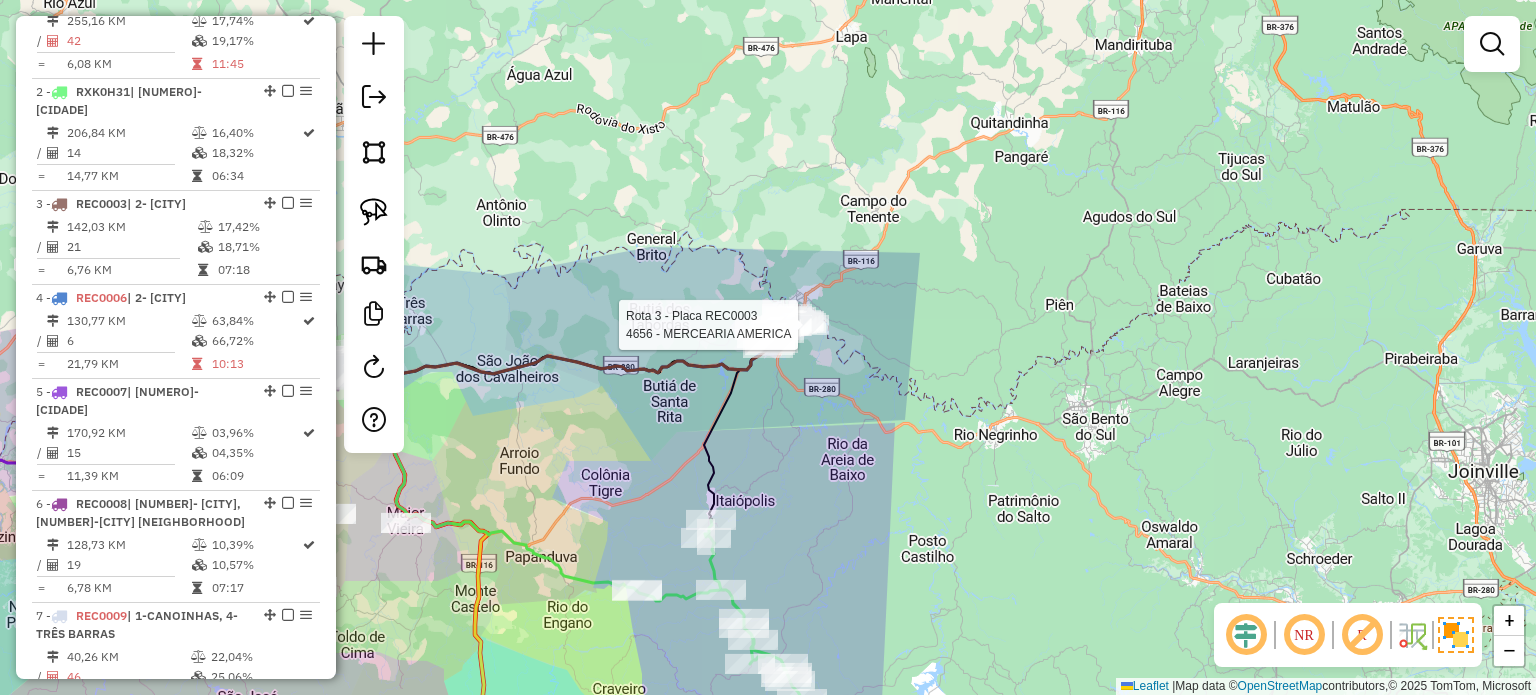 select on "*********" 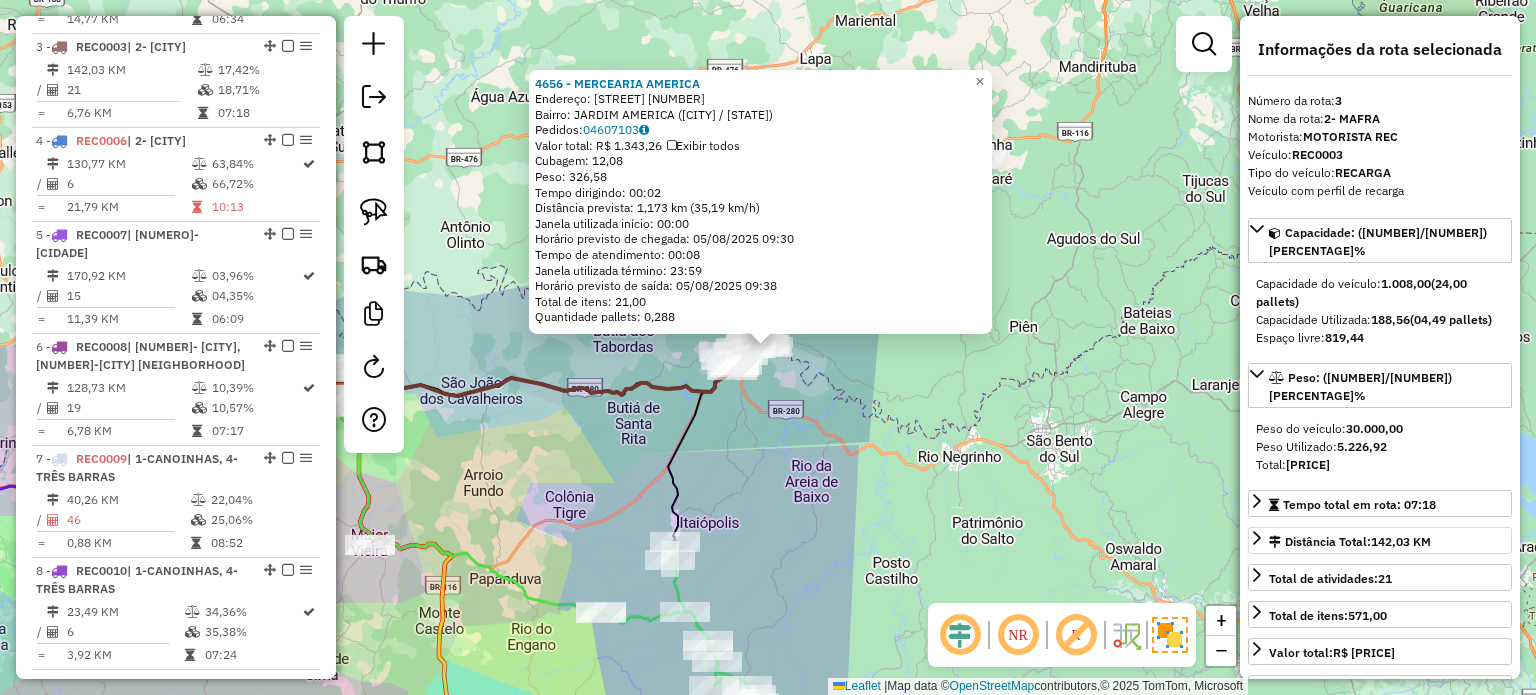 scroll, scrollTop: 1016, scrollLeft: 0, axis: vertical 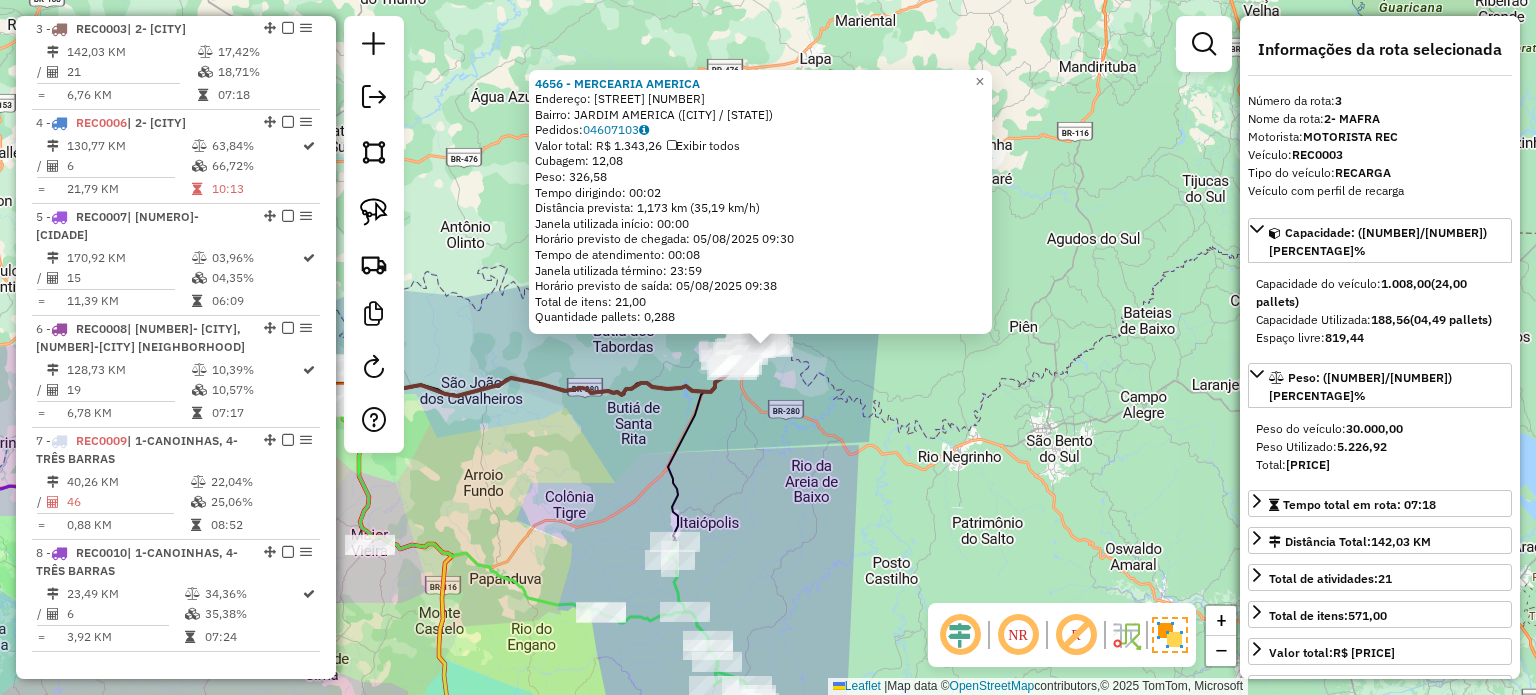 click on "4656 - MERCEARIA AMERICA  Endereço:  [NUMBER] [STREET] [NUMBER]   Bairro: [NEIGHBORHOOD] ([CITY] / [STATE])   Pedidos:  [ORDER_ID]   Valor total: R$ [PRICE]   Exibir todos   Cubagem: [CUBAGE]  Peso: [WEIGHT]  Tempo dirigindo: [TIME]   Distância prevista: [DISTANCE] km ([SPEED] km/h)   Janela utilizada início: [TIME]   Horário previsto de chegada: [DATE] [TIME]   Tempo de atendimento: [TIME]   Janela utilizada término: [TIME]   Horário previsto de saída: [DATE] [TIME]   Total de itens: [ITEMS]   Quantidade pallets: [PALLETS]  × Janela de atendimento Grade de atendimento Capacidade Transportadoras Veículos Cliente Pedidos  Rotas Selecione os dias de semana para filtrar as janelas de atendimento  Seg   Ter   Qua   Qui   Sex   Sáb   Dom  Informe o período da janela de atendimento: De: [TIME] Até: [TIME]  Filtrar exatamente a janela do cliente  Considerar janela de atendimento padrão  Selecione os dias de semana para filtrar as grades de atendimento  Seg   Ter   Qua   Qui   Sex   Sáb   Dom  Peso mínimo:   Peso máximo:   De: [PRICE] +" 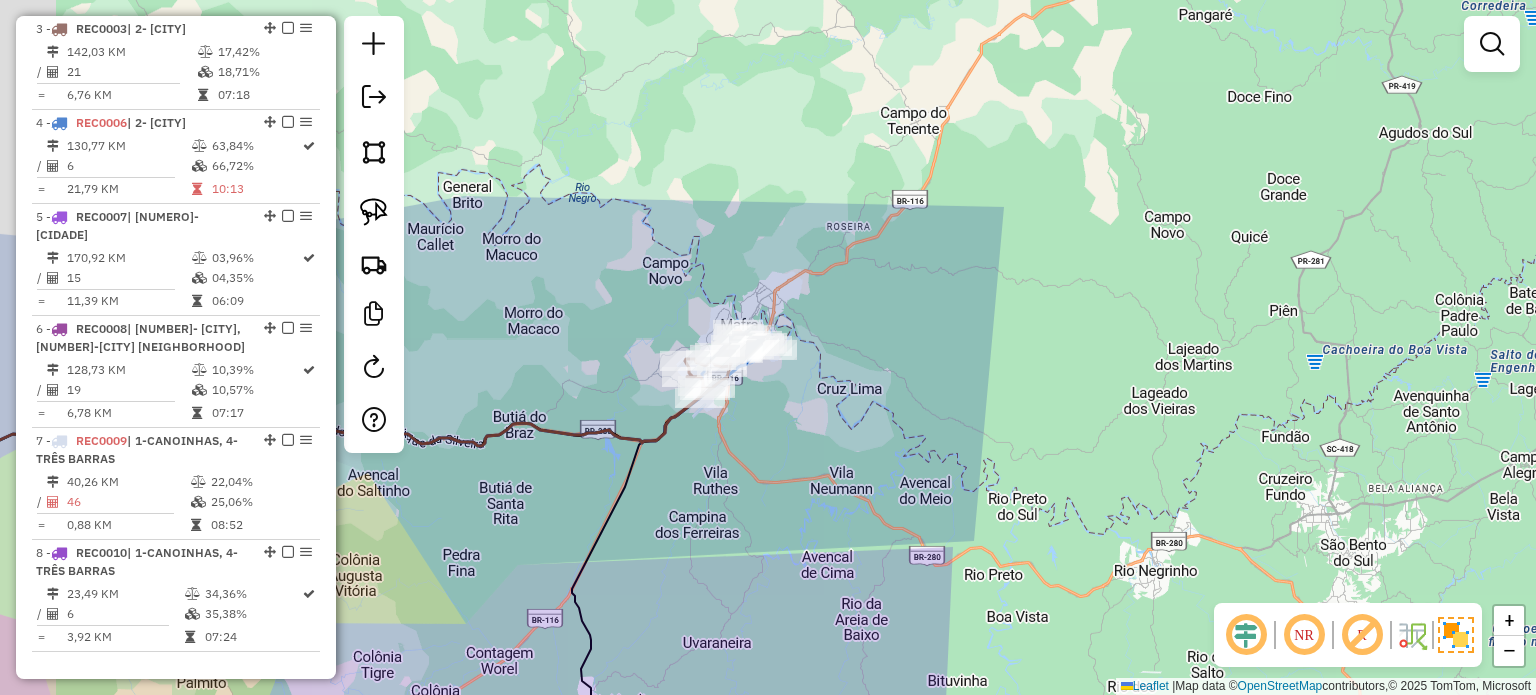 drag, startPoint x: 775, startPoint y: 436, endPoint x: 770, endPoint y: 394, distance: 42.296574 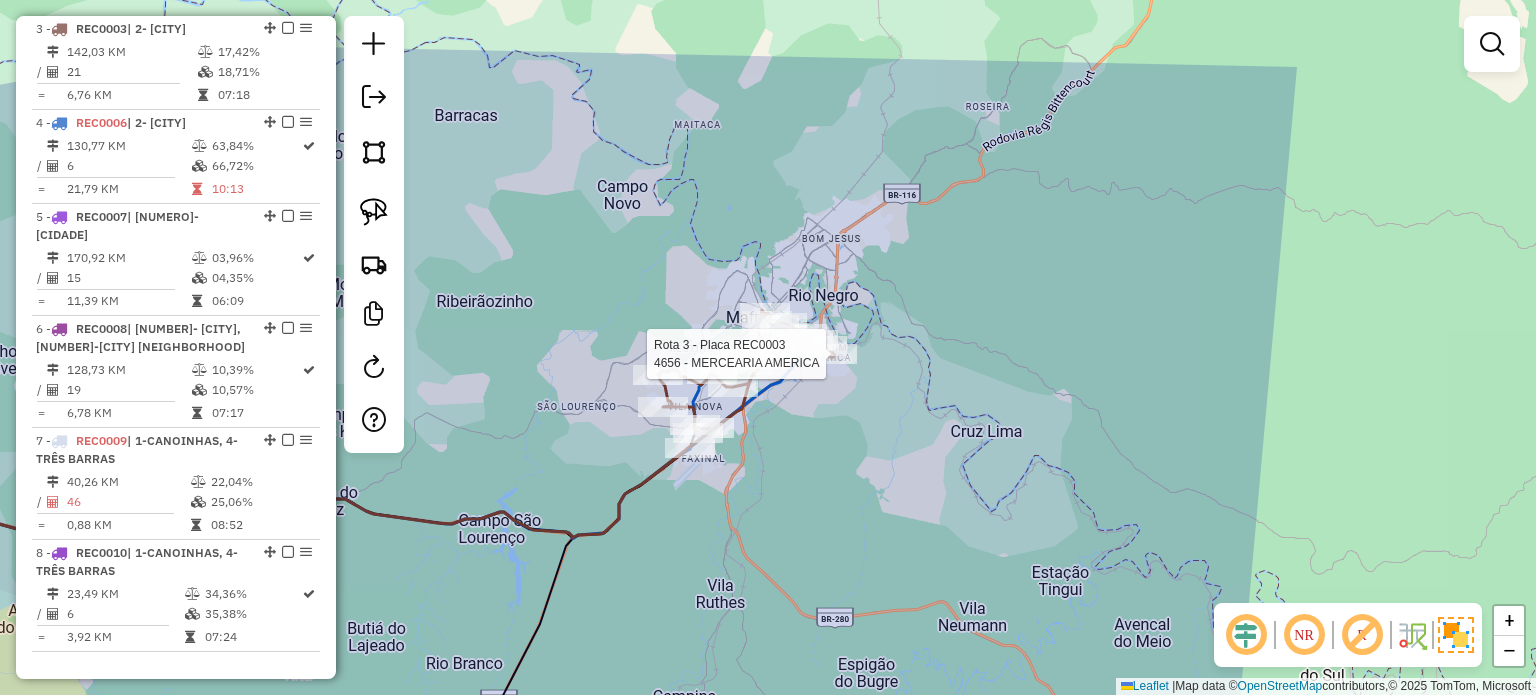 select on "*********" 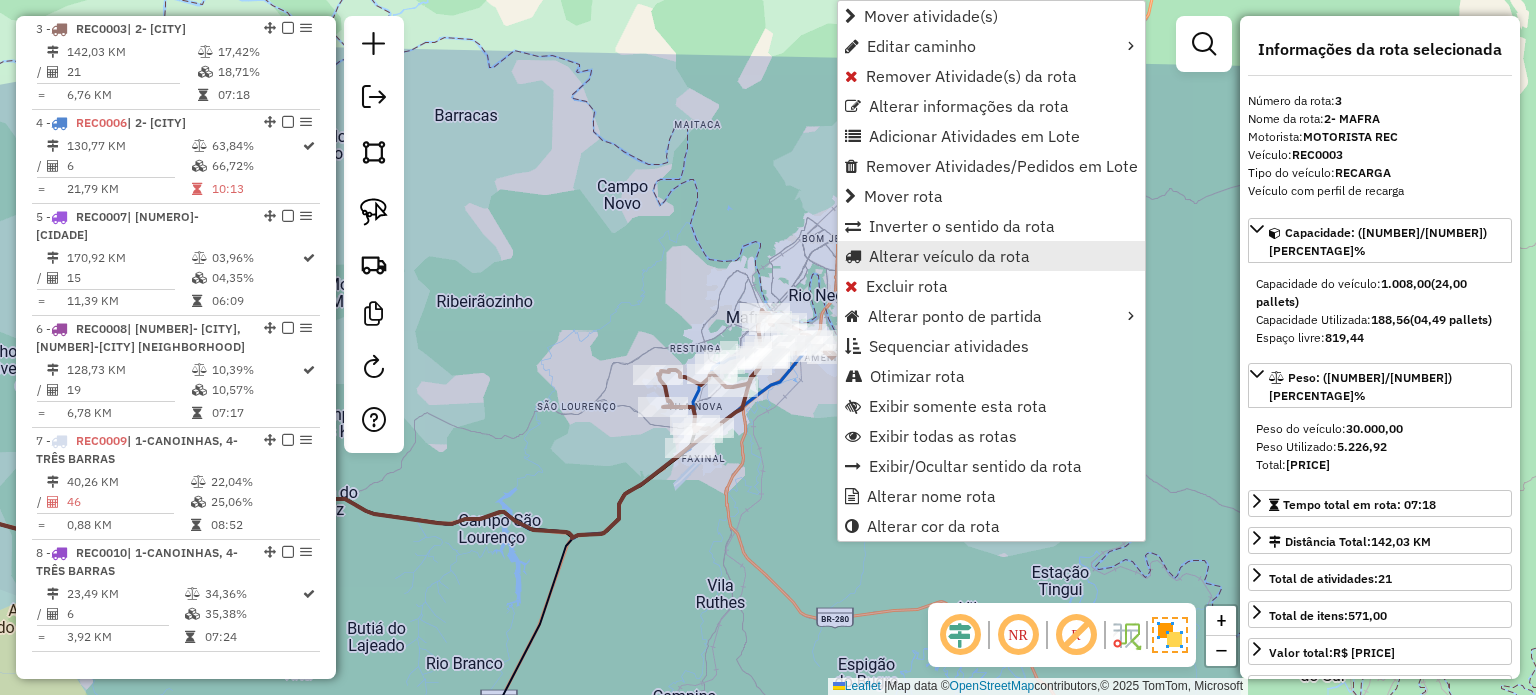 click on "Alterar veículo da rota" at bounding box center (949, 256) 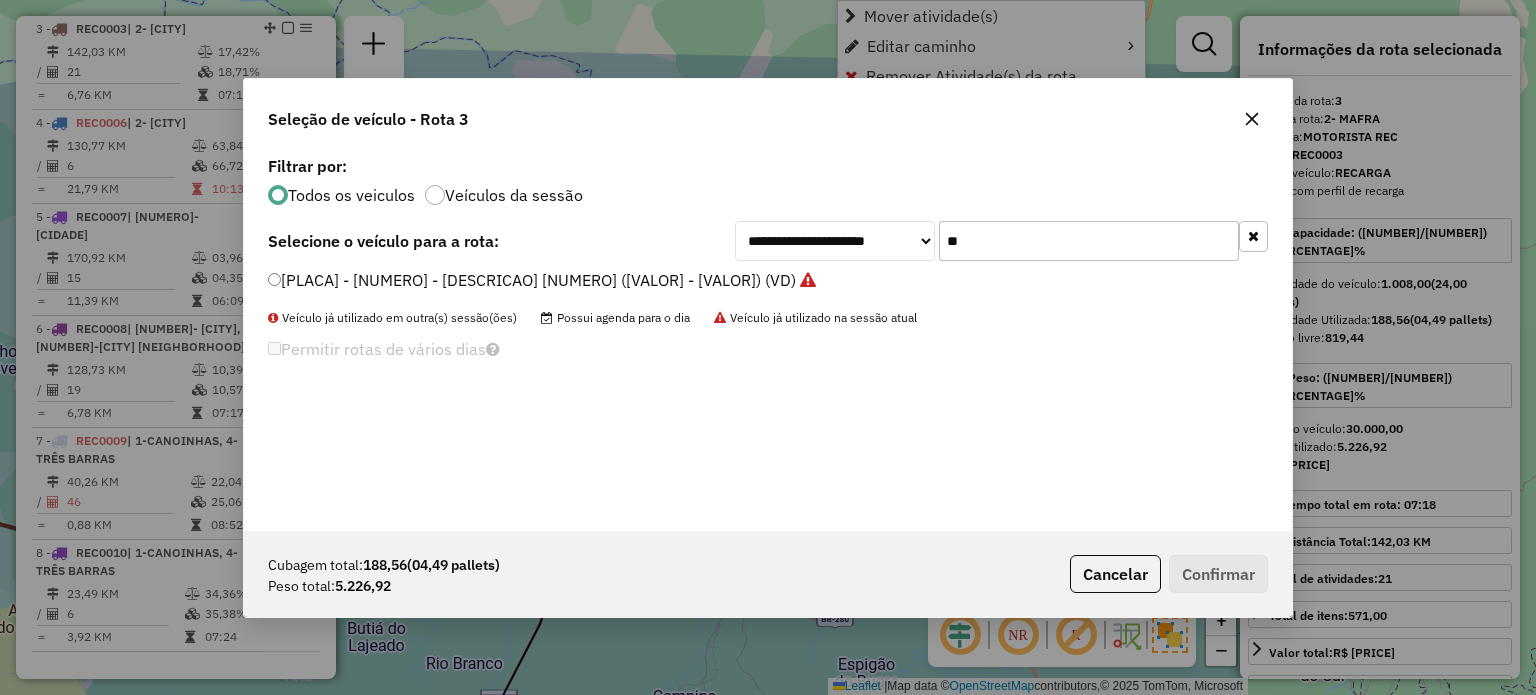 scroll, scrollTop: 10, scrollLeft: 6, axis: both 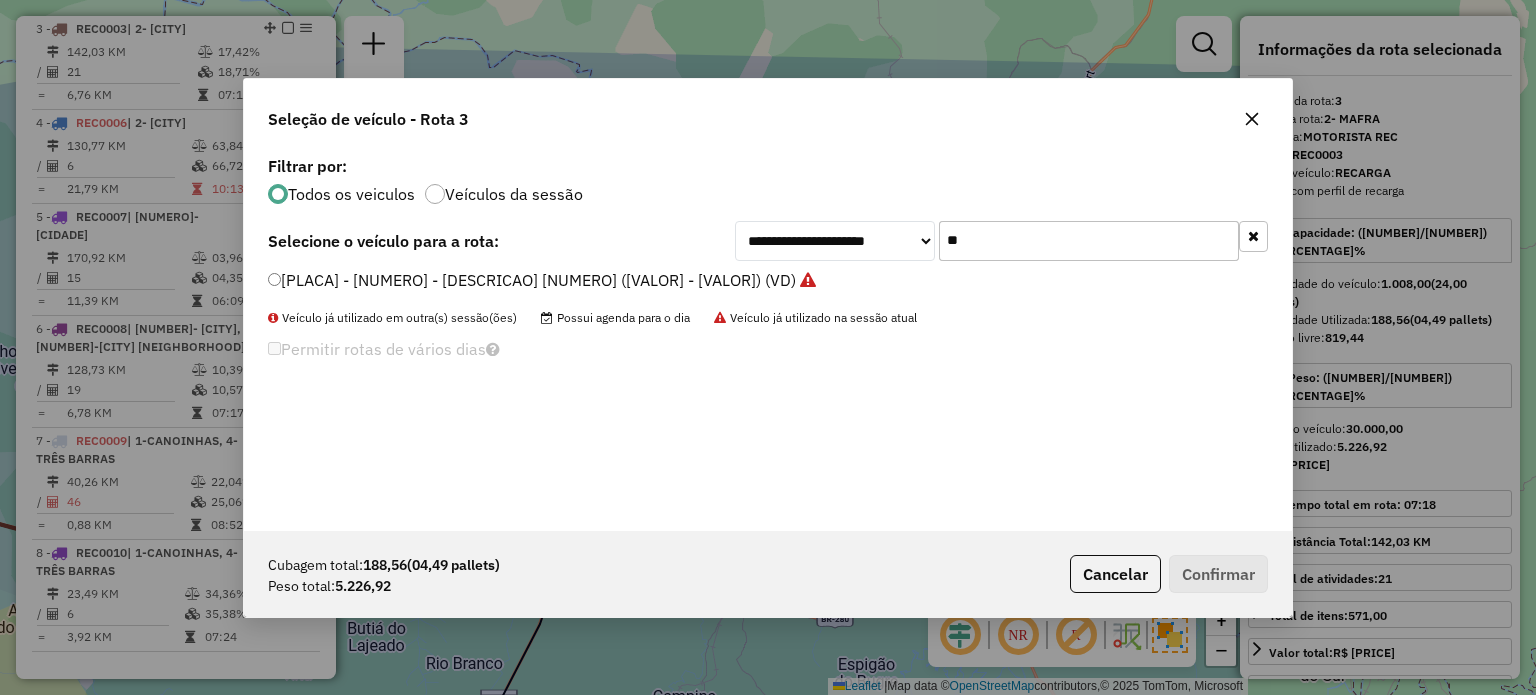 drag, startPoint x: 982, startPoint y: 245, endPoint x: 896, endPoint y: 239, distance: 86.209045 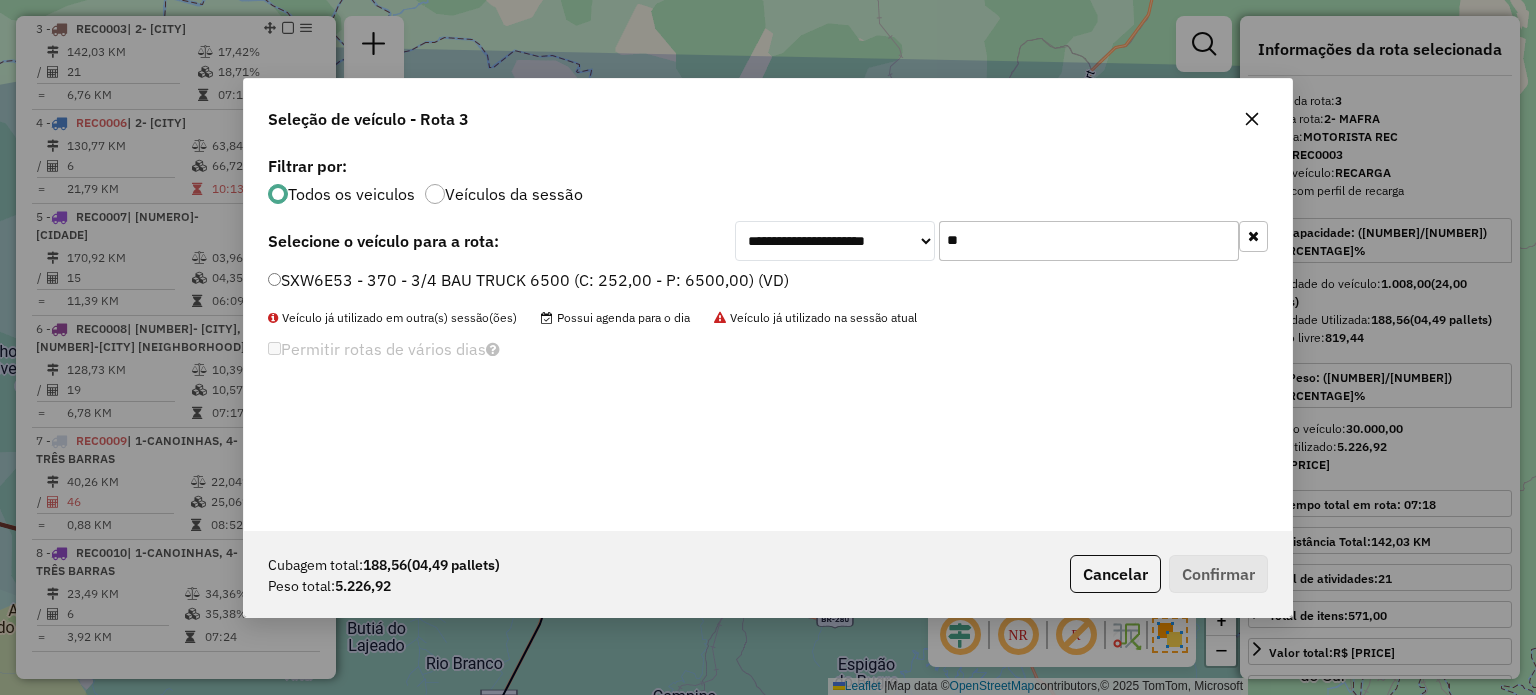 drag, startPoint x: 976, startPoint y: 248, endPoint x: 835, endPoint y: 241, distance: 141.17365 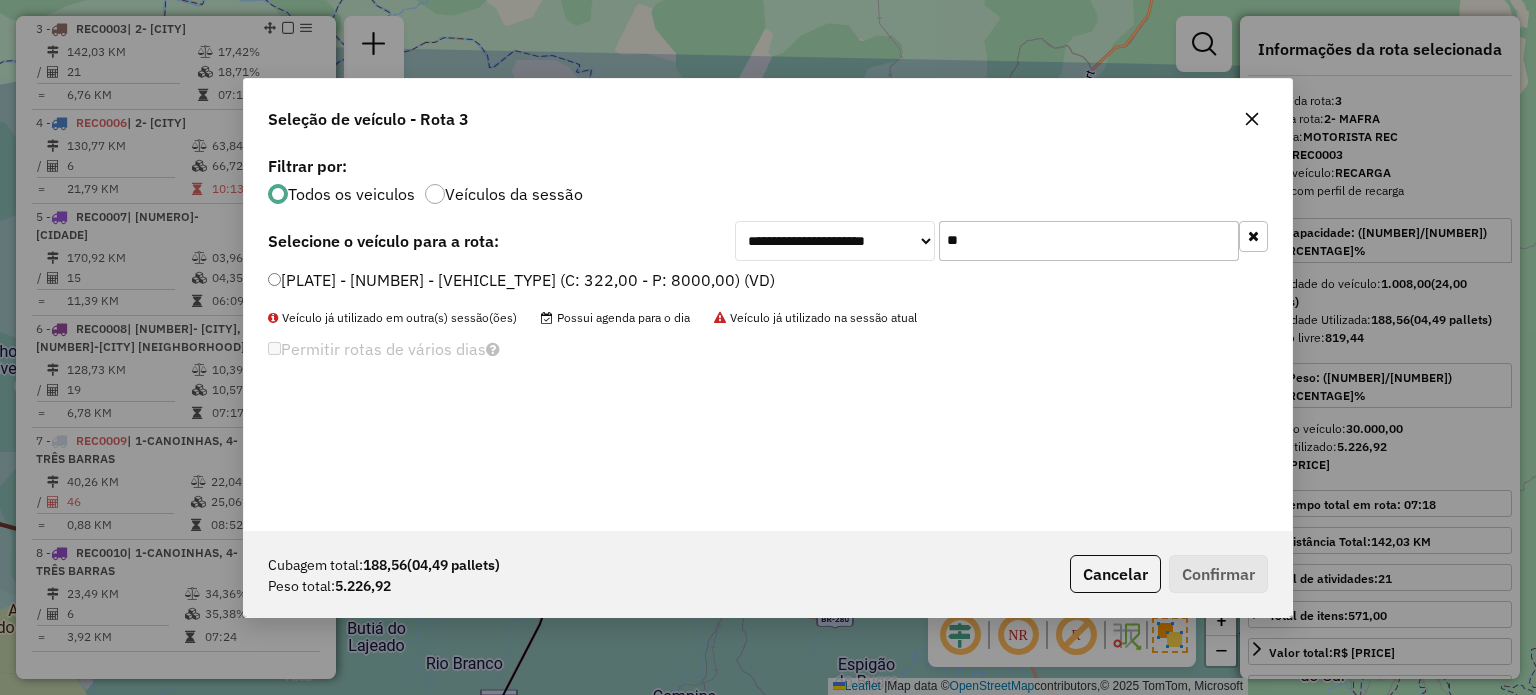 type on "**" 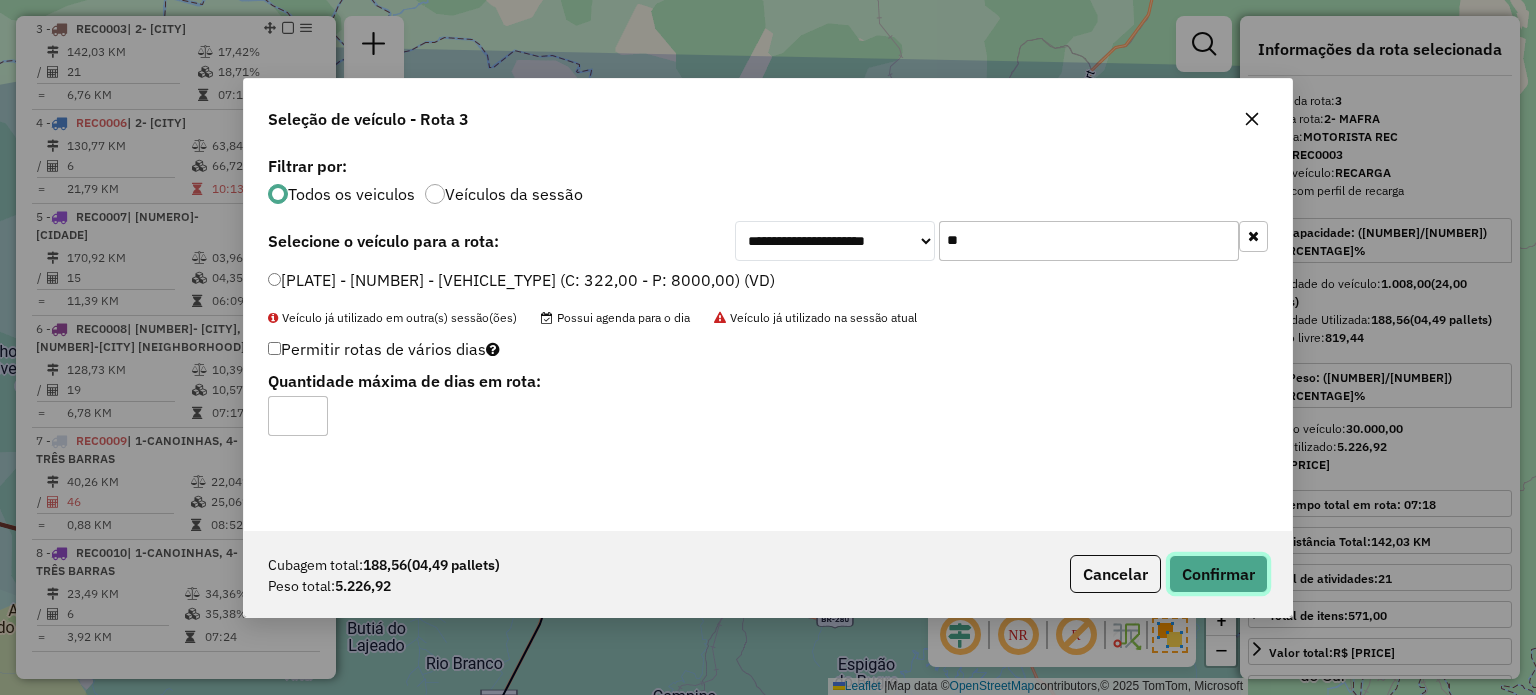 click on "Confirmar" 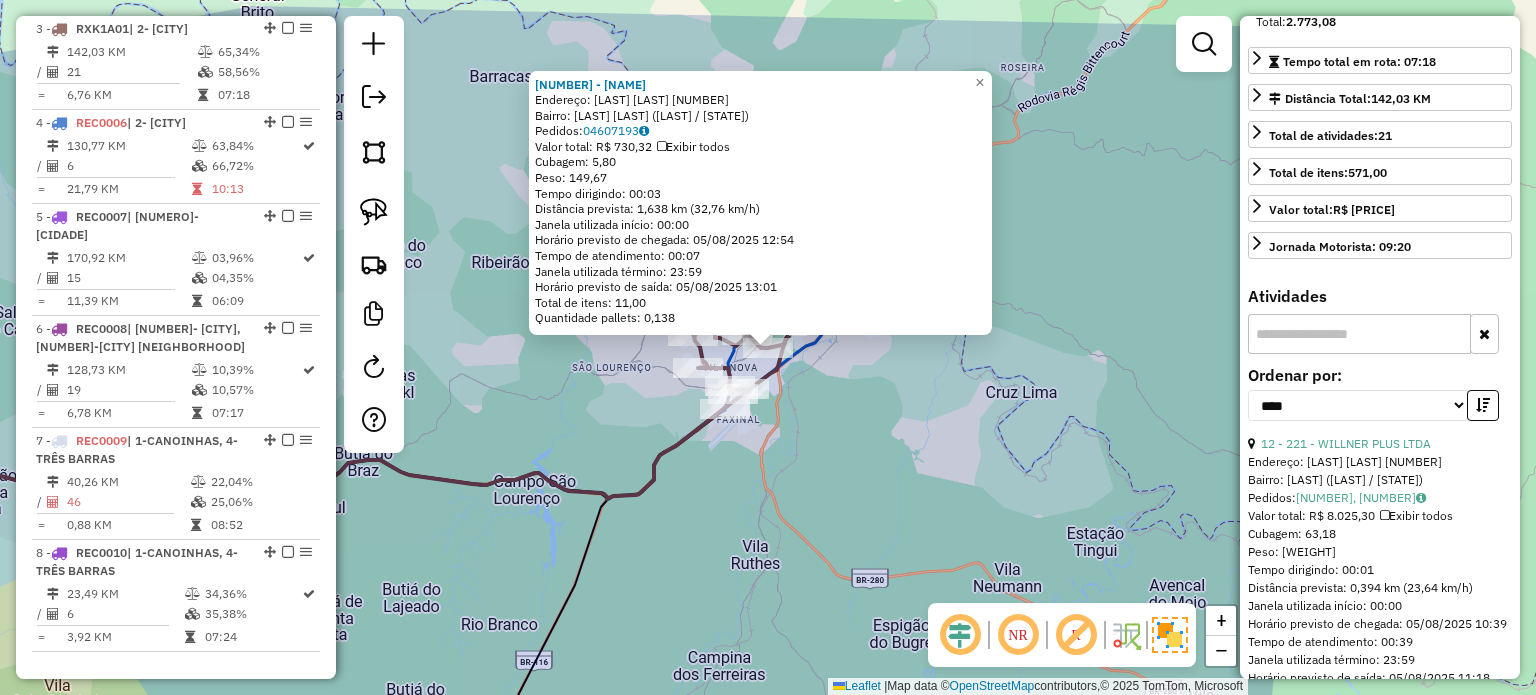 scroll, scrollTop: 400, scrollLeft: 0, axis: vertical 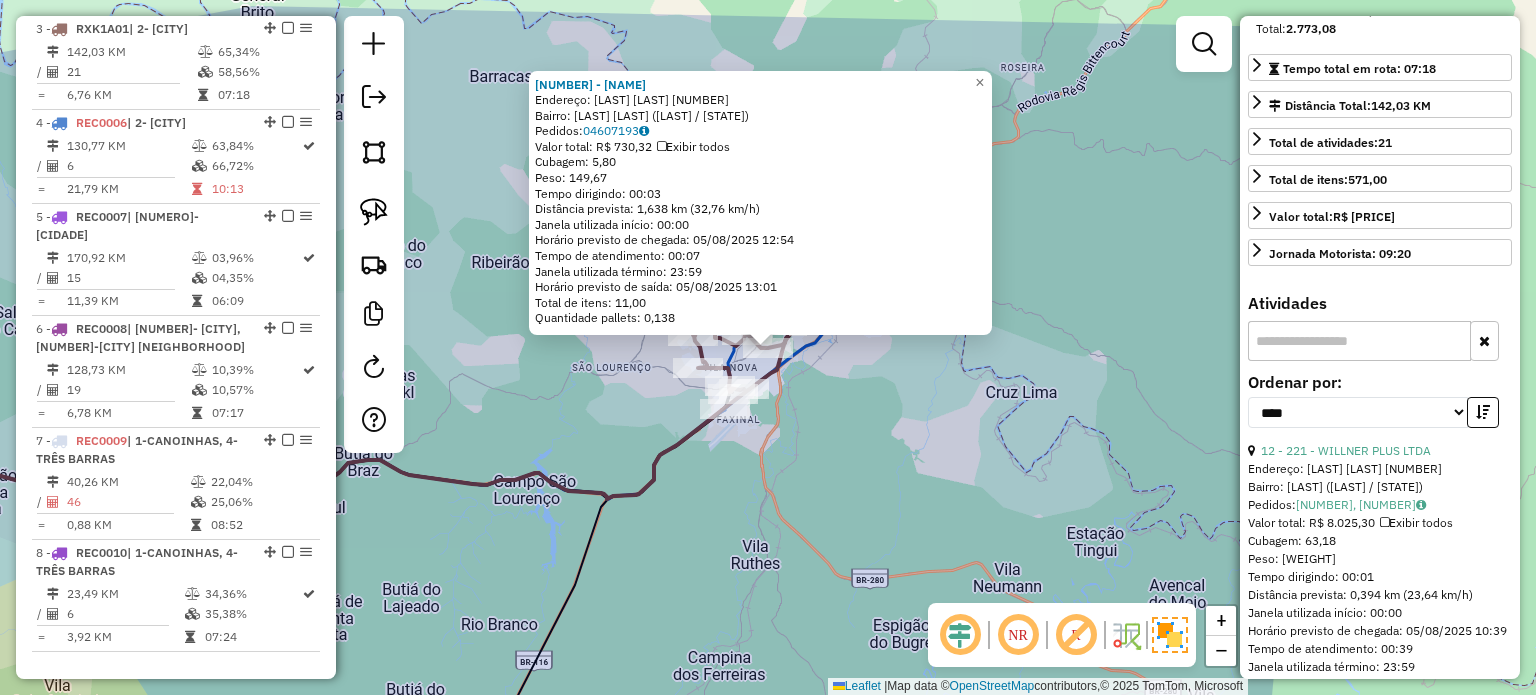 click on "Endereço:  [STREET] [NUMBER]   Bairro: [NAME] ([CITY] / [STATE])   Horário previsto de chegada: [DATE] [TIME]   Horário previsto de saída: [DATE] [TIME]" 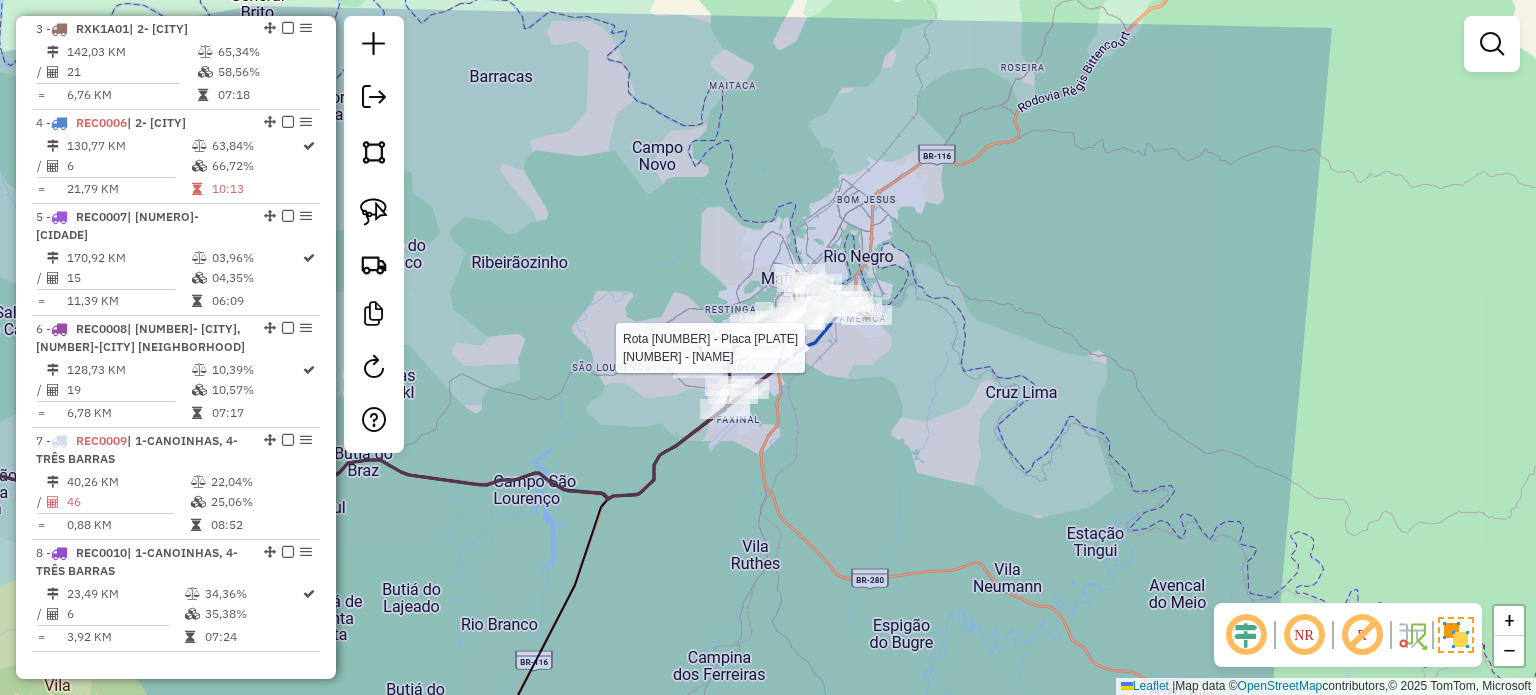 select on "*********" 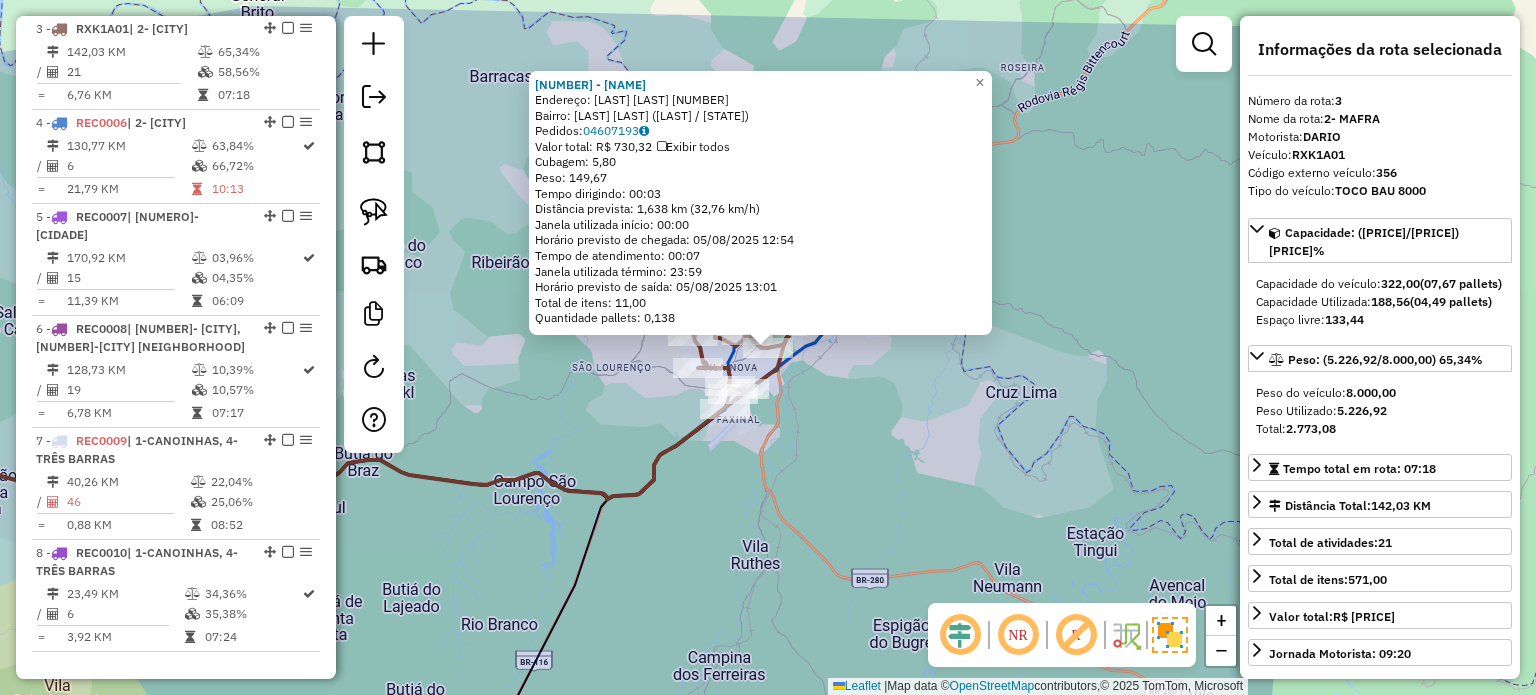 click 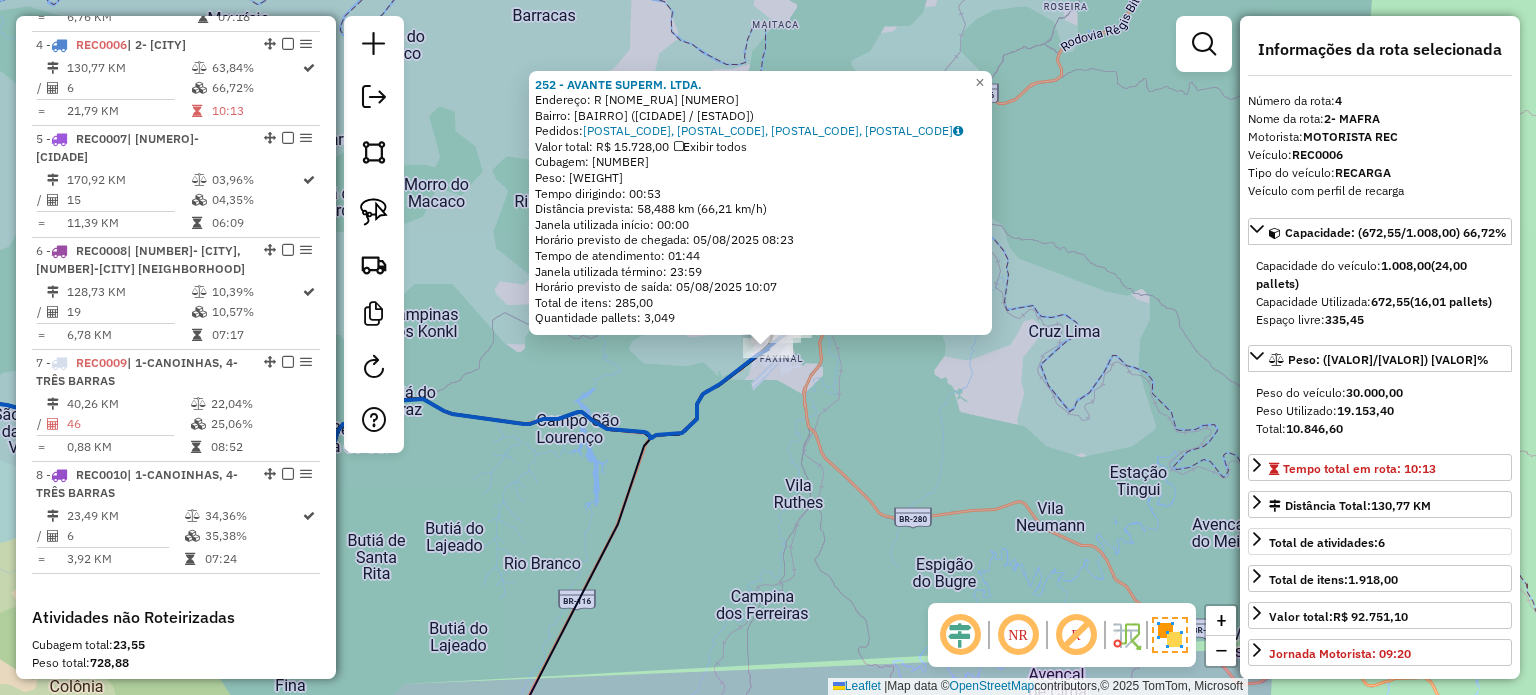 scroll, scrollTop: 1108, scrollLeft: 0, axis: vertical 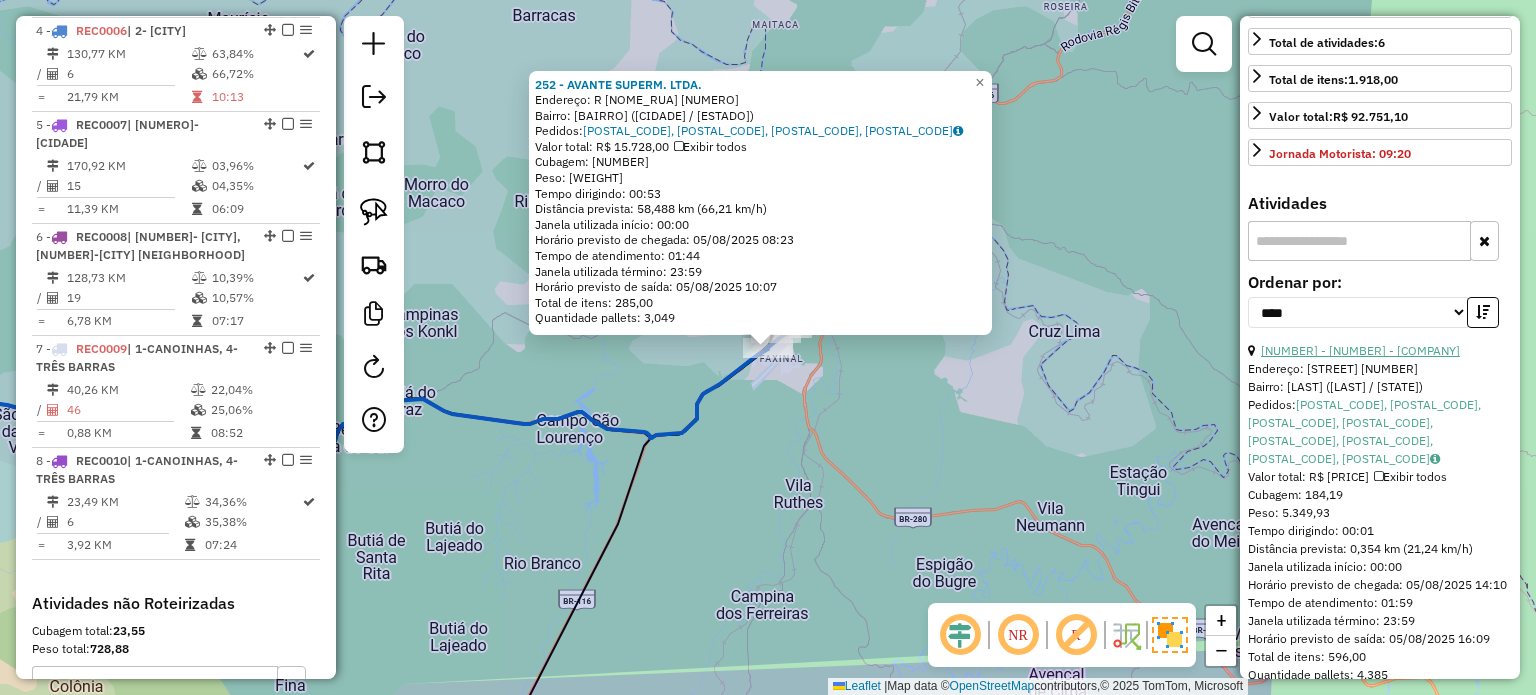 click on "[NUMBER] - [NUMBER] - [COMPANY]" at bounding box center [1360, 350] 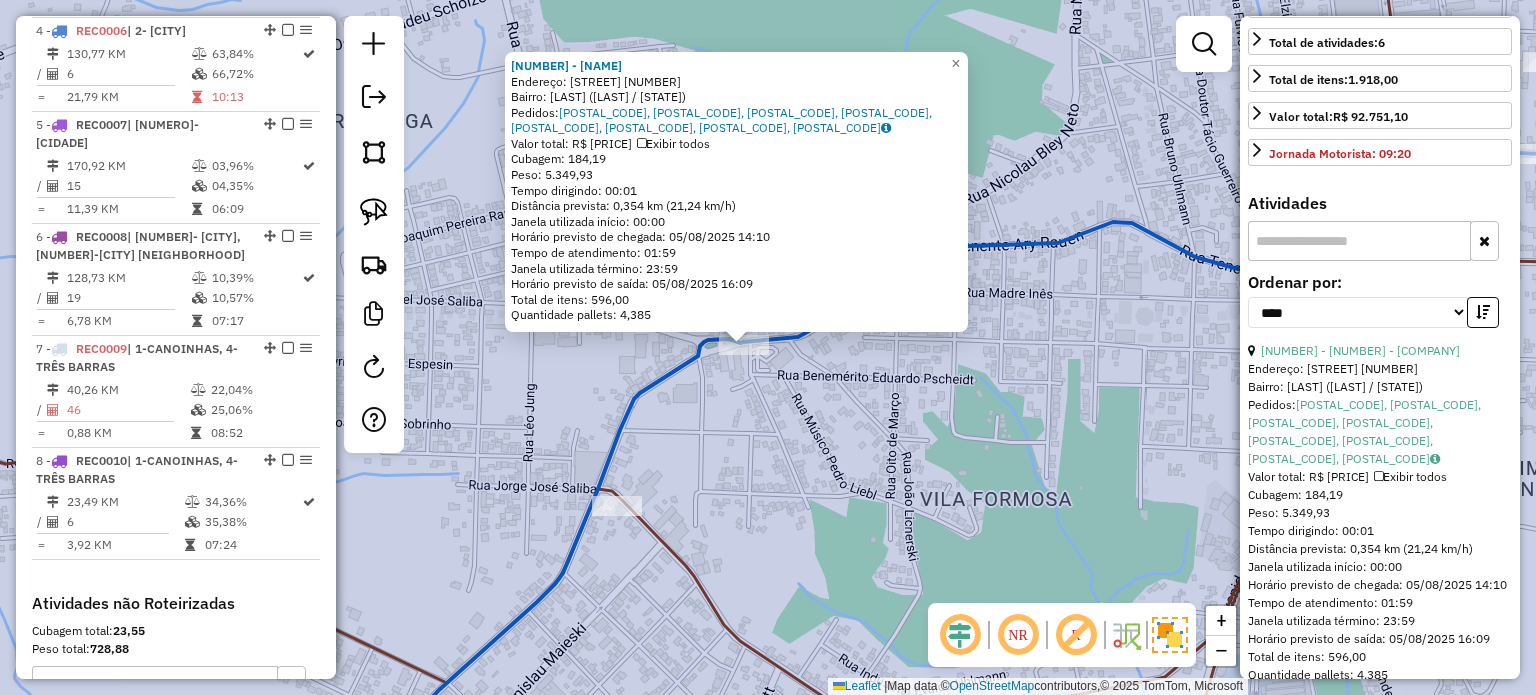 click on "Endereço:  [STREET] [NUMBER]   Bairro: [NEIGHBORHOOD] ([CITY] / [STATE])   Pedidos:  [ORDER_IDS]   Valor total: R$ [PRICE]   Exibir todos   Cubagem: [CUBAGE]  Peso: [WEIGHT]  Tempo dirigindo: [TIME]   Distância prevista: [DISTANCE] km ([SPEED] km/h)   Janela utilizada início: [TIME]   Horário previsto de chegada: [DATE] [TIME]   Tempo de atendimento: [TIME]   Janela utilizada término: [TIME]   Horário previsto de saída: [DATE] [TIME]   Total de itens: [TOTAL_ITEMS]   Quantidade pallets: [QUANTITY]  × Janela de atendimento Grade de atendimento Capacidade Transportadoras Veículos Cliente Pedidos  Rotas Selecione os dias de semana para filtrar as janelas de atendimento  Seg   Ter   Qua   Qui   Sex   Sáb   Dom  Informe o período da janela de atendimento: De: Até:  Filtrar exatamente a janela do cliente  Considerar janela de atendimento padrão  Selecione os dias de semana para filtrar as grades de atendimento  Seg   Ter   Qua   Qui   Sex" 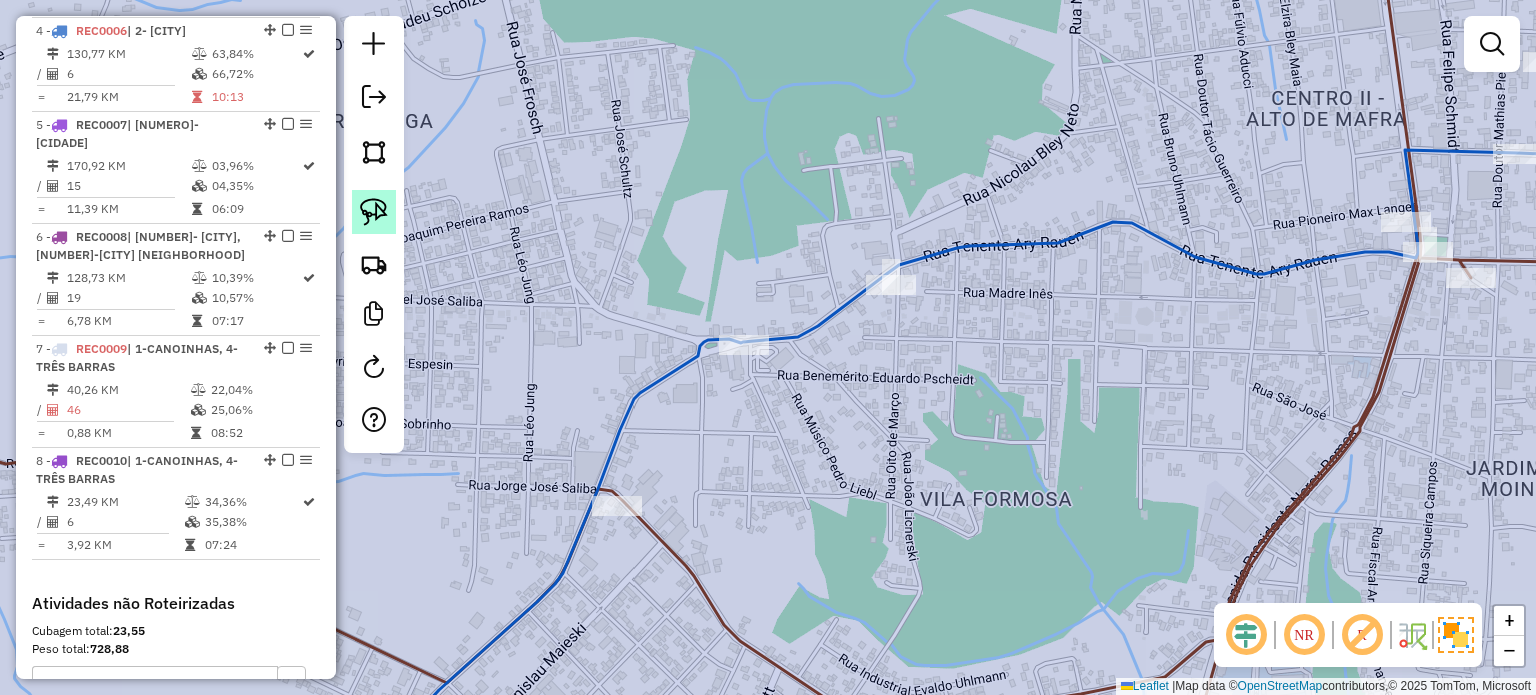click 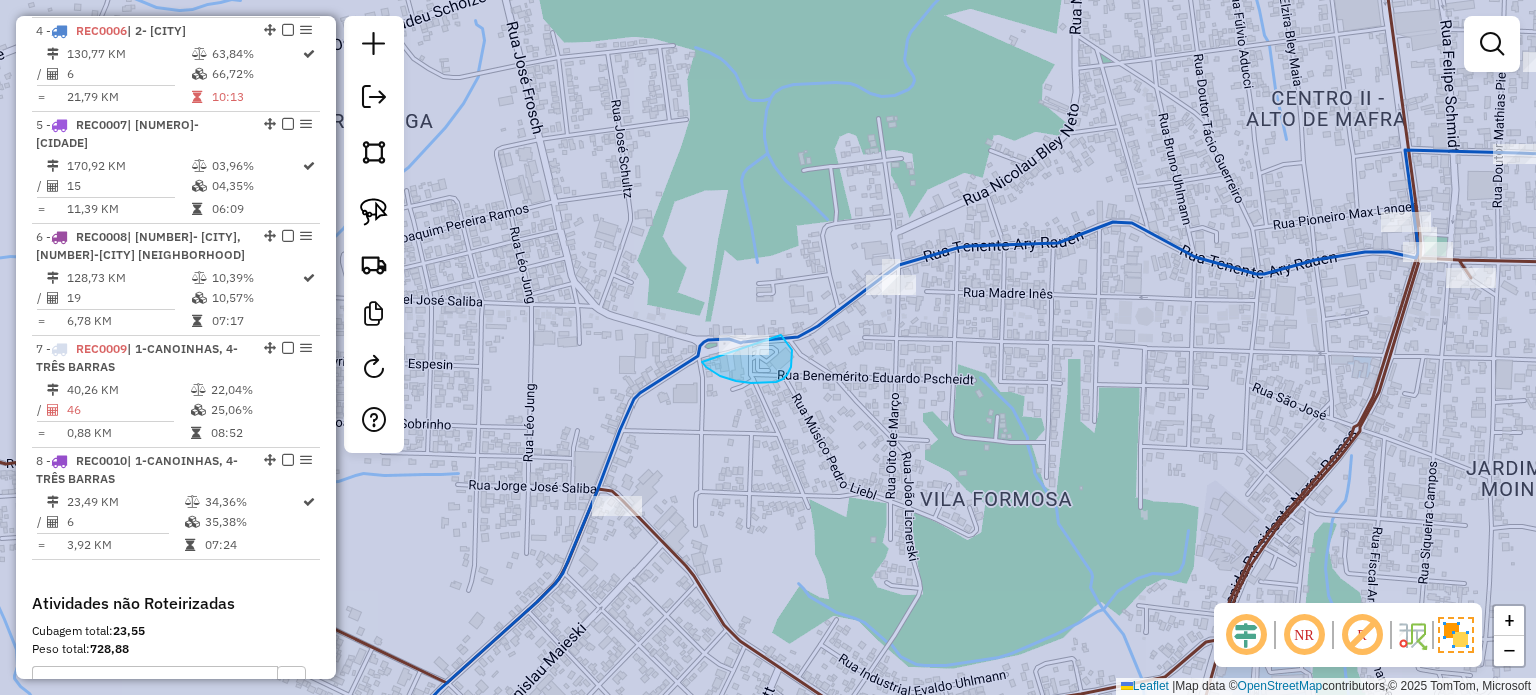 drag, startPoint x: 702, startPoint y: 362, endPoint x: 684, endPoint y: 341, distance: 27.658634 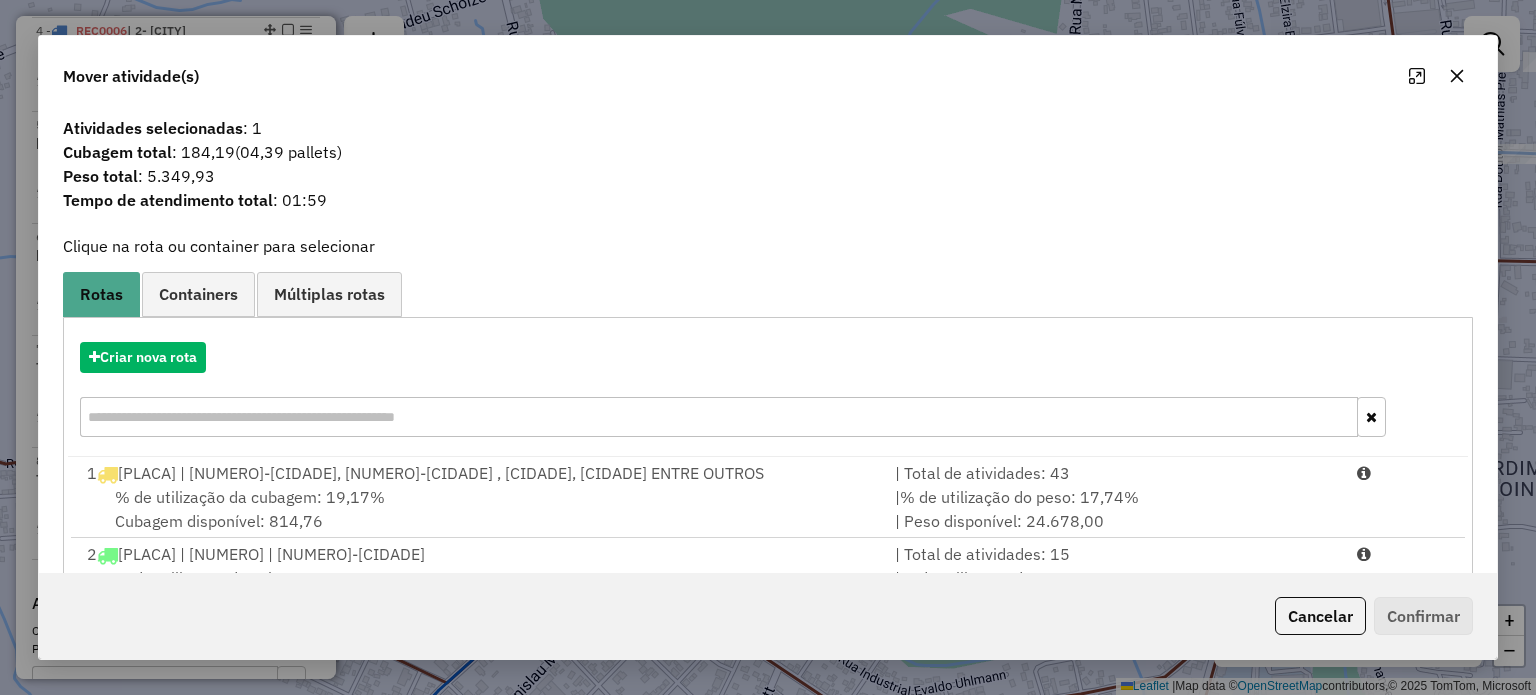 click 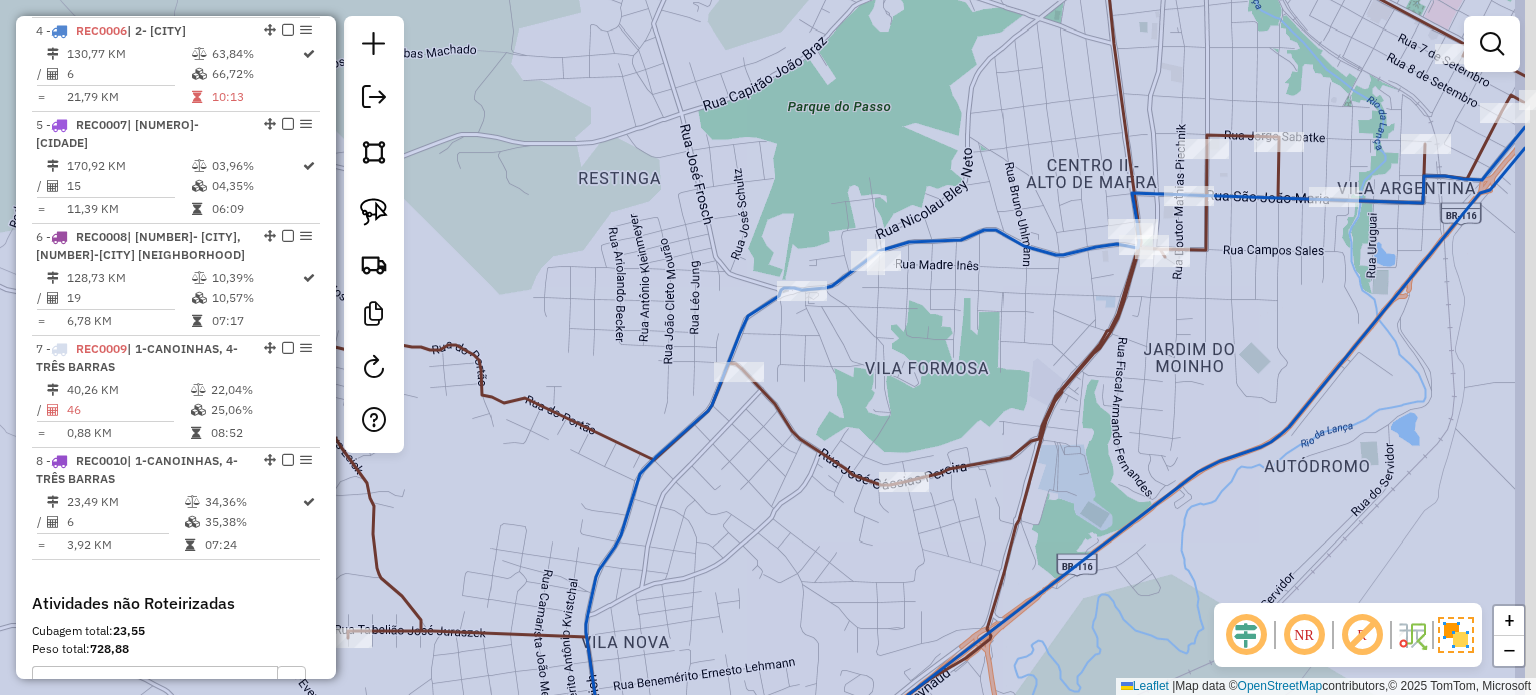 drag, startPoint x: 1098, startPoint y: 391, endPoint x: 952, endPoint y: 335, distance: 156.37135 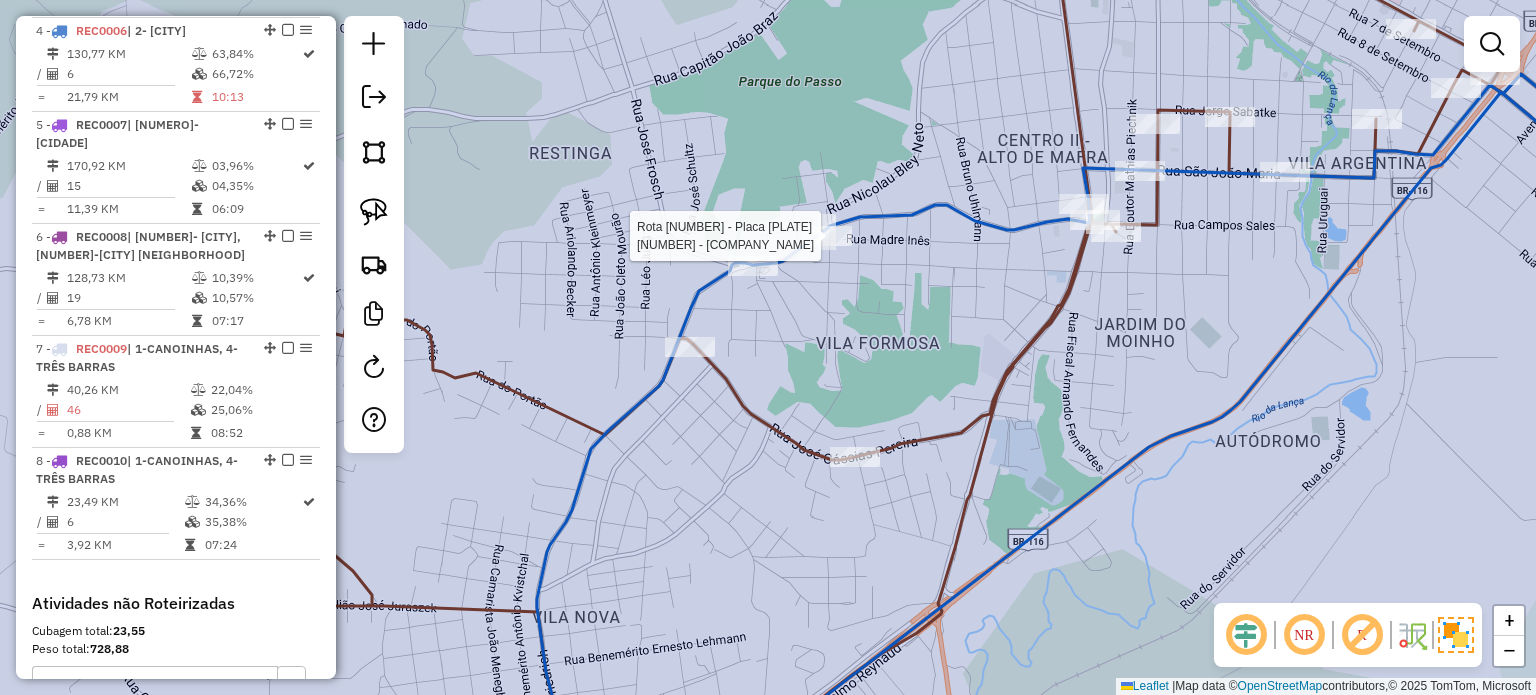 select on "*********" 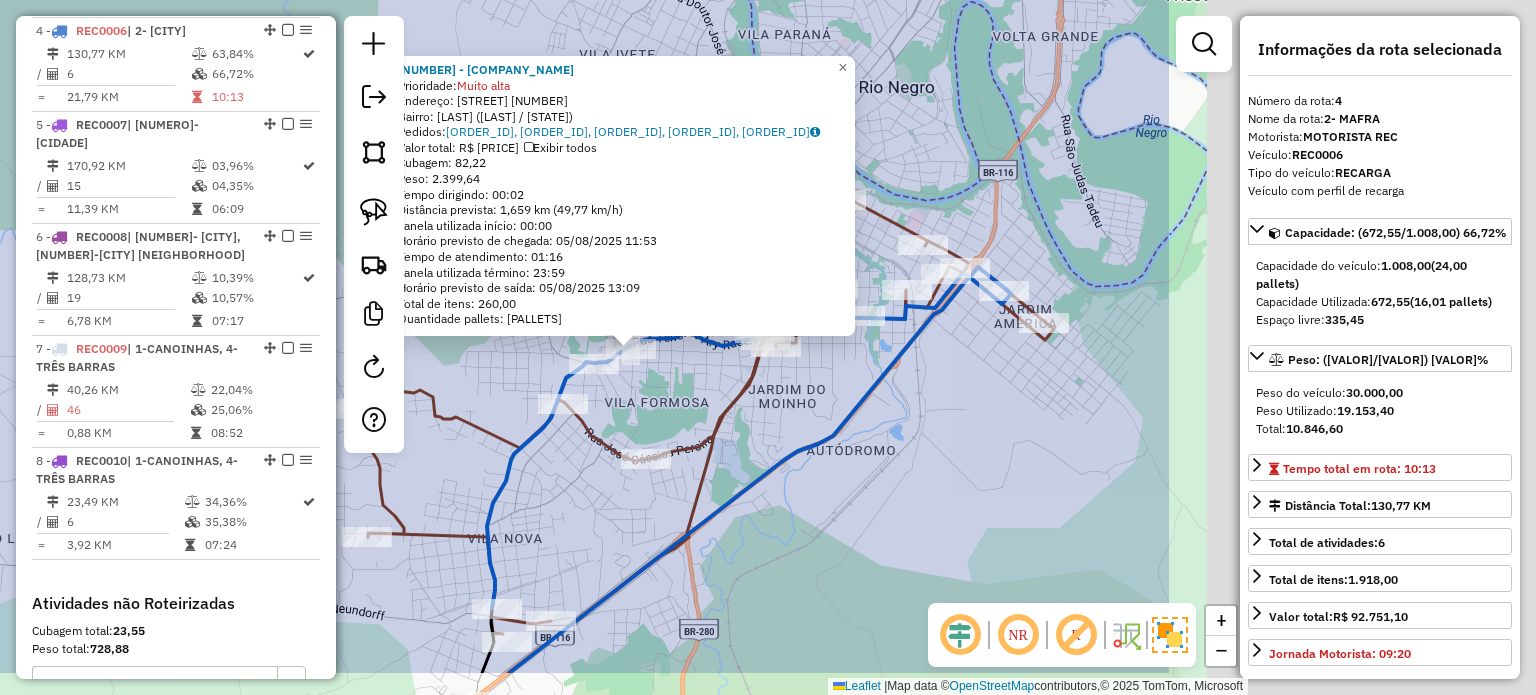 drag, startPoint x: 1152, startPoint y: 482, endPoint x: 674, endPoint y: 392, distance: 486.39902 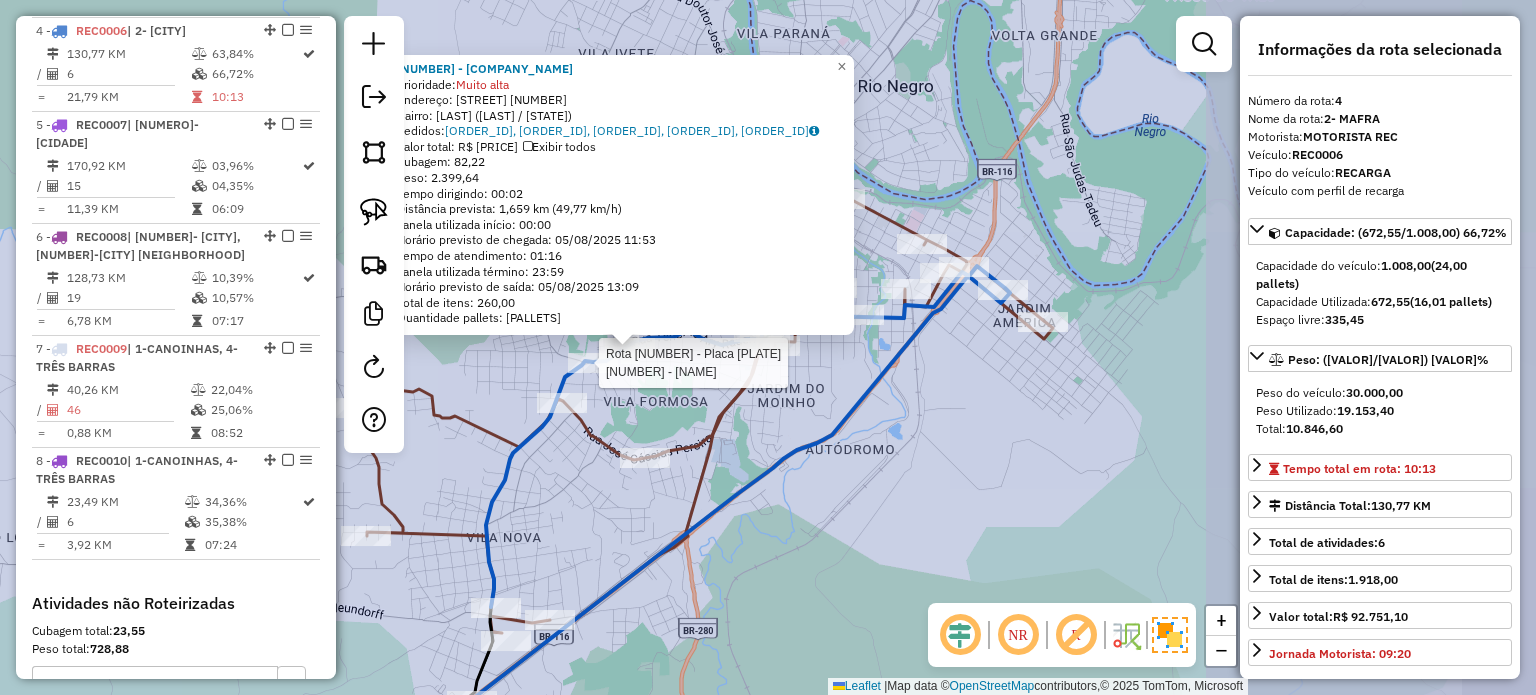 click 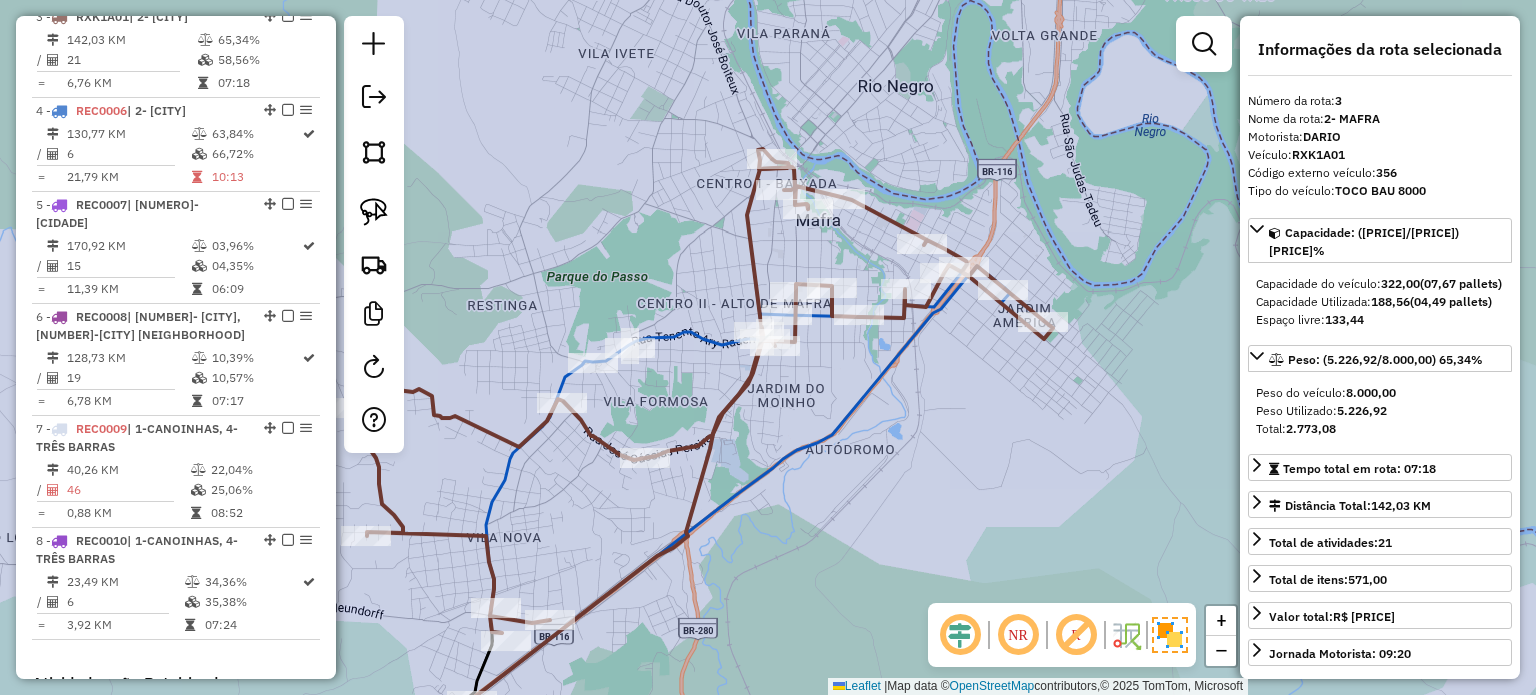 drag, startPoint x: 893, startPoint y: 422, endPoint x: 927, endPoint y: 437, distance: 37.161808 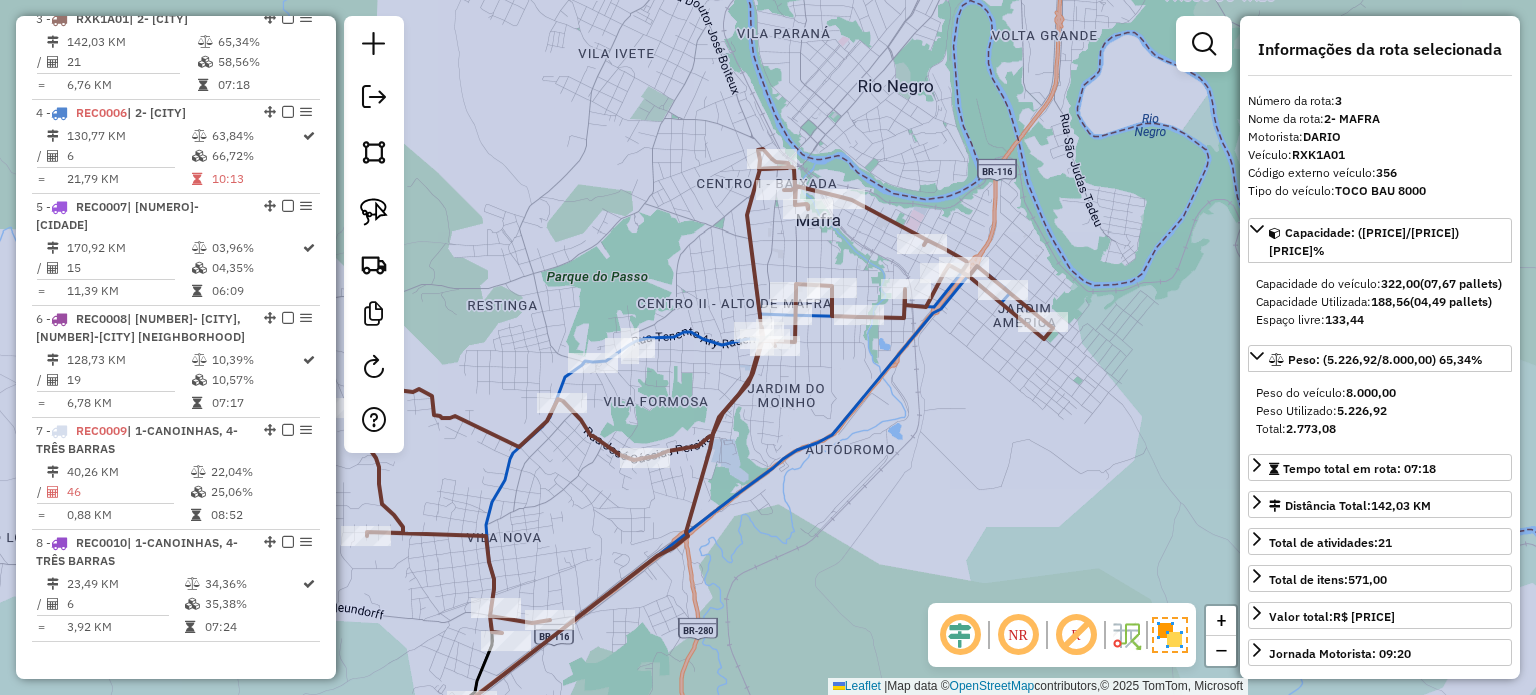 click on "Rota [NUMBER] - Placa REC[NUMBER] [NUMBER] - [NAME] [NUMBER] - [NAME] Prioridade: Muito alta Endereço: [NAME] [NUMBER] Bairro: [NAME] ([CITY] / [SC]) Pedidos: [NUMBER], [NUMBER], [NUMBER], [NUMBER], [NUMBER] Valor total: [CURRENCY] [AMOUNT] Exibir todos Cubagem: [AMOUNT] Peso: [AMOUNT] Tempo dirigindo: [TIME] Distância prevista: [AMOUNT] km ([AMOUNT] km/h) Janela utilizada início: [TIME] Horário previsto de chegada: [DATE] [TIME] Tempo de atendimento: [TIME] Janela utilizada término: [TIME] Horário previsto de saída: [DATE] [TIME] Total de itens: [AMOUNT] Quantidade pallets: [AMOUNT] × Janela de atendimento Grade de atendimento Capacidade Transportadoras Veículos Cliente Pedidos Rotas Selecione os dias de semana para filtrar as janelas de atendimento Seg Ter Qua Qui Sex Sáb Dom Informe o período da janela de atendimento: De: Até: Filtrar exatamente a janela do cliente Considerar janela de atendimento padrão Seg Ter Qua Qui Sex Sáb Dom De:" 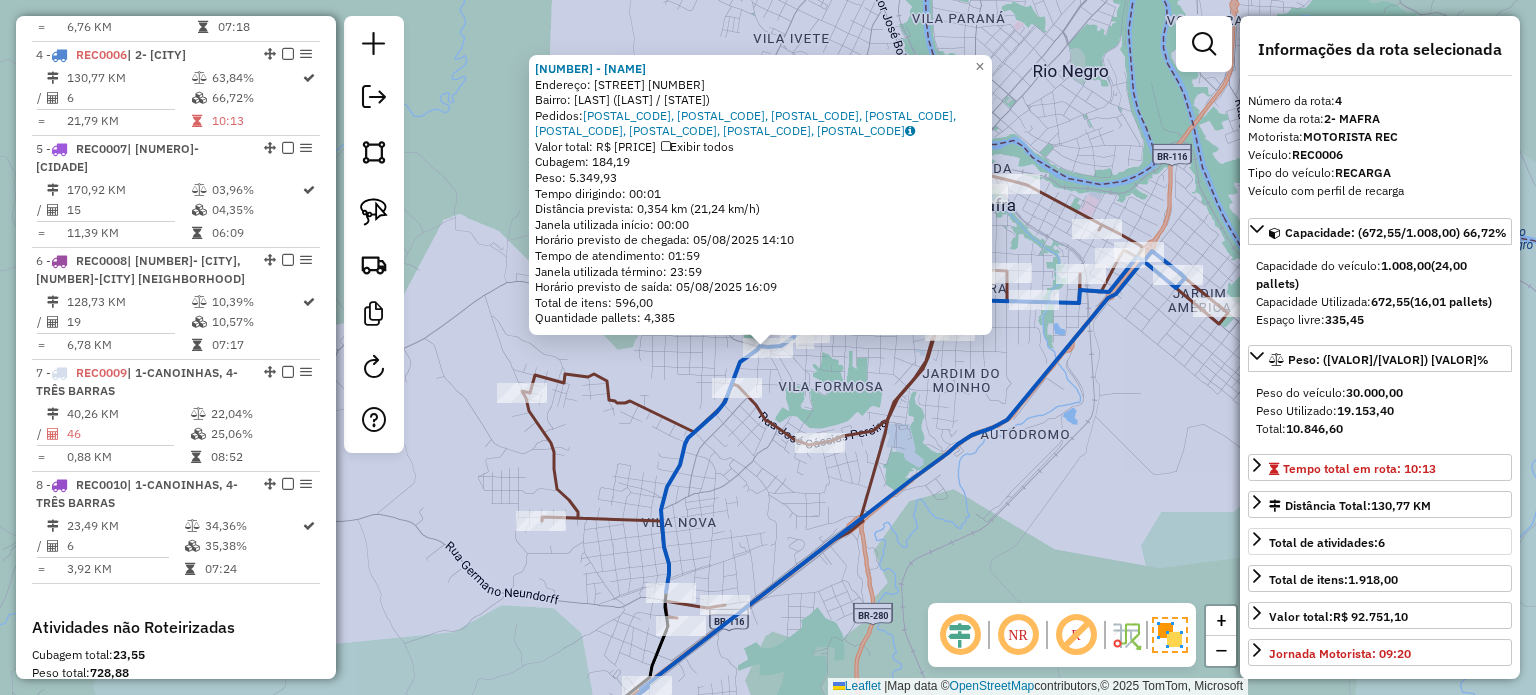 scroll, scrollTop: 1108, scrollLeft: 0, axis: vertical 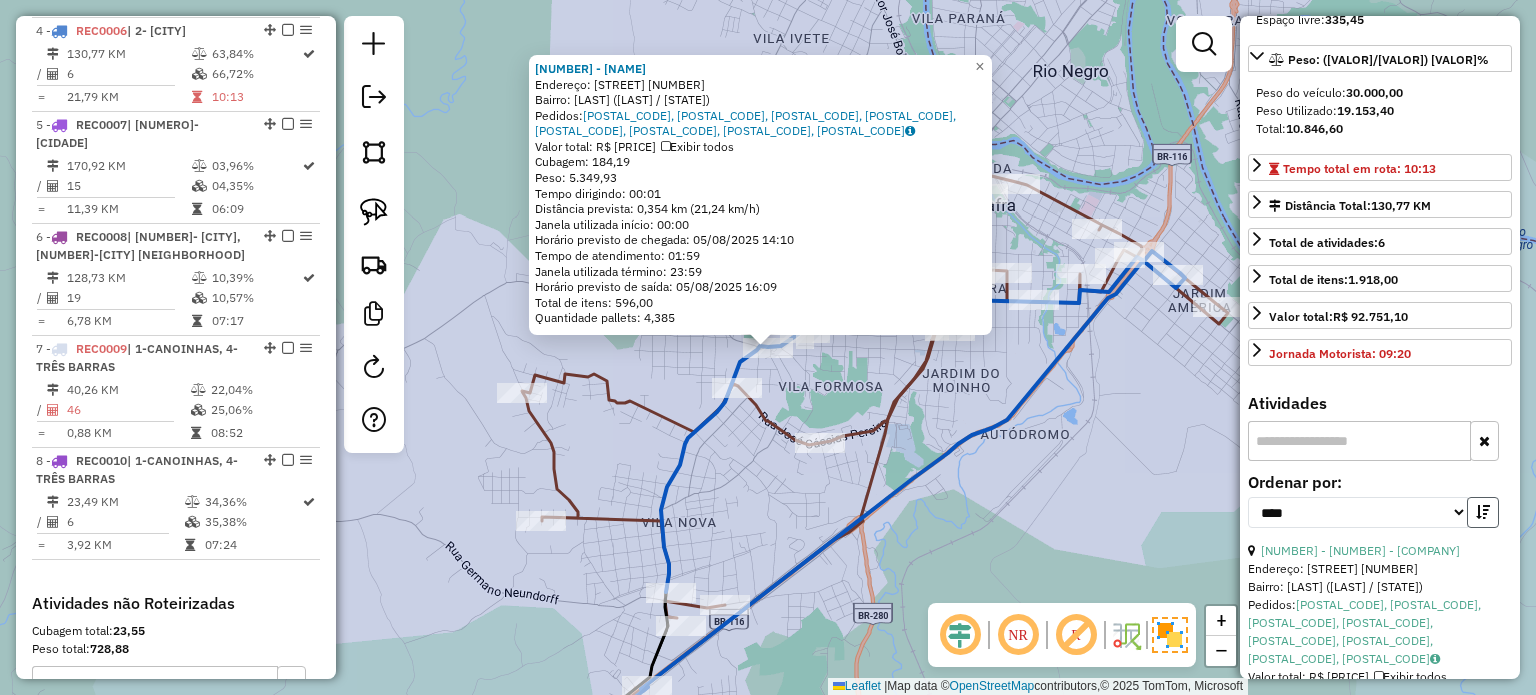click at bounding box center (1483, 512) 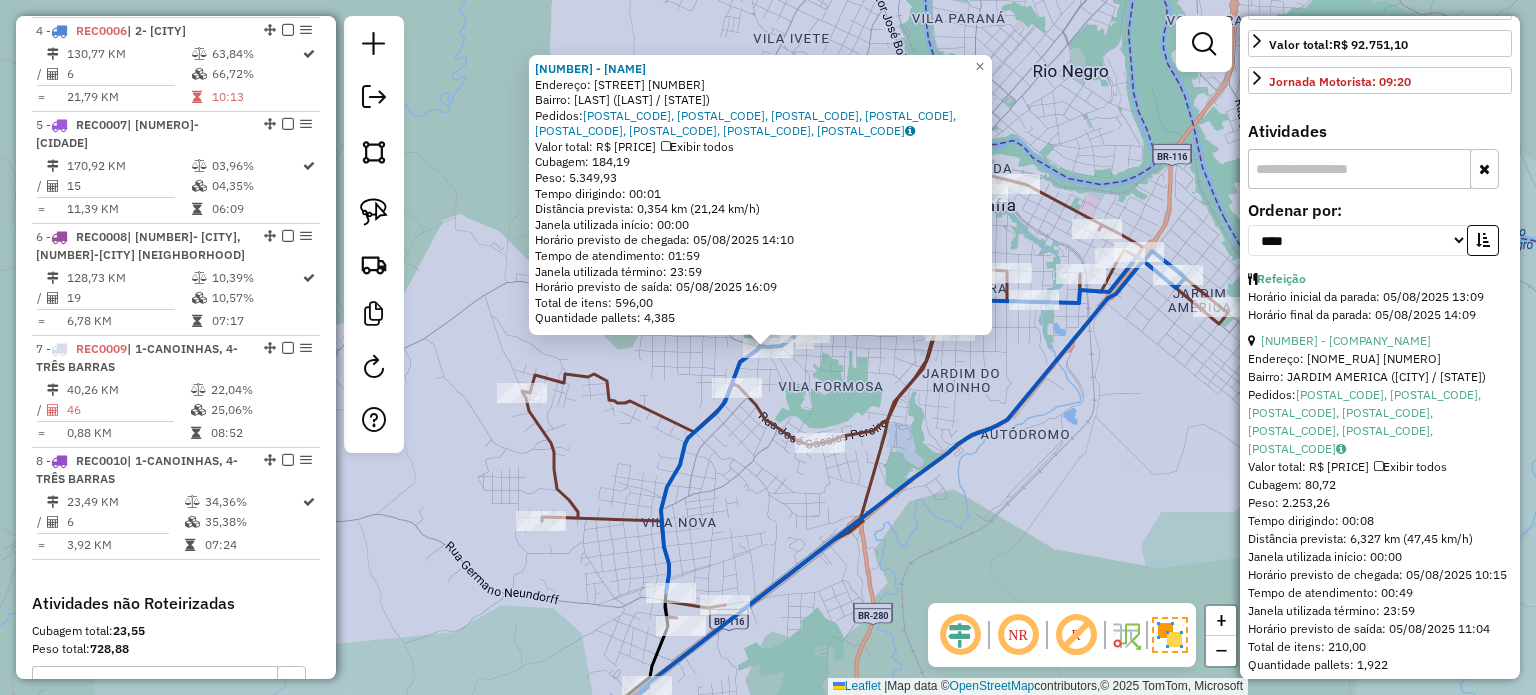 scroll, scrollTop: 600, scrollLeft: 0, axis: vertical 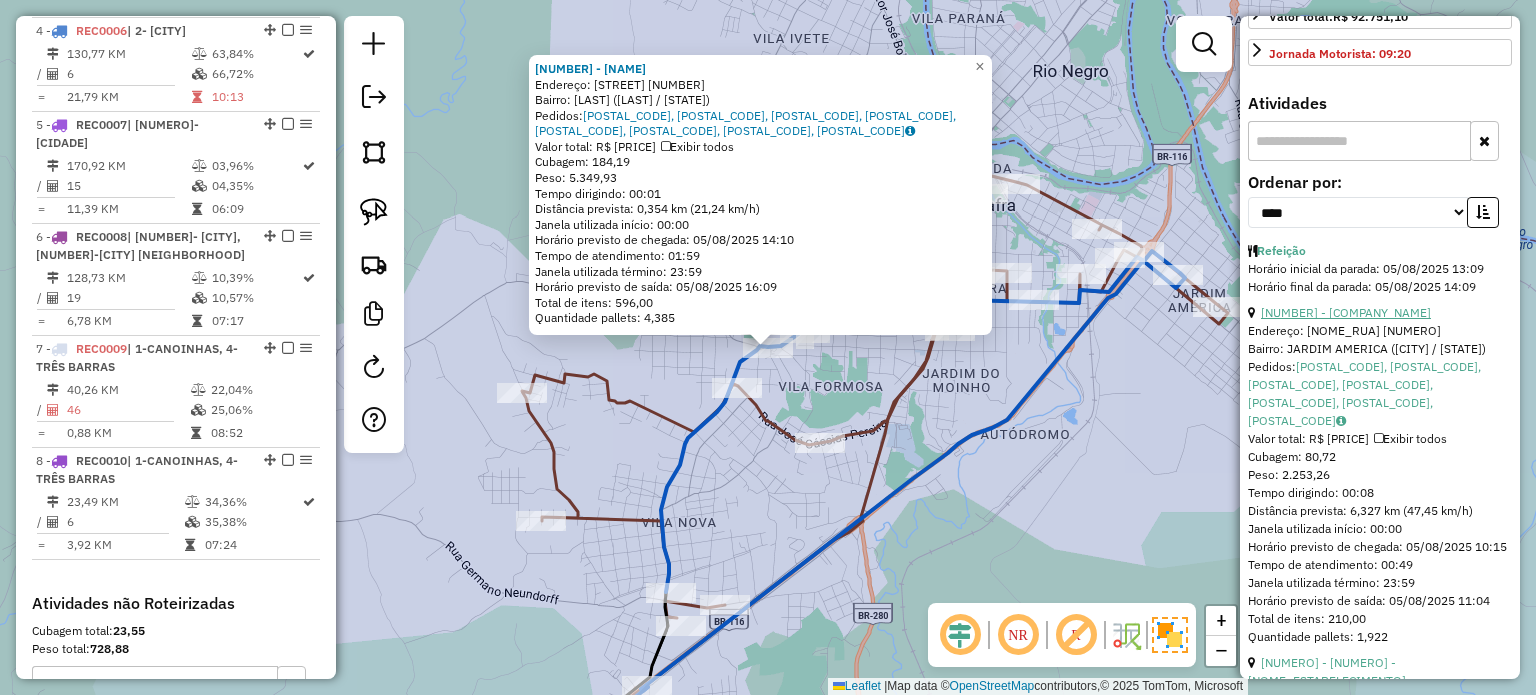 click on "[NUMBER] - [COMPANY_NAME]" at bounding box center [1346, 312] 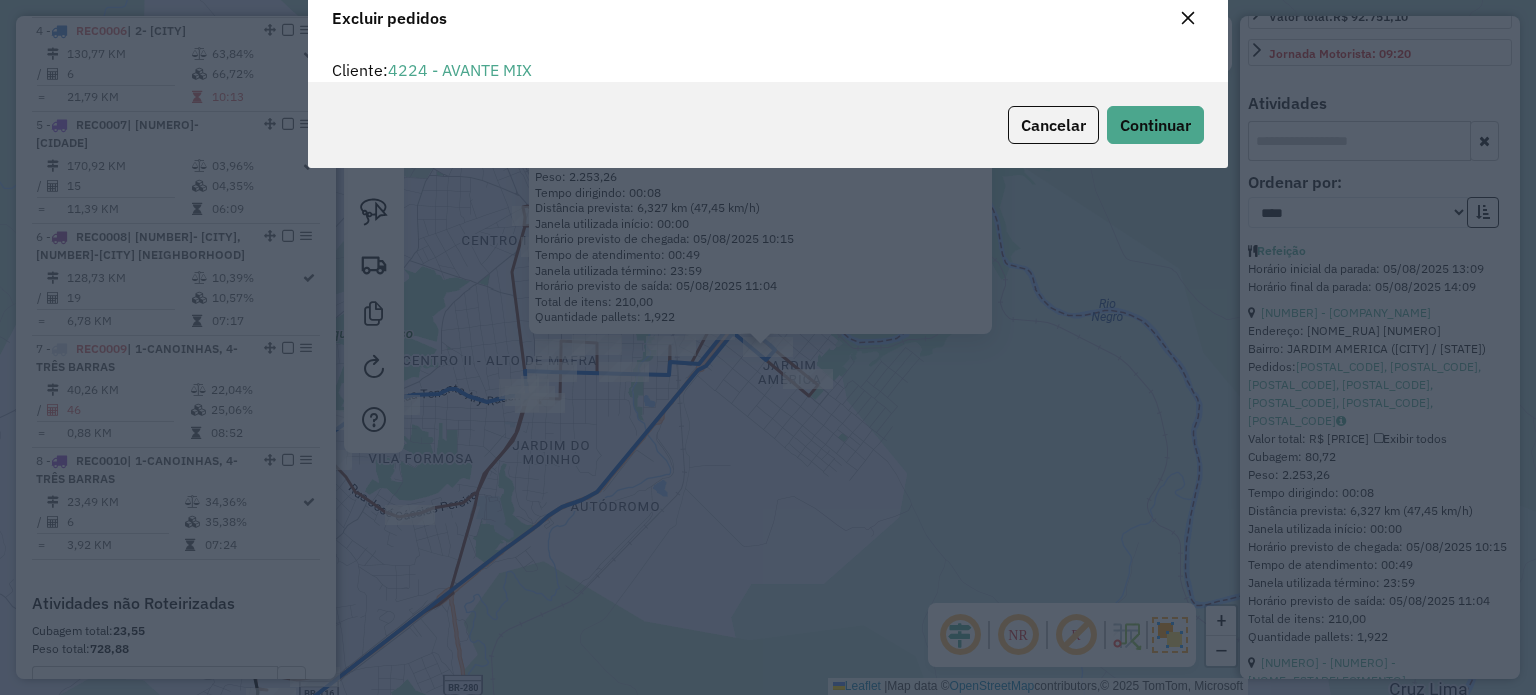 scroll, scrollTop: 69, scrollLeft: 0, axis: vertical 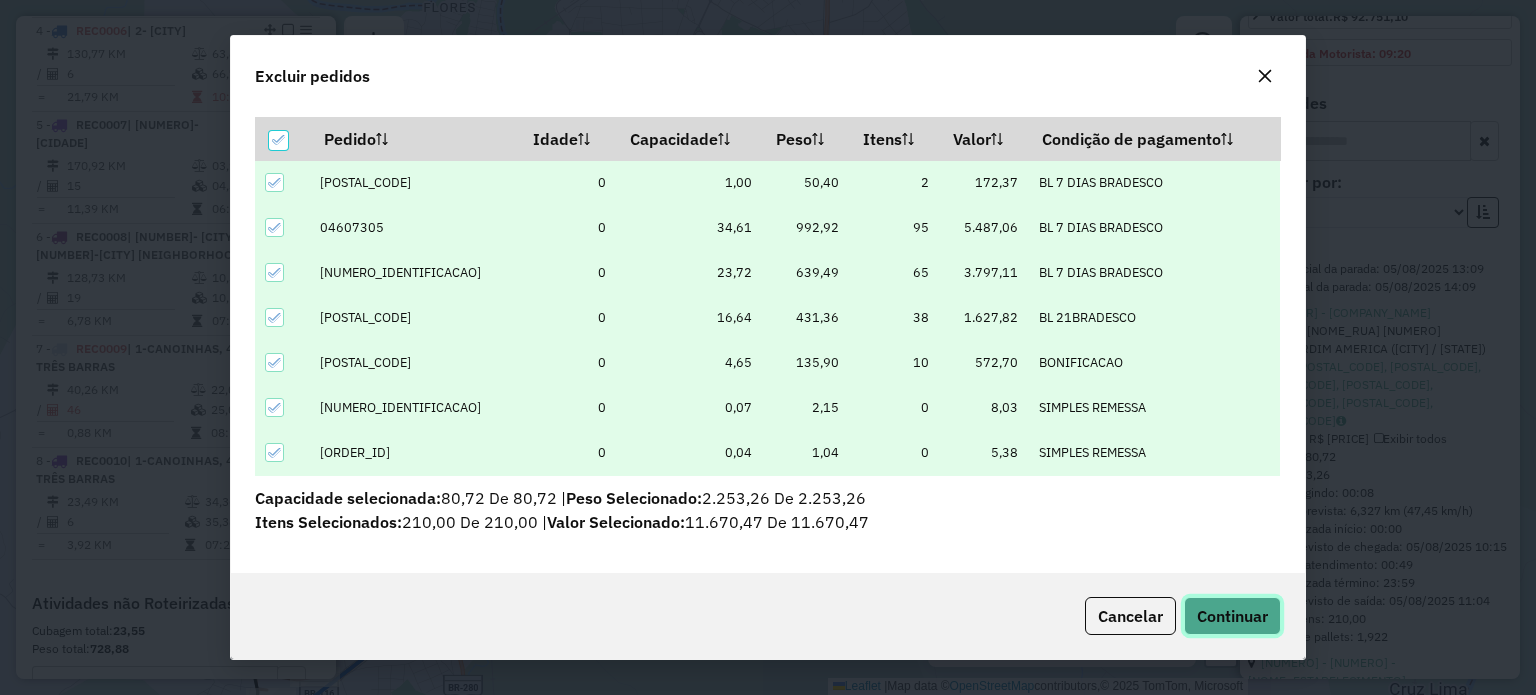 click on "Continuar" 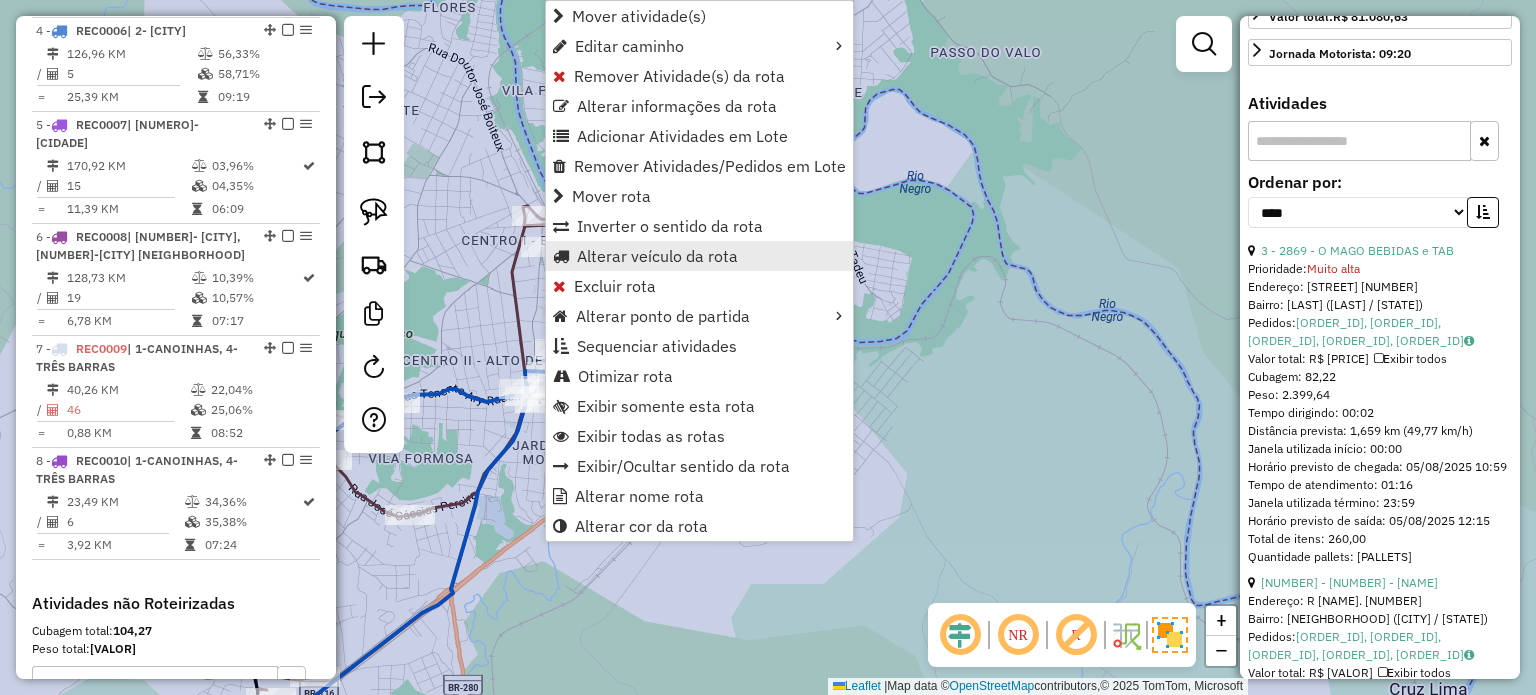 click on "Alterar veículo da rota" at bounding box center (657, 256) 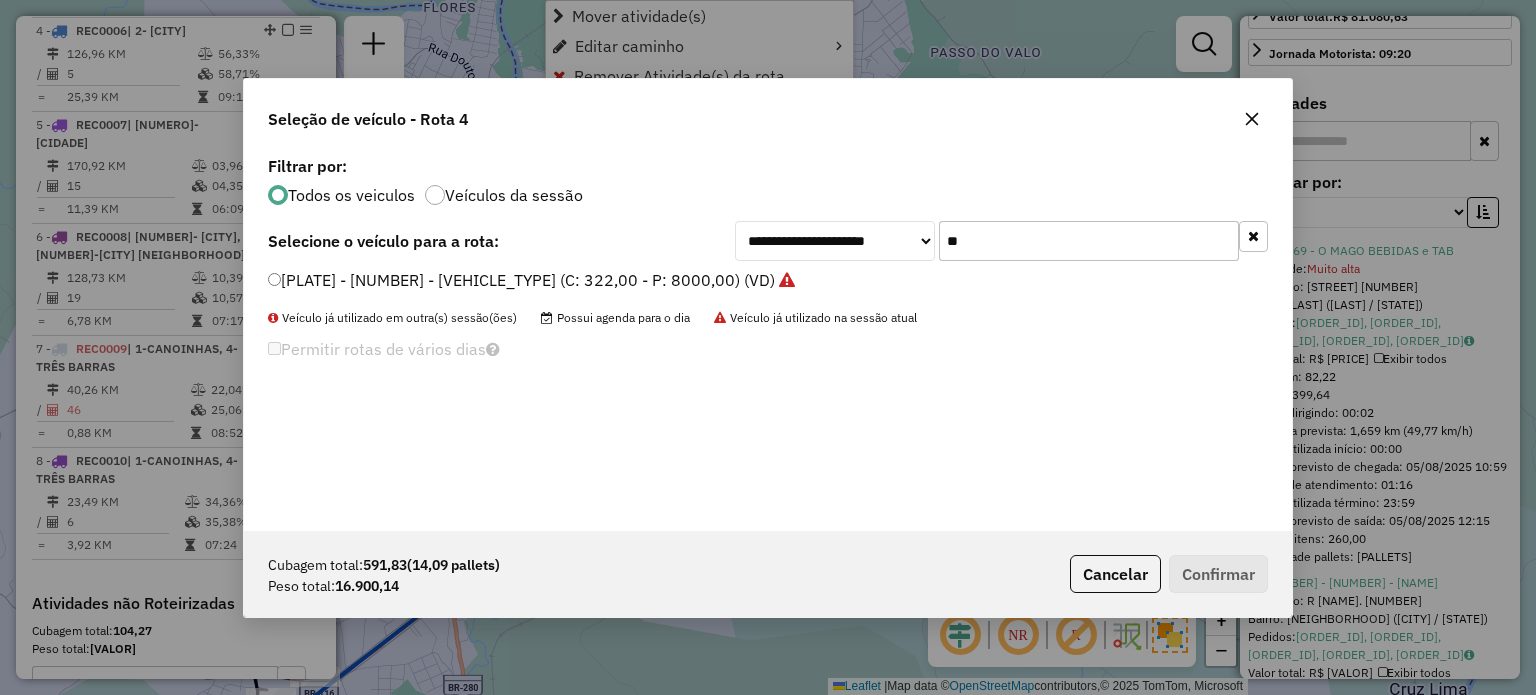 scroll, scrollTop: 10, scrollLeft: 6, axis: both 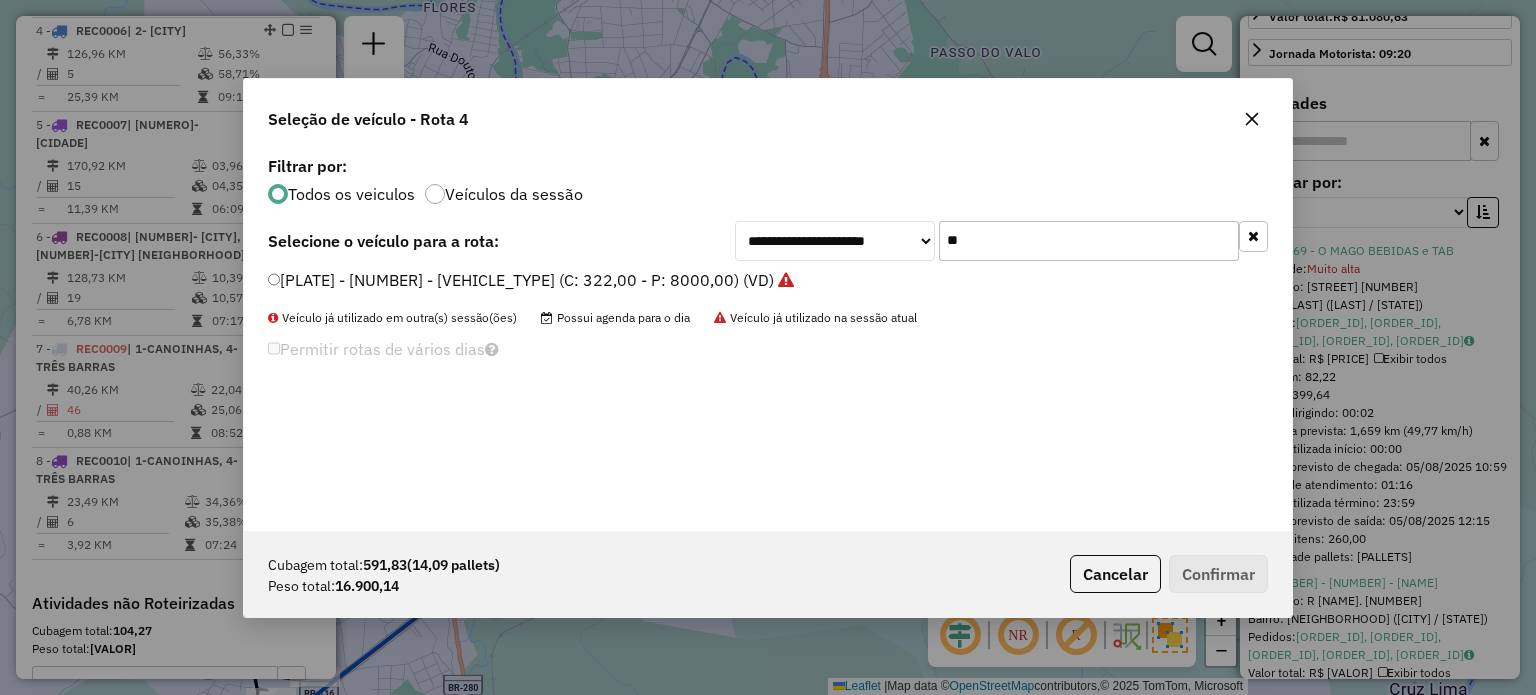 drag, startPoint x: 968, startPoint y: 240, endPoint x: 904, endPoint y: 239, distance: 64.00781 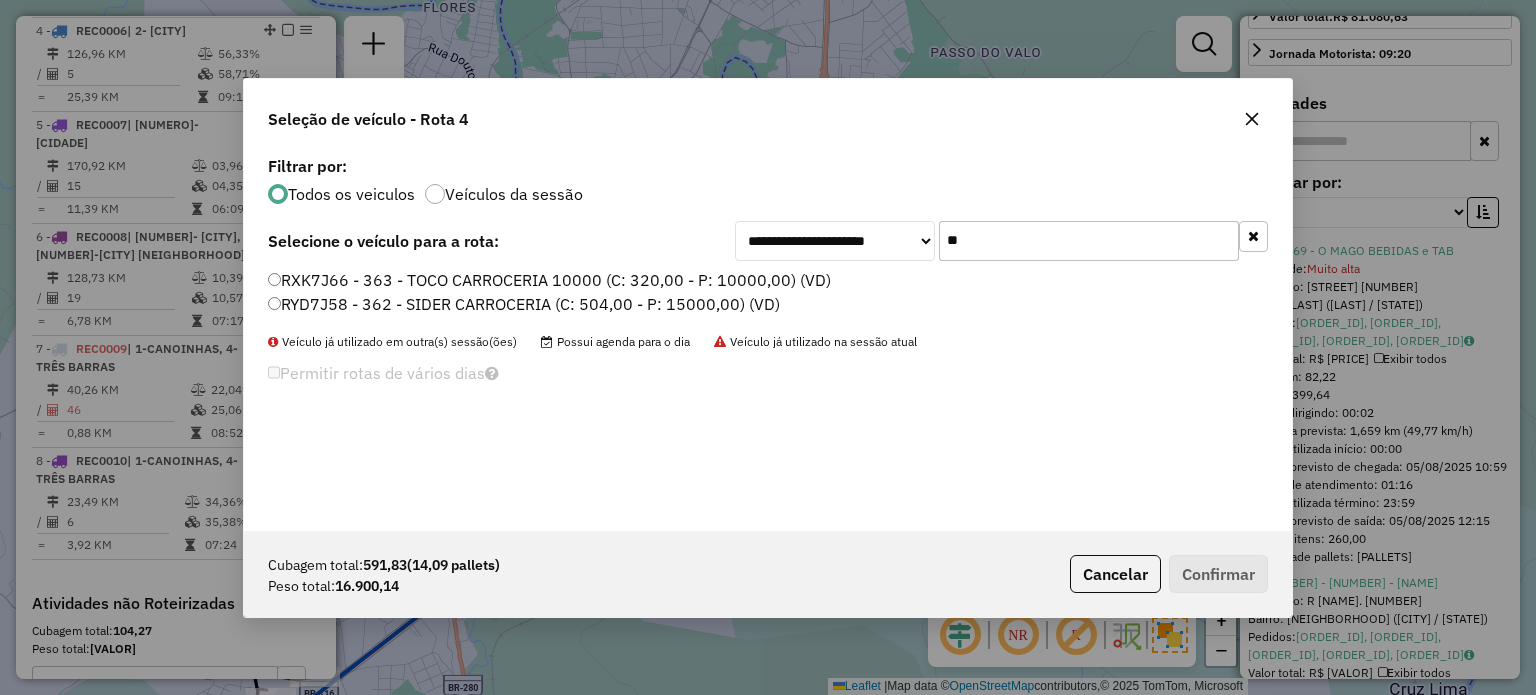 type on "**" 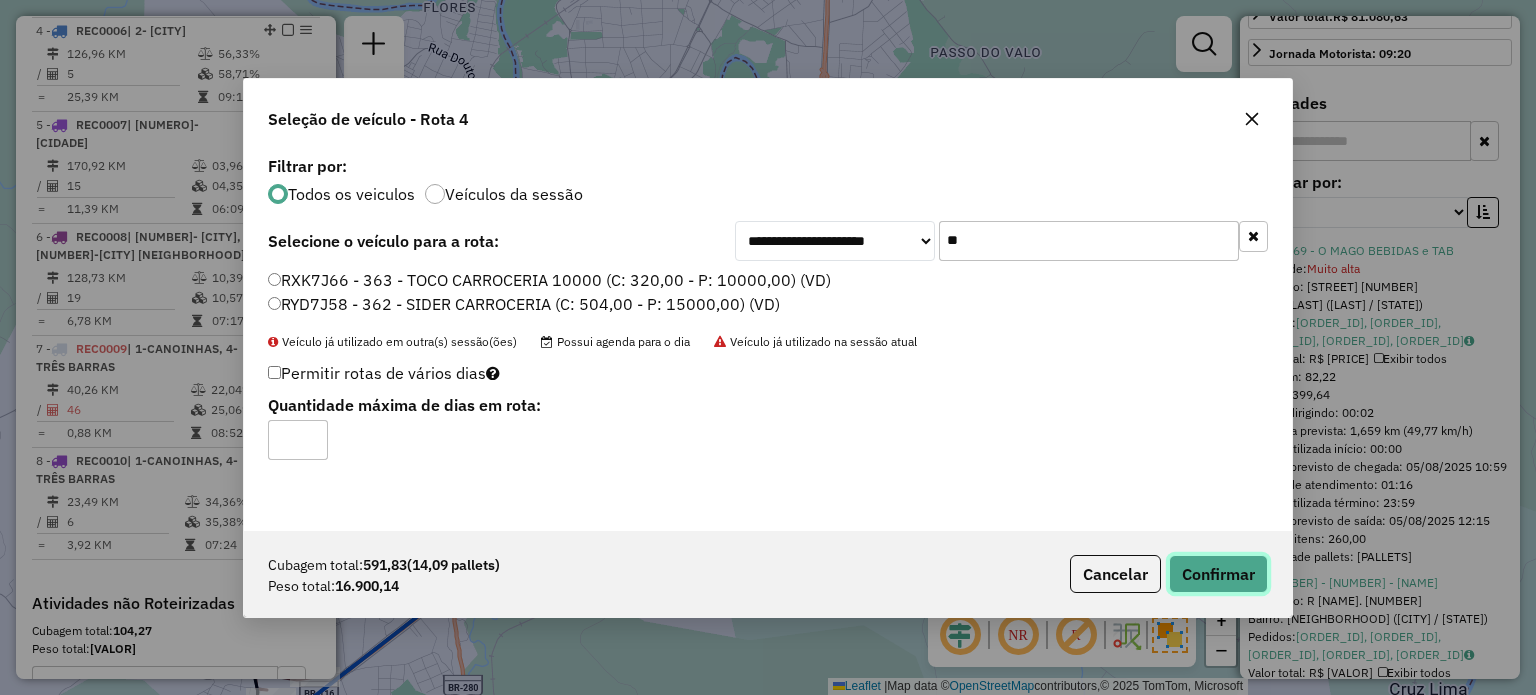 click on "Confirmar" 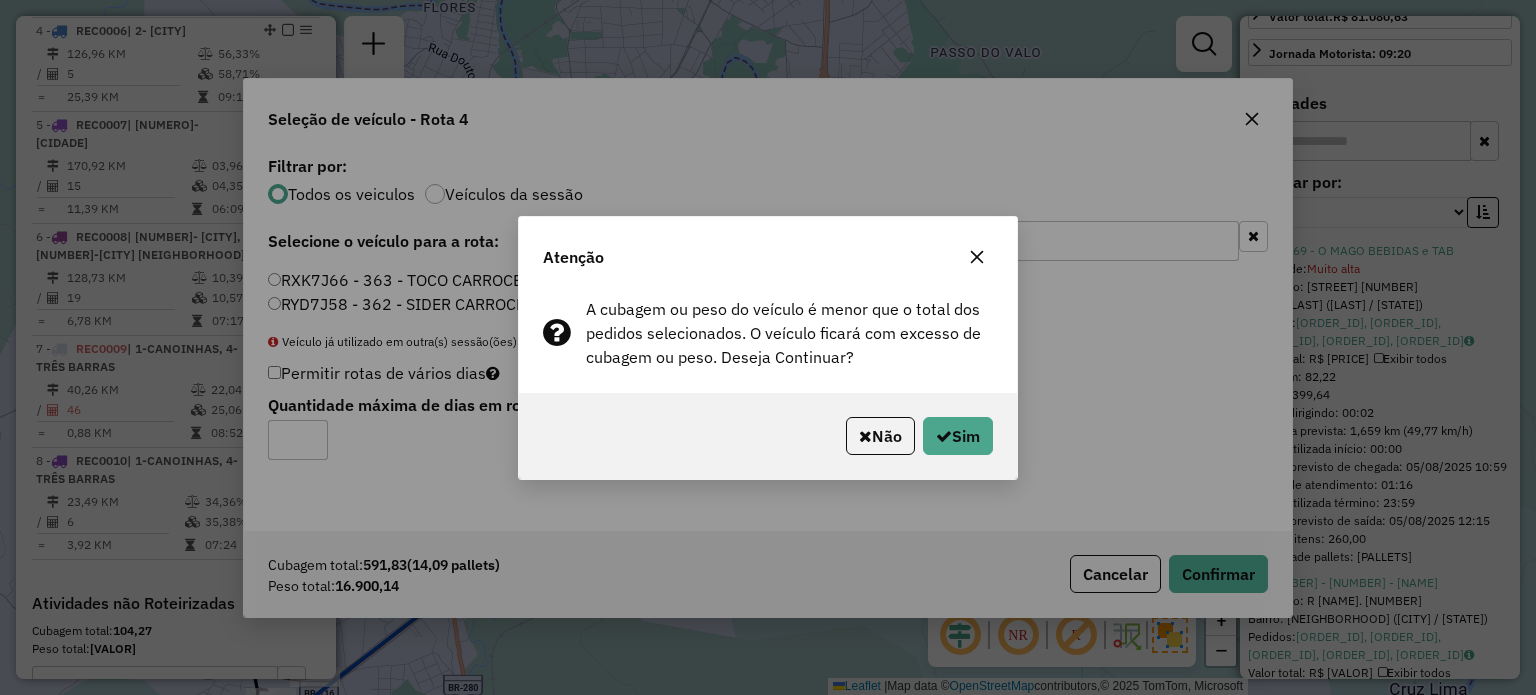click 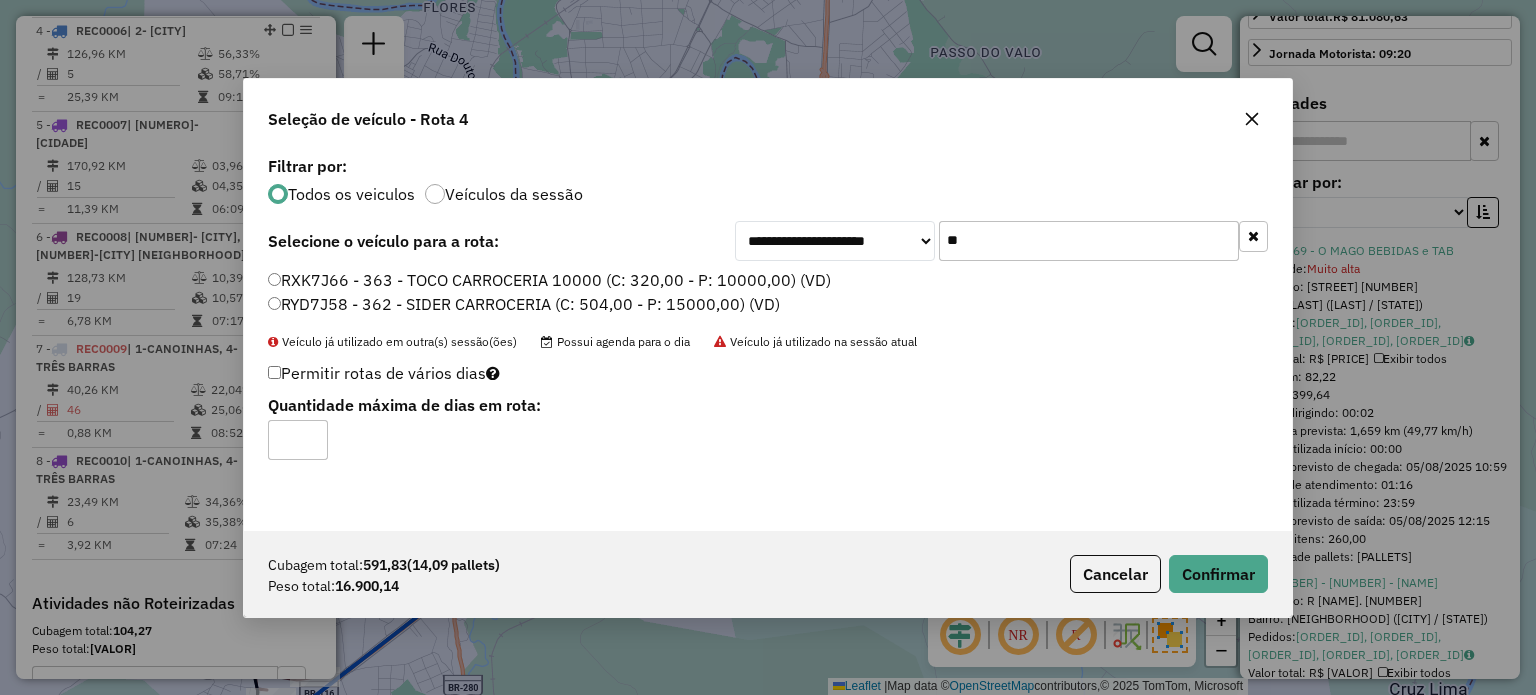 click 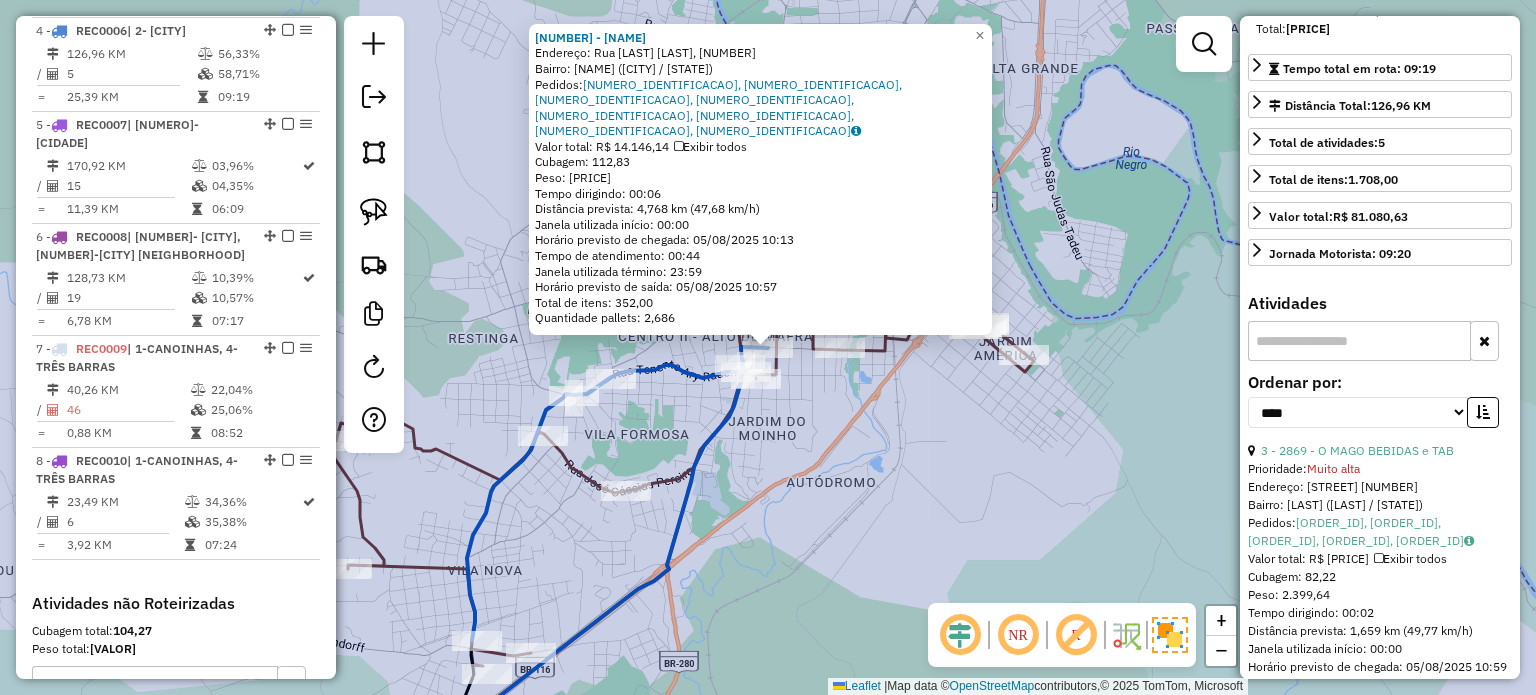 scroll, scrollTop: 600, scrollLeft: 0, axis: vertical 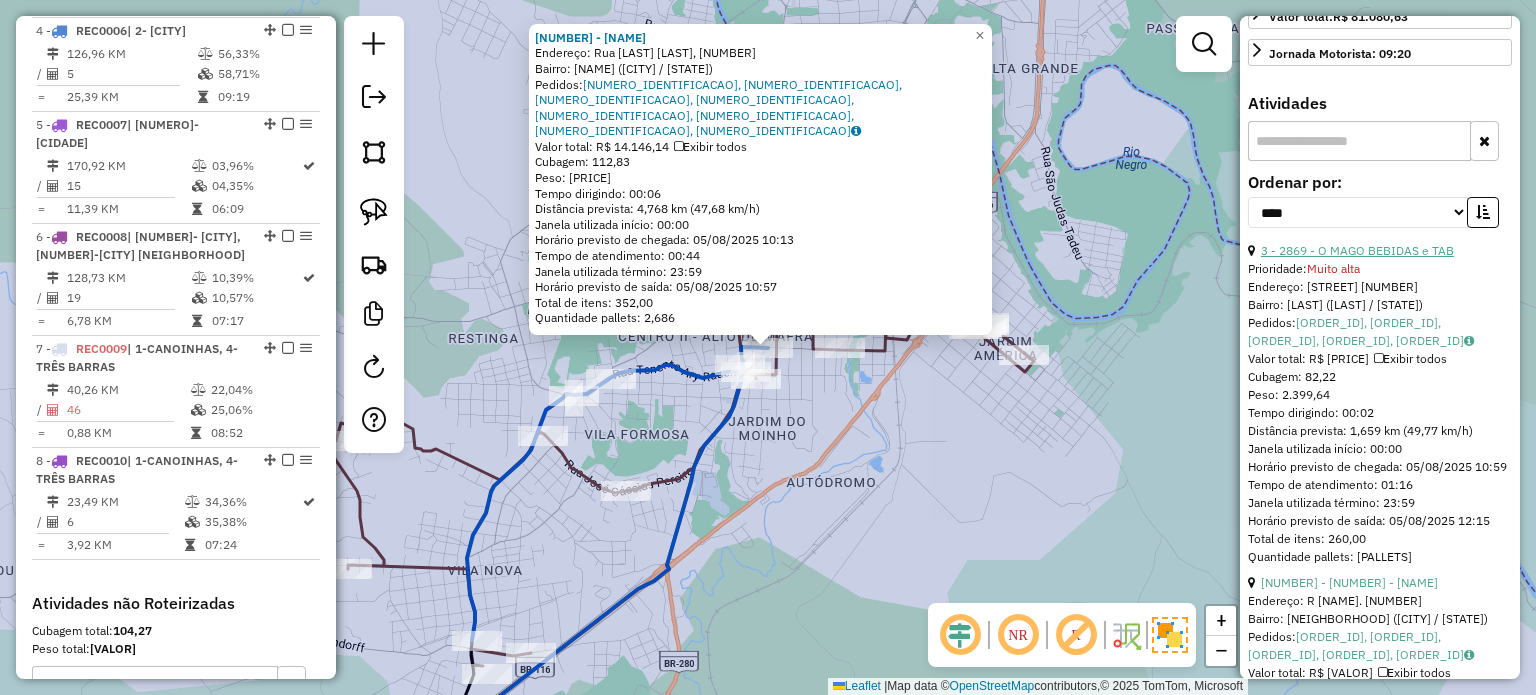 click on "3 - 2869 - O MAGO BEBIDAS e TAB" at bounding box center [1357, 250] 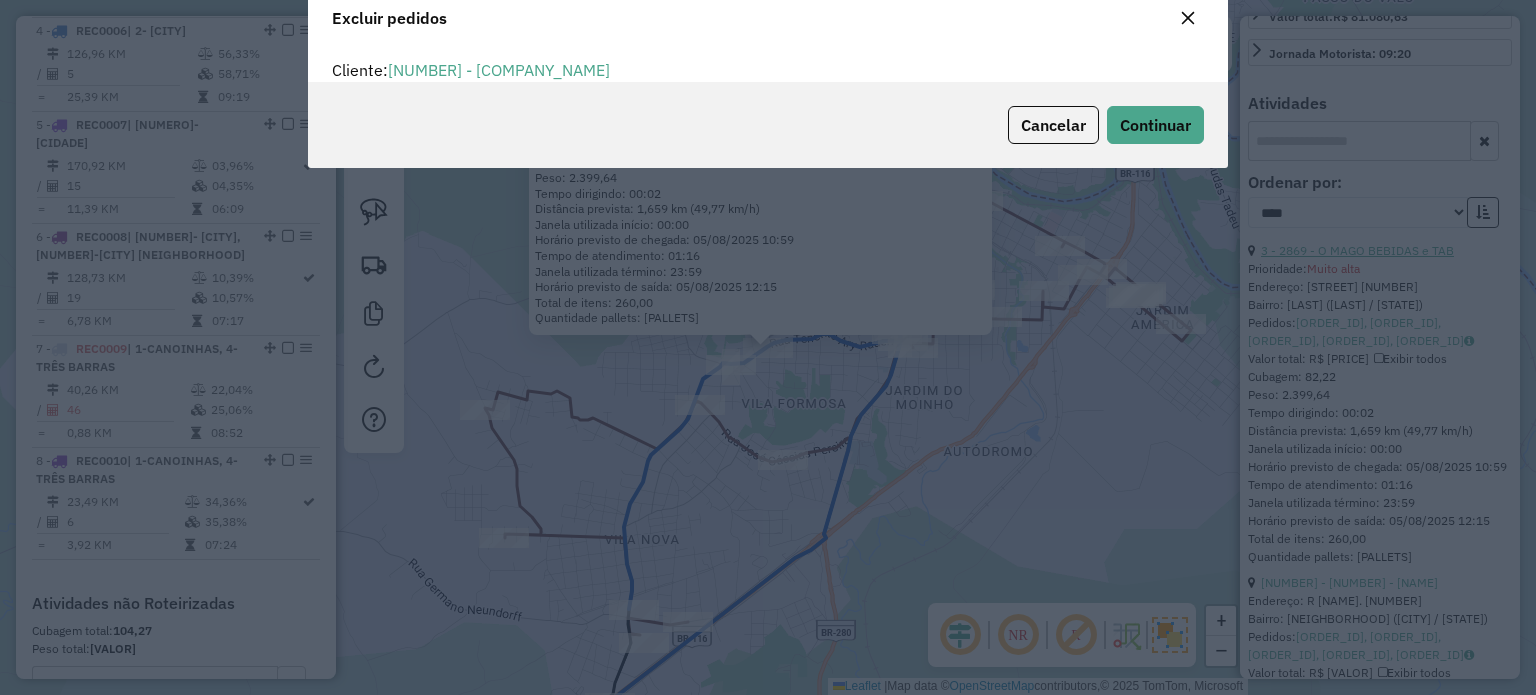scroll, scrollTop: 69, scrollLeft: 0, axis: vertical 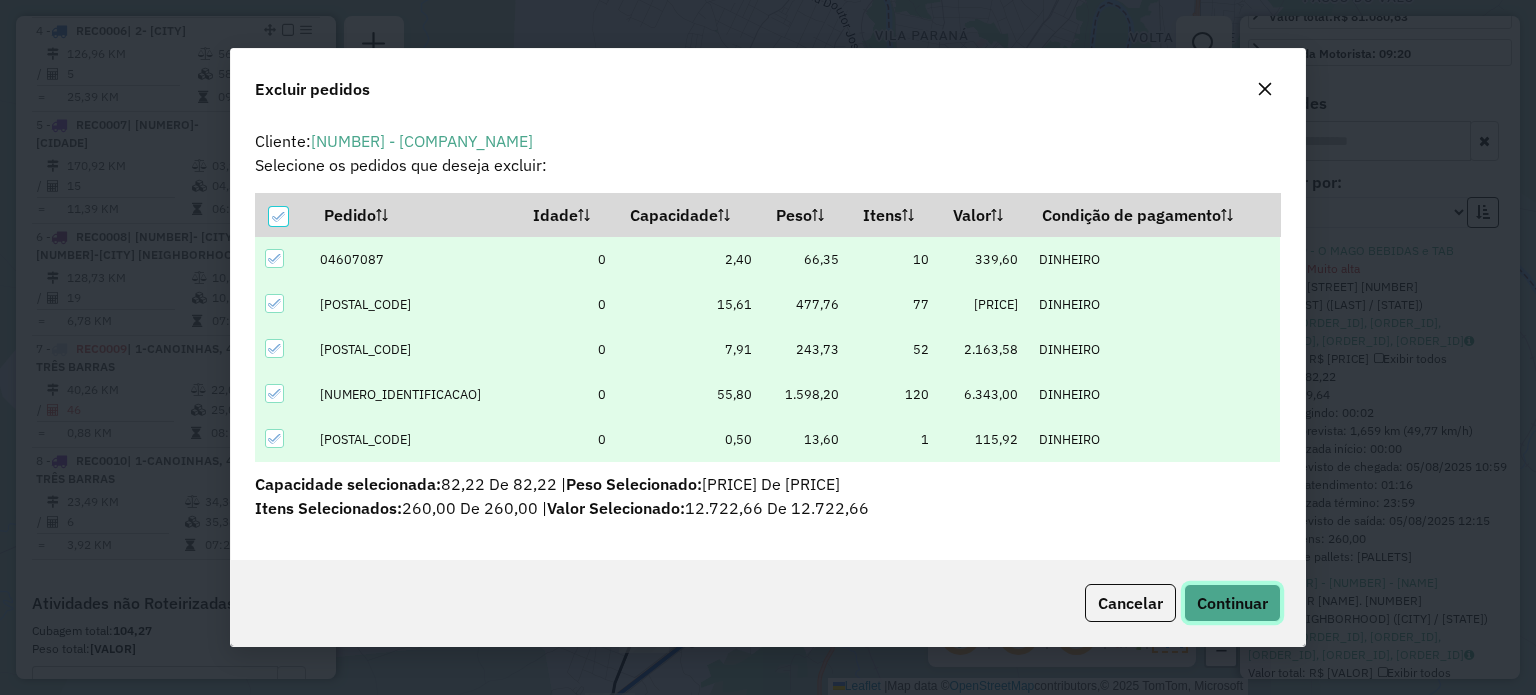 click on "Continuar" 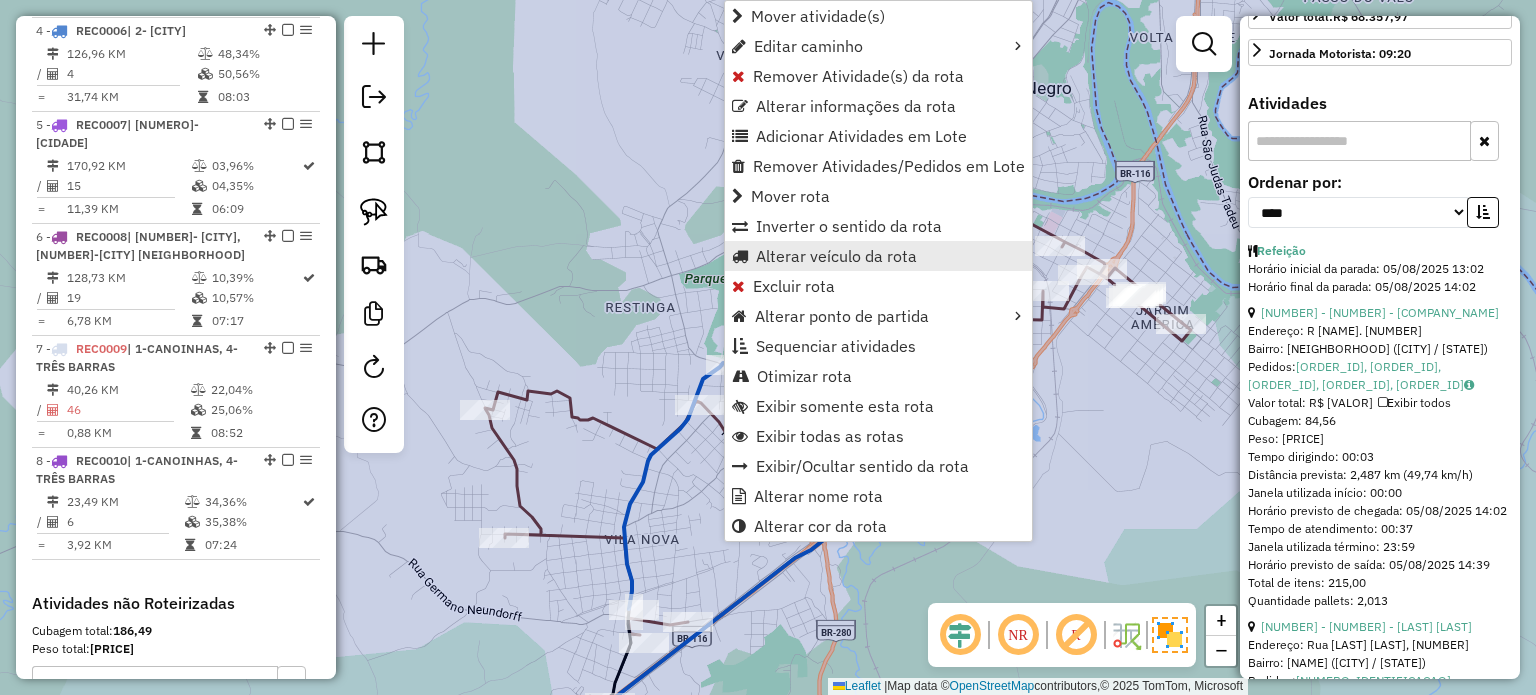 click on "Alterar veículo da rota" at bounding box center (836, 256) 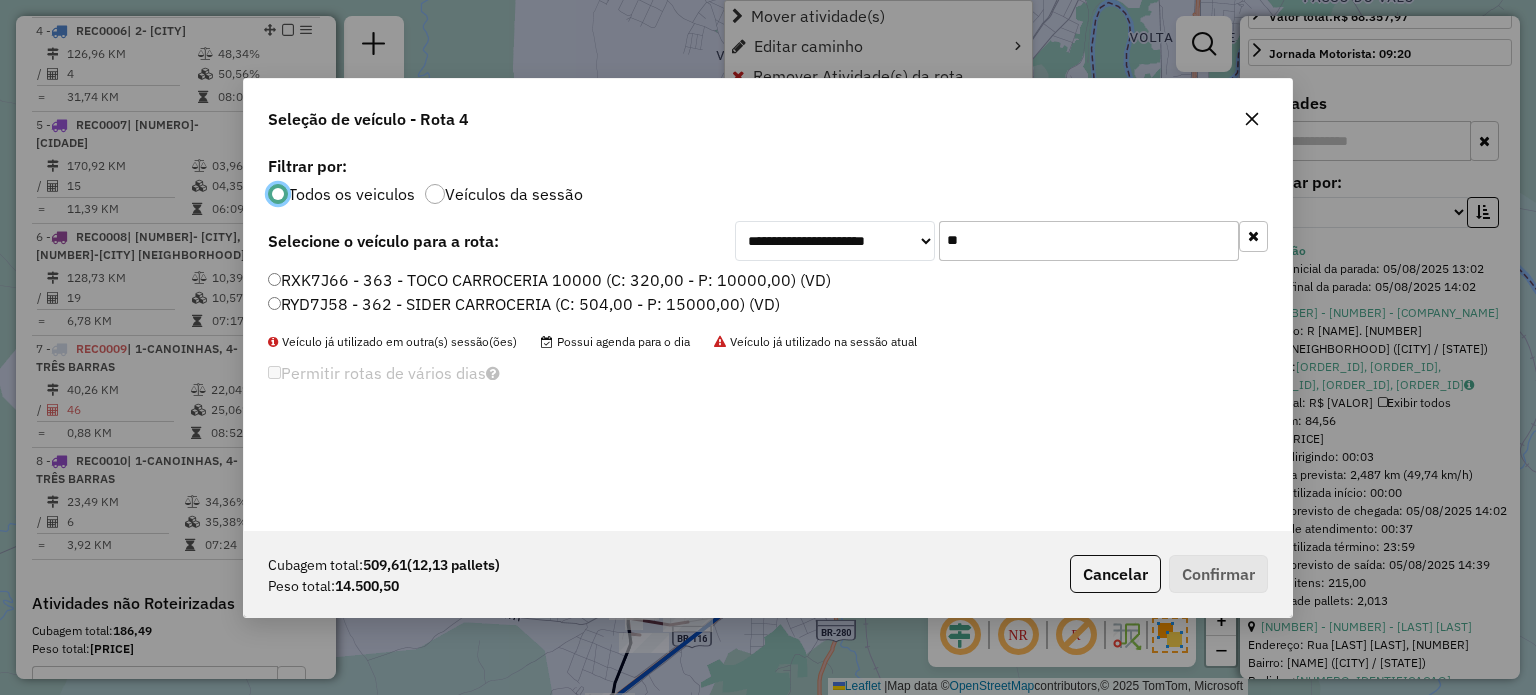 scroll, scrollTop: 10, scrollLeft: 6, axis: both 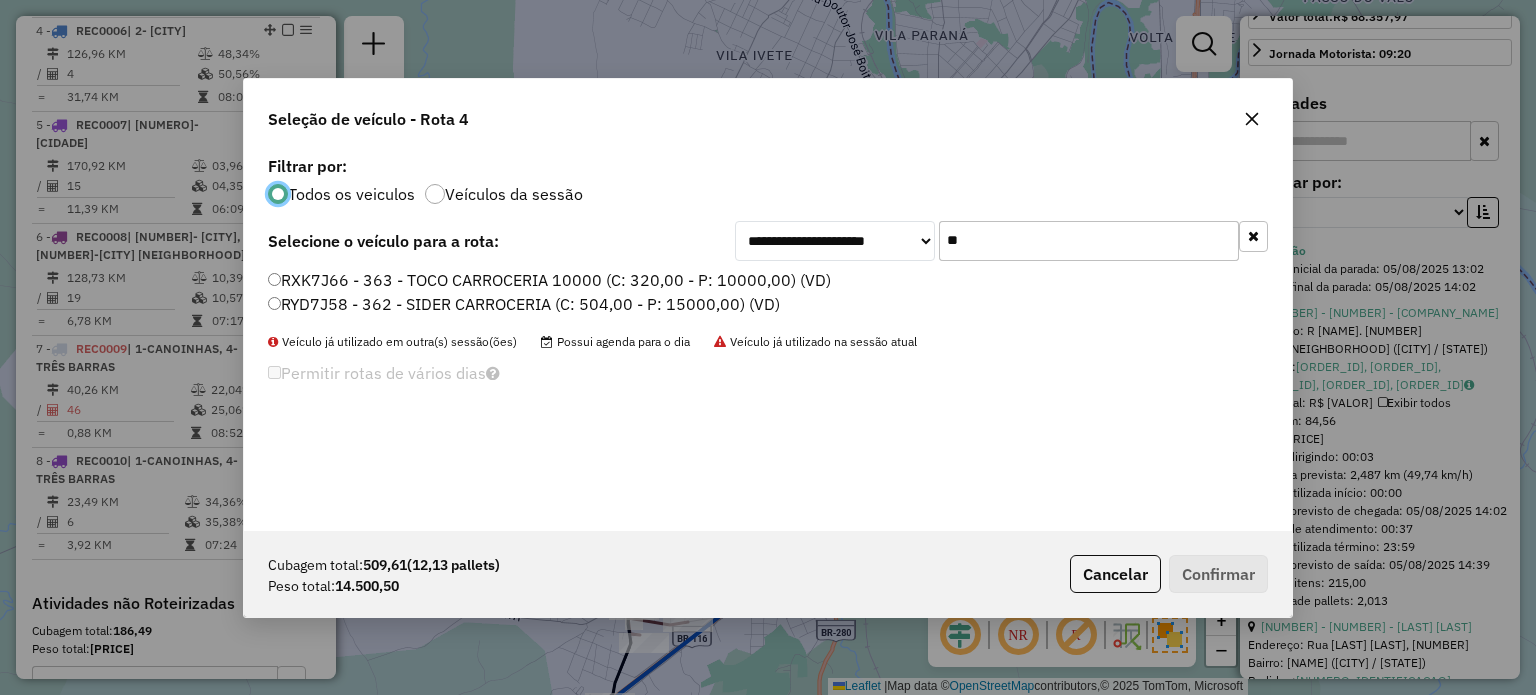 click on "RYD7J58 - 362 - SIDER CARROCERIA (C: 504,00 - P: 15000,00) (VD)" 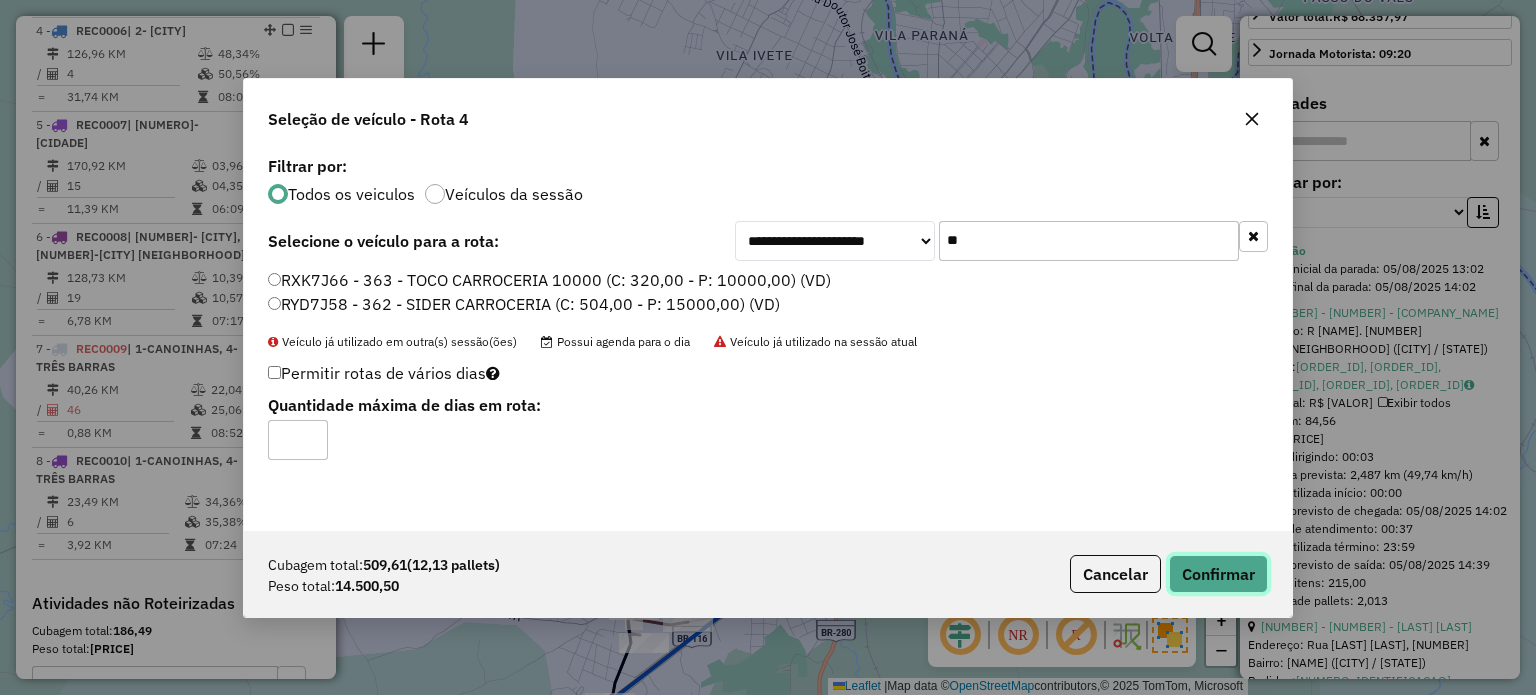 click on "Confirmar" 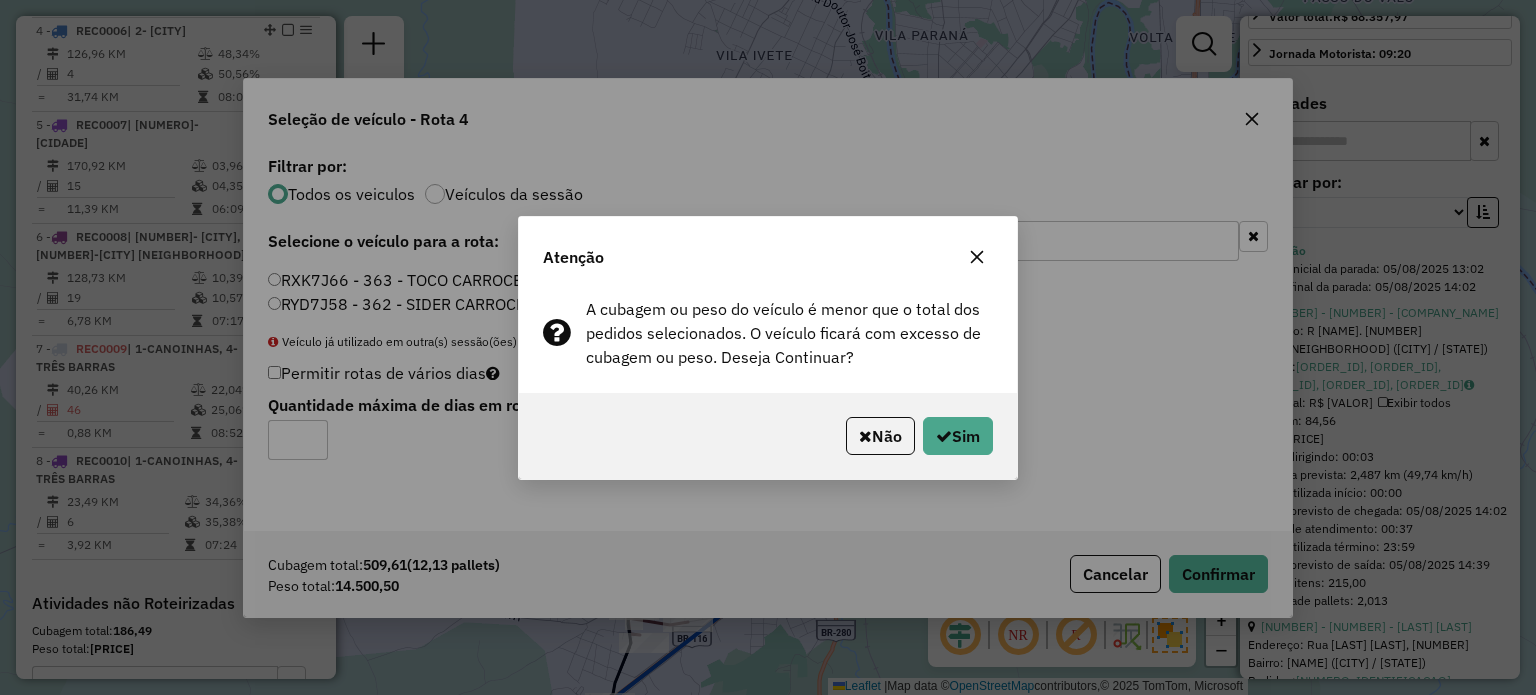 click 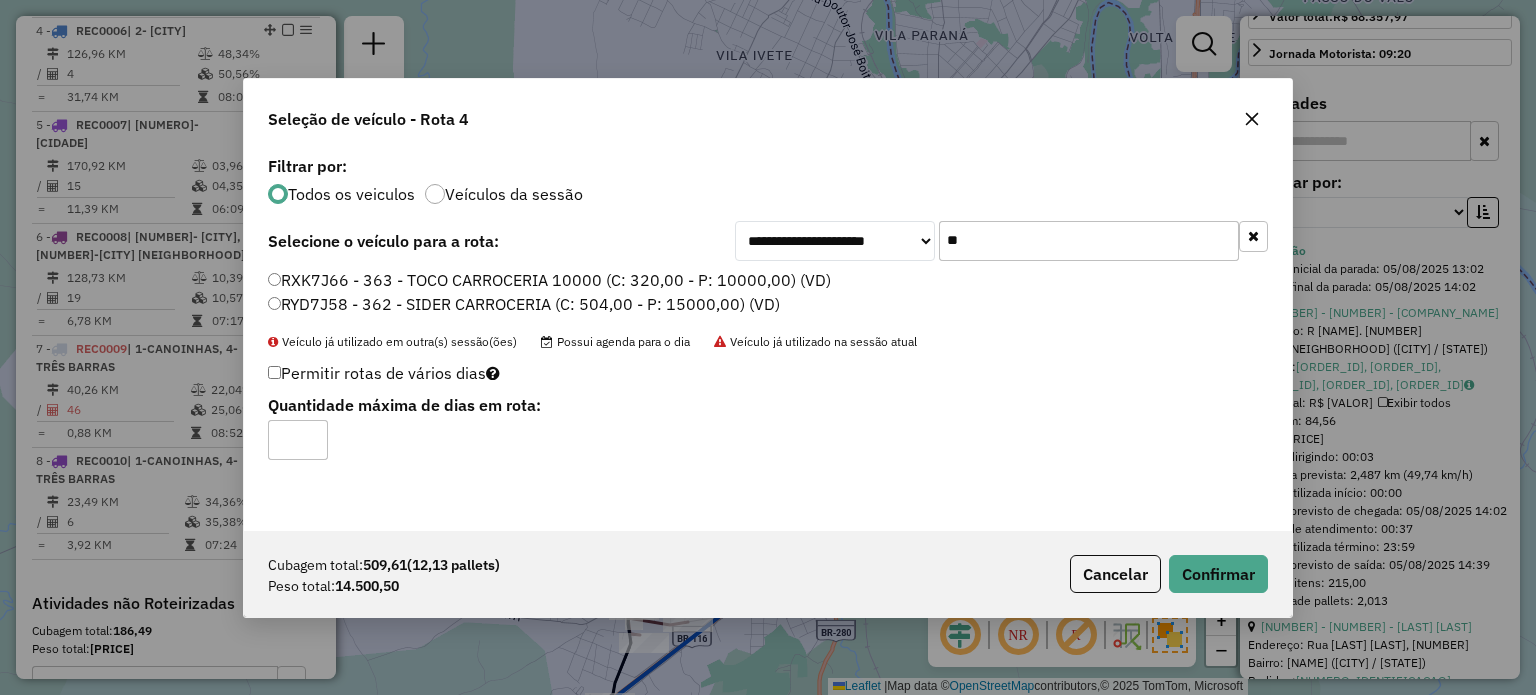 click 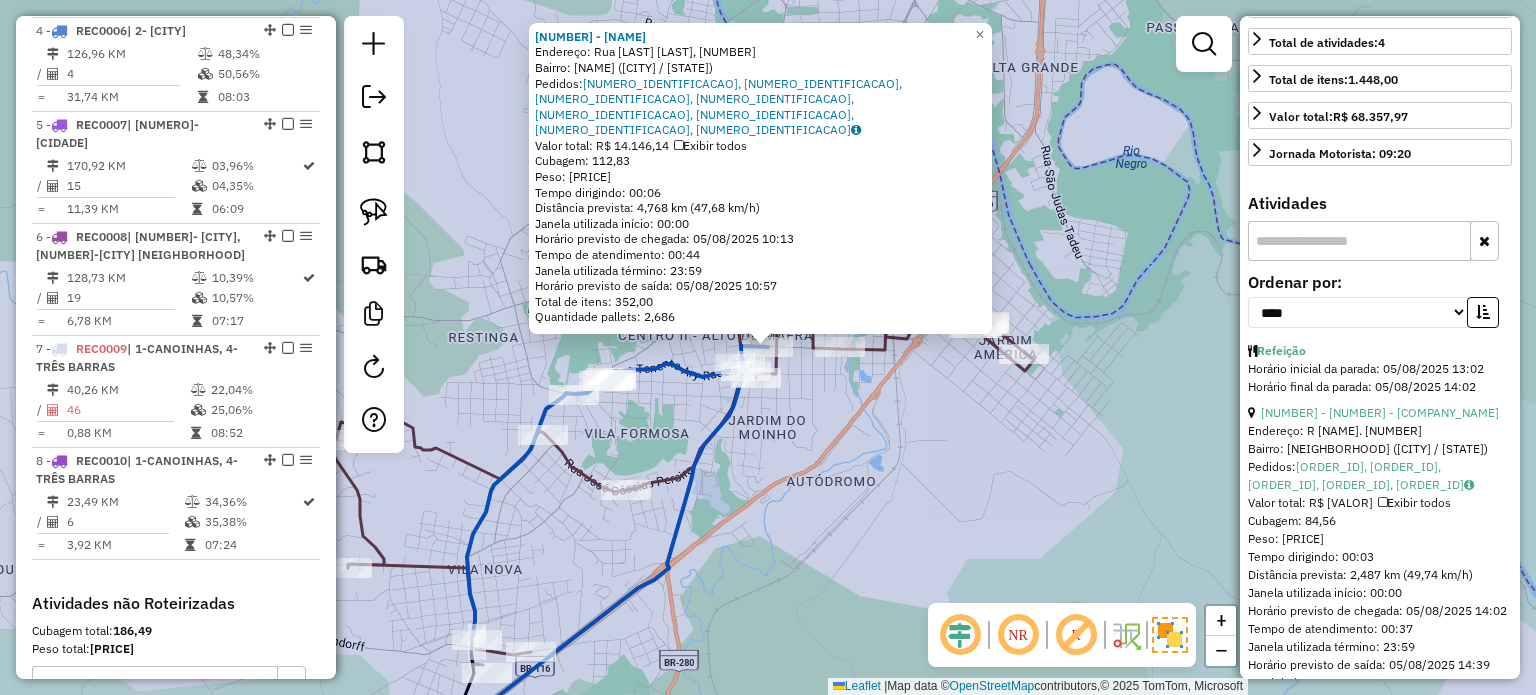 scroll, scrollTop: 600, scrollLeft: 0, axis: vertical 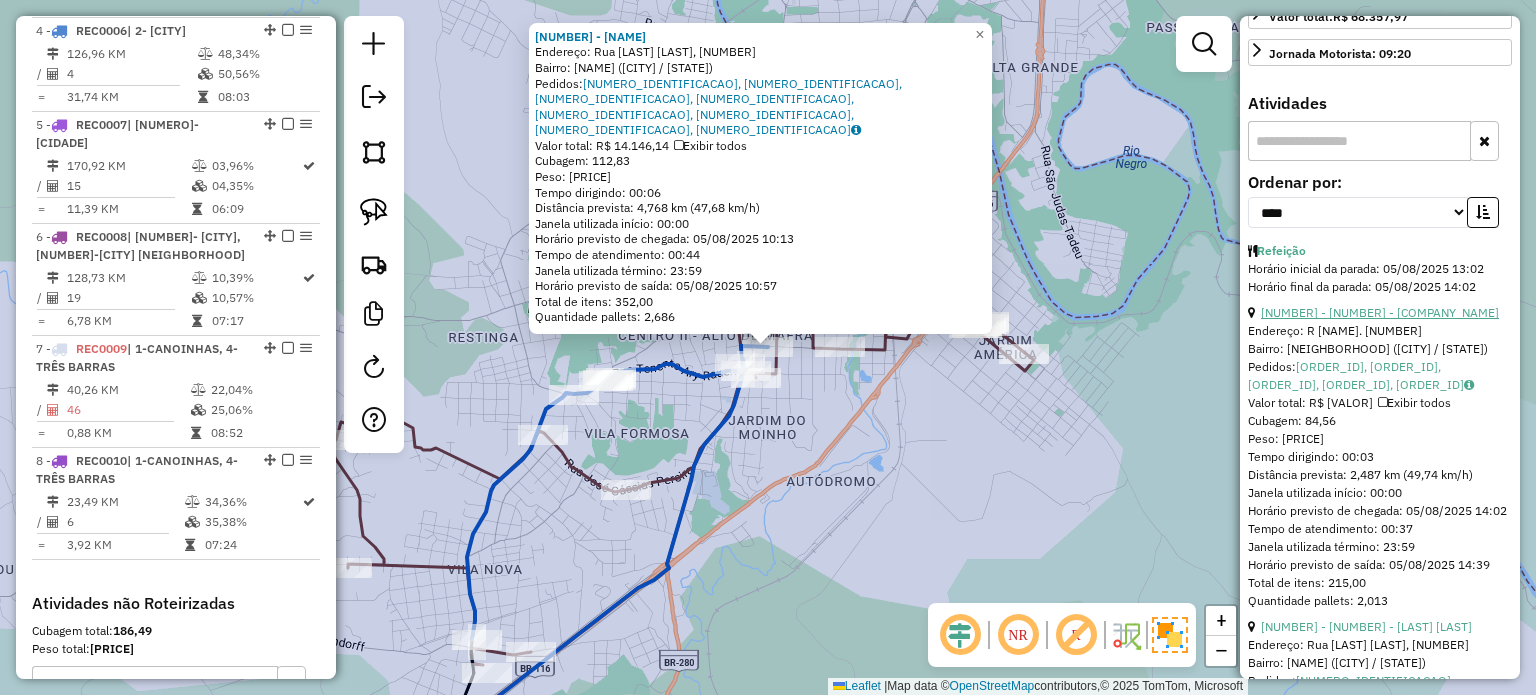 click on "[NUMBER] - [NUMBER] - [COMPANY_NAME]" at bounding box center (1380, 312) 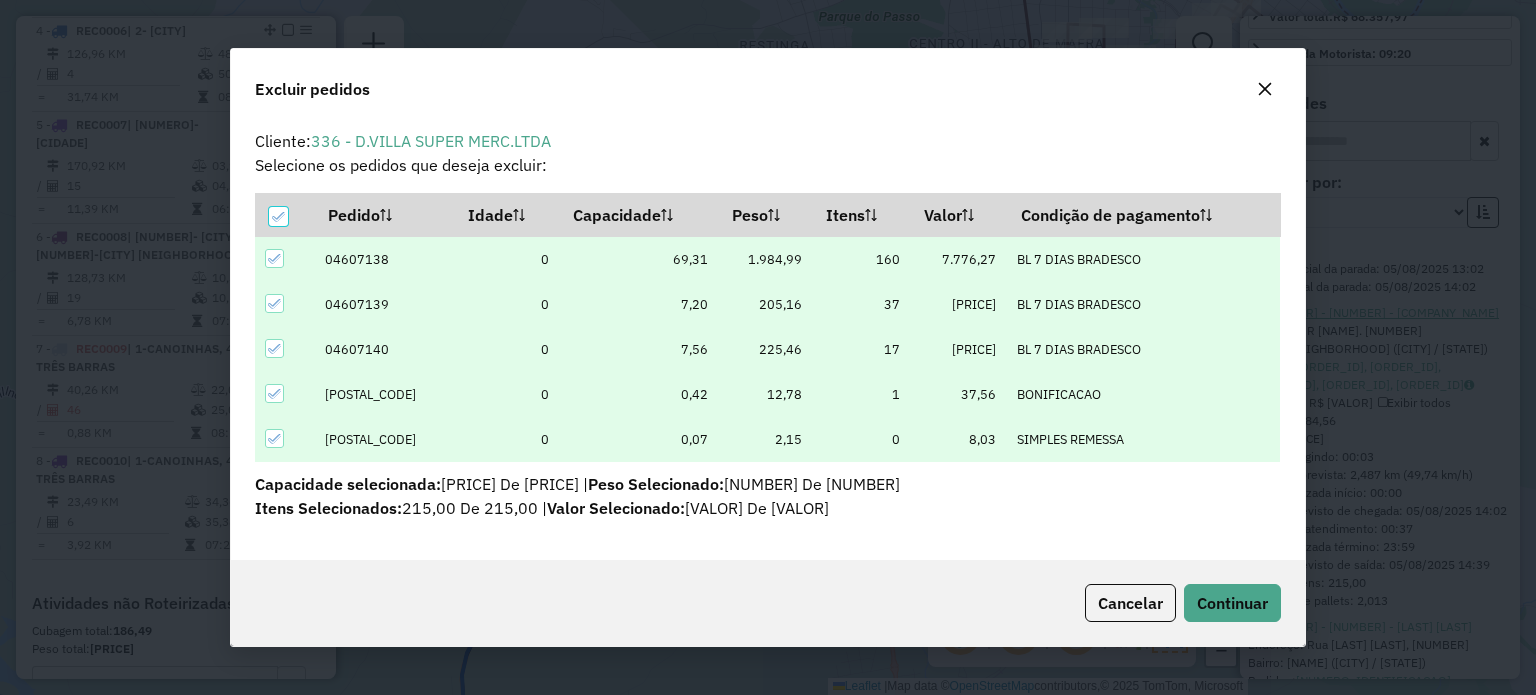 scroll, scrollTop: 69, scrollLeft: 0, axis: vertical 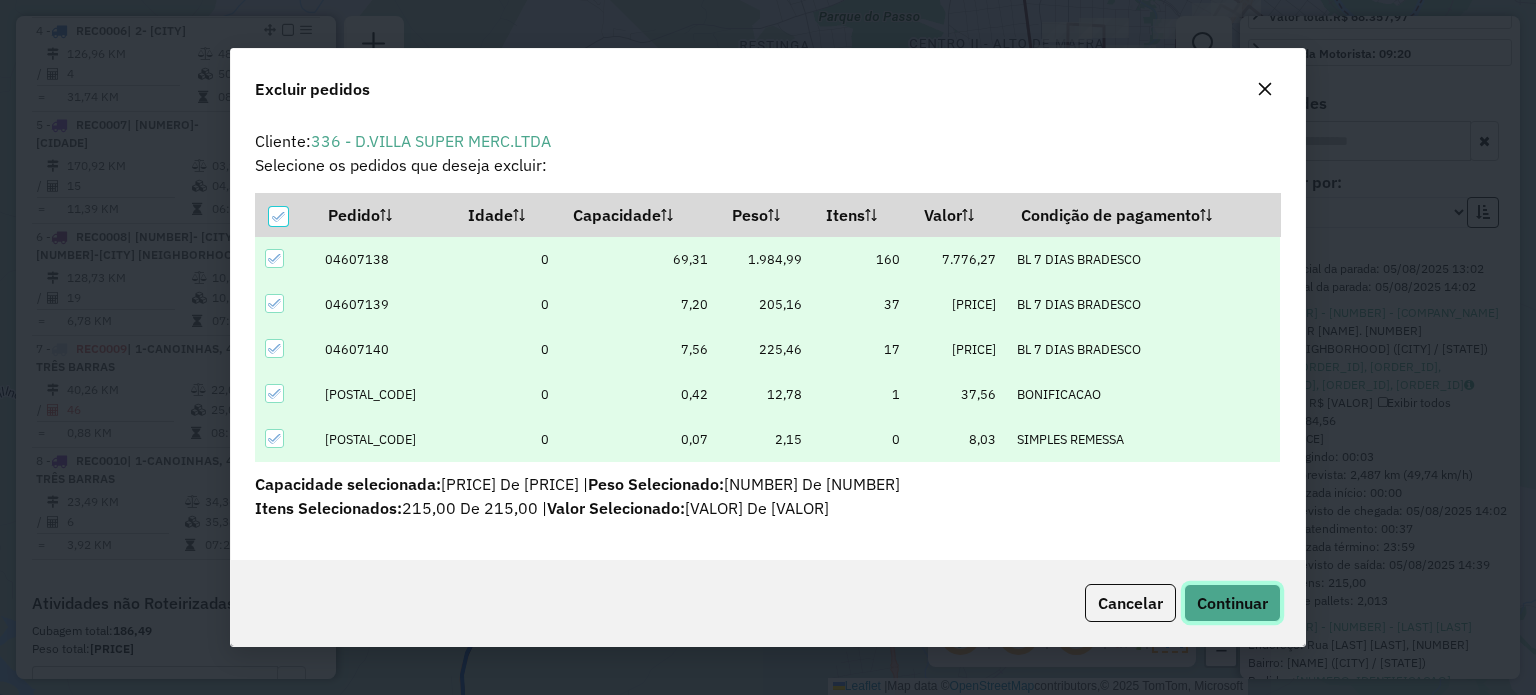 click on "Continuar" 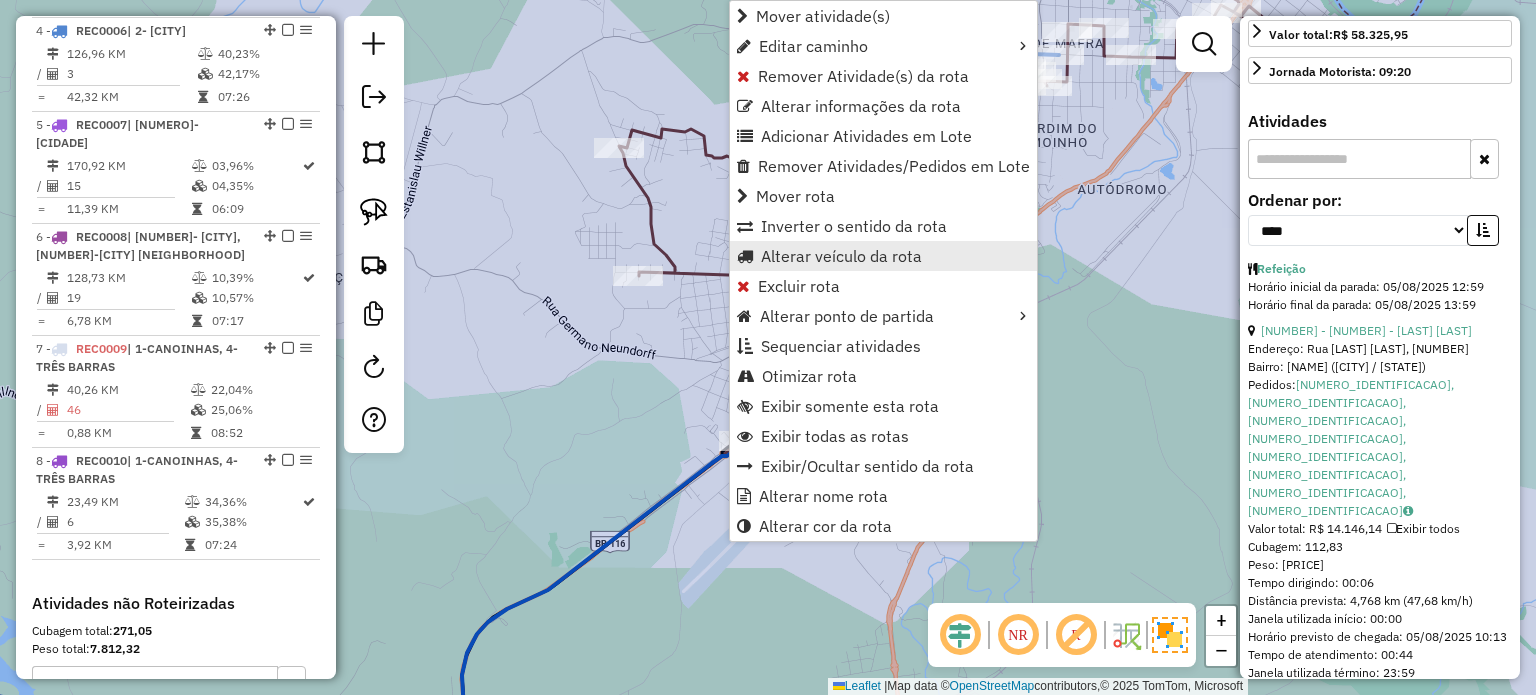 click on "Alterar veículo da rota" at bounding box center (841, 256) 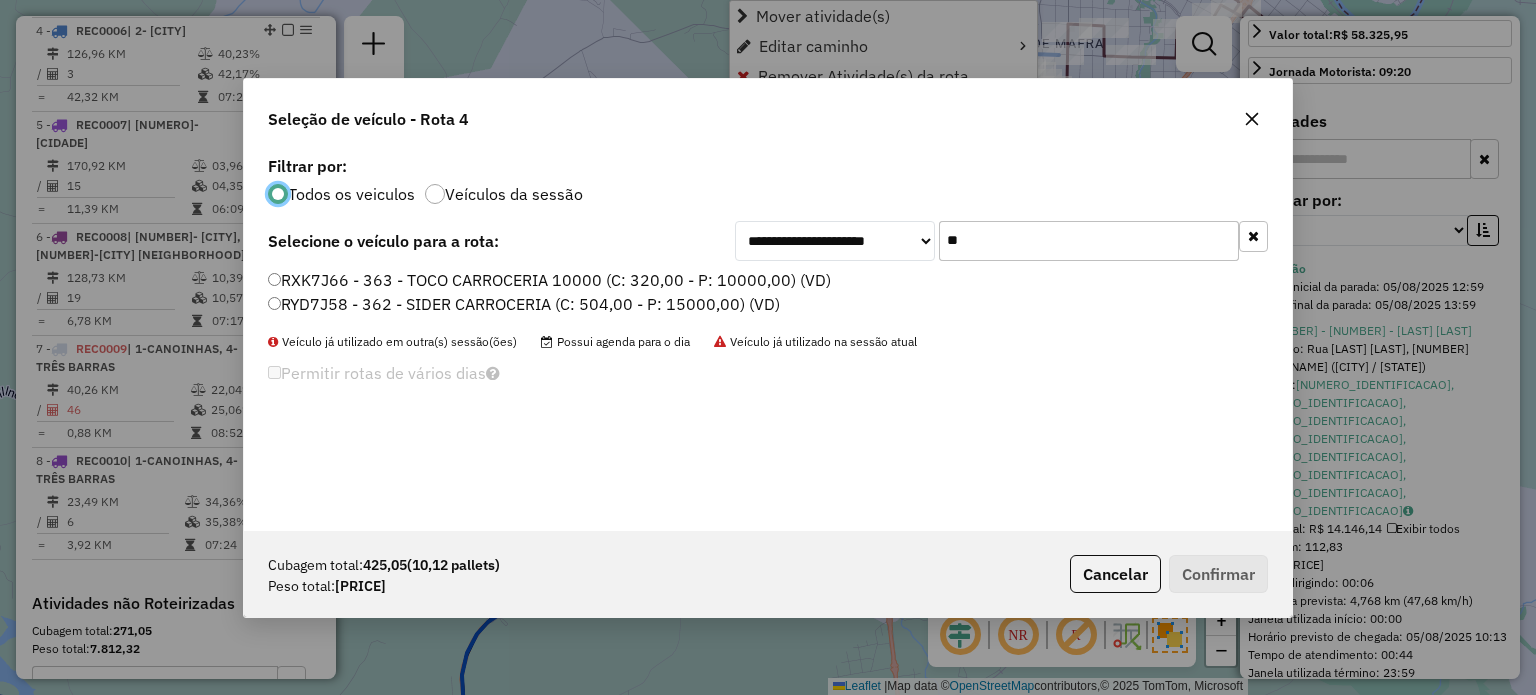 scroll, scrollTop: 10, scrollLeft: 6, axis: both 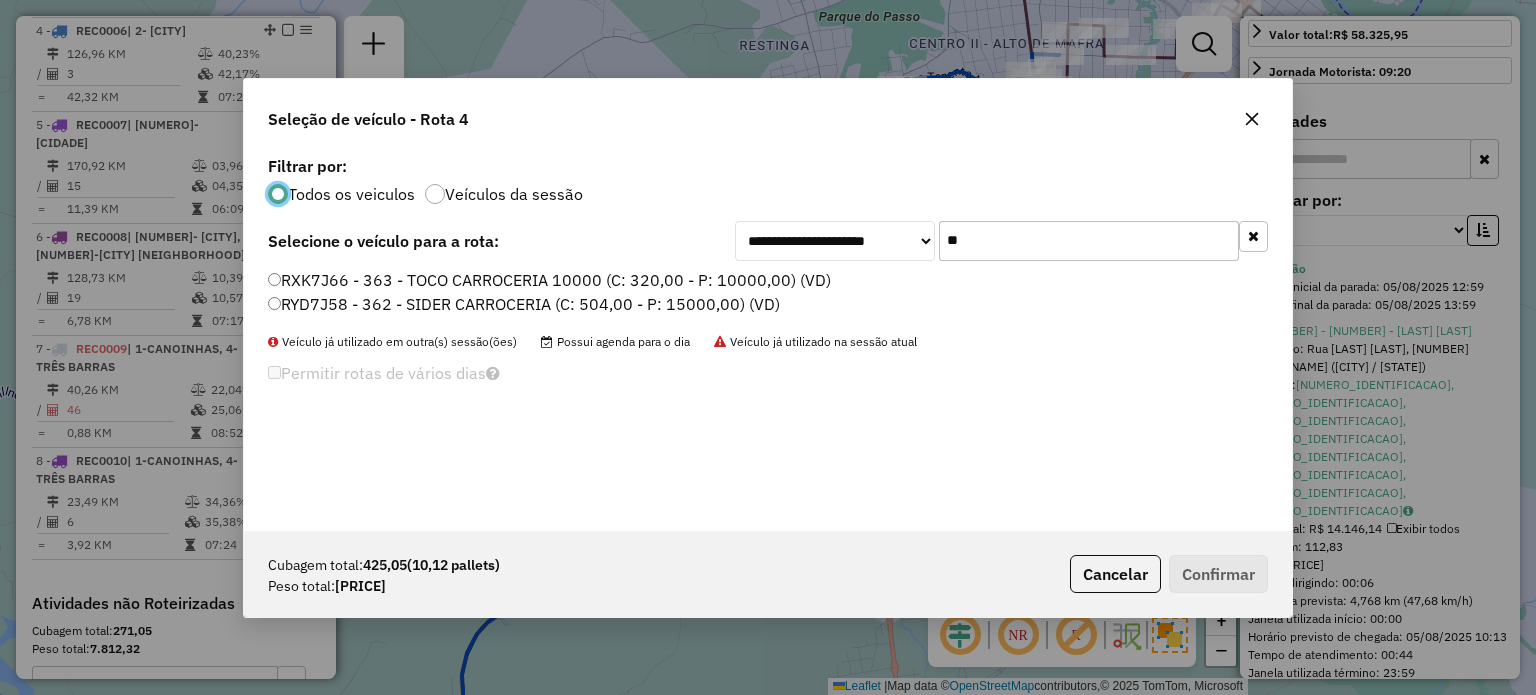 click on "RYD7J58 - 362 - SIDER CARROCERIA (C: 504,00 - P: 15000,00) (VD)" 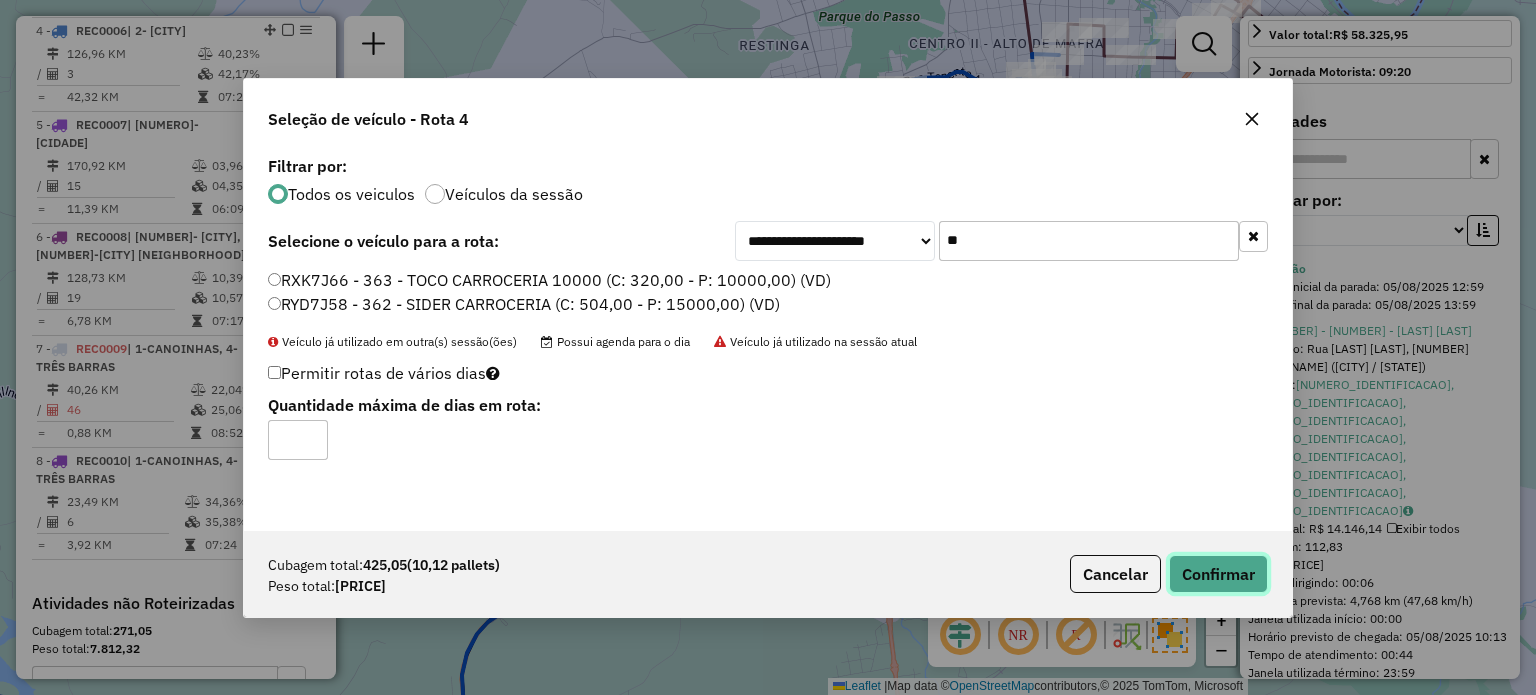 click on "Confirmar" 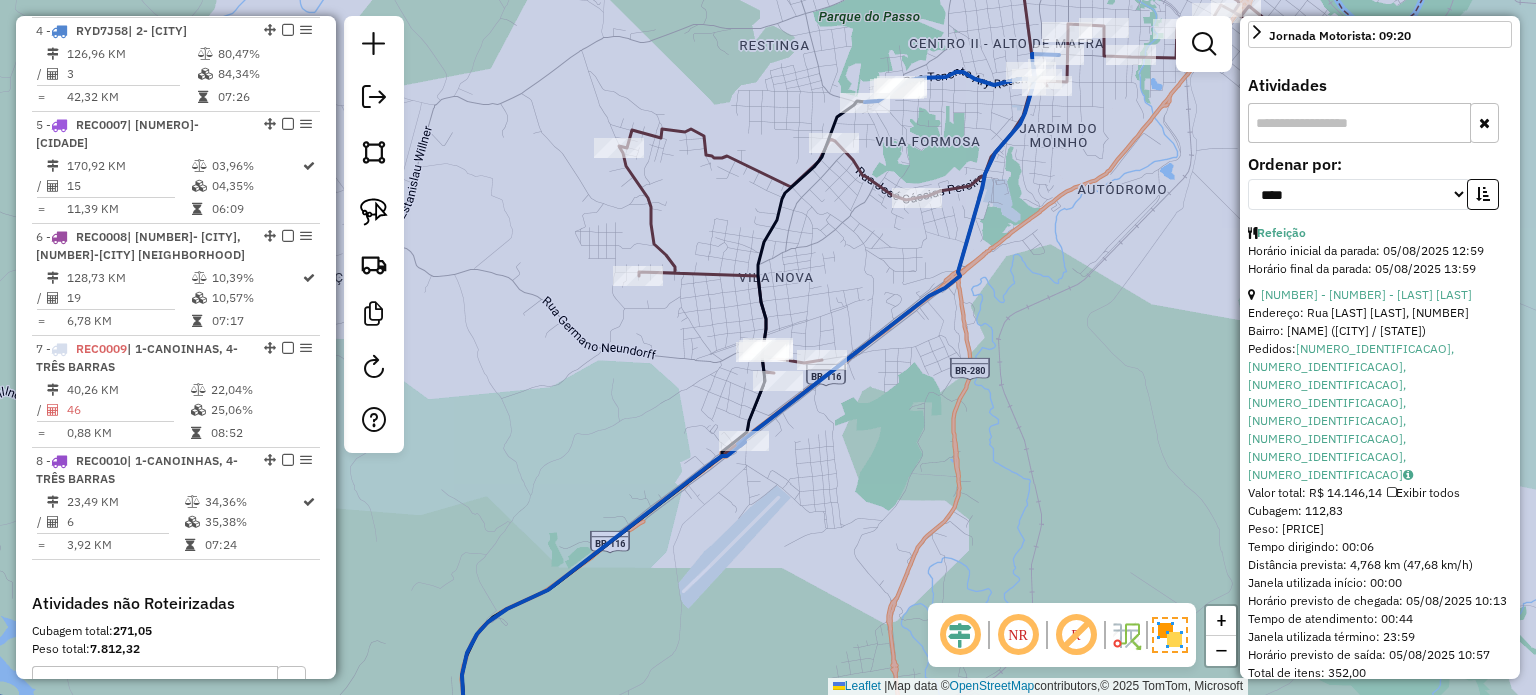 scroll, scrollTop: 581, scrollLeft: 0, axis: vertical 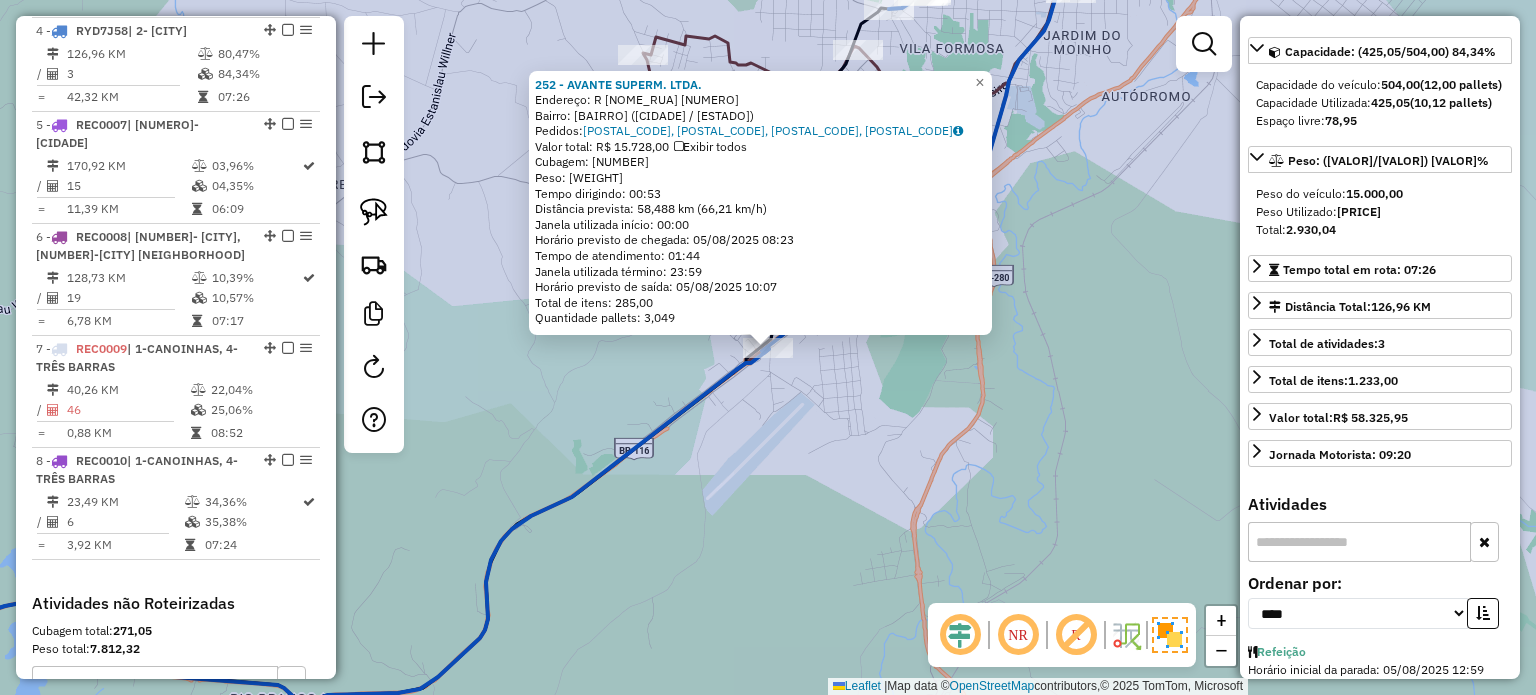 click on "4656 - MERCEARIA AMERICA  Endereço:  [STREET] [NUMBER]   Bairro: [NEIGHBORHOOD] ([CITY] / [STATE])   Pedidos:  [ORDER_ID], [ORDER_ID], [ORDER_ID], [ORDER_ID]   Valor total: R$ [PRICE]   Exibir todos   Cubagem: [CUBAGE]  Peso: [WEIGHT]  Tempo dirigindo: [TIME]   Distância prevista: [DISTANCE] km ([SPEED] km/h)   Janela utilizada início: [TIME]   Horário previsto de chegada: [DATE] [TIME]   Tempo de atendimento: [TIME]   Janela utilizada término: [TIME]   Horário previsto de saída: [DATE] [TIME]   Total de itens: [ITEMS]   Quantidade pallets: [PALLETS]  × Janela de atendimento Grade de atendimento Capacidade Transportadoras Veículos Cliente Pedidos  Rotas Selecione os dias de semana para filtrar as janelas de atendimento  Seg   Ter   Qua   Qui   Sex   Sáb   Dom  Informe o período da janela de atendimento: De: [TIME] Até: [TIME]  Filtrar exatamente a janela do cliente  Considerar janela de atendimento padrão  Selecione os dias de semana para filtrar as grades de atendimento  Seg   Ter   Qua   Qui   Sex   Sáb   Dom  De: [PRICE]" 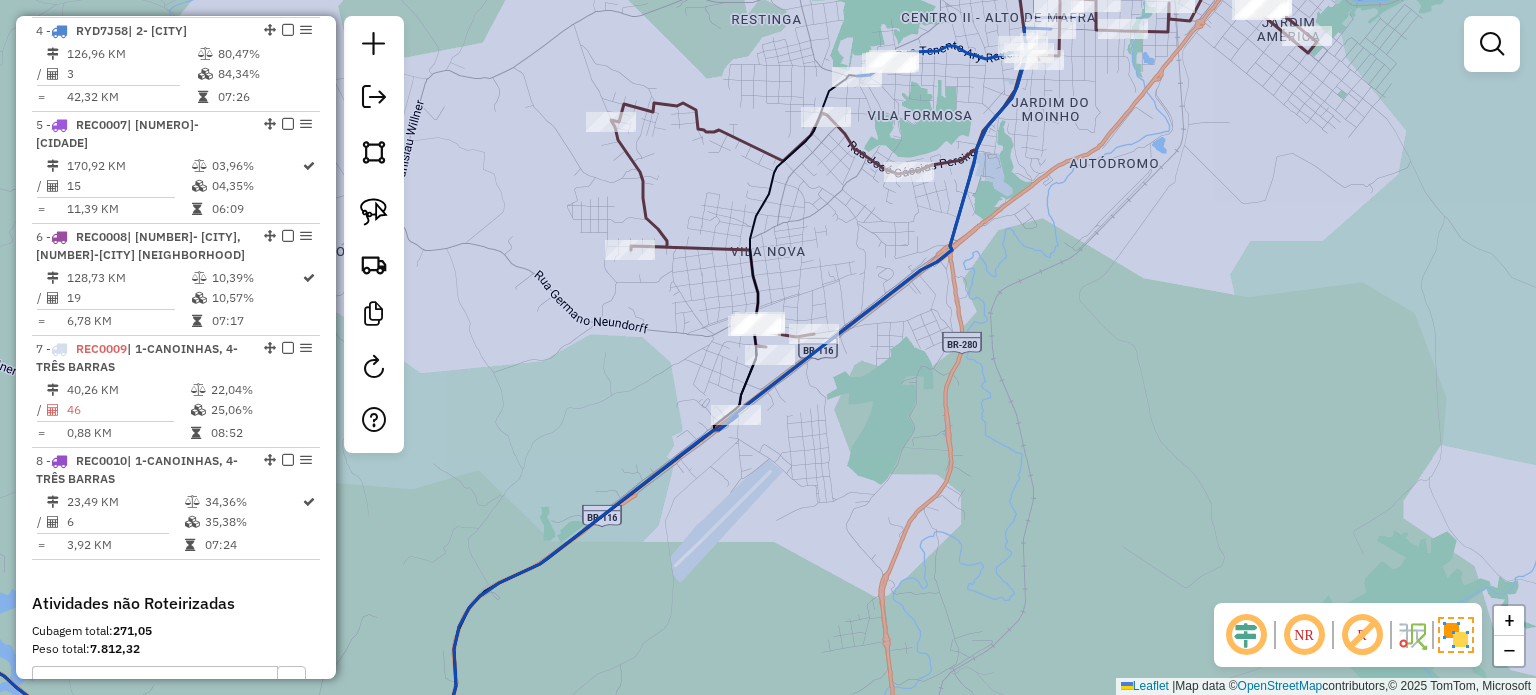 drag, startPoint x: 896, startPoint y: 471, endPoint x: 888, endPoint y: 488, distance: 18.788294 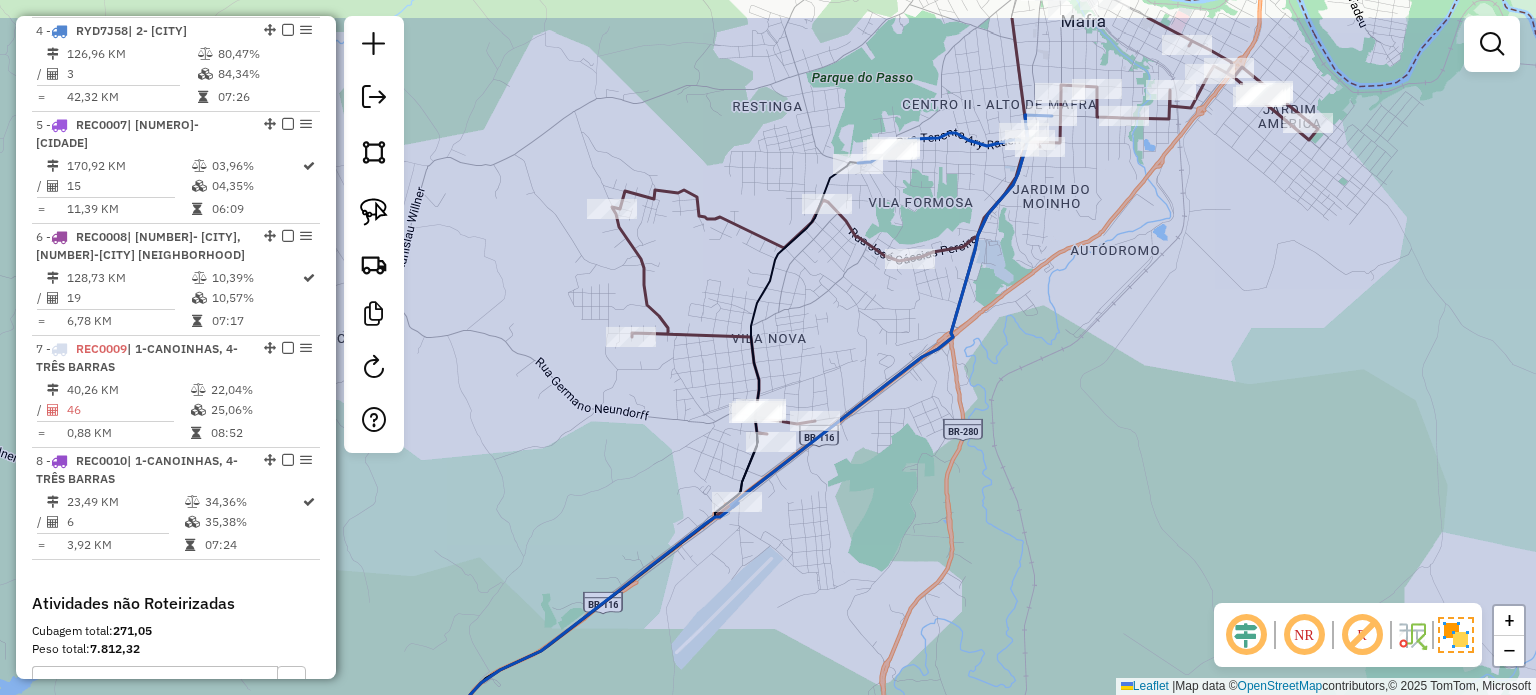 drag, startPoint x: 929, startPoint y: 270, endPoint x: 930, endPoint y: 365, distance: 95.005264 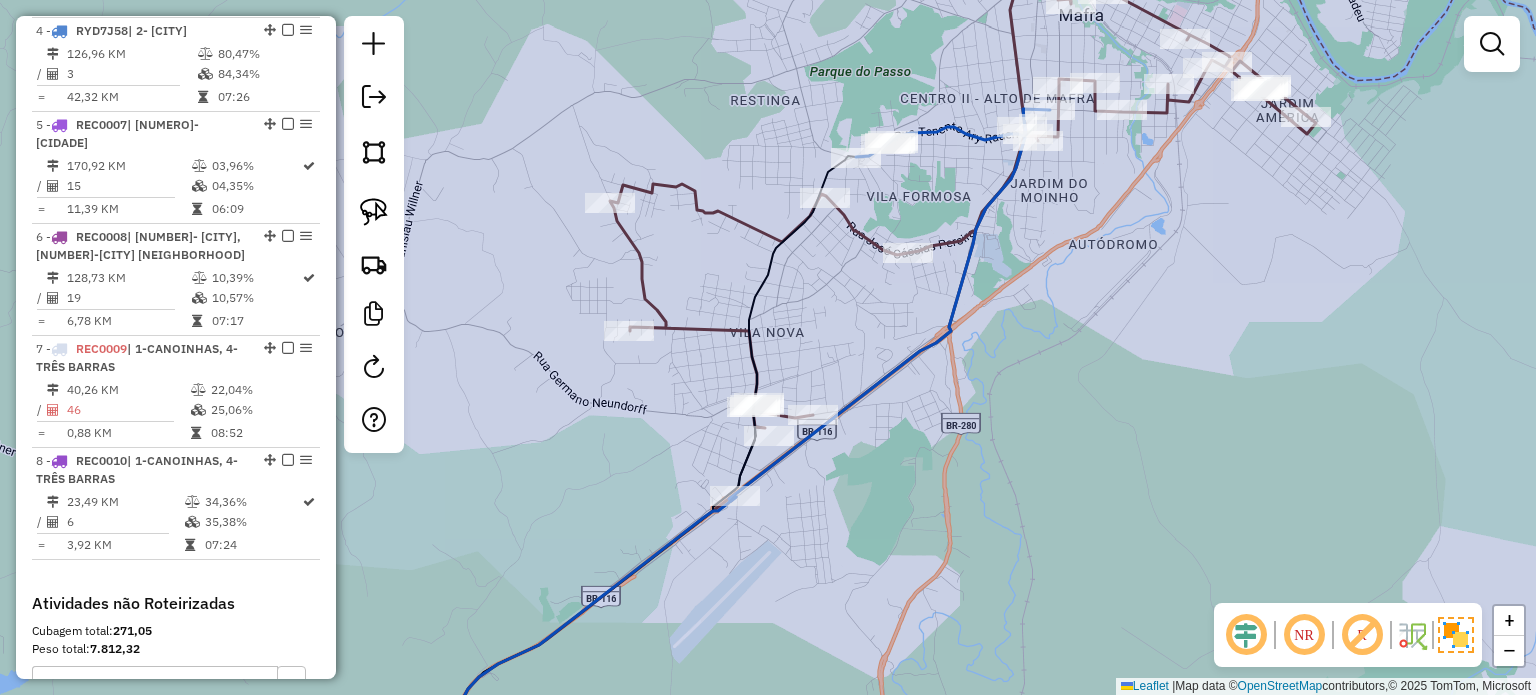 drag, startPoint x: 927, startPoint y: 511, endPoint x: 918, endPoint y: 405, distance: 106.381386 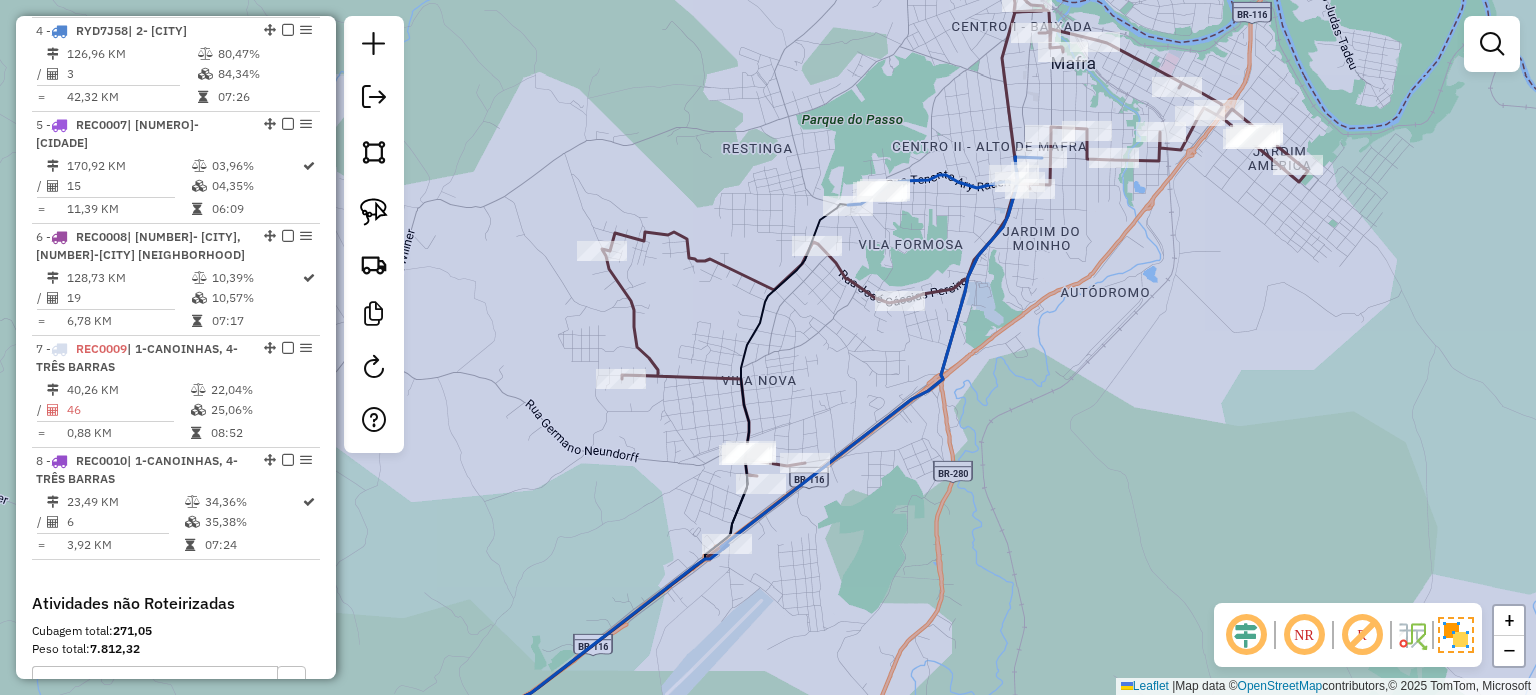 drag, startPoint x: 1010, startPoint y: 269, endPoint x: 999, endPoint y: 272, distance: 11.401754 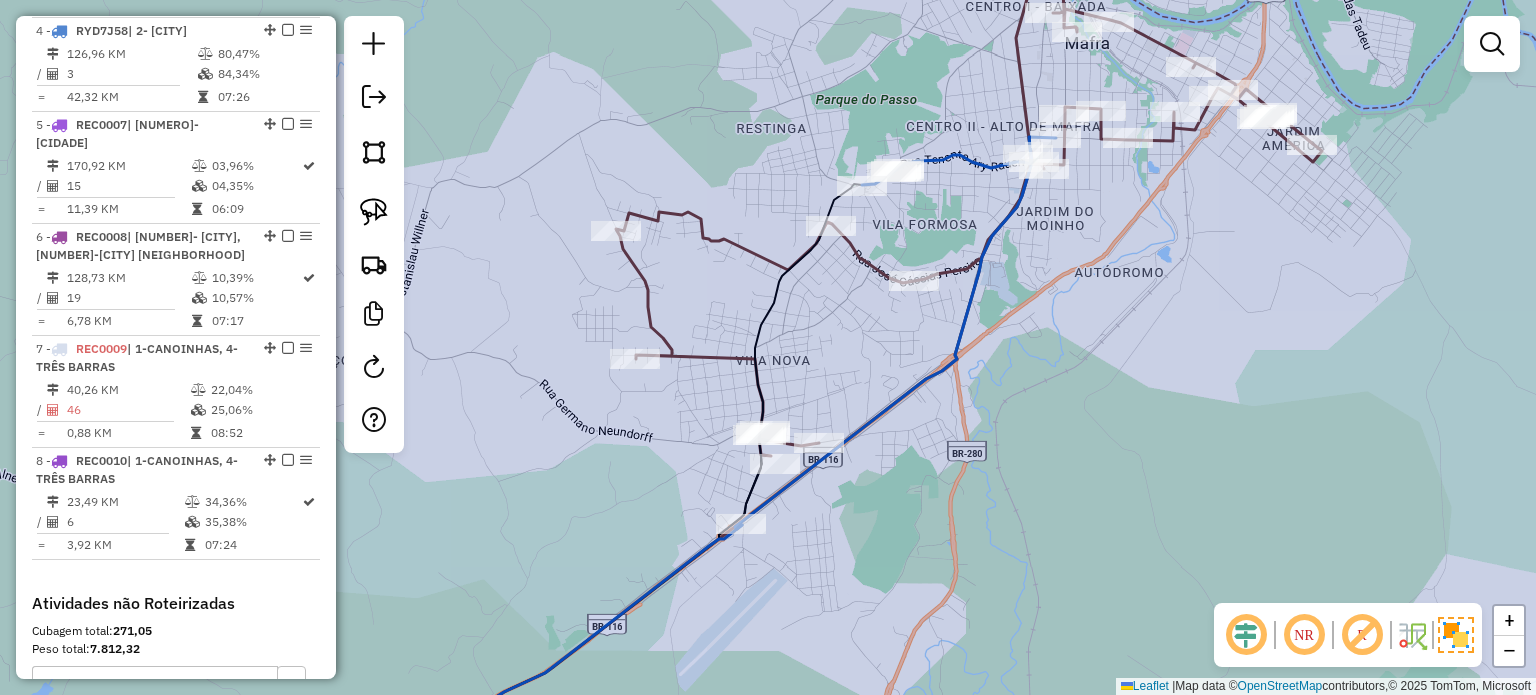 drag, startPoint x: 903, startPoint y: 503, endPoint x: 875, endPoint y: 505, distance: 28.071337 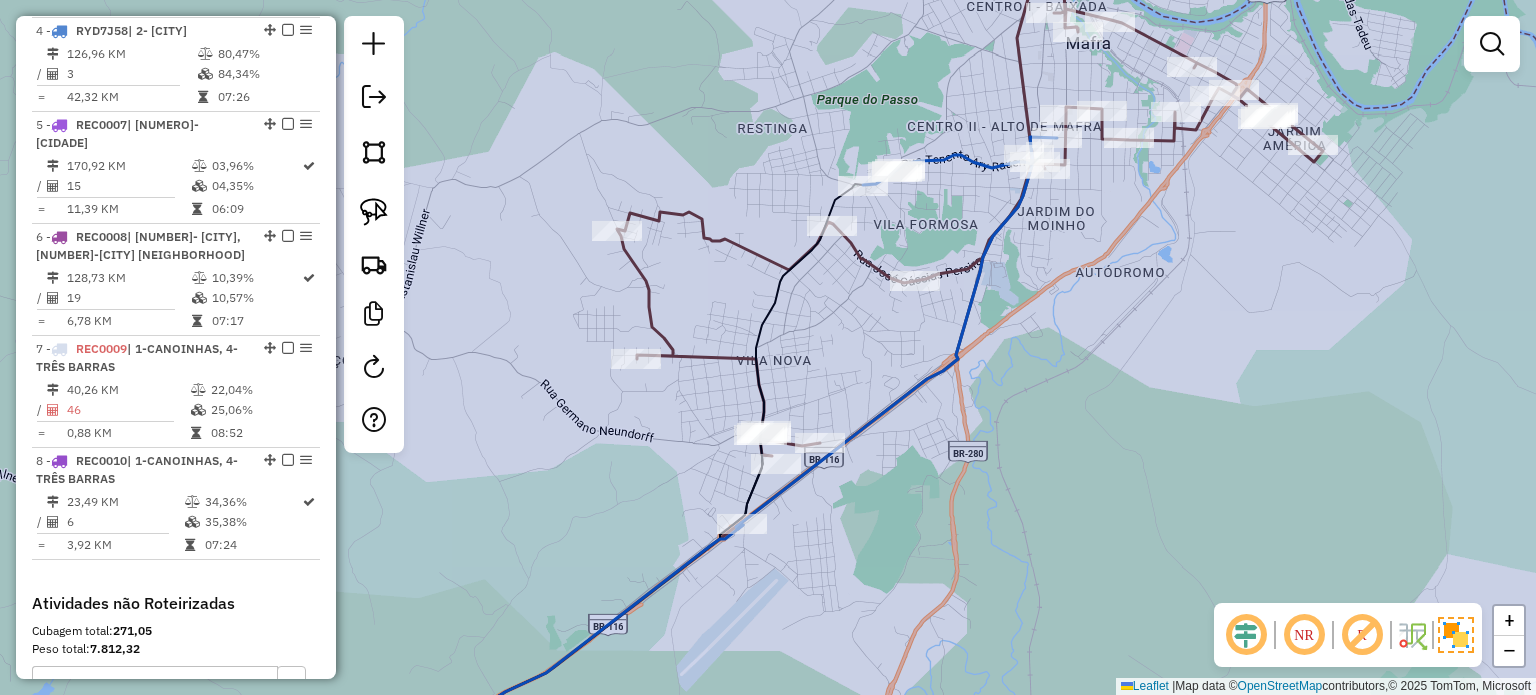 drag, startPoint x: 984, startPoint y: 168, endPoint x: 964, endPoint y: 224, distance: 59.464275 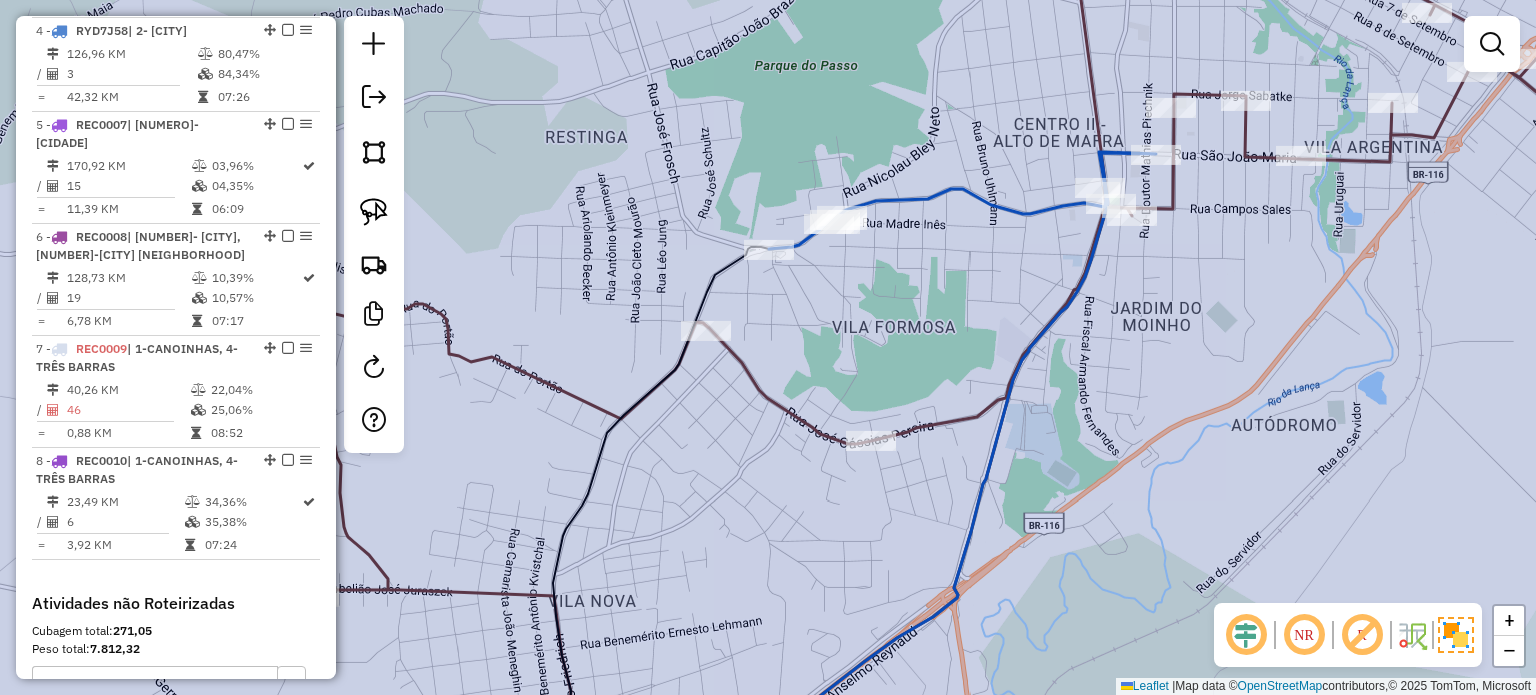 drag, startPoint x: 896, startPoint y: 316, endPoint x: 890, endPoint y: 274, distance: 42.426407 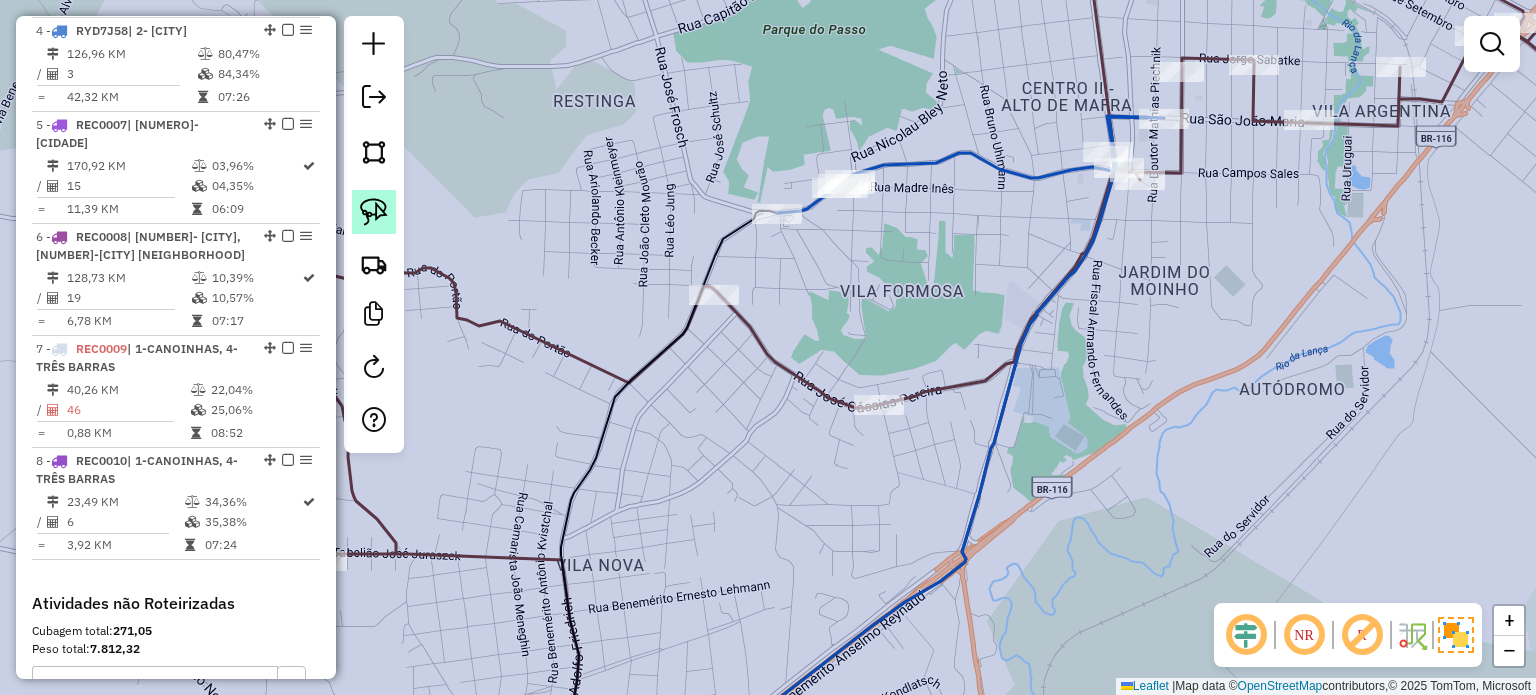 click 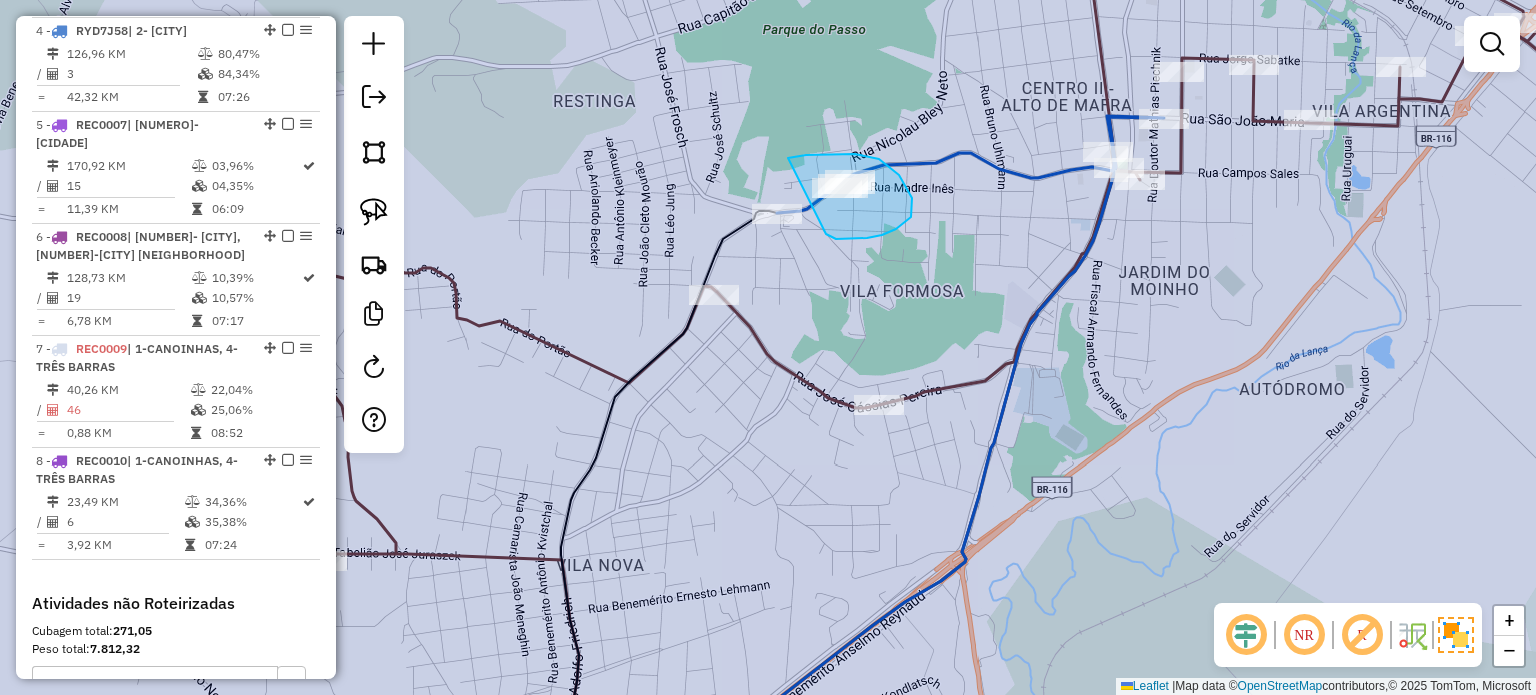 drag, startPoint x: 882, startPoint y: 235, endPoint x: 785, endPoint y: 159, distance: 123.22743 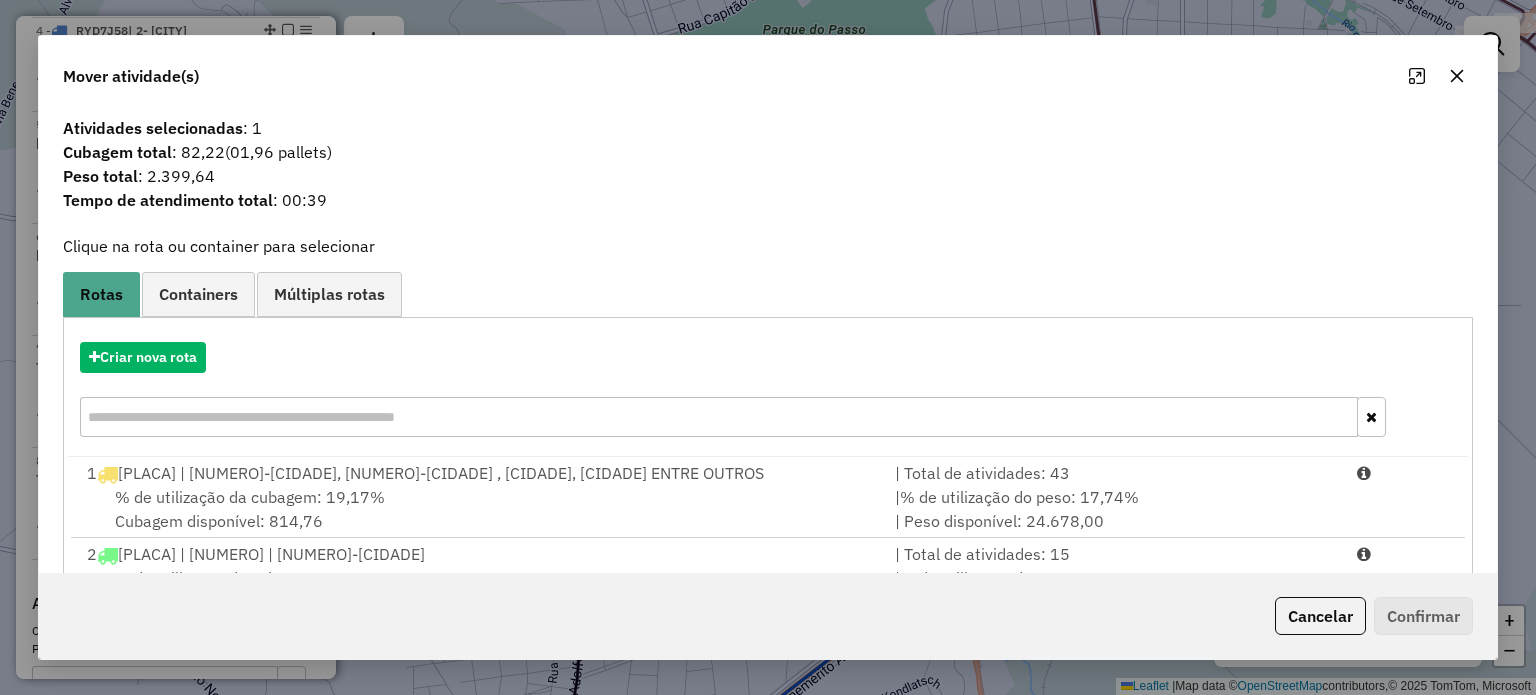 click 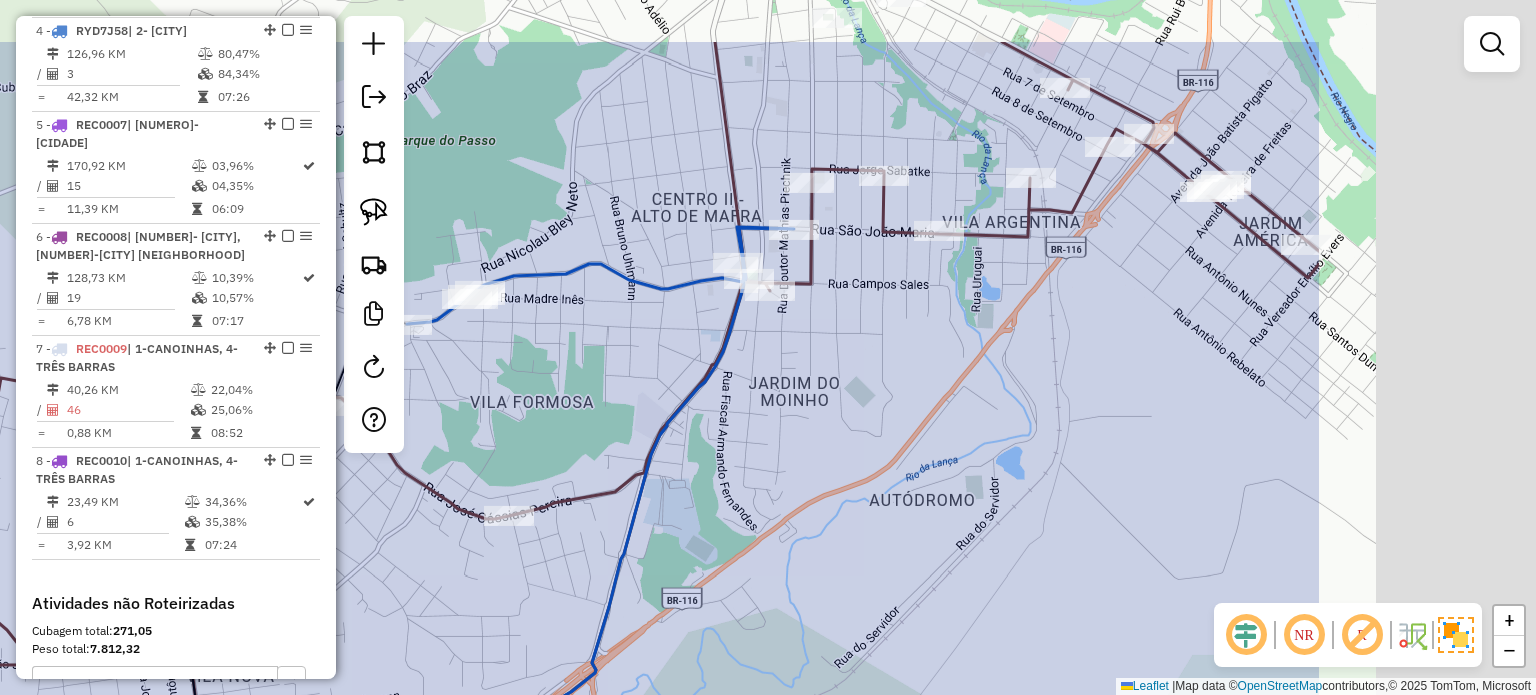 drag, startPoint x: 1322, startPoint y: 231, endPoint x: 1021, endPoint y: 297, distance: 308.15094 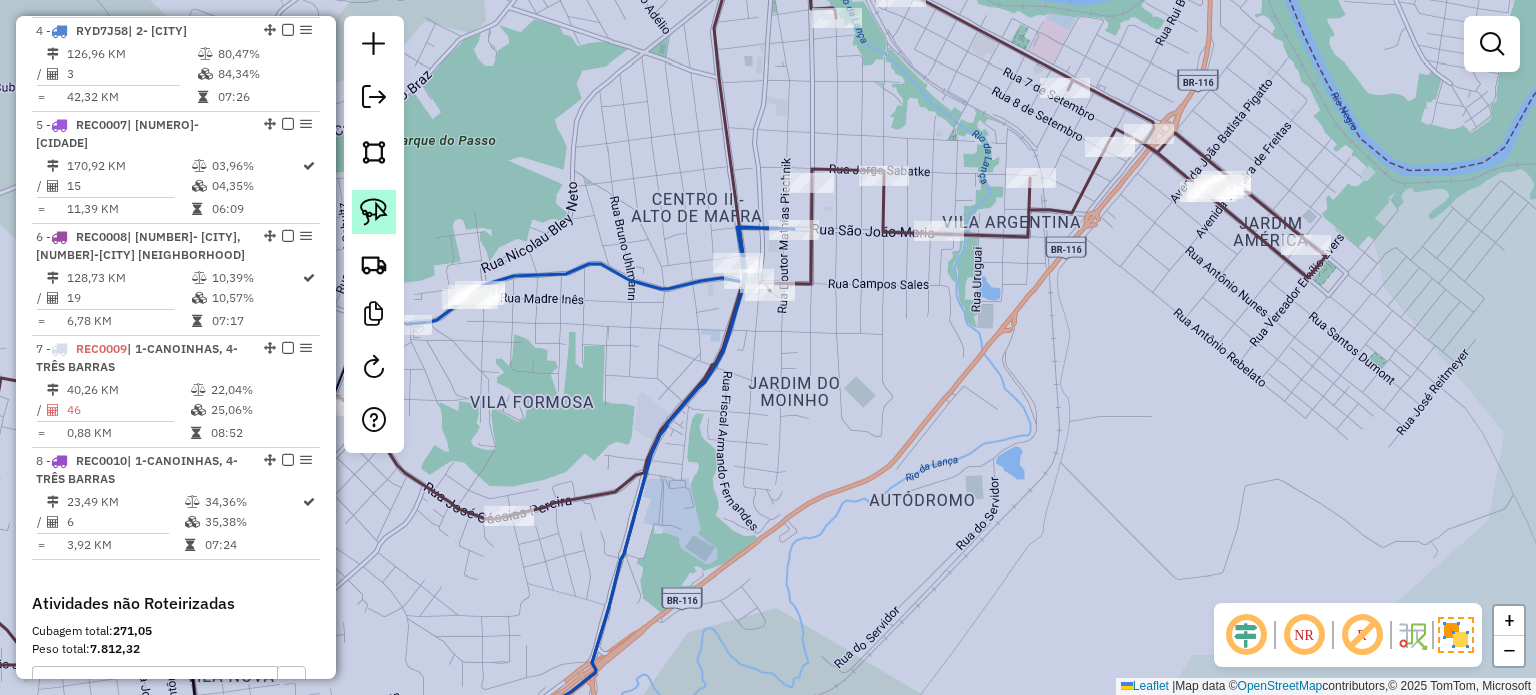 click 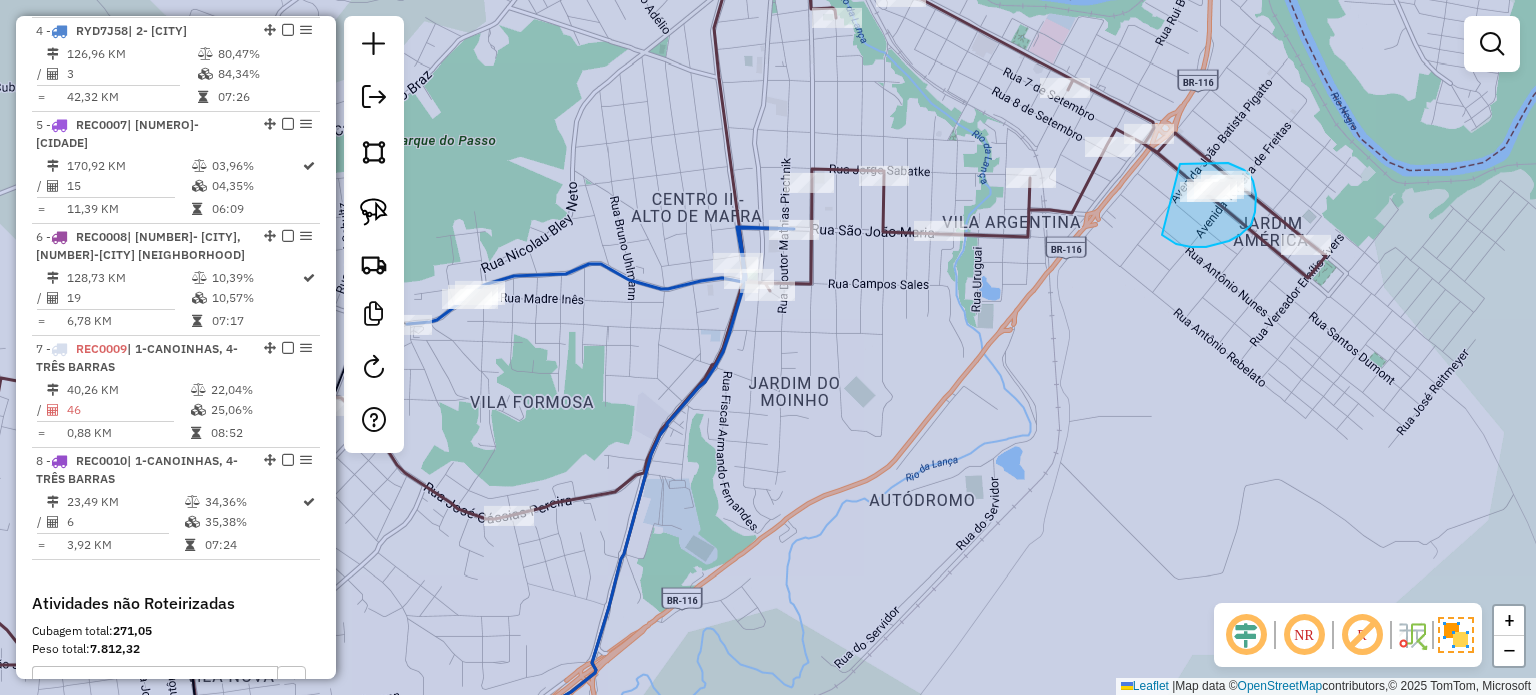 drag, startPoint x: 1247, startPoint y: 229, endPoint x: 1180, endPoint y: 164, distance: 93.34881 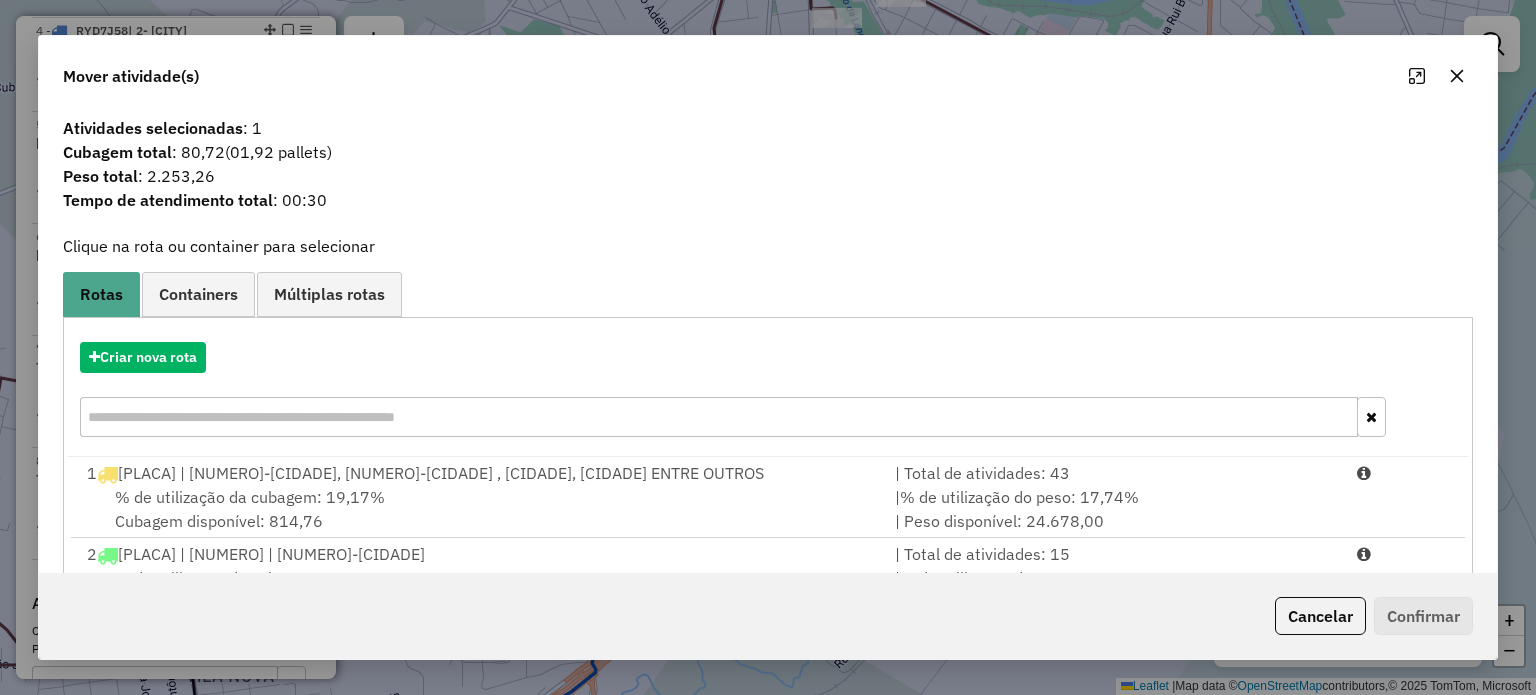 click at bounding box center [718, 417] 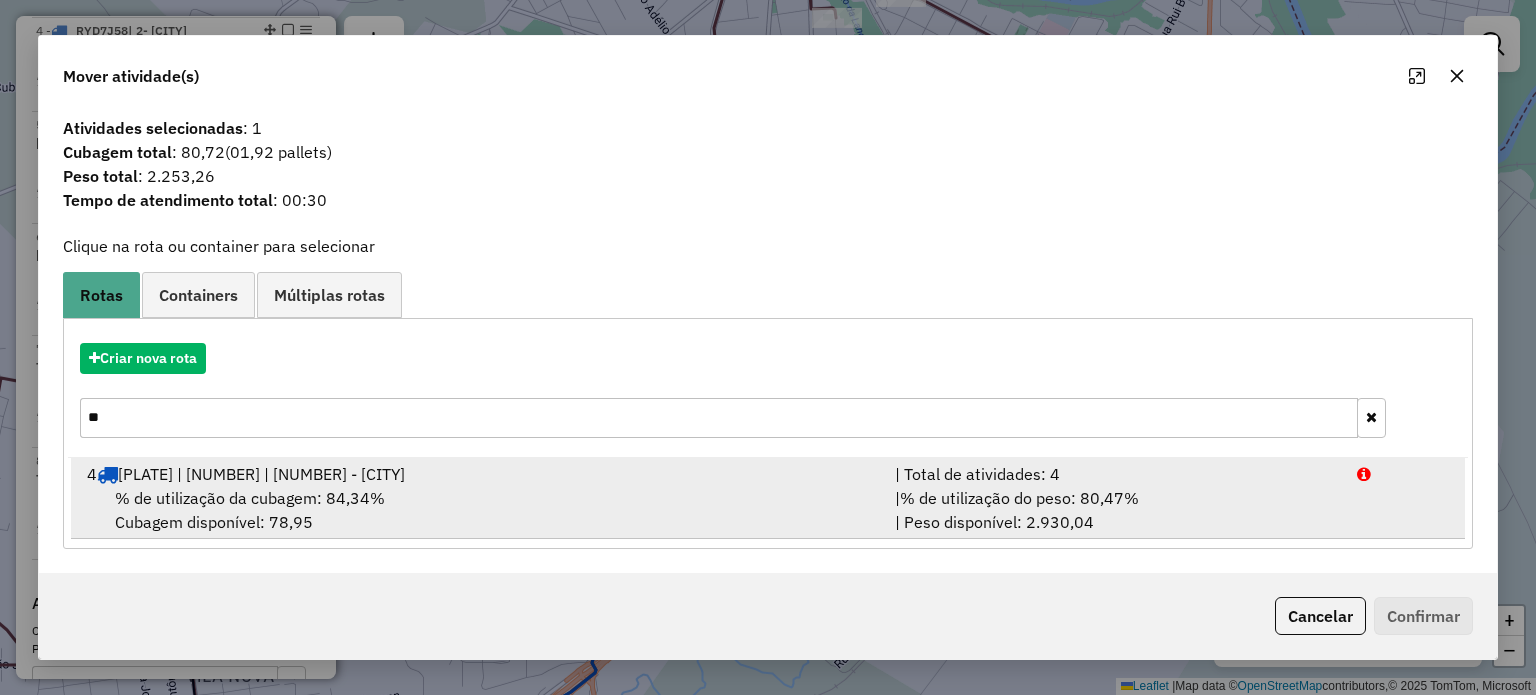 type on "**" 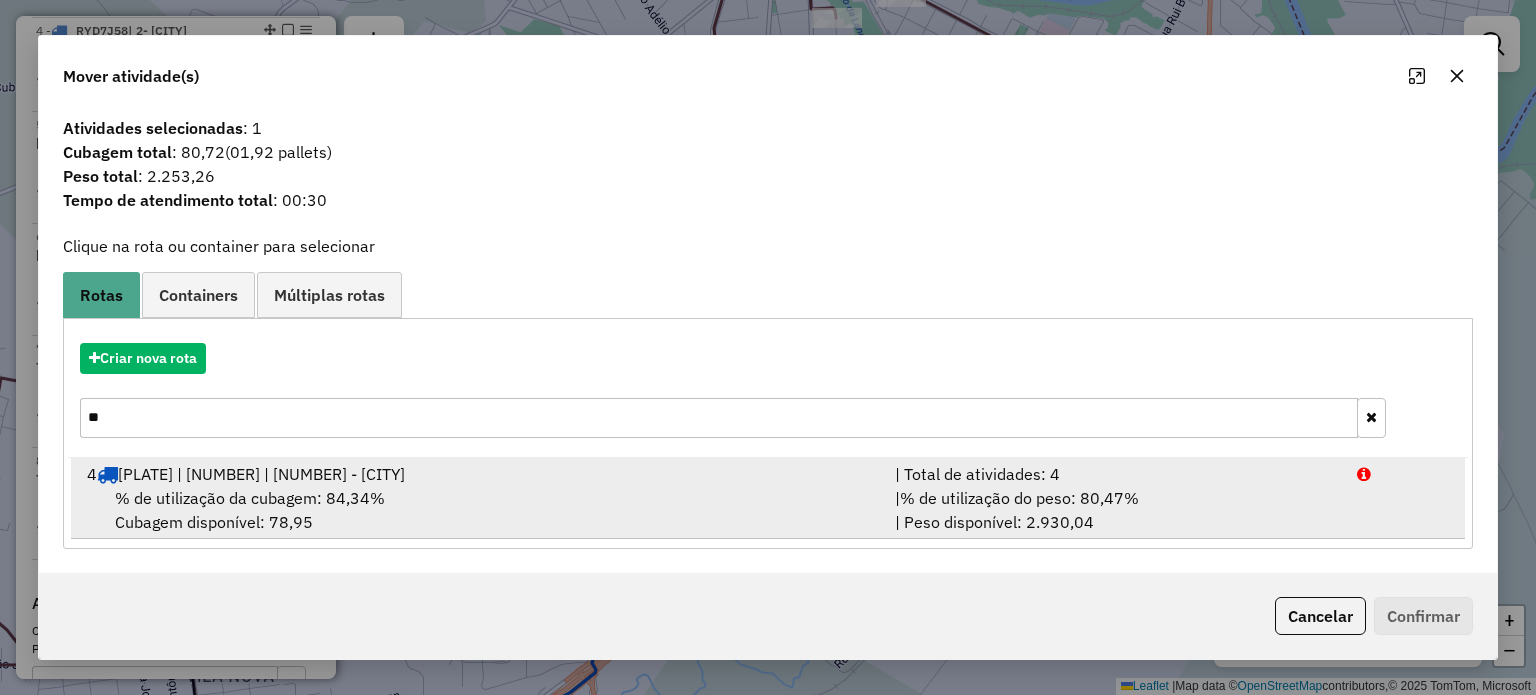 click on "% de utilização da cubagem: 84,34%" at bounding box center [250, 498] 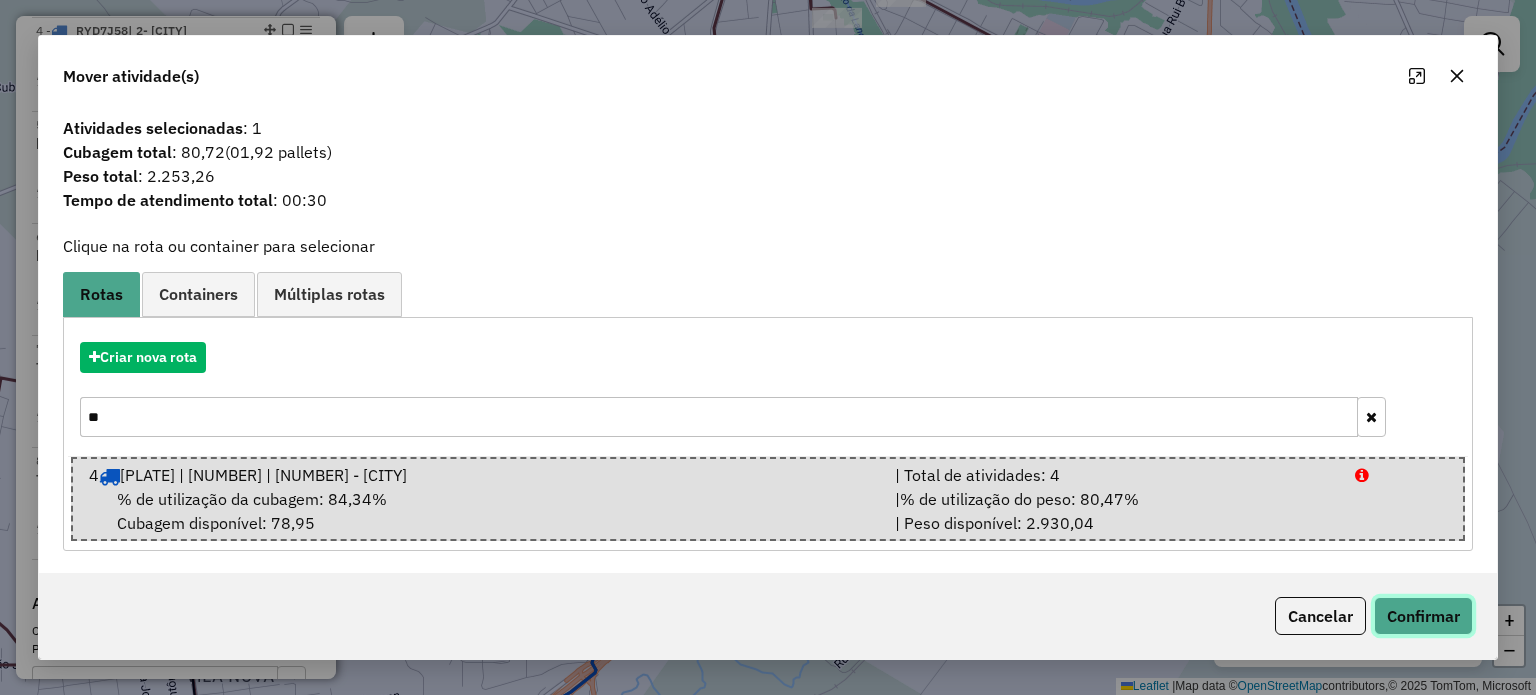 click on "Confirmar" 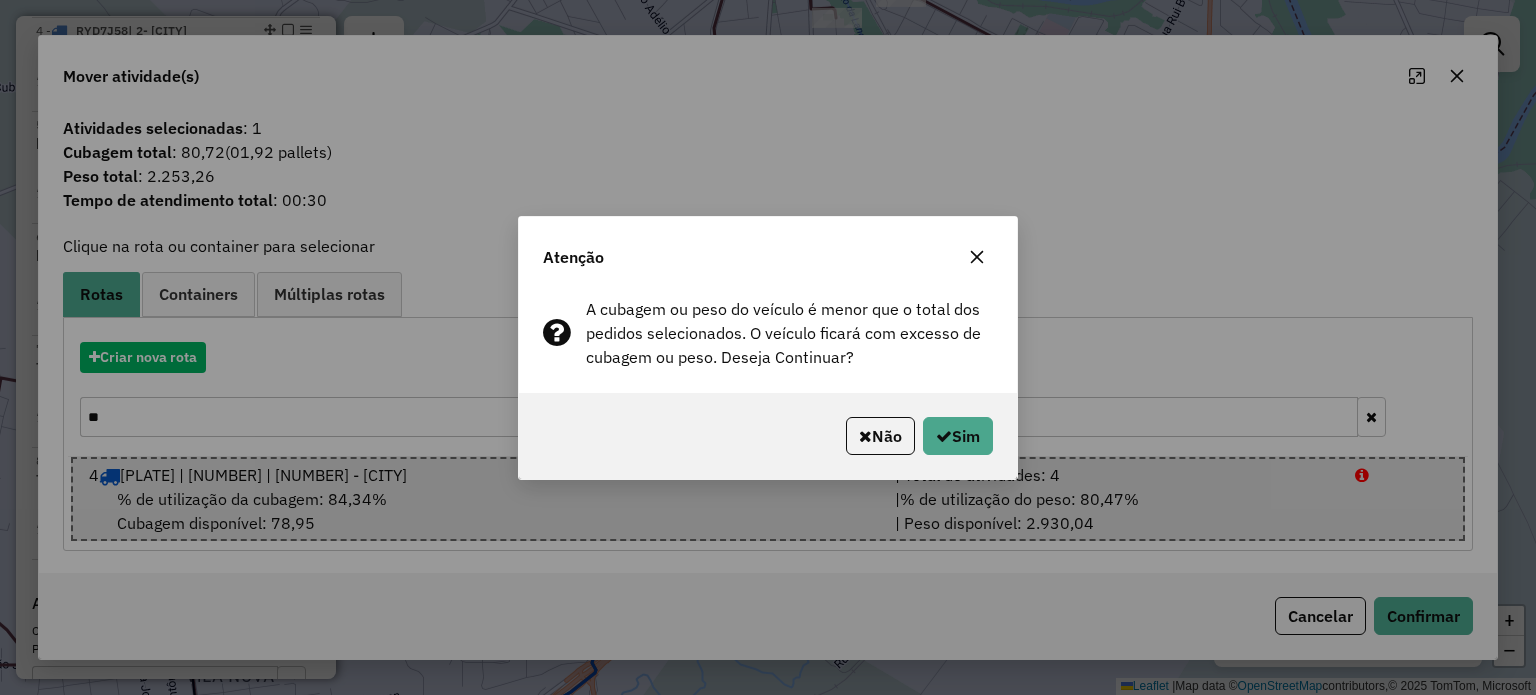 click 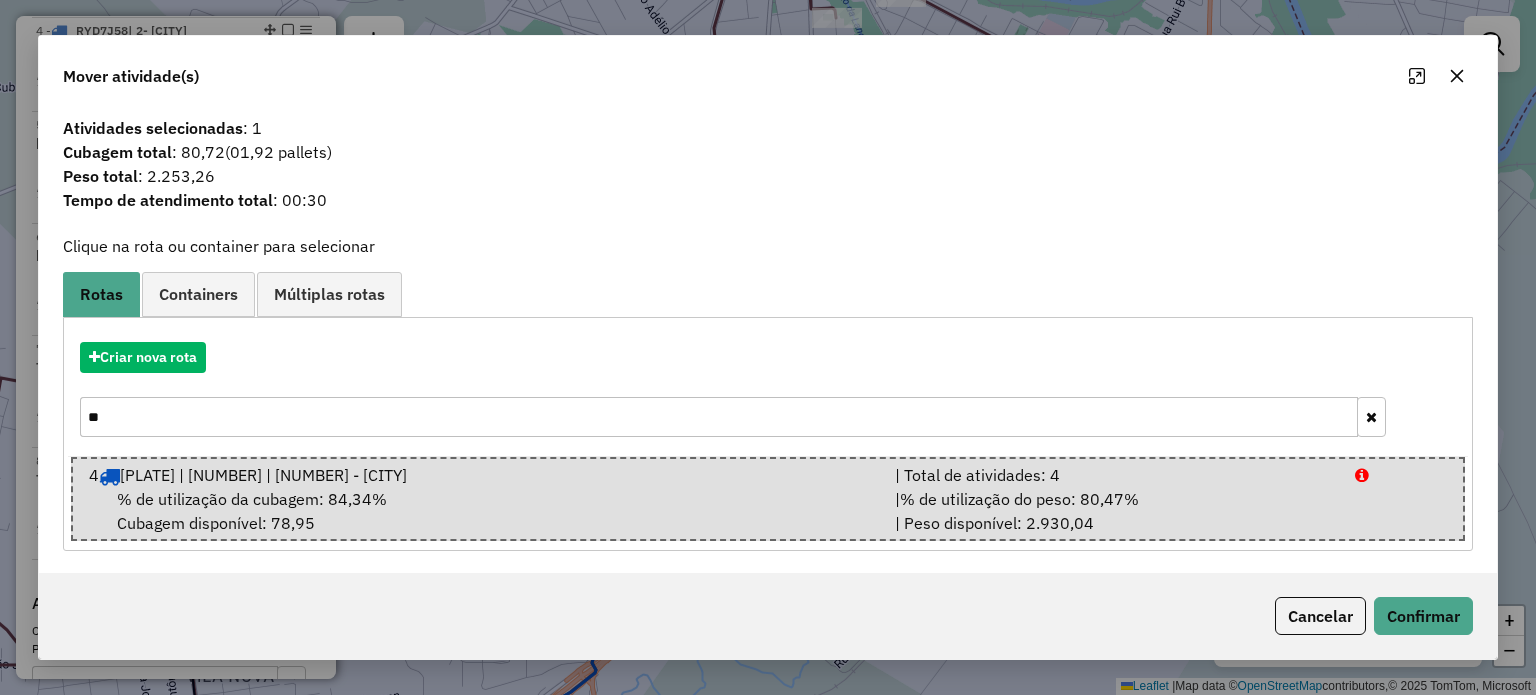 click 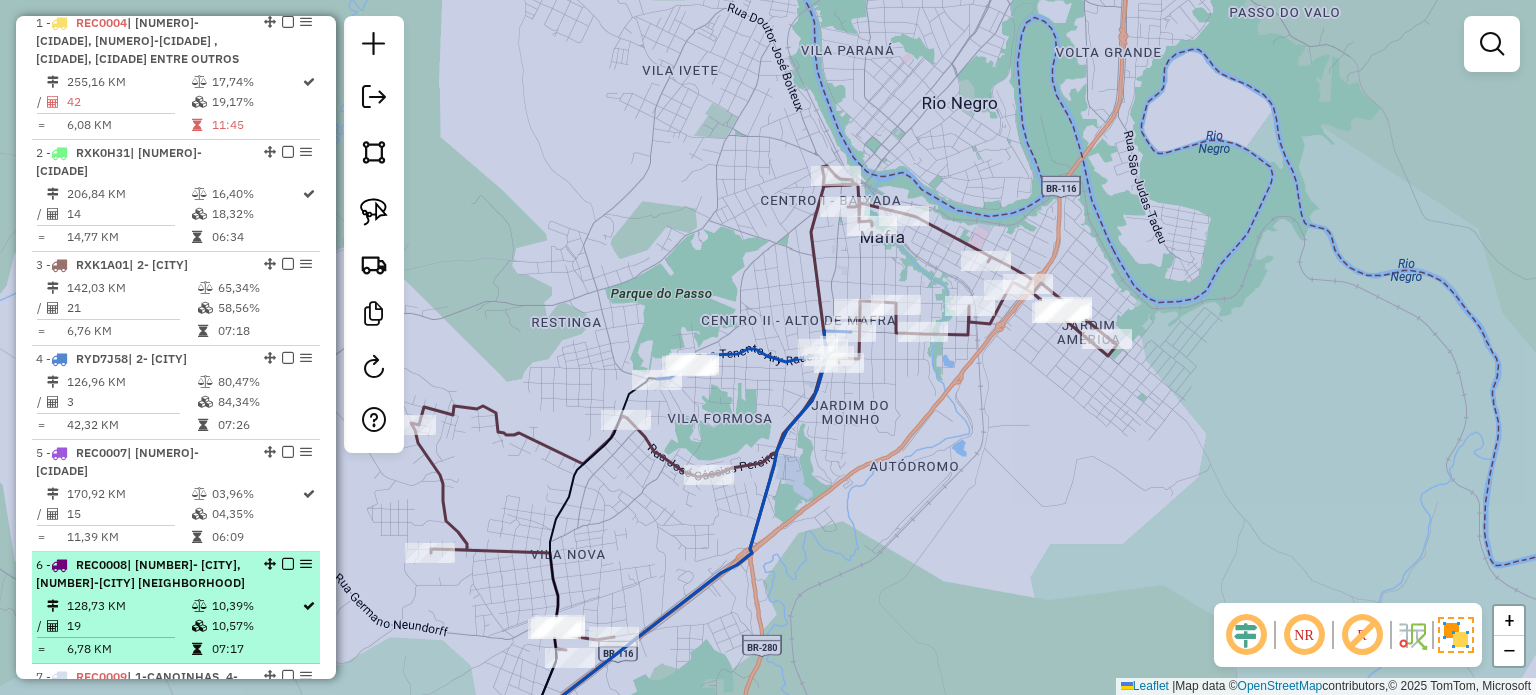 scroll, scrollTop: 708, scrollLeft: 0, axis: vertical 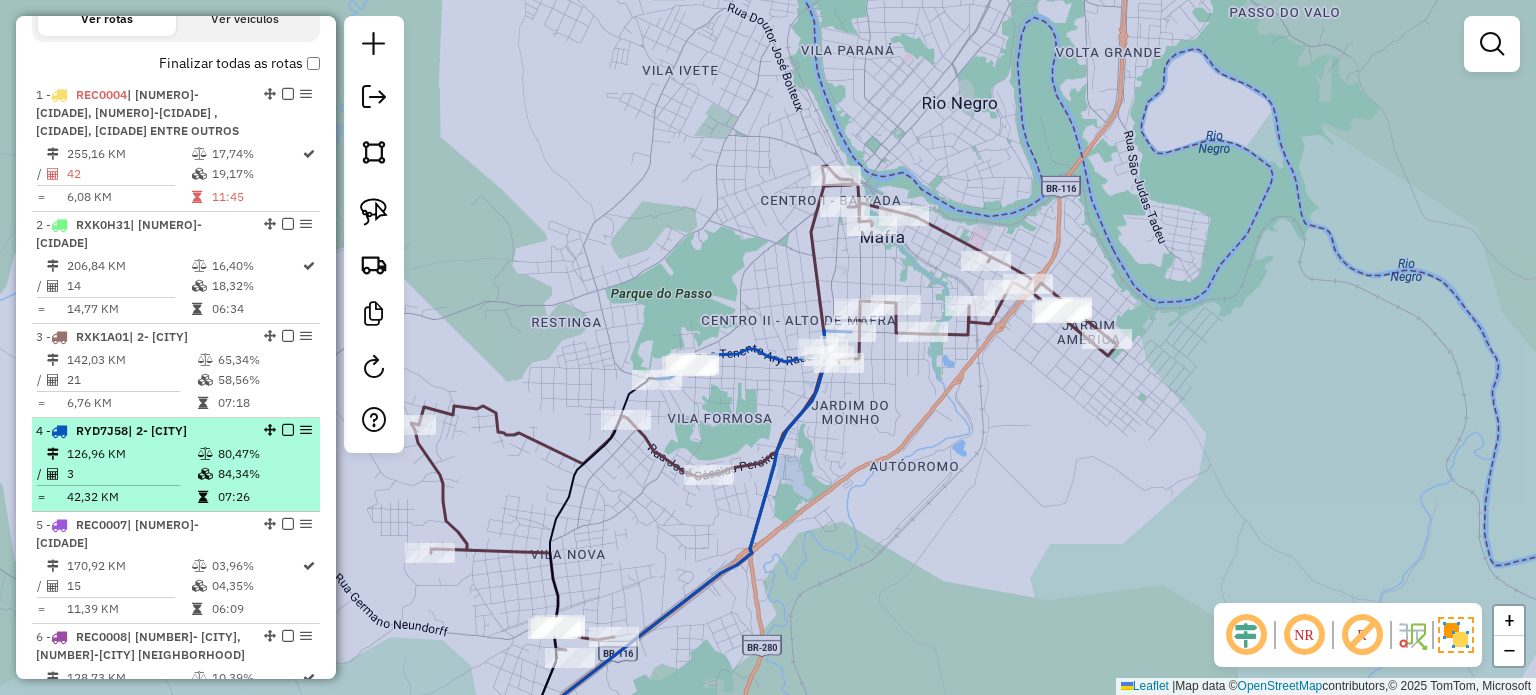 click at bounding box center (288, 430) 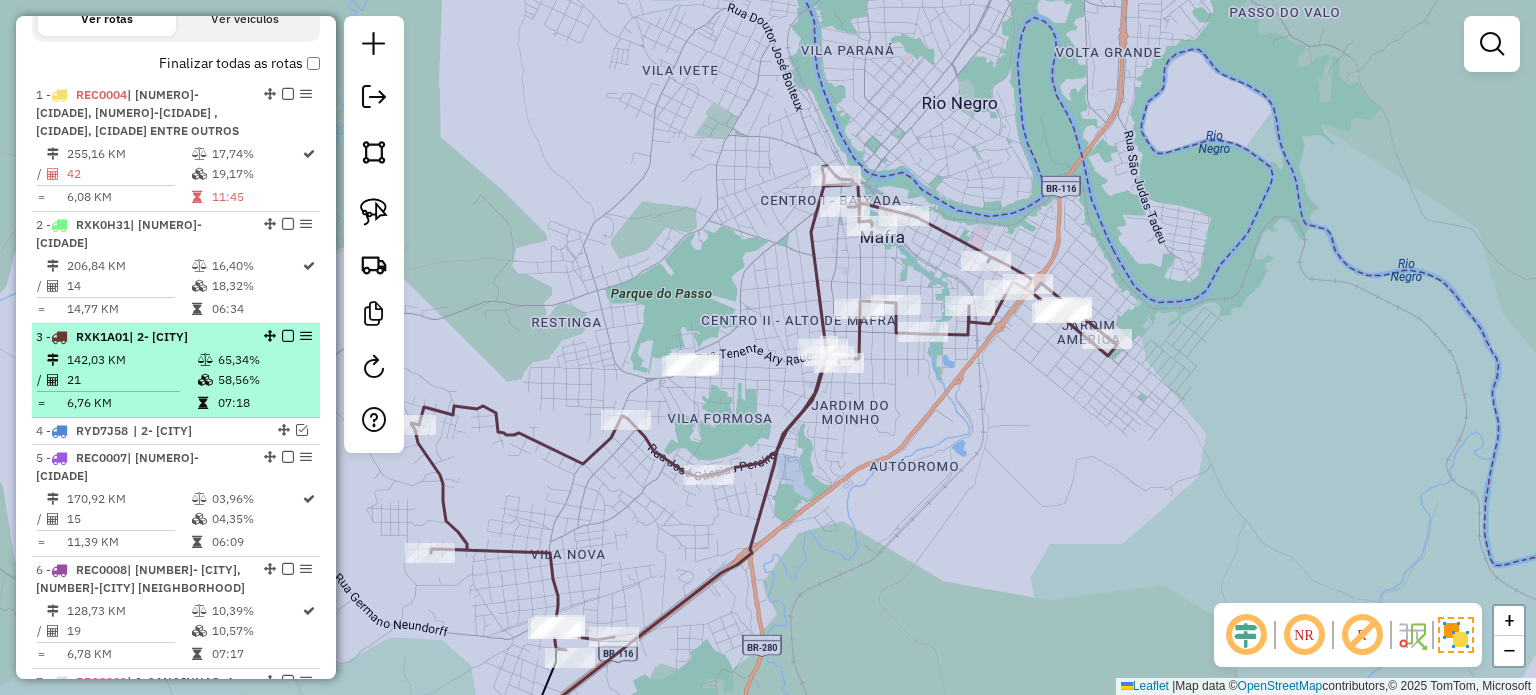 click at bounding box center [288, 336] 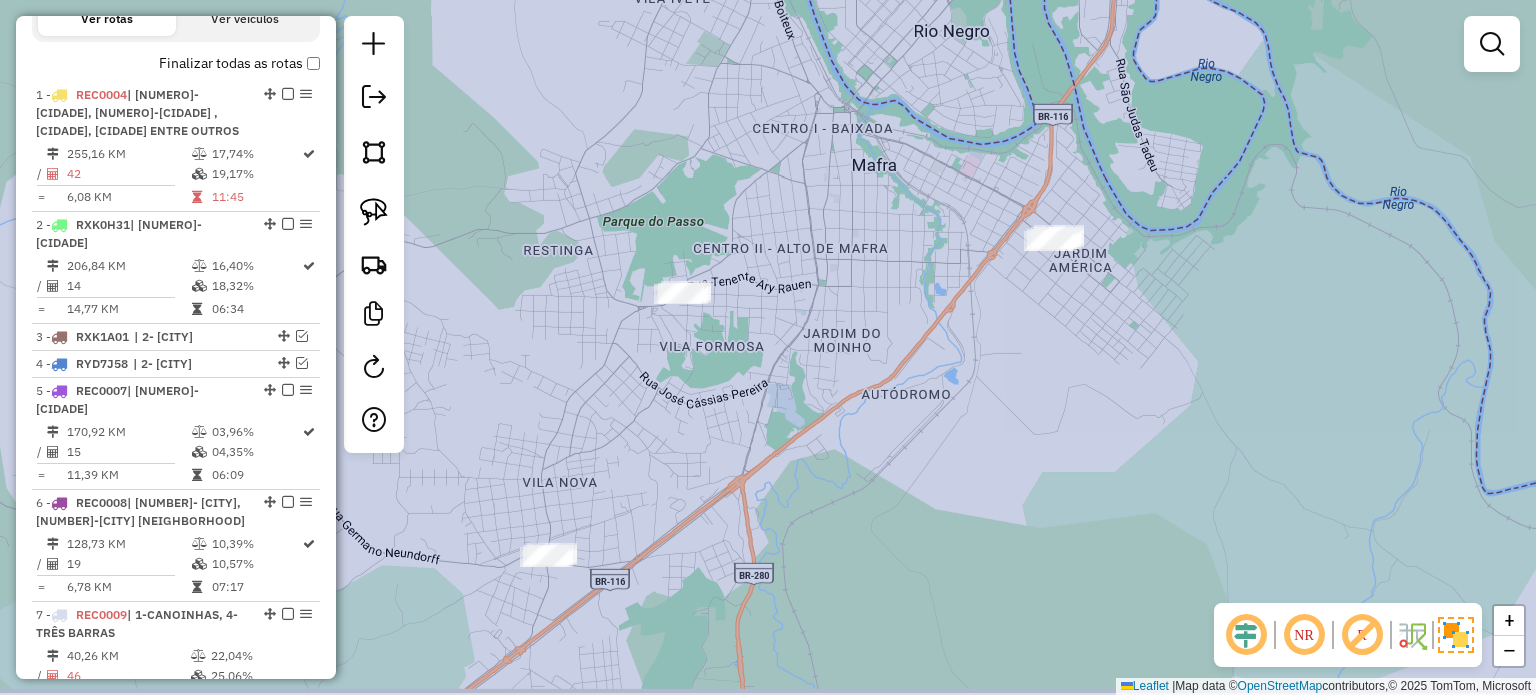 drag, startPoint x: 895, startPoint y: 514, endPoint x: 659, endPoint y: 391, distance: 266.12967 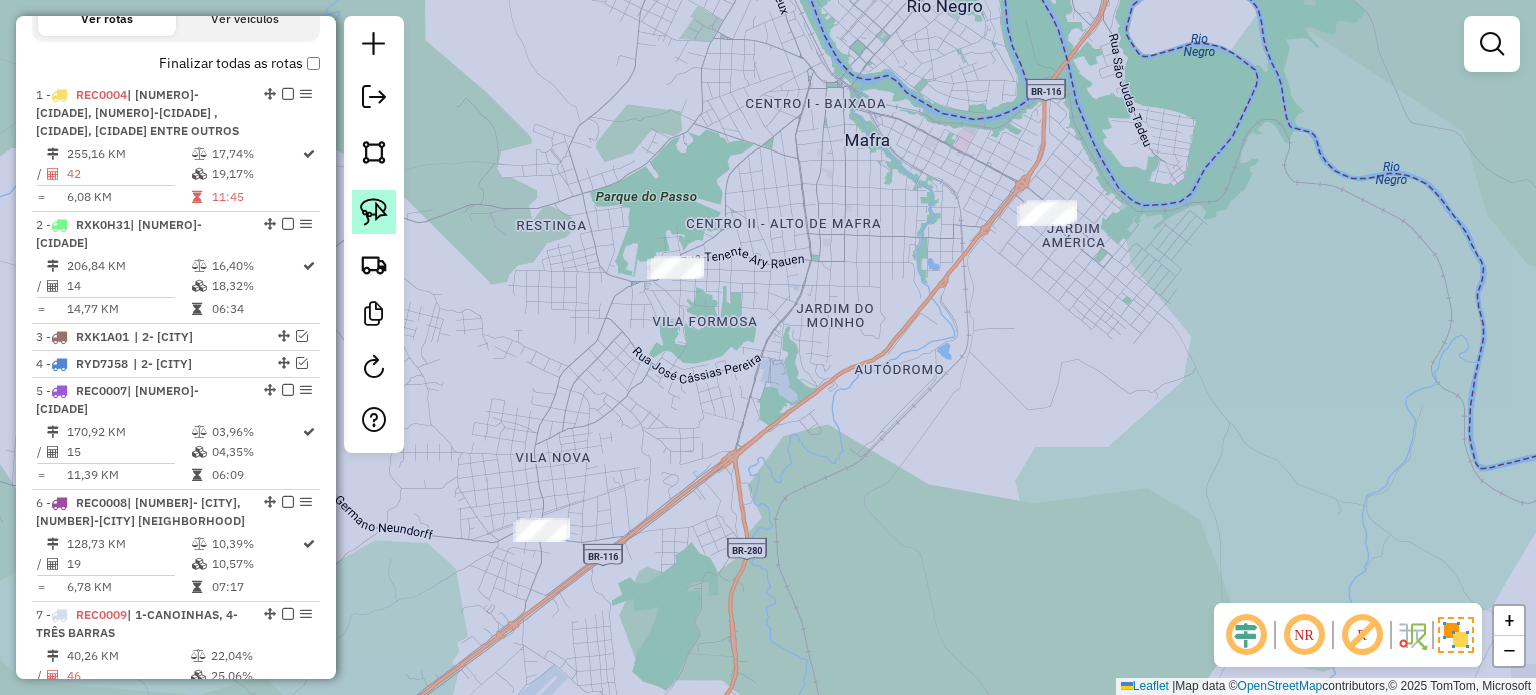 click 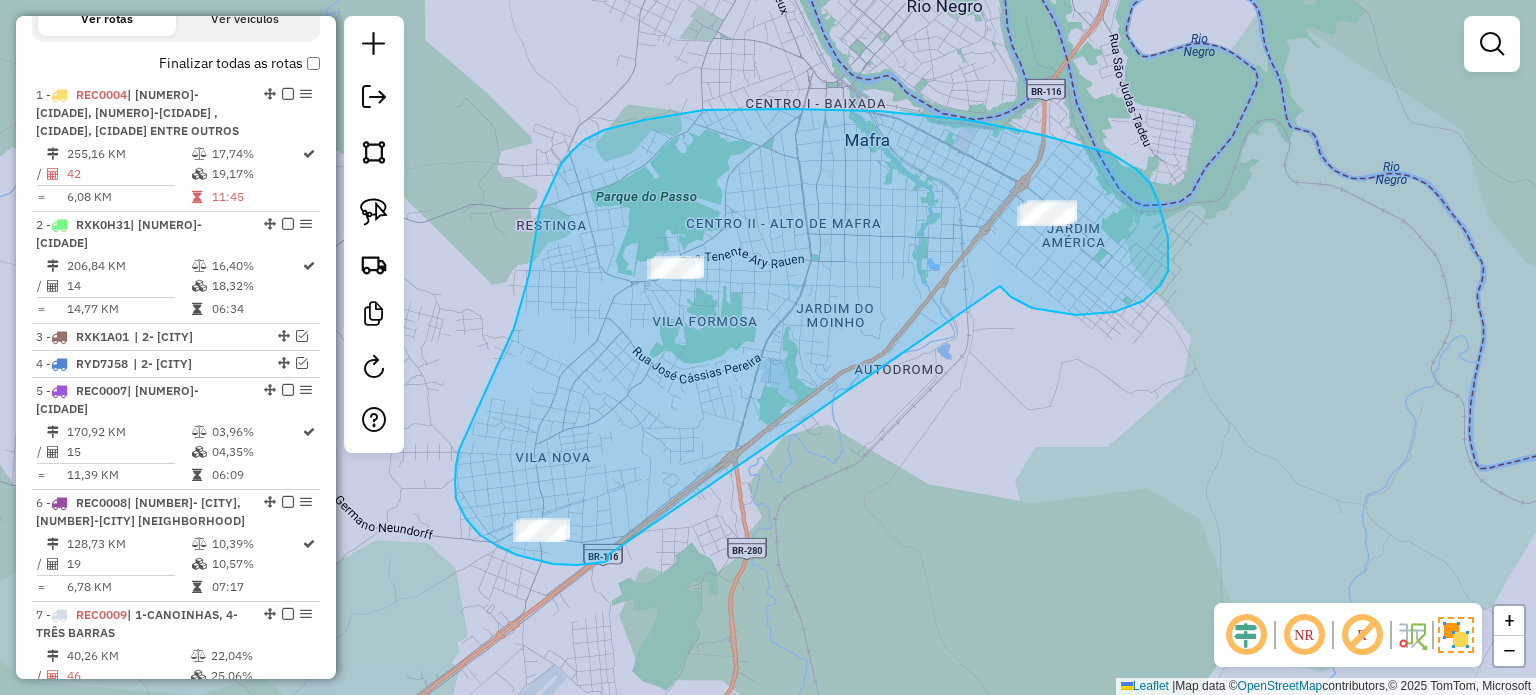 drag, startPoint x: 1160, startPoint y: 286, endPoint x: 726, endPoint y: 566, distance: 516.48425 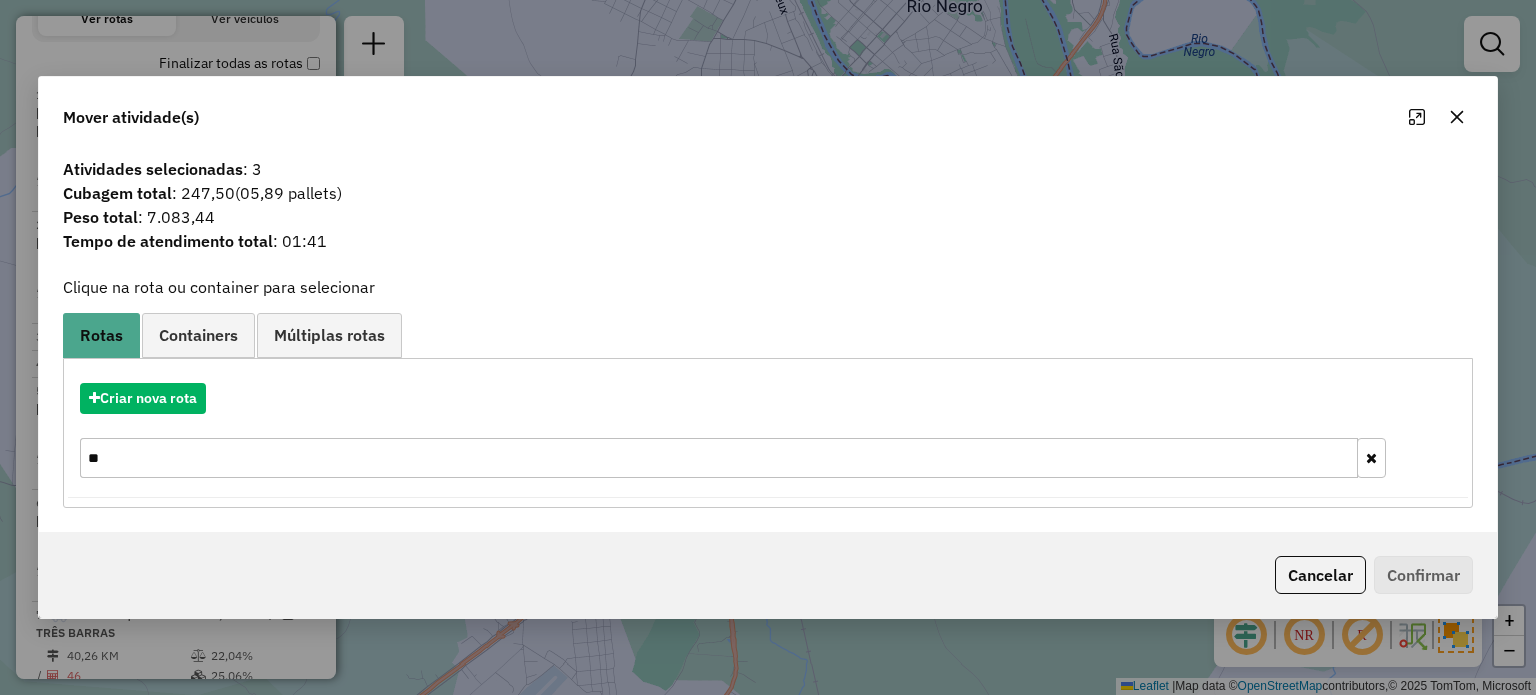 click on "**" at bounding box center (718, 458) 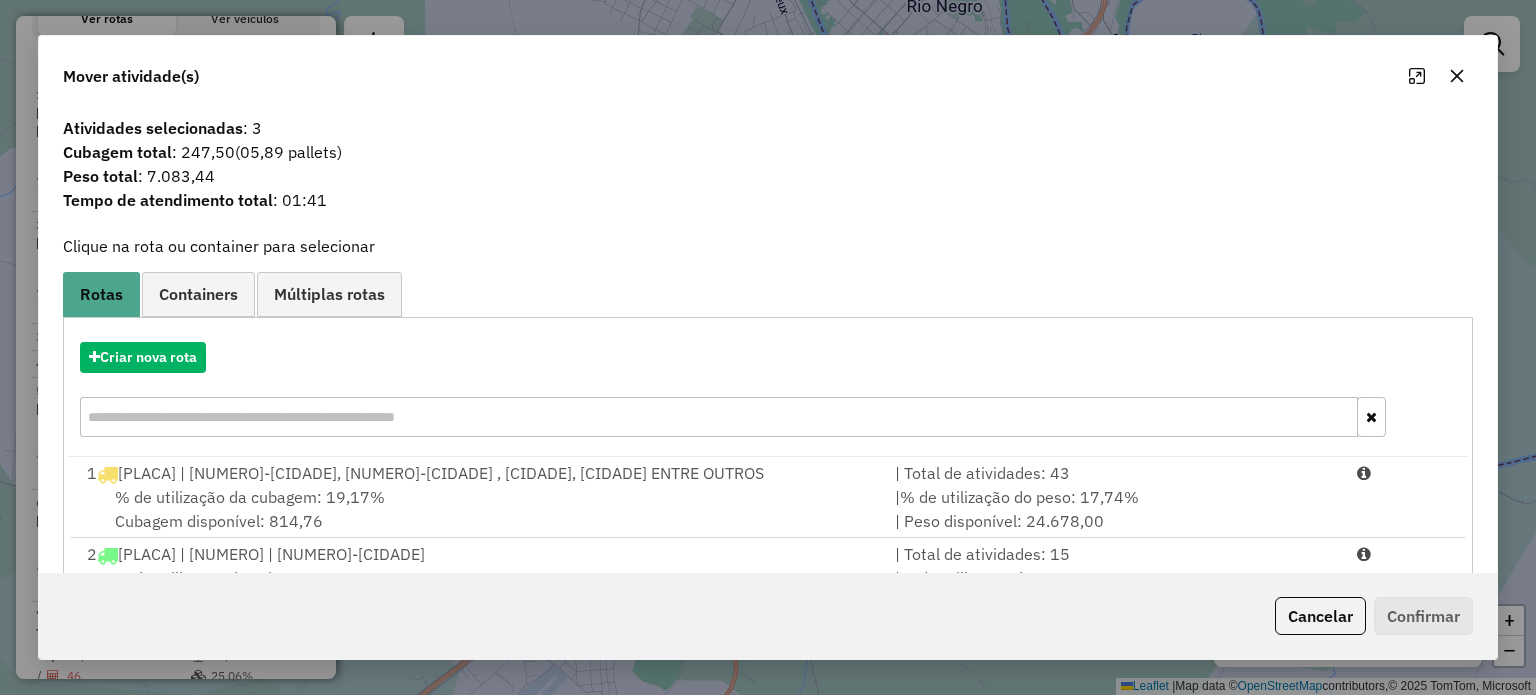 type 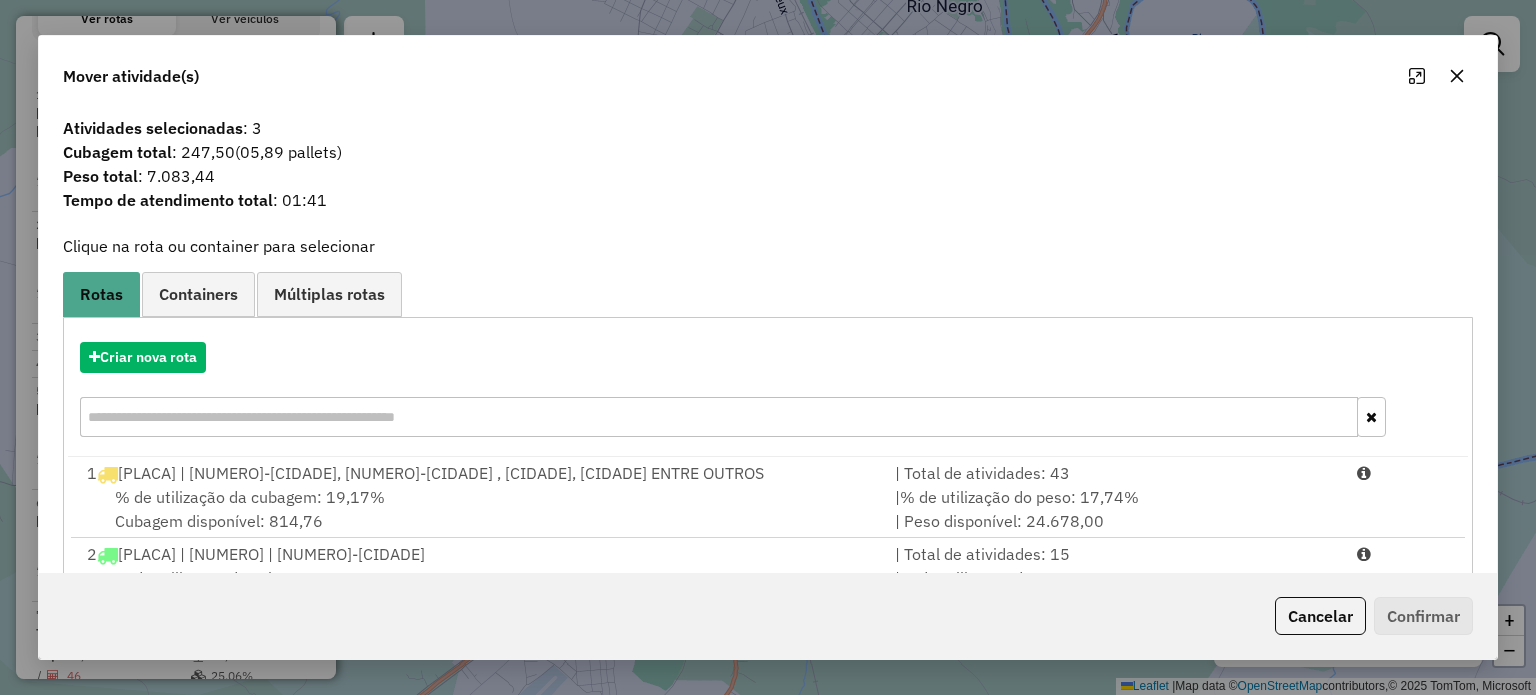 click 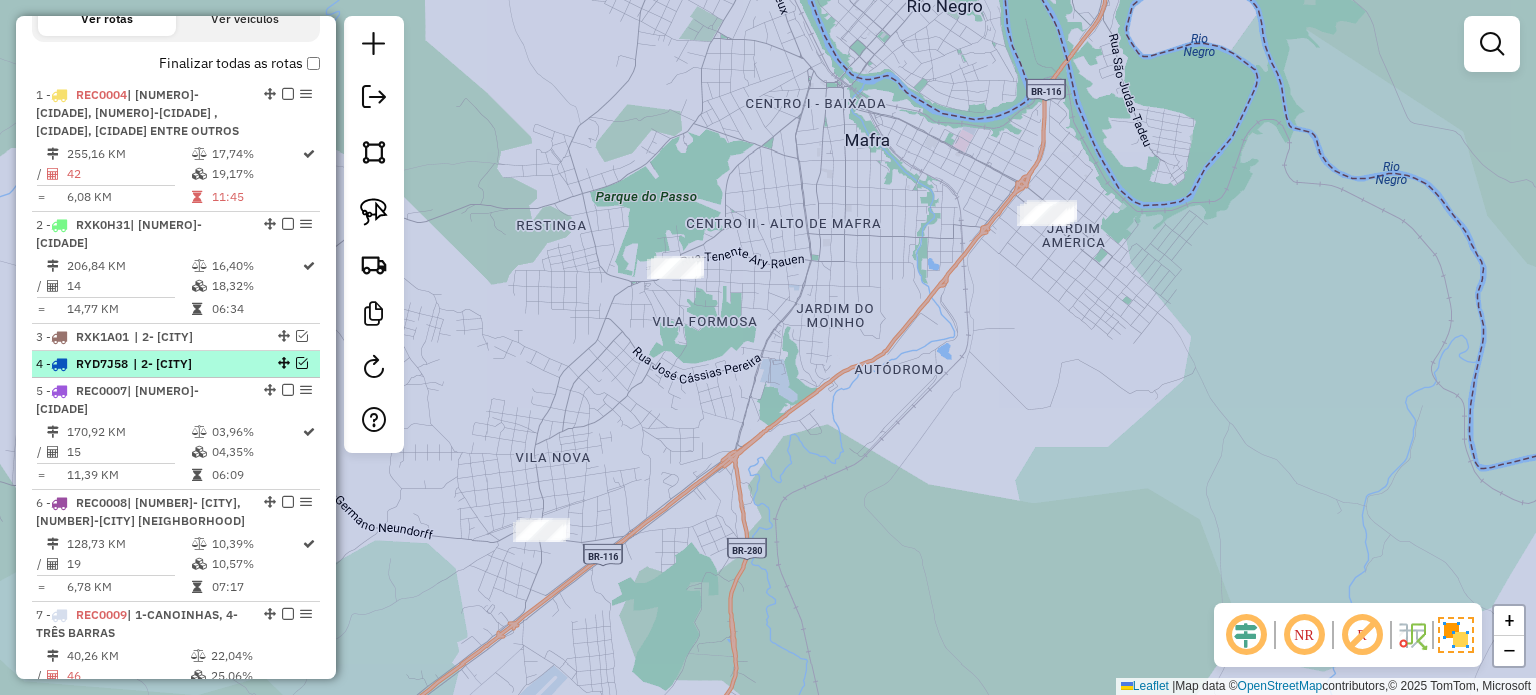 click at bounding box center [302, 363] 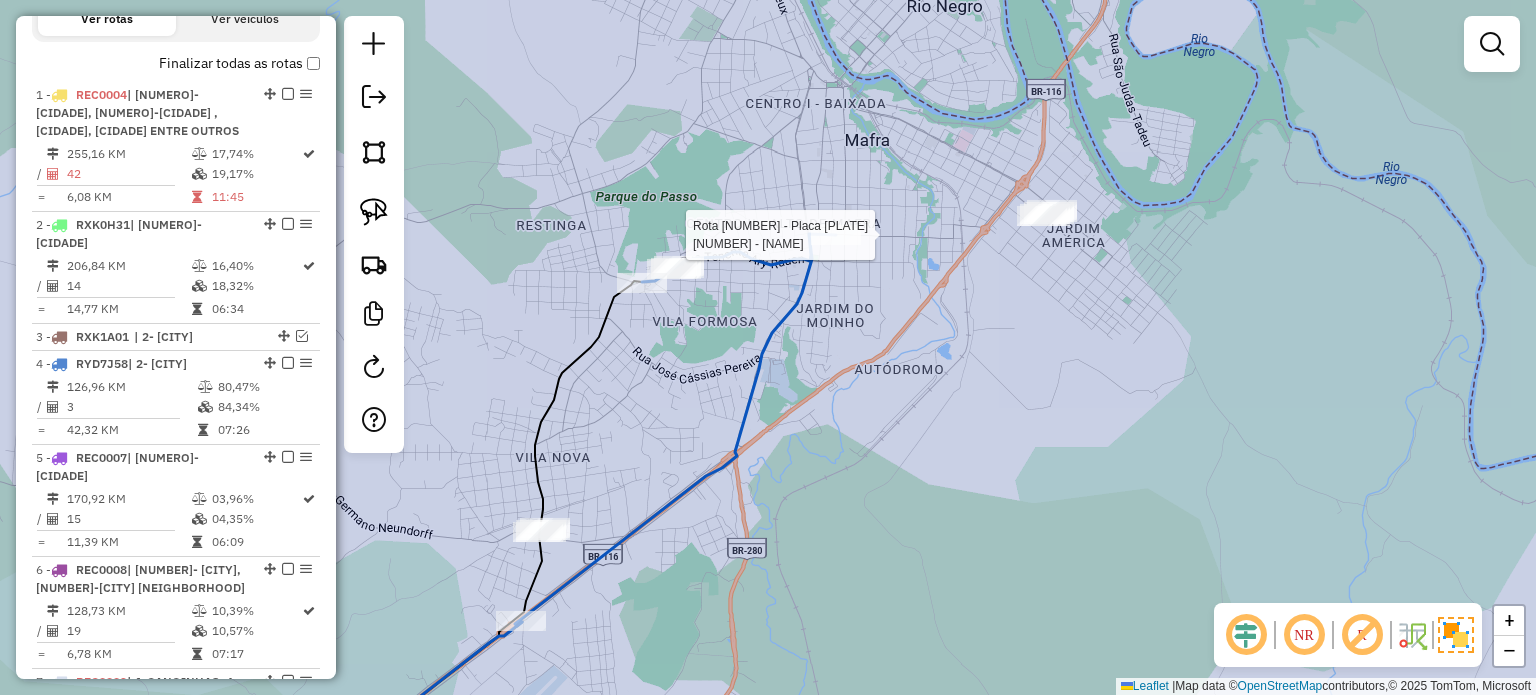 select on "*********" 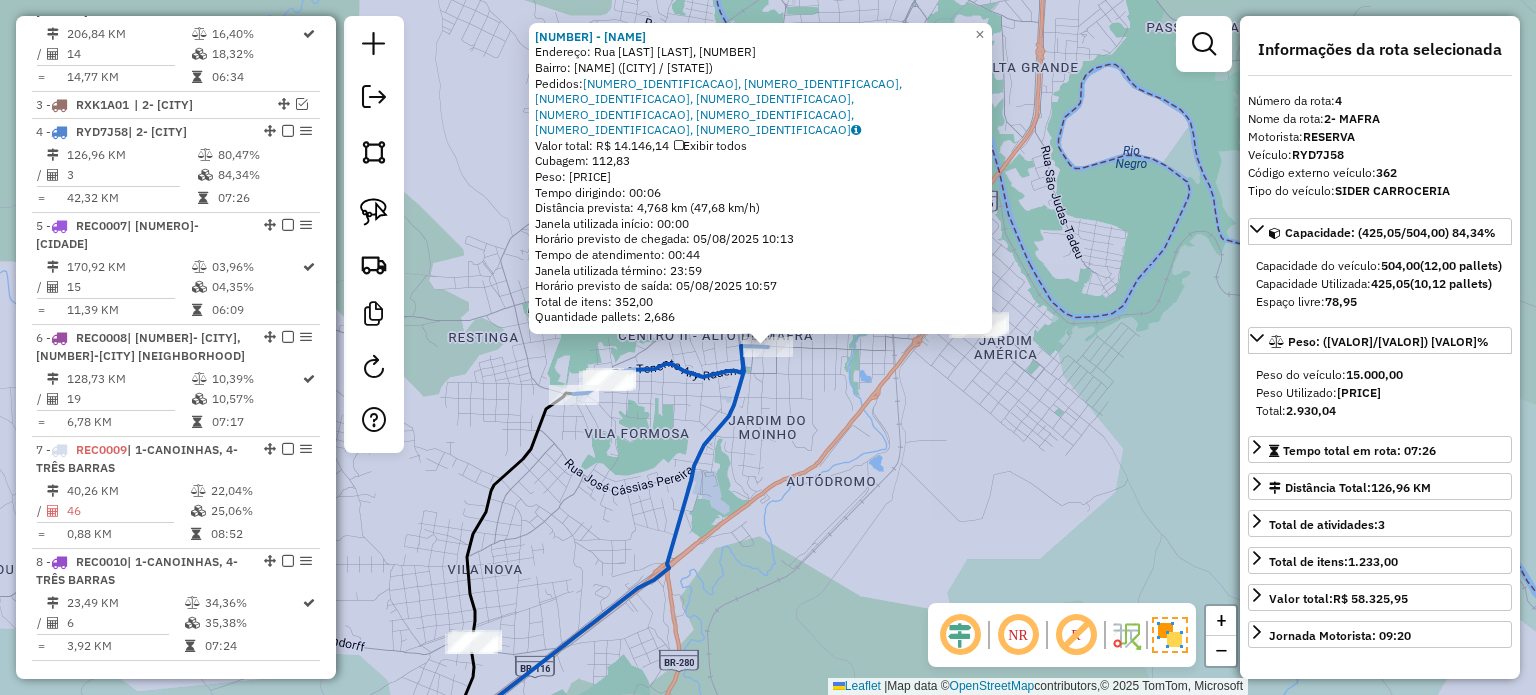 scroll, scrollTop: 1041, scrollLeft: 0, axis: vertical 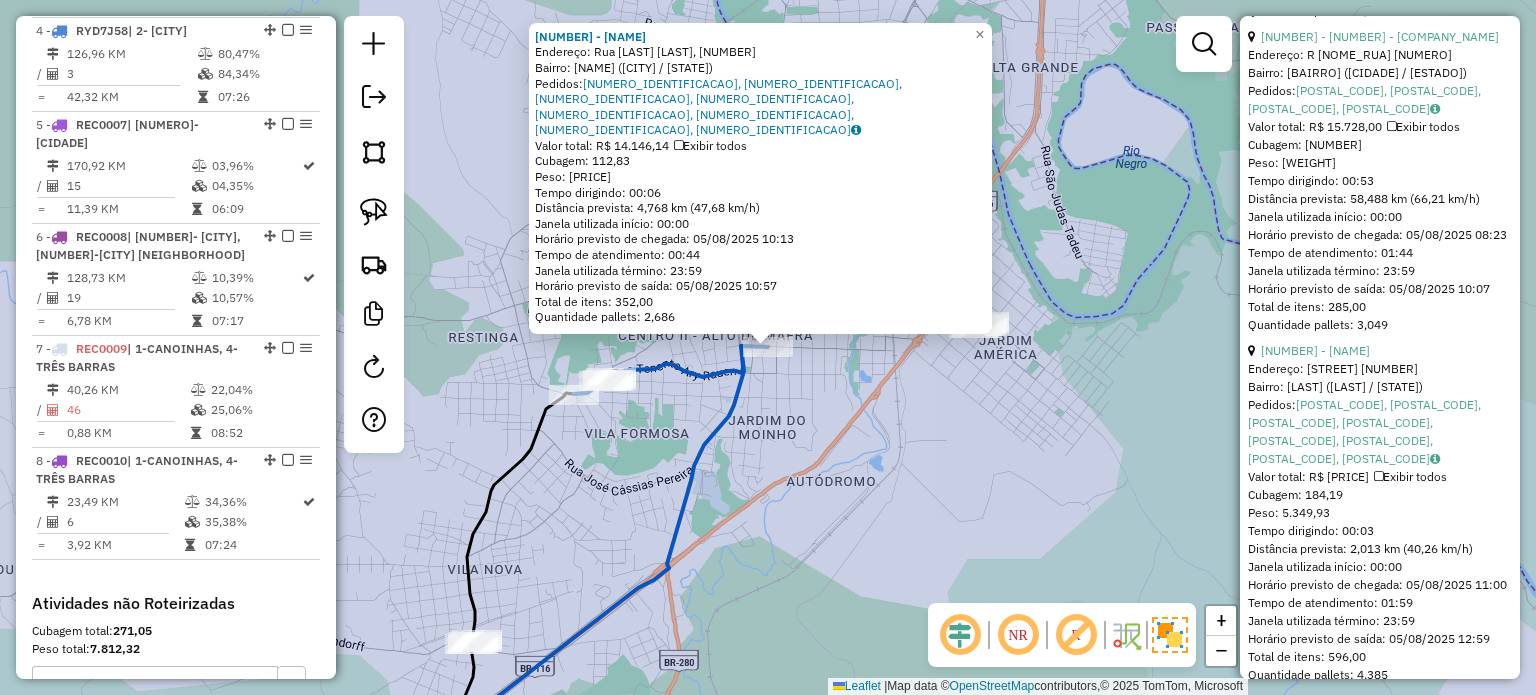 click on "[NUMBER] - [NAME]  Endereço: [STREET], [NUMBER]   Bairro: [BAIRRO] ([CITY] / [STATE])   Pedidos:  [ORDER_ID], [ORDER_ID], [ORDER_ID], [ORDER_ID], [ORDER_ID], [ORDER_ID], [ORDER_ID], [ORDER_ID]   Valor total: R$ 14.146,14   Exibir todos   Cubagem: 112,83  Peso: 3.211,66  Tempo dirigindo: 00:06   Distância prevista: 4,768 km (47,68 km/h)   Janela utilizada início: 00:00   Horário previsto de chegada: 05/08/2025 10:13   Tempo de atendimento: 00:44   Janela utilizada término: 23:59   Horário previsto de saída: 05/08/2025 10:57   Total de itens: 352,00   Quantidade pallets: 2,686  × Janela de atendimento Grade de atendimento Capacidade Transportadoras Veículos Cliente Pedidos  Rotas Selecione os dias de semana para filtrar as janelas de atendimento  Seg   Ter   Qua   Qui   Sex   Sáb   Dom  Informe o período da janela de atendimento: De: Até:  Filtrar exatamente a janela do cliente  Considerar janela de atendimento padrão  Selecione os dias de semana para filtrar as grades de atendimento  Seg   Ter   Qua   Qui  +" 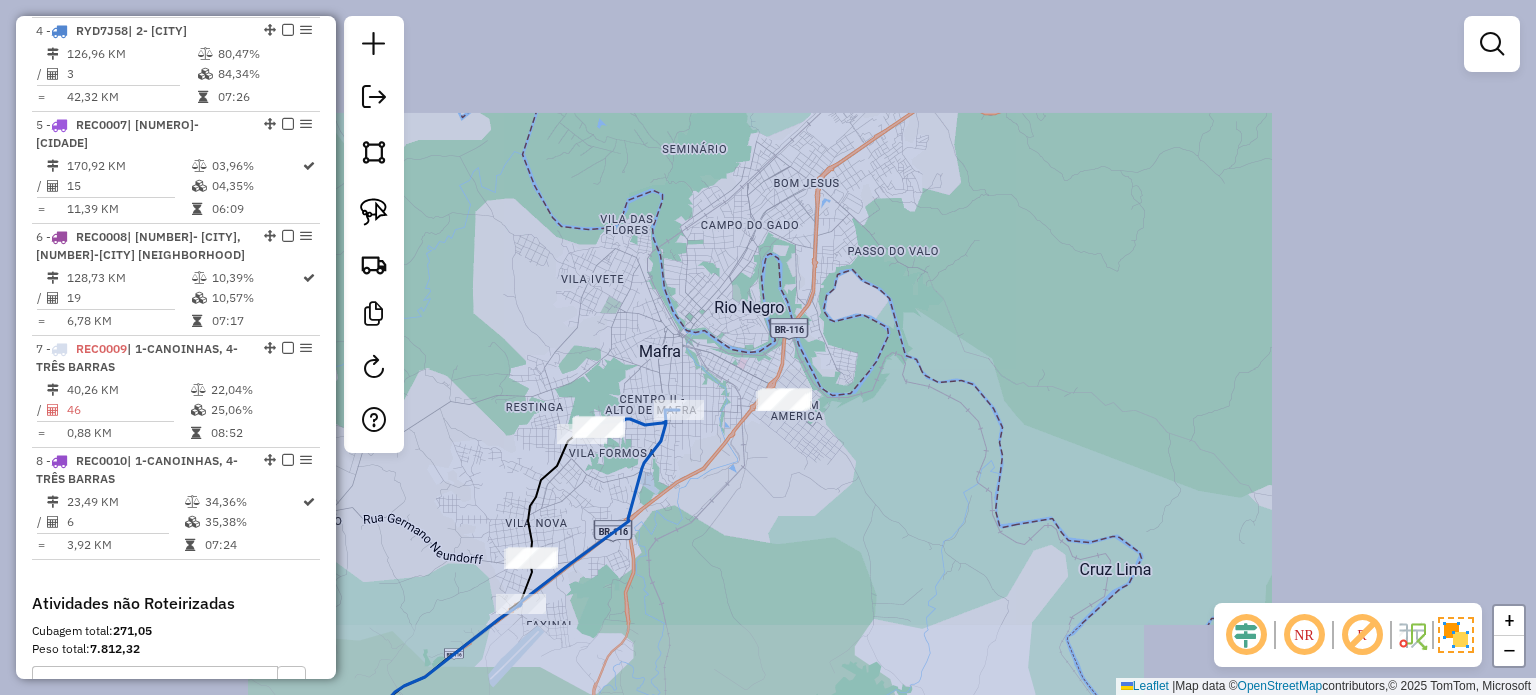 drag, startPoint x: 804, startPoint y: 455, endPoint x: 864, endPoint y: 311, distance: 156 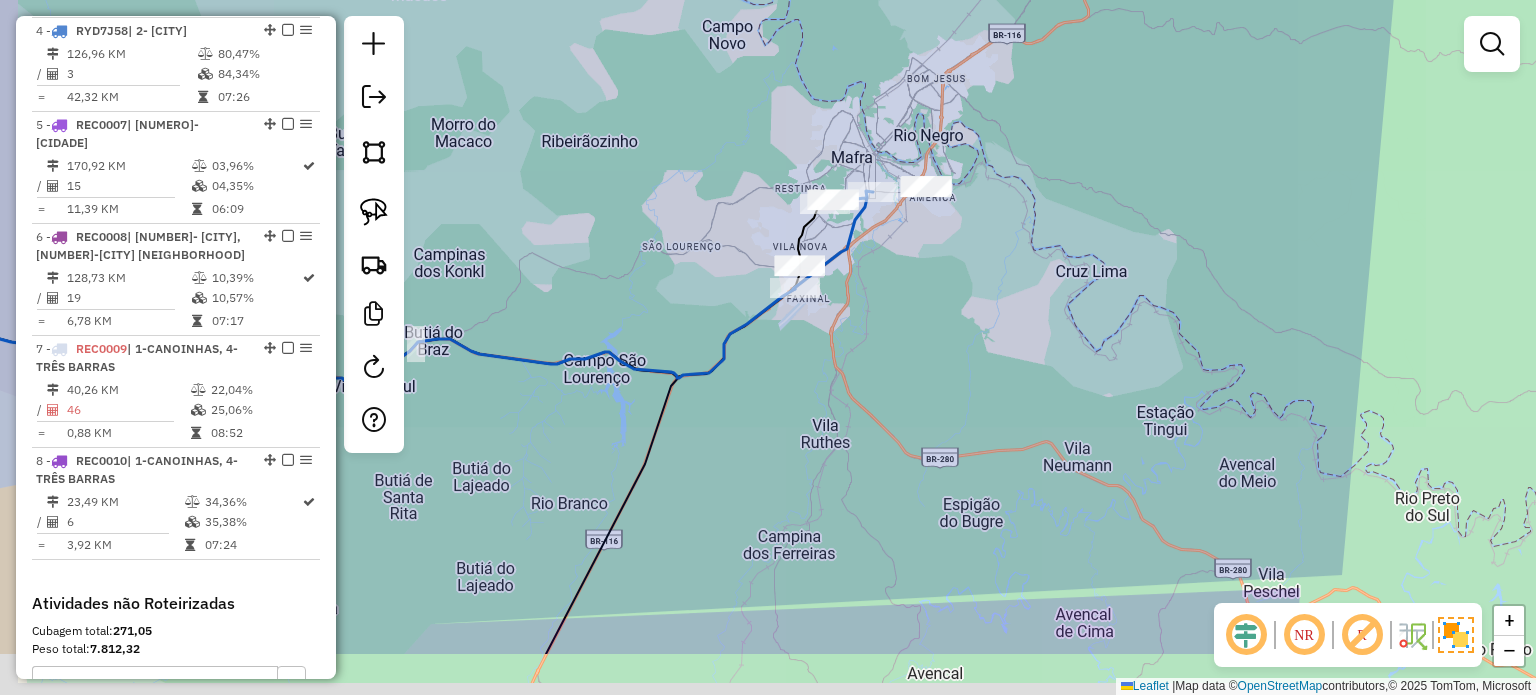 drag, startPoint x: 920, startPoint y: 404, endPoint x: 916, endPoint y: 387, distance: 17.464249 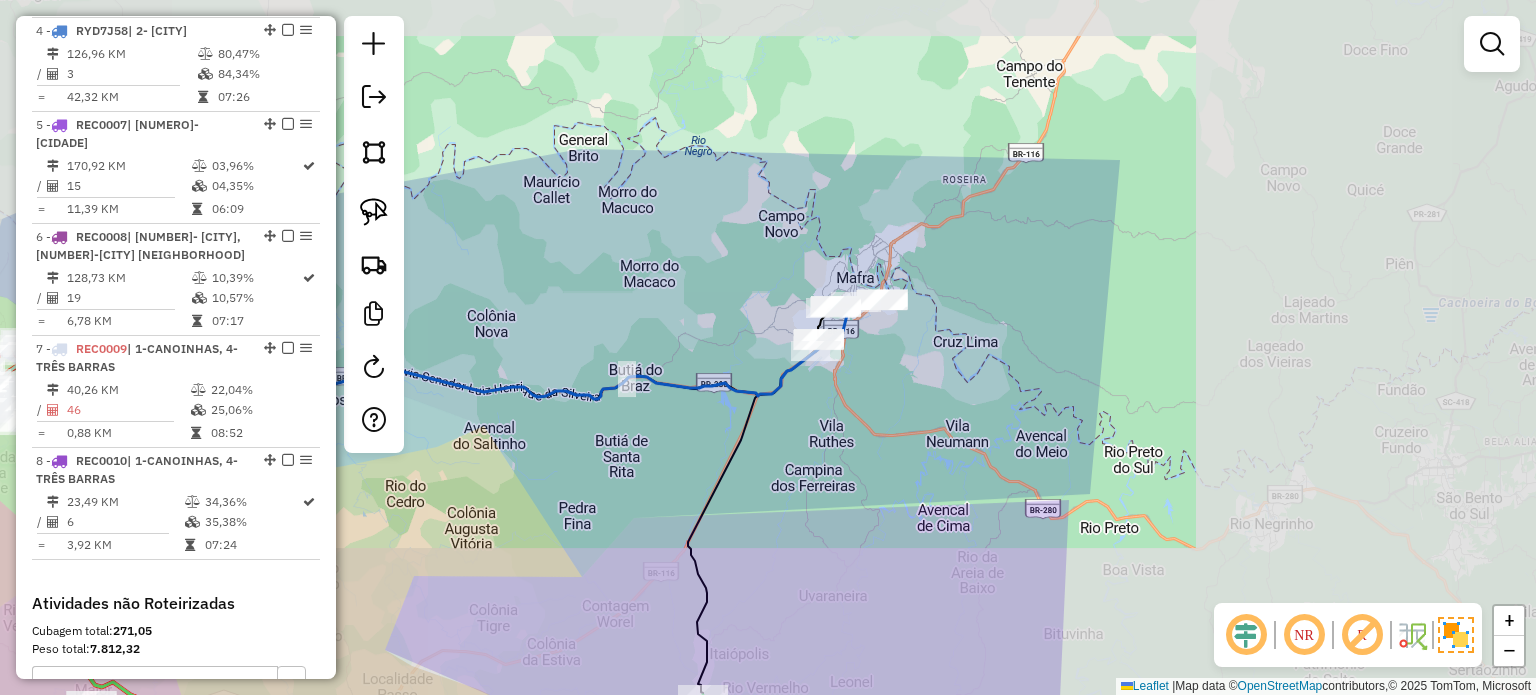 drag, startPoint x: 877, startPoint y: 507, endPoint x: 882, endPoint y: 463, distance: 44.28318 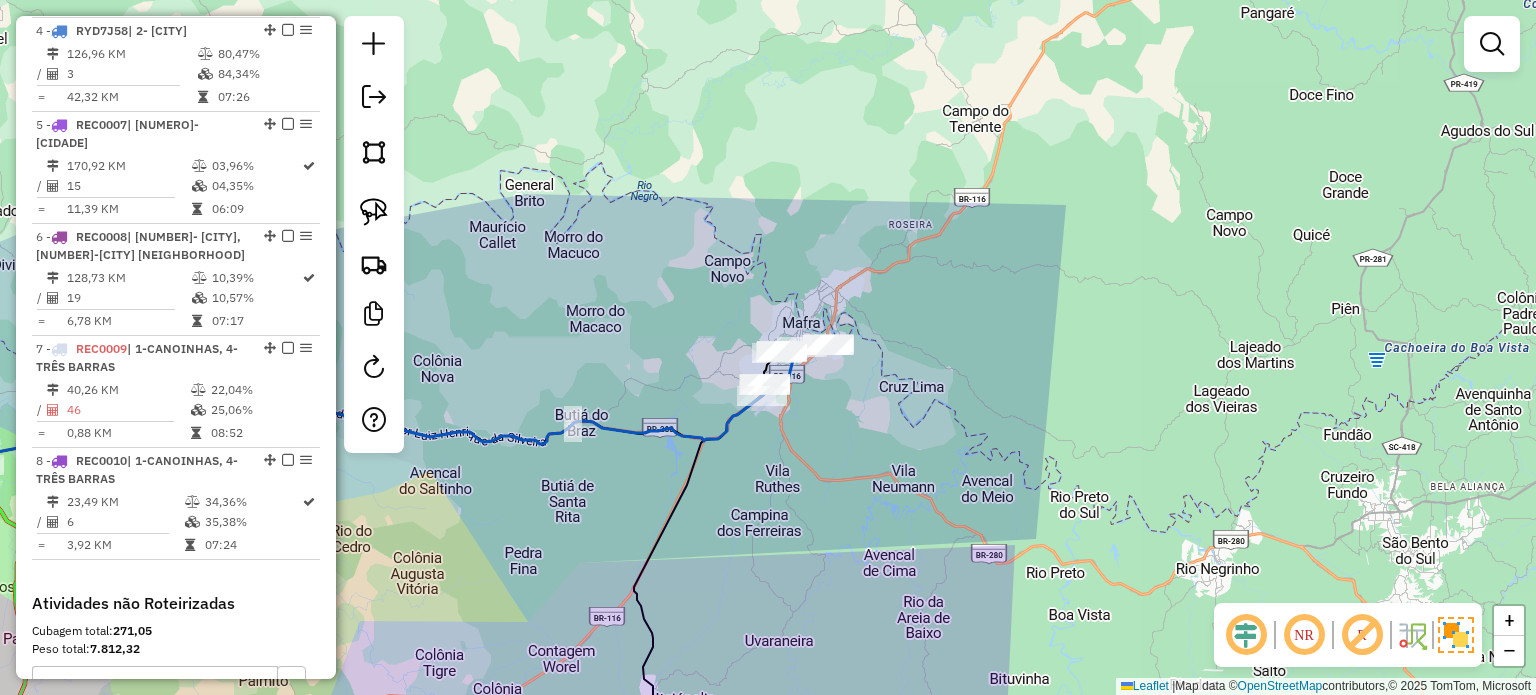 drag, startPoint x: 895, startPoint y: 425, endPoint x: 832, endPoint y: 503, distance: 100.26465 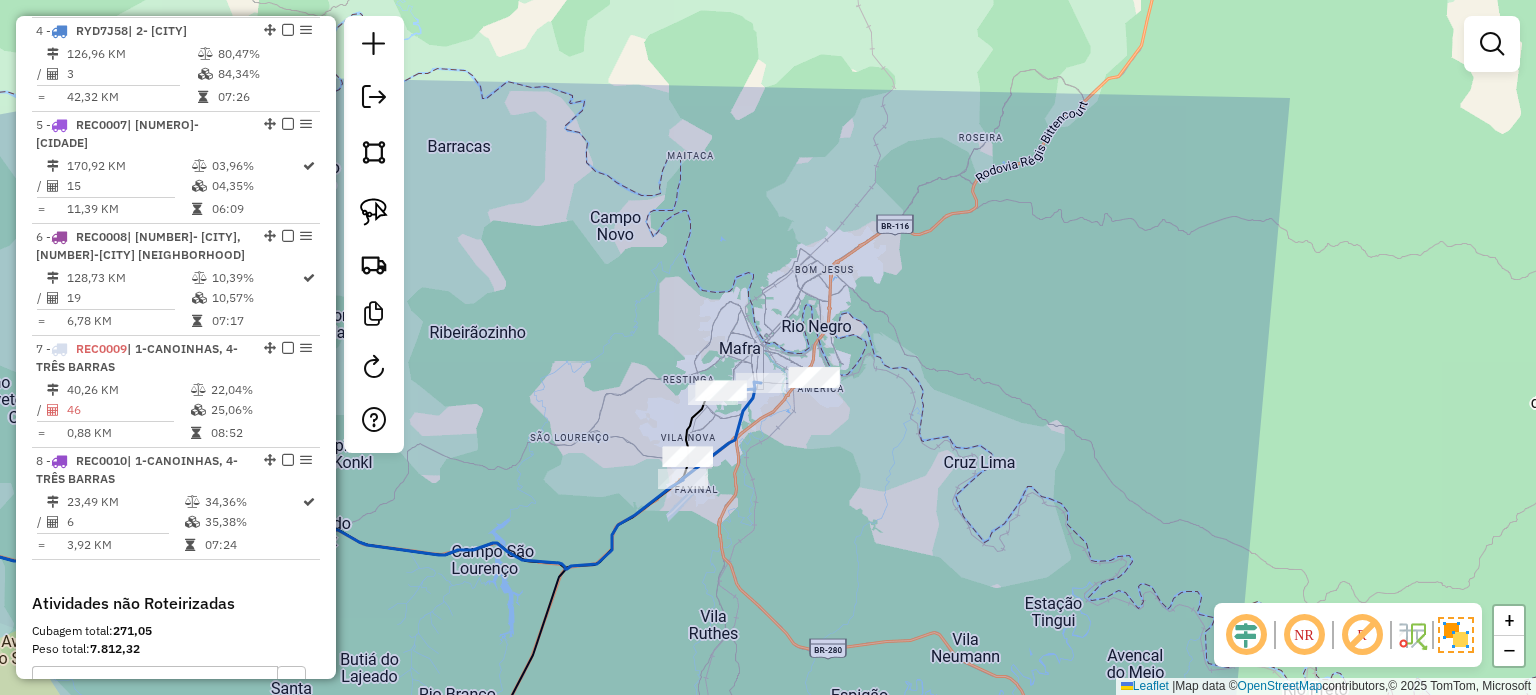 drag, startPoint x: 852, startPoint y: 366, endPoint x: 792, endPoint y: 428, distance: 86.27862 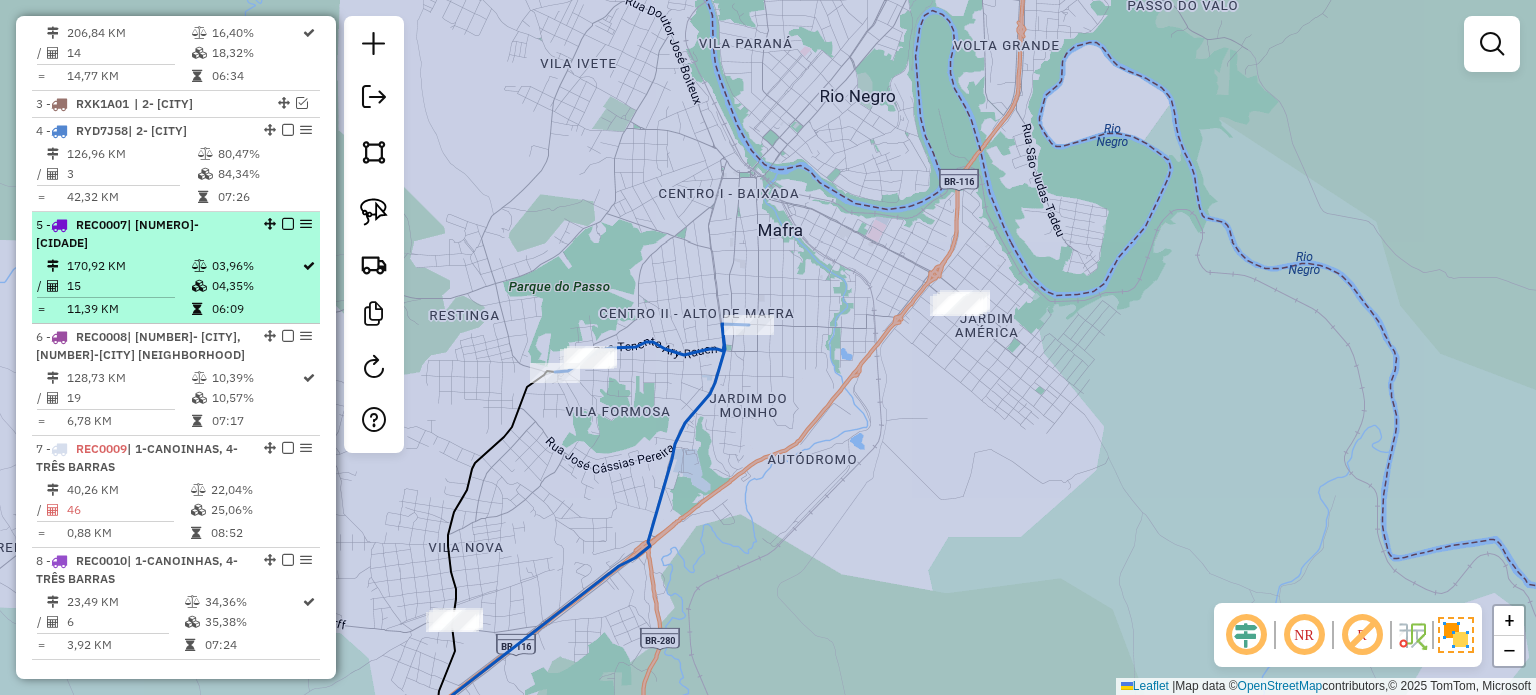 scroll, scrollTop: 841, scrollLeft: 0, axis: vertical 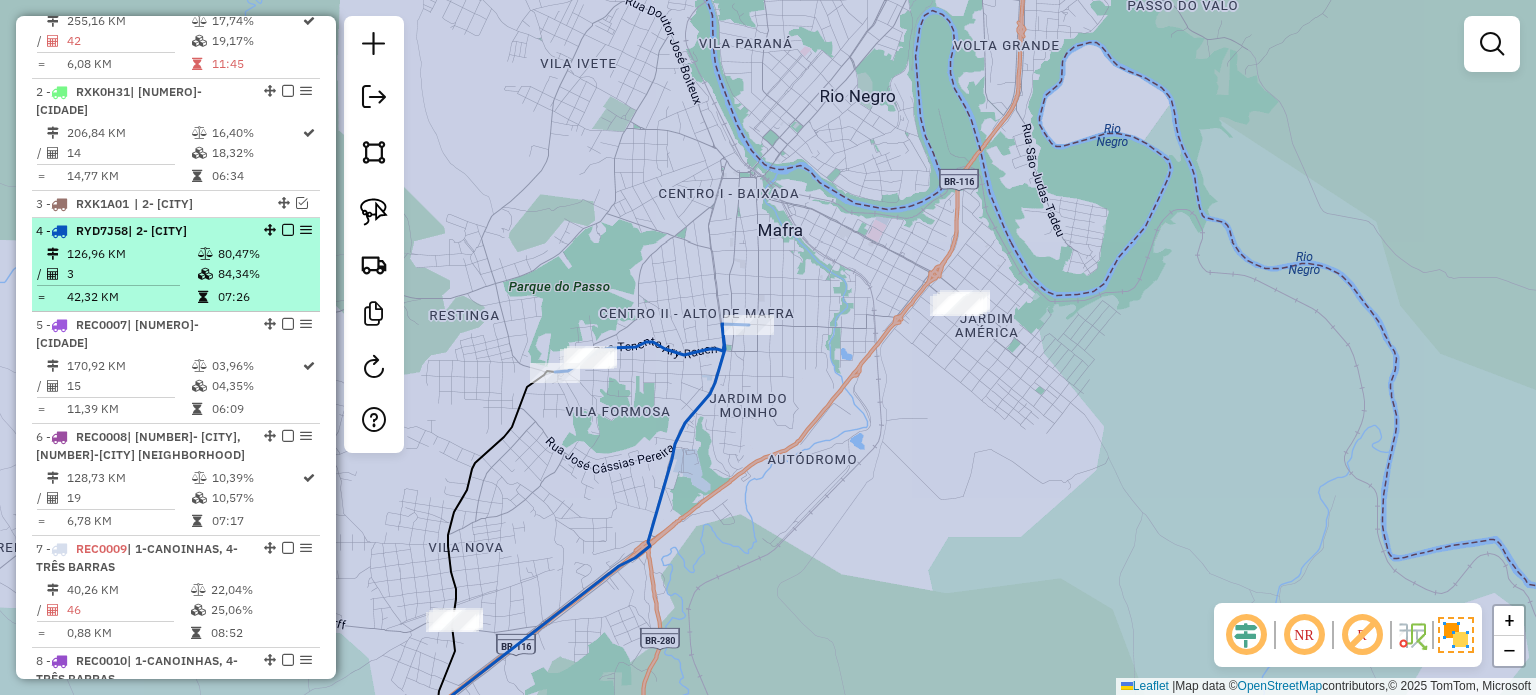 click at bounding box center [288, 230] 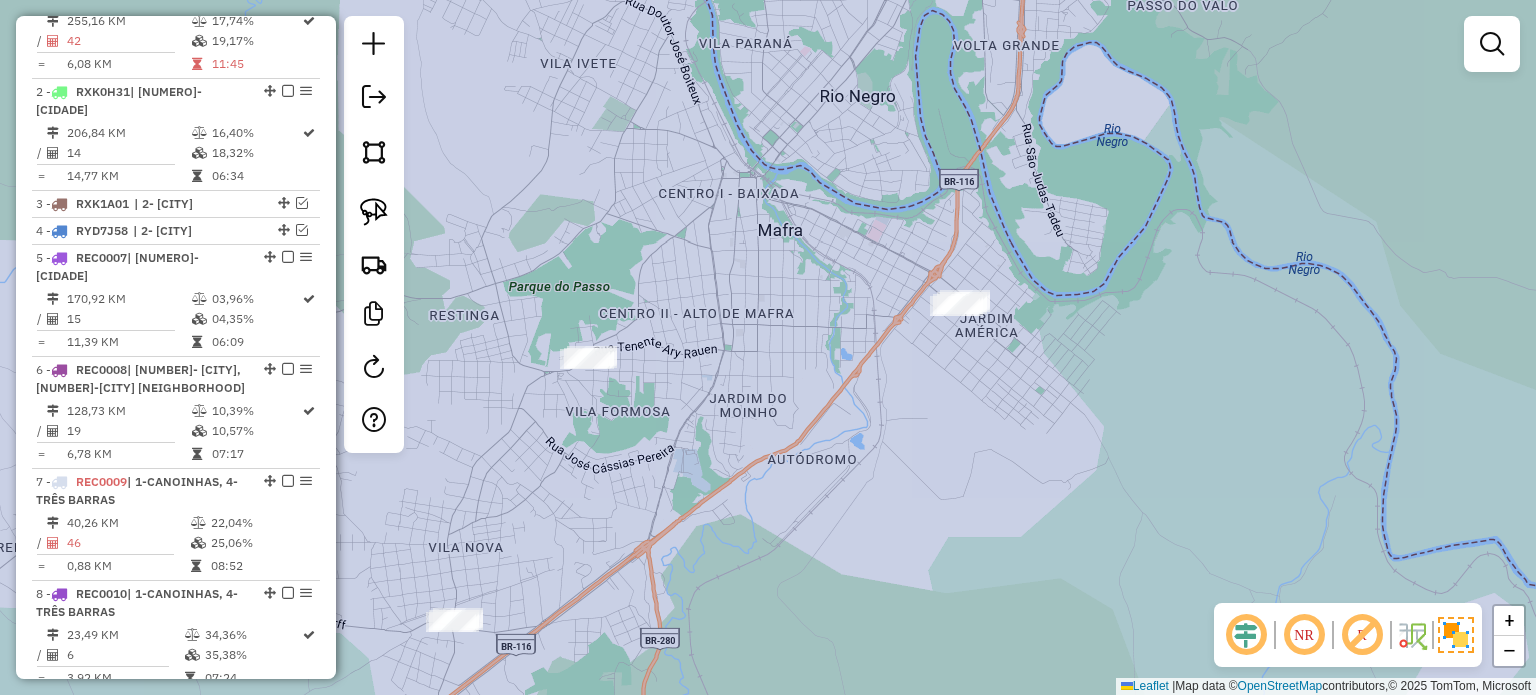 click 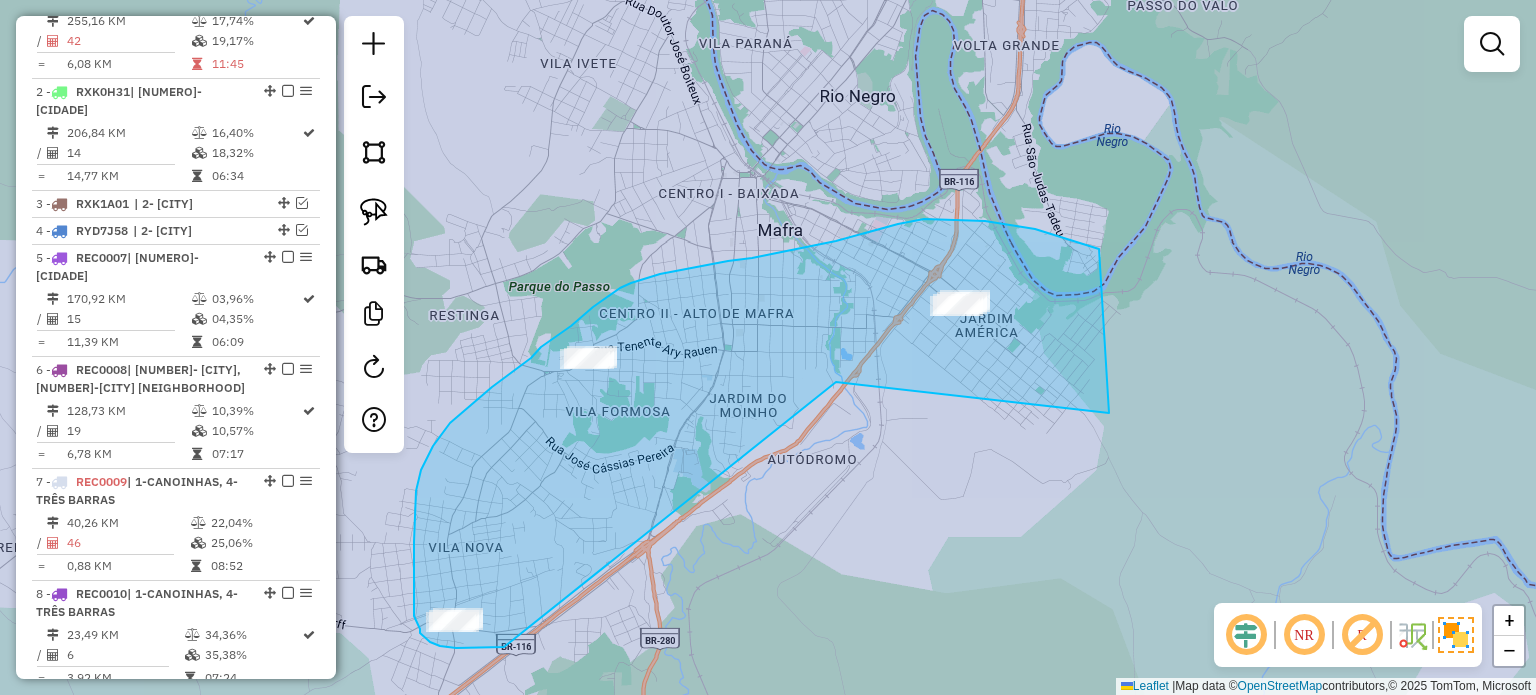 drag, startPoint x: 1099, startPoint y: 249, endPoint x: 520, endPoint y: 619, distance: 687.1252 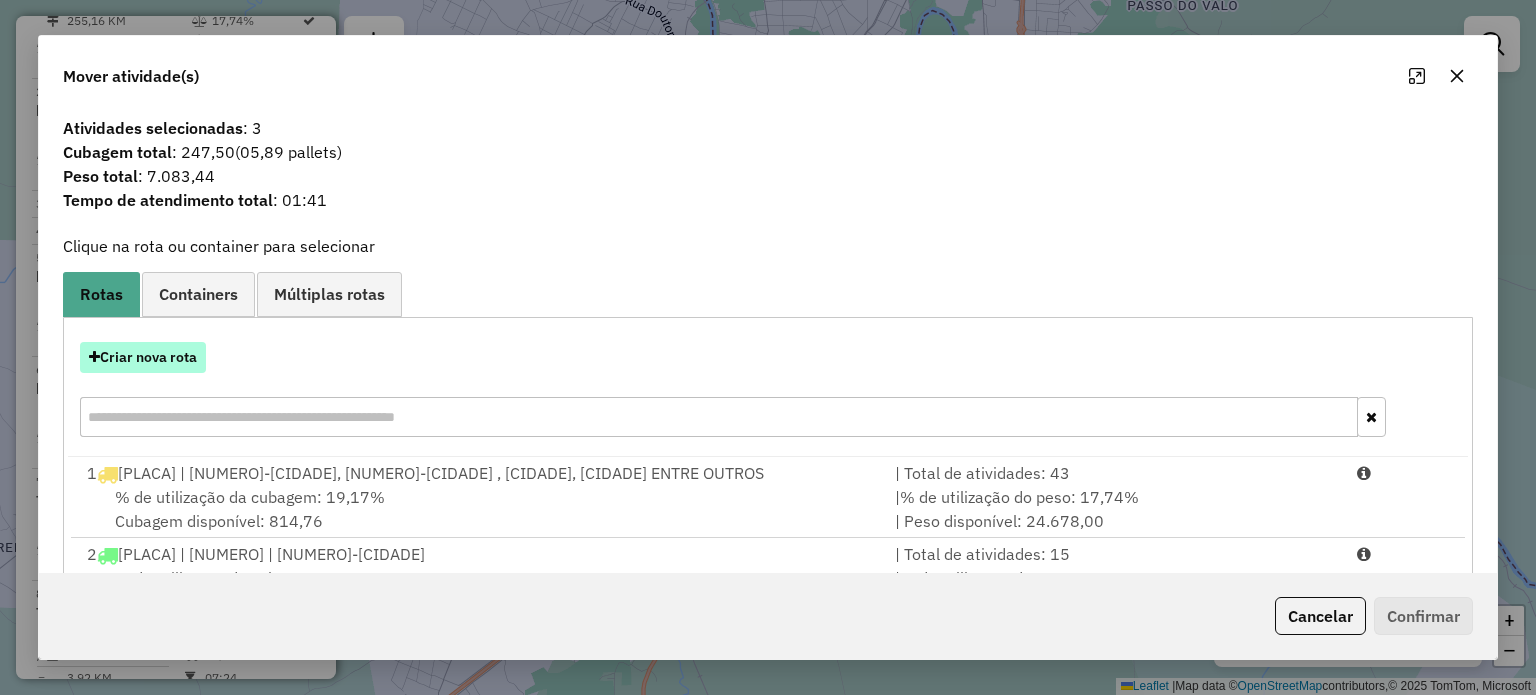 click on "Criar nova rota" at bounding box center [143, 357] 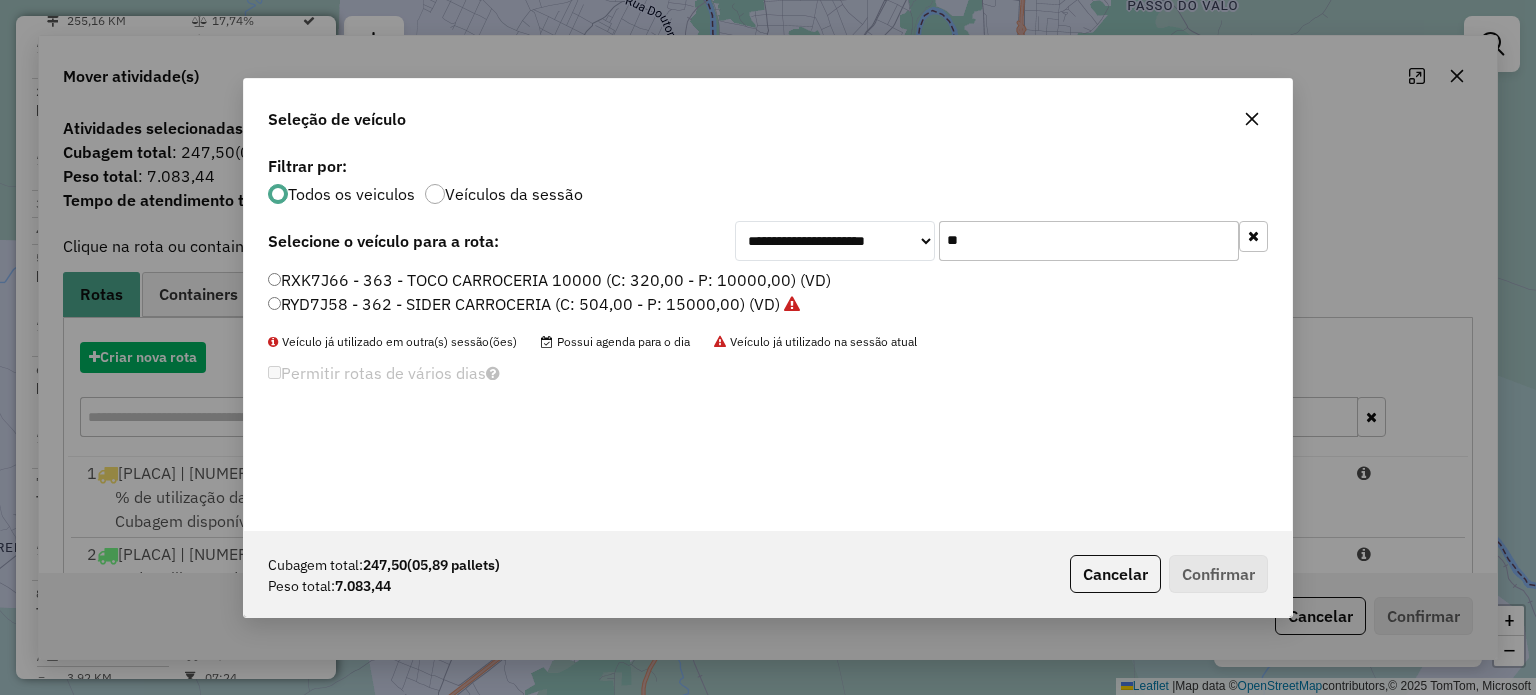 scroll, scrollTop: 10, scrollLeft: 6, axis: both 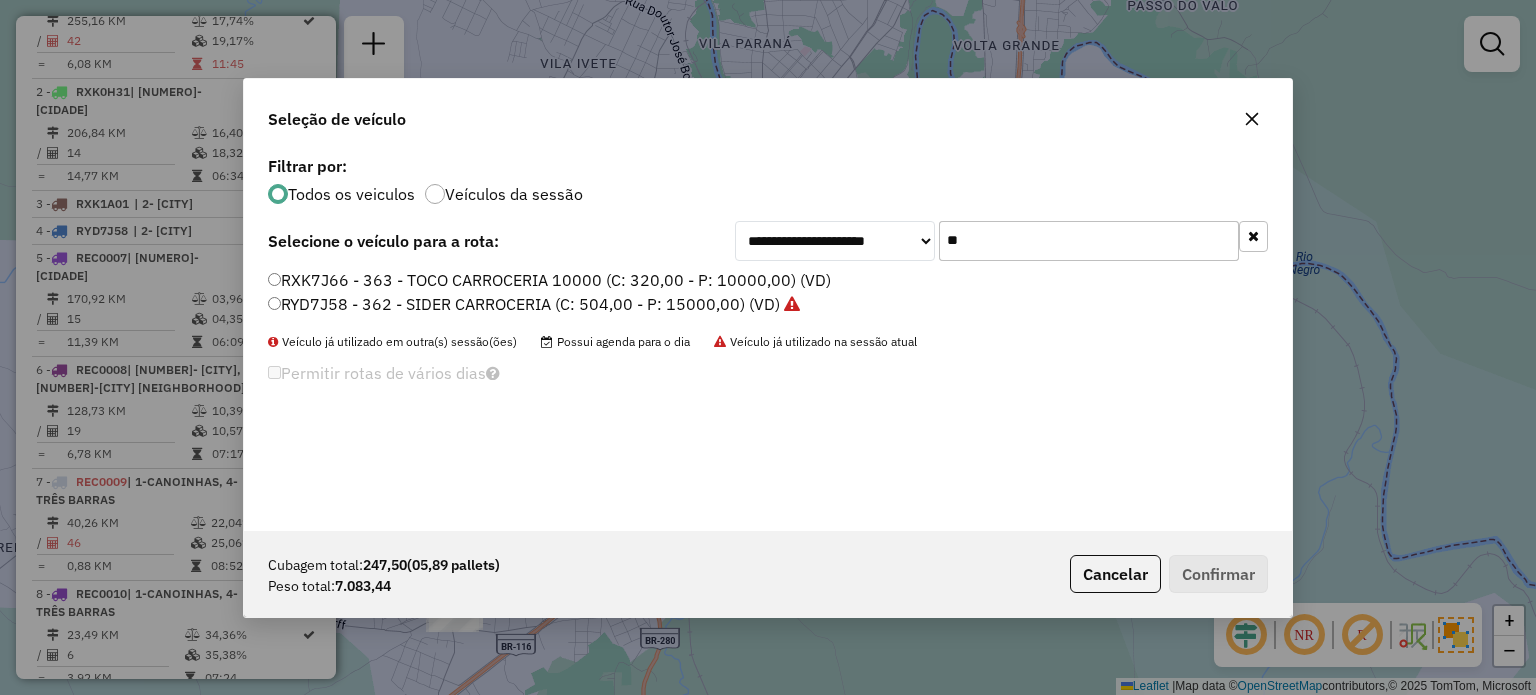 drag, startPoint x: 717, startPoint y: 244, endPoint x: 668, endPoint y: 239, distance: 49.25444 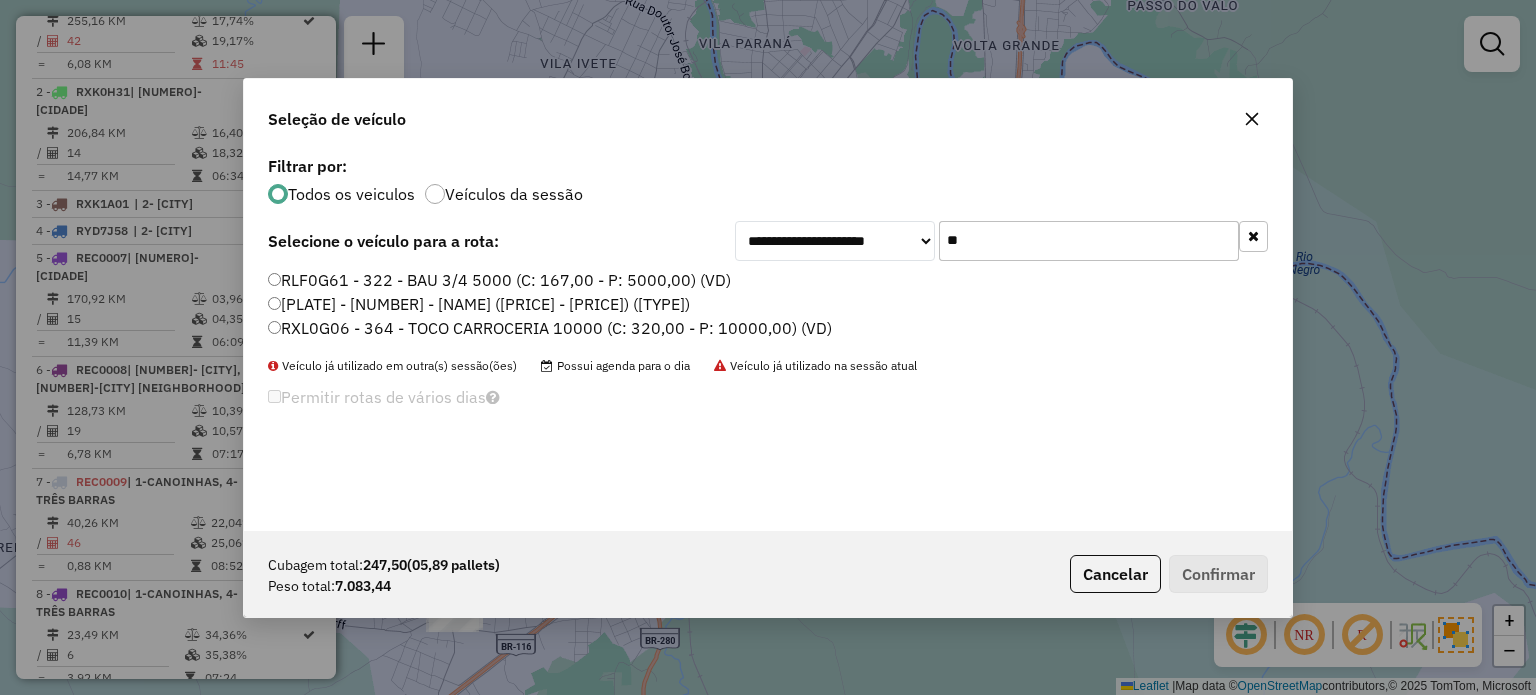 type on "**" 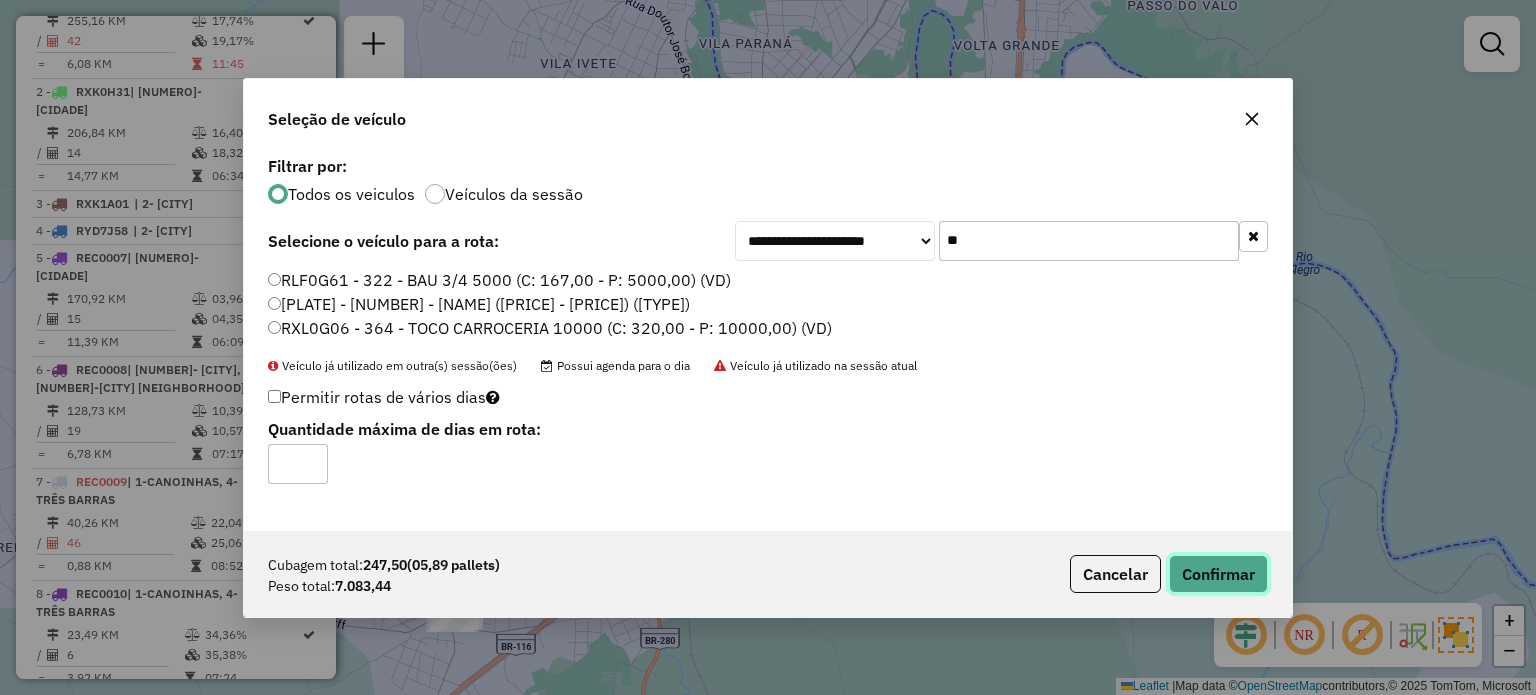 click on "Confirmar" 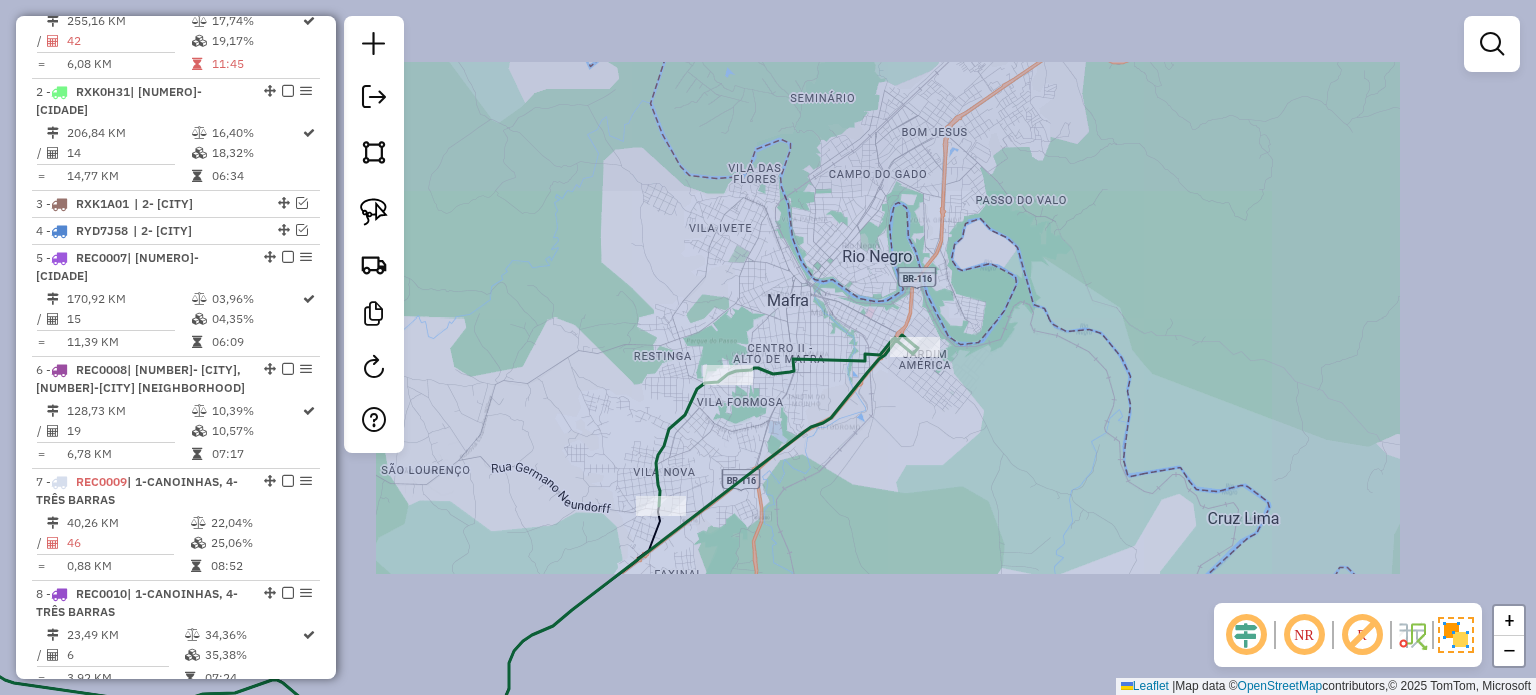 click on "Janela de atendimento Grade de atendimento Capacidade Transportadoras Veículos Cliente Pedidos  Rotas Selecione os dias de semana para filtrar as janelas de atendimento  Seg   Ter   Qua   Qui   Sex   Sáb   Dom  Informe o período da janela de atendimento: De: Até:  Filtrar exatamente a janela do cliente  Considerar janela de atendimento padrão  Selecione os dias de semana para filtrar as grades de atendimento  Seg   Ter   Qua   Qui   Sex   Sáb   Dom   Considerar clientes sem dia de atendimento cadastrado  Clientes fora do dia de atendimento selecionado Filtrar as atividades entre os valores definidos abaixo:  Peso mínimo:   Peso máximo:   Cubagem mínima:   Cubagem máxima:   De:   Até:  Filtrar as atividades entre o tempo de atendimento definido abaixo:  De:   Até:   Considerar capacidade total dos clientes não roteirizados Transportadora: Selecione um ou mais itens Tipo de veículo: Selecione um ou mais itens Veículo: Selecione um ou mais itens Motorista: Selecione um ou mais itens Nome: Rótulo:" 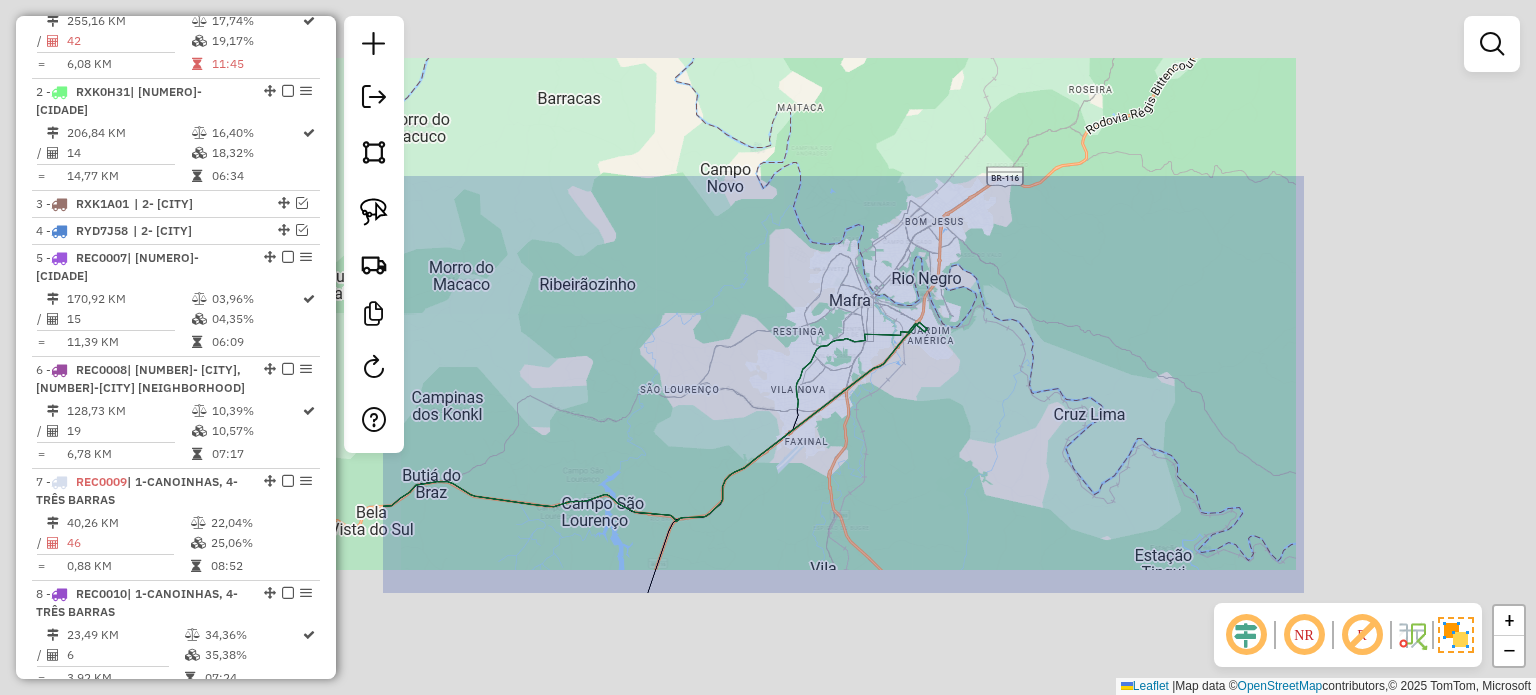 click on "Janela de atendimento Grade de atendimento Capacidade Transportadoras Veículos Cliente Pedidos  Rotas Selecione os dias de semana para filtrar as janelas de atendimento  Seg   Ter   Qua   Qui   Sex   Sáb   Dom  Informe o período da janela de atendimento: De: Até:  Filtrar exatamente a janela do cliente  Considerar janela de atendimento padrão  Selecione os dias de semana para filtrar as grades de atendimento  Seg   Ter   Qua   Qui   Sex   Sáb   Dom   Considerar clientes sem dia de atendimento cadastrado  Clientes fora do dia de atendimento selecionado Filtrar as atividades entre os valores definidos abaixo:  Peso mínimo:   Peso máximo:   Cubagem mínima:   Cubagem máxima:   De:   Até:  Filtrar as atividades entre o tempo de atendimento definido abaixo:  De:   Até:   Considerar capacidade total dos clientes não roteirizados Transportadora: Selecione um ou mais itens Tipo de veículo: Selecione um ou mais itens Veículo: Selecione um ou mais itens Motorista: Selecione um ou mais itens Nome: Rótulo:" 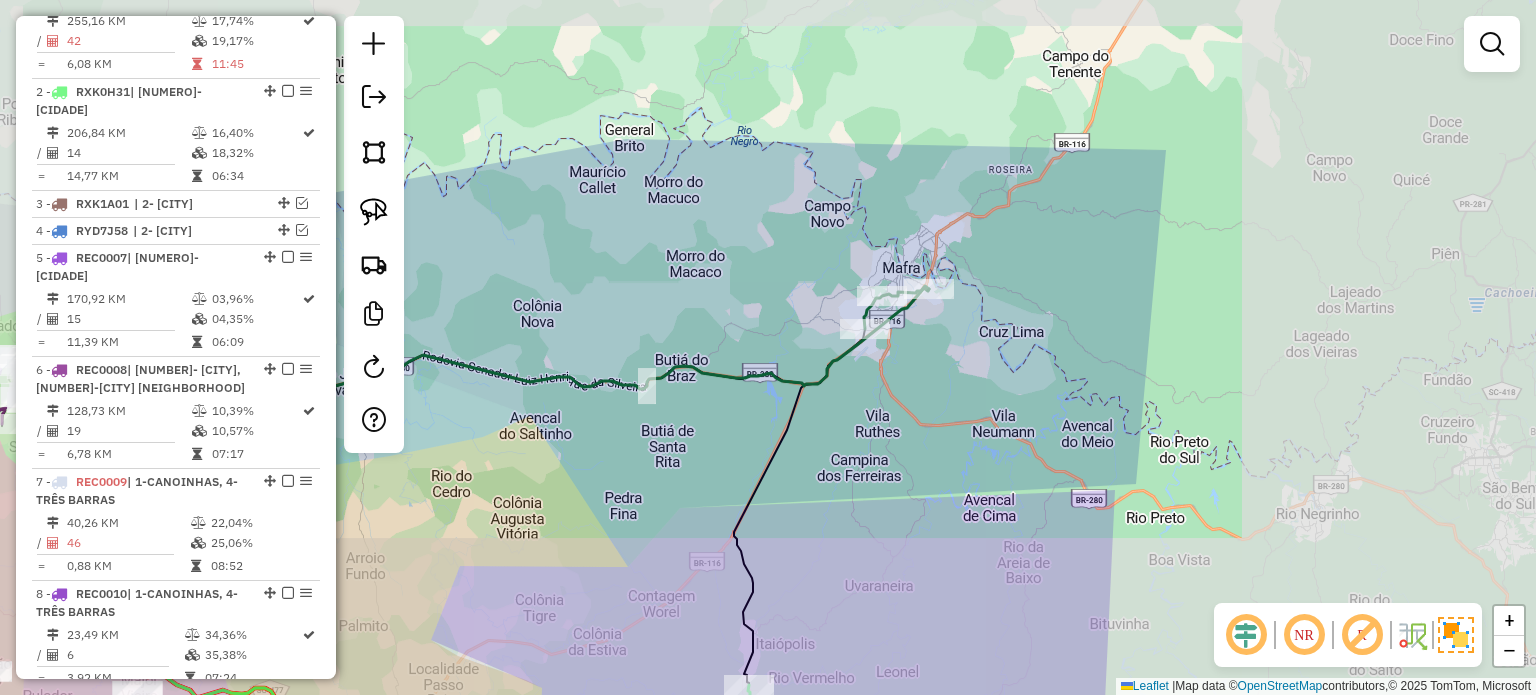 drag, startPoint x: 913, startPoint y: 467, endPoint x: 932, endPoint y: 391, distance: 78.339005 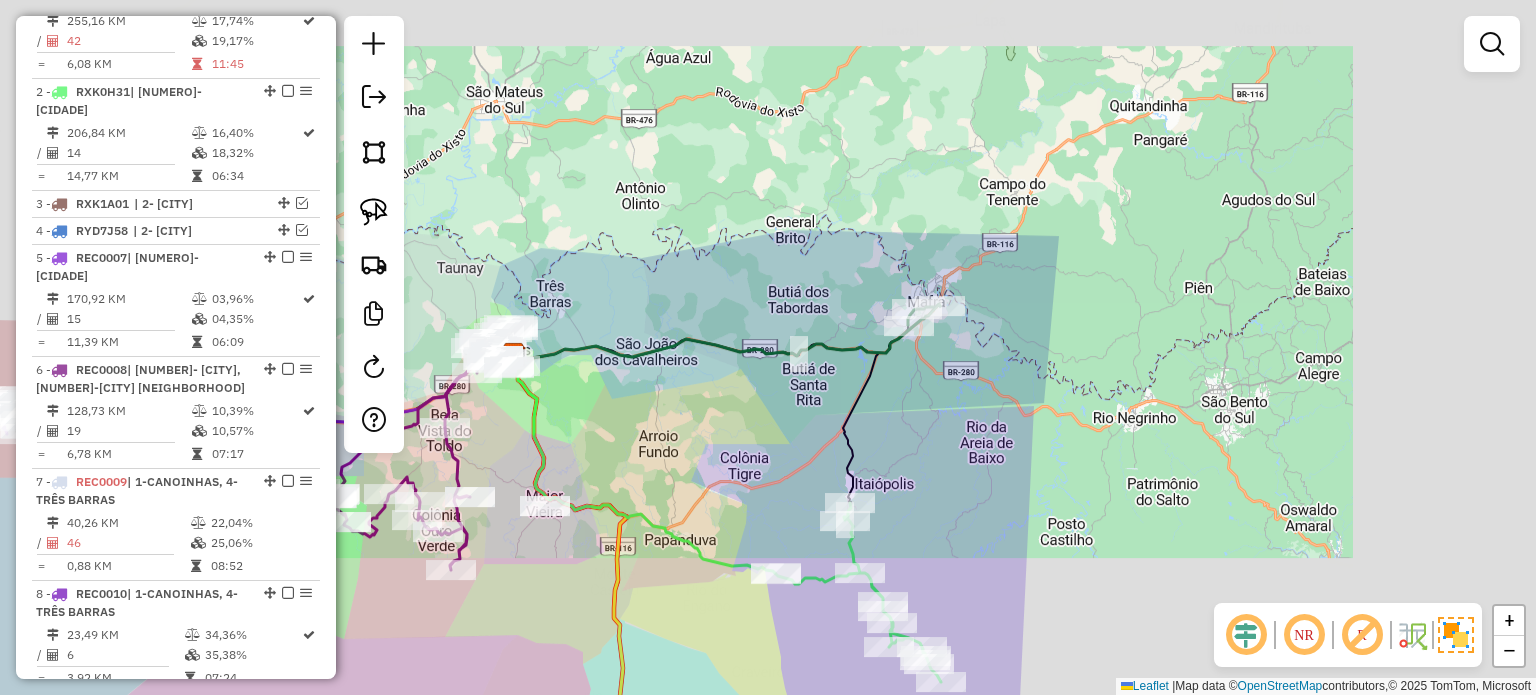 click on "Janela de atendimento Grade de atendimento Capacidade Transportadoras Veículos Cliente Pedidos  Rotas Selecione os dias de semana para filtrar as janelas de atendimento  Seg   Ter   Qua   Qui   Sex   Sáb   Dom  Informe o período da janela de atendimento: De: Até:  Filtrar exatamente a janela do cliente  Considerar janela de atendimento padrão  Selecione os dias de semana para filtrar as grades de atendimento  Seg   Ter   Qua   Qui   Sex   Sáb   Dom   Considerar clientes sem dia de atendimento cadastrado  Clientes fora do dia de atendimento selecionado Filtrar as atividades entre os valores definidos abaixo:  Peso mínimo:   Peso máximo:   Cubagem mínima:   Cubagem máxima:   De:   Até:  Filtrar as atividades entre o tempo de atendimento definido abaixo:  De:   Até:   Considerar capacidade total dos clientes não roteirizados Transportadora: Selecione um ou mais itens Tipo de veículo: Selecione um ou mais itens Veículo: Selecione um ou mais itens Motorista: Selecione um ou mais itens Nome: Rótulo:" 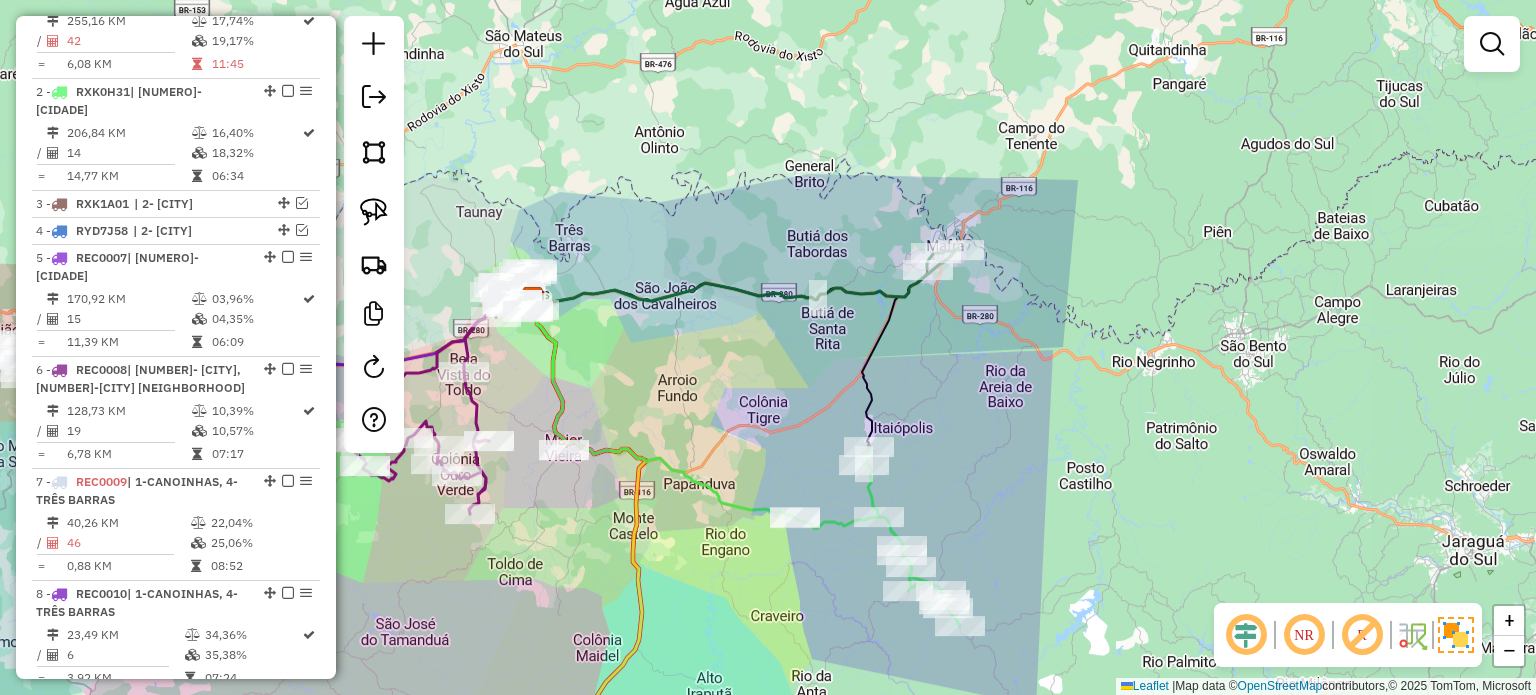drag, startPoint x: 962, startPoint y: 344, endPoint x: 930, endPoint y: 351, distance: 32.75668 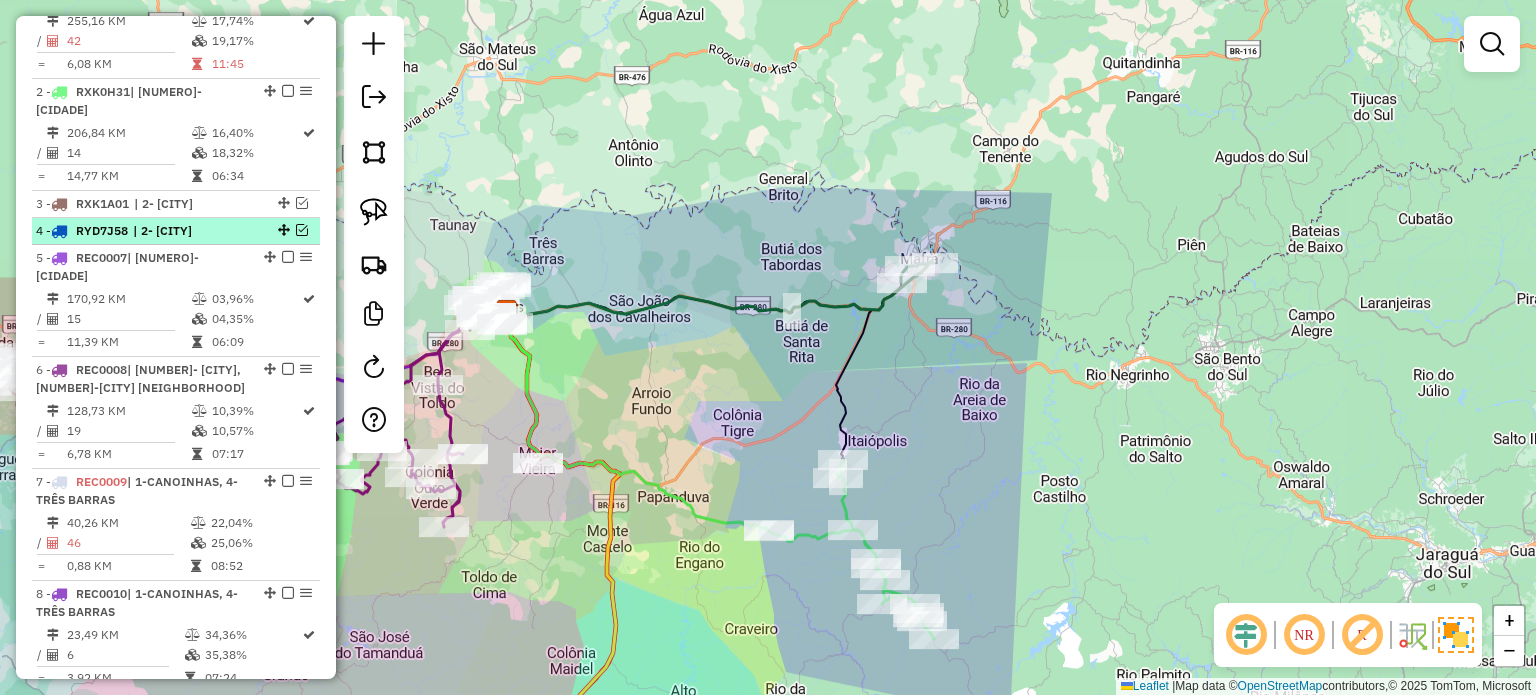 click at bounding box center (302, 230) 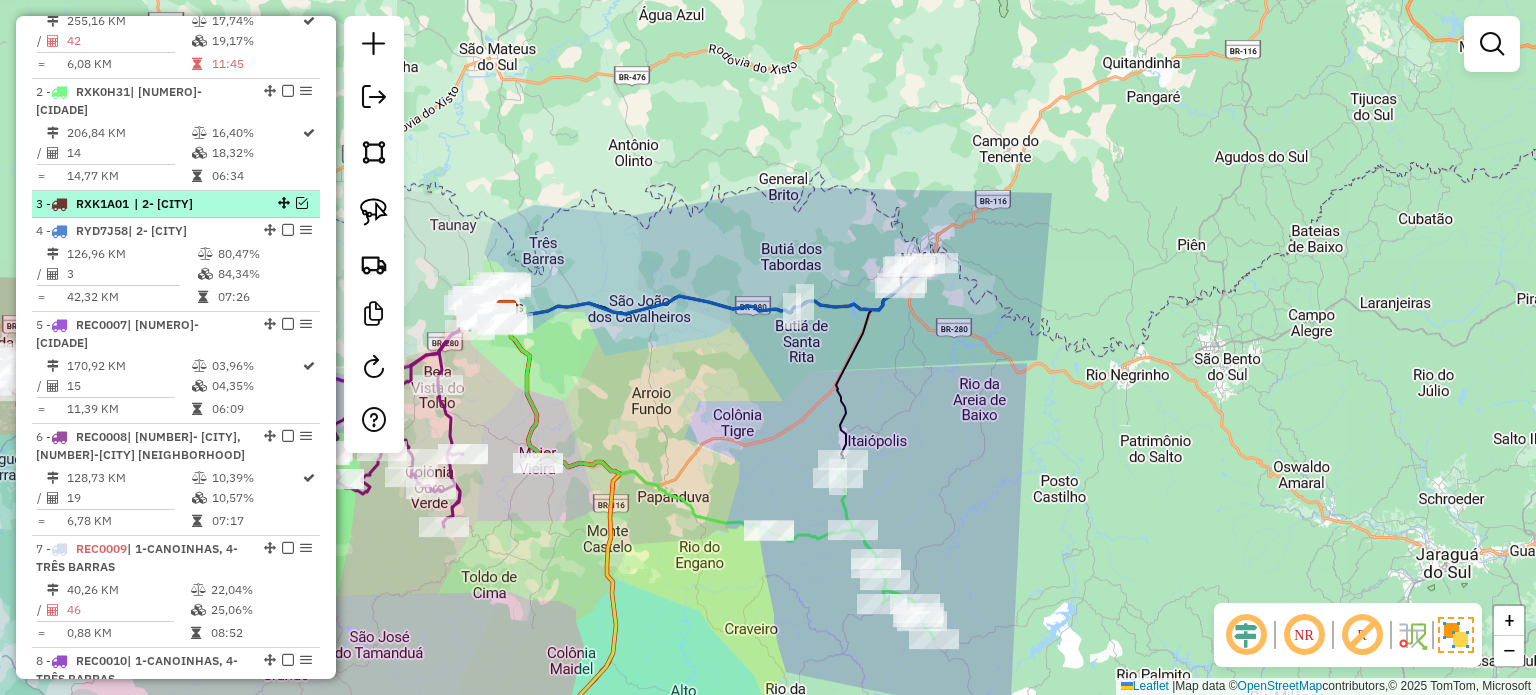 click at bounding box center (302, 203) 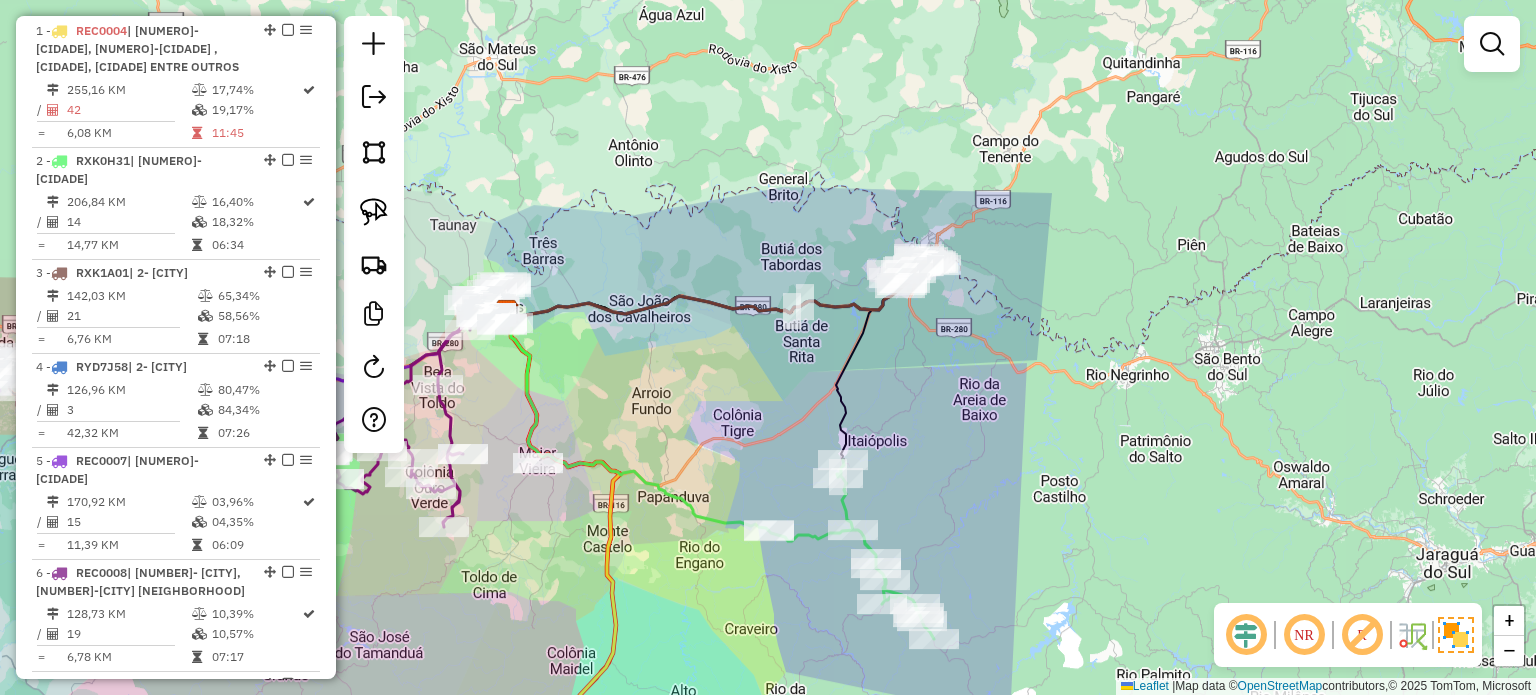scroll, scrollTop: 741, scrollLeft: 0, axis: vertical 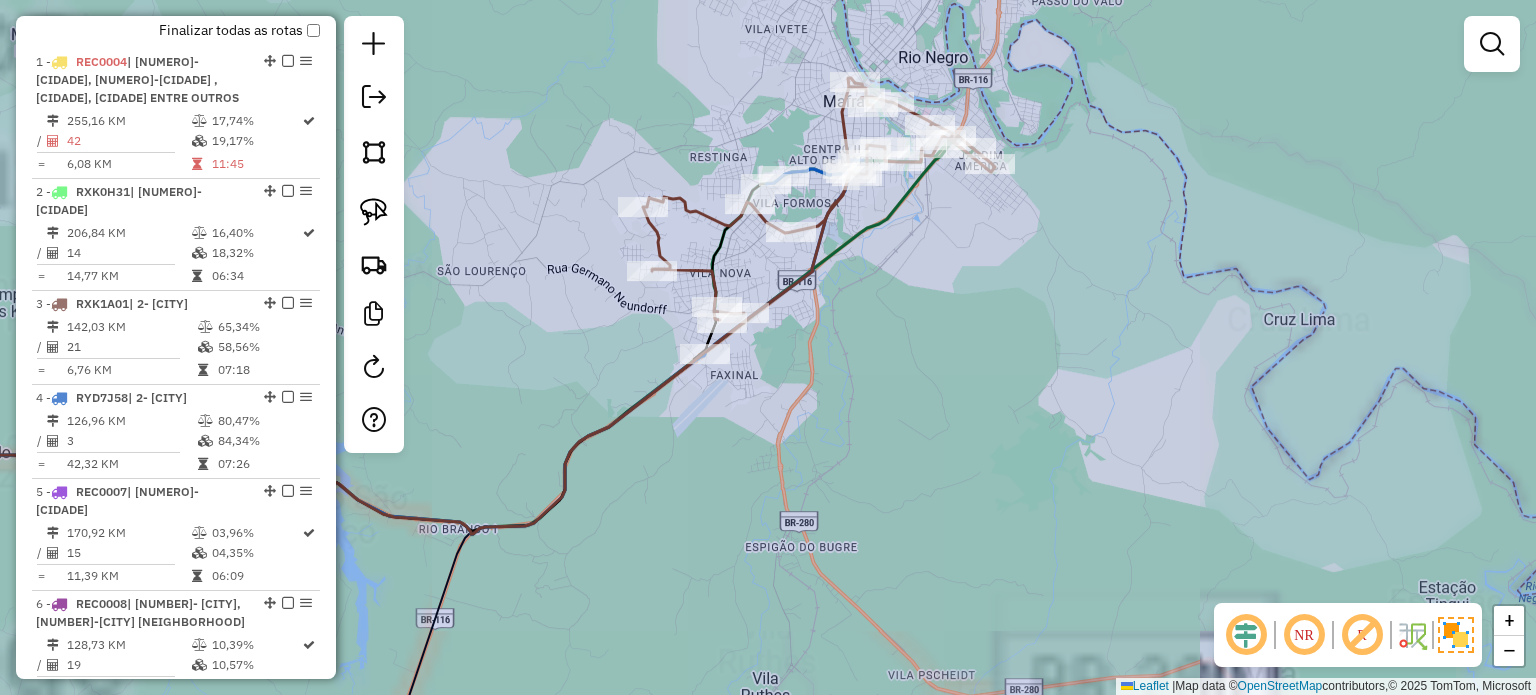 drag, startPoint x: 889, startPoint y: 284, endPoint x: 944, endPoint y: 388, distance: 117.64778 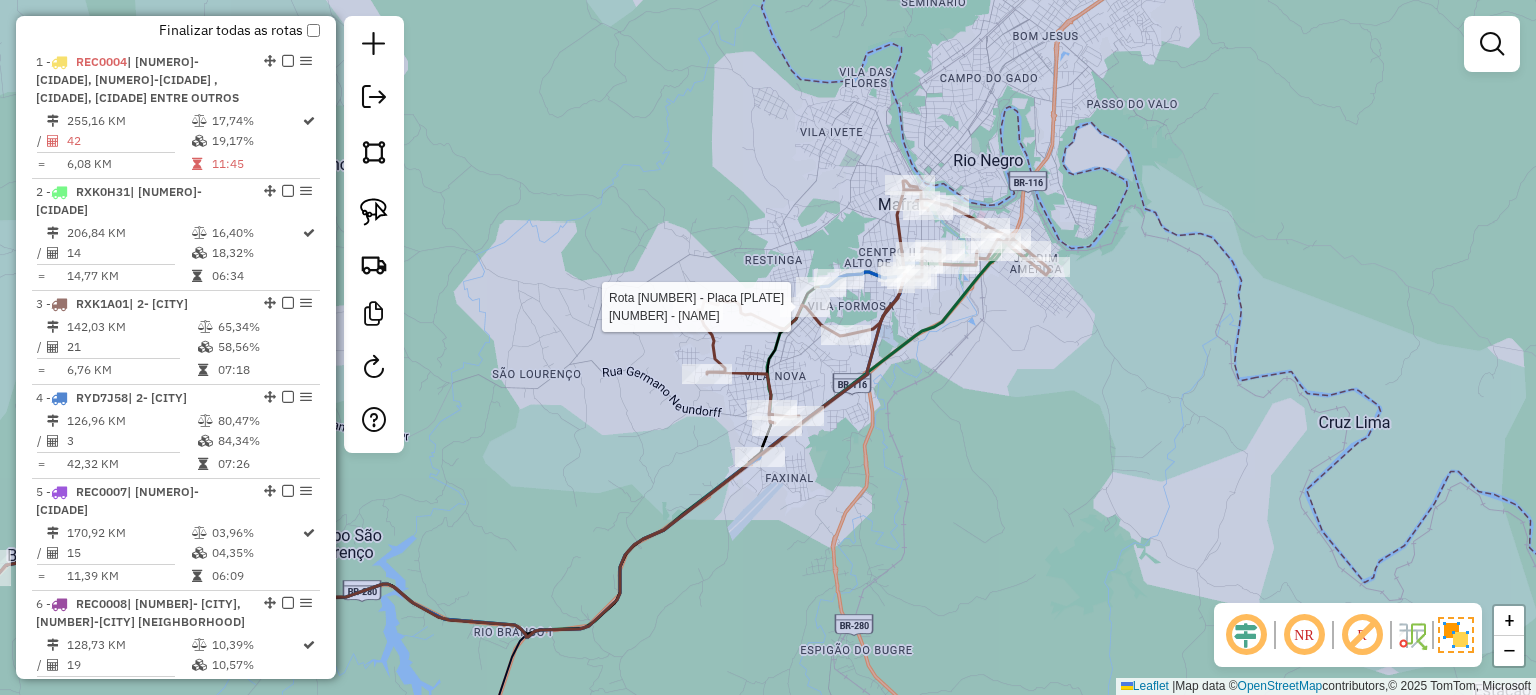 select on "*********" 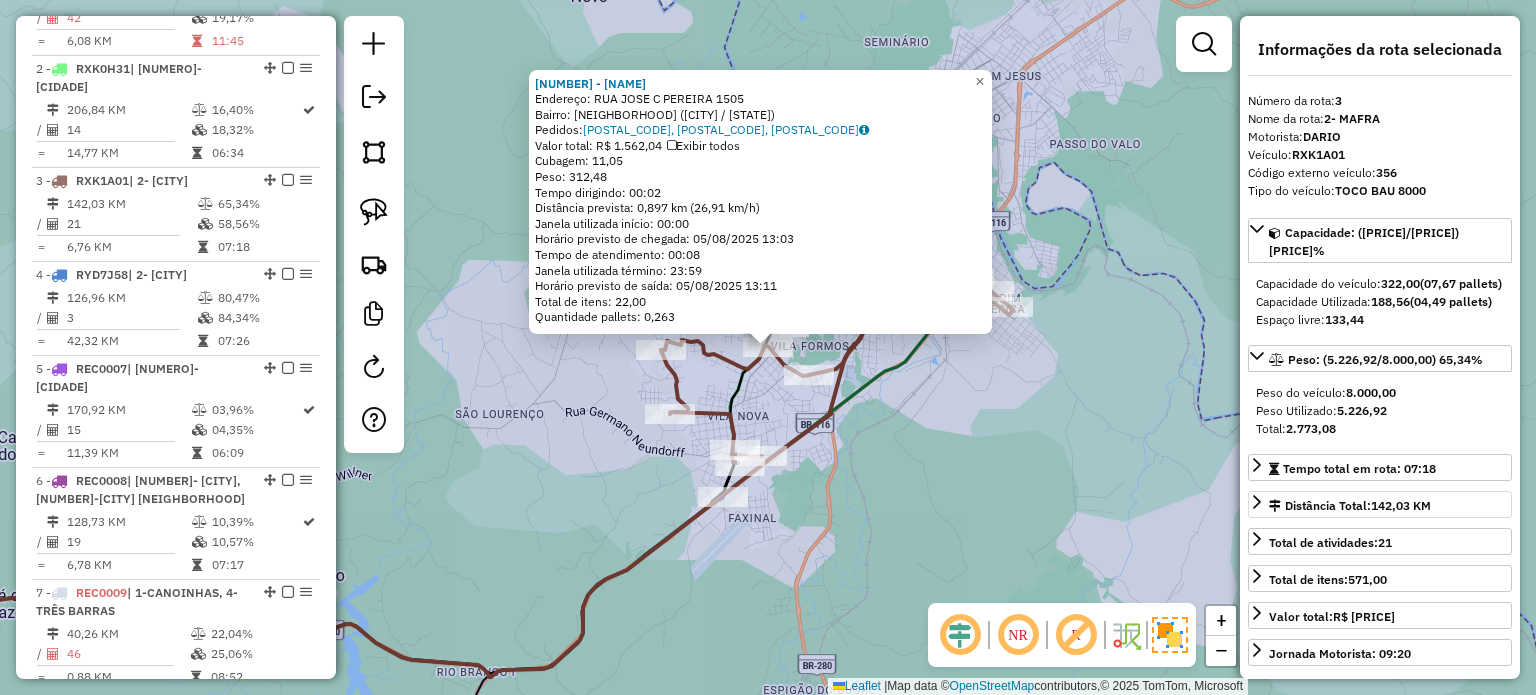 scroll, scrollTop: 1016, scrollLeft: 0, axis: vertical 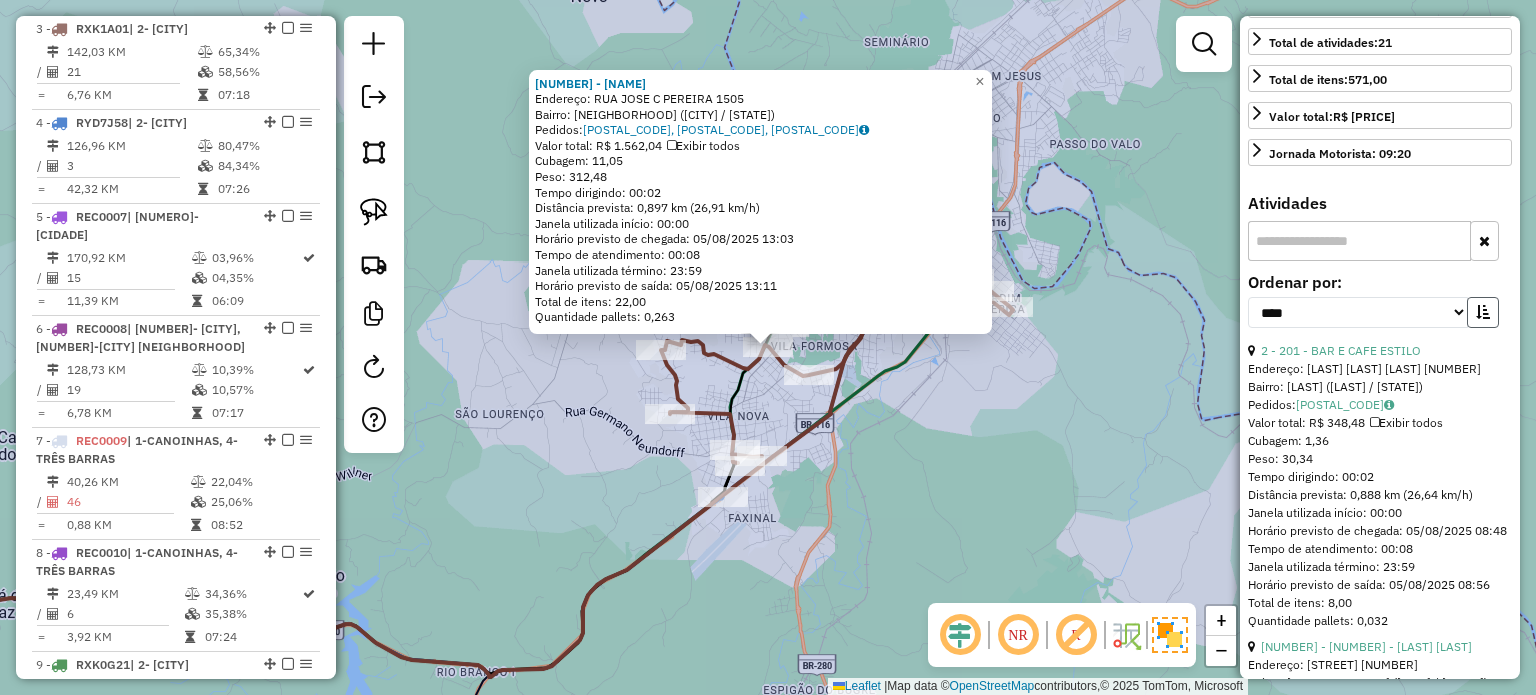 click at bounding box center [1483, 312] 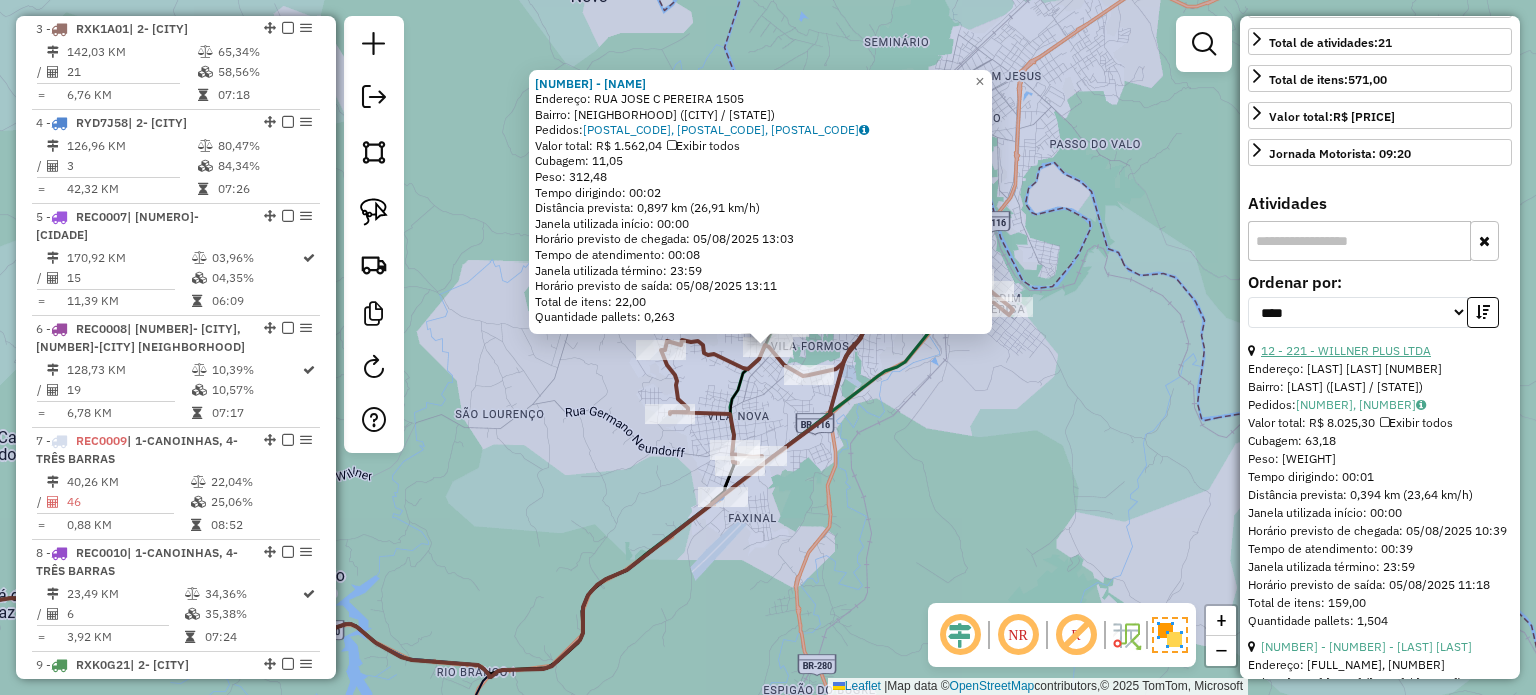 click on "12 - 221 - WILLNER PLUS LTDA" at bounding box center [1346, 350] 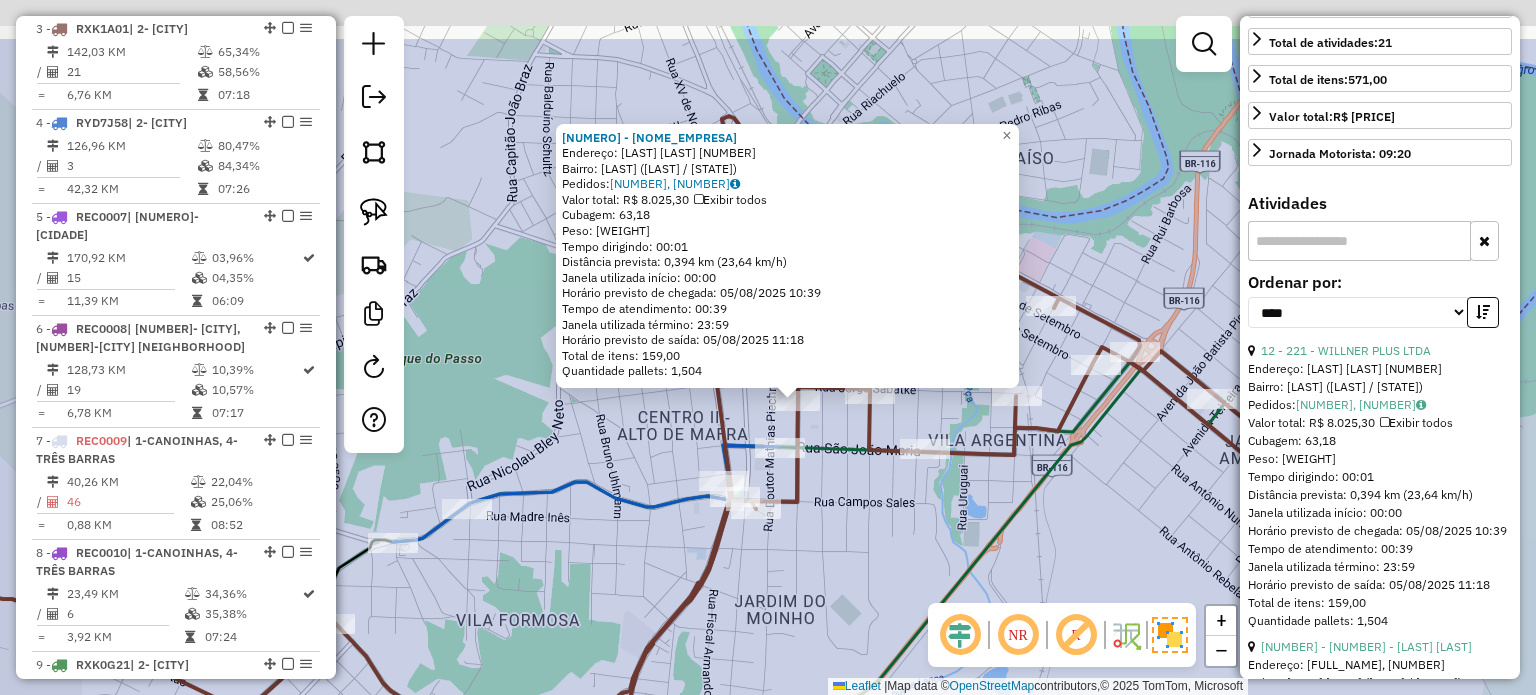 drag, startPoint x: 768, startPoint y: 371, endPoint x: 857, endPoint y: 480, distance: 140.71957 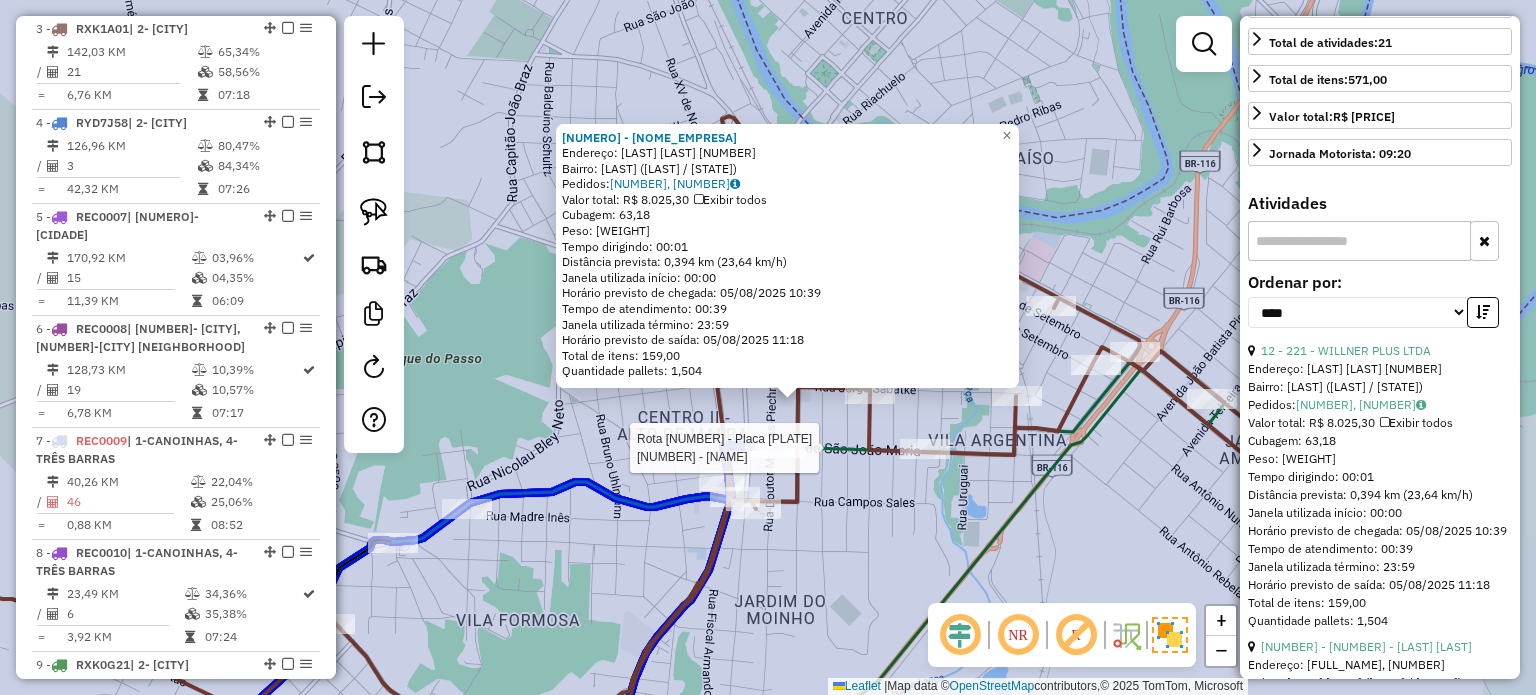 click 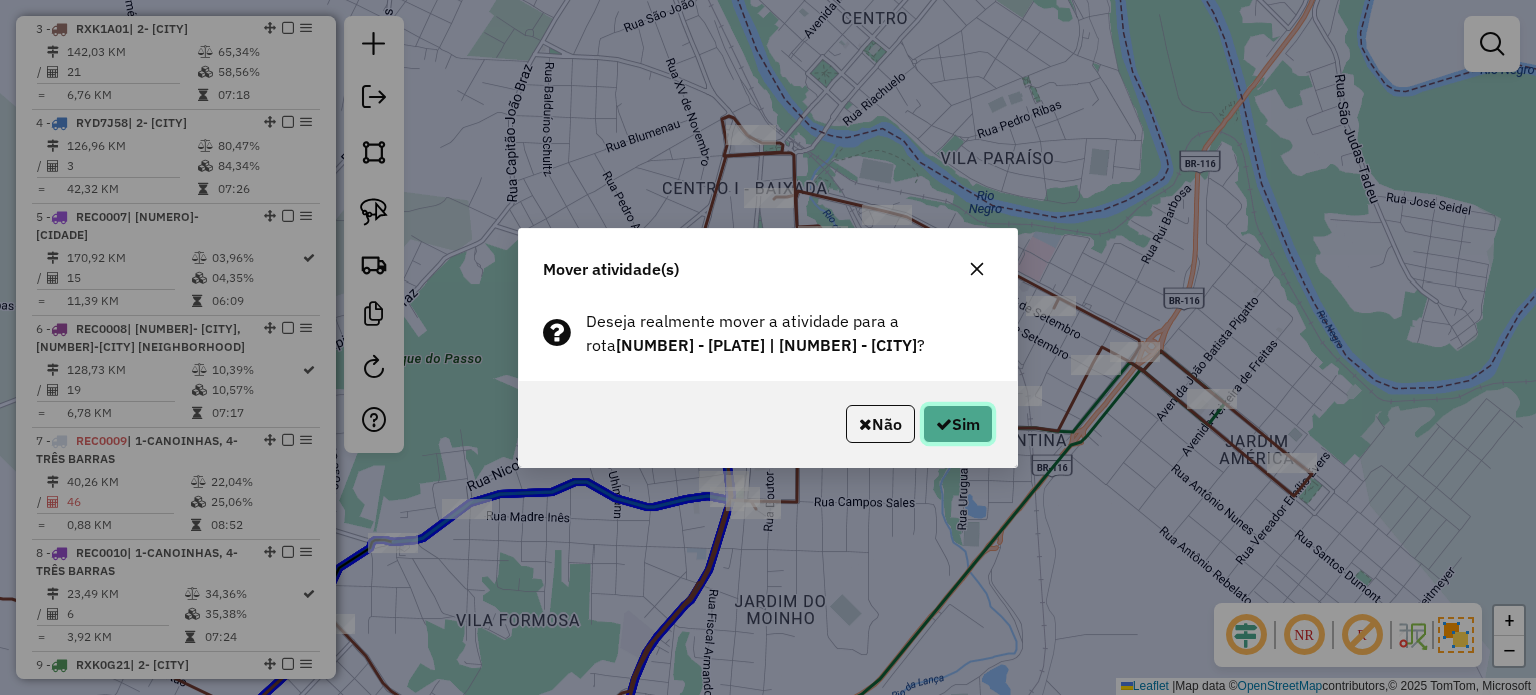 click on "Sim" 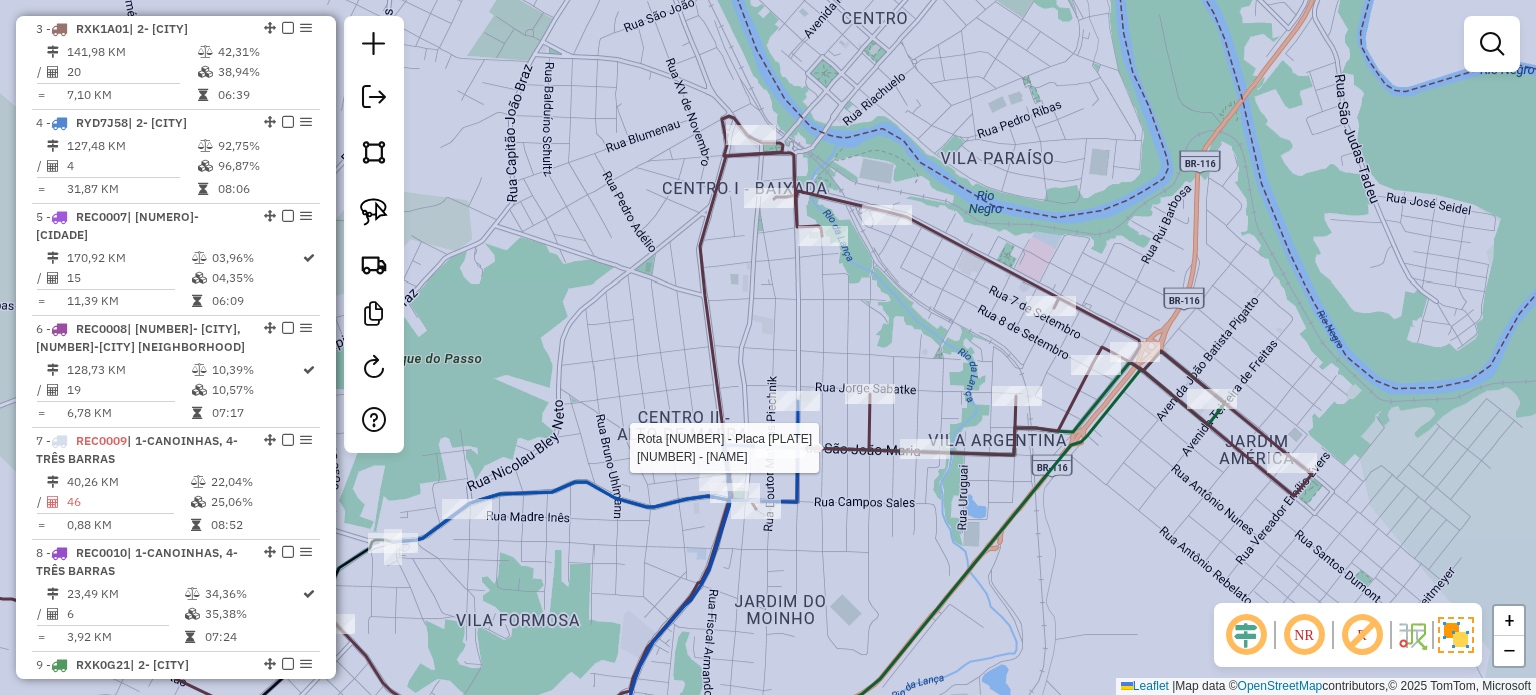 select on "*********" 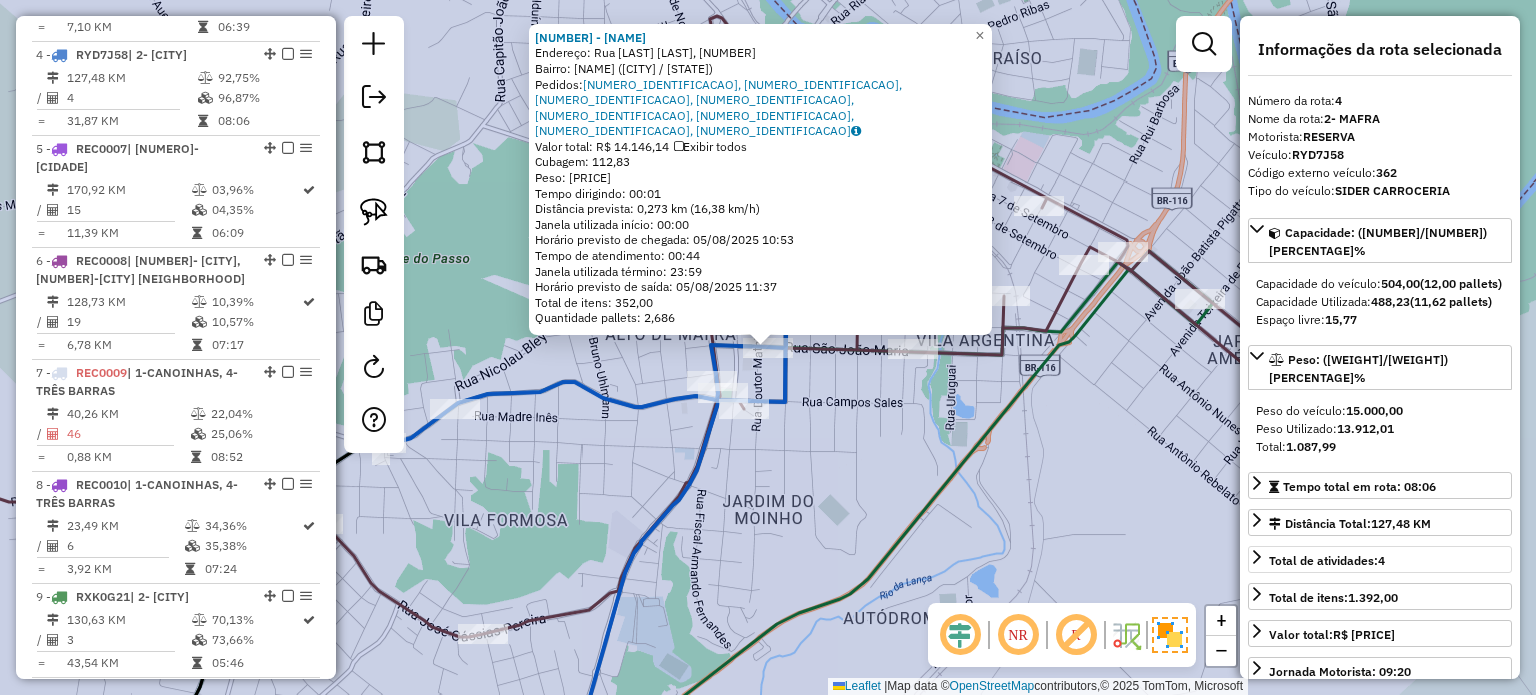 scroll, scrollTop: 1108, scrollLeft: 0, axis: vertical 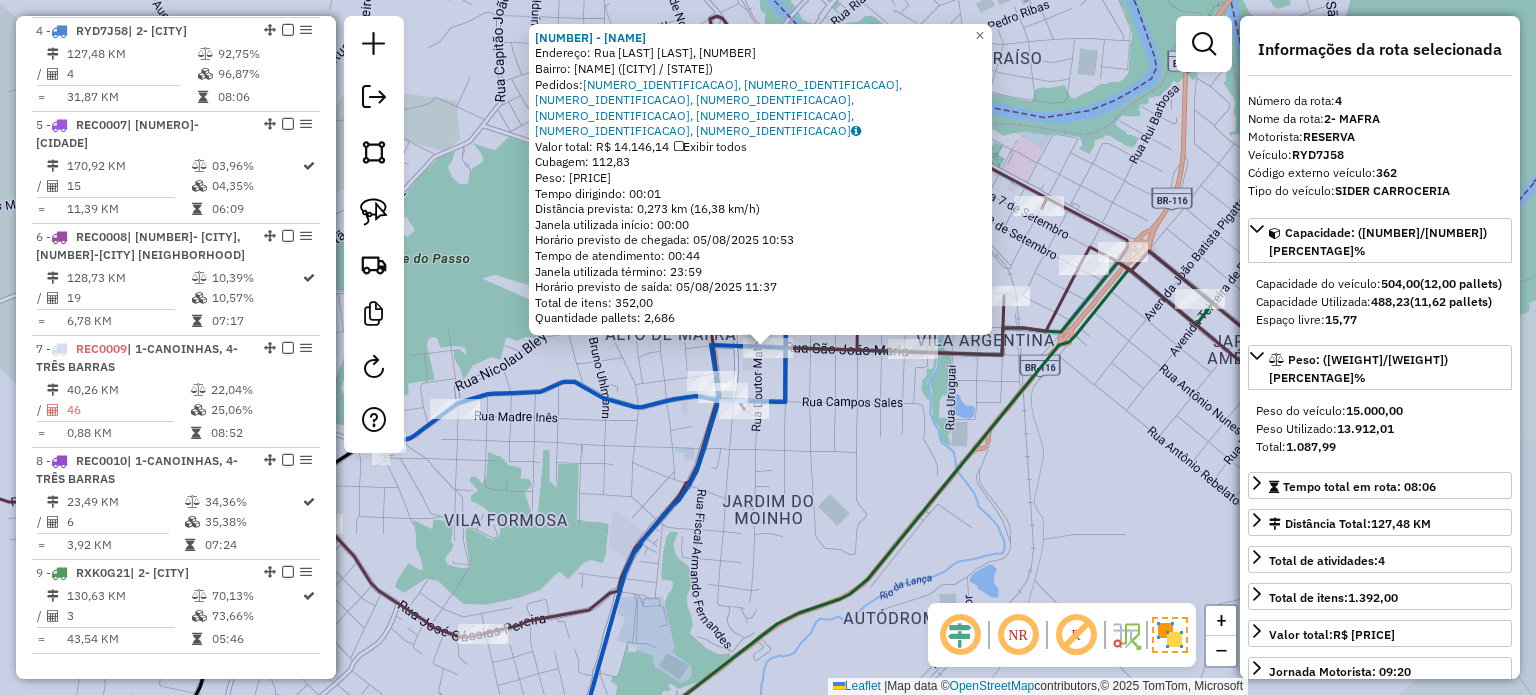 click on "[NUMBER] - [NAME] Endereço: [NAME], [NUMBER] Bairro: [NAME] ([CITY] / [SC]) Pedidos: [NUMBER], [NUMBER], [NUMBER], [NUMBER], [NUMBER], [NUMBER], [NUMBER], [NUMBER] Valor total: [CURRENCY] [AMOUNT] Exibir todos Cubagem: [AMOUNT] Peso: [AMOUNT] Tempo dirigindo: [TIME] Distância prevista: [AMOUNT] km ([AMOUNT] km/h) Janela utilizada início: [TIME] Horário previsto de chegada: [DATE] [TIME] Tempo de atendimento: [TIME] Janela utilizada término: [TIME] Horário previsto de saída: [DATE] [TIME] Total de itens: [AMOUNT] Quantidade pallets: [AMOUNT] × Janela de atendimento Grade de atendimento Capacidade Transportadoras Veículos Cliente Pedidos Rotas Selecione os dias de semana para filtrar as janelas de atendimento Seg Ter Qua Qui Sex Sáb Dom Informe o período da janela de atendimento: De: Até: Filtrar exatamente a janela do cliente Considerar janela de atendimento padrão Selecione os dias de semana para filtrar as grades de atendimento Seg Ter Qua Qui" 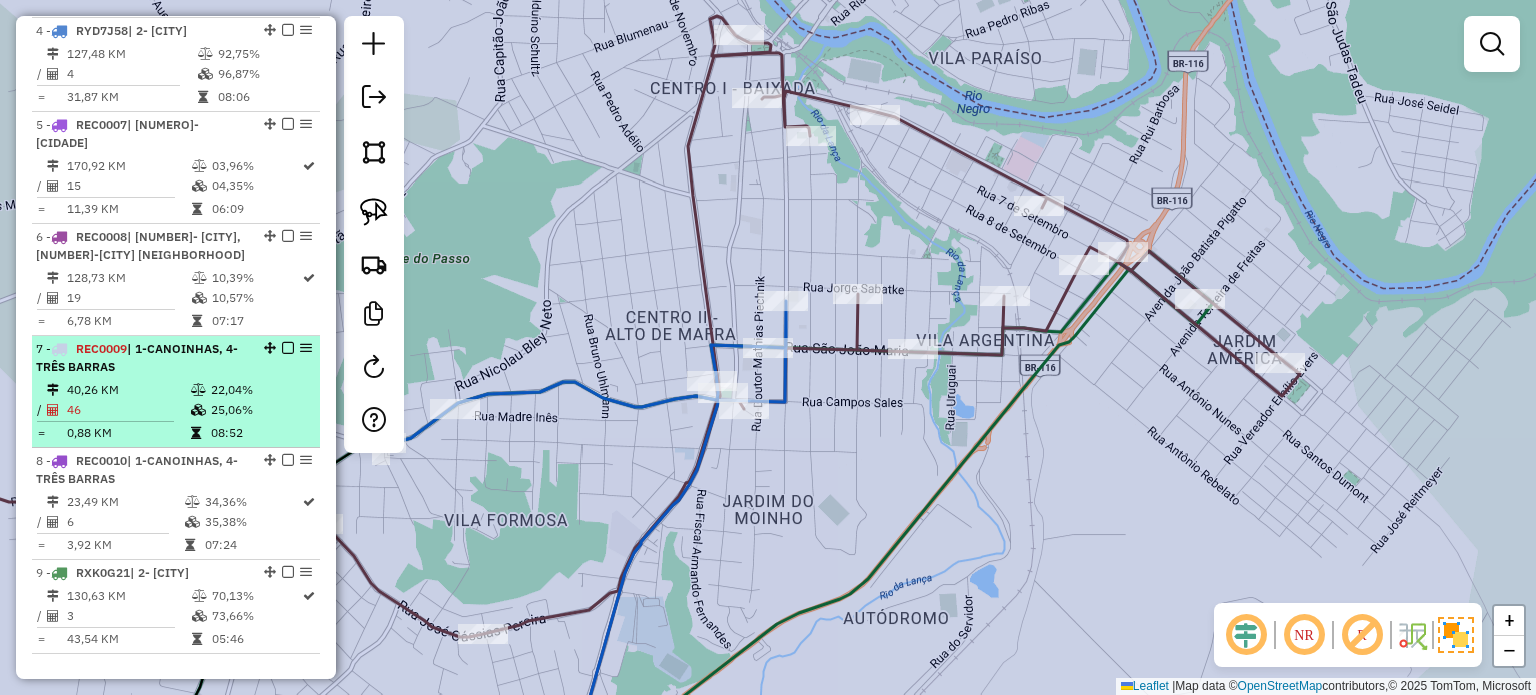 scroll, scrollTop: 1208, scrollLeft: 0, axis: vertical 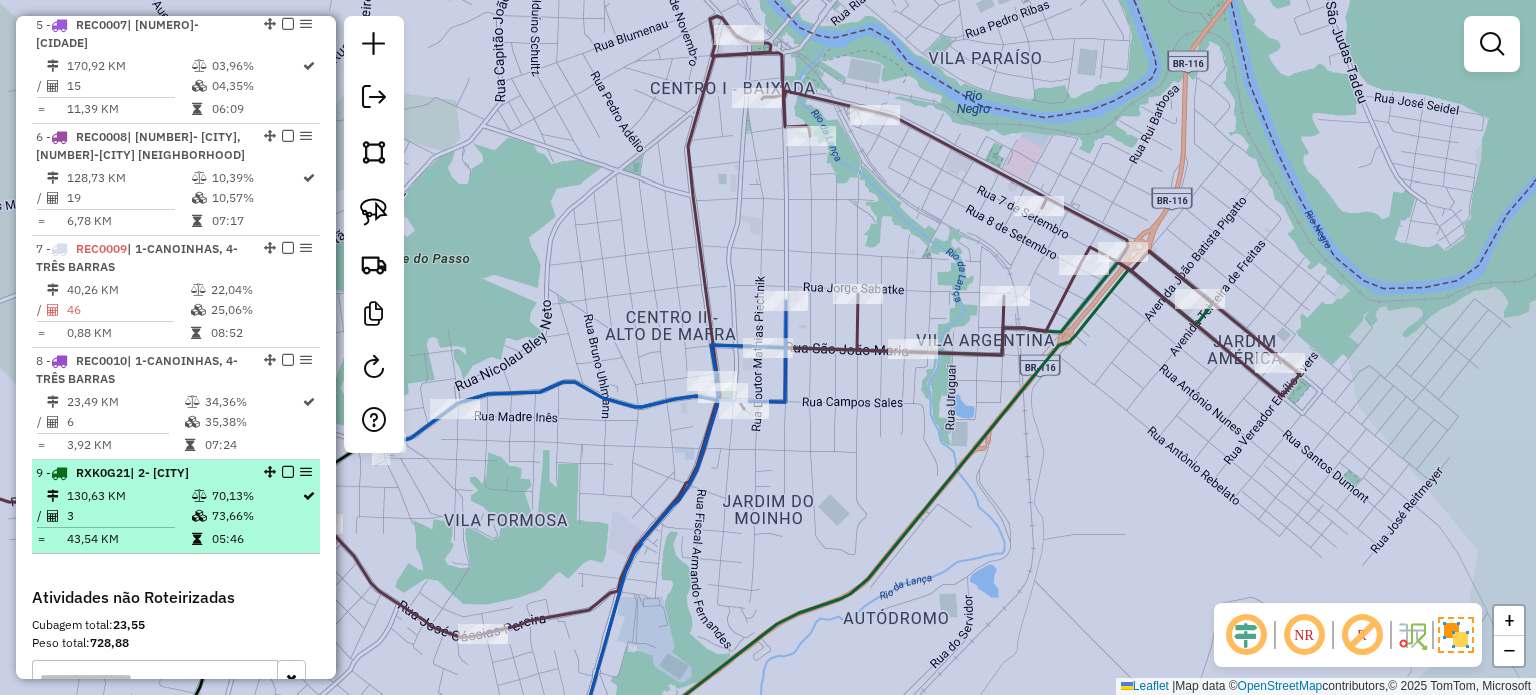 click at bounding box center [288, 472] 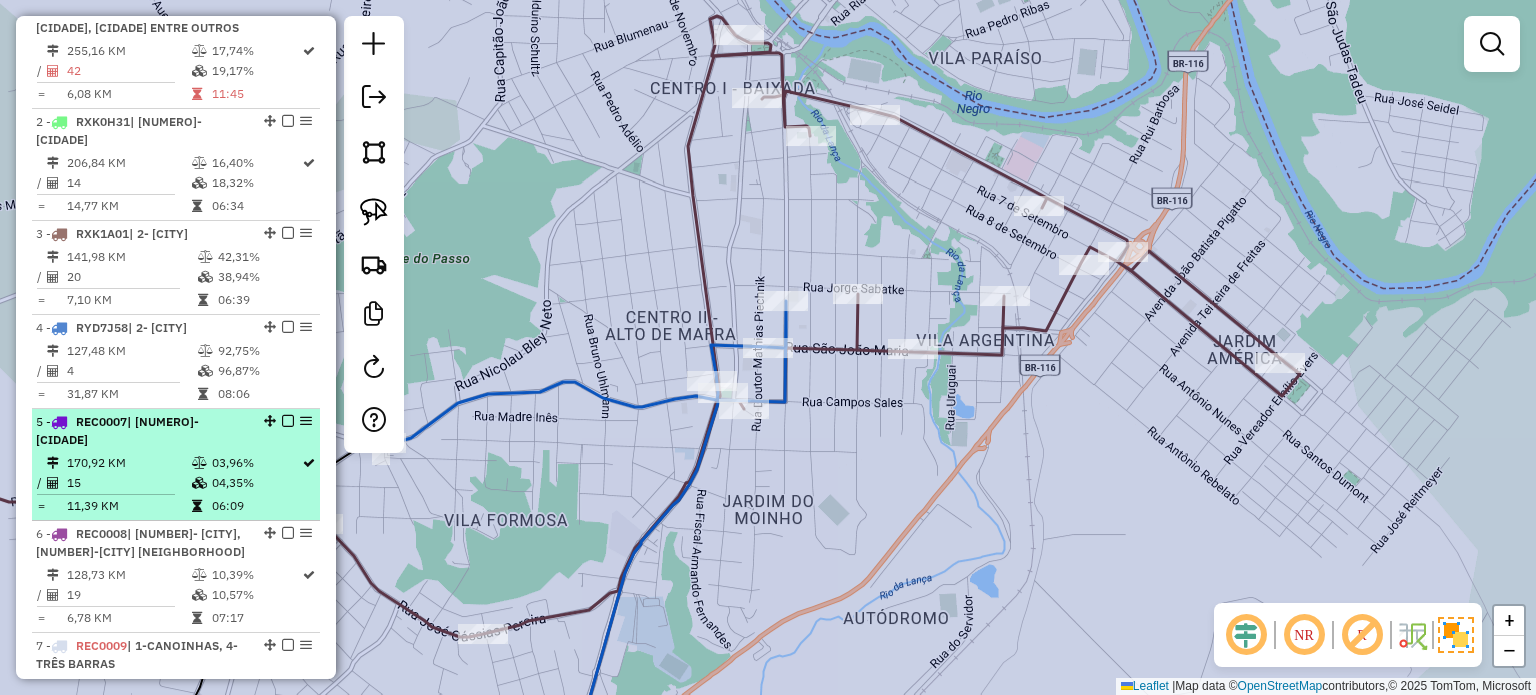 scroll, scrollTop: 808, scrollLeft: 0, axis: vertical 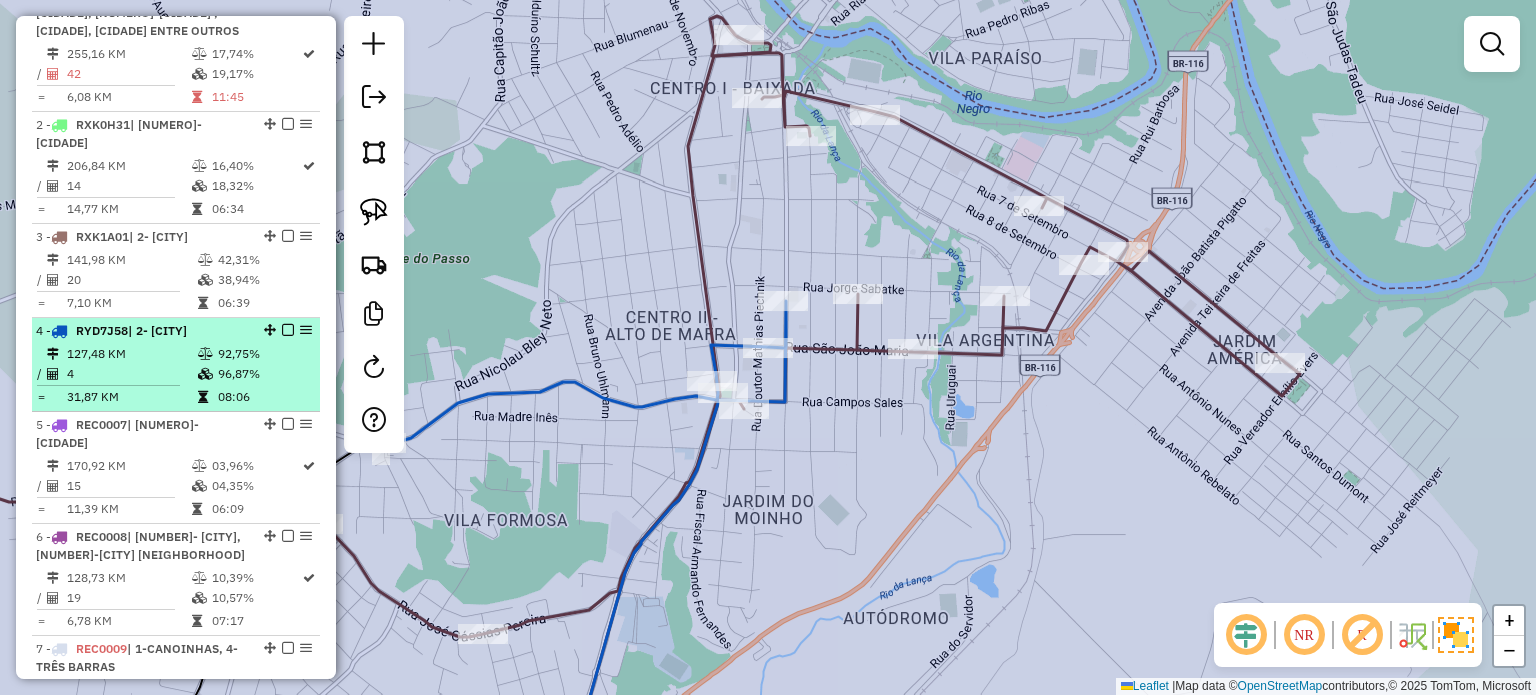 click at bounding box center (288, 330) 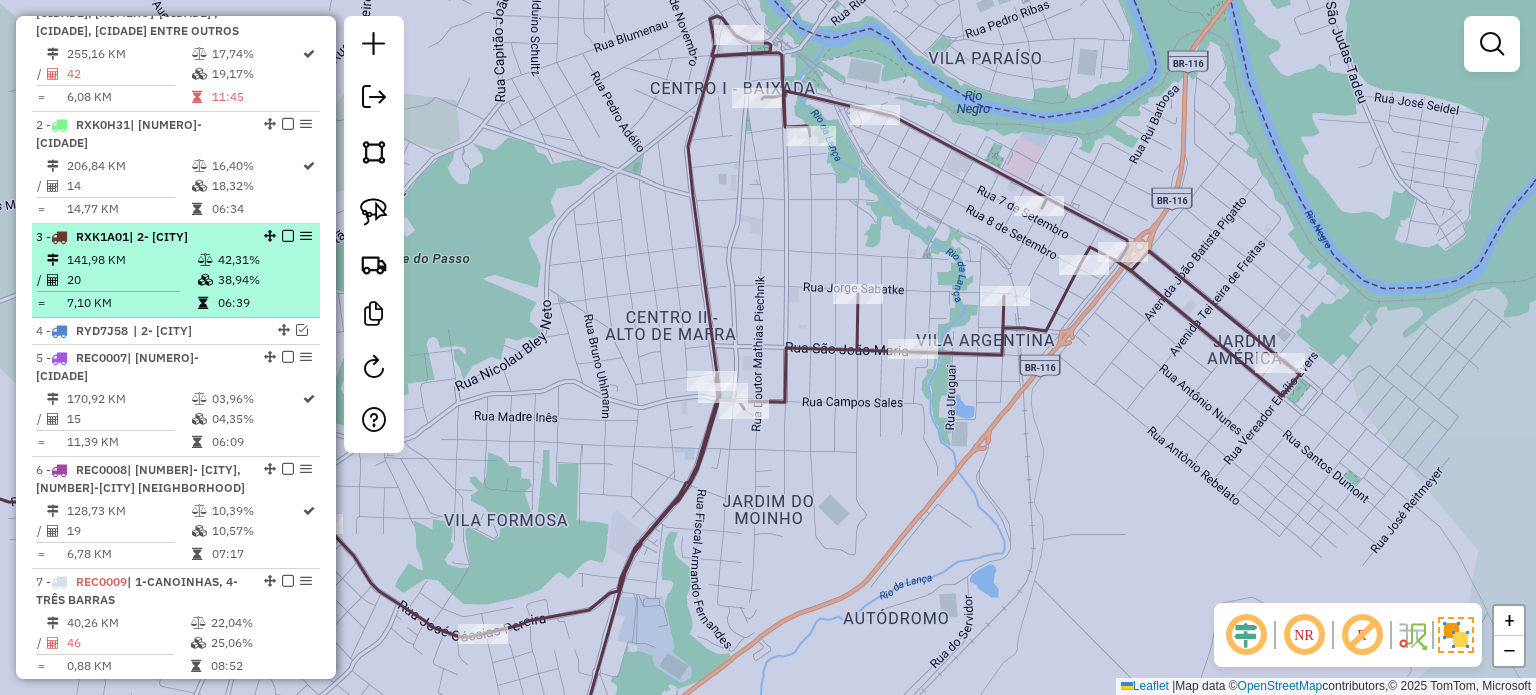 click at bounding box center [288, 236] 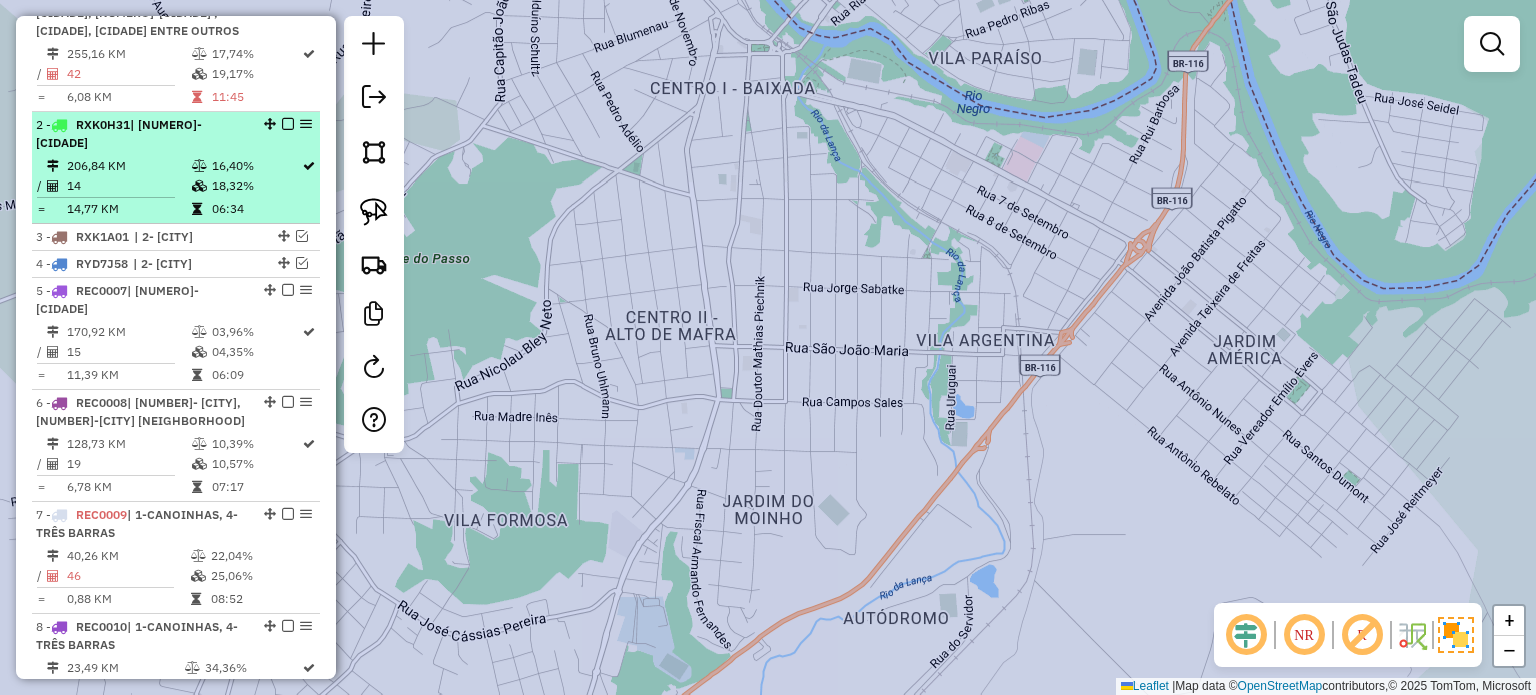 click at bounding box center [288, 124] 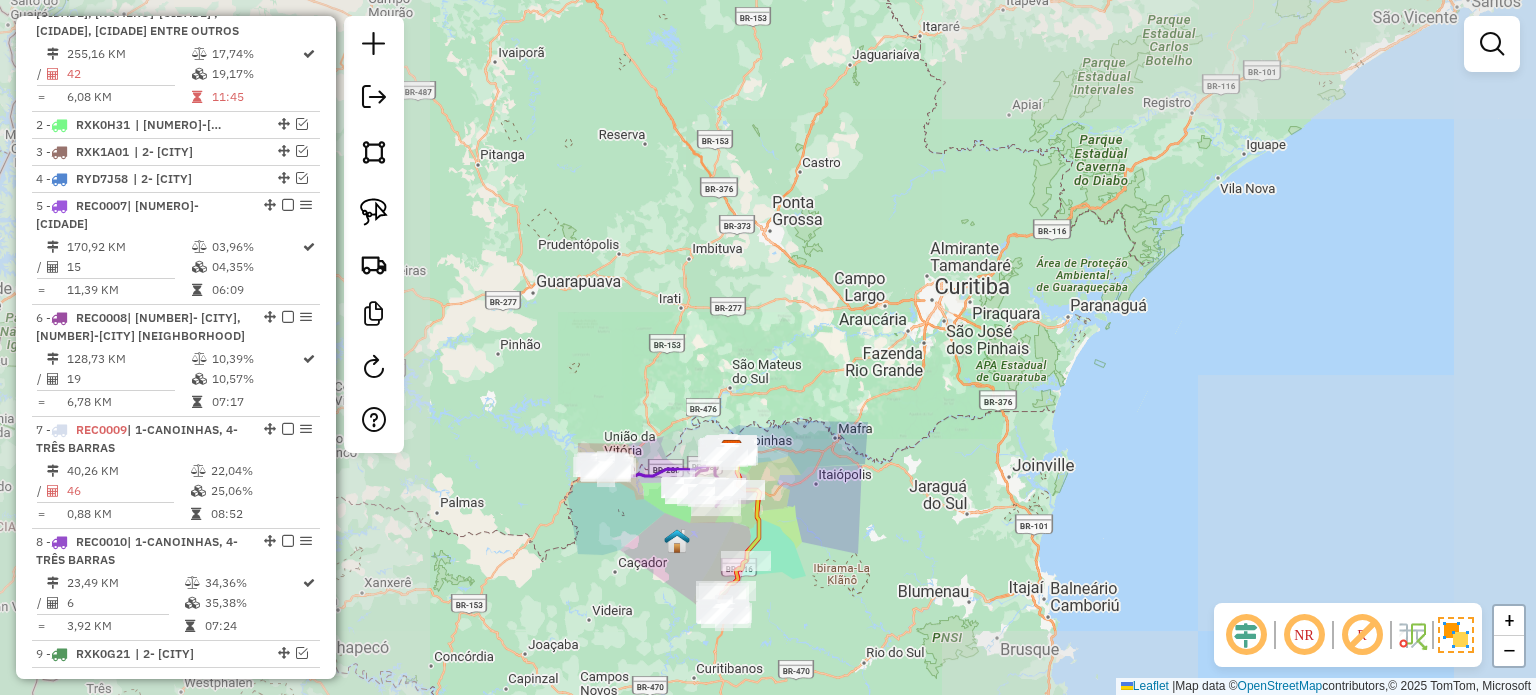 click on "Janela de atendimento Grade de atendimento Capacidade Transportadoras Veículos Cliente Pedidos  Rotas Selecione os dias de semana para filtrar as janelas de atendimento  Seg   Ter   Qua   Qui   Sex   Sáb   Dom  Informe o período da janela de atendimento: De: Até:  Filtrar exatamente a janela do cliente  Considerar janela de atendimento padrão  Selecione os dias de semana para filtrar as grades de atendimento  Seg   Ter   Qua   Qui   Sex   Sáb   Dom   Considerar clientes sem dia de atendimento cadastrado  Clientes fora do dia de atendimento selecionado Filtrar as atividades entre os valores definidos abaixo:  Peso mínimo:   Peso máximo:   Cubagem mínima:   Cubagem máxima:   De:   Até:  Filtrar as atividades entre o tempo de atendimento definido abaixo:  De:   Até:   Considerar capacidade total dos clientes não roteirizados Transportadora: Selecione um ou mais itens Tipo de veículo: Selecione um ou mais itens Veículo: Selecione um ou mais itens Motorista: Selecione um ou mais itens Nome: Rótulo:" 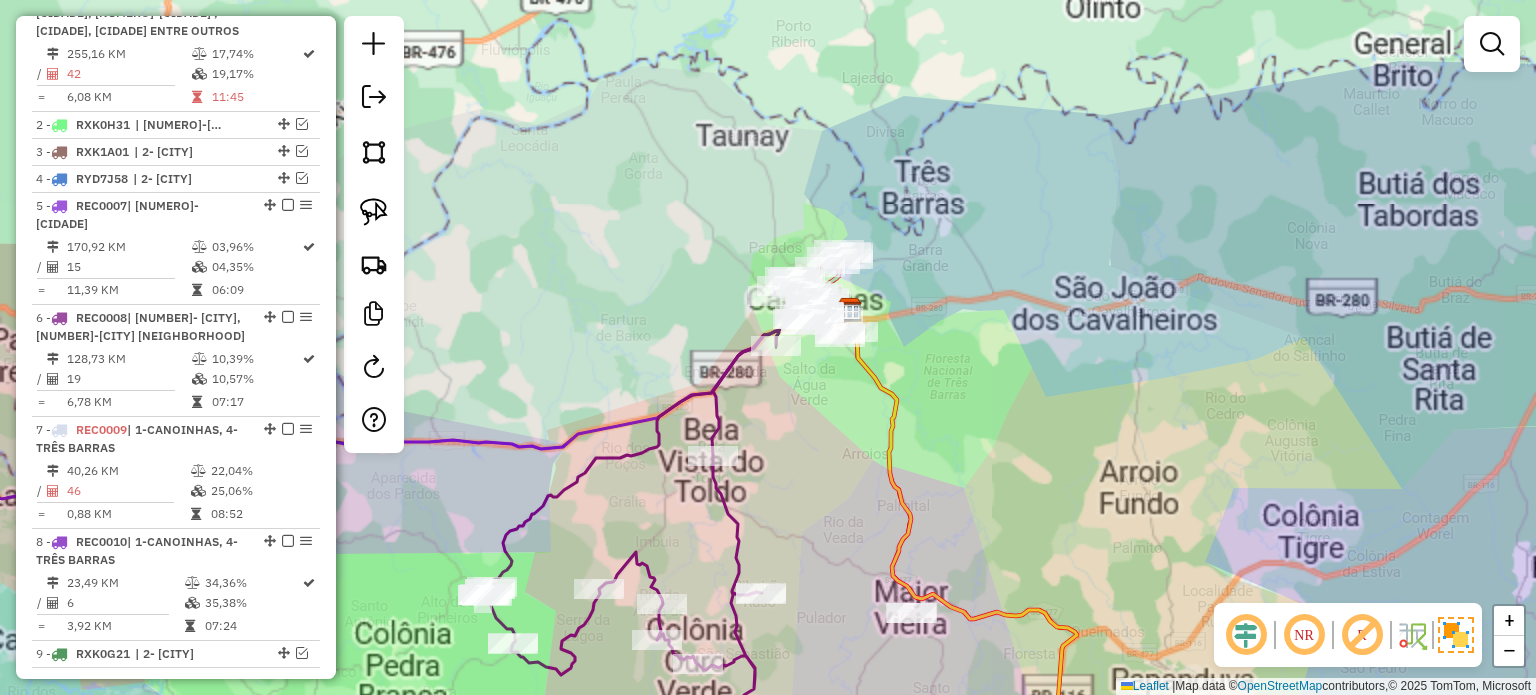 click on "Janela de atendimento Grade de atendimento Capacidade Transportadoras Veículos Cliente Pedidos  Rotas Selecione os dias de semana para filtrar as janelas de atendimento  Seg   Ter   Qua   Qui   Sex   Sáb   Dom  Informe o período da janela de atendimento: De: Até:  Filtrar exatamente a janela do cliente  Considerar janela de atendimento padrão  Selecione os dias de semana para filtrar as grades de atendimento  Seg   Ter   Qua   Qui   Sex   Sáb   Dom   Considerar clientes sem dia de atendimento cadastrado  Clientes fora do dia de atendimento selecionado Filtrar as atividades entre os valores definidos abaixo:  Peso mínimo:   Peso máximo:   Cubagem mínima:   Cubagem máxima:   De:   Até:  Filtrar as atividades entre o tempo de atendimento definido abaixo:  De:   Até:   Considerar capacidade total dos clientes não roteirizados Transportadora: Selecione um ou mais itens Tipo de veículo: Selecione um ou mais itens Veículo: Selecione um ou mais itens Motorista: Selecione um ou mais itens Nome: Rótulo:" 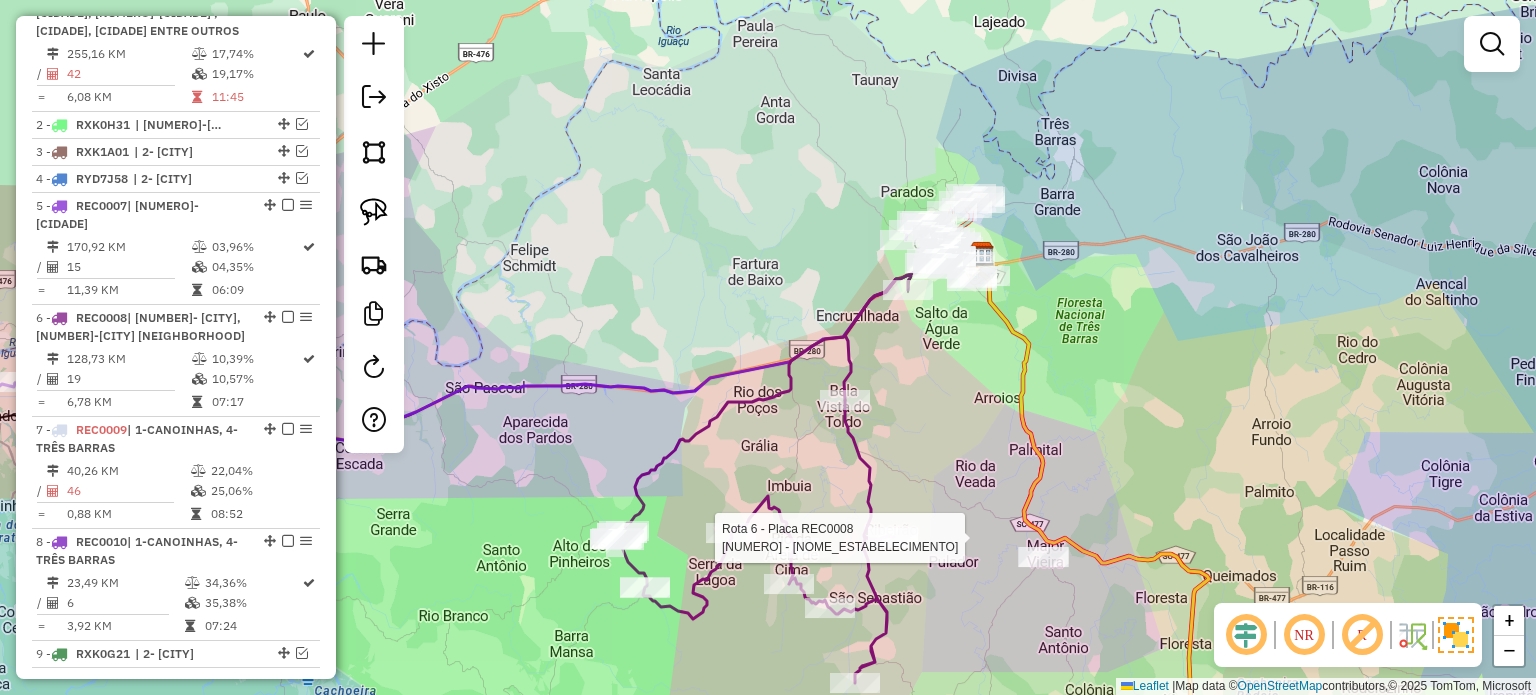 select on "*********" 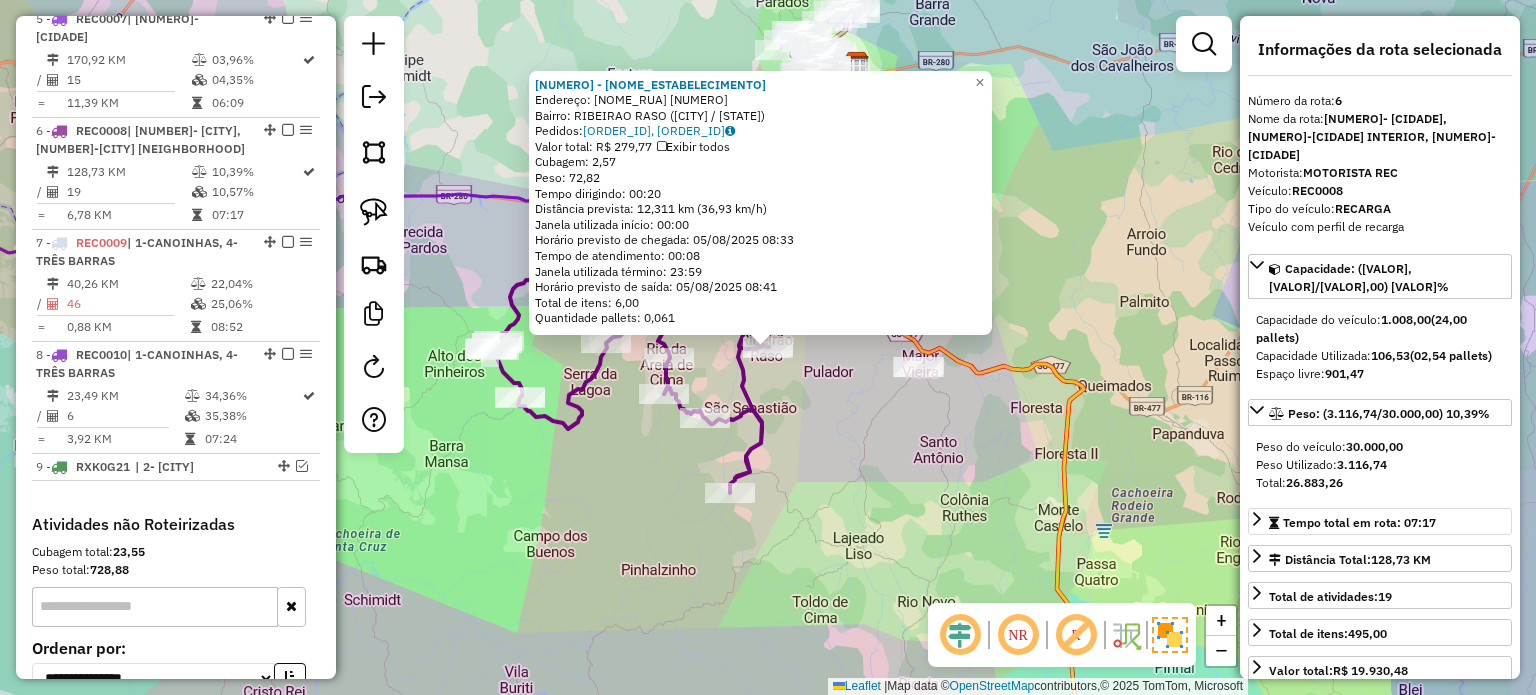 scroll, scrollTop: 1096, scrollLeft: 0, axis: vertical 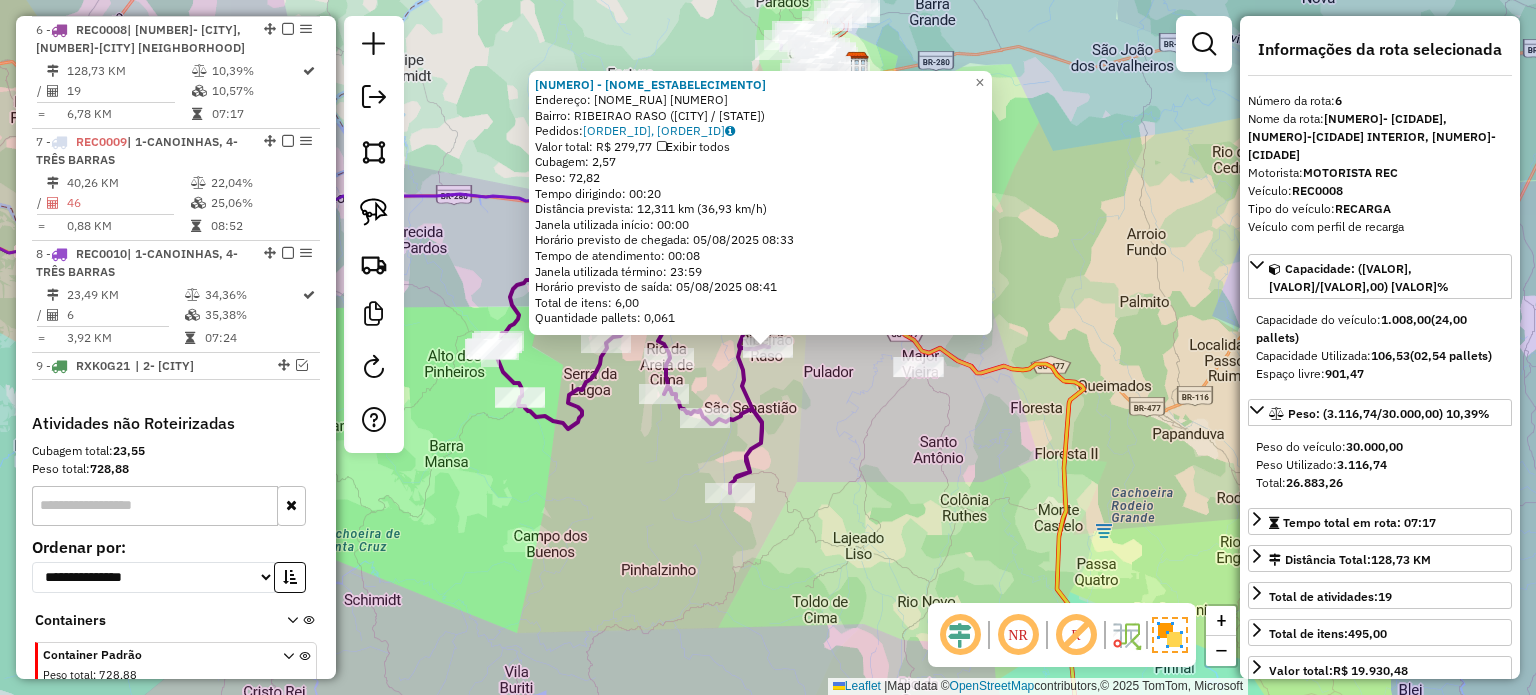 click on "[NUMBER] - [NAME]  Endereço:  [STREET] [NUMBER]   Bairro: [BAIRRO] ([CITY] / [STATE])   Pedidos:  [ORDER_ID], [ORDER_ID]   Valor total: R$ 279,77   Exibir todos   Cubagem: 2,57  Peso: 72,82  Tempo dirigindo: 00:20   Distância prevista: 12,311 km (36,93 km/h)   Janela utilizada início: 00:00   Horário previsto de chegada: 05/08/2025 08:33   Tempo de atendimento: 00:08   Janela utilizada término: 23:59   Horário previsto de saída: 05/08/2025 08:41   Total de itens: 6,00   Quantidade pallets: 0,061  × Janela de atendimento Grade de atendimento Capacidade Transportadoras Veículos Cliente Pedidos  Rotas Selecione os dias de semana para filtrar as janelas de atendimento  Seg   Ter   Qua   Qui   Sex   Sáb   Dom  Informe o período da janela de atendimento: De: Até:  Filtrar exatamente a janela do cliente  Considerar janela de atendimento padrão  Selecione os dias de semana para filtrar as grades de atendimento  Seg   Ter   Qua   Qui   Sex   Sáb   Dom   Peso mínimo:   Peso máximo:  +" 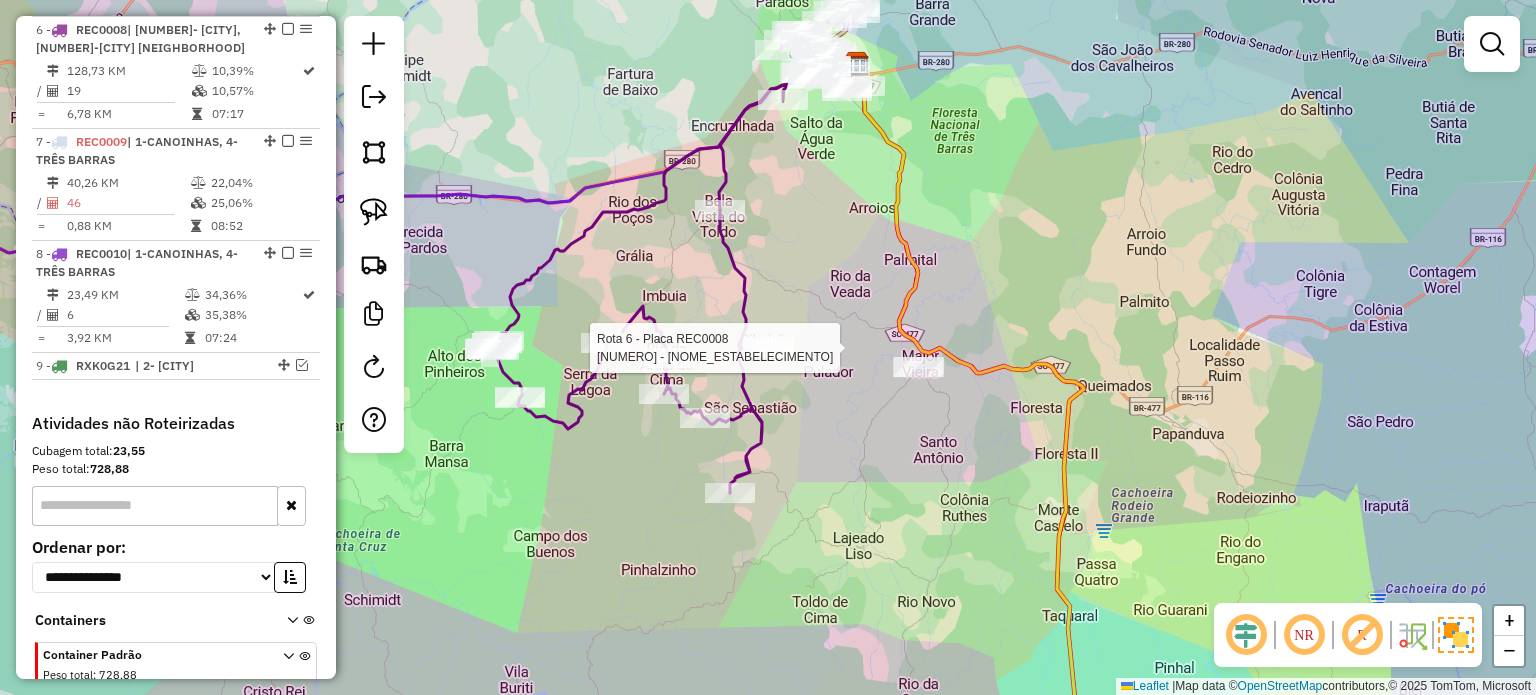 select on "*********" 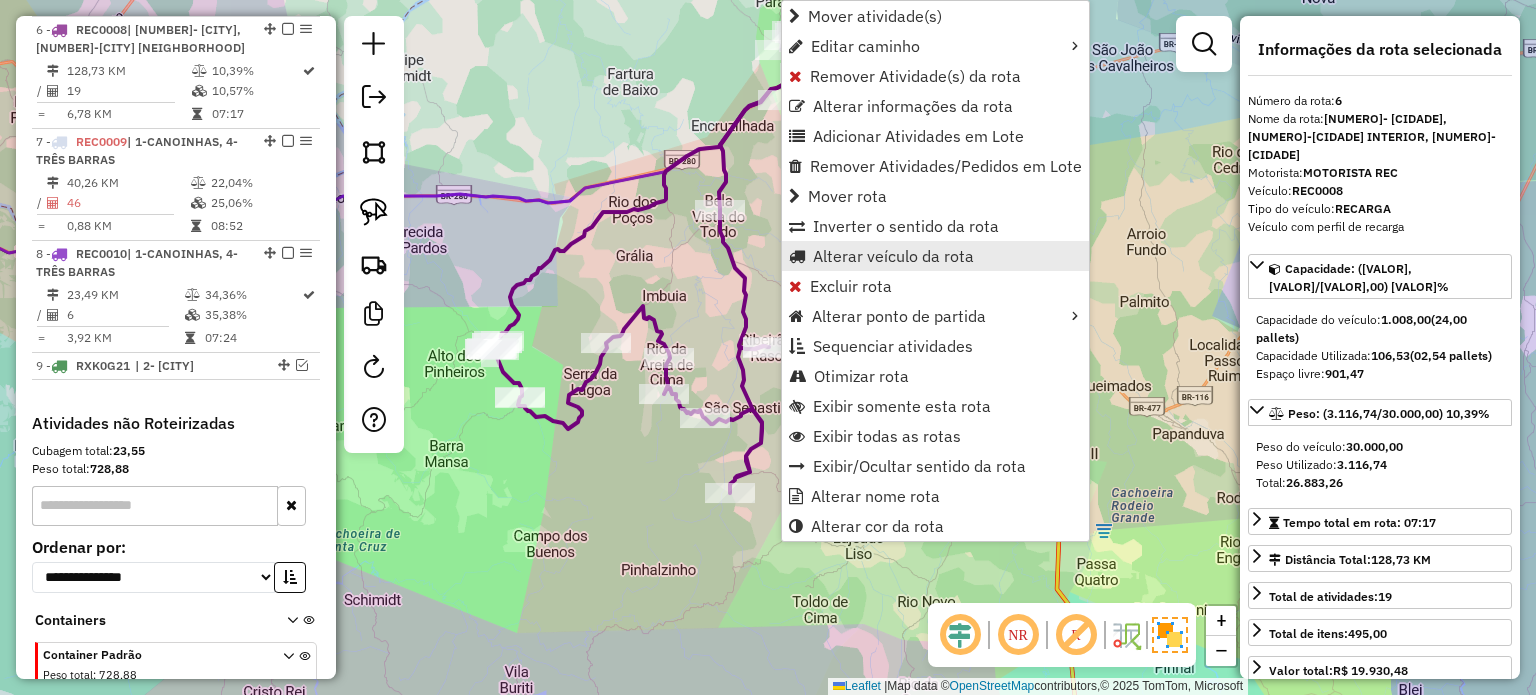 click on "Alterar veículo da rota" at bounding box center [893, 256] 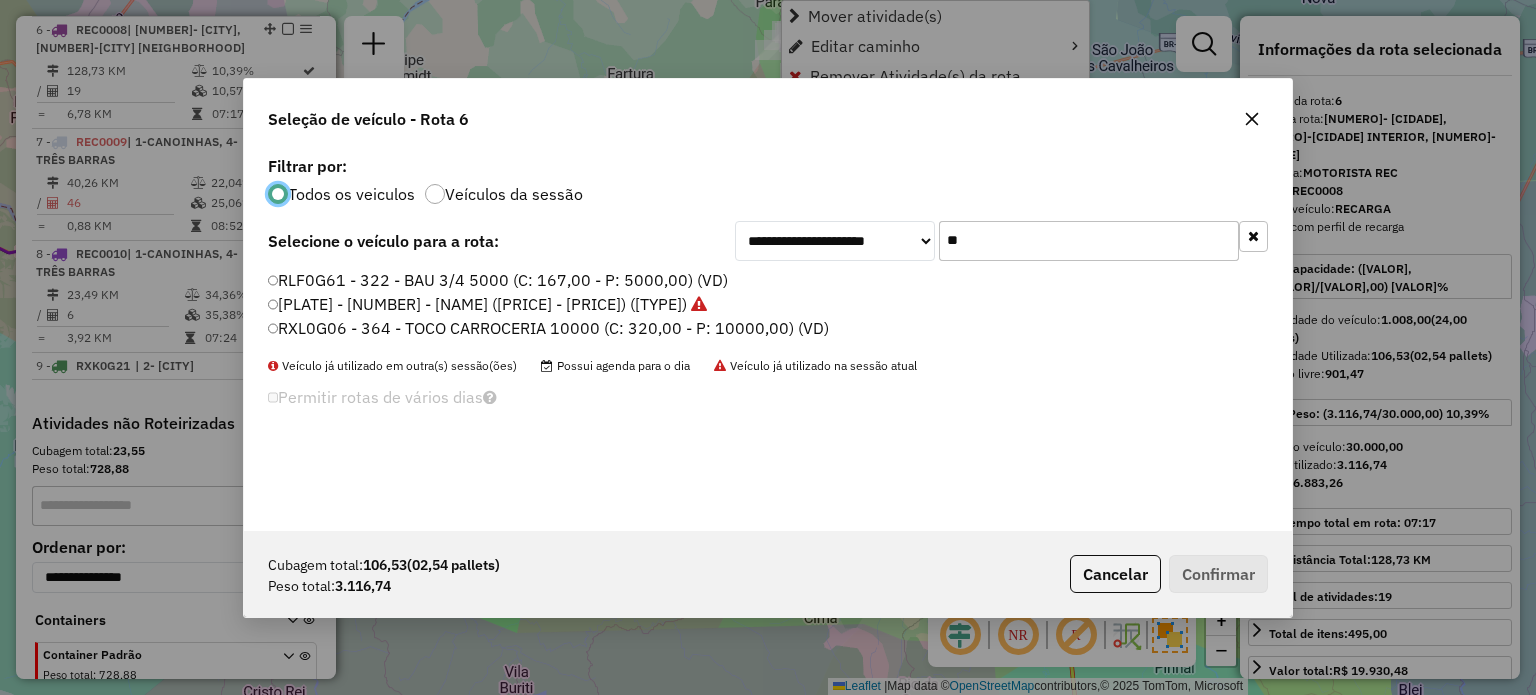 scroll, scrollTop: 10, scrollLeft: 6, axis: both 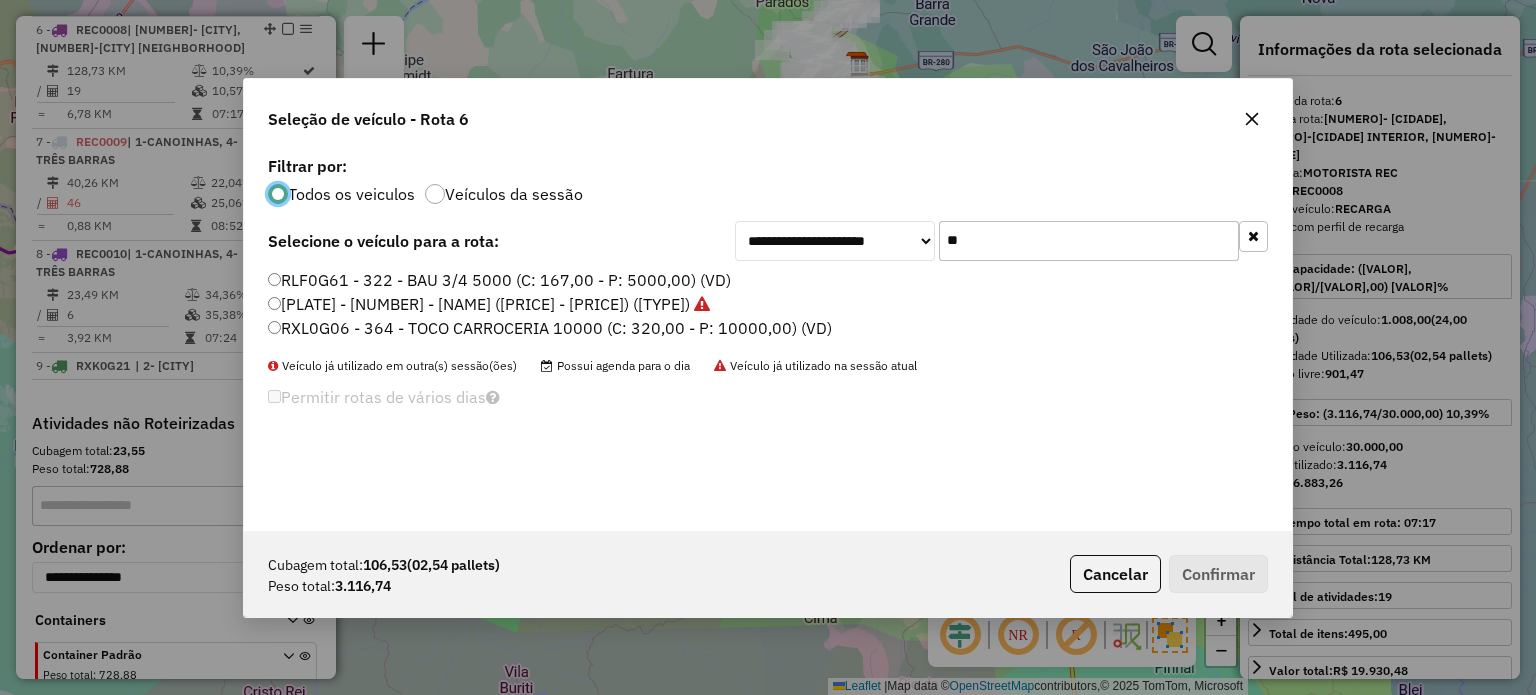 drag, startPoint x: 984, startPoint y: 243, endPoint x: 923, endPoint y: 240, distance: 61.073727 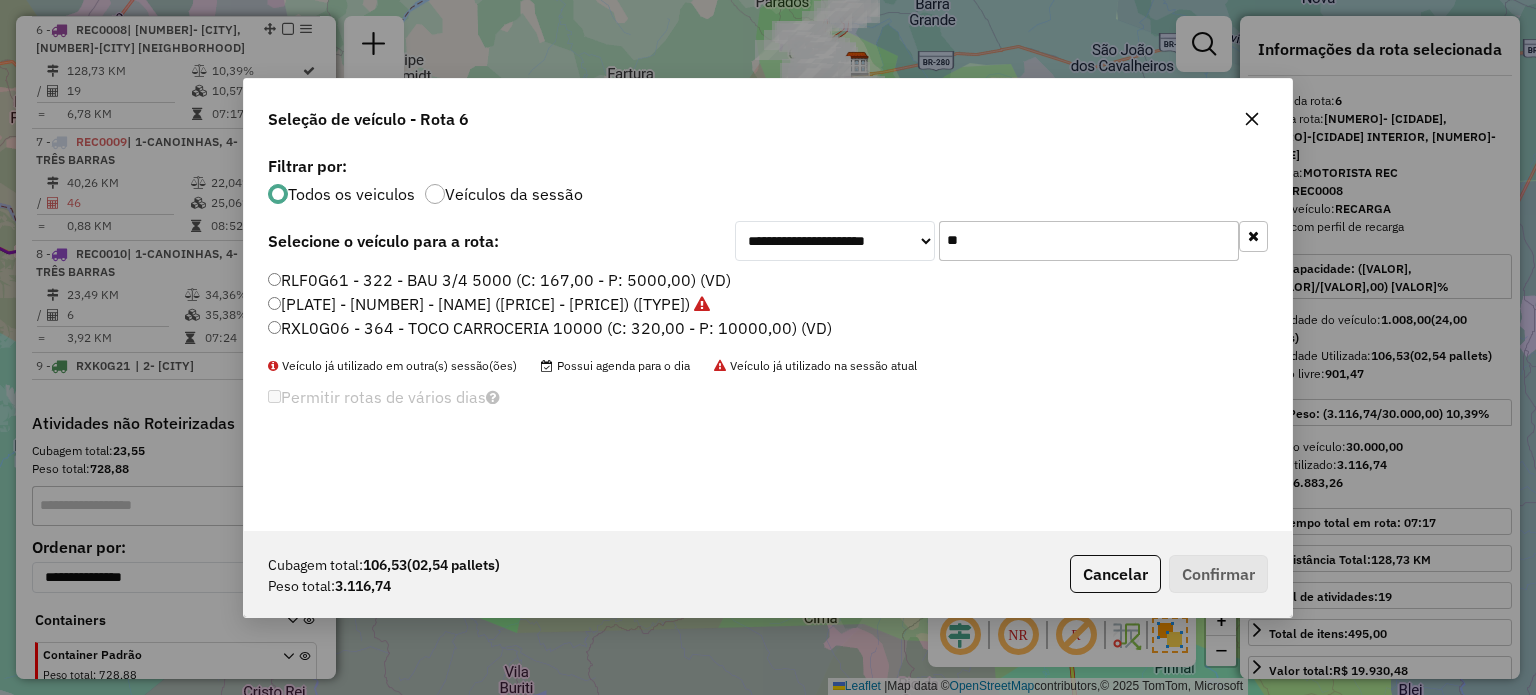 drag, startPoint x: 1258, startPoint y: 118, endPoint x: 1248, endPoint y: 123, distance: 11.18034 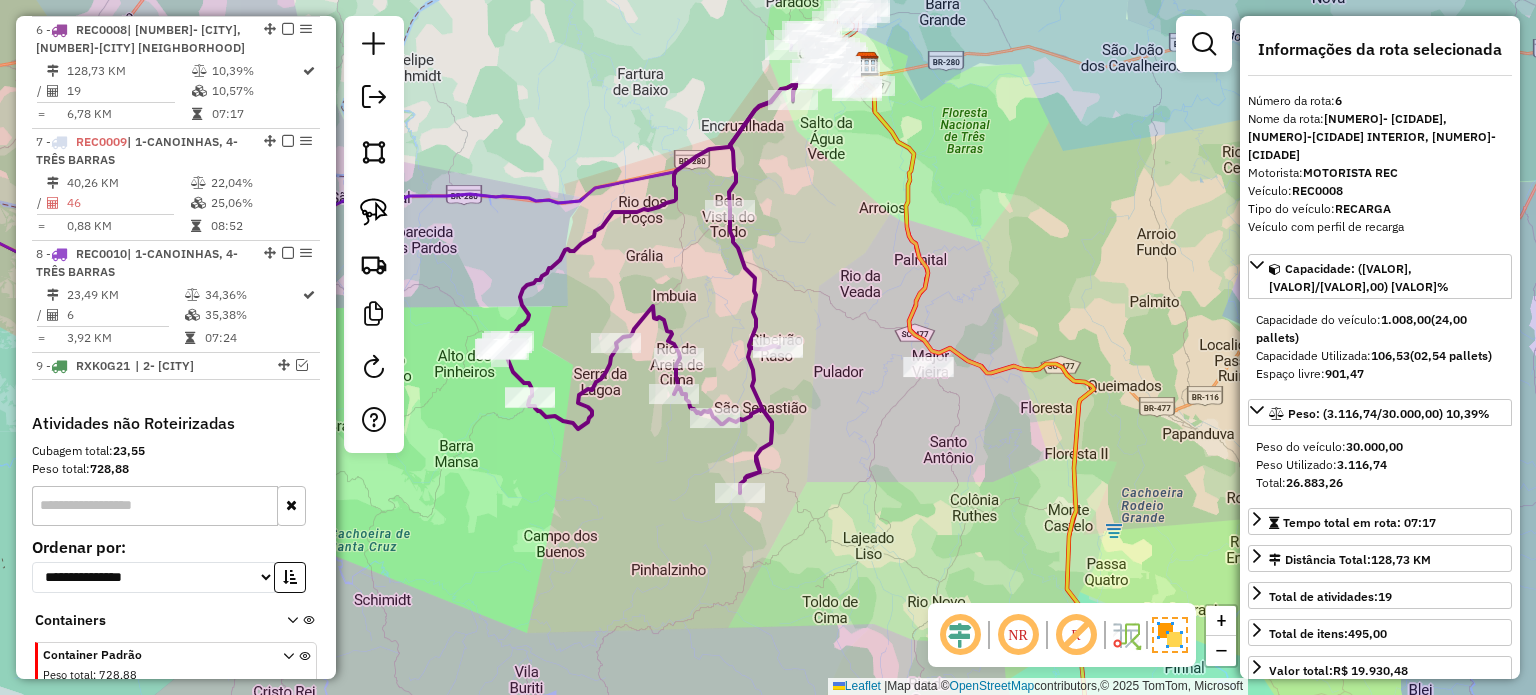 drag, startPoint x: 824, startPoint y: 263, endPoint x: 936, endPoint y: 263, distance: 112 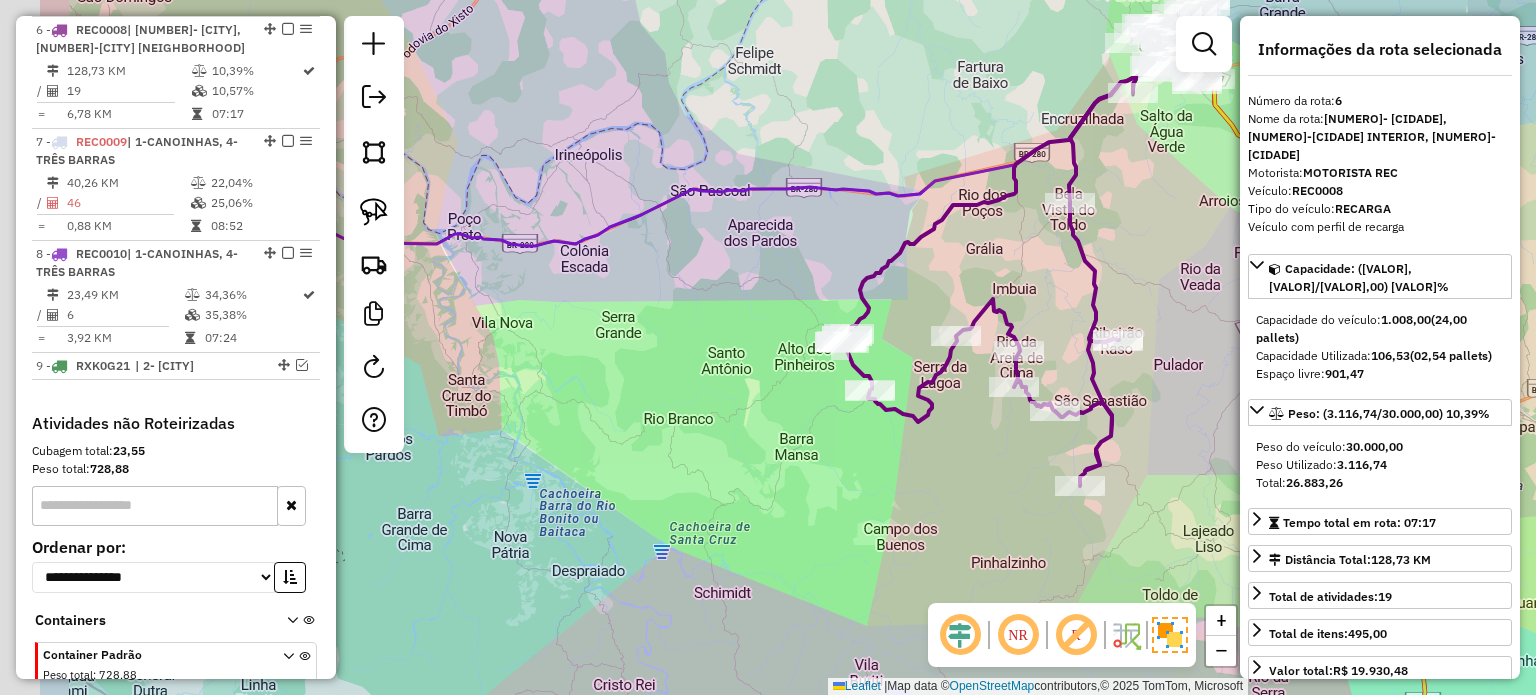 drag, startPoint x: 832, startPoint y: 271, endPoint x: 684, endPoint y: 250, distance: 149.48244 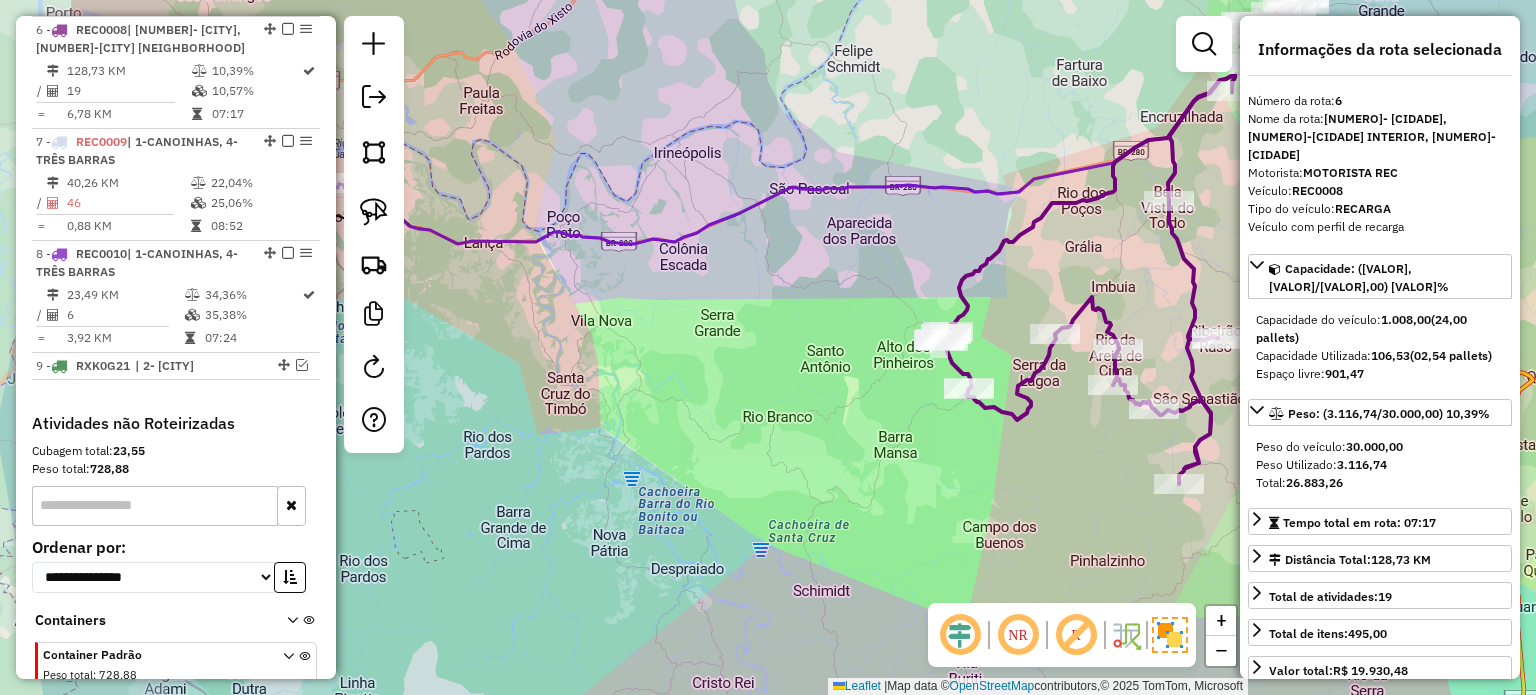 drag, startPoint x: 722, startPoint y: 259, endPoint x: 623, endPoint y: 279, distance: 101 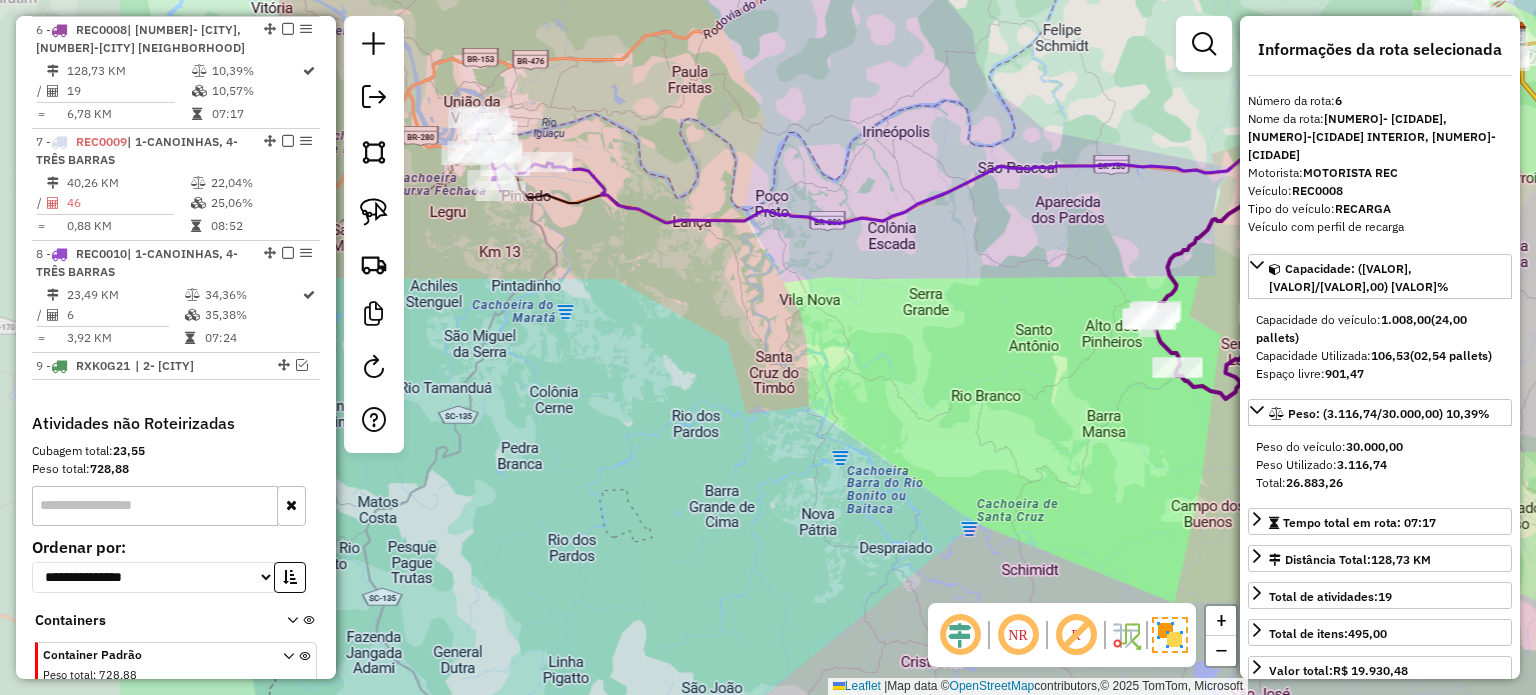 drag, startPoint x: 712, startPoint y: 295, endPoint x: 648, endPoint y: 235, distance: 87.72685 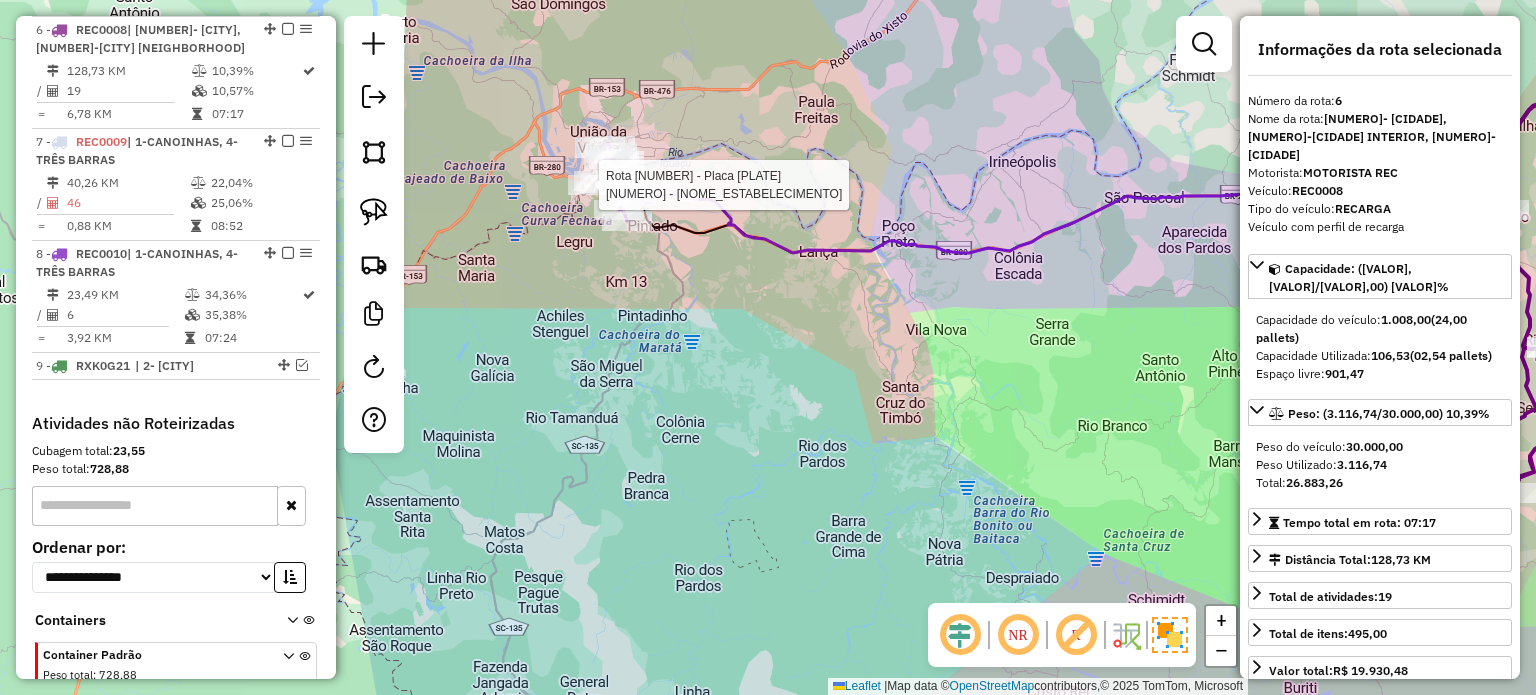 click 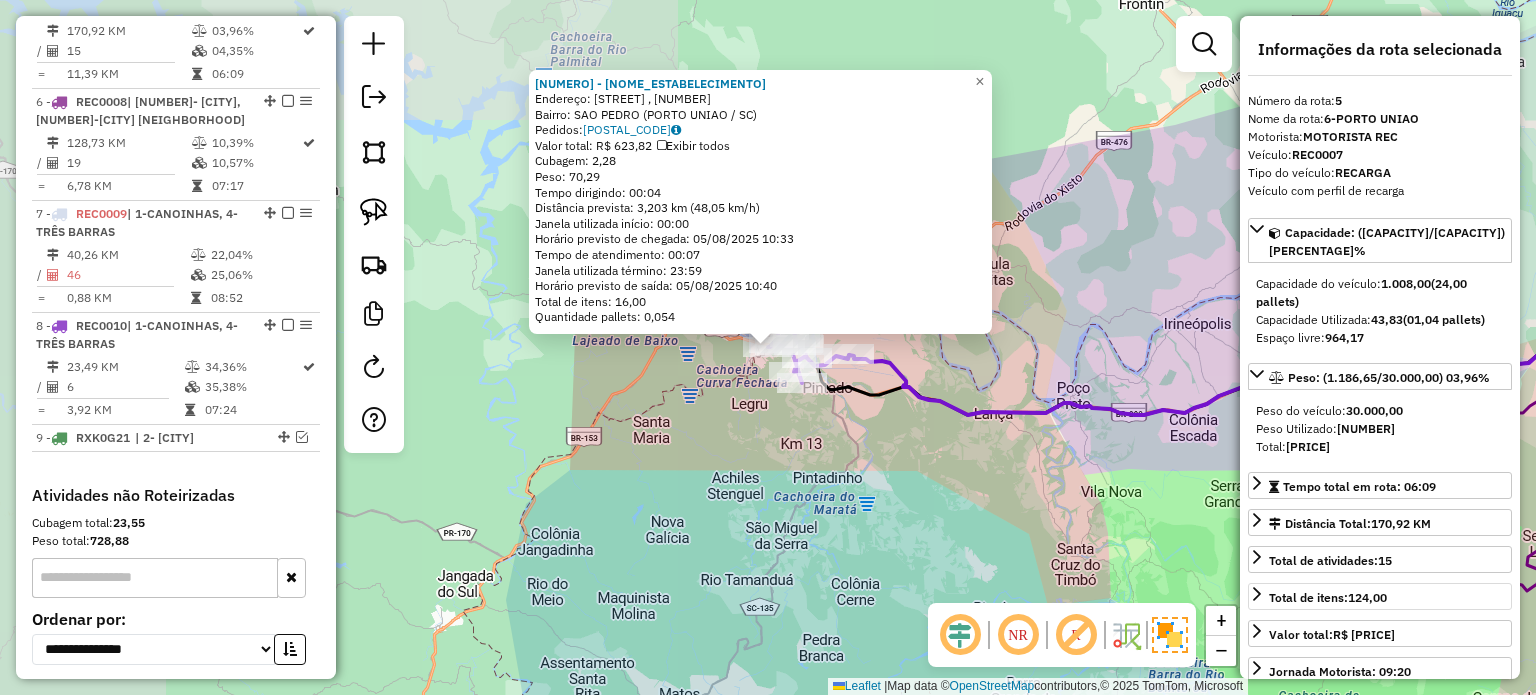 scroll, scrollTop: 1001, scrollLeft: 0, axis: vertical 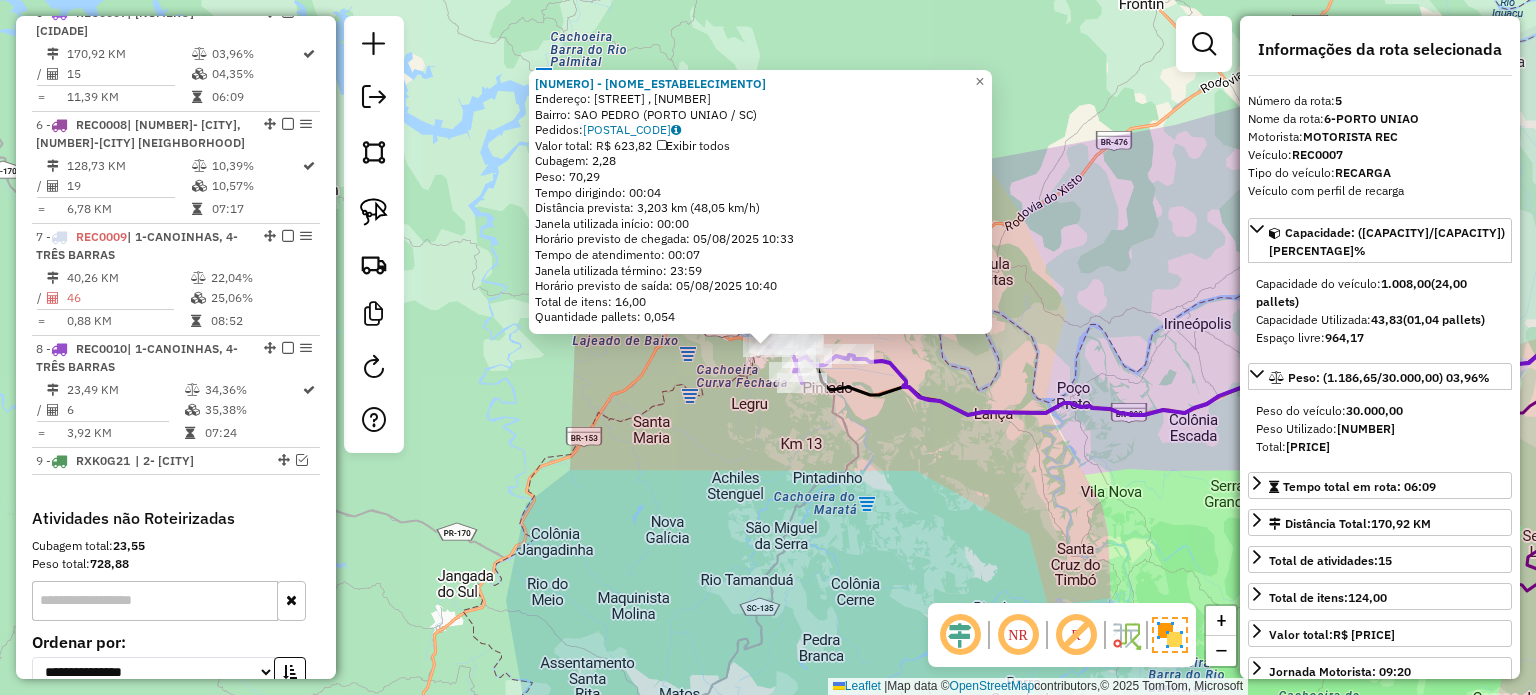 click on "[NUMBER] - [NAME]  Endereço:  [STREET] , [NUMBER]   Bairro: [BAIRRO] ([CITY] / [STATE])   Pedidos:  [ORDER_ID]   Valor total: R$ 623,82   Exibir todos   Cubagem: 2,28  Peso: 70,29  Tempo dirigindo: 00:04   Distância prevista: 3,203 km (48,05 km/h)   Janela utilizada início: 00:00   Horário previsto de chegada: 05/08/2025 10:33   Tempo de atendimento: 00:07   Janela utilizada término: 23:59   Horário previsto de saída: 05/08/2025 10:40   Total de itens: 16,00   Quantidade pallets: 0,054  × Janela de atendimento Grade de atendimento Capacidade Transportadoras Veículos Cliente Pedidos  Rotas Selecione os dias de semana para filtrar as janelas de atendimento  Seg   Ter   Qua   Qui   Sex   Sáb   Dom  Informe o período da janela de atendimento: De: Até:  Filtrar exatamente a janela do cliente  Considerar janela de atendimento padrão  Selecione os dias de semana para filtrar as grades de atendimento  Seg   Ter   Qua   Qui   Sex   Sáb   Dom   Peso mínimo:   Peso máximo:   De:  De:" 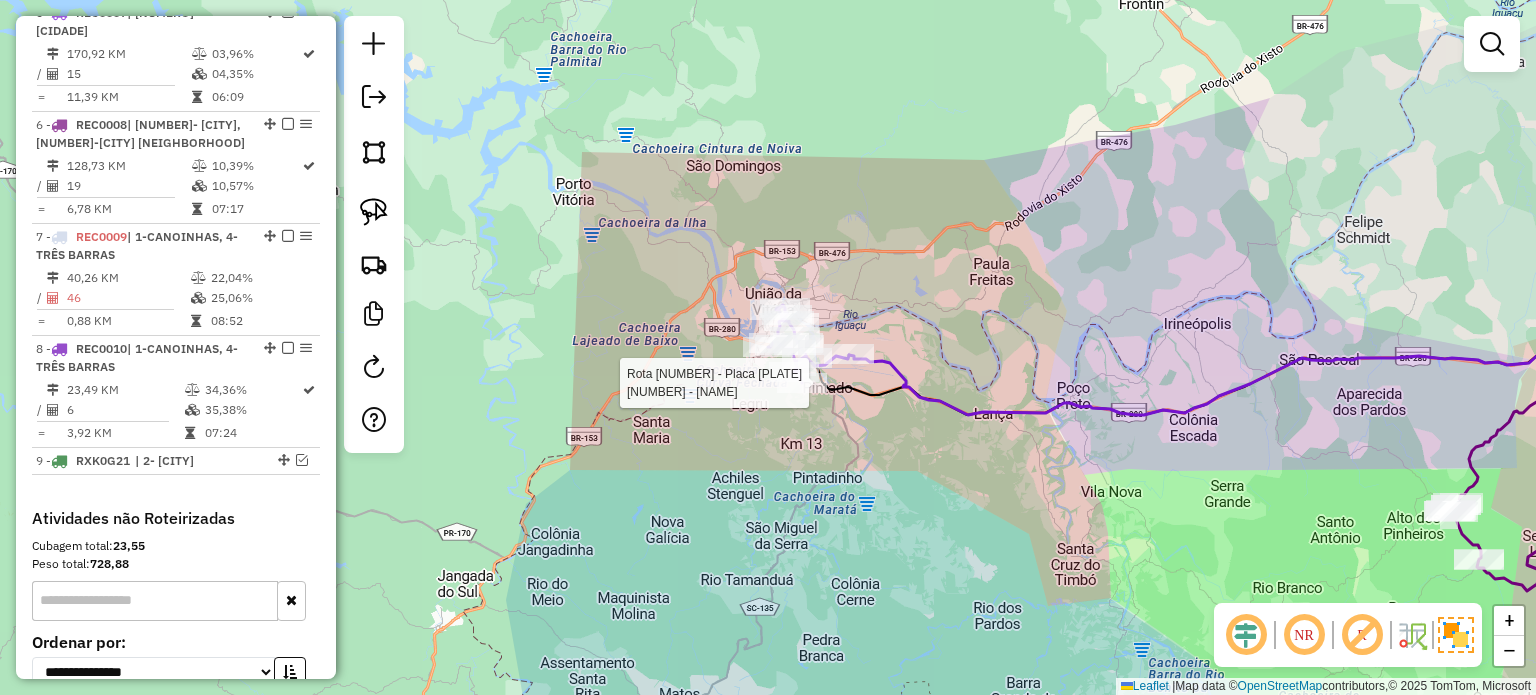 select on "*********" 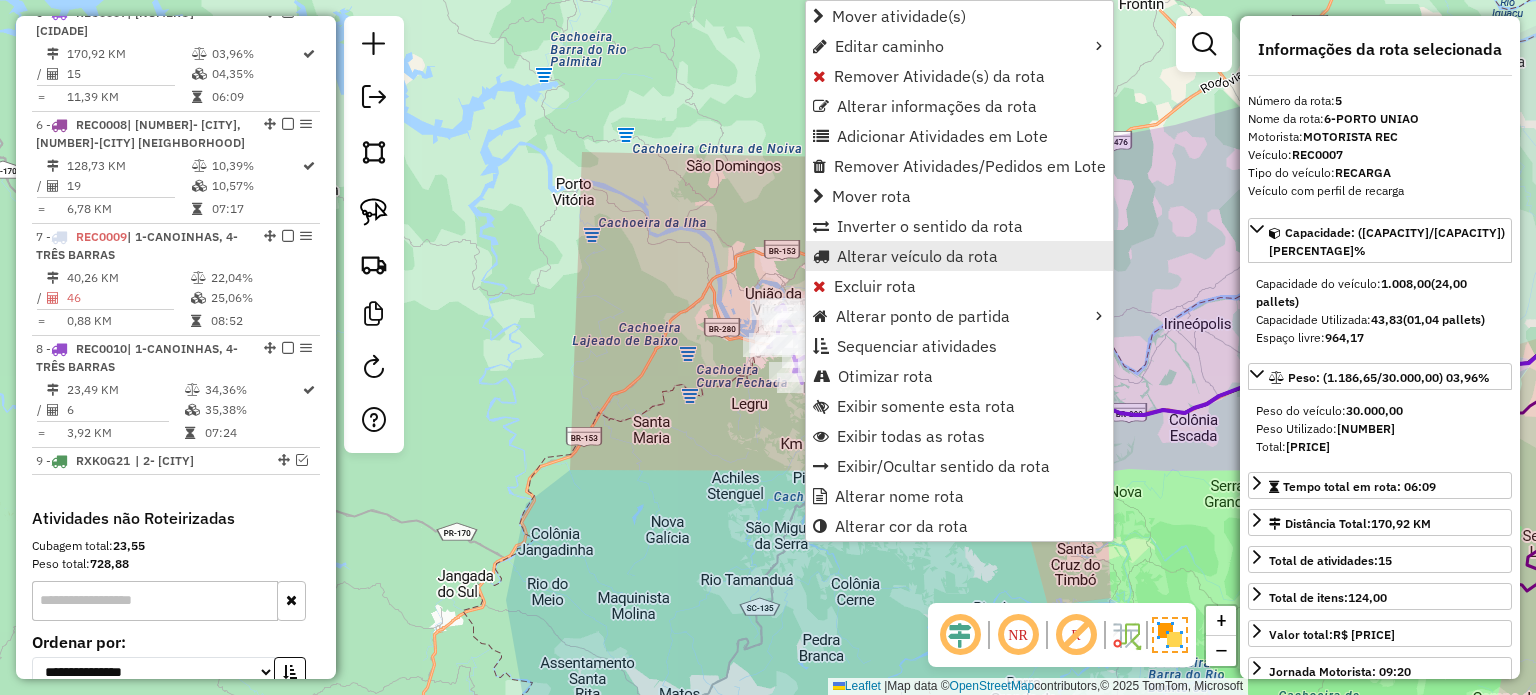 click on "Alterar veículo da rota" at bounding box center (917, 256) 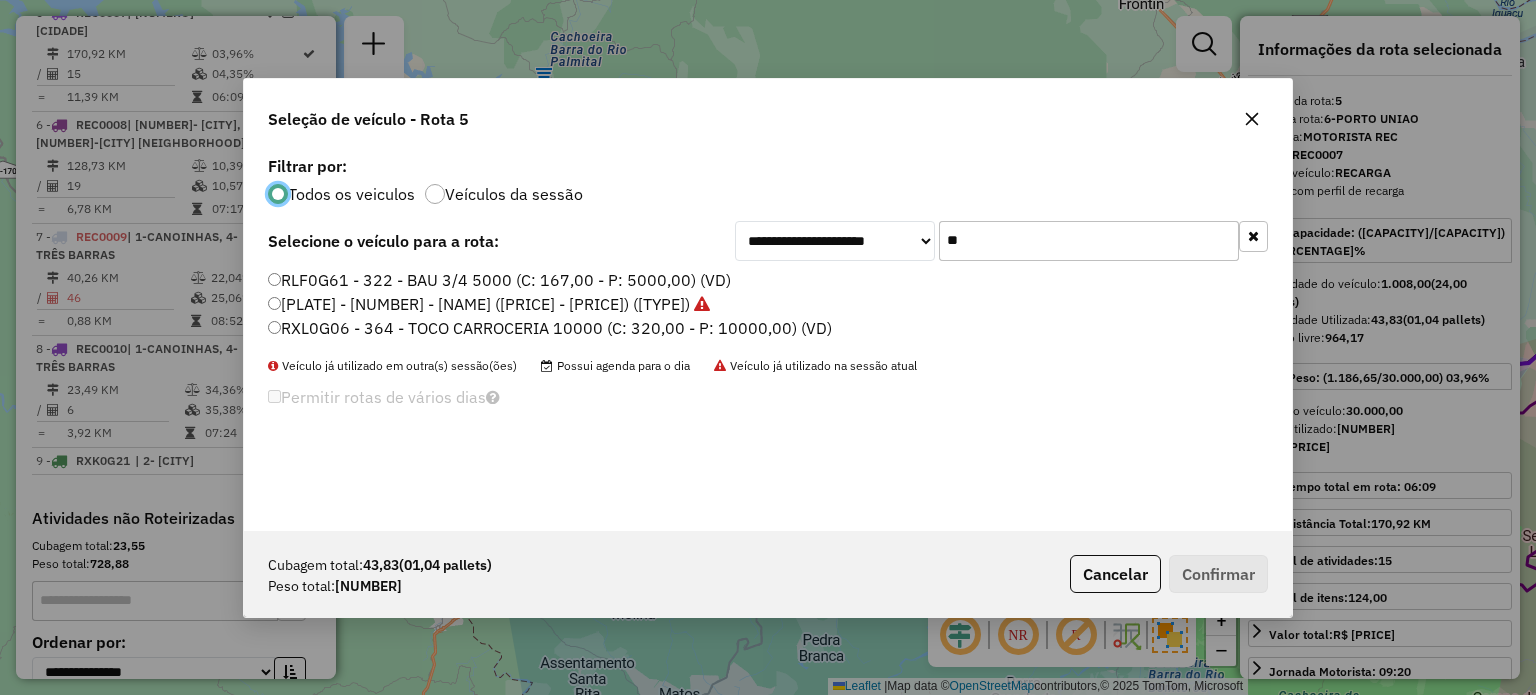 scroll, scrollTop: 10, scrollLeft: 6, axis: both 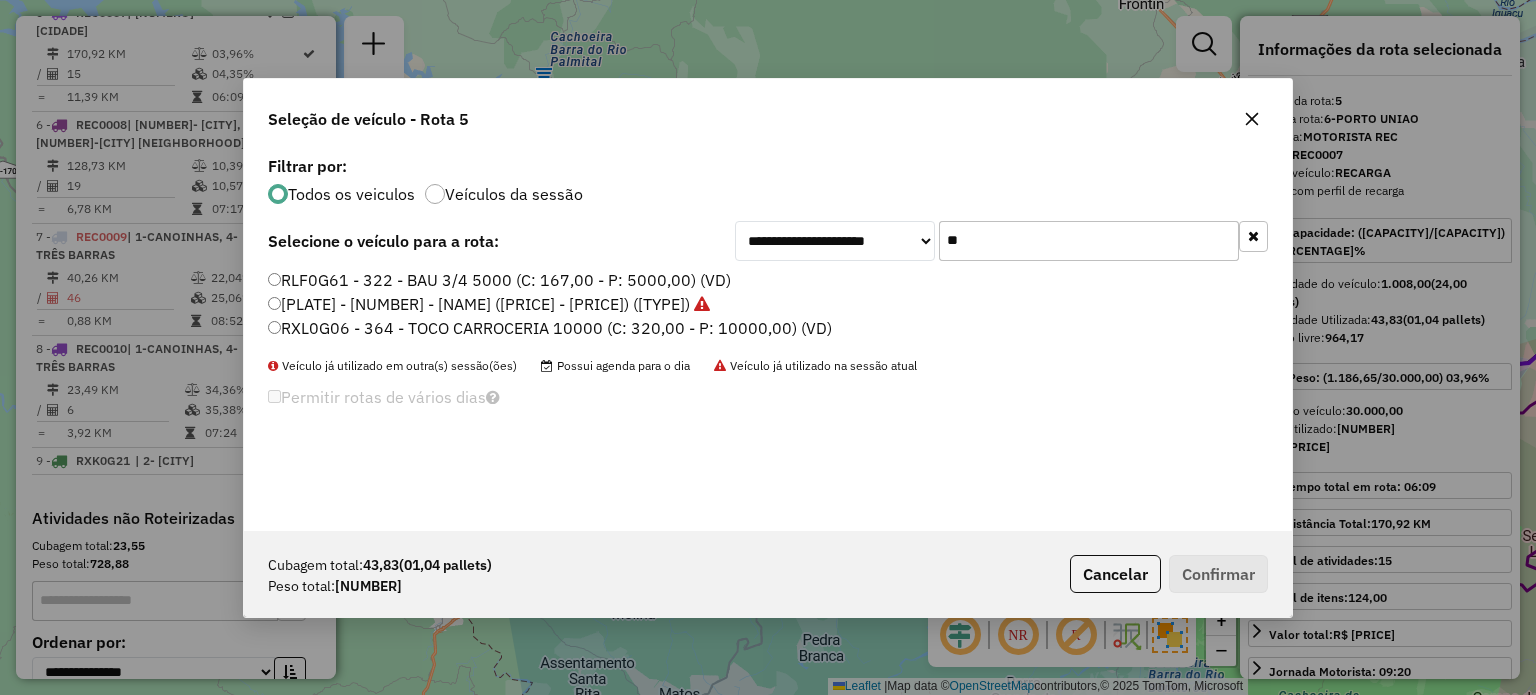 drag, startPoint x: 998, startPoint y: 248, endPoint x: 878, endPoint y: 250, distance: 120.01666 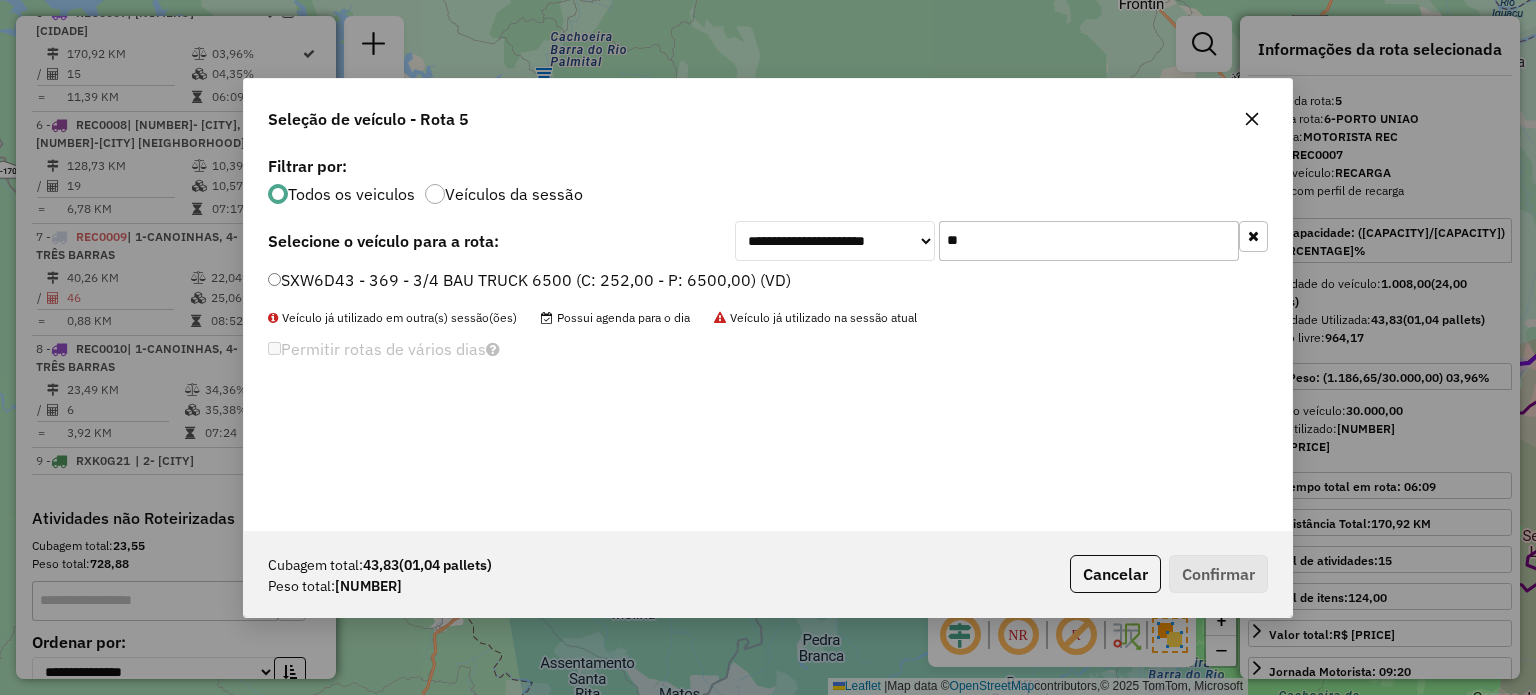 type on "**" 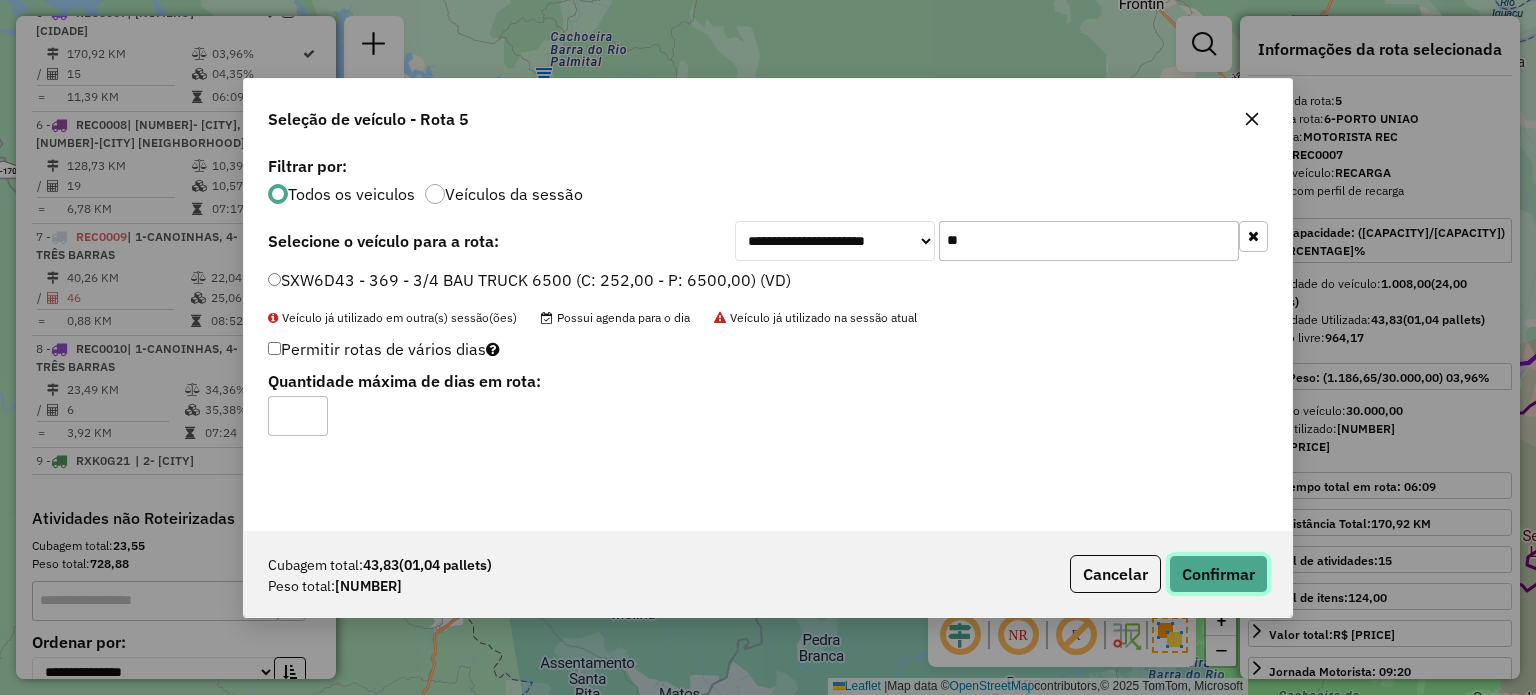 drag, startPoint x: 1222, startPoint y: 579, endPoint x: 776, endPoint y: 413, distance: 475.89075 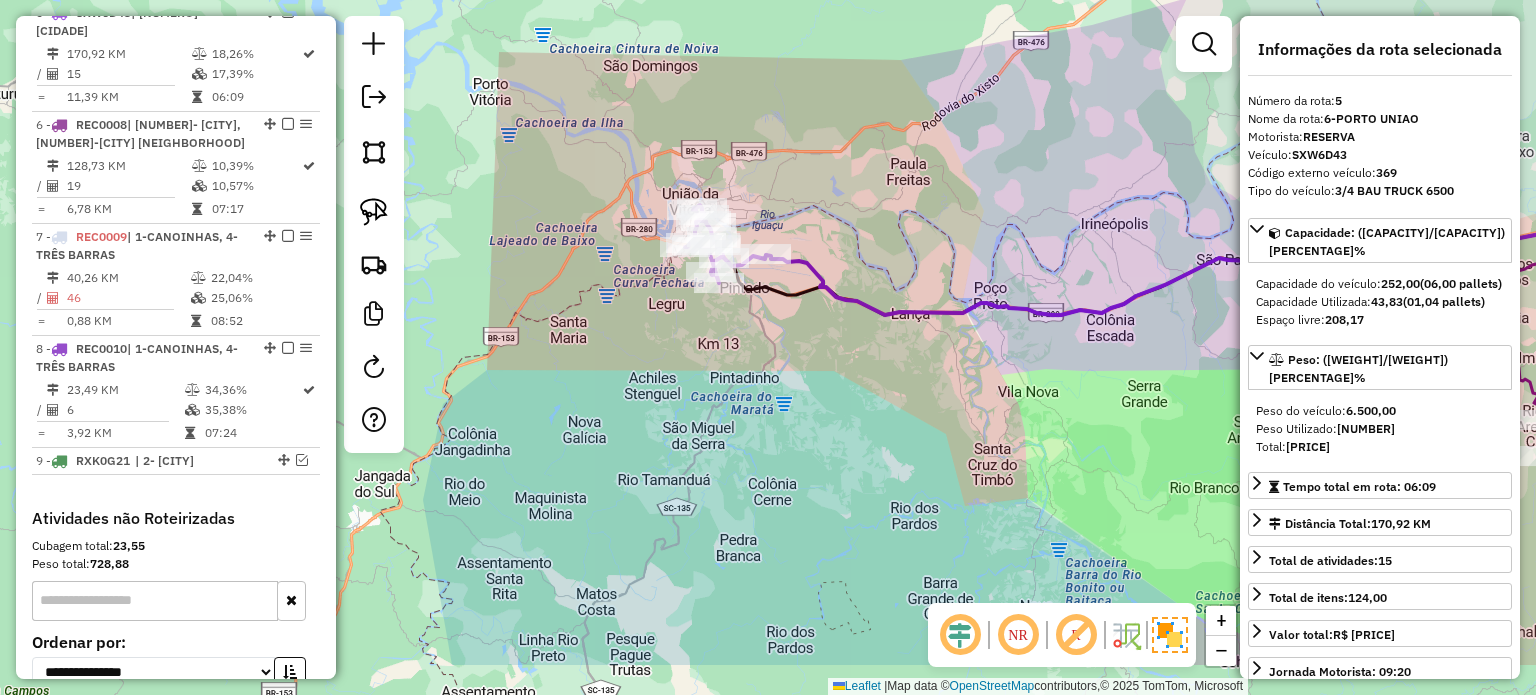 drag, startPoint x: 940, startPoint y: 460, endPoint x: 772, endPoint y: 240, distance: 276.8104 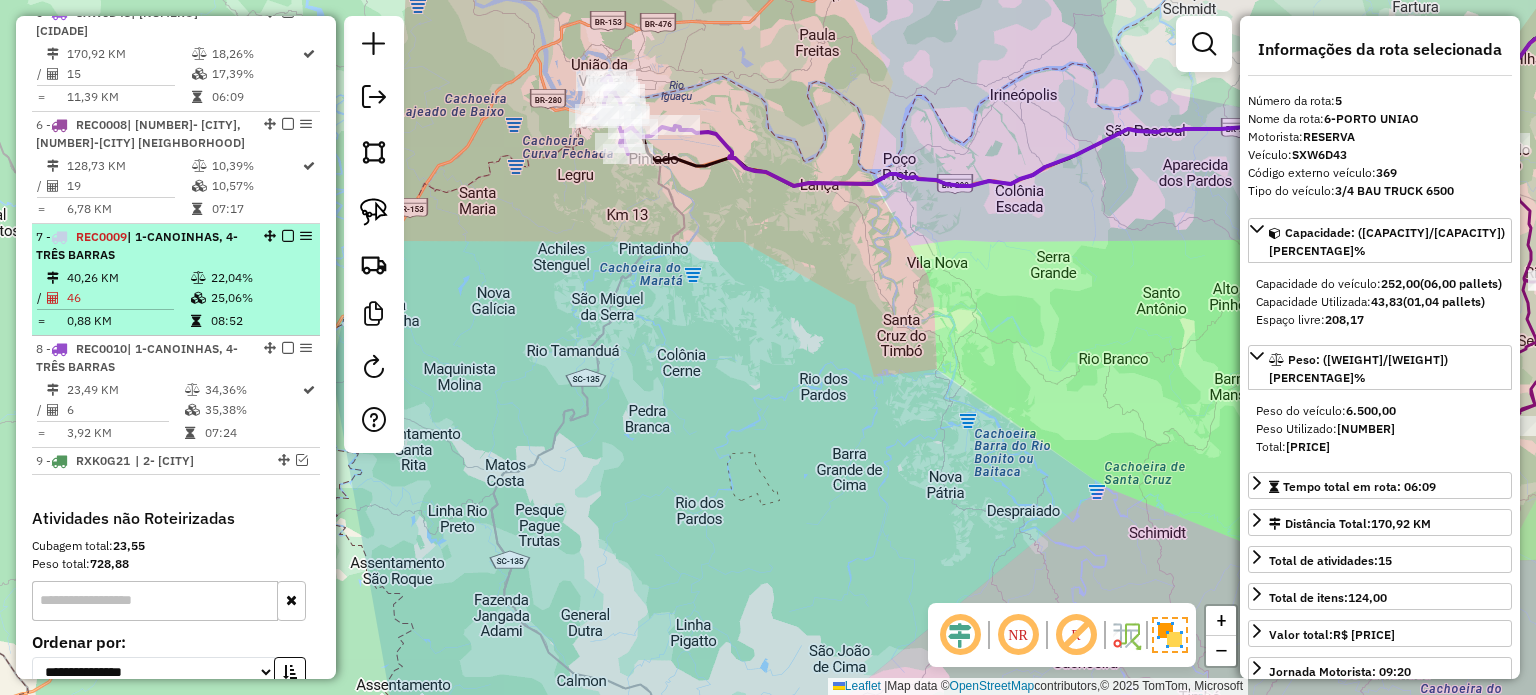 scroll, scrollTop: 701, scrollLeft: 0, axis: vertical 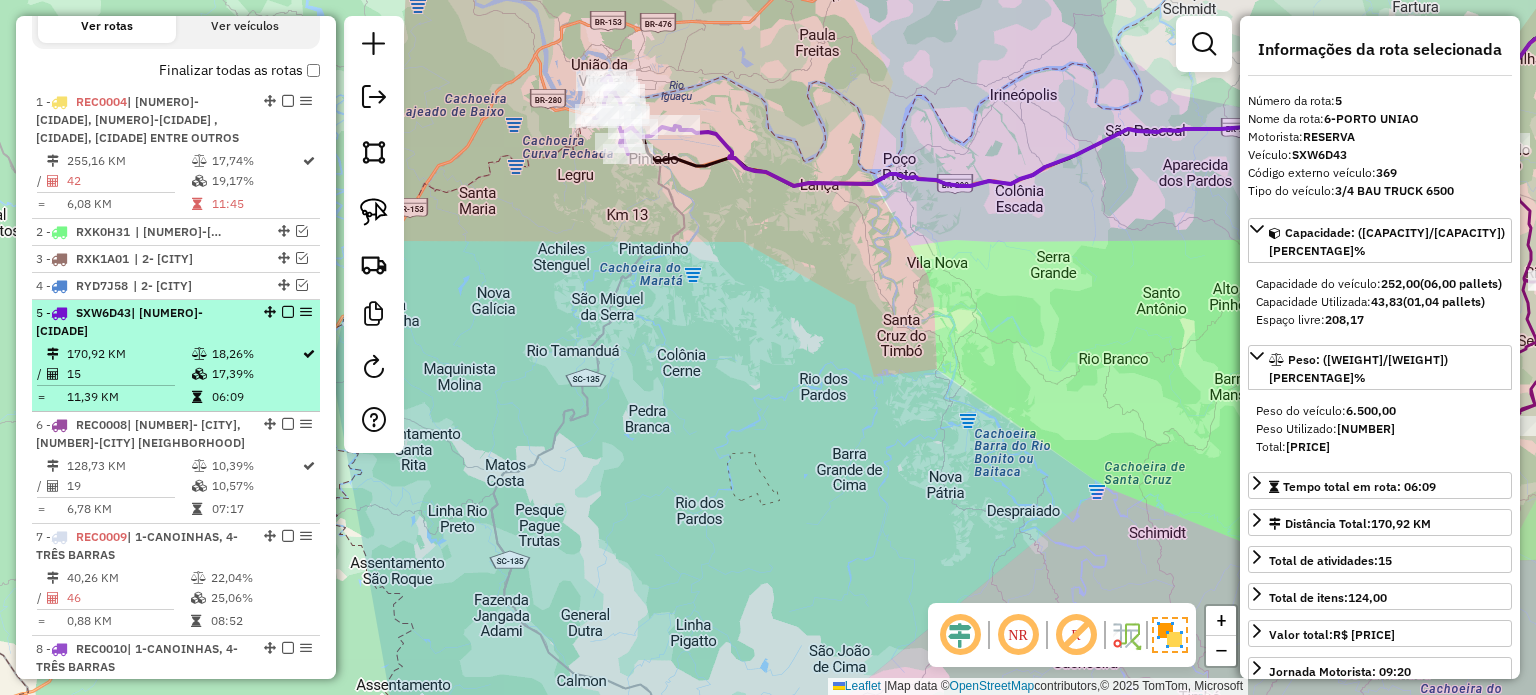 drag, startPoint x: 280, startPoint y: 330, endPoint x: 320, endPoint y: 337, distance: 40.60788 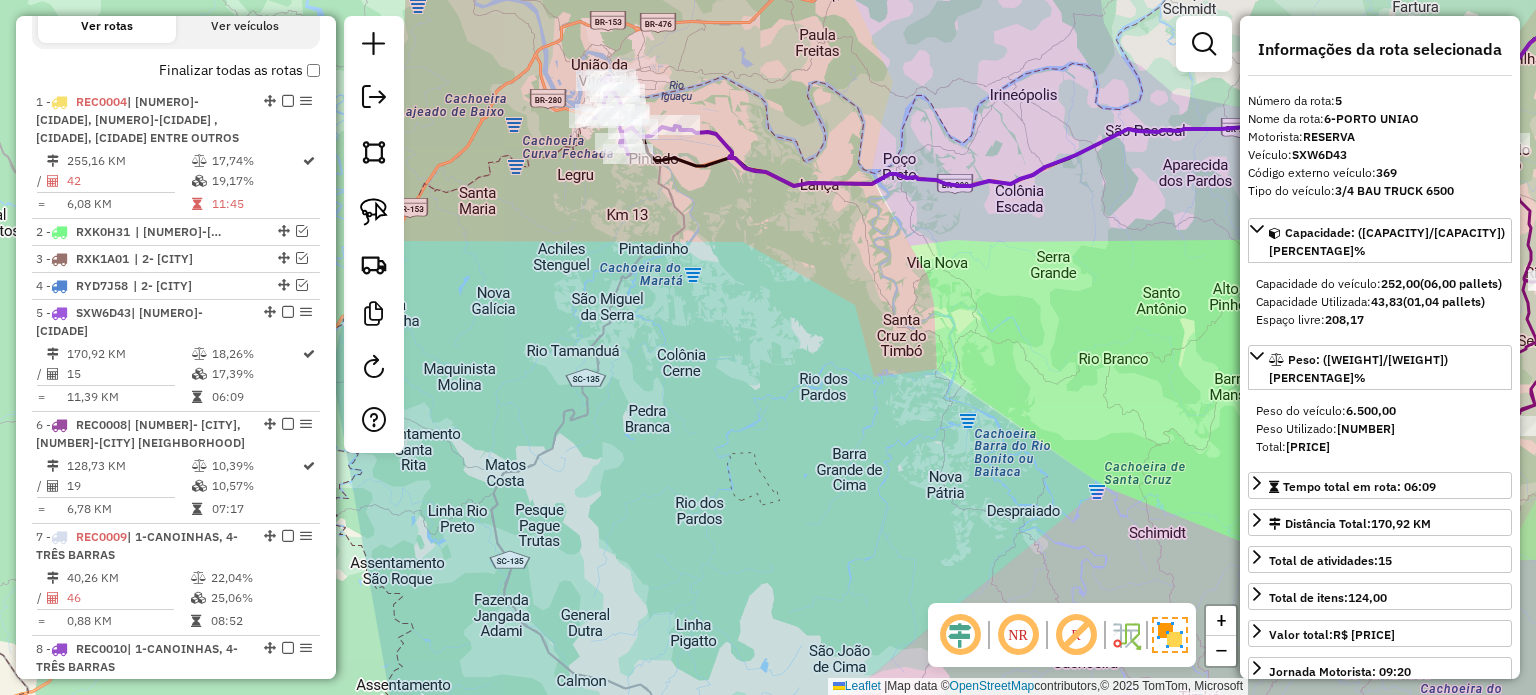 click at bounding box center (288, 312) 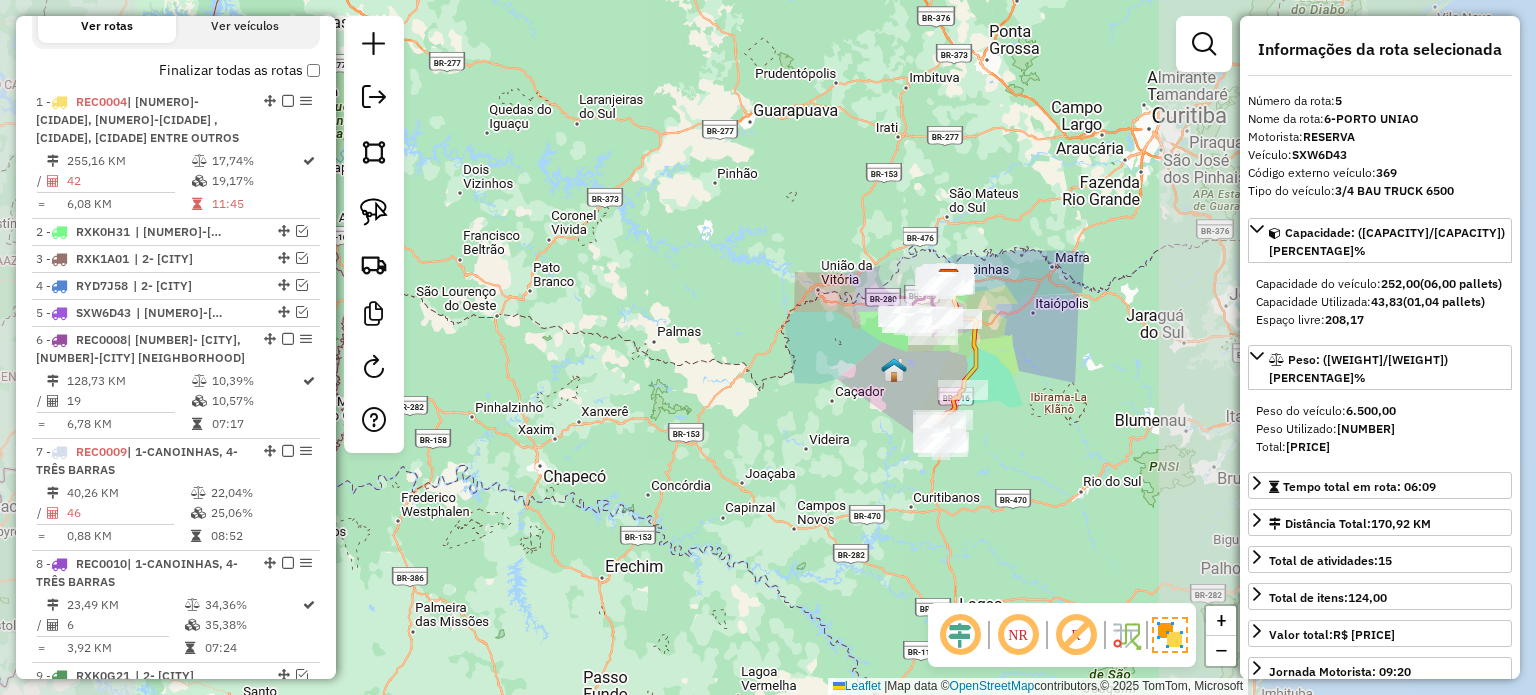 drag, startPoint x: 915, startPoint y: 388, endPoint x: 818, endPoint y: 403, distance: 98.15294 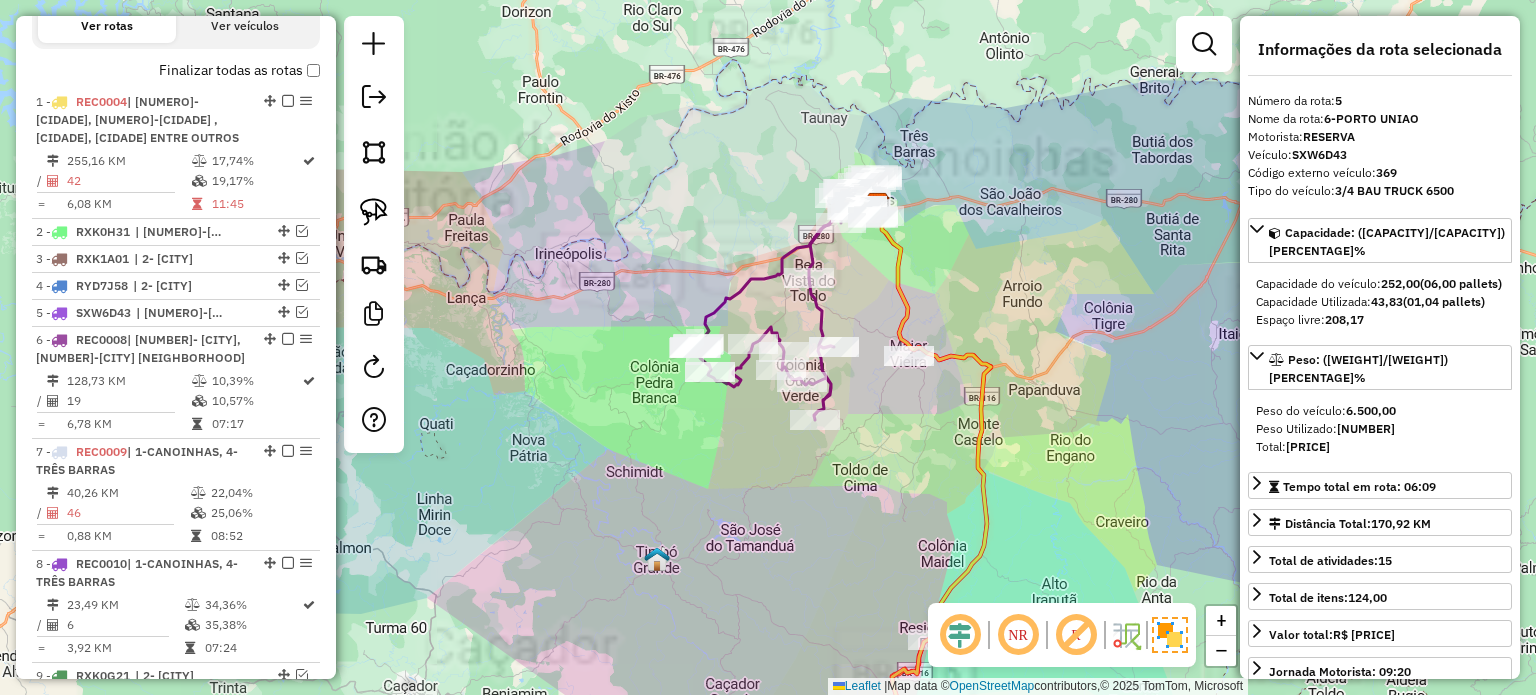 drag, startPoint x: 888, startPoint y: 427, endPoint x: 860, endPoint y: 438, distance: 30.083218 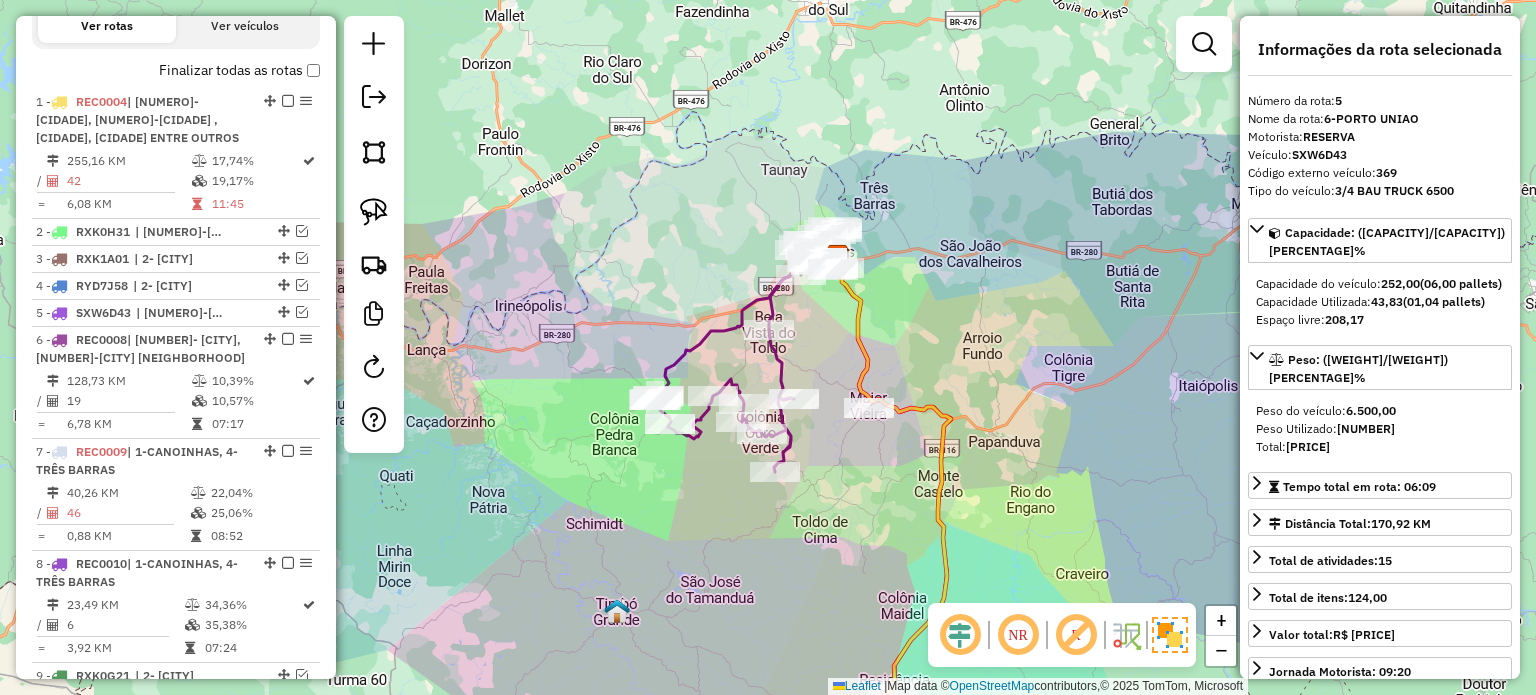drag, startPoint x: 920, startPoint y: 343, endPoint x: 860, endPoint y: 353, distance: 60.827625 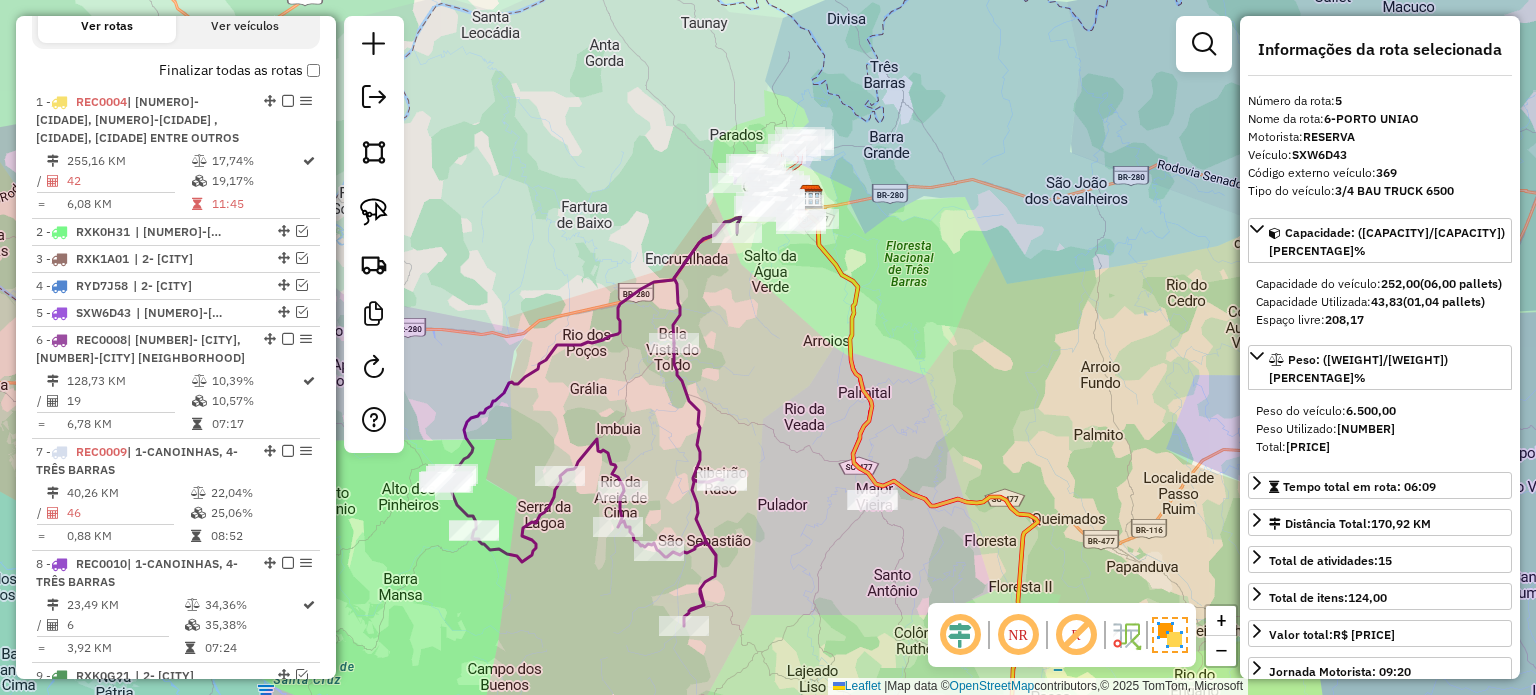 drag, startPoint x: 860, startPoint y: 380, endPoint x: 870, endPoint y: 350, distance: 31.622776 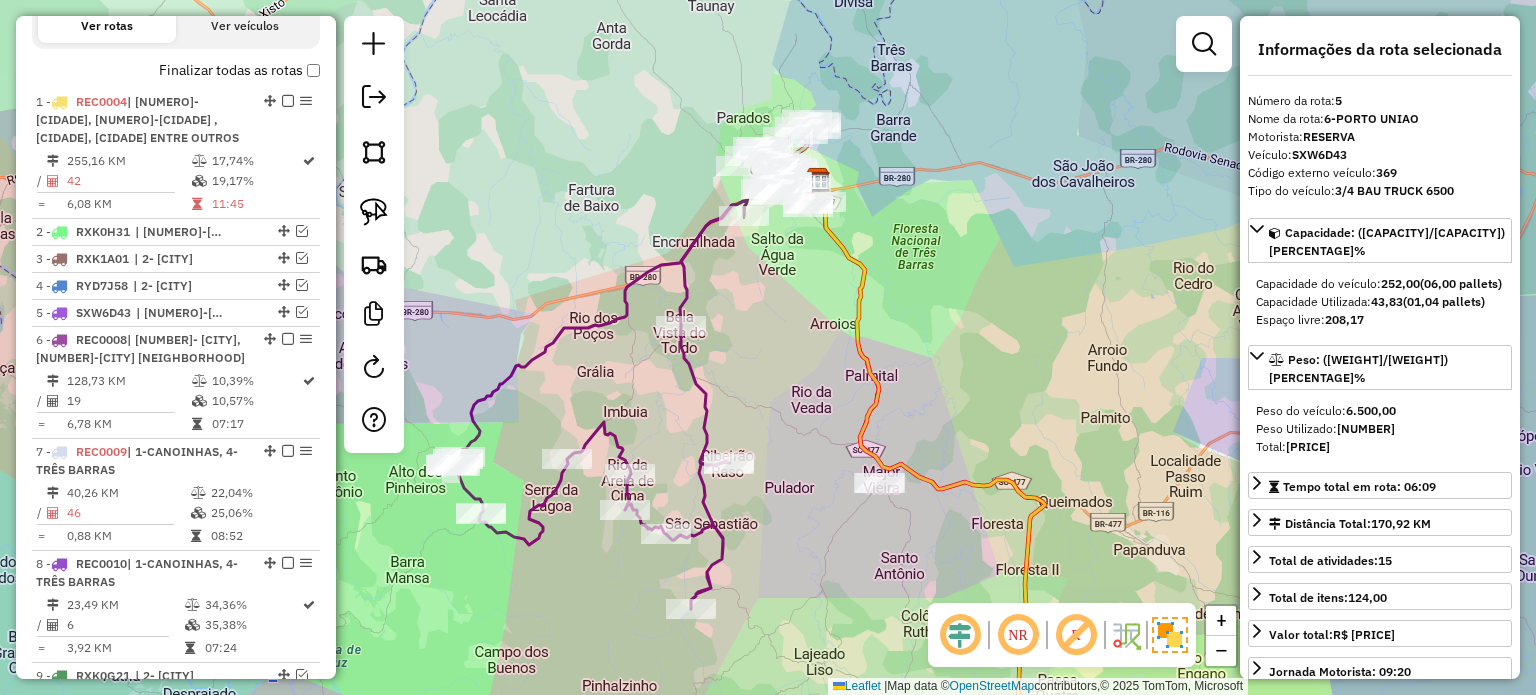 drag, startPoint x: 856, startPoint y: 302, endPoint x: 839, endPoint y: 399, distance: 98.478424 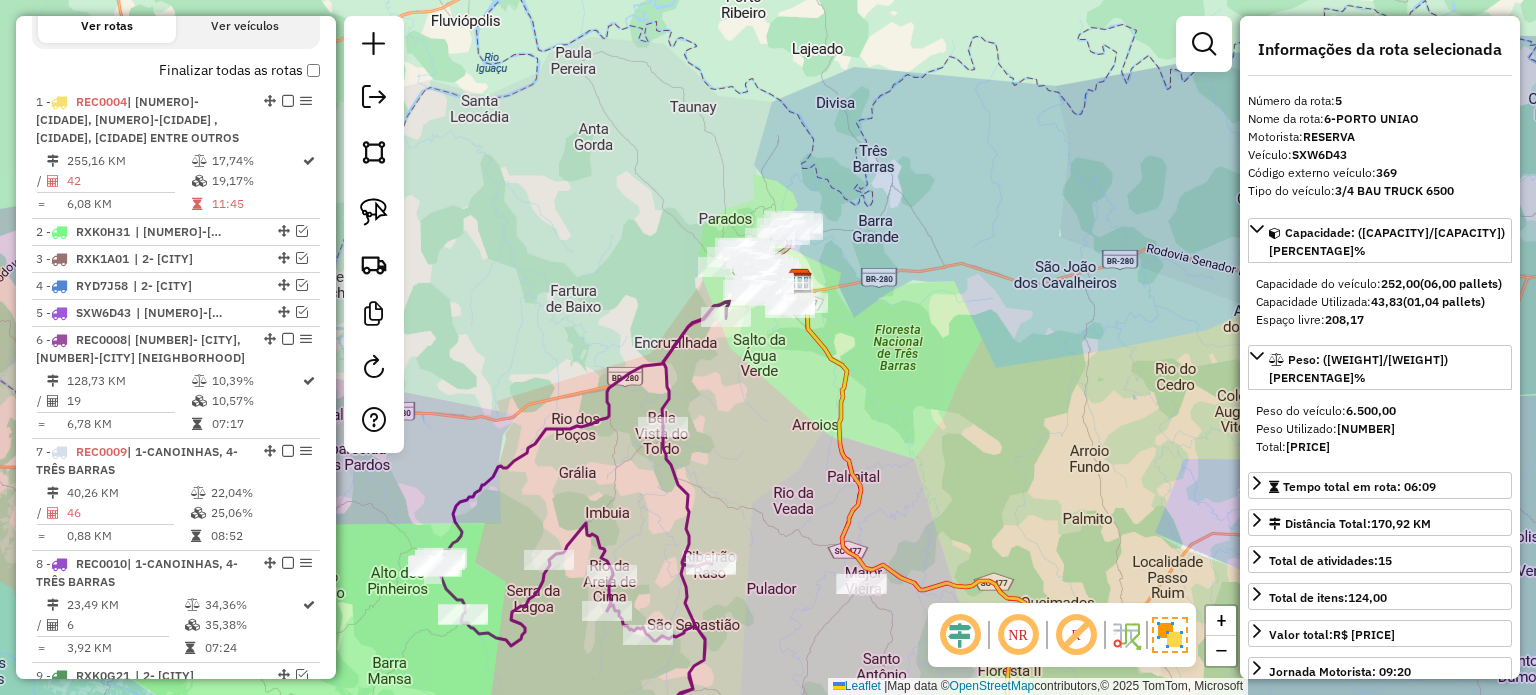 drag, startPoint x: 822, startPoint y: 402, endPoint x: 810, endPoint y: 422, distance: 23.323807 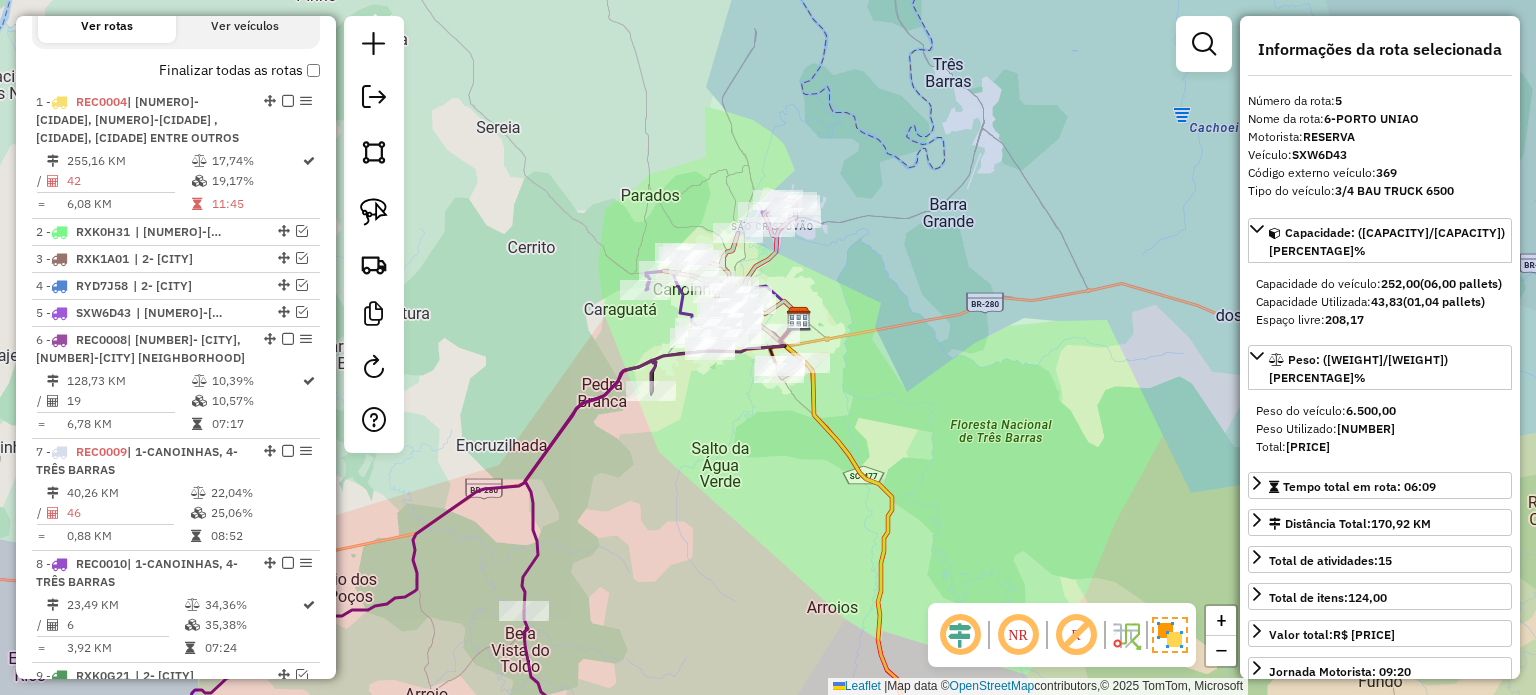 drag, startPoint x: 880, startPoint y: 428, endPoint x: 870, endPoint y: 516, distance: 88.56636 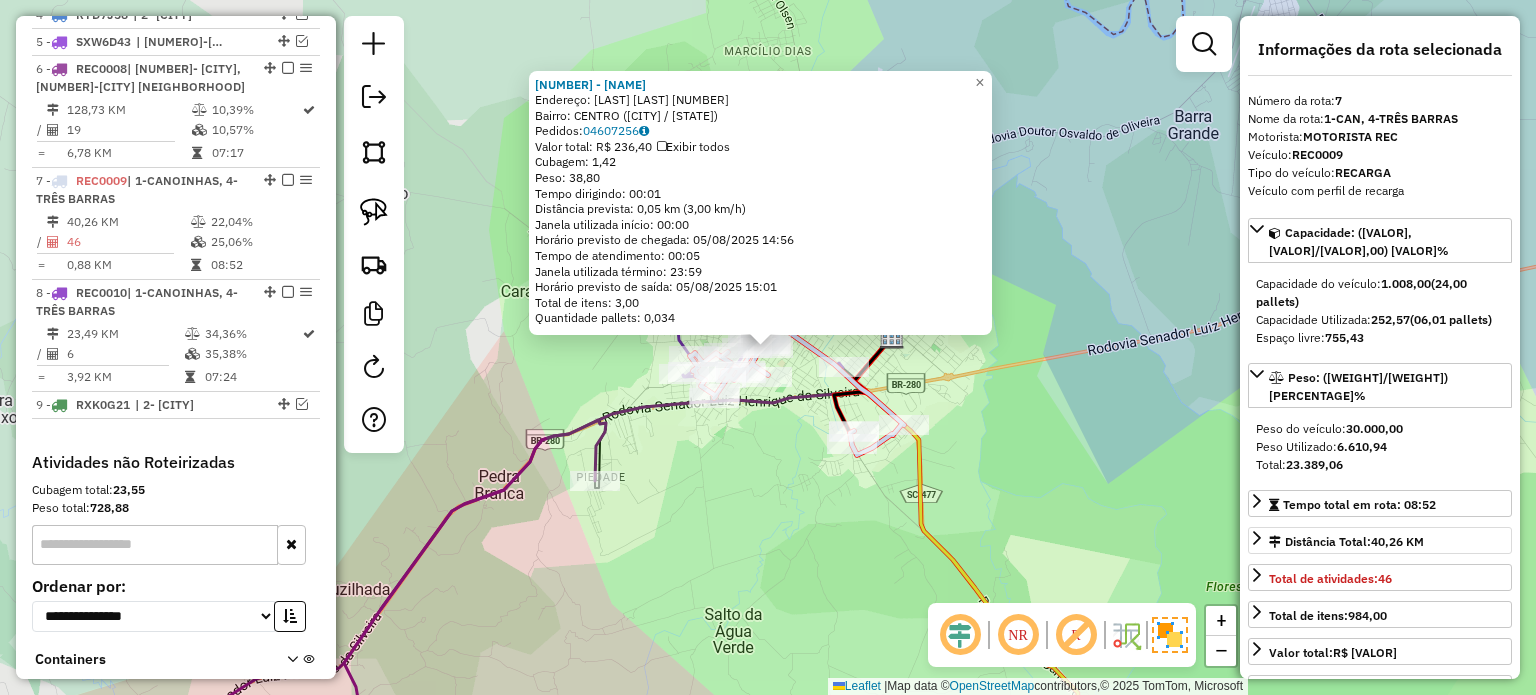 scroll, scrollTop: 1139, scrollLeft: 0, axis: vertical 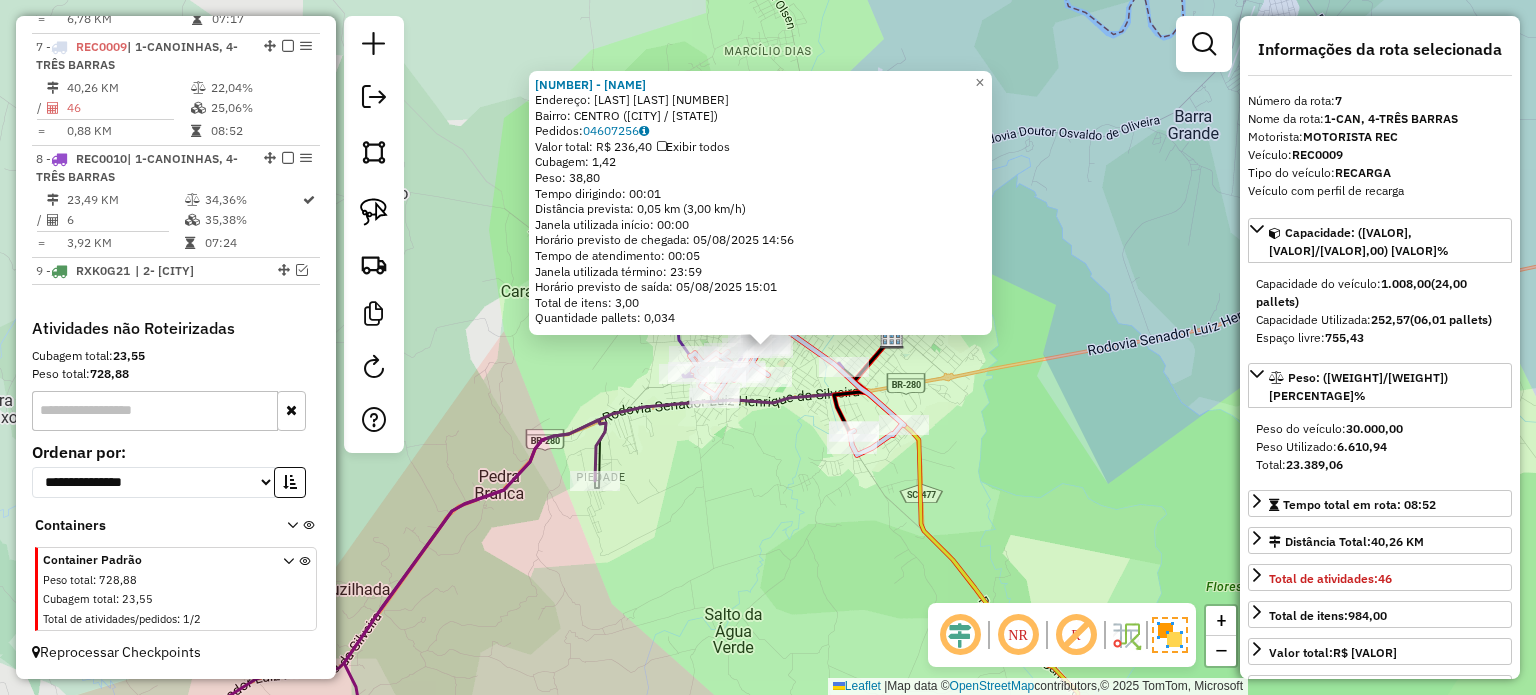 click on "Endereço:  [STREET] [NUMBER]   Bairro: [NAME] ([CITY] / [STATE])   Horário previsto de chegada: [DATE] [TIME]   Horário previsto de saída: [DATE] [TIME]" 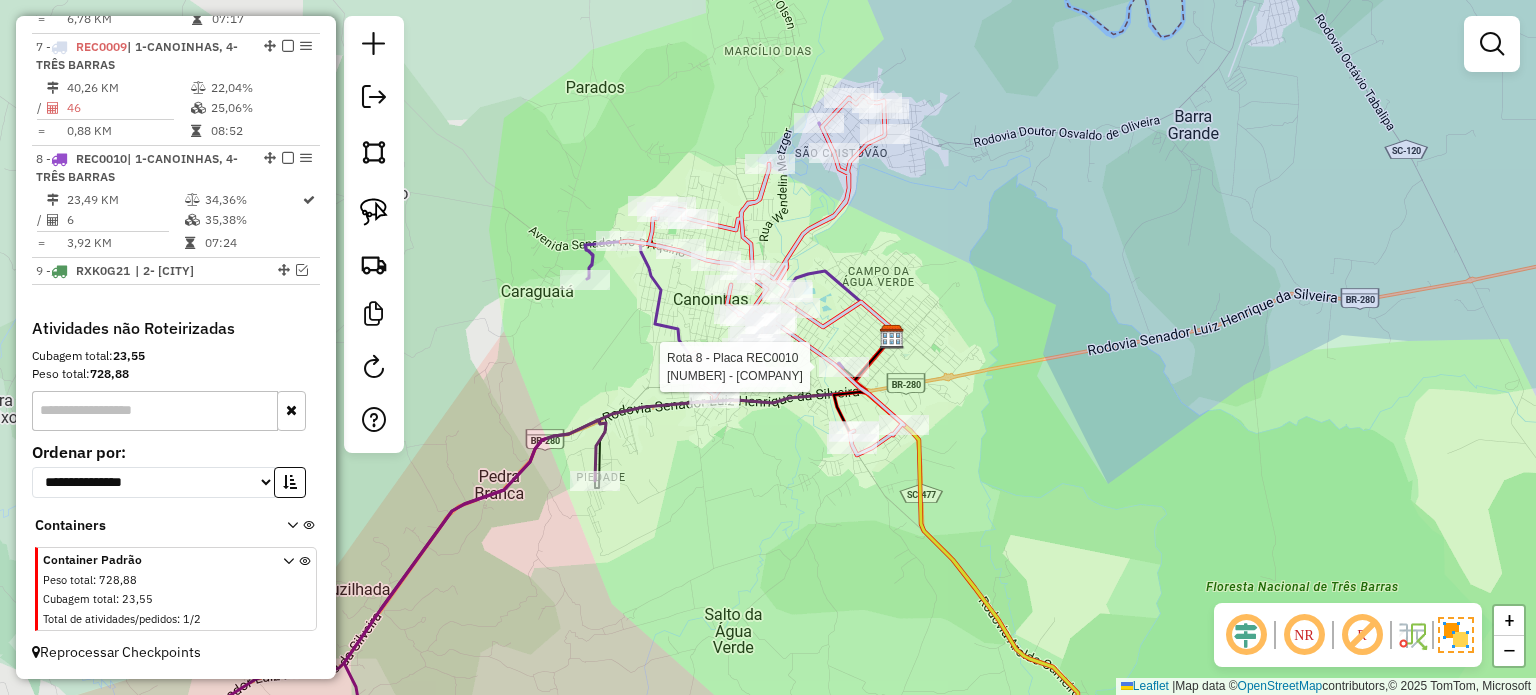 select on "*********" 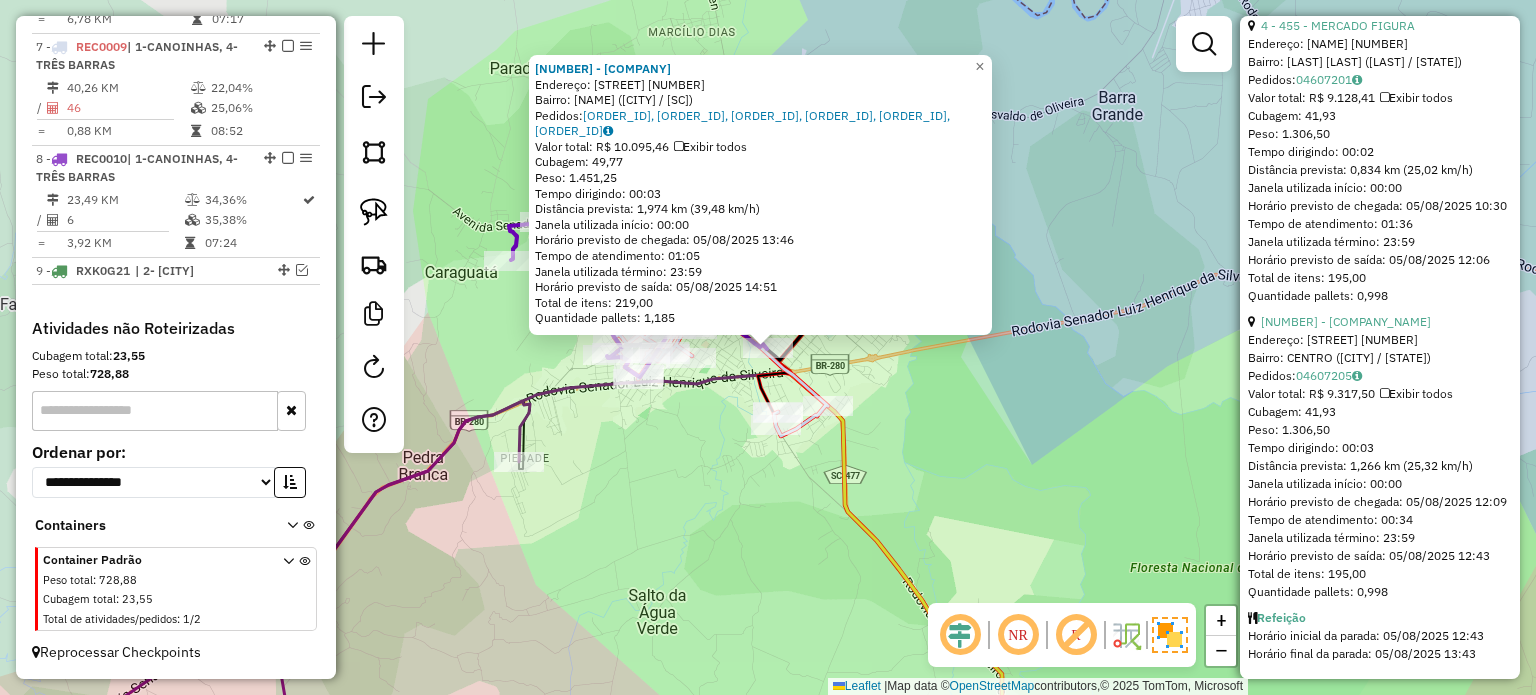 scroll, scrollTop: 2076, scrollLeft: 0, axis: vertical 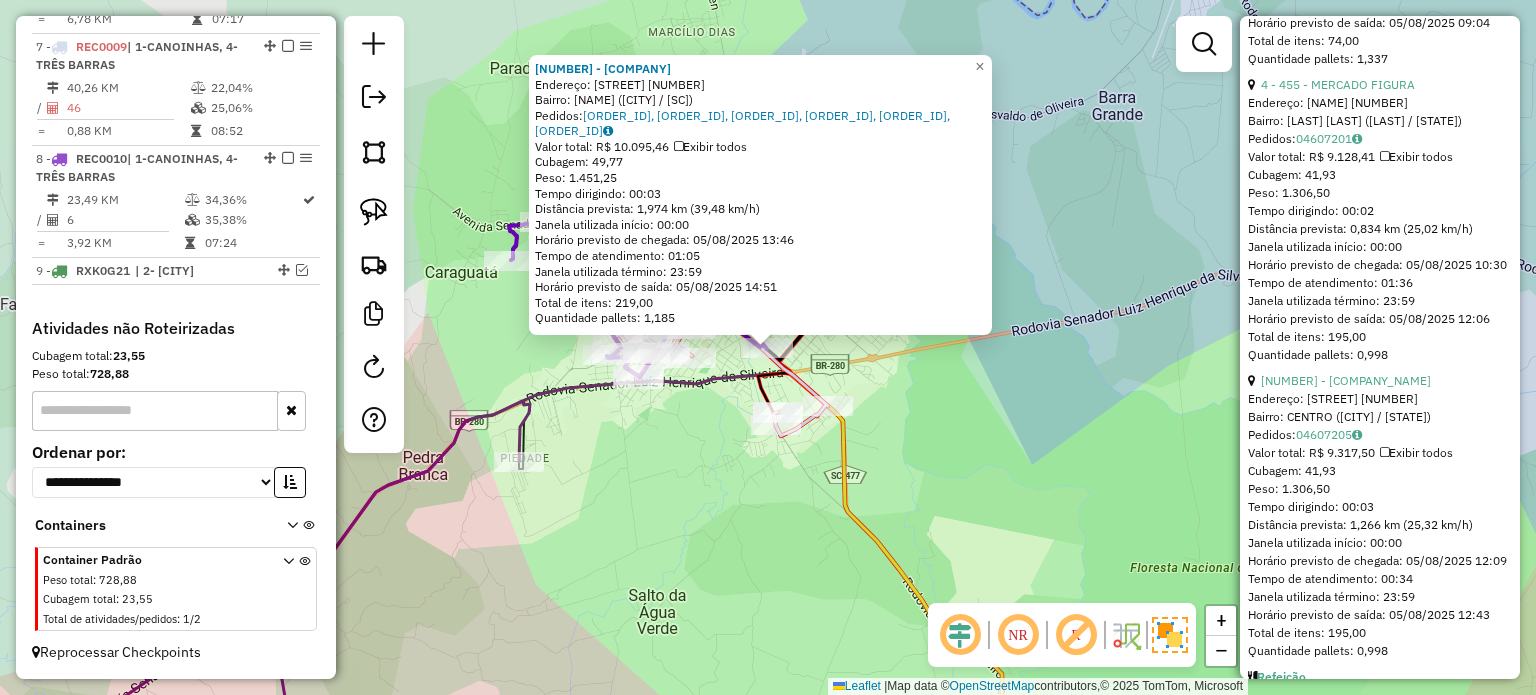 click on "Endereço: [STREET] [NUMBER]   Bairro: [NAME] ([CITY] / [STATE])   Horário previsto de chegada: [DATE] [TIME]   Horário previsto de saída: [DATE] [TIME]" 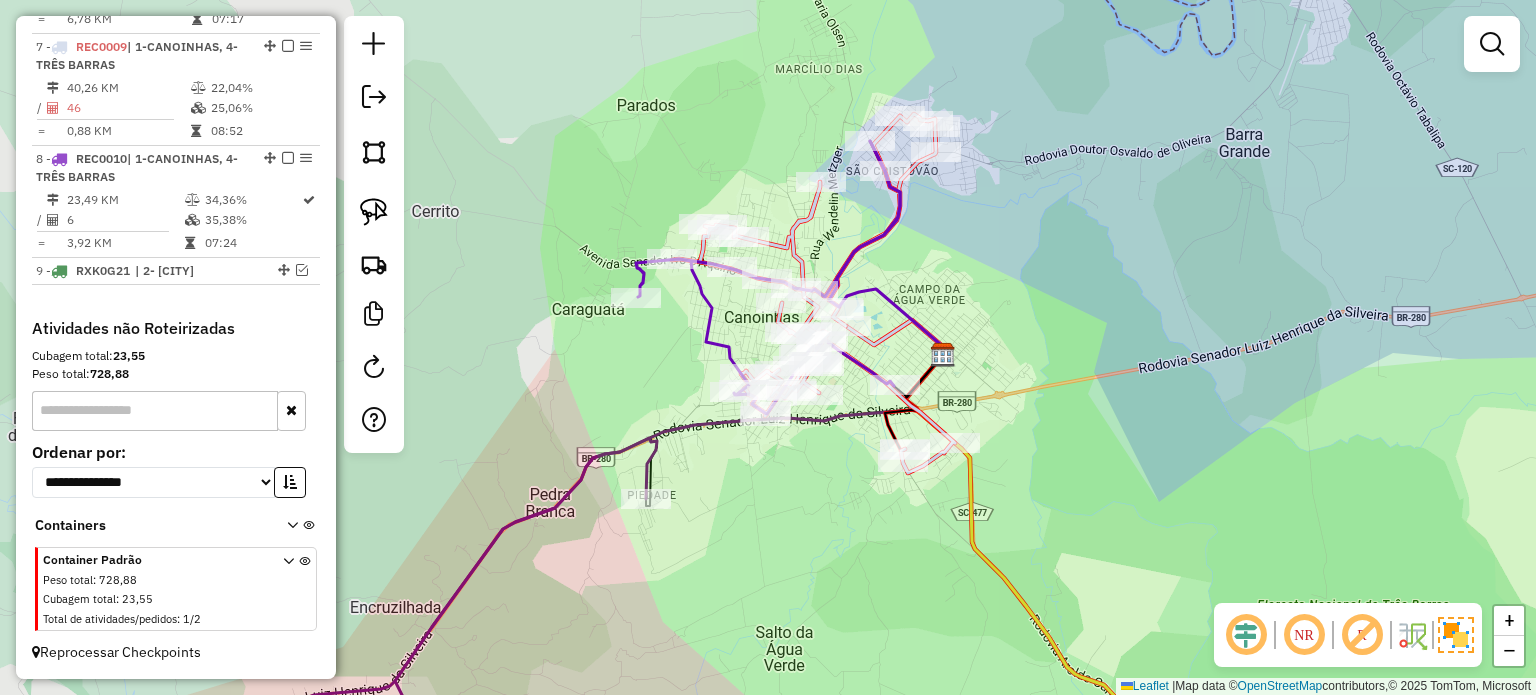 drag, startPoint x: 947, startPoint y: 298, endPoint x: 1073, endPoint y: 335, distance: 131.32022 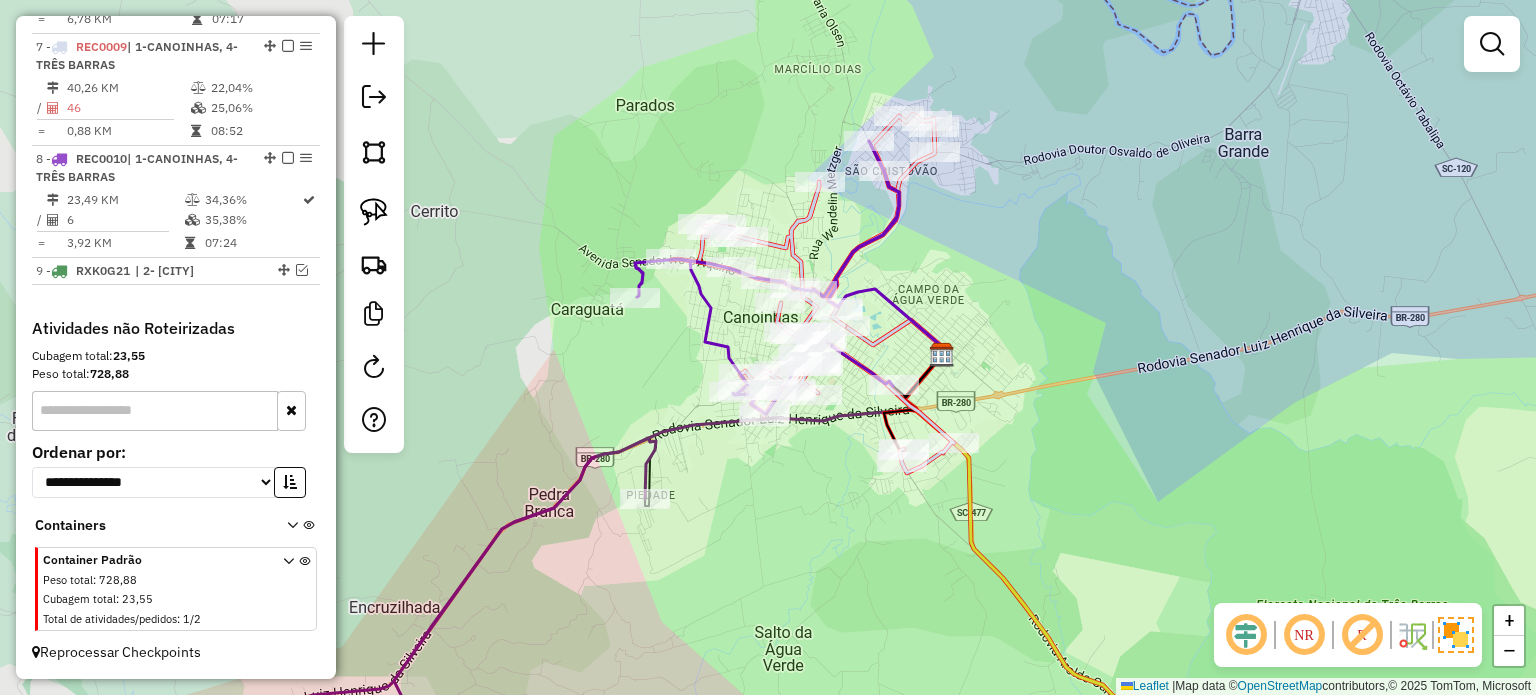 click on "Janela de atendimento Grade de atendimento Capacidade Transportadoras Veículos Cliente Pedidos  Rotas Selecione os dias de semana para filtrar as janelas de atendimento  Seg   Ter   Qua   Qui   Sex   Sáb   Dom  Informe o período da janela de atendimento: De: Até:  Filtrar exatamente a janela do cliente  Considerar janela de atendimento padrão  Selecione os dias de semana para filtrar as grades de atendimento  Seg   Ter   Qua   Qui   Sex   Sáb   Dom   Considerar clientes sem dia de atendimento cadastrado  Clientes fora do dia de atendimento selecionado Filtrar as atividades entre os valores definidos abaixo:  Peso mínimo:   Peso máximo:   Cubagem mínima:   Cubagem máxima:   De:   Até:  Filtrar as atividades entre o tempo de atendimento definido abaixo:  De:   Até:   Considerar capacidade total dos clientes não roteirizados Transportadora: Selecione um ou mais itens Tipo de veículo: Selecione um ou mais itens Veículo: Selecione um ou mais itens Motorista: Selecione um ou mais itens Nome: Rótulo:" 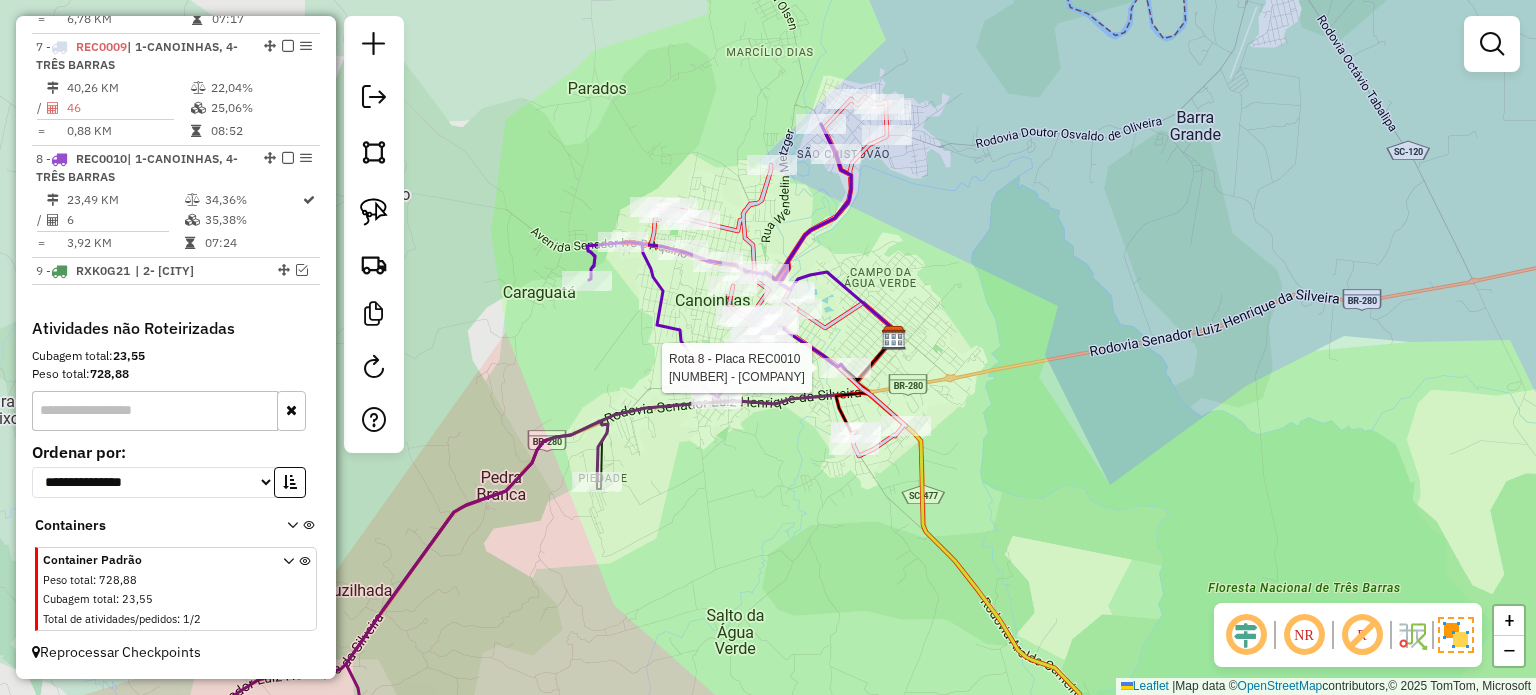 select on "*********" 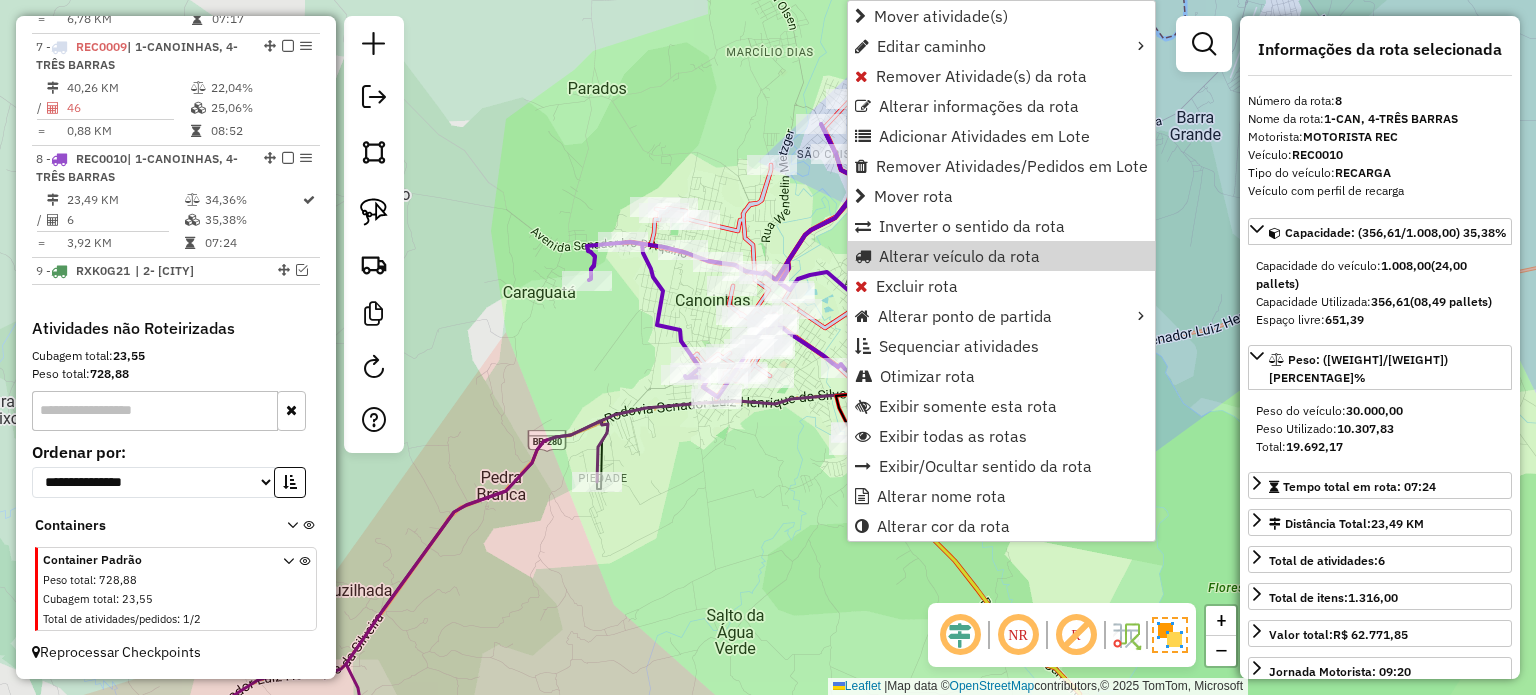 click 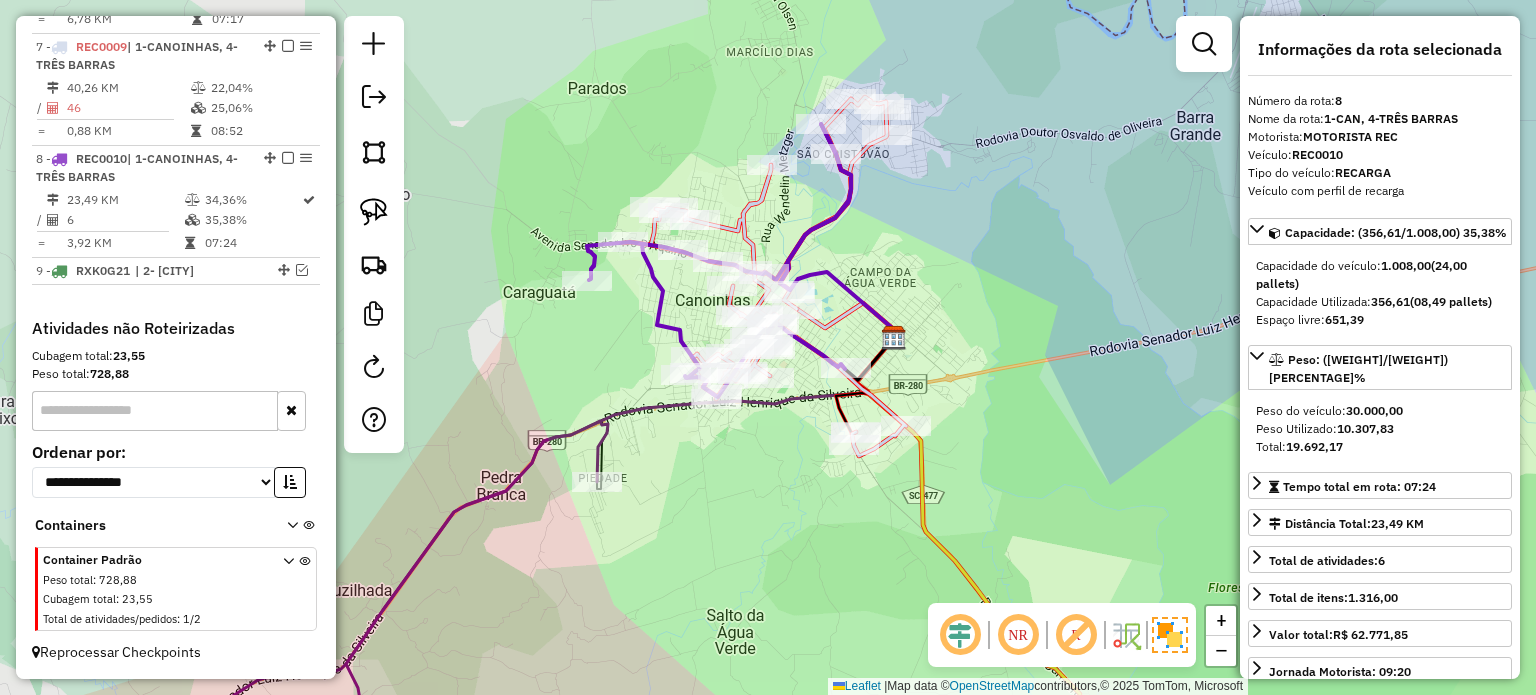 click on "Janela de atendimento Grade de atendimento Capacidade Transportadoras Veículos Cliente Pedidos  Rotas Selecione os dias de semana para filtrar as janelas de atendimento  Seg   Ter   Qua   Qui   Sex   Sáb   Dom  Informe o período da janela de atendimento: De: Até:  Filtrar exatamente a janela do cliente  Considerar janela de atendimento padrão  Selecione os dias de semana para filtrar as grades de atendimento  Seg   Ter   Qua   Qui   Sex   Sáb   Dom   Considerar clientes sem dia de atendimento cadastrado  Clientes fora do dia de atendimento selecionado Filtrar as atividades entre os valores definidos abaixo:  Peso mínimo:   Peso máximo:   Cubagem mínima:   Cubagem máxima:   De:   Até:  Filtrar as atividades entre o tempo de atendimento definido abaixo:  De:   Até:   Considerar capacidade total dos clientes não roteirizados Transportadora: Selecione um ou mais itens Tipo de veículo: Selecione um ou mais itens Veículo: Selecione um ou mais itens Motorista: Selecione um ou mais itens Nome: Rótulo:" 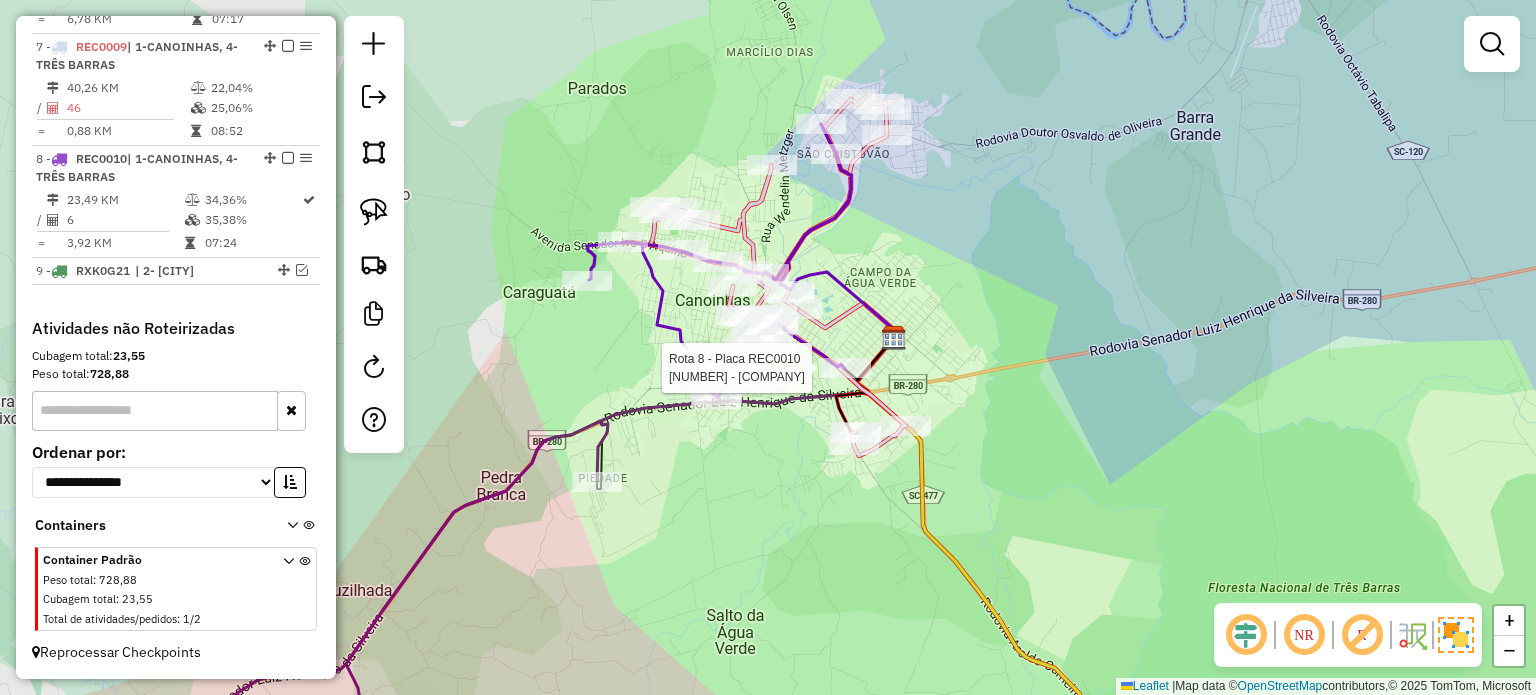 select on "*********" 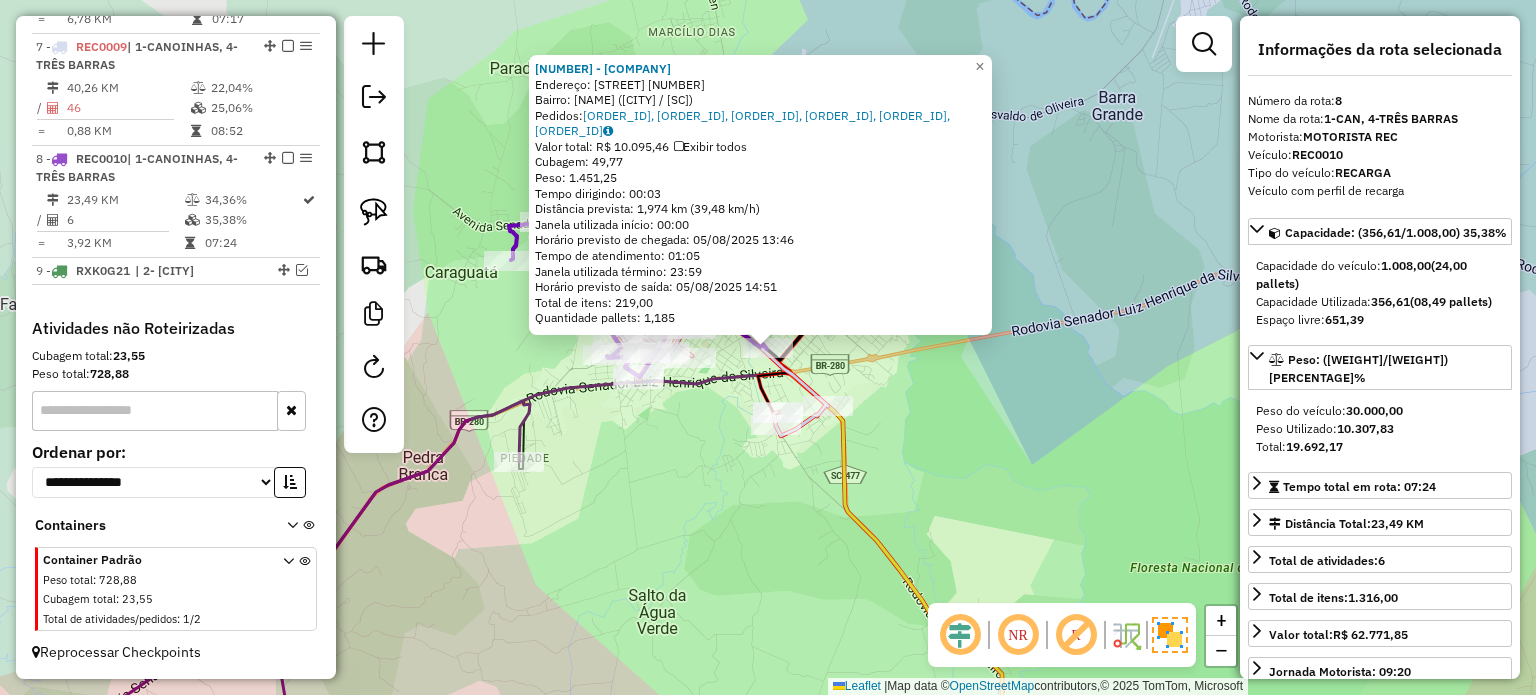 click on "Endereço: [STREET] [NUMBER]   Bairro: [NAME] ([CITY] / [STATE])   Horário previsto de chegada: [DATE] [TIME]   Horário previsto de saída: [DATE] [TIME]" 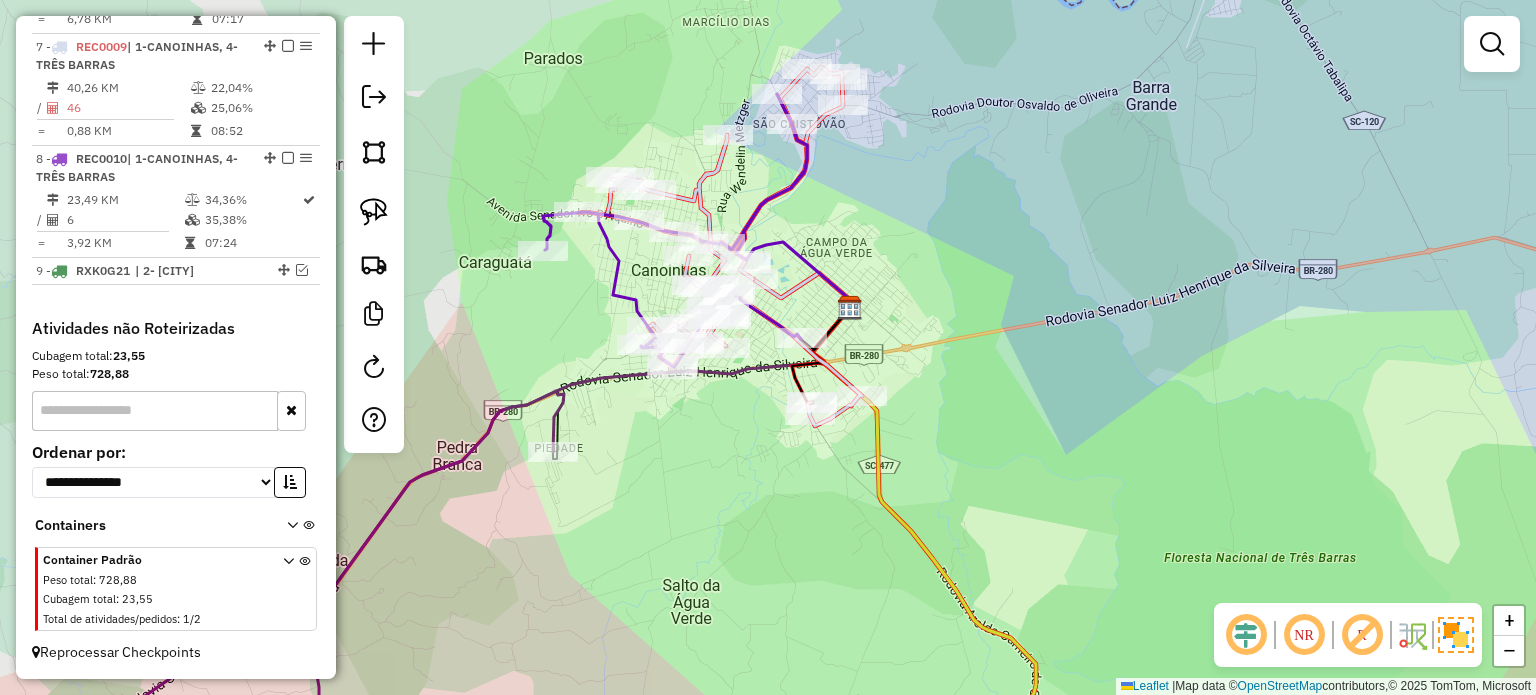 drag, startPoint x: 984, startPoint y: 446, endPoint x: 1029, endPoint y: 432, distance: 47.127487 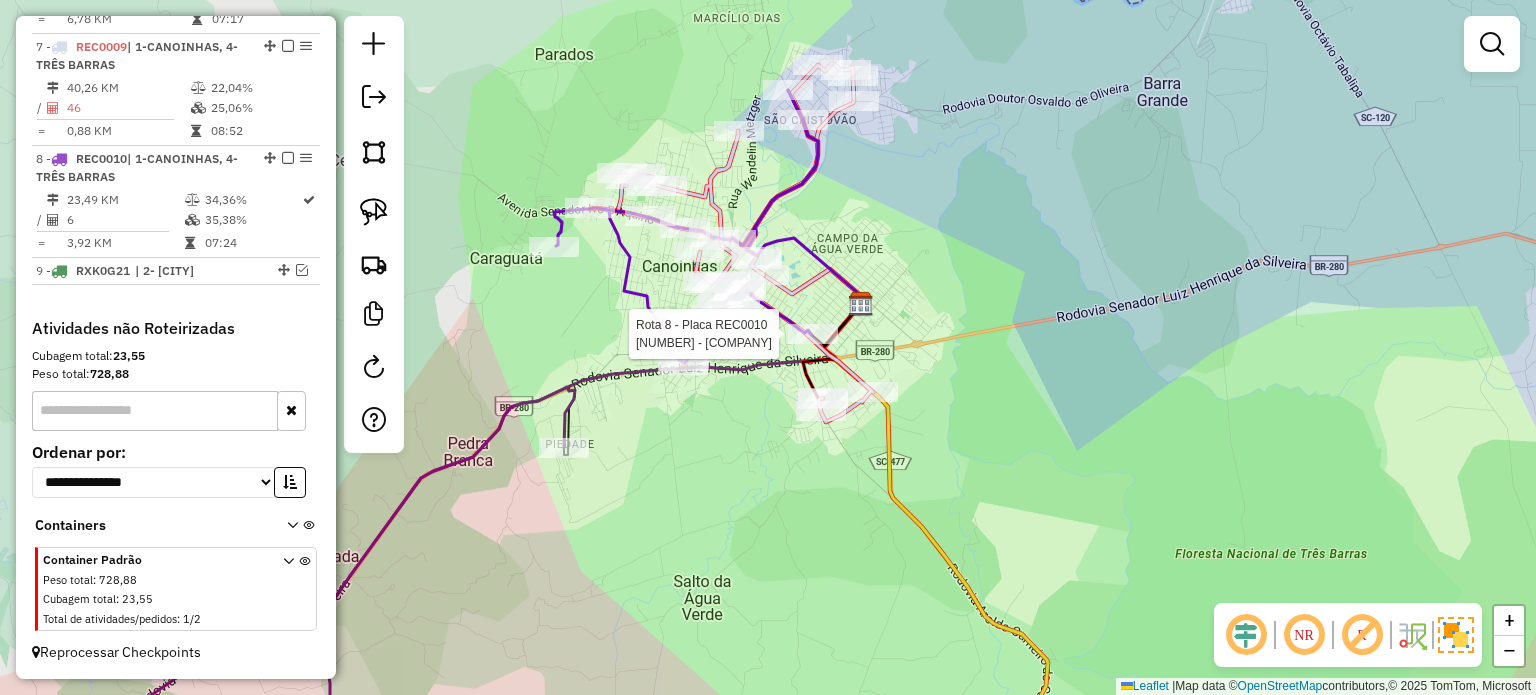 select on "*********" 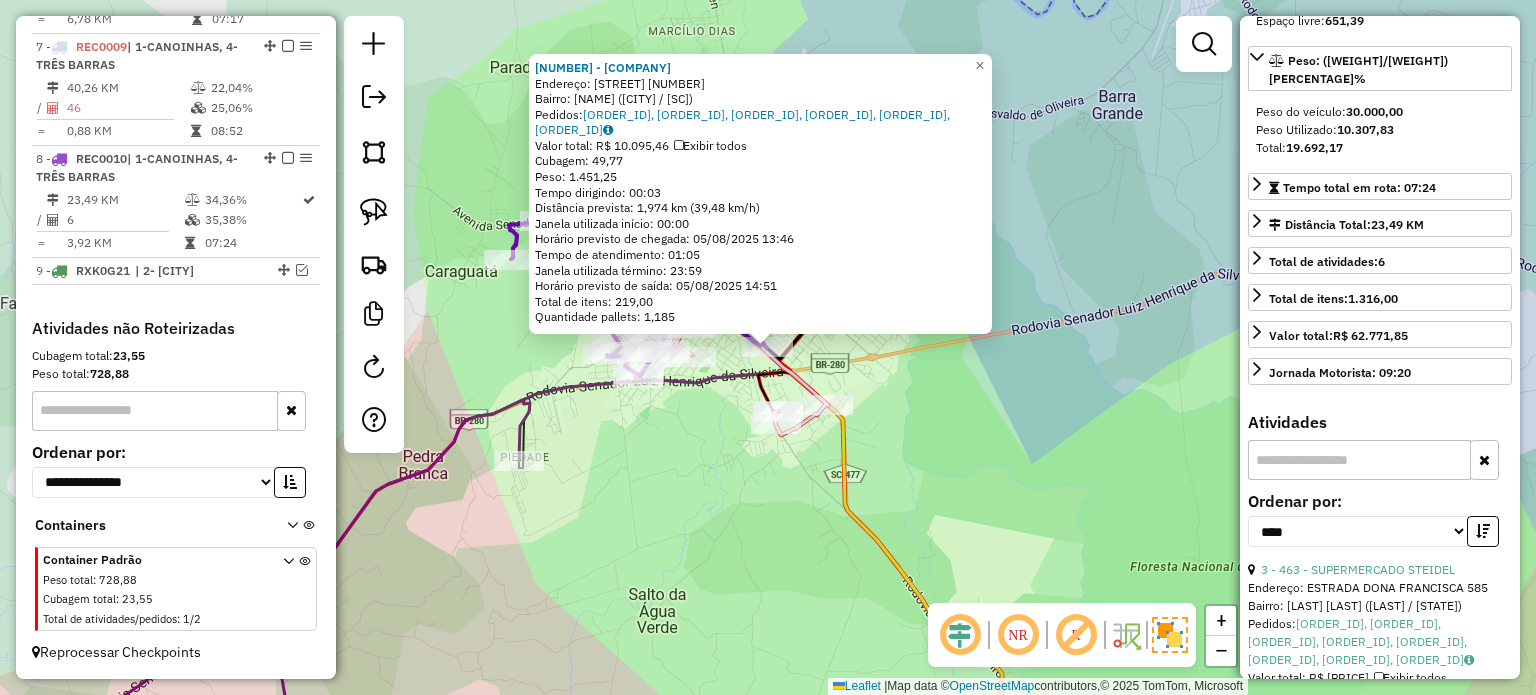 scroll, scrollTop: 300, scrollLeft: 0, axis: vertical 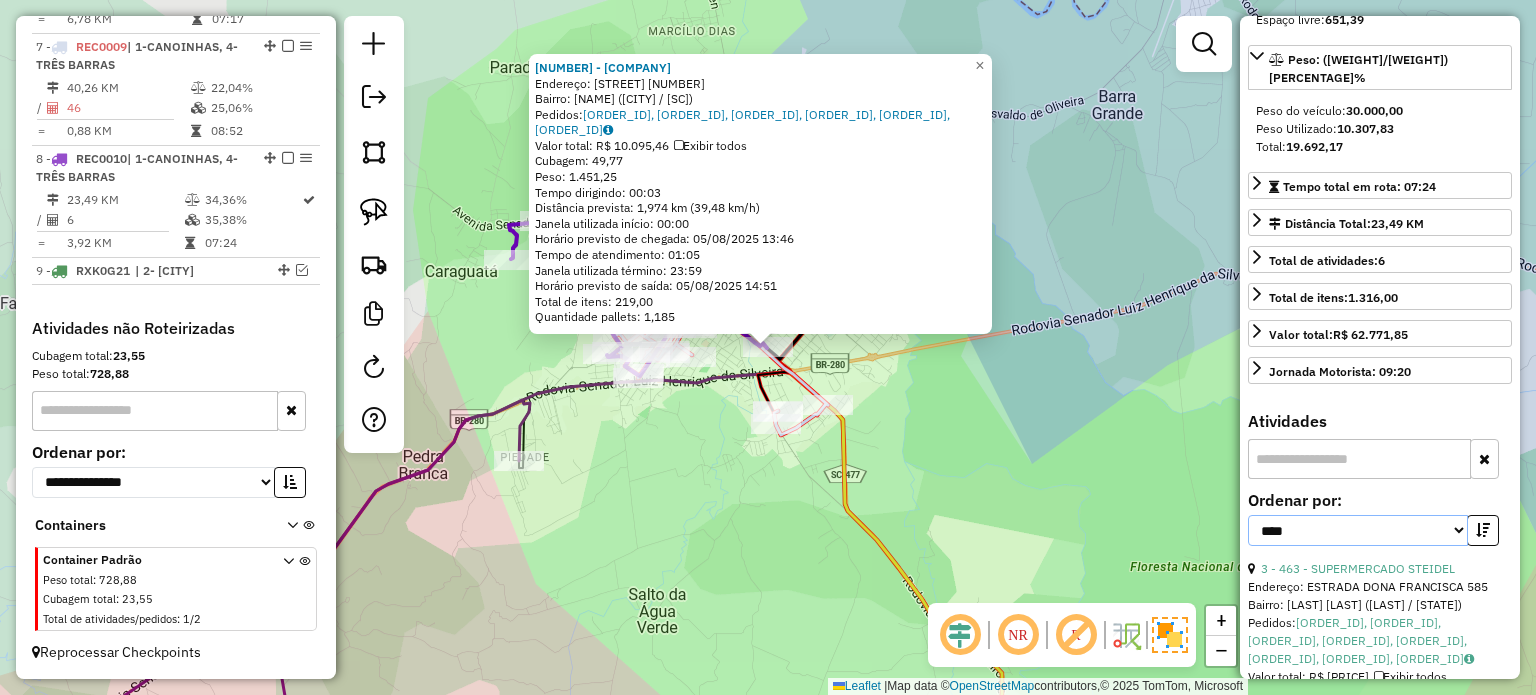 click on "**********" at bounding box center (1358, 530) 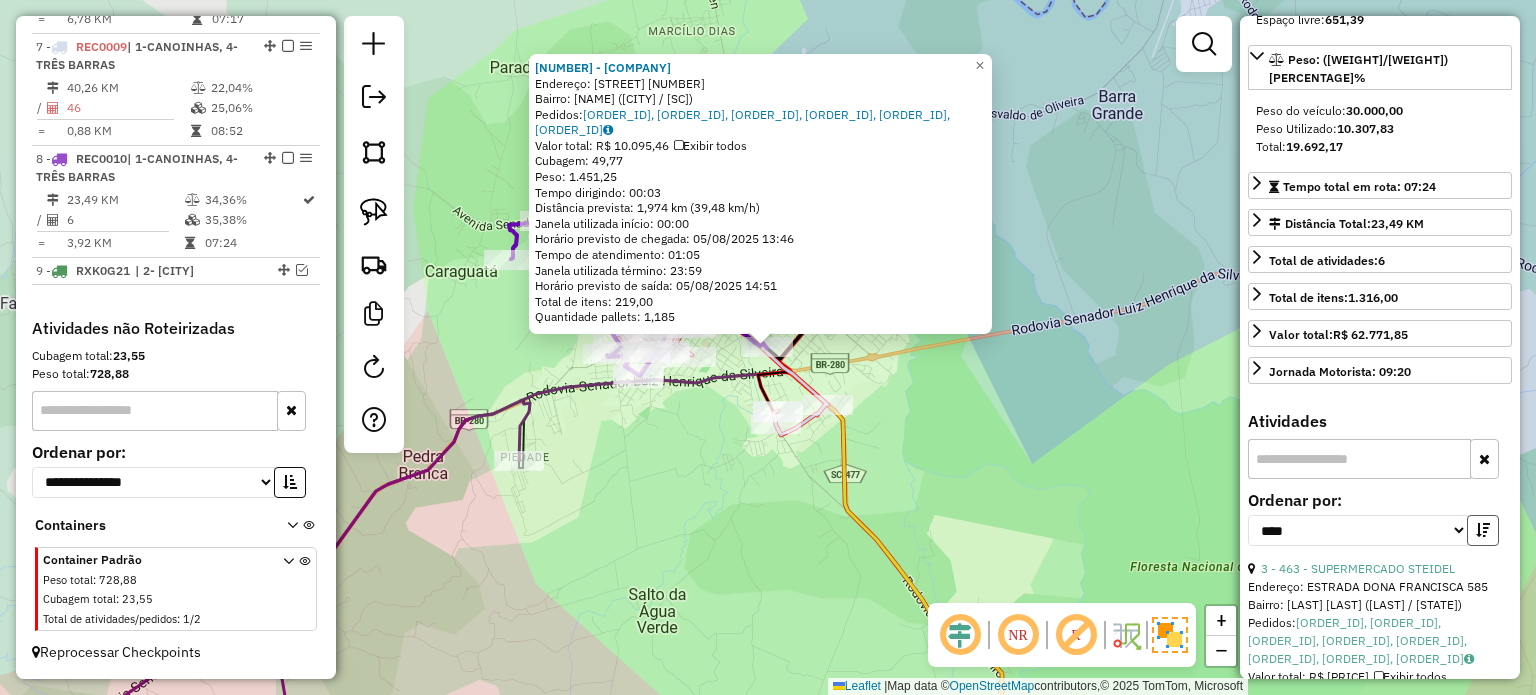 click at bounding box center (1483, 530) 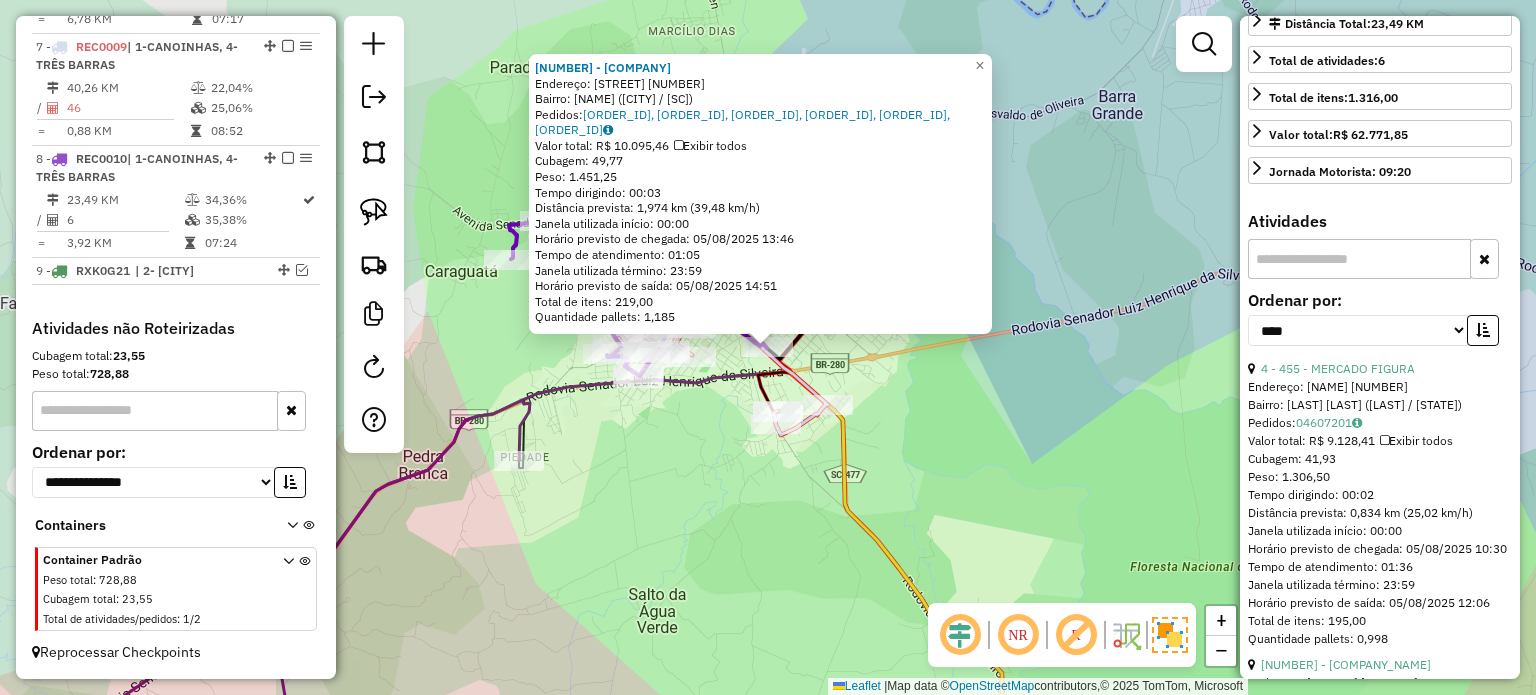 scroll, scrollTop: 600, scrollLeft: 0, axis: vertical 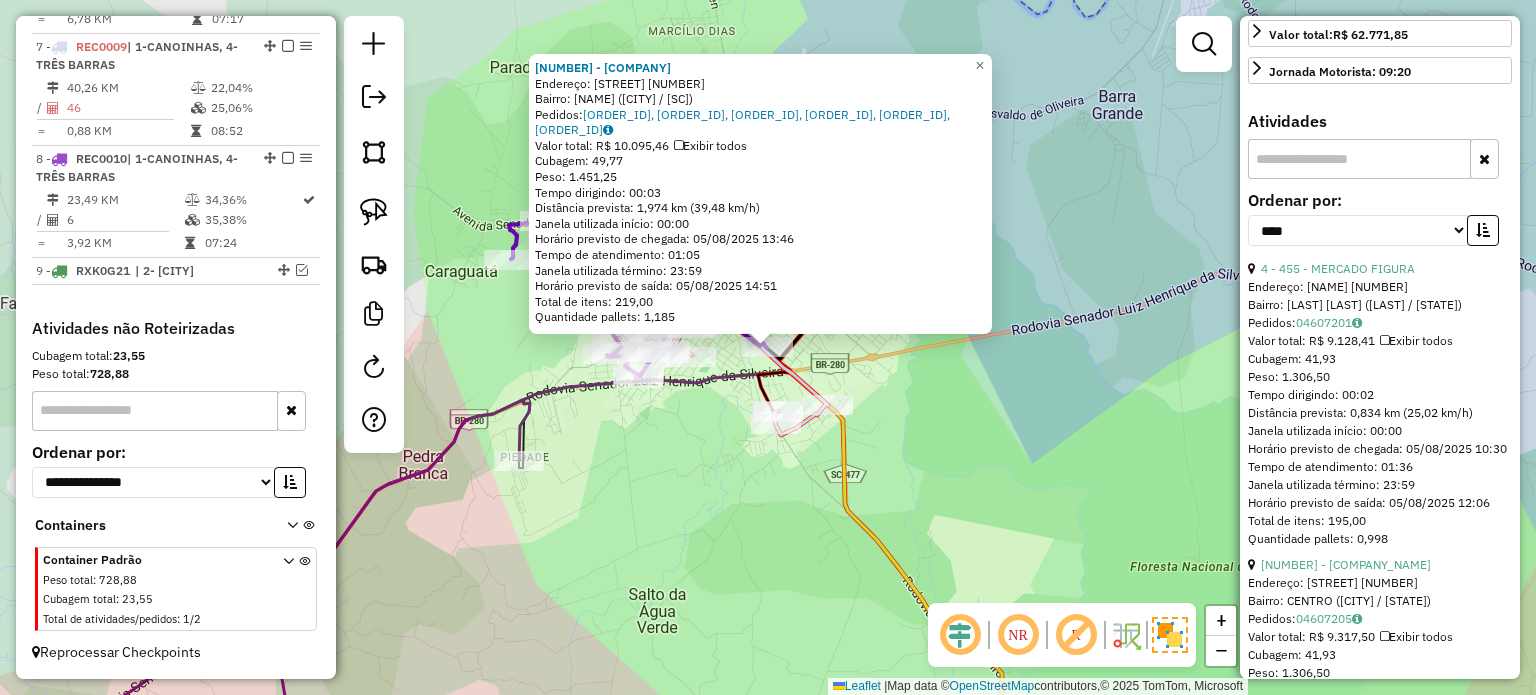 click on "**********" at bounding box center [1380, 226] 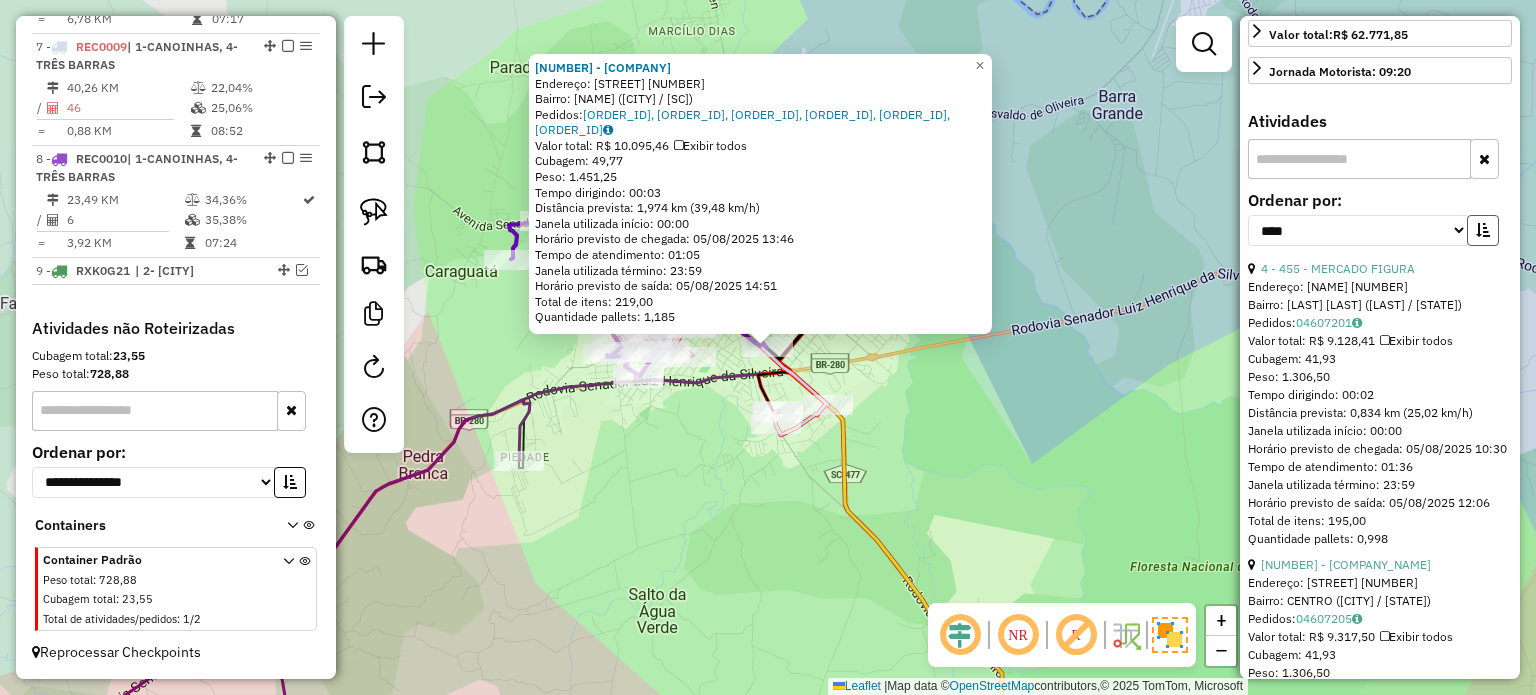 click at bounding box center [1483, 230] 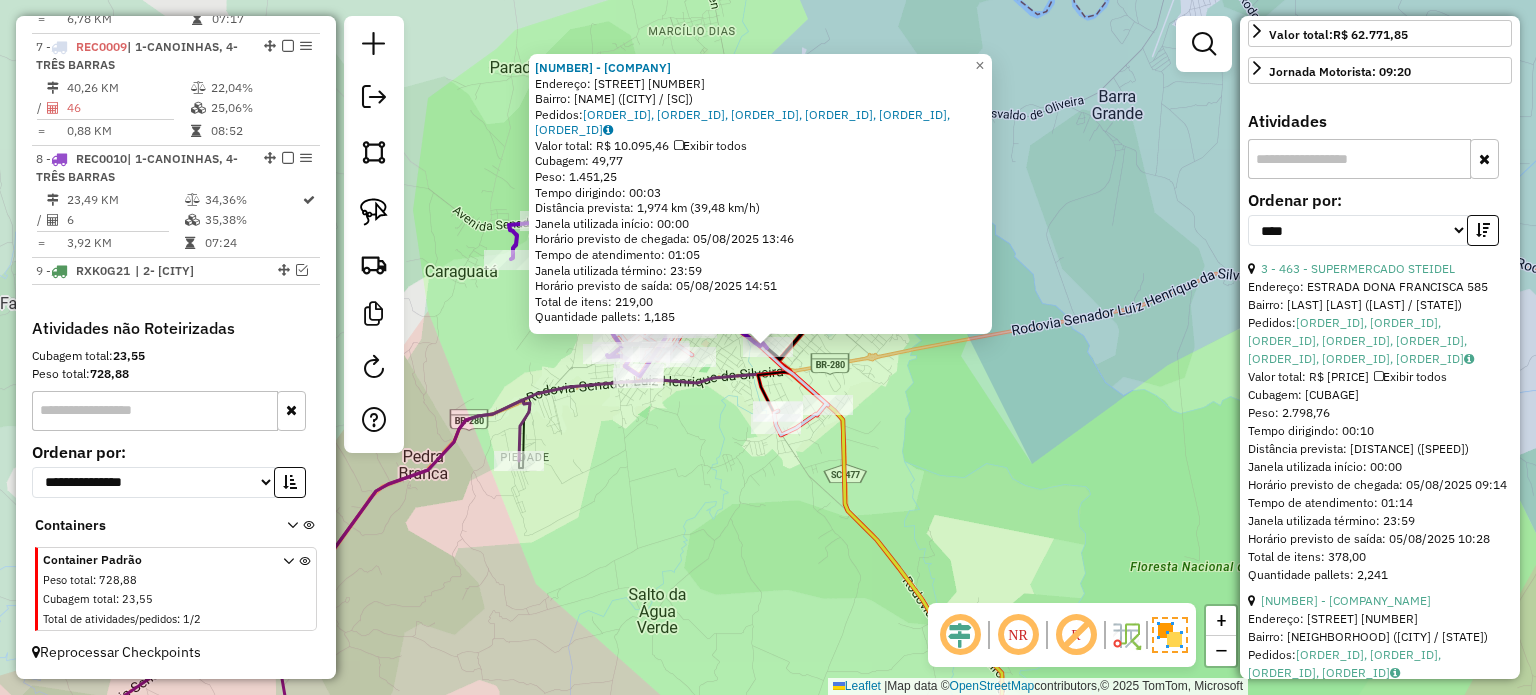 click on "Endereço: [STREET] [NUMBER]   Bairro: [NAME] ([CITY] / [STATE])   Horário previsto de chegada: [DATE] [TIME]   Horário previsto de saída: [DATE] [TIME]" 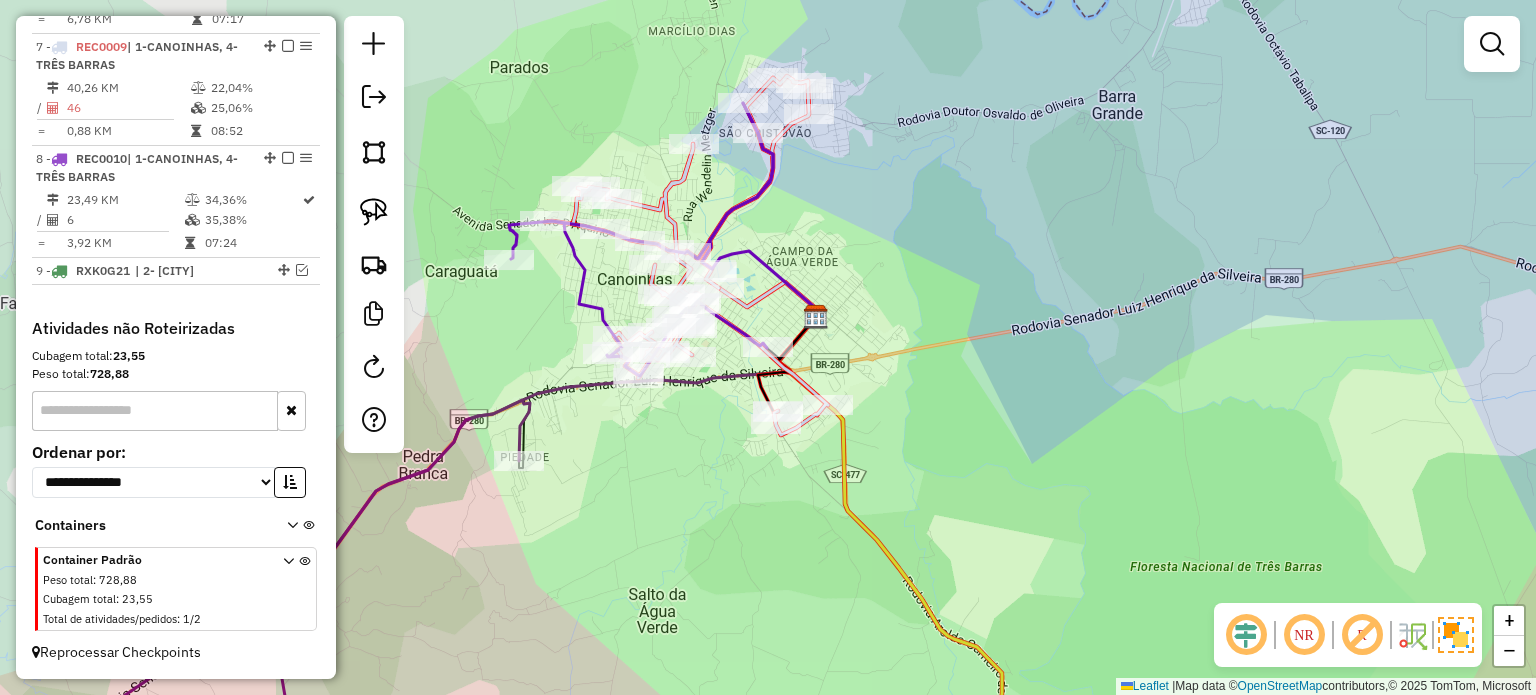 drag, startPoint x: 968, startPoint y: 417, endPoint x: 1043, endPoint y: 459, distance: 85.95929 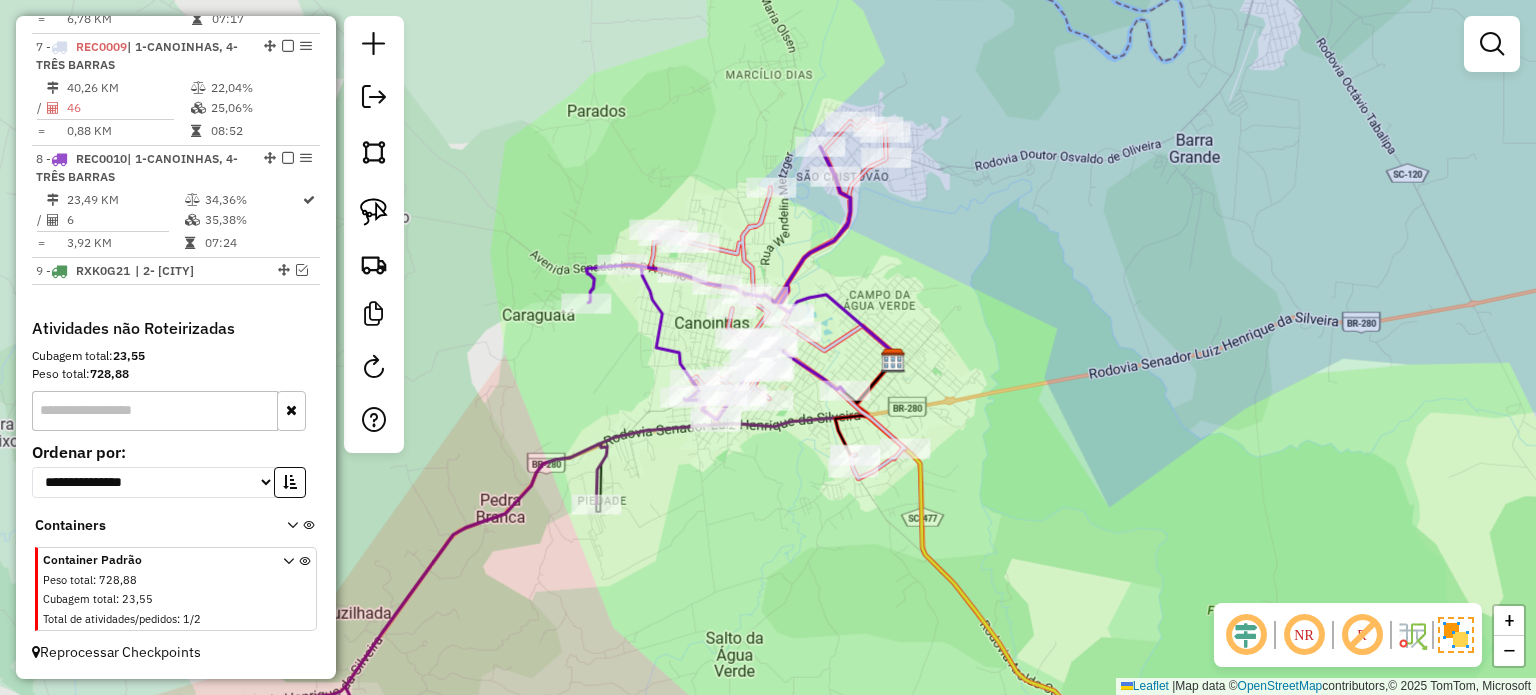 drag, startPoint x: 1040, startPoint y: 457, endPoint x: 1054, endPoint y: 457, distance: 14 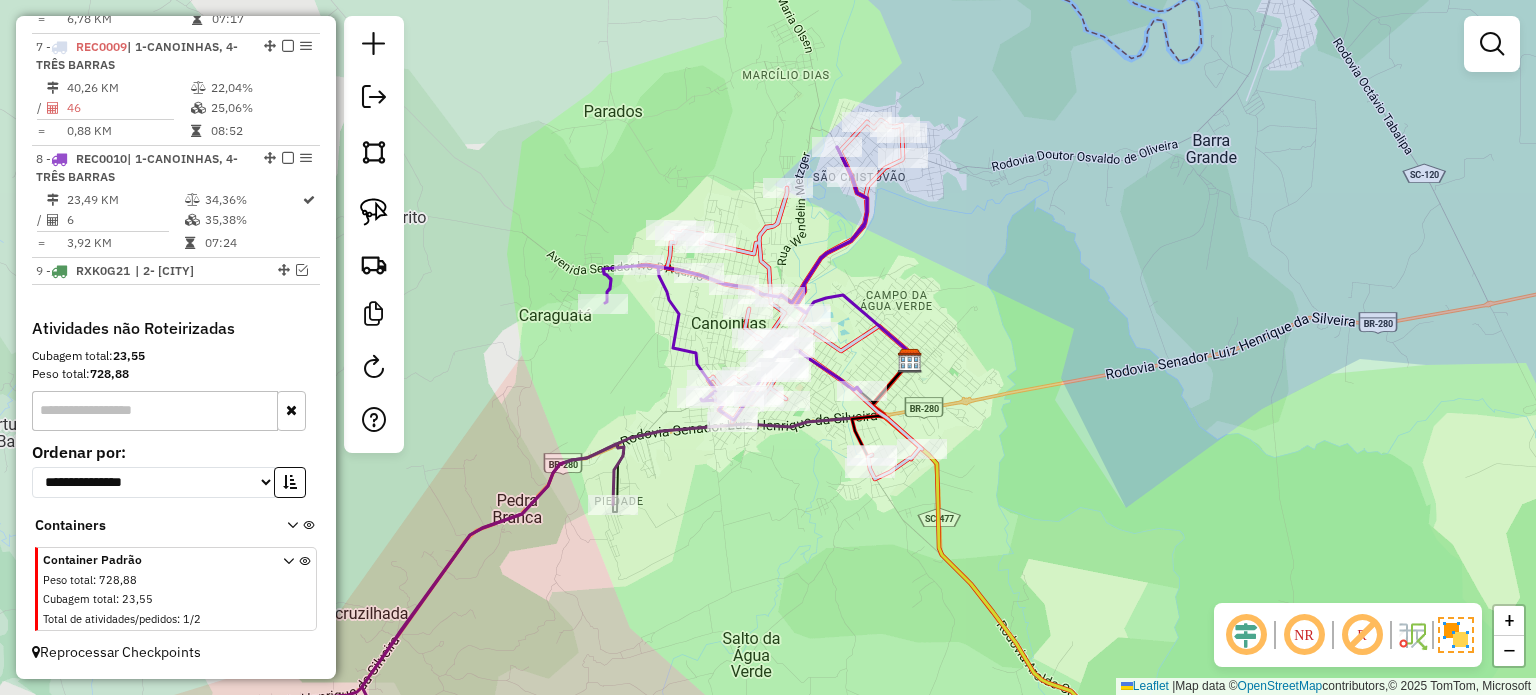 drag, startPoint x: 814, startPoint y: 468, endPoint x: 830, endPoint y: 513, distance: 47.759815 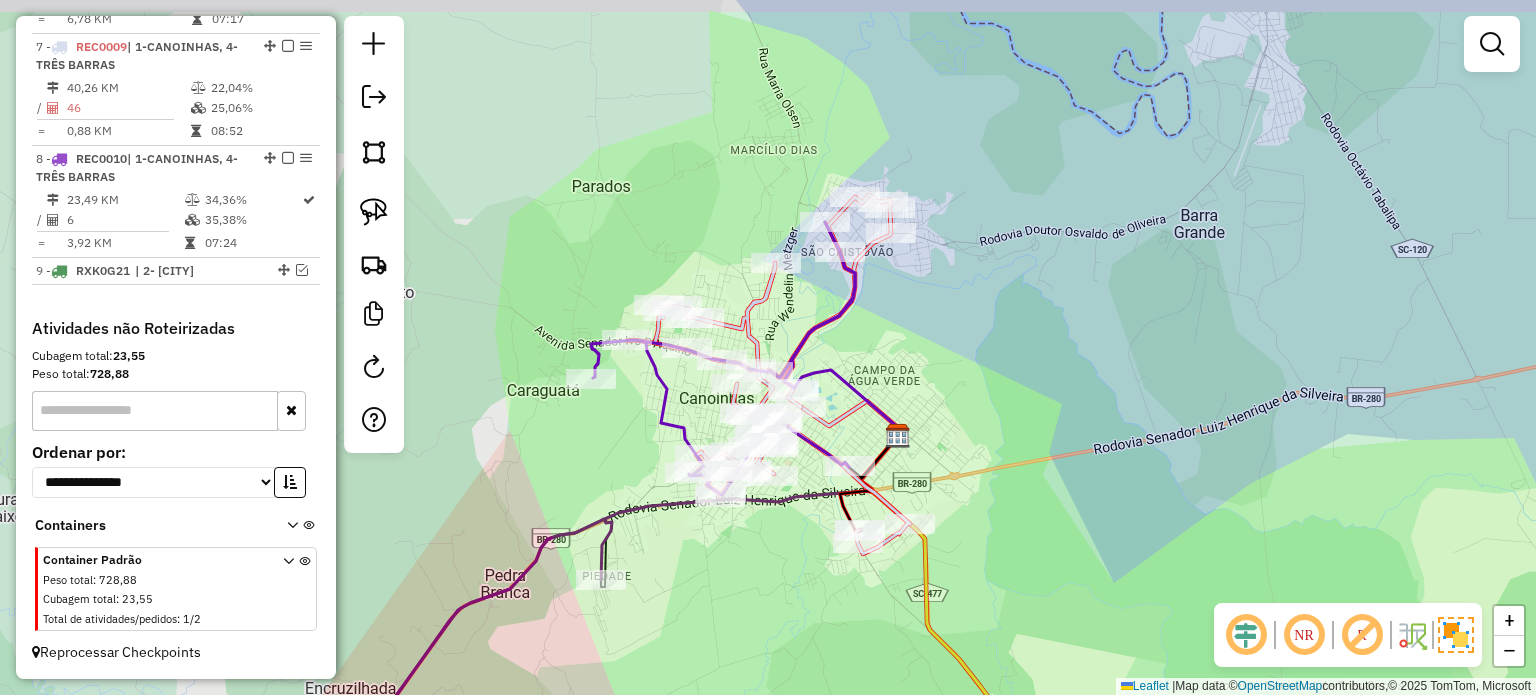 drag, startPoint x: 960, startPoint y: 326, endPoint x: 932, endPoint y: 358, distance: 42.520584 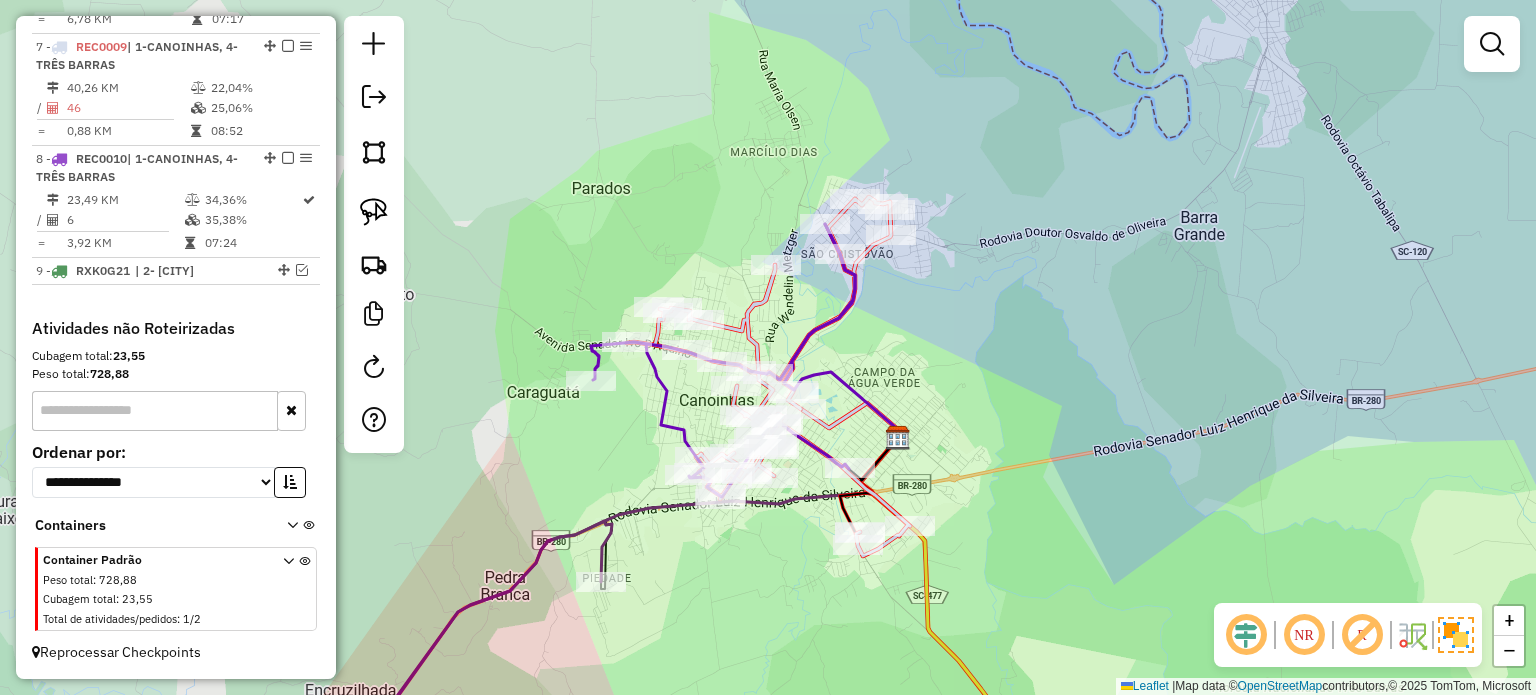drag, startPoint x: 949, startPoint y: 389, endPoint x: 960, endPoint y: 354, distance: 36.687874 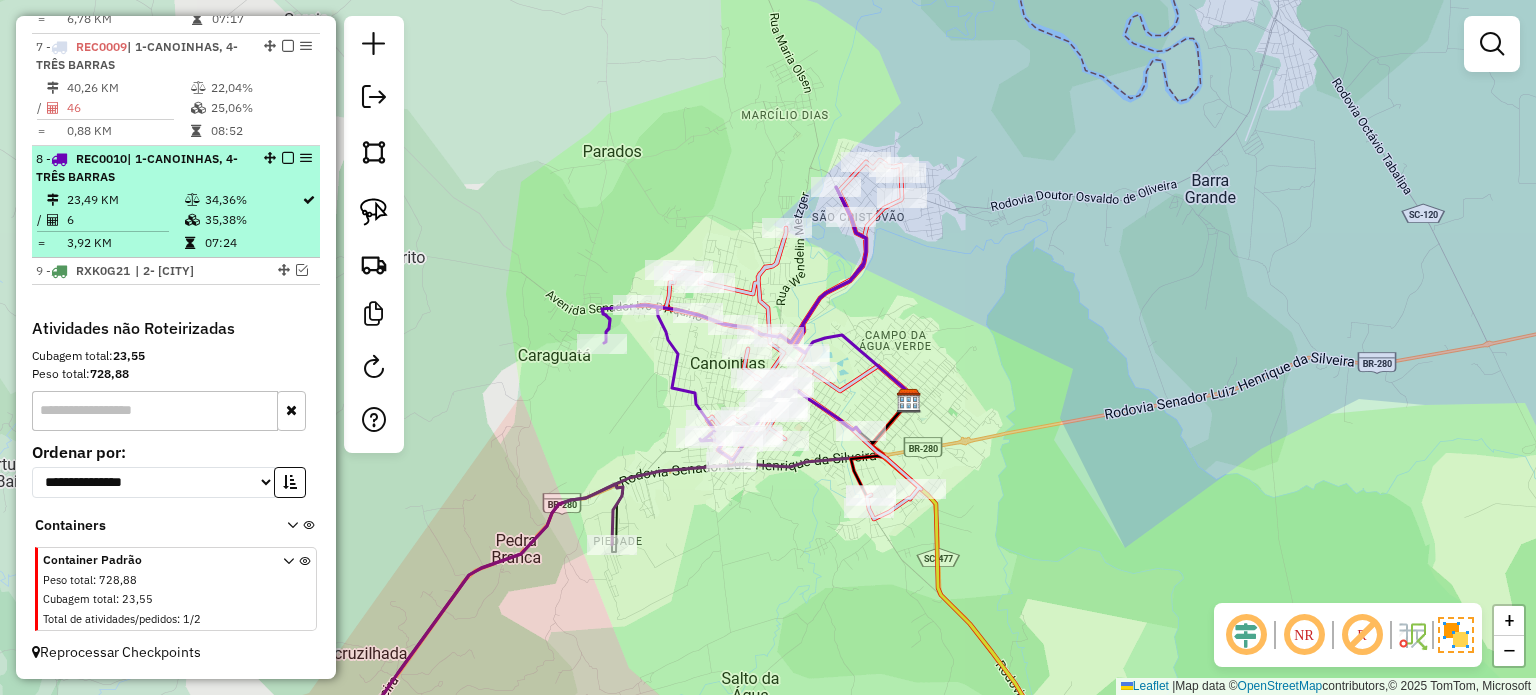 click at bounding box center (288, 158) 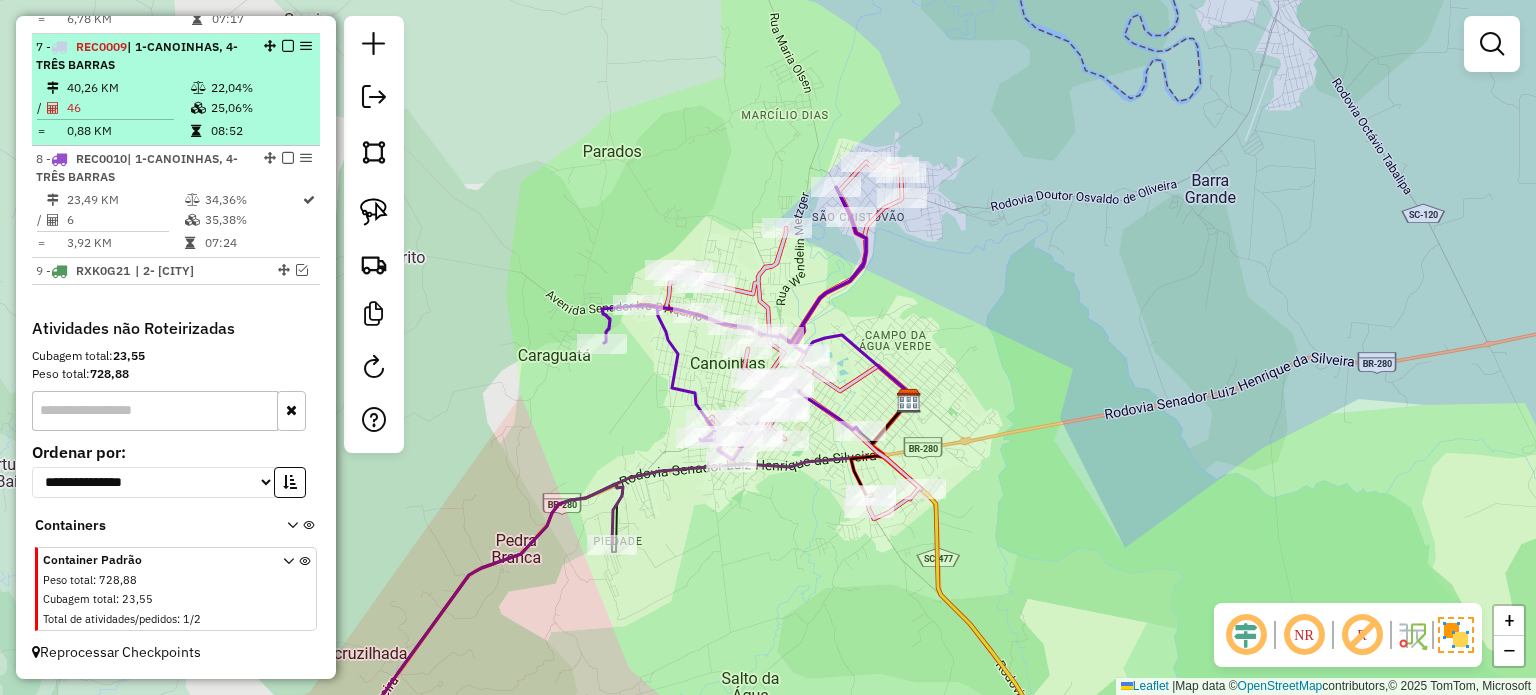 scroll, scrollTop: 1053, scrollLeft: 0, axis: vertical 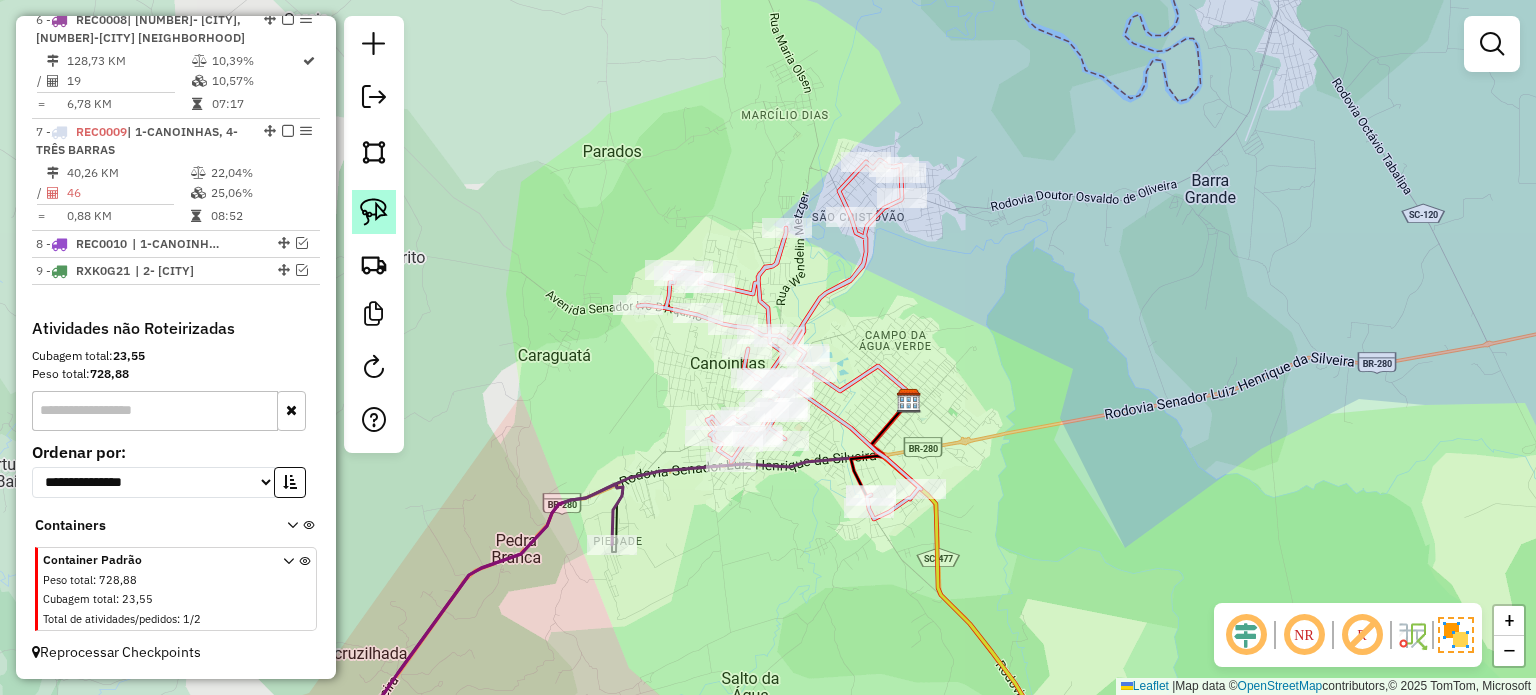 click 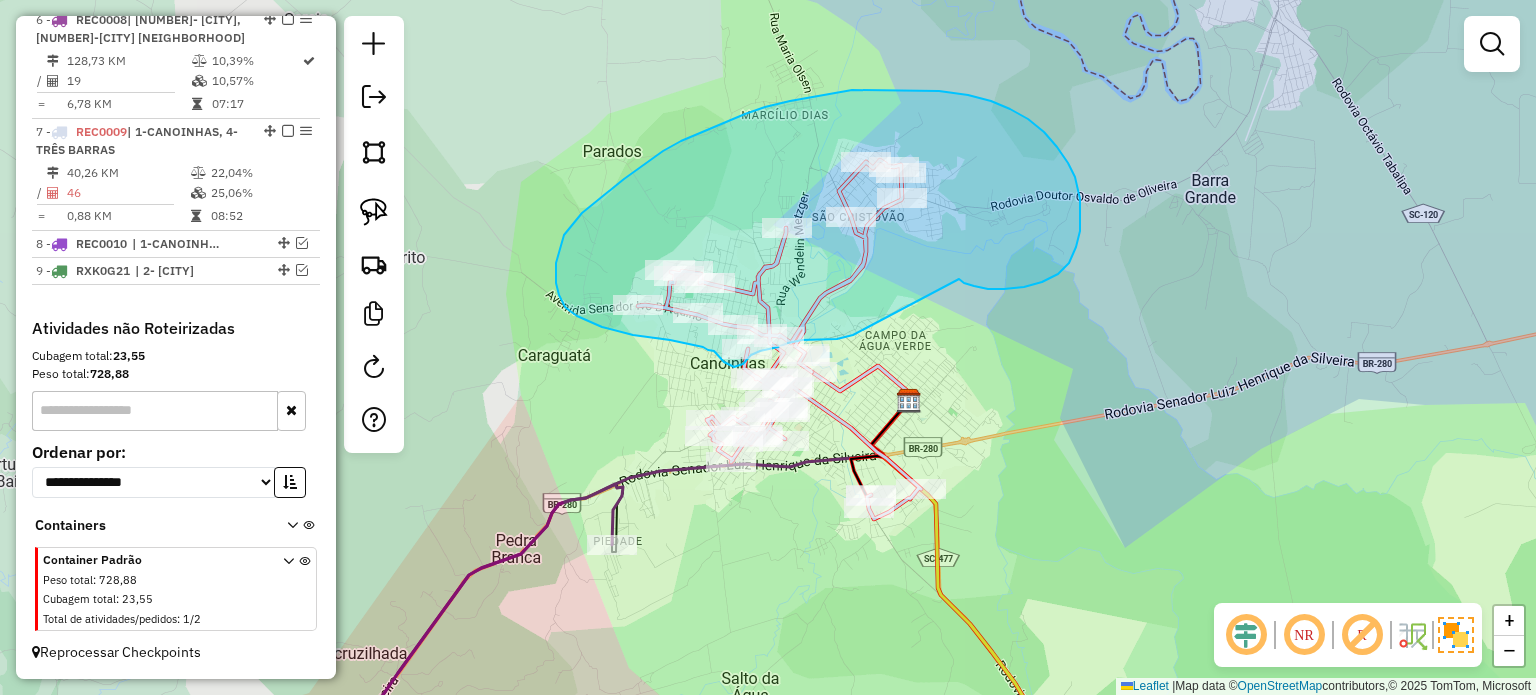 drag, startPoint x: 988, startPoint y: 289, endPoint x: 854, endPoint y: 335, distance: 141.67569 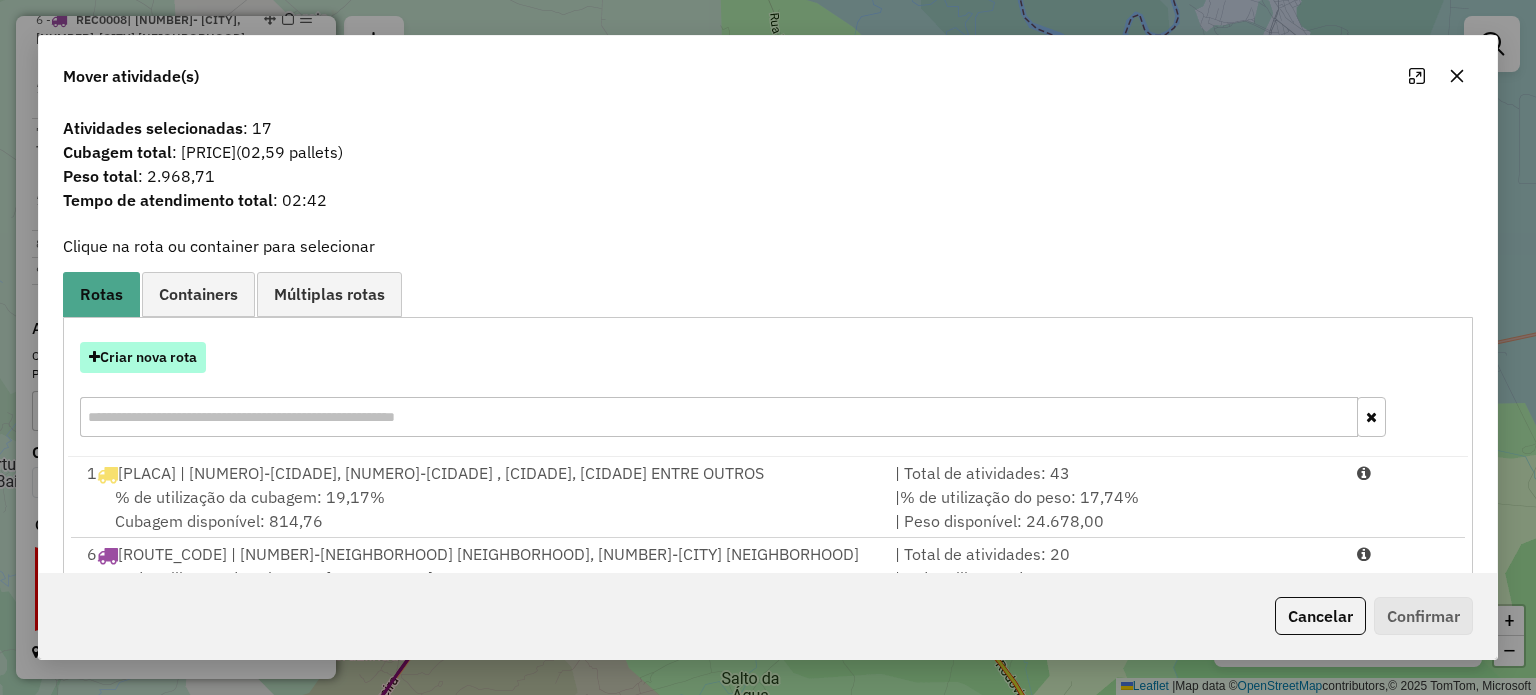 click on "Criar nova rota" at bounding box center [143, 357] 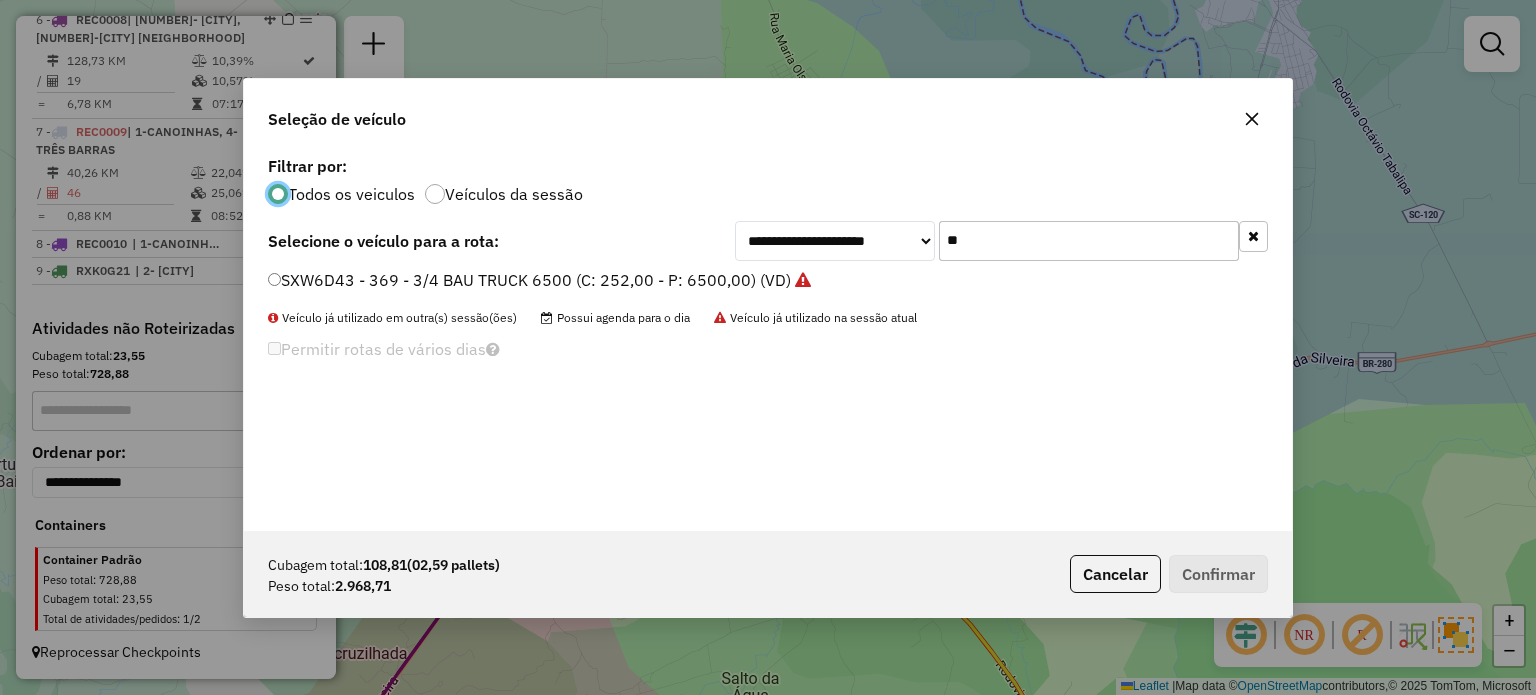 scroll, scrollTop: 10, scrollLeft: 6, axis: both 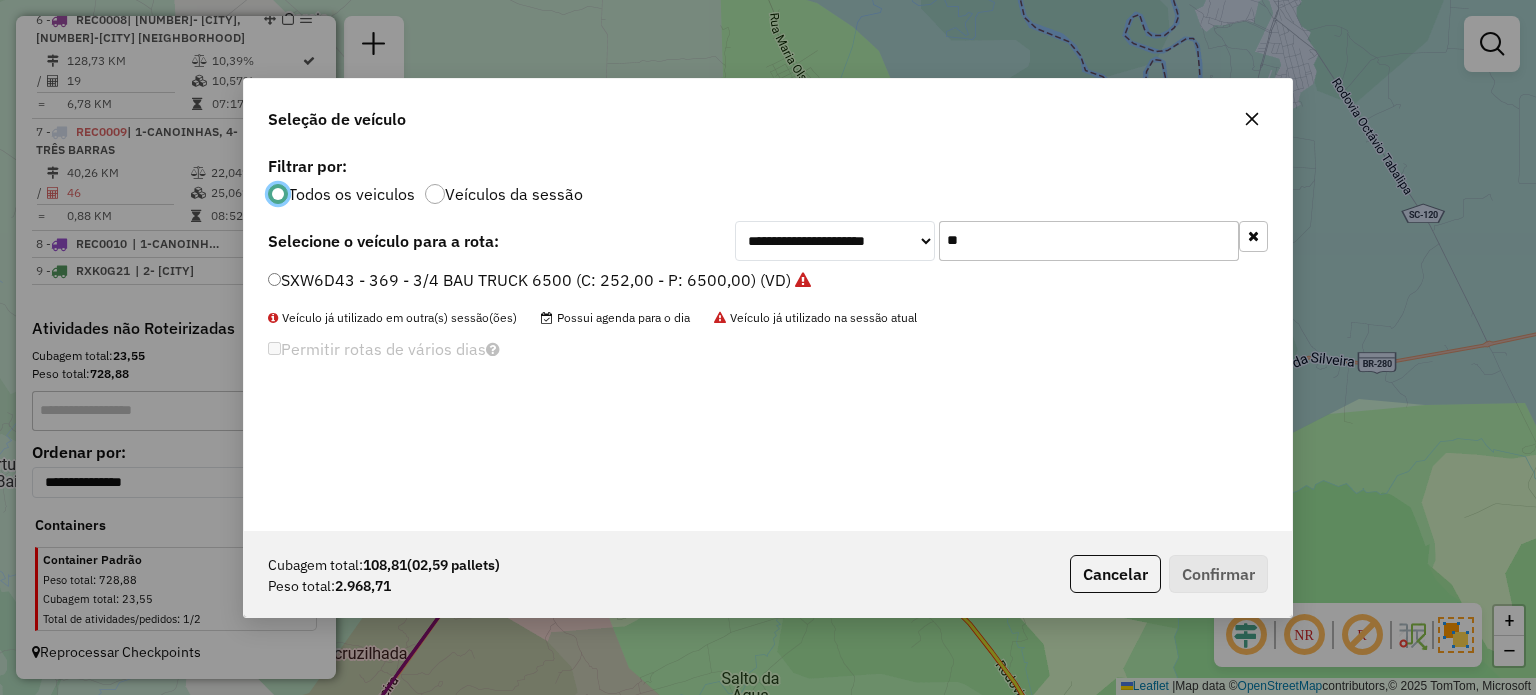 drag, startPoint x: 991, startPoint y: 246, endPoint x: 869, endPoint y: 243, distance: 122.03688 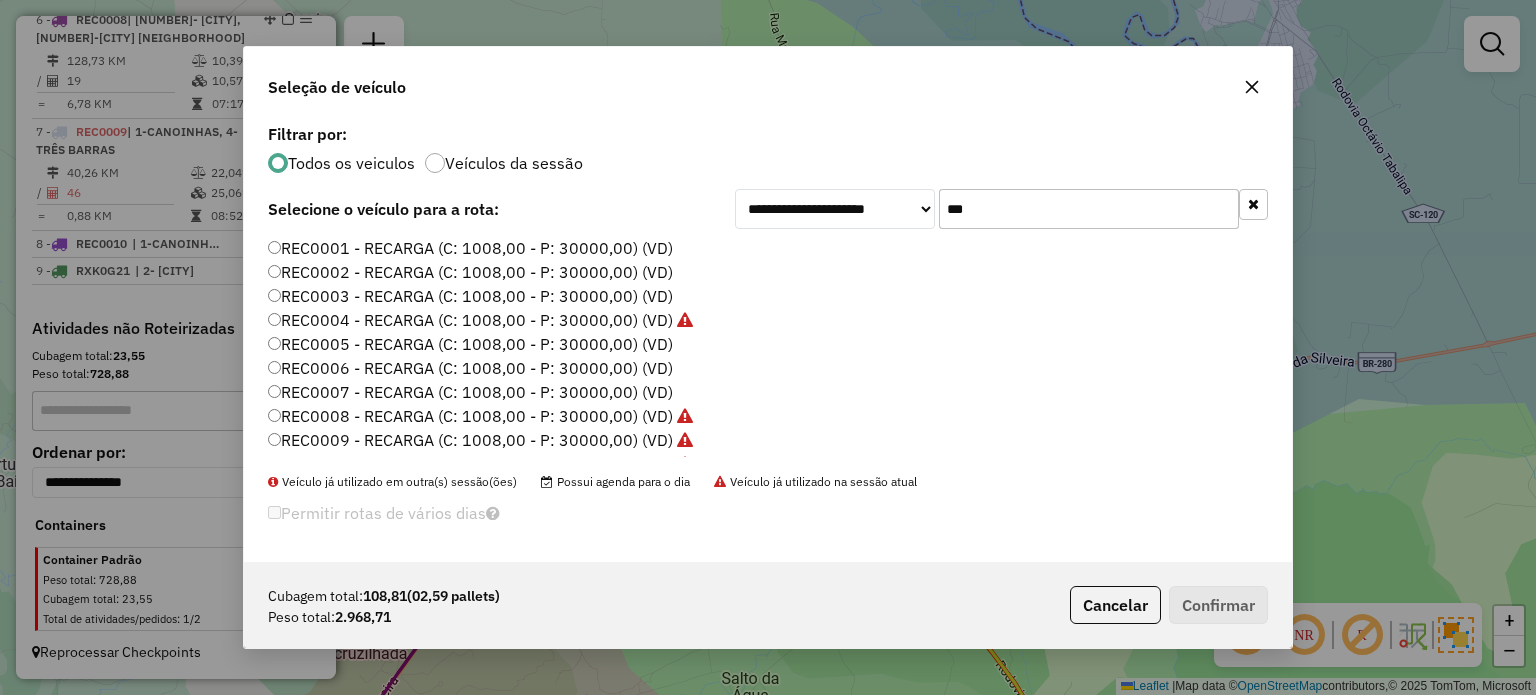 type on "***" 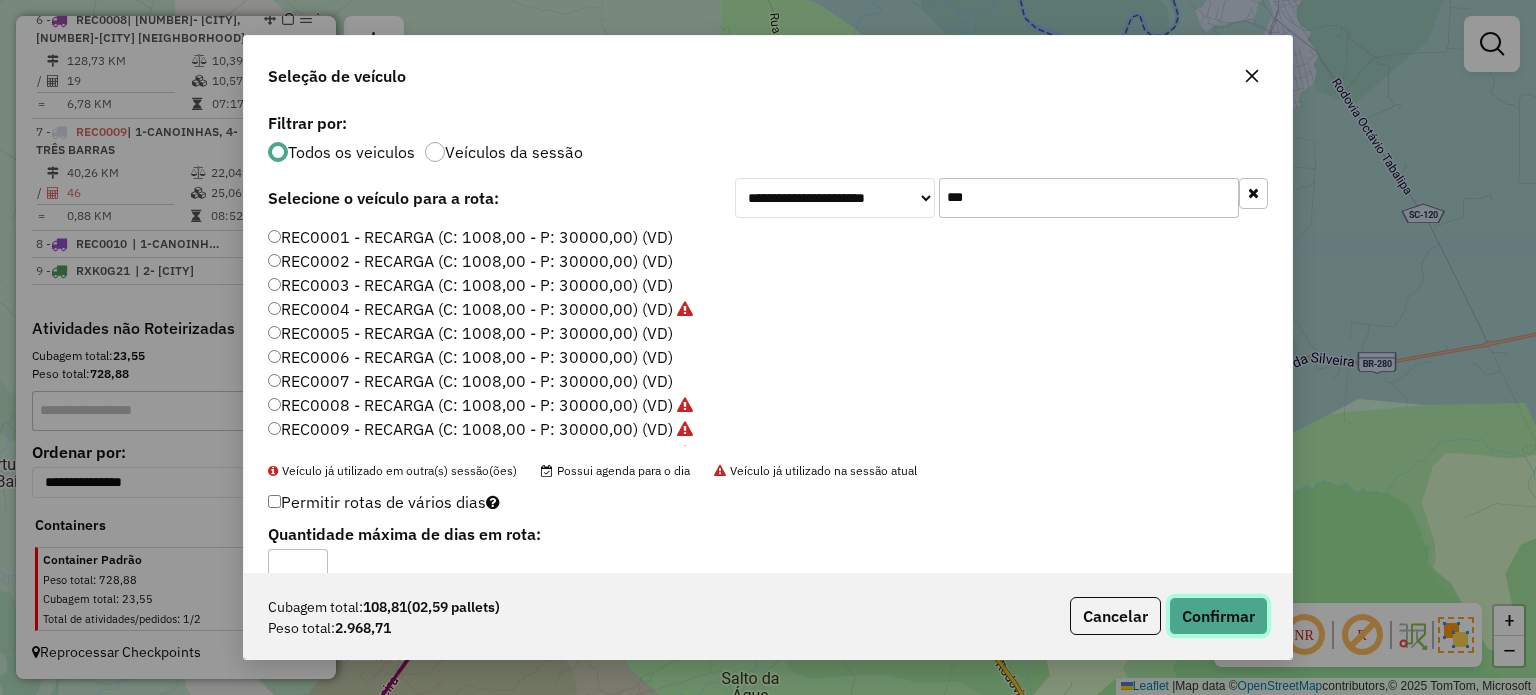 click on "Confirmar" 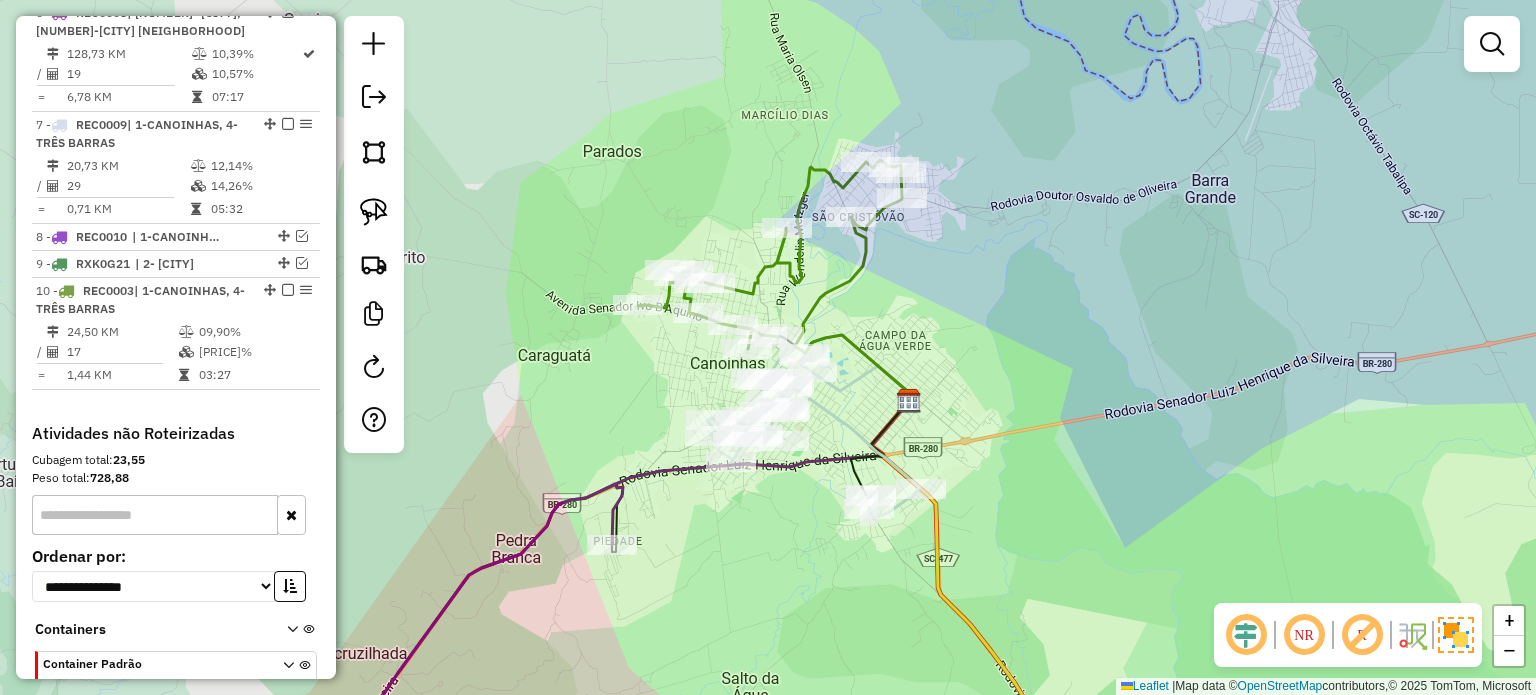 scroll, scrollTop: 1164, scrollLeft: 0, axis: vertical 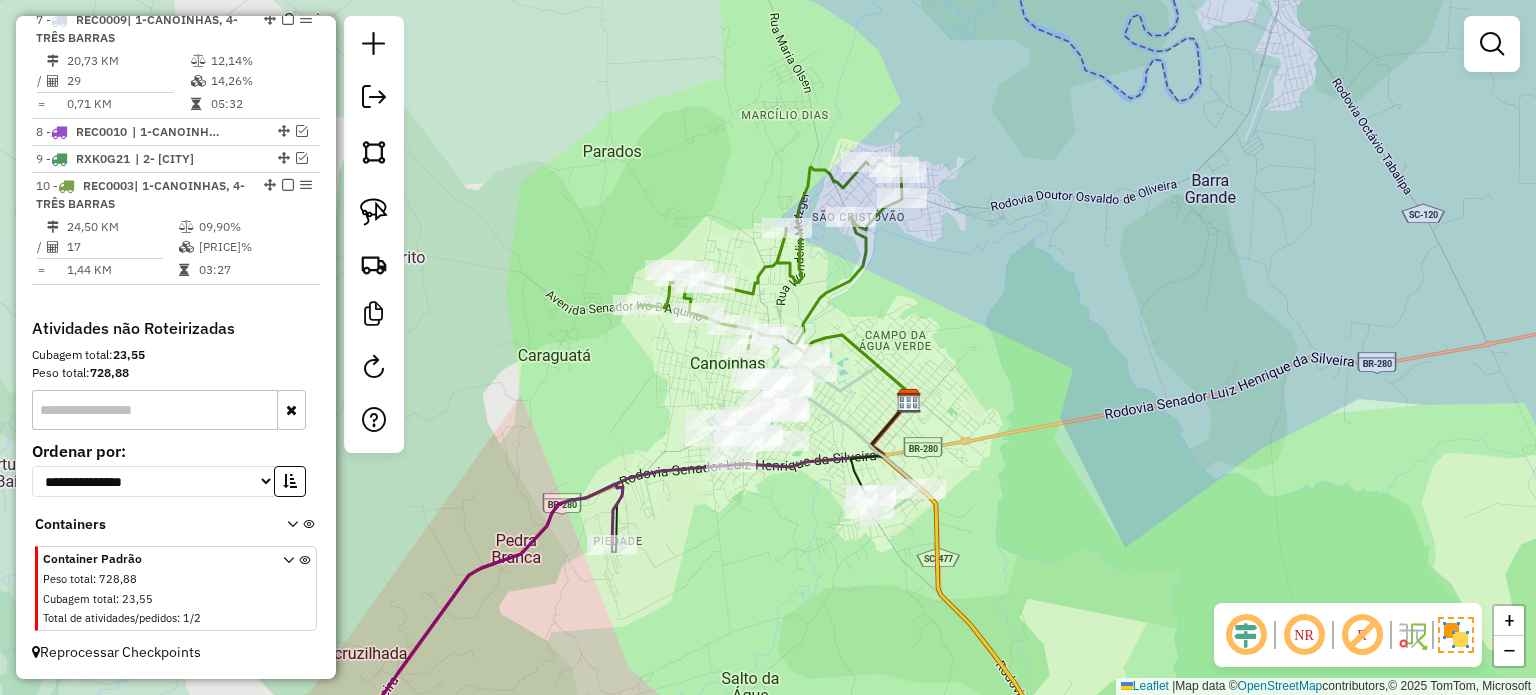 click on "Janela de atendimento Grade de atendimento Capacidade Transportadoras Veículos Cliente Pedidos  Rotas Selecione os dias de semana para filtrar as janelas de atendimento  Seg   Ter   Qua   Qui   Sex   Sáb   Dom  Informe o período da janela de atendimento: De: Até:  Filtrar exatamente a janela do cliente  Considerar janela de atendimento padrão  Selecione os dias de semana para filtrar as grades de atendimento  Seg   Ter   Qua   Qui   Sex   Sáb   Dom   Considerar clientes sem dia de atendimento cadastrado  Clientes fora do dia de atendimento selecionado Filtrar as atividades entre os valores definidos abaixo:  Peso mínimo:   Peso máximo:   Cubagem mínima:   Cubagem máxima:   De:   Até:  Filtrar as atividades entre o tempo de atendimento definido abaixo:  De:   Até:   Considerar capacidade total dos clientes não roteirizados Transportadora: Selecione um ou mais itens Tipo de veículo: Selecione um ou mais itens Veículo: Selecione um ou mais itens Motorista: Selecione um ou mais itens Nome: Rótulo:" 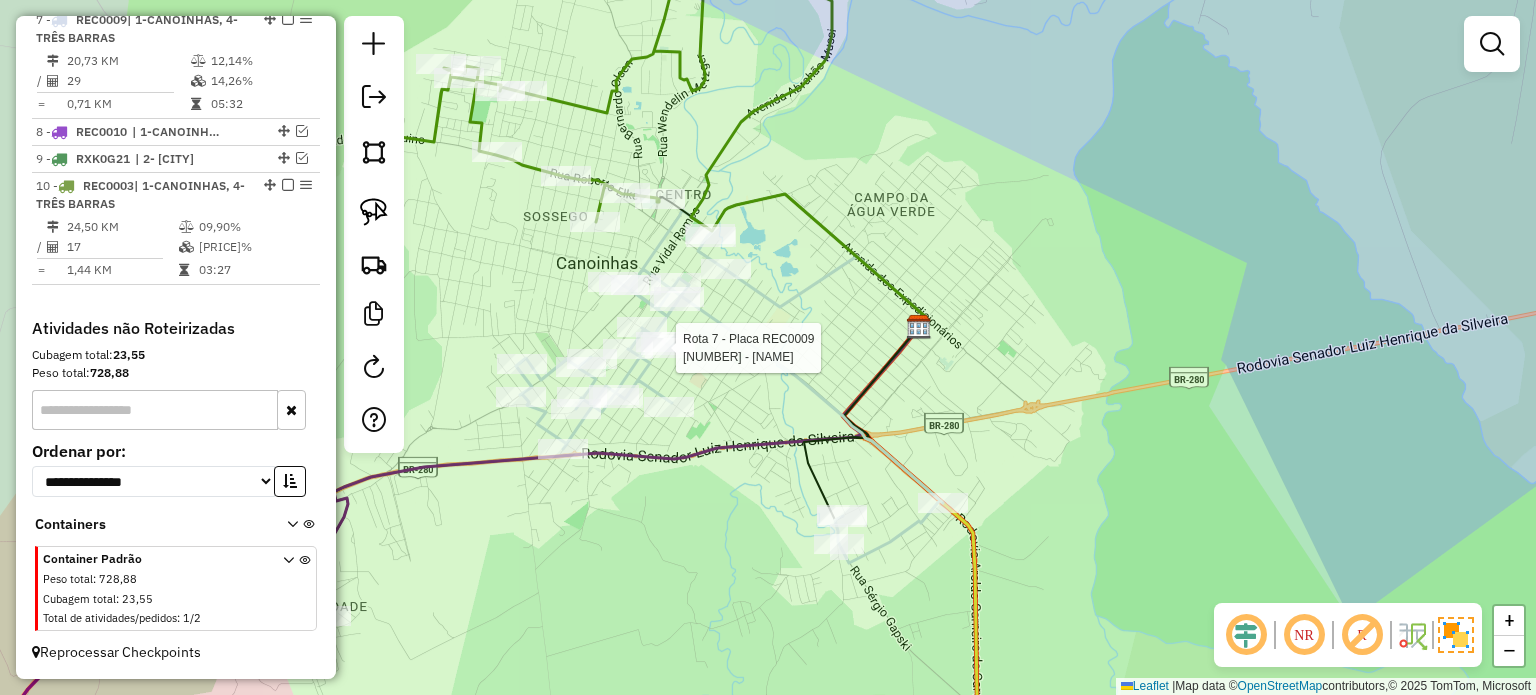 select on "*********" 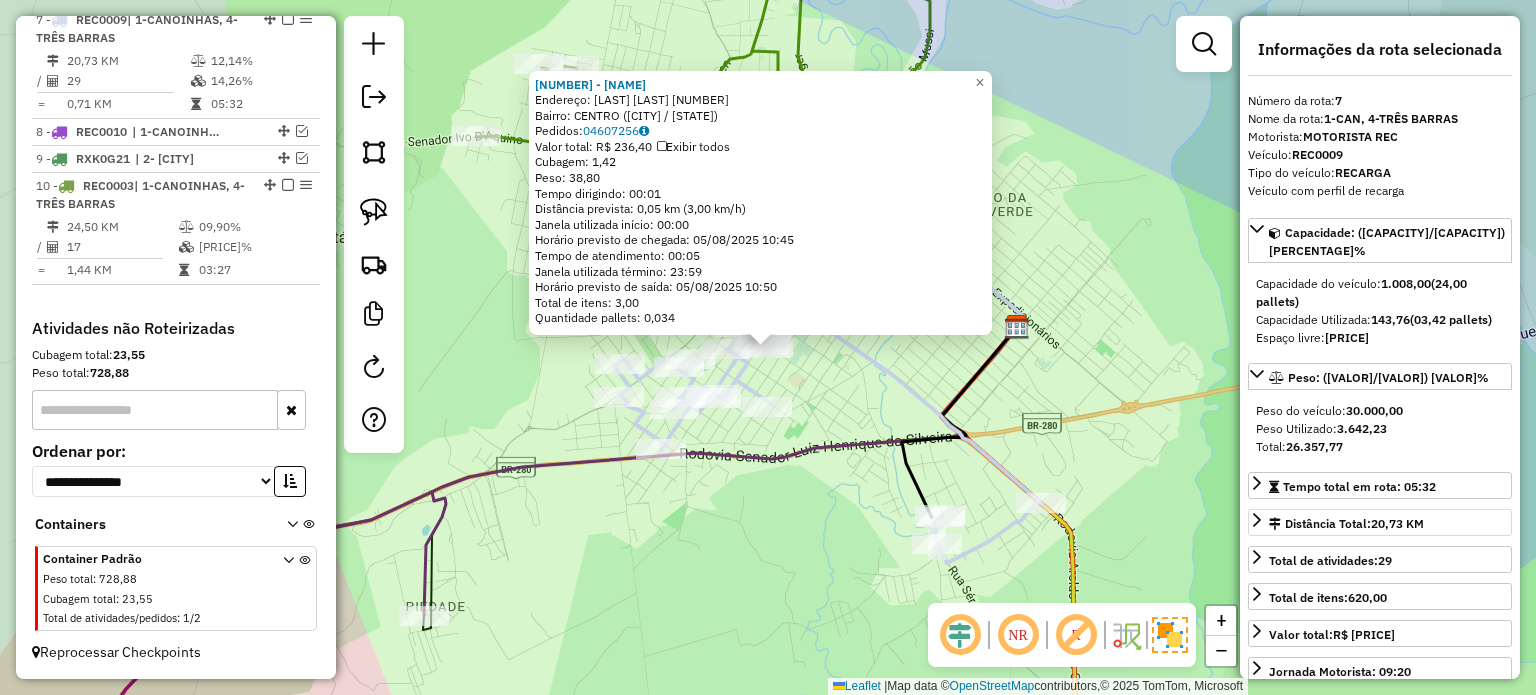 scroll, scrollTop: 1184, scrollLeft: 0, axis: vertical 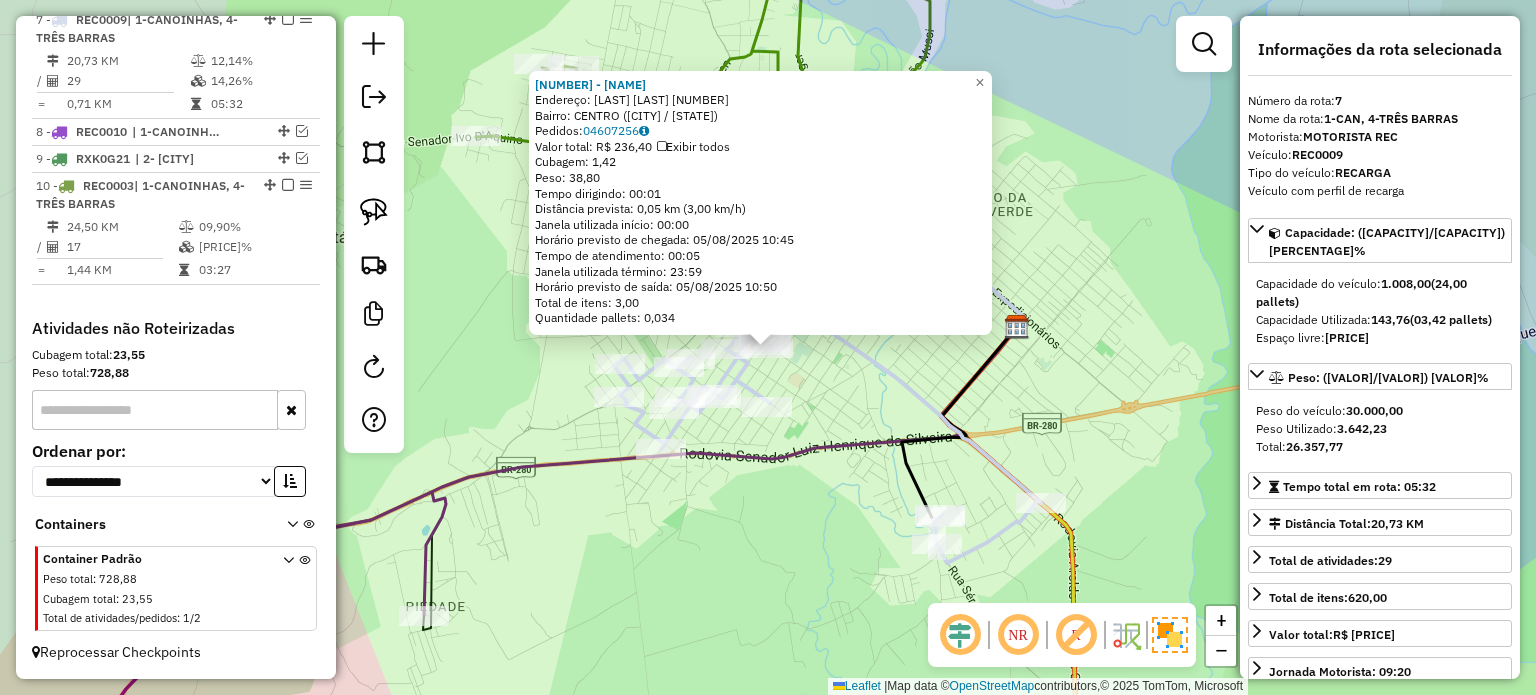 click on "[NUMBER] - [LAST] [LAST] Endereço: [LAST] [LAST] [NUMBER] Bairro: [LAST] ([LAST] / [STATE]) Pedidos: [POSTAL_CODE] Valor total: R$ [PRICE] Exibir todos Cubagem: [NUMBER] Peso: [NUMBER] Tempo dirigindo: [TIME] Distância prevista: [NUMBER] km ([NUMBER] km/h) Janela utilizada início: [TIME] Horário previsto de chegada: [DATE] [TIME] Tempo de atendimento: [TIME] Janela utilizada término: [TIME] Horário previsto de saída: [DATE] [TIME] Total de itens: [NUMBER] Quantidade pallets: [NUMBER] × Janela de atendimento Grade de atendimento Capacidade Transportadoras Veículos Cliente Pedidos Rotas Selecione os dias de semana para filtrar as janelas de atendimento Seg Ter Qua Qui Sex Sáb Dom Informe o período da janela de atendimento: De: Até: Filtrar exatamente a janela do cliente Considerar janela de atendimento padrão Selecione os dias de semana para filtrar as grades de atendimento Seg Ter Qua Qui Sex Sáb Dom Considerar clientes sem dia de atendimento cadastrado De: De:" 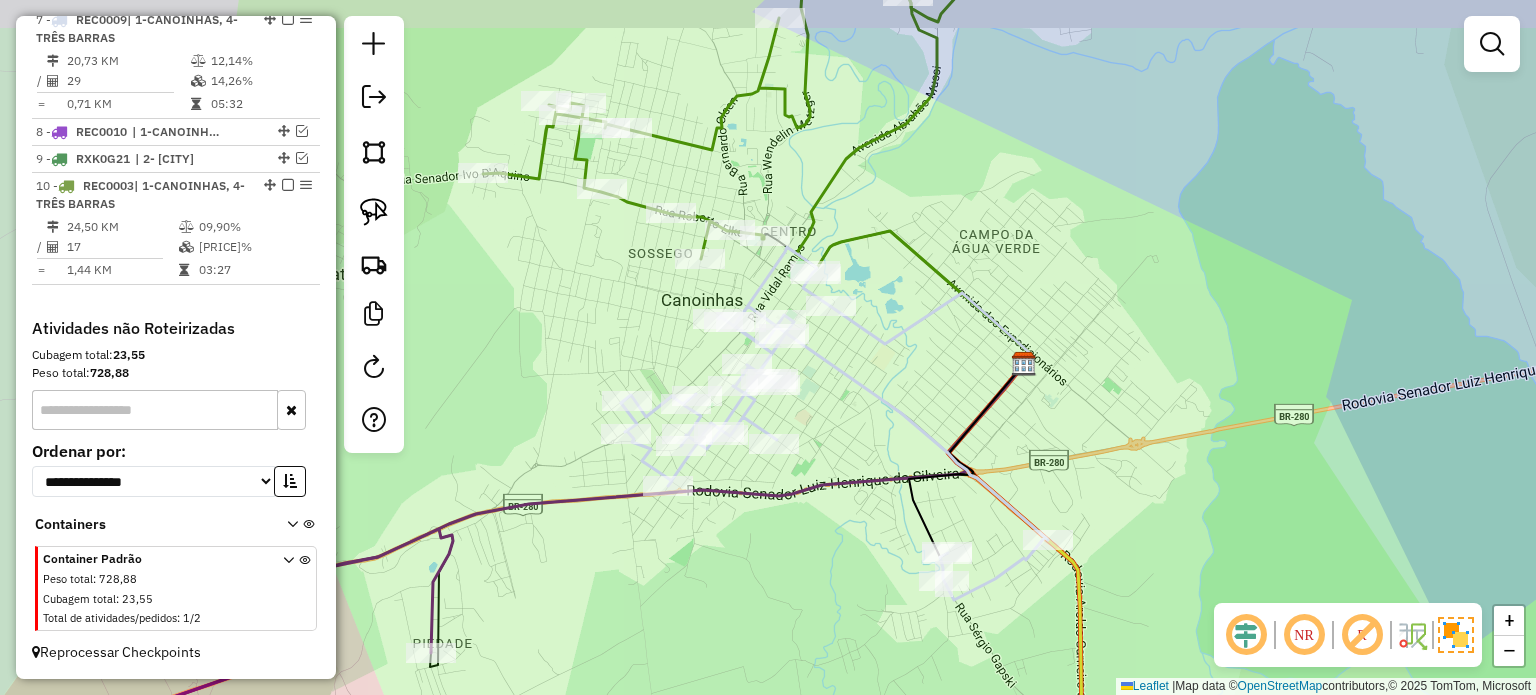 drag, startPoint x: 902, startPoint y: 359, endPoint x: 915, endPoint y: 428, distance: 70.21396 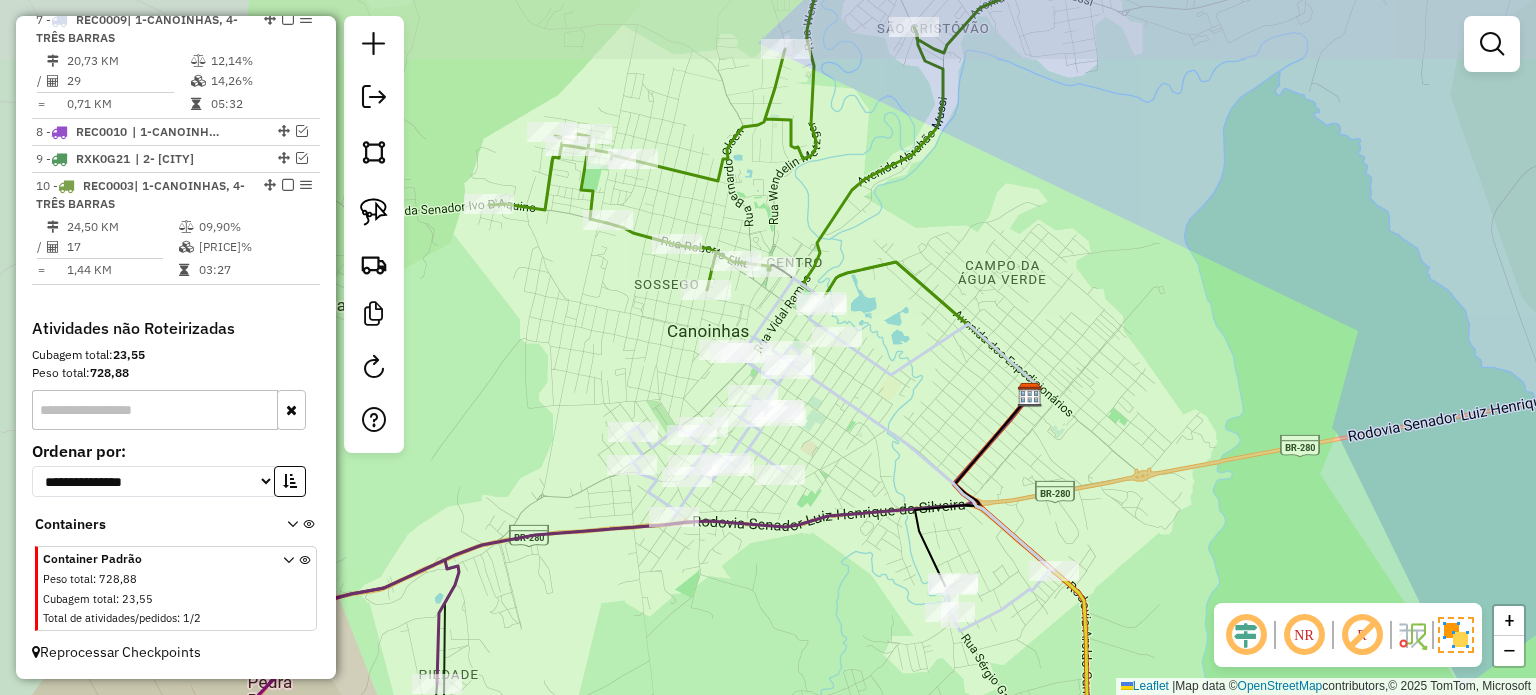 drag, startPoint x: 912, startPoint y: 403, endPoint x: 948, endPoint y: 467, distance: 73.43024 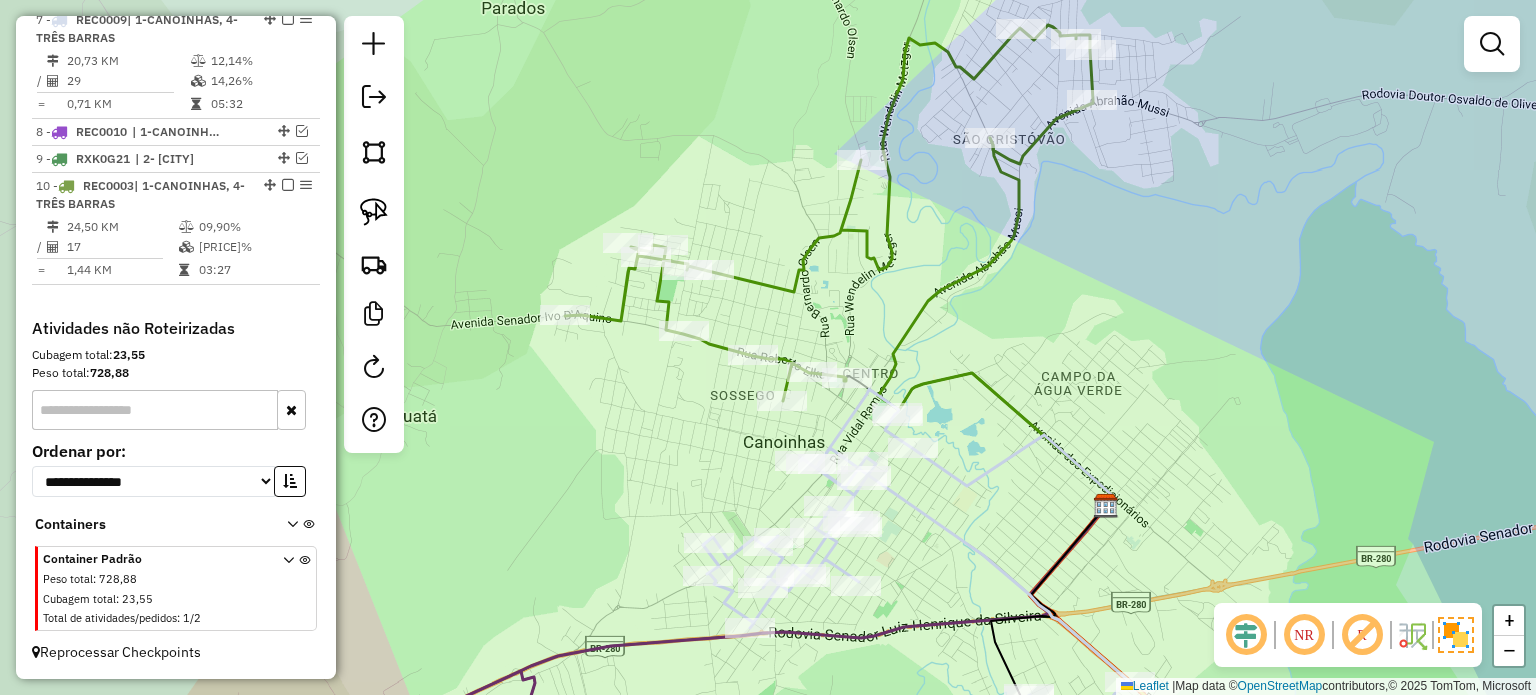 drag, startPoint x: 994, startPoint y: 395, endPoint x: 1025, endPoint y: 393, distance: 31.06445 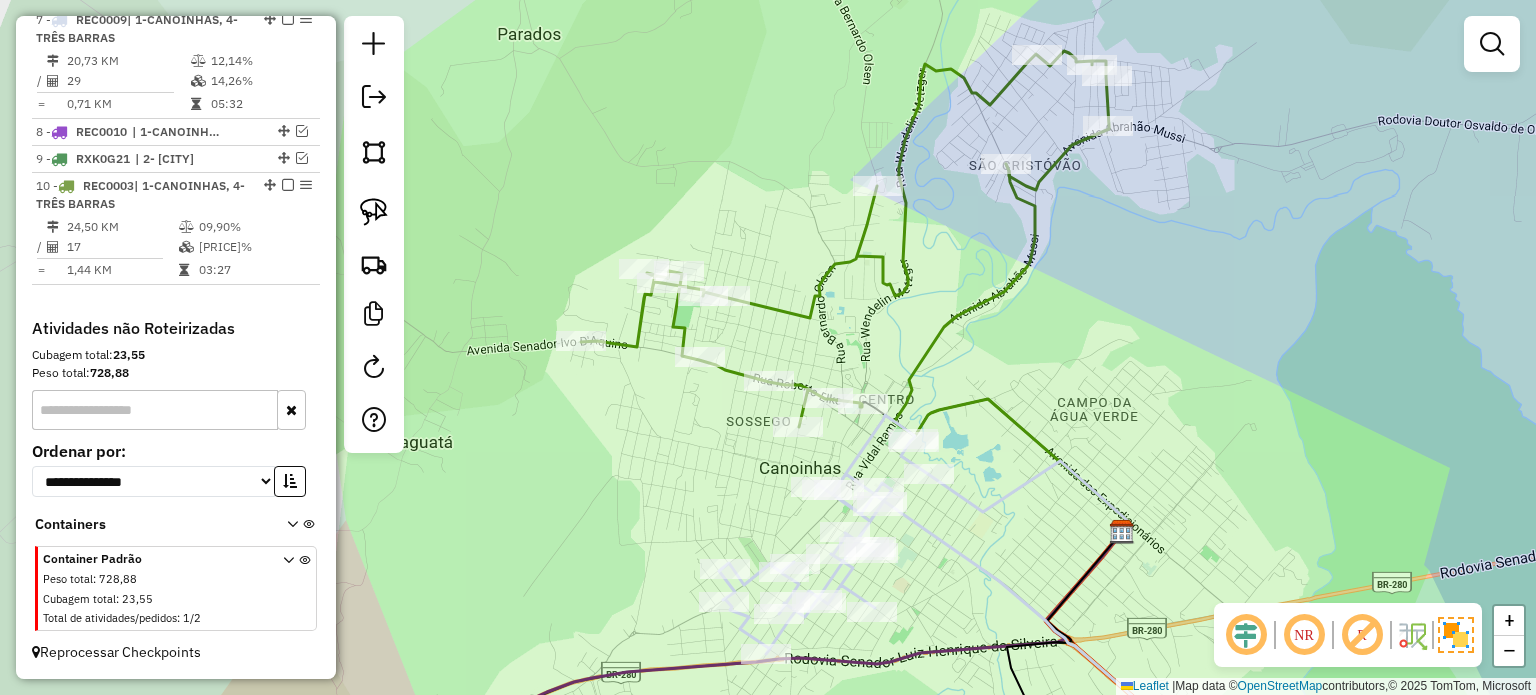 drag, startPoint x: 1030, startPoint y: 391, endPoint x: 980, endPoint y: 415, distance: 55.461697 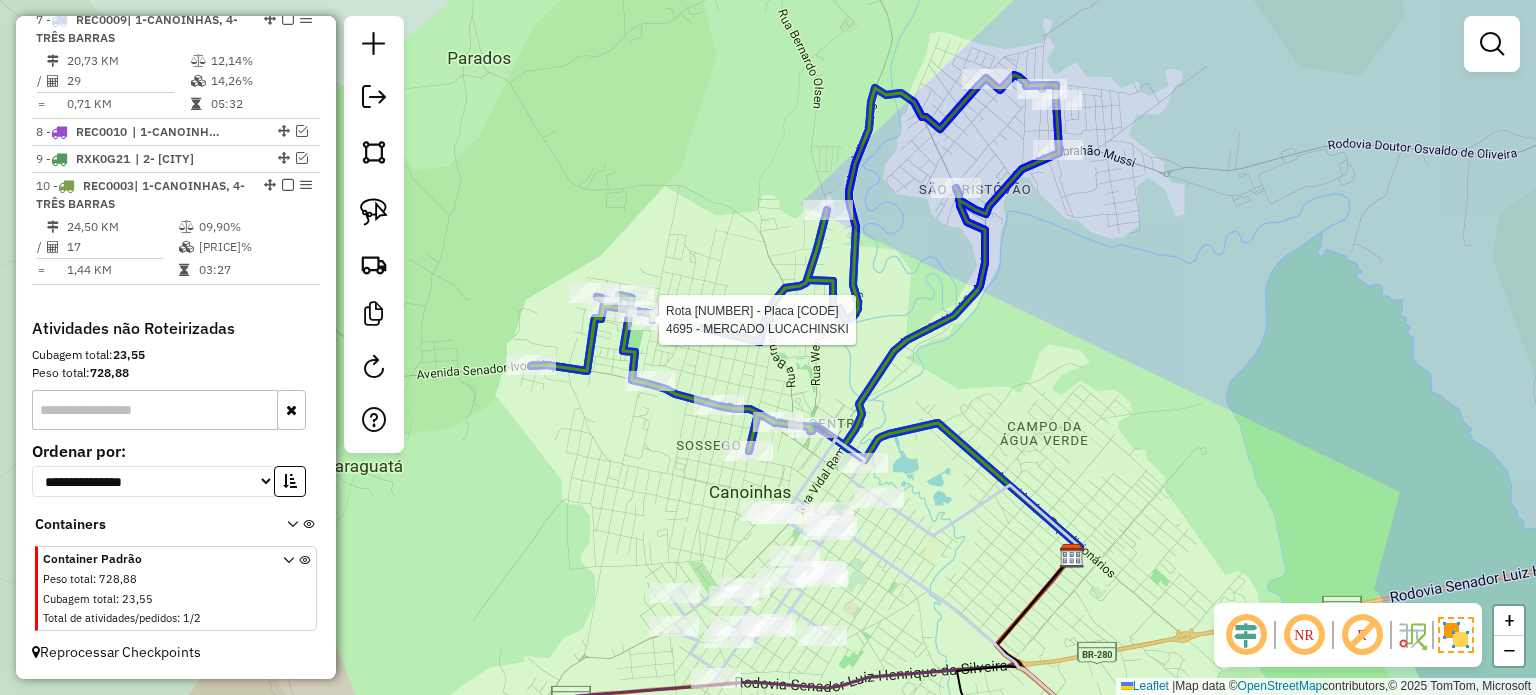 click 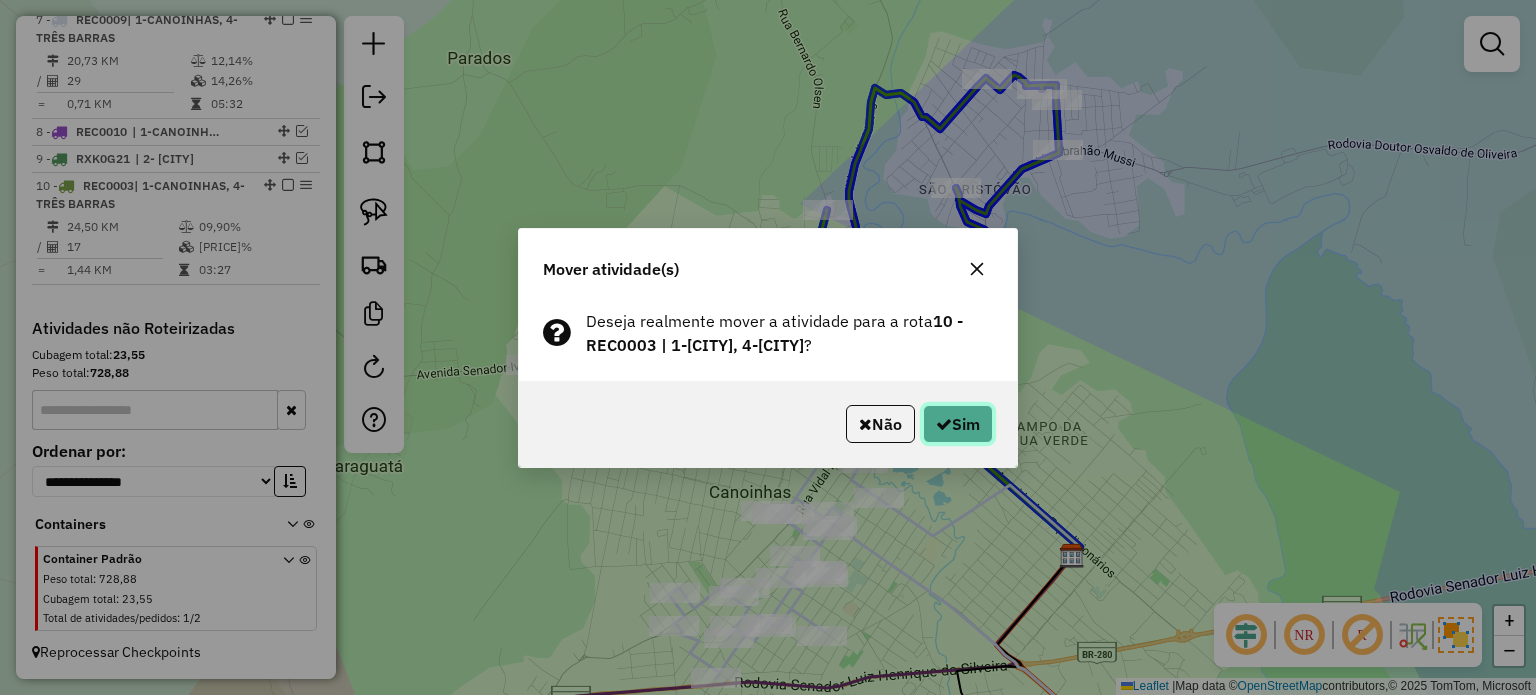 click 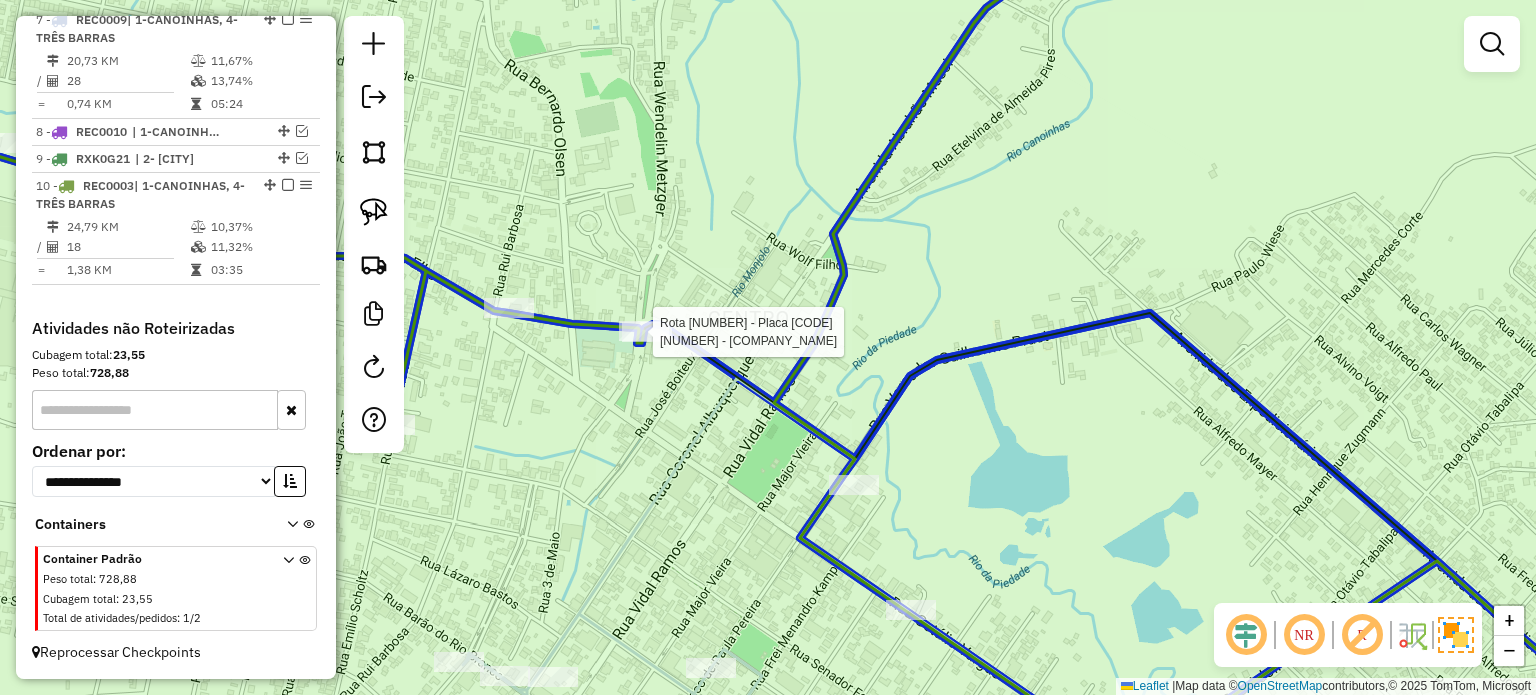 click 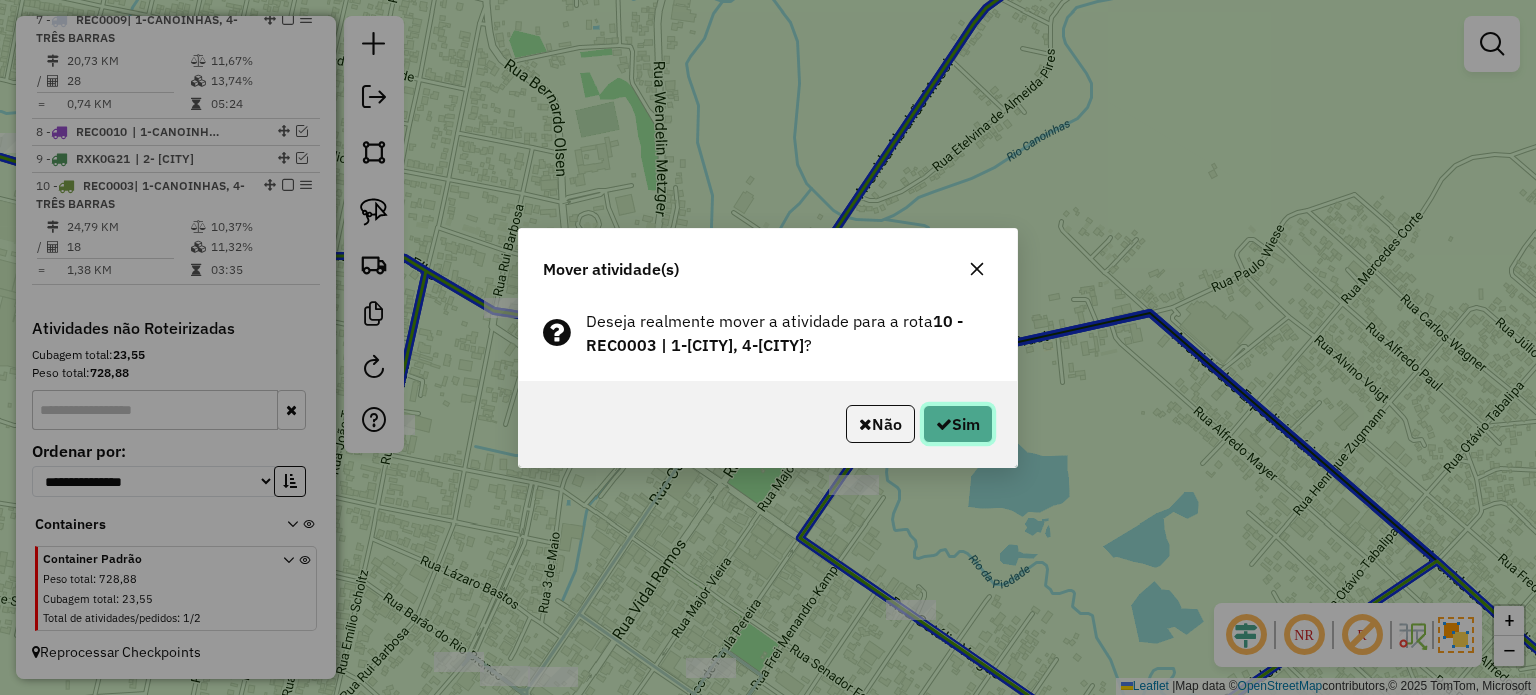 drag, startPoint x: 976, startPoint y: 439, endPoint x: 944, endPoint y: 421, distance: 36.71512 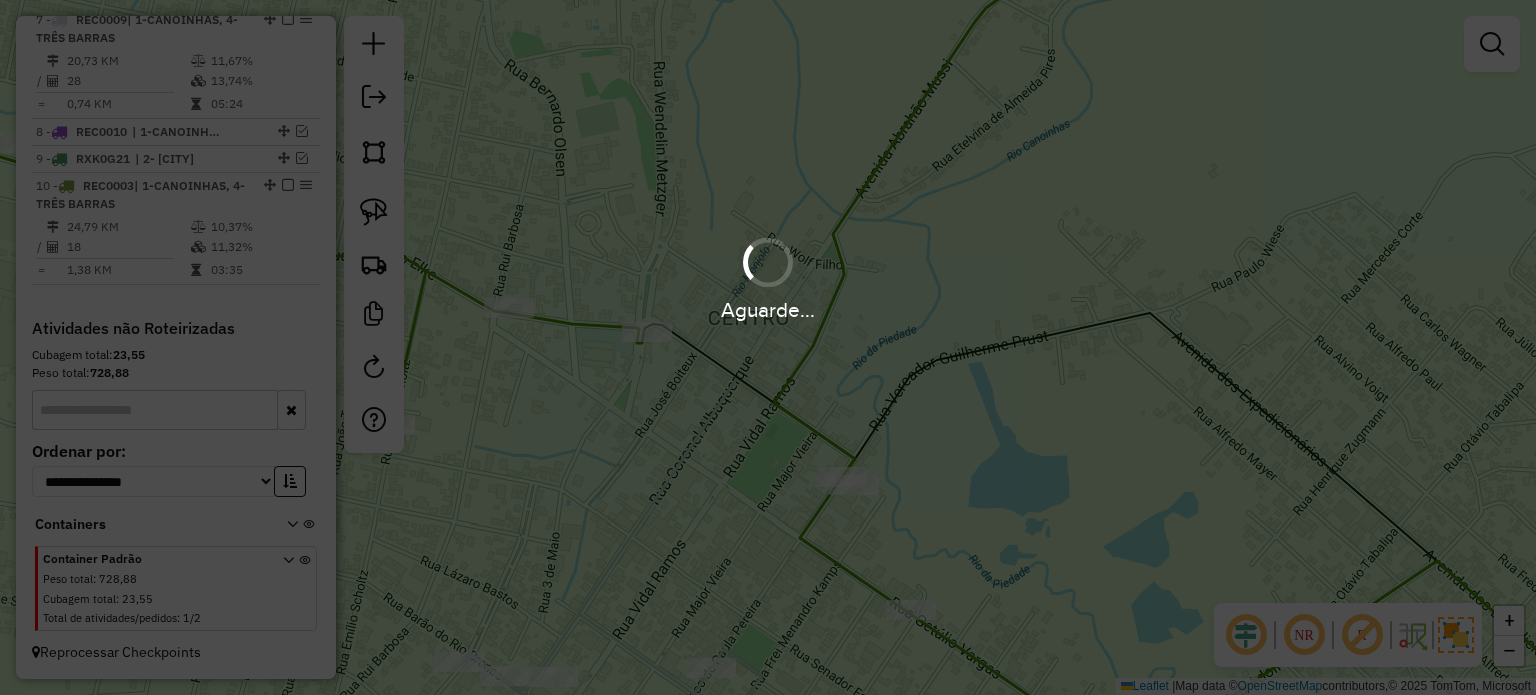click on "Aguarde..." at bounding box center (768, 347) 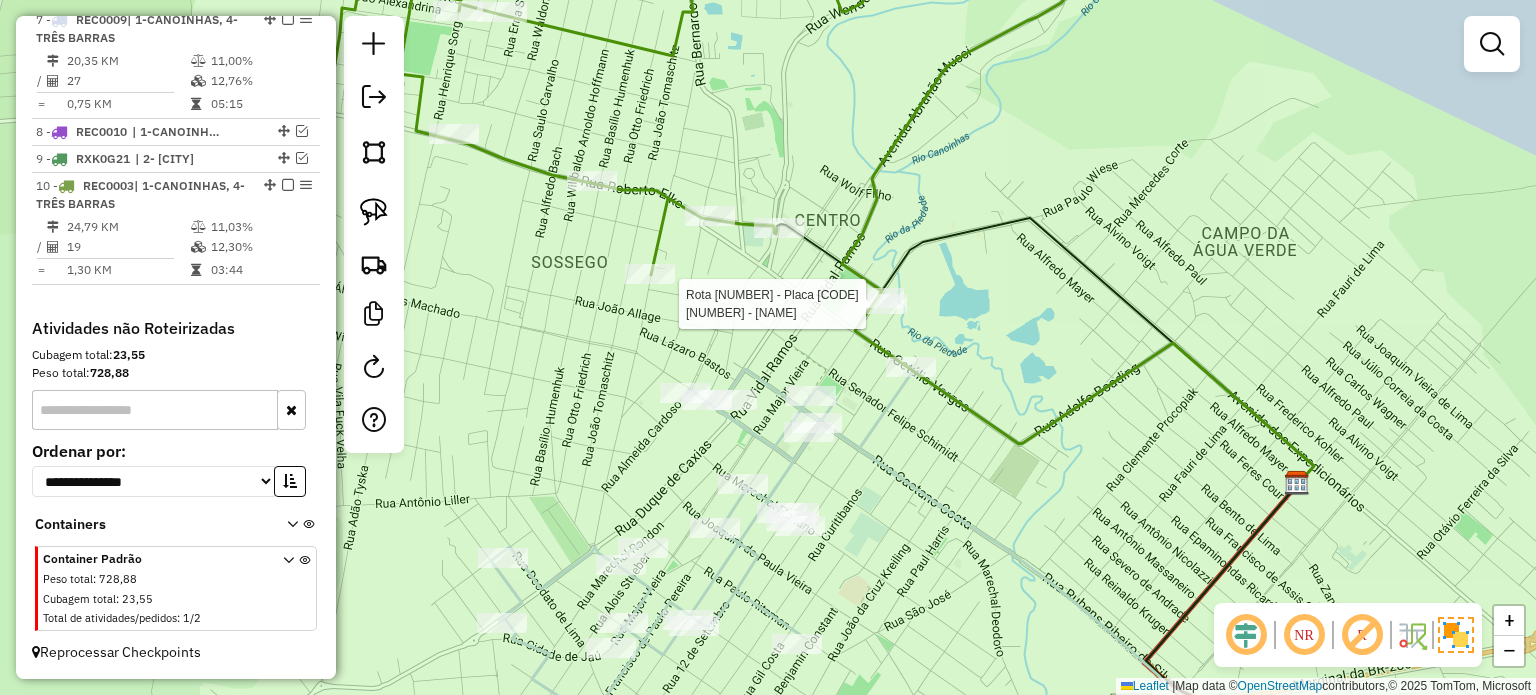 select on "*********" 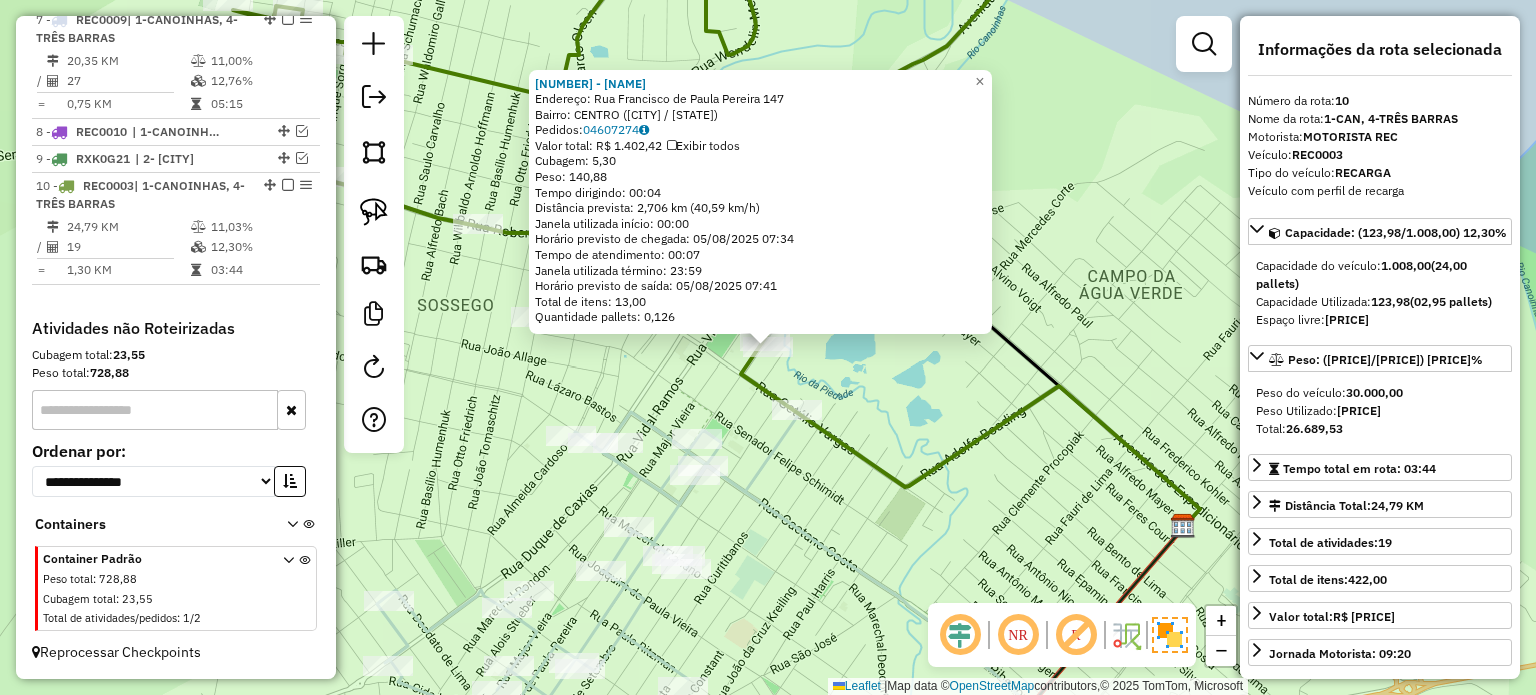 scroll, scrollTop: 1190, scrollLeft: 0, axis: vertical 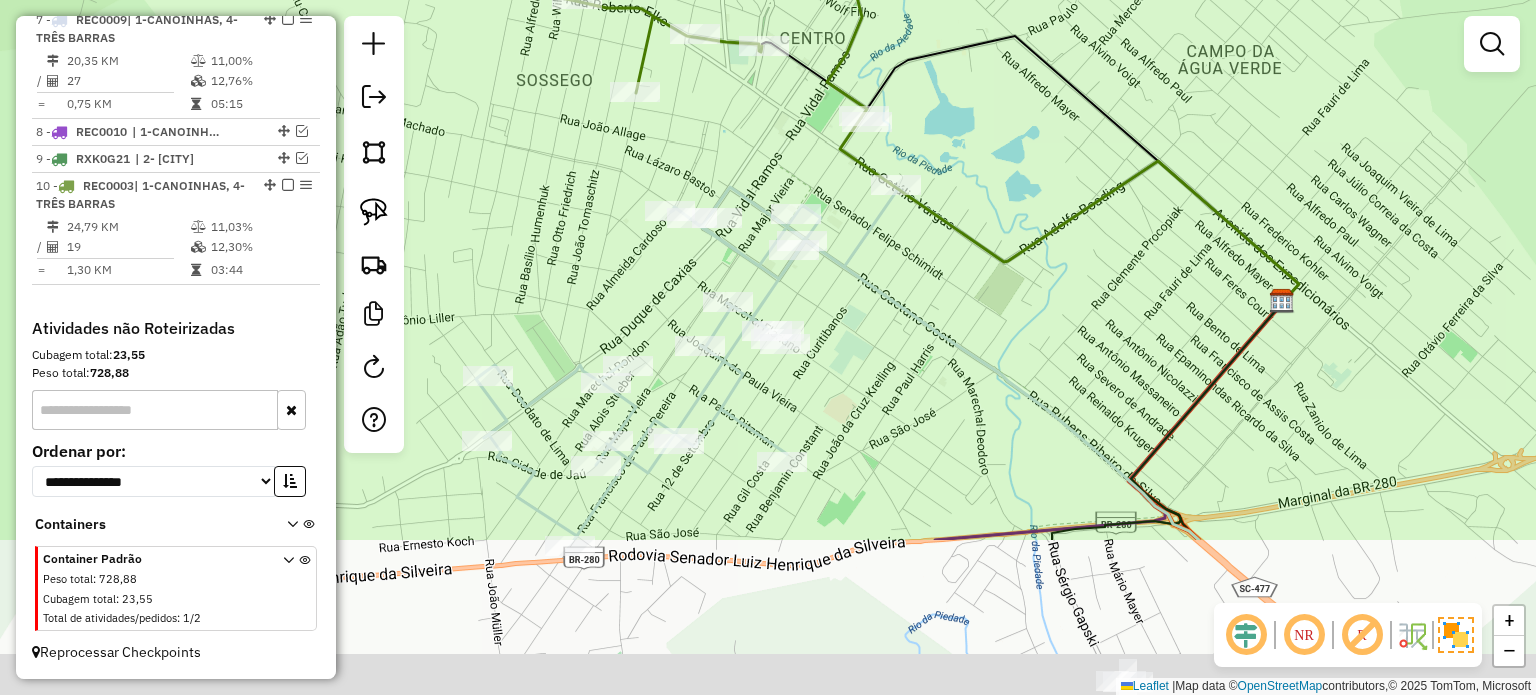 drag, startPoint x: 926, startPoint y: 495, endPoint x: 1027, endPoint y: 253, distance: 262.2308 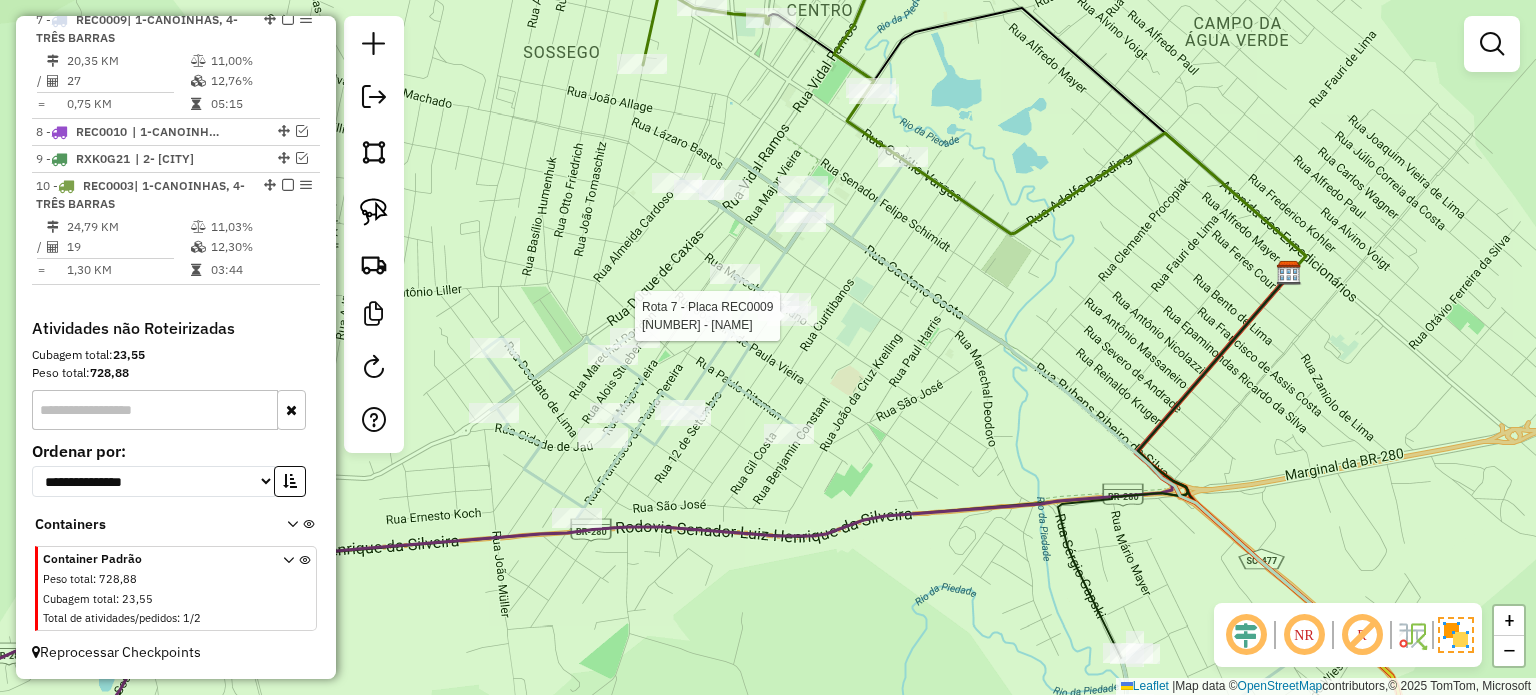 select on "*********" 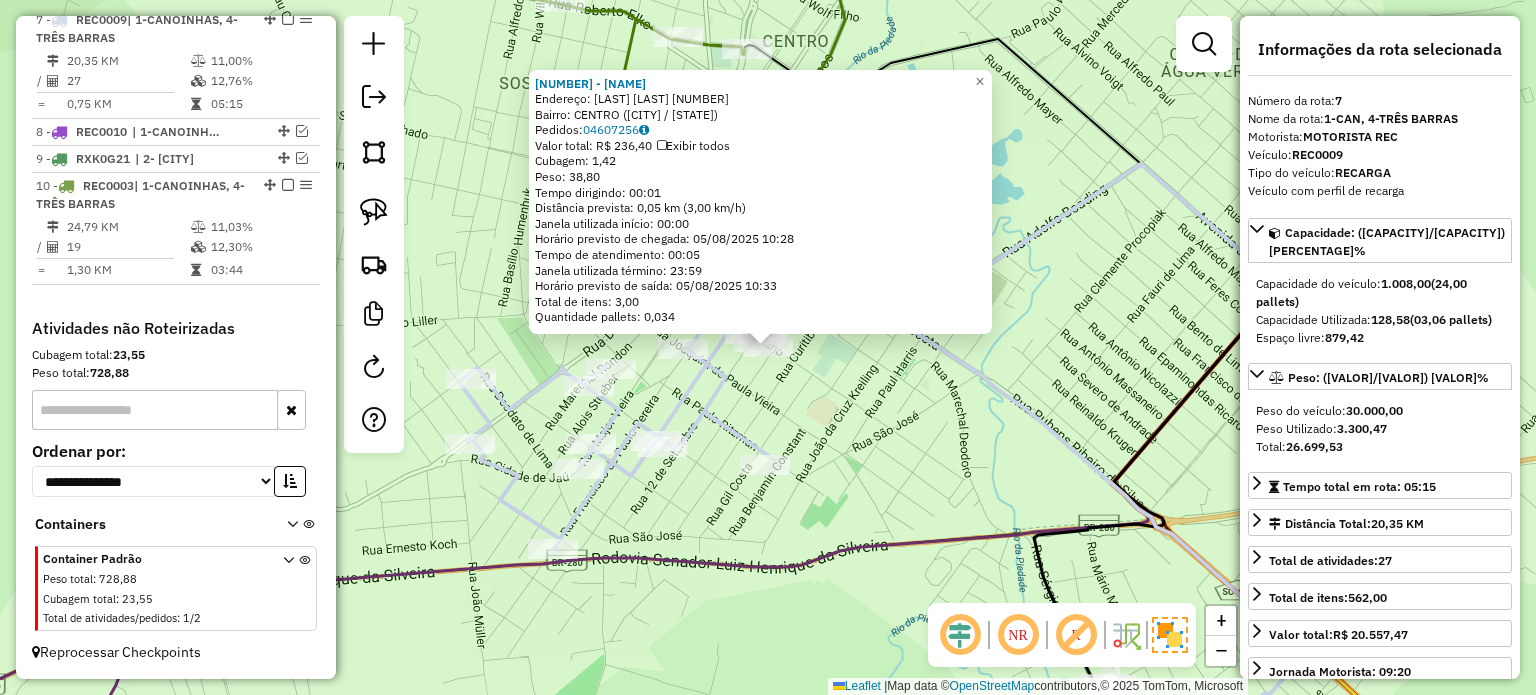 scroll, scrollTop: 1184, scrollLeft: 0, axis: vertical 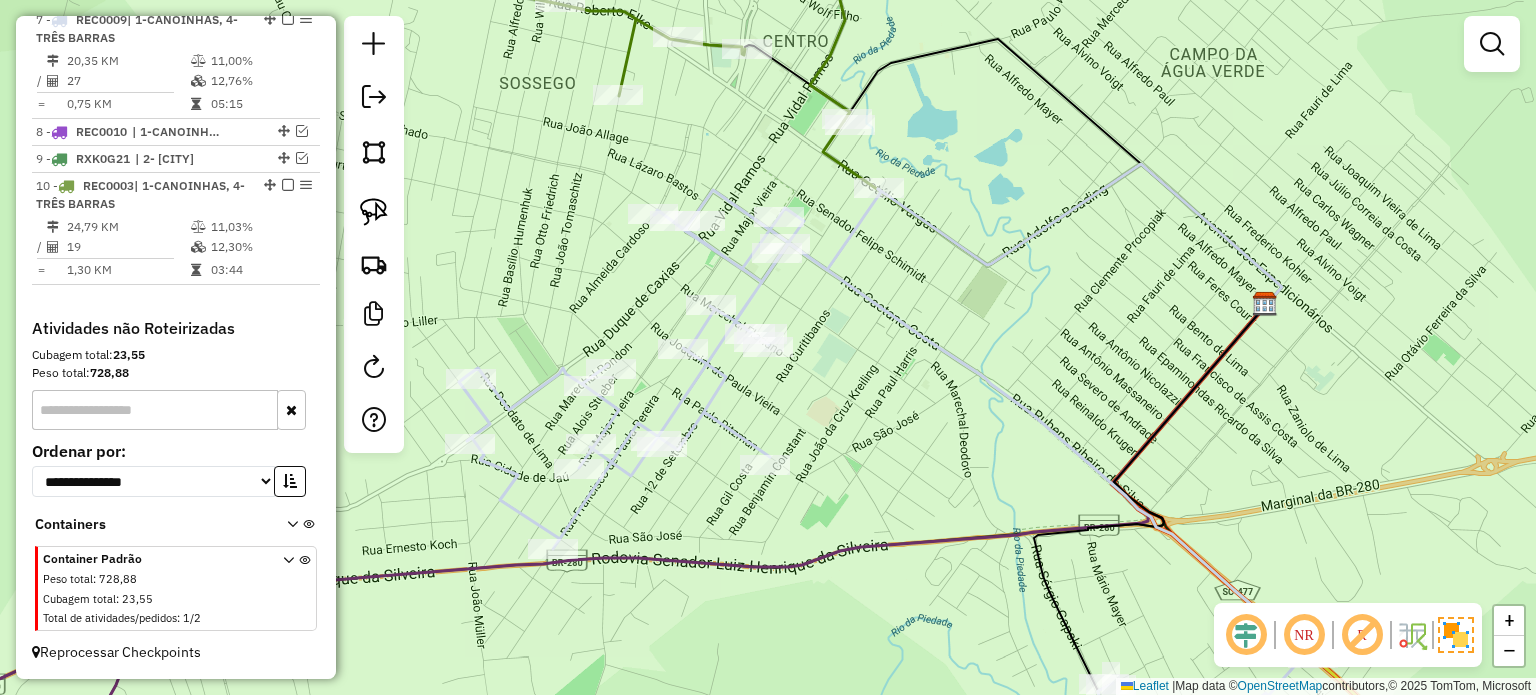 click on "[NUMBER] - [LAST] [LAST] Endereço: [LAST] [LAST] [NUMBER] Bairro: [LAST] ([LAST] / [STATE]) Pedidos: [POSTAL_CODE] Valor total: R$ [PRICE] Exibir todos Cubagem: [NUMBER] Peso: [NUMBER] Tempo dirigindo: [TIME] Distância prevista: [NUMBER] km ([NUMBER] km/h) Janela utilizada início: [TIME] Horário previsto de chegada: [DATE] [TIME] Tempo de atendimento: [TIME] Janela utilizada término: [TIME] Horário previsto de saída: [DATE] [TIME] Total de itens: [NUMBER] Quantidade pallets: [NUMBER] × Janela de atendimento Grade de atendimento Capacidade Transportadoras Veículos Cliente Pedidos Rotas Selecione os dias de semana para filtrar as janelas de atendimento Seg Ter Qua Qui Sex Sáb Dom Informe o período da janela de atendimento: De: Até: Filtrar exatamente a janela do cliente Considerar janela de atendimento padrão Selecione os dias de semana para filtrar as grades de atendimento Seg Ter Qua Qui Sex Sáb Dom Considerar clientes sem dia de atendimento cadastrado De: De:" 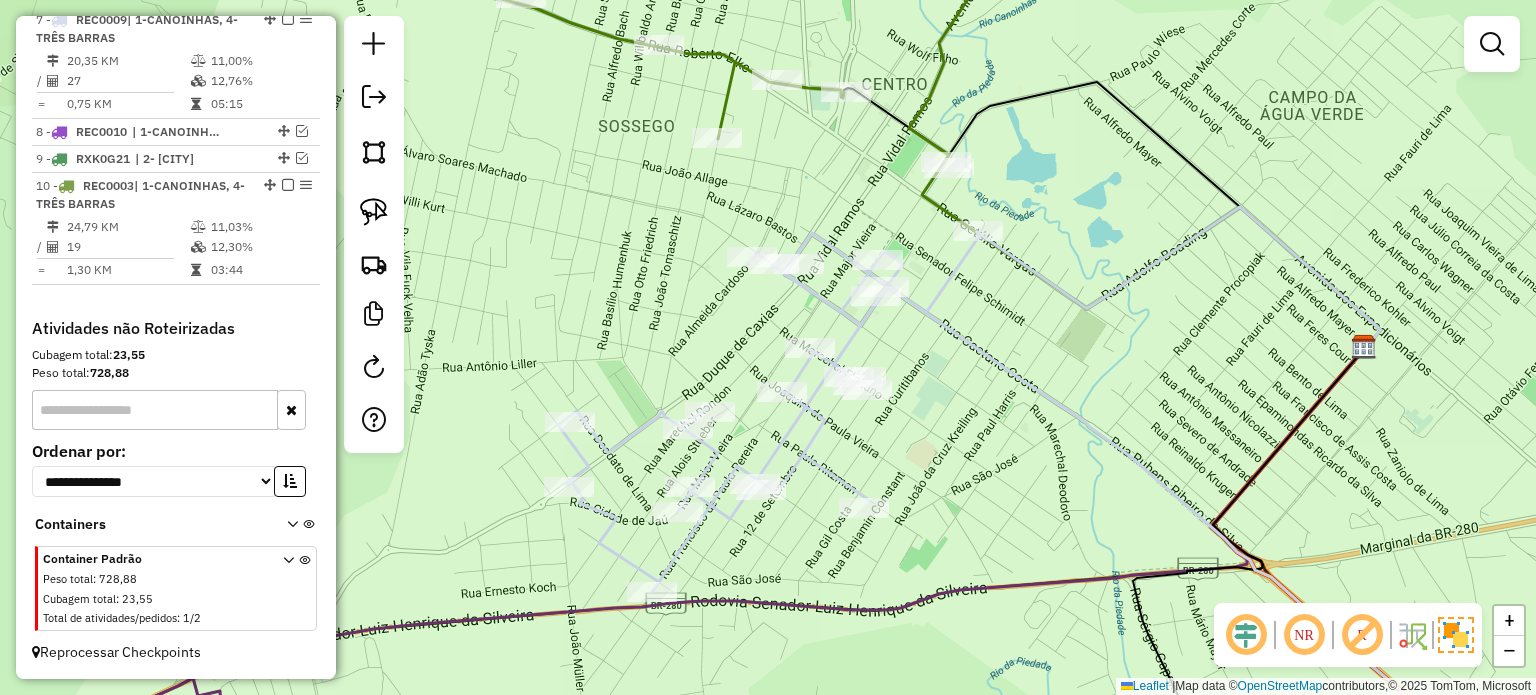 drag, startPoint x: 936, startPoint y: 351, endPoint x: 960, endPoint y: 421, distance: 74 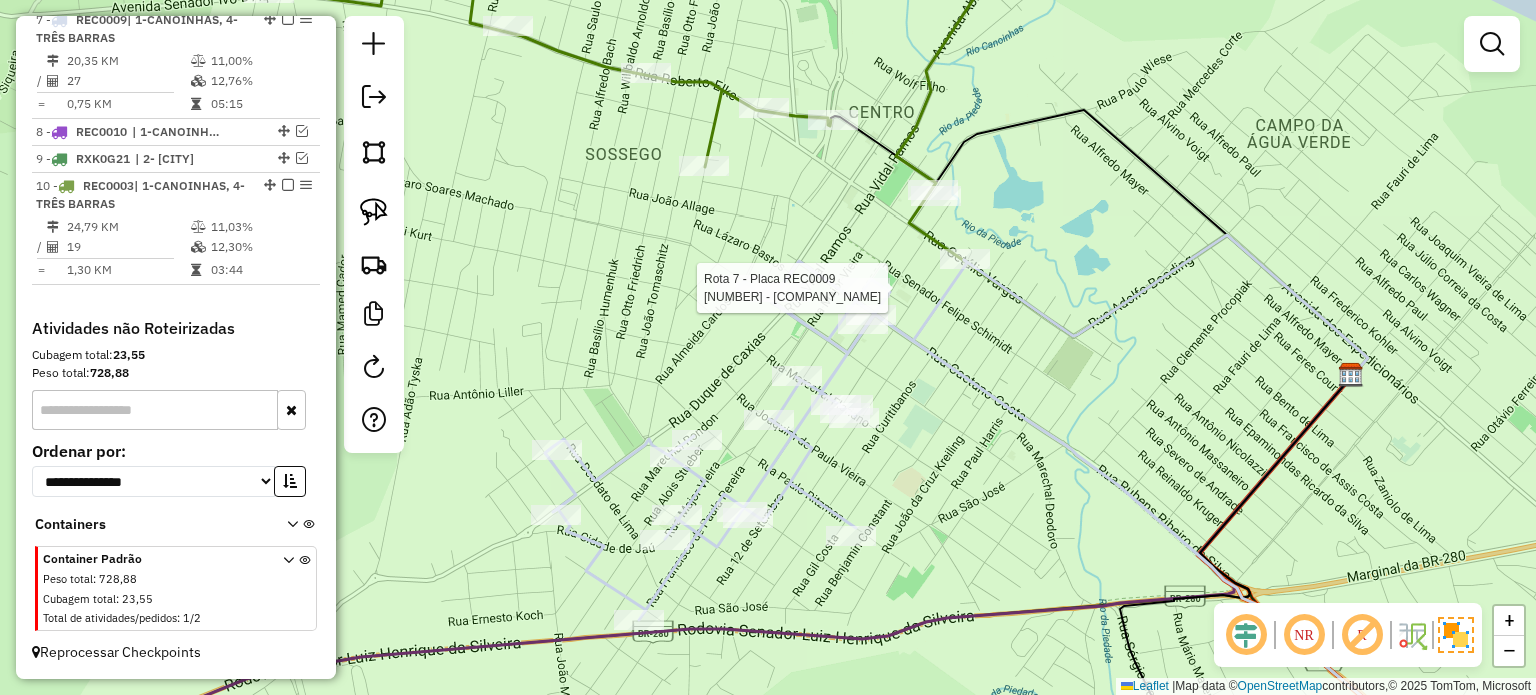 select on "*********" 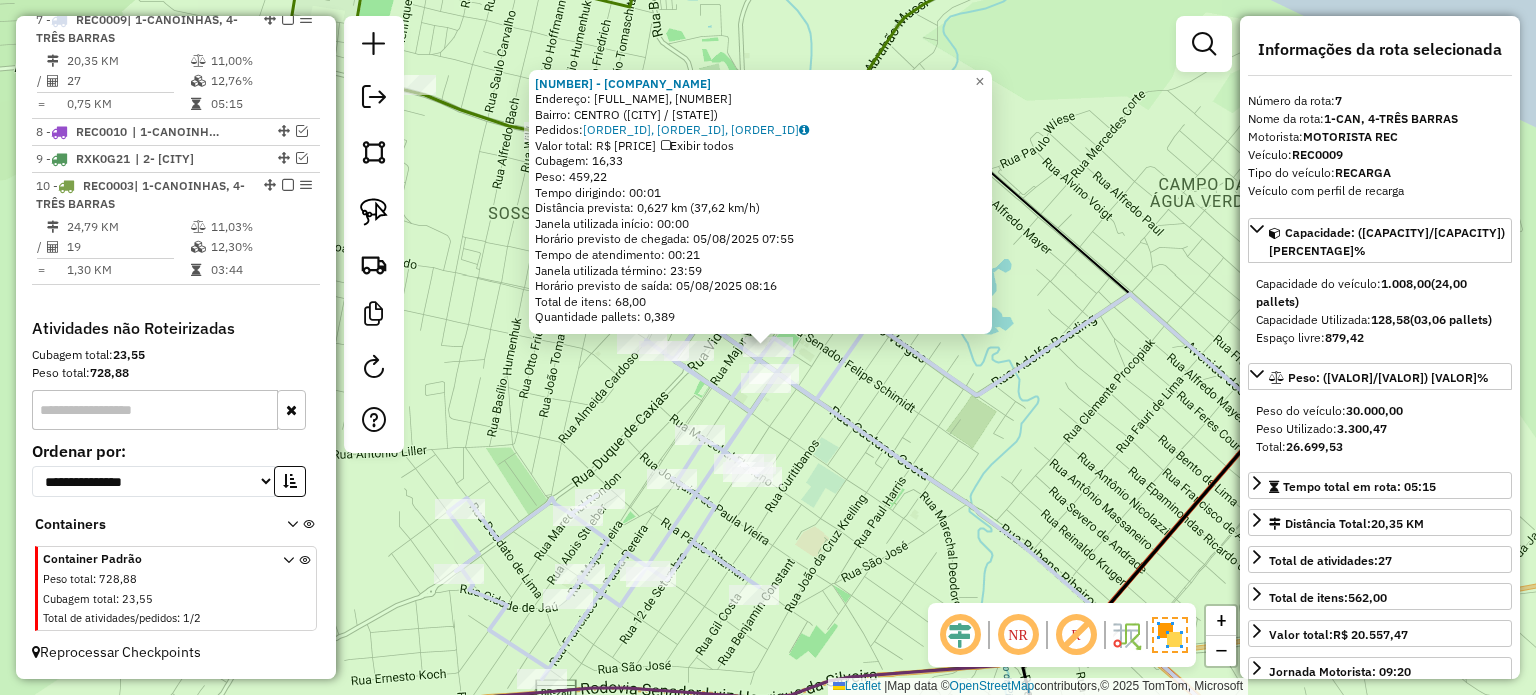 click on "Horário previsto de chegada: [DATE] [TIME]   Horário previsto de saída: [DATE] [TIME]" 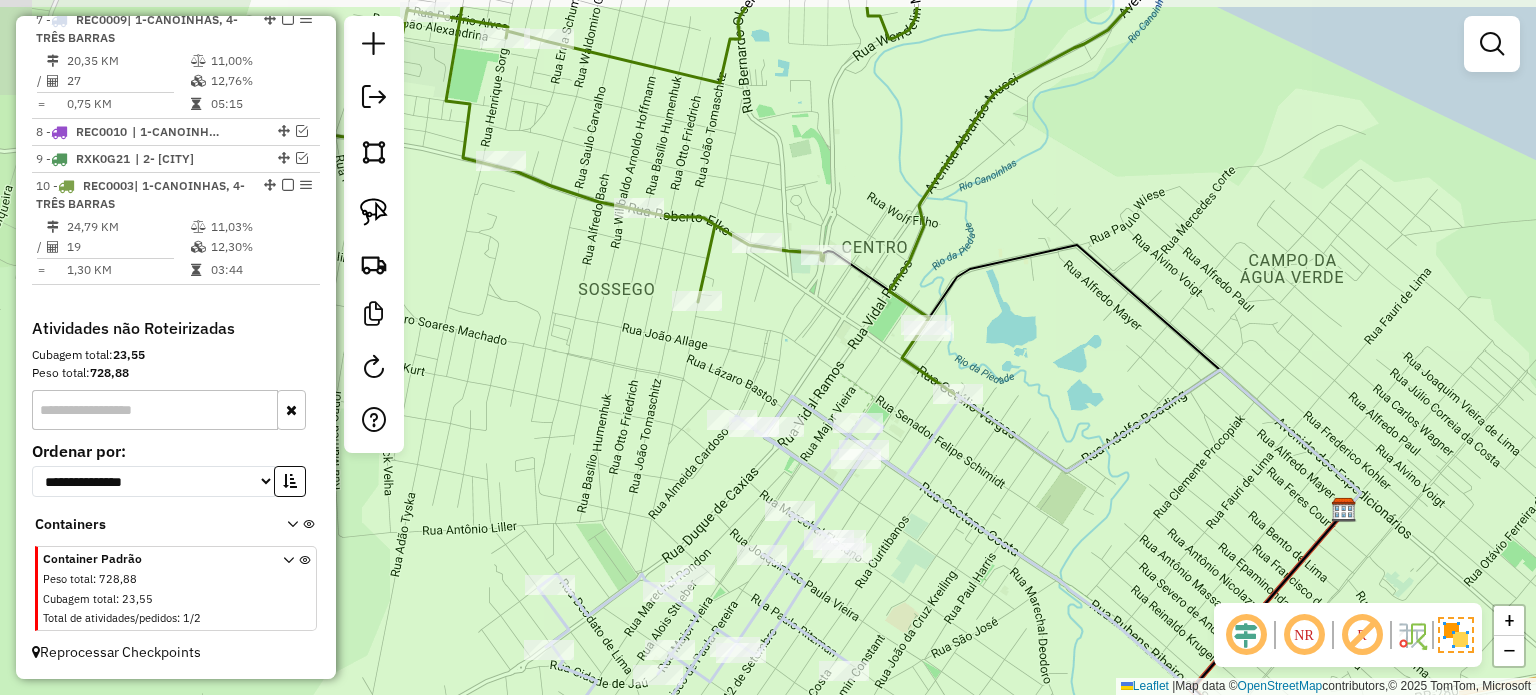 drag, startPoint x: 964, startPoint y: 448, endPoint x: 978, endPoint y: 451, distance: 14.3178215 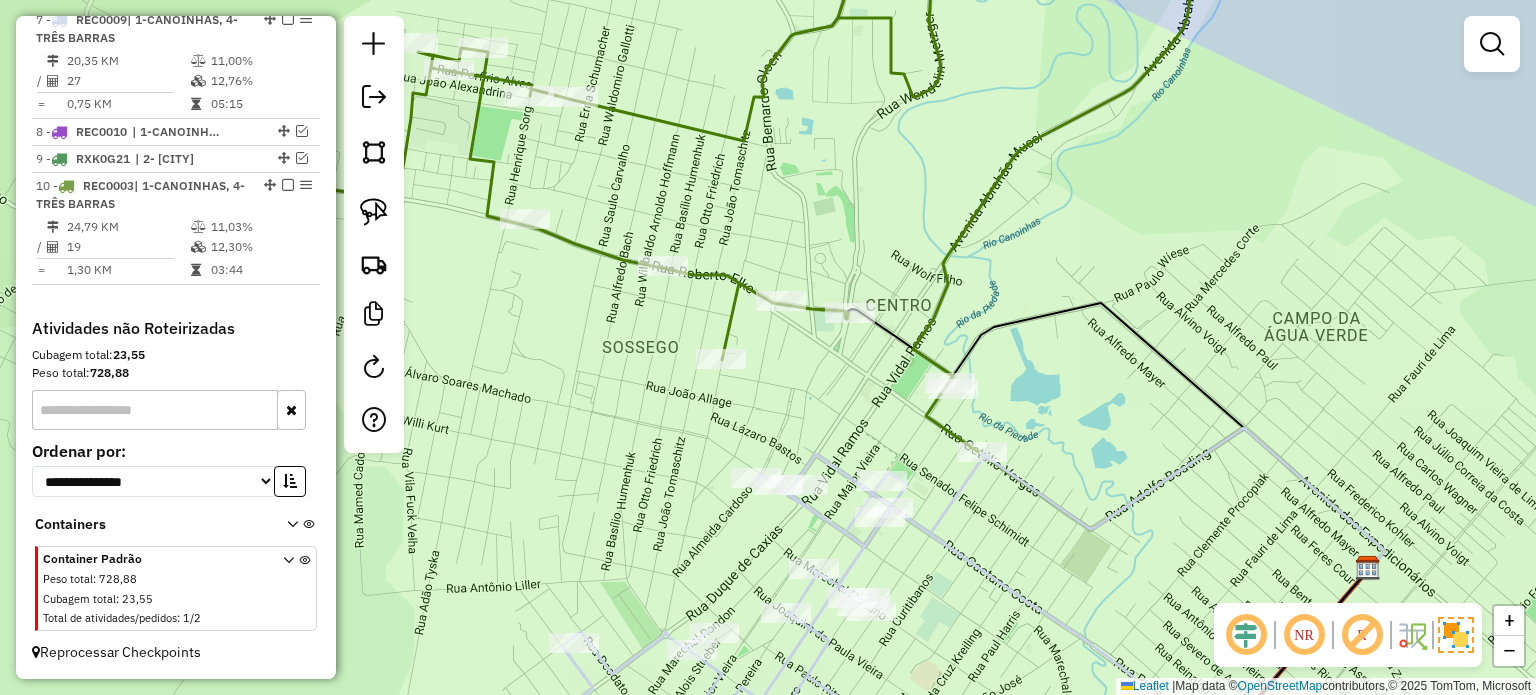 drag, startPoint x: 859, startPoint y: 347, endPoint x: 873, endPoint y: 384, distance: 39.56008 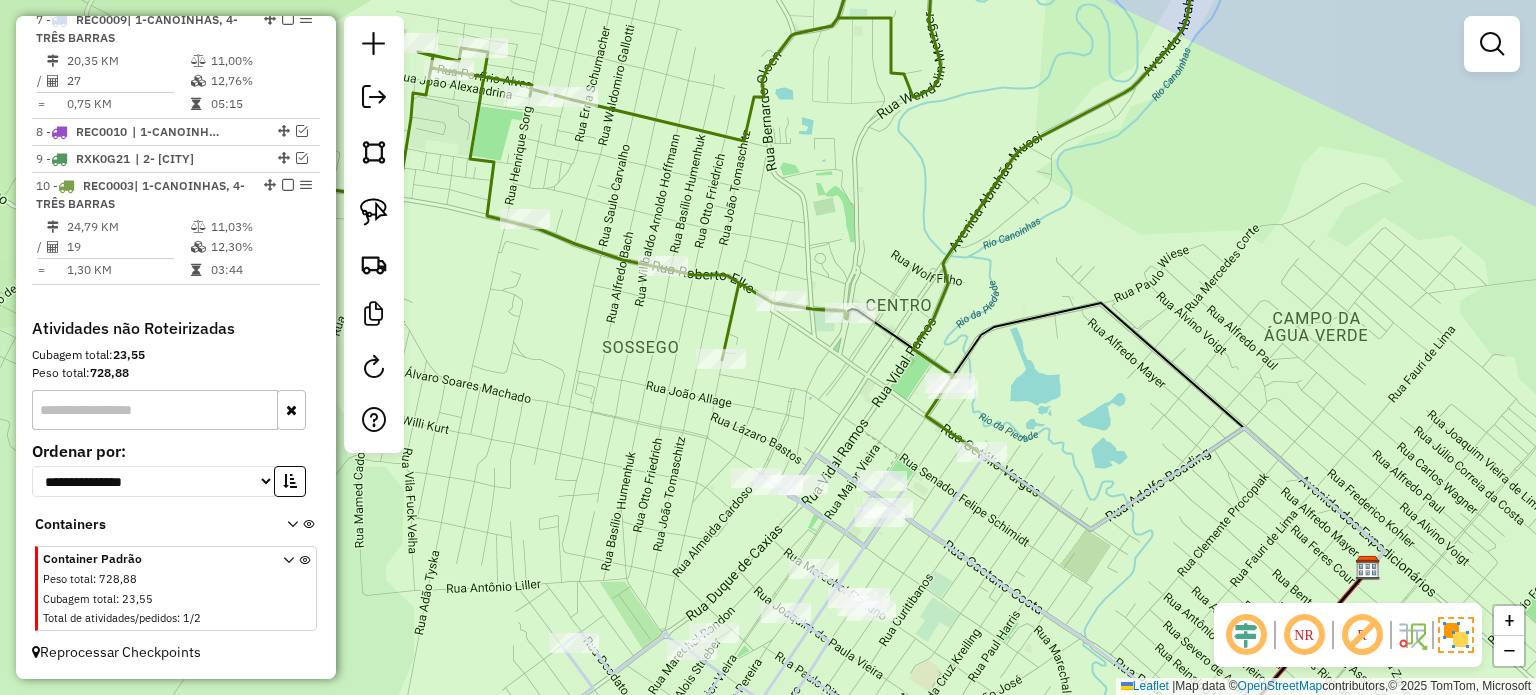 click 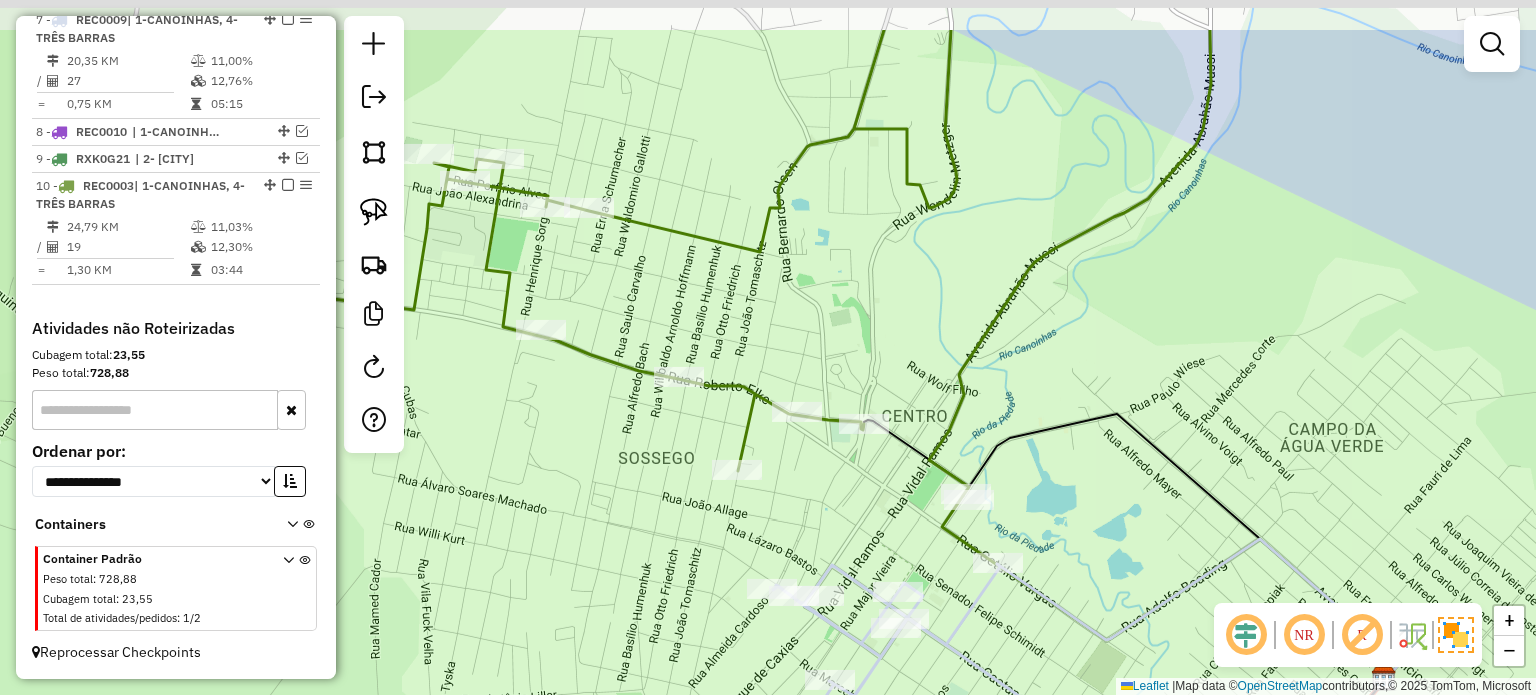 drag, startPoint x: 970, startPoint y: 266, endPoint x: 988, endPoint y: 350, distance: 85.90693 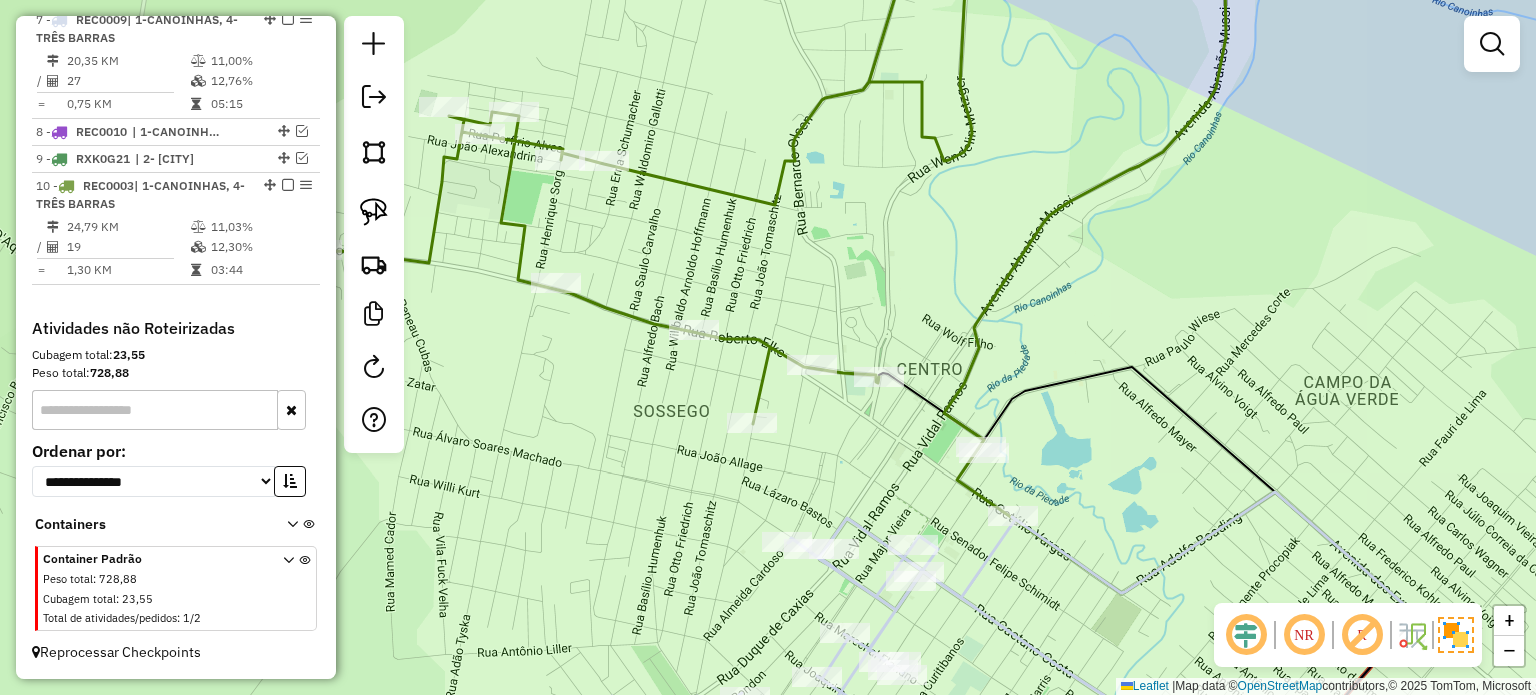 drag, startPoint x: 996, startPoint y: 343, endPoint x: 1010, endPoint y: 291, distance: 53.851646 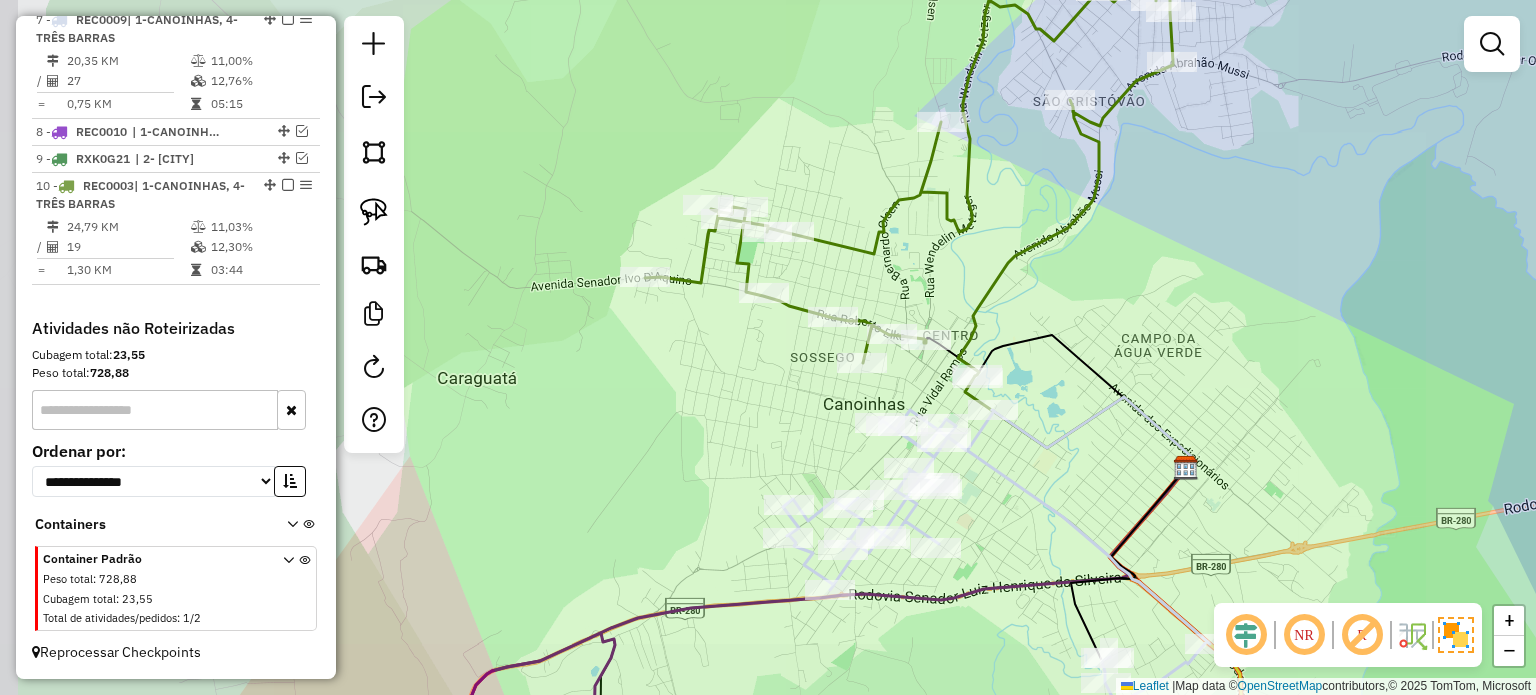 drag, startPoint x: 1023, startPoint y: 279, endPoint x: 1027, endPoint y: 302, distance: 23.345236 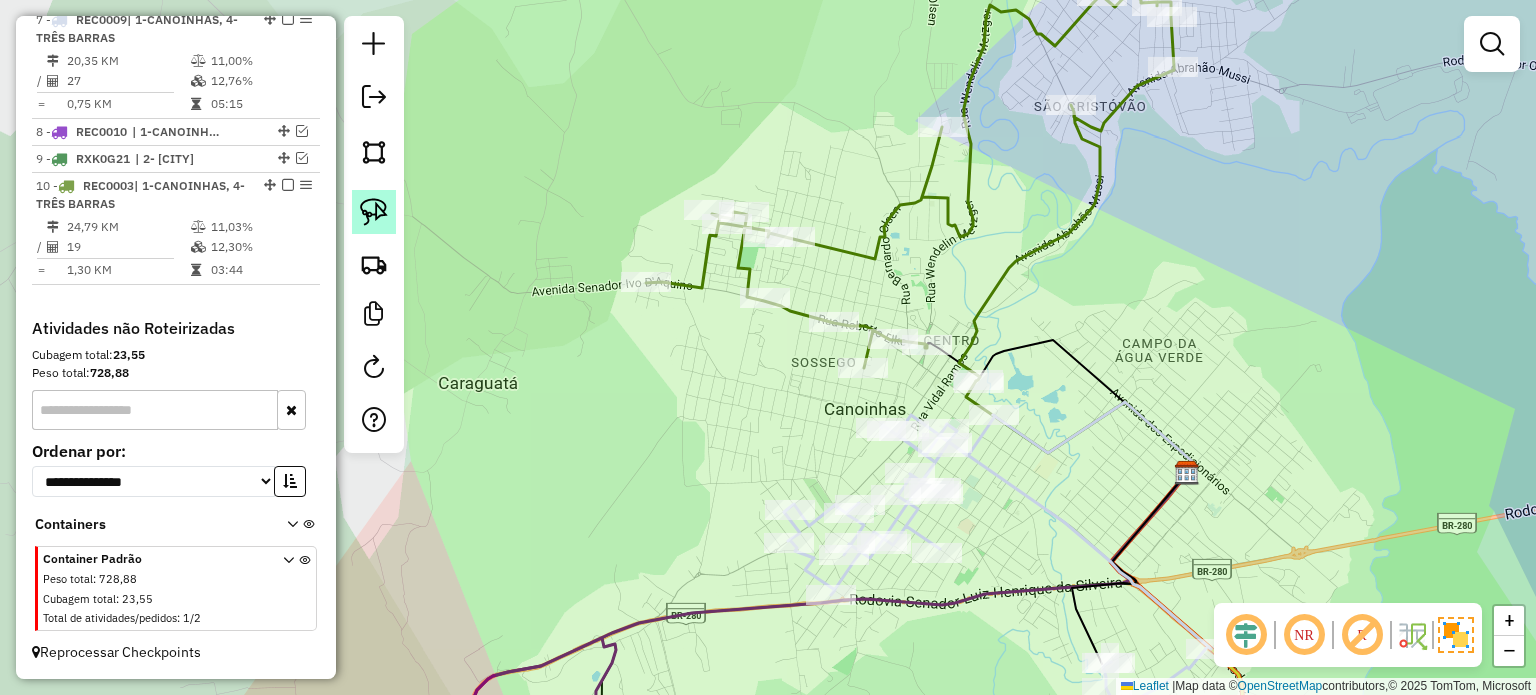 click 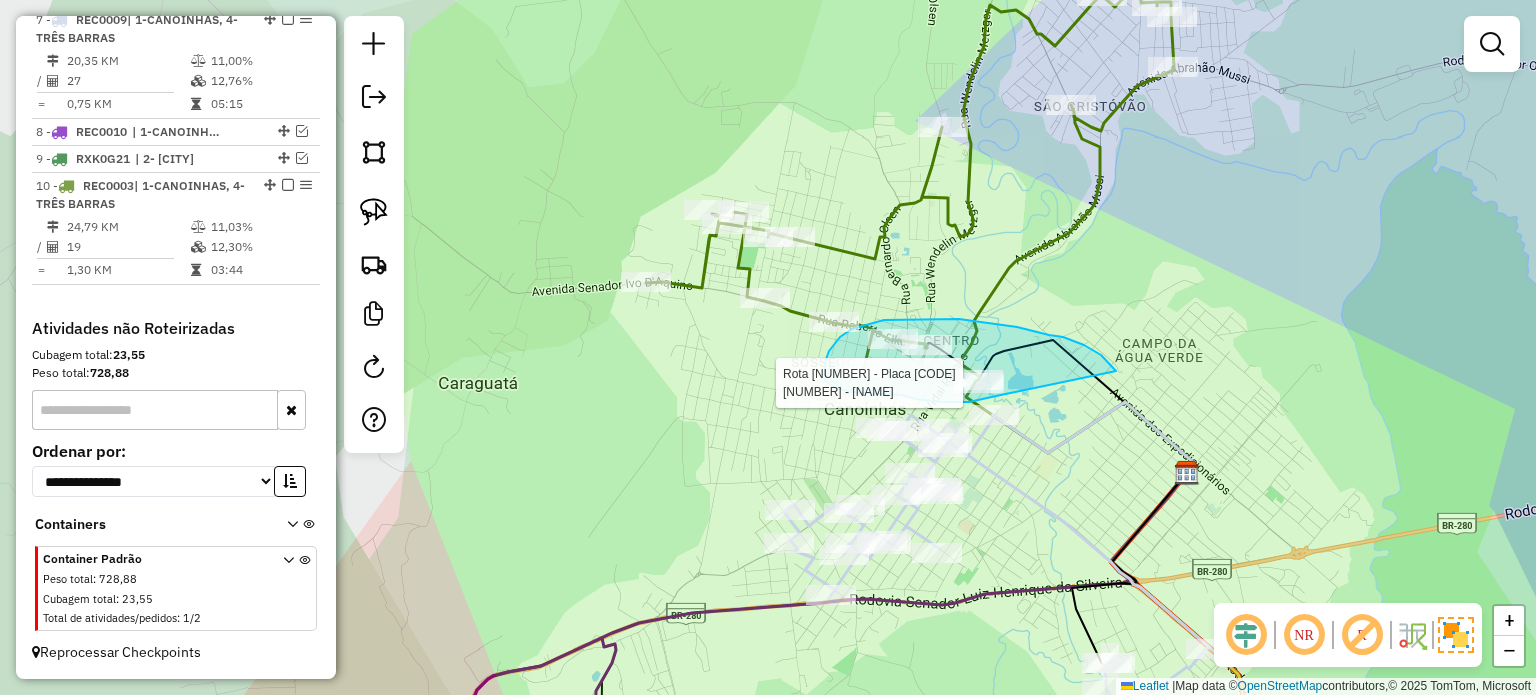 drag, startPoint x: 1116, startPoint y: 371, endPoint x: 1364, endPoint y: 430, distance: 254.92155 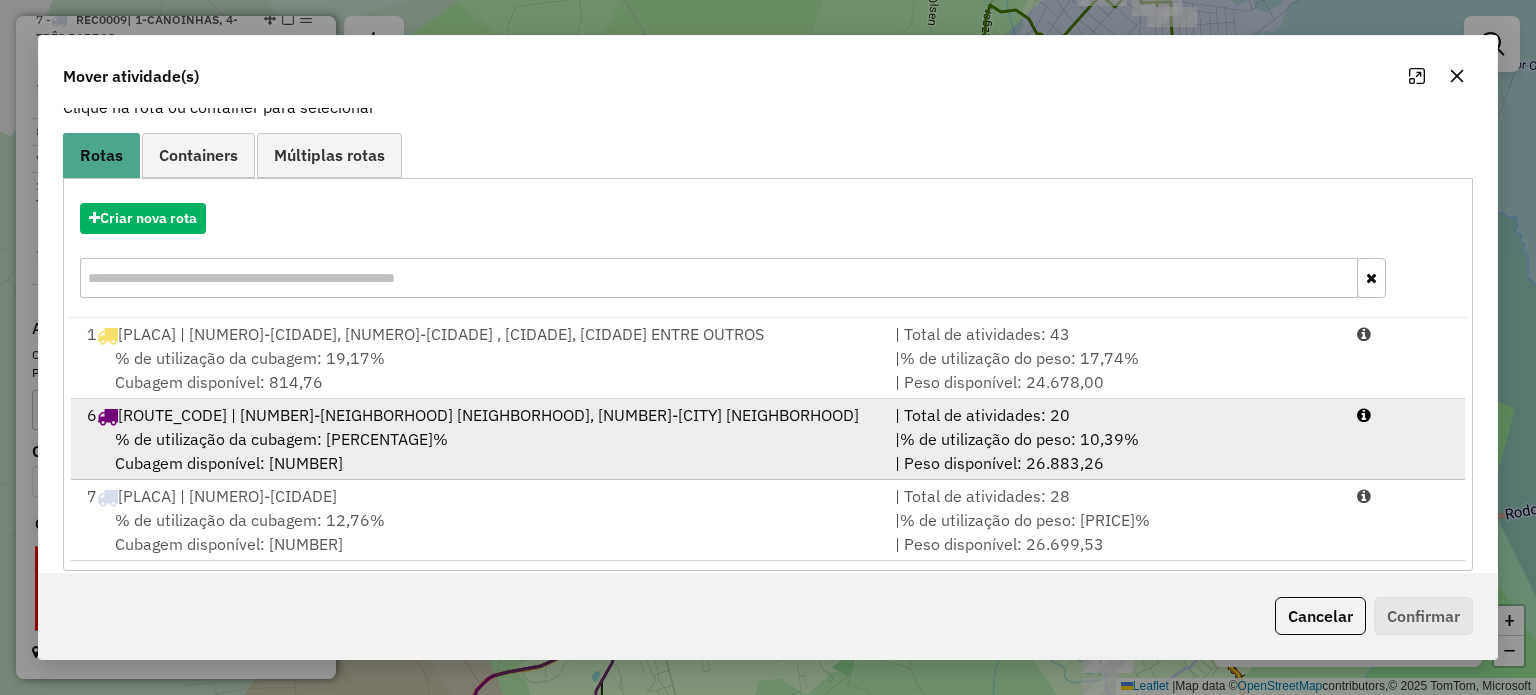 scroll, scrollTop: 184, scrollLeft: 0, axis: vertical 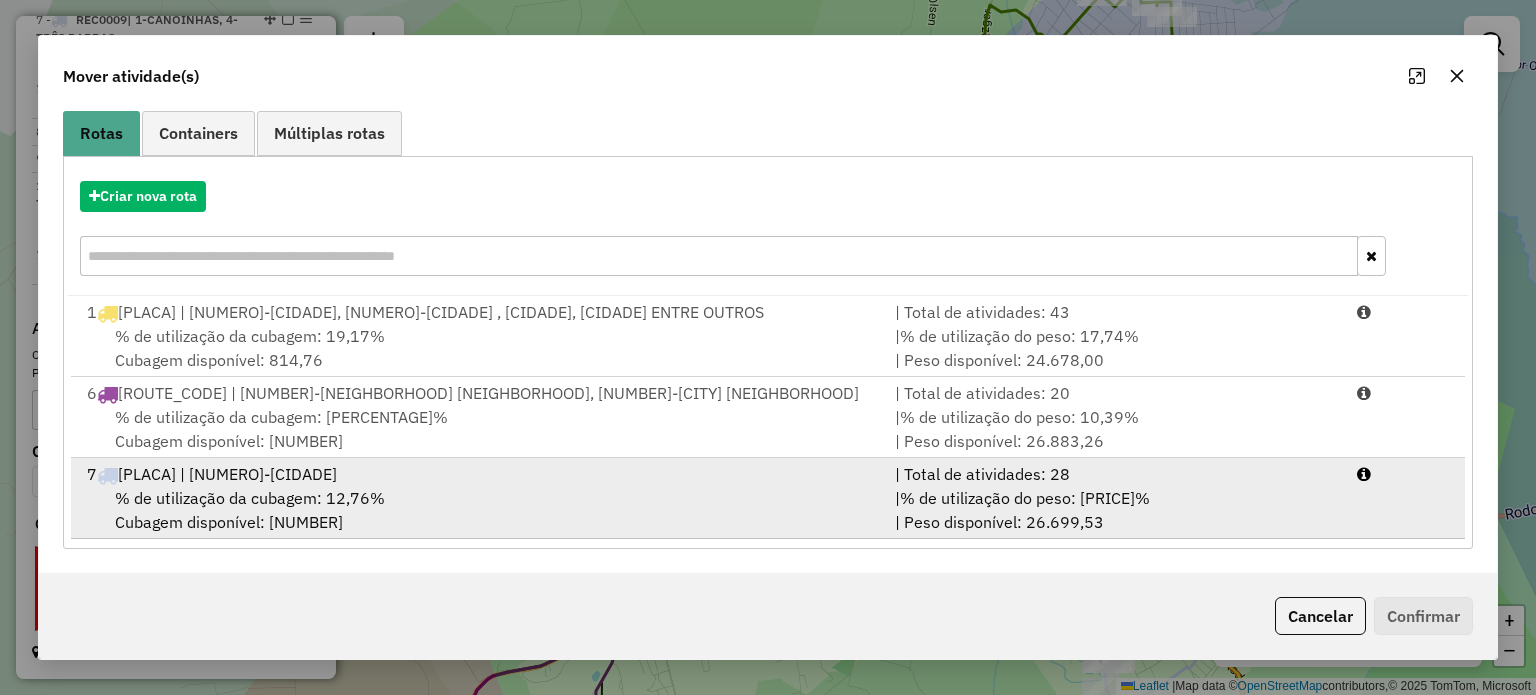 click on "% de utilização da cubagem: 12,76%" at bounding box center (250, 498) 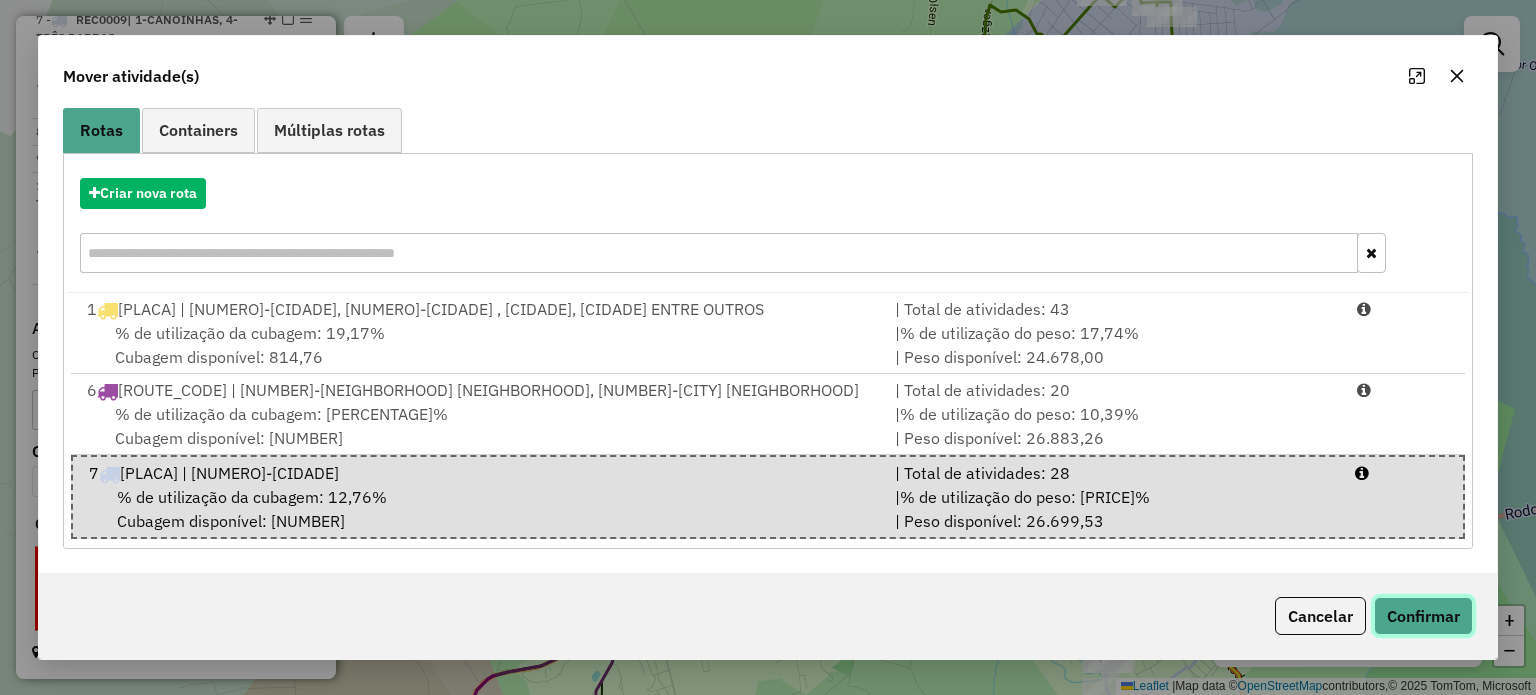 click on "Confirmar" 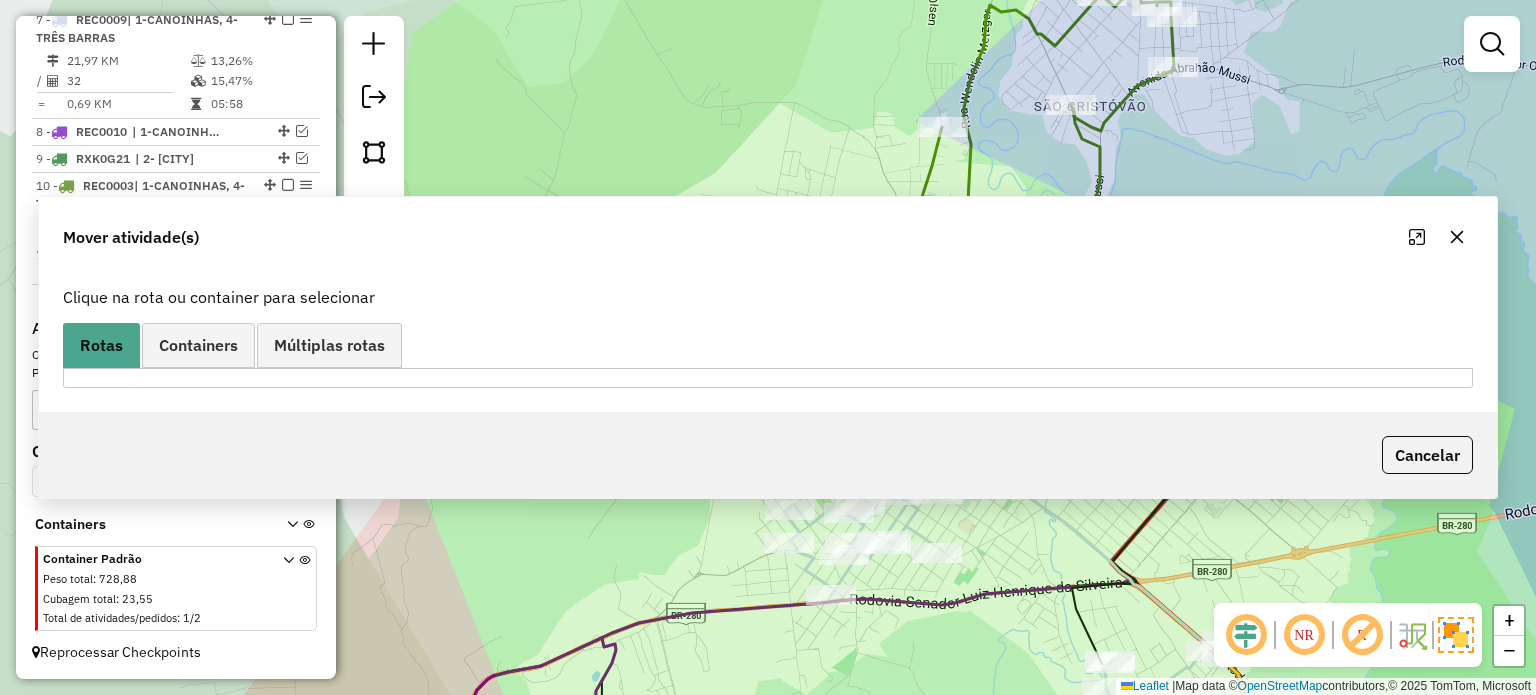 scroll, scrollTop: 0, scrollLeft: 0, axis: both 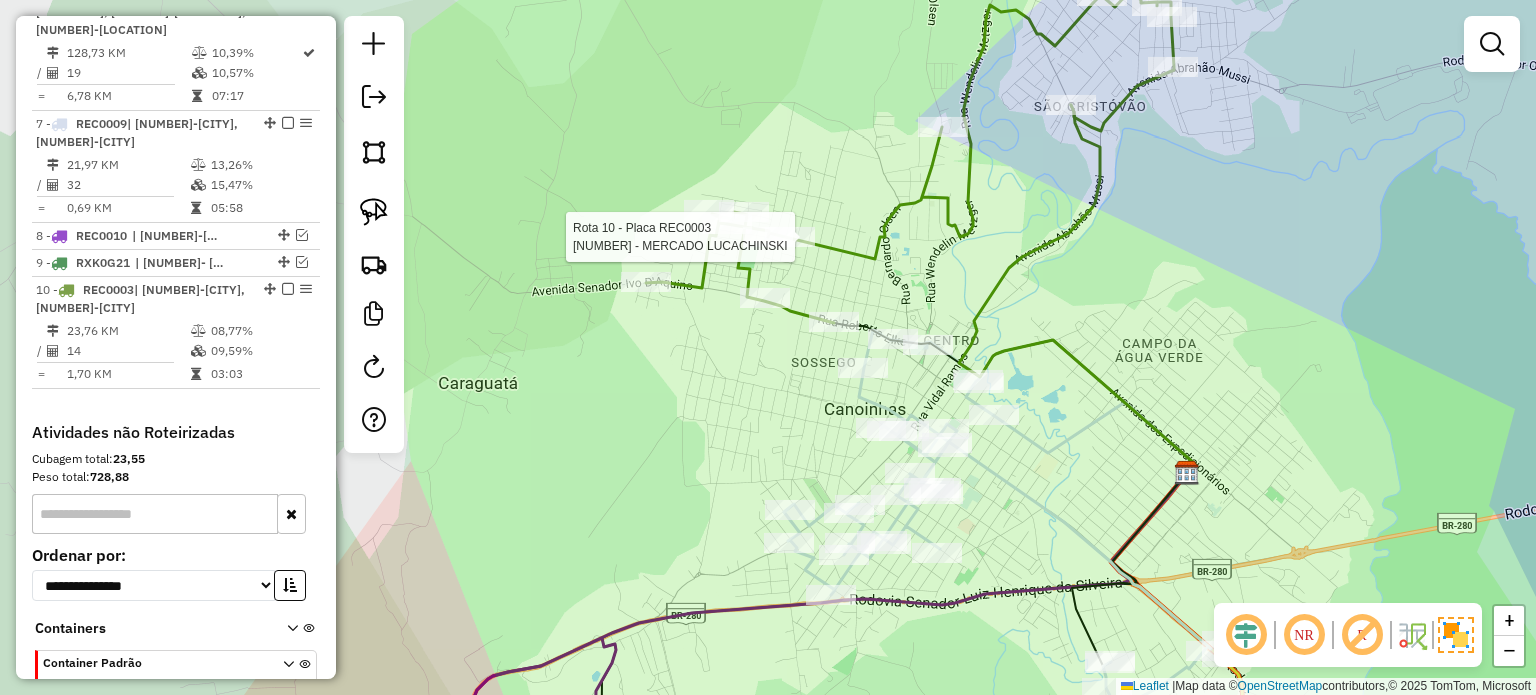 select on "*********" 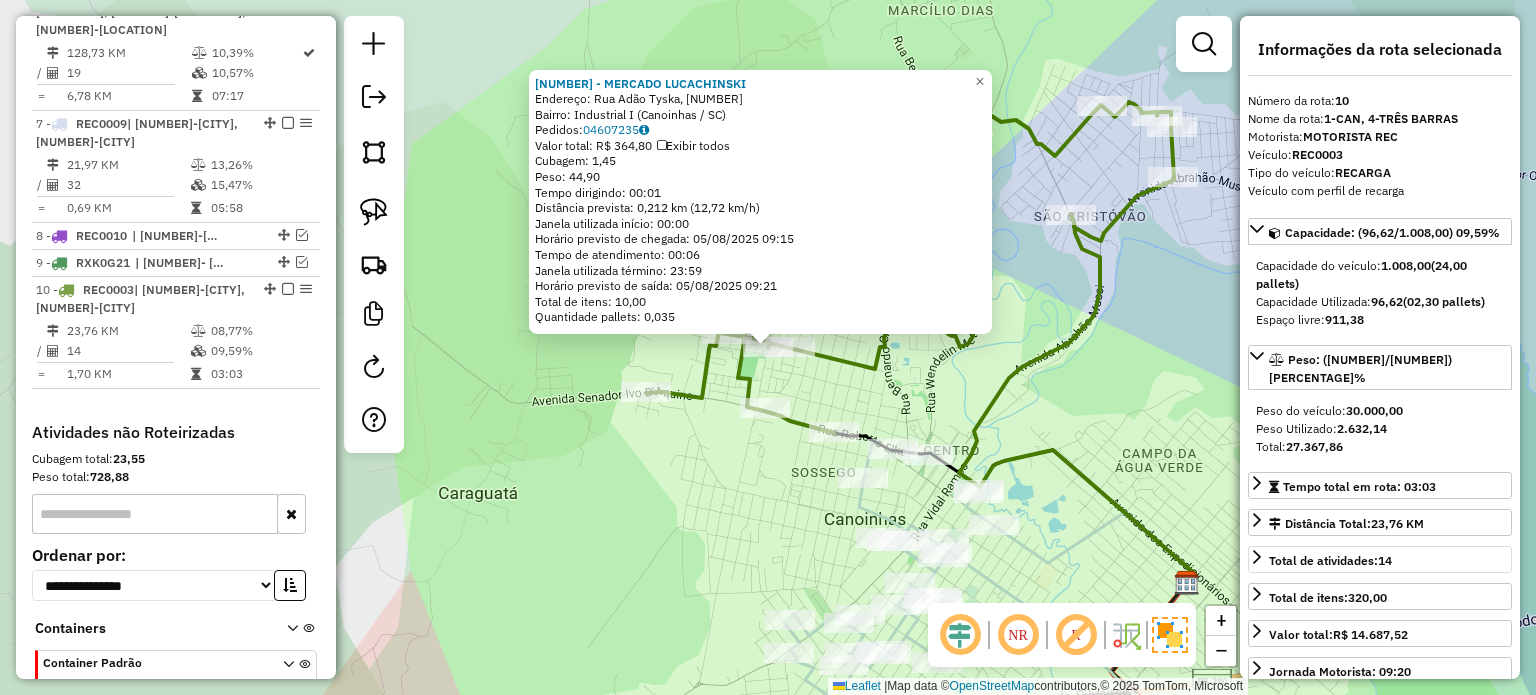 scroll, scrollTop: 1190, scrollLeft: 0, axis: vertical 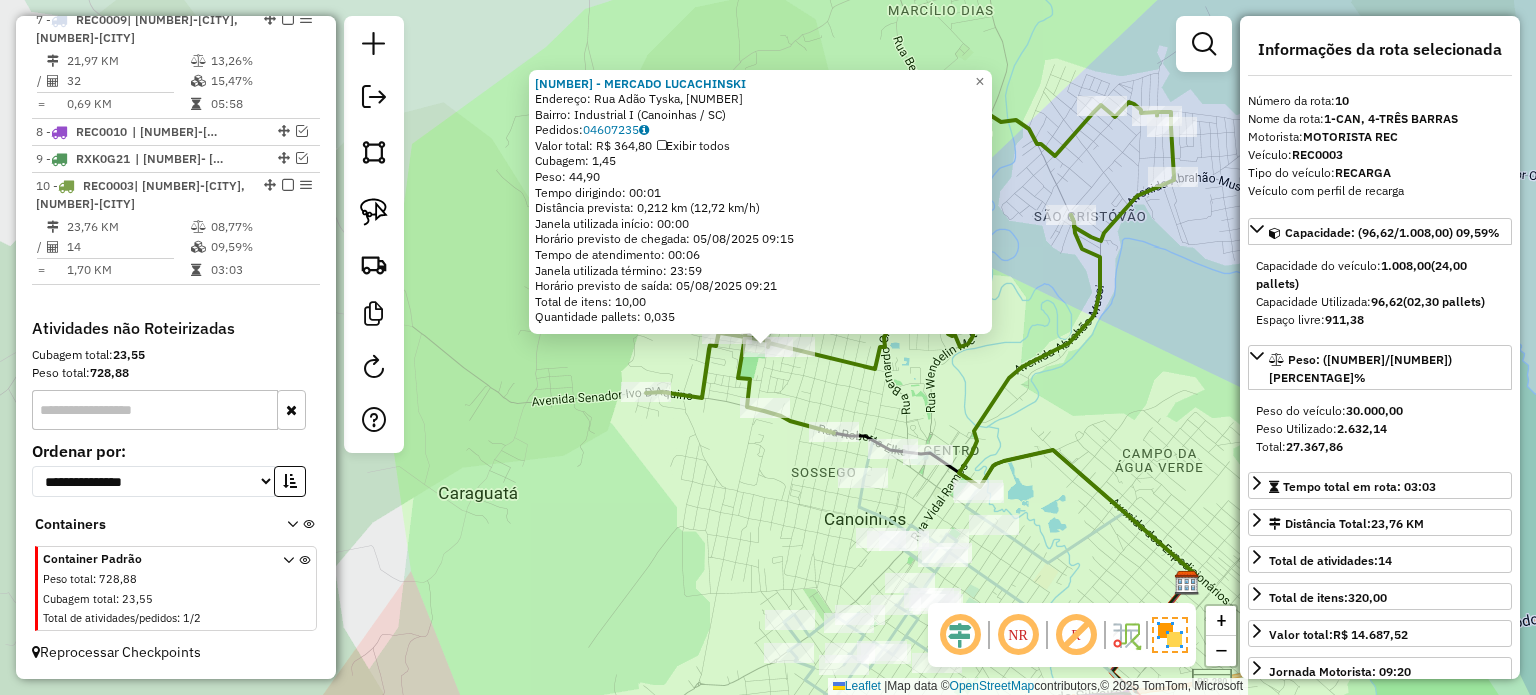 click on "4695 - MERCADO LUCACHINSKI  Endereço: Rua Adão Tyska, 81   Bairro: Industrial I (Canoinhas / SC)   Pedidos:  04607235   Valor total: R$ 364,80   Exibir todos   Cubagem: 1,45  Peso: 44,90  Tempo dirigindo: 00:01   Distância prevista: 0,212 km (12,72 km/h)   Janela utilizada início: 00:00   Horário previsto de chegada: 05/08/2025 09:15   Tempo de atendimento: 00:06   Janela utilizada término: 23:59   Horário previsto de saída: 05/08/2025 09:21   Total de itens: 10,00   Quantidade pallets: 0,035  × Janela de atendimento Grade de atendimento Capacidade Transportadoras Veículos Cliente Pedidos  Rotas Selecione os dias de semana para filtrar as janelas de atendimento  Seg   Ter   Qua   Qui   Sex   Sáb   Dom  Informe o período da janela de atendimento: De: Até:  Filtrar exatamente a janela do cliente  Considerar janela de atendimento padrão  Selecione os dias de semana para filtrar as grades de atendimento  Seg   Ter   Qua   Qui   Sex   Sáb   Dom   Considerar clientes sem dia de atendimento cadastrado" 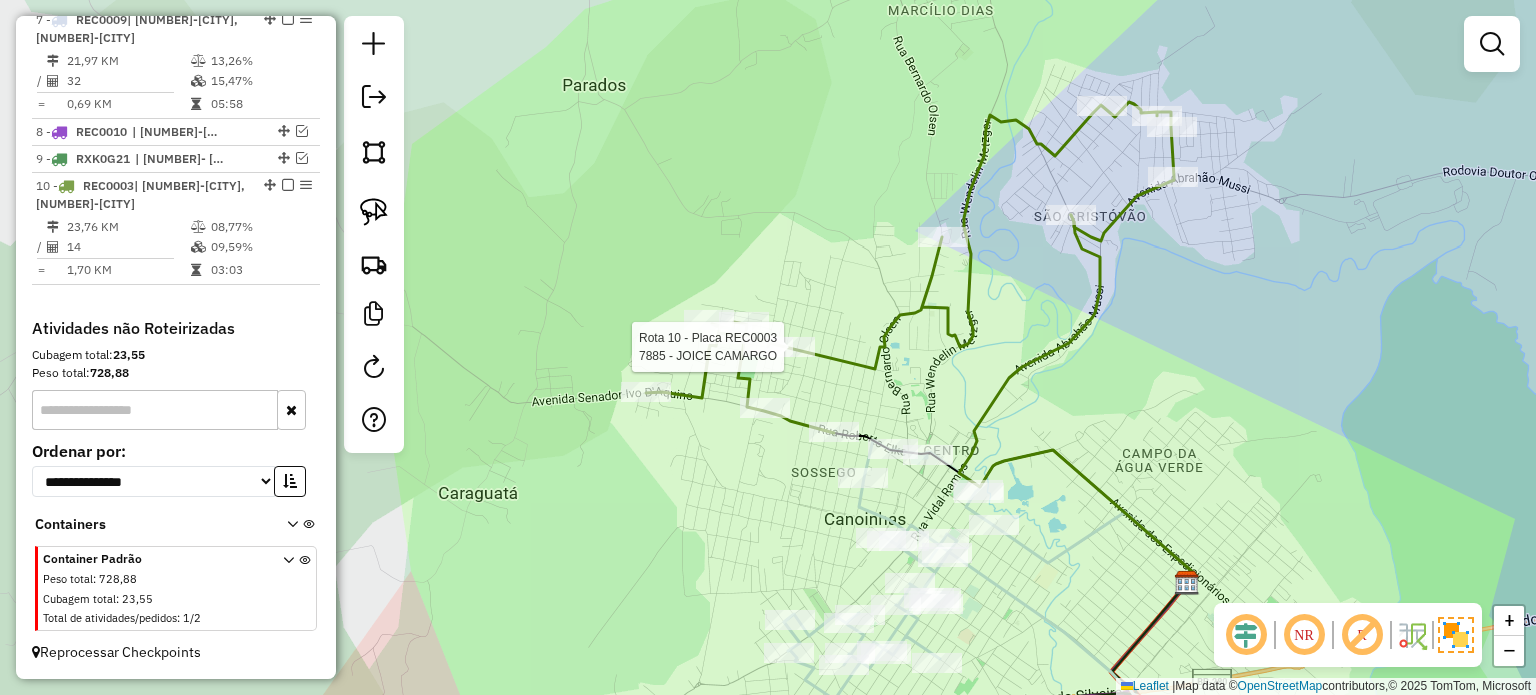 select on "*********" 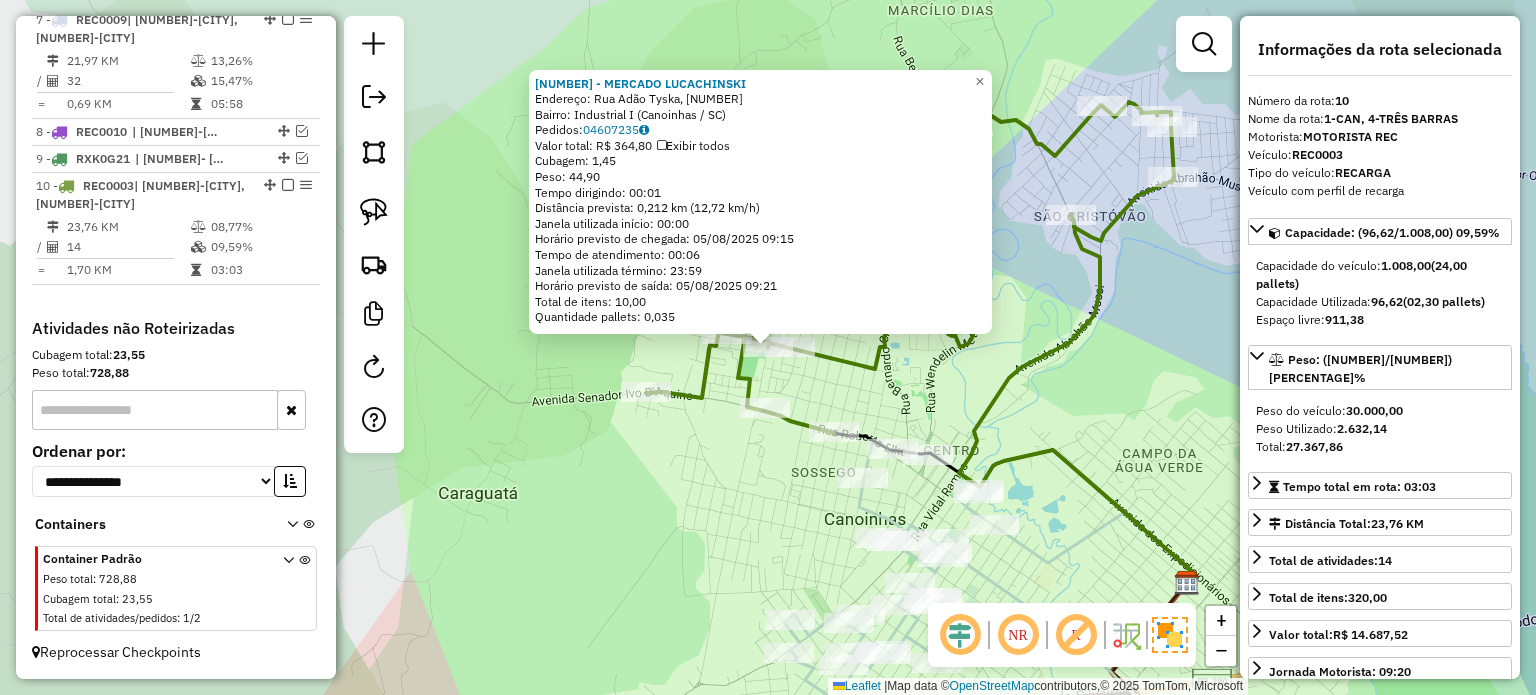 click on "4695 - MERCADO LUCACHINSKI  Endereço: Rua Adão Tyska, 81   Bairro: Industrial I (Canoinhas / SC)   Pedidos:  04607235   Valor total: R$ 364,80   Exibir todos   Cubagem: 1,45  Peso: 44,90  Tempo dirigindo: 00:01   Distância prevista: 0,212 km (12,72 km/h)   Janela utilizada início: 00:00   Horário previsto de chegada: 05/08/2025 09:15   Tempo de atendimento: 00:06   Janela utilizada término: 23:59   Horário previsto de saída: 05/08/2025 09:21   Total de itens: 10,00   Quantidade pallets: 0,035  × Janela de atendimento Grade de atendimento Capacidade Transportadoras Veículos Cliente Pedidos  Rotas Selecione os dias de semana para filtrar as janelas de atendimento  Seg   Ter   Qua   Qui   Sex   Sáb   Dom  Informe o período da janela de atendimento: De: Até:  Filtrar exatamente a janela do cliente  Considerar janela de atendimento padrão  Selecione os dias de semana para filtrar as grades de atendimento  Seg   Ter   Qua   Qui   Sex   Sáb   Dom   Considerar clientes sem dia de atendimento cadastrado" 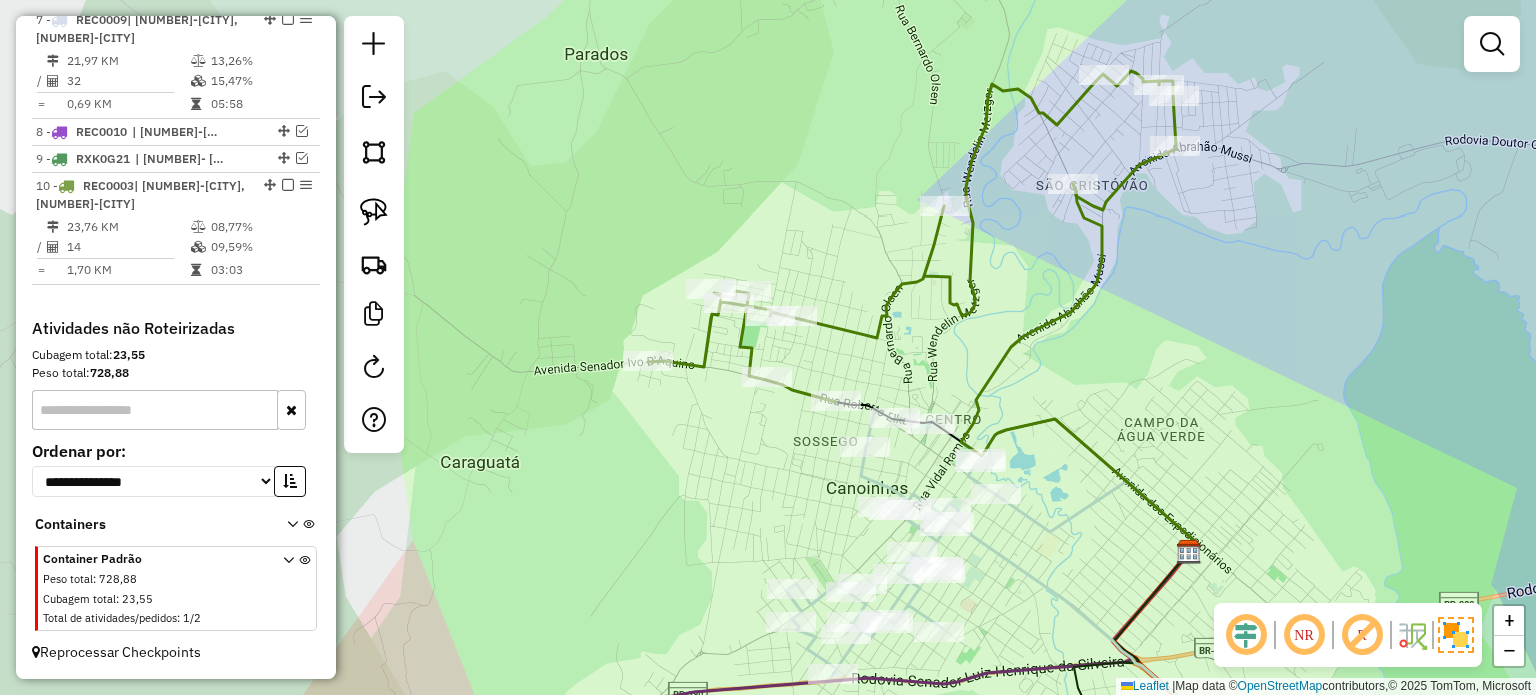 drag, startPoint x: 1052, startPoint y: 481, endPoint x: 1054, endPoint y: 440, distance: 41.04875 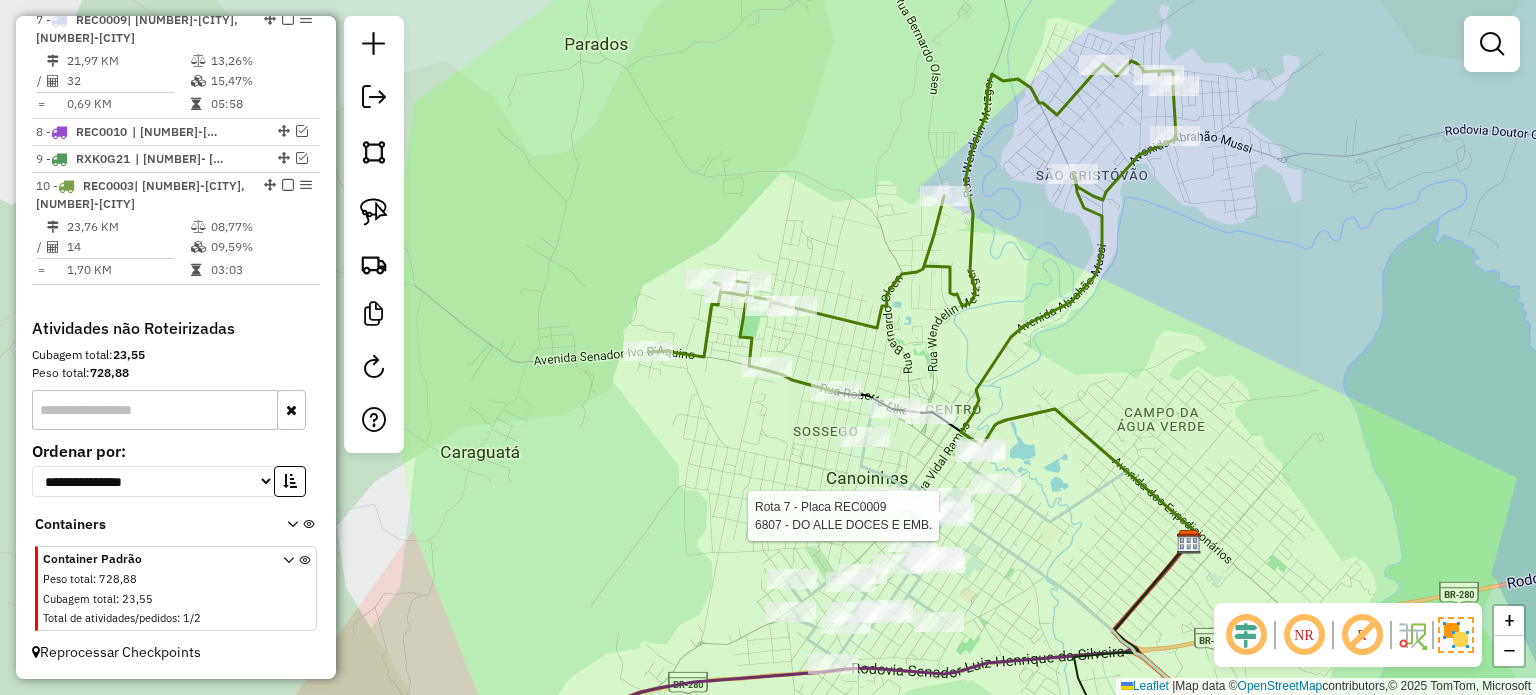 select on "*********" 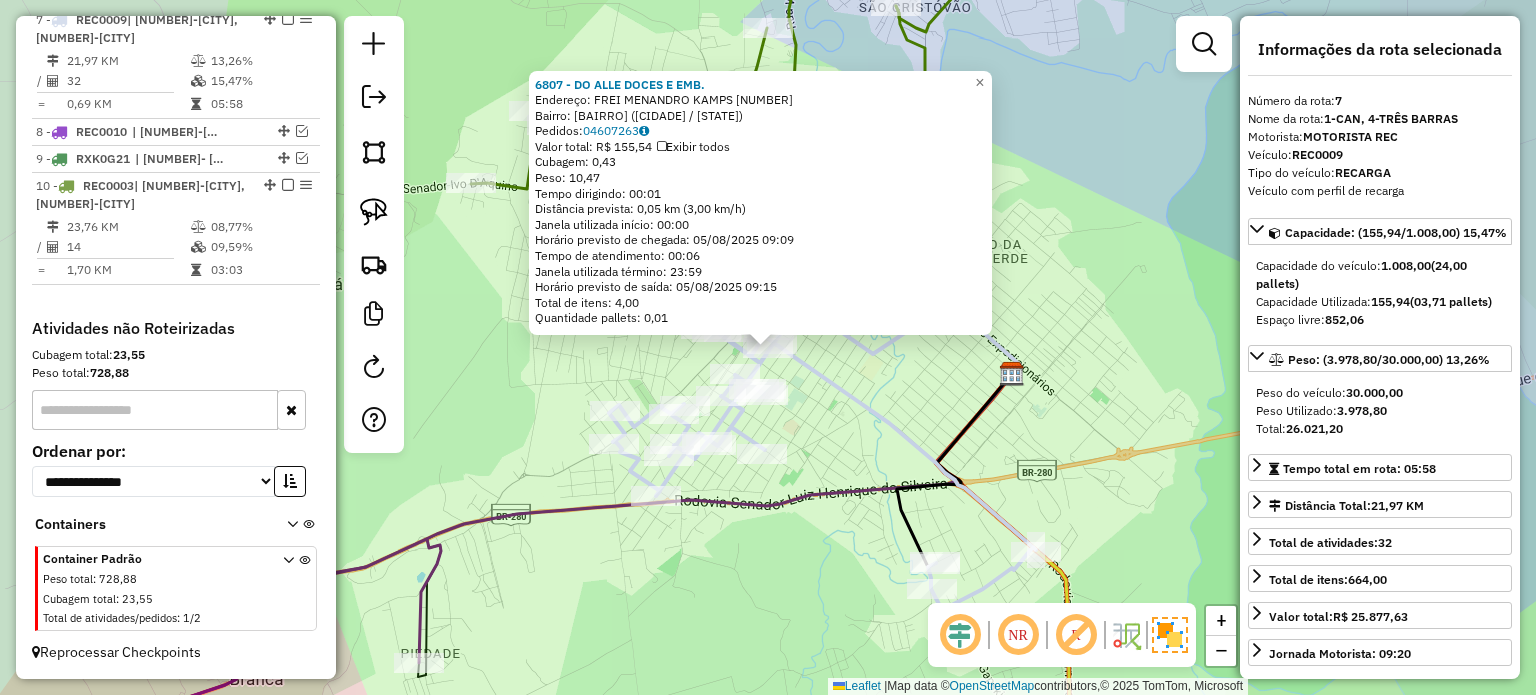 scroll, scrollTop: 1184, scrollLeft: 0, axis: vertical 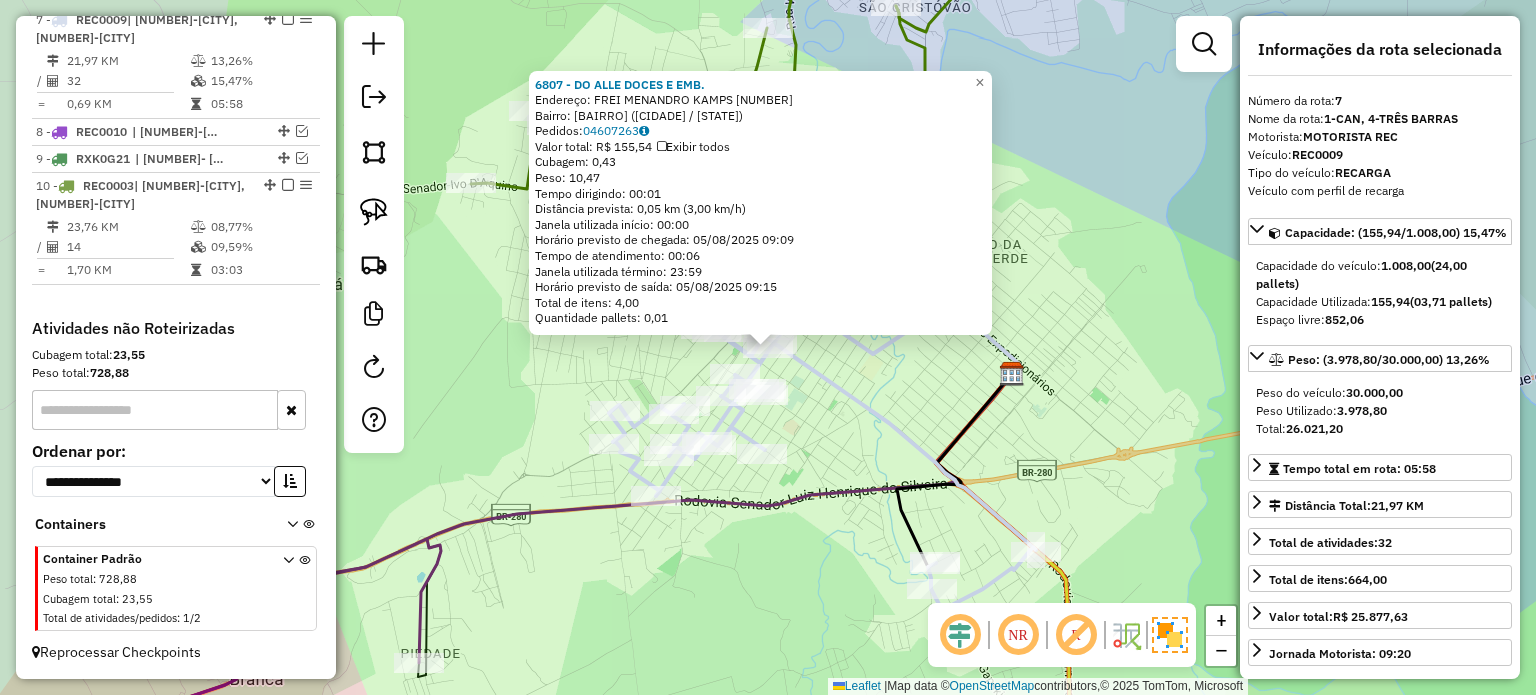click 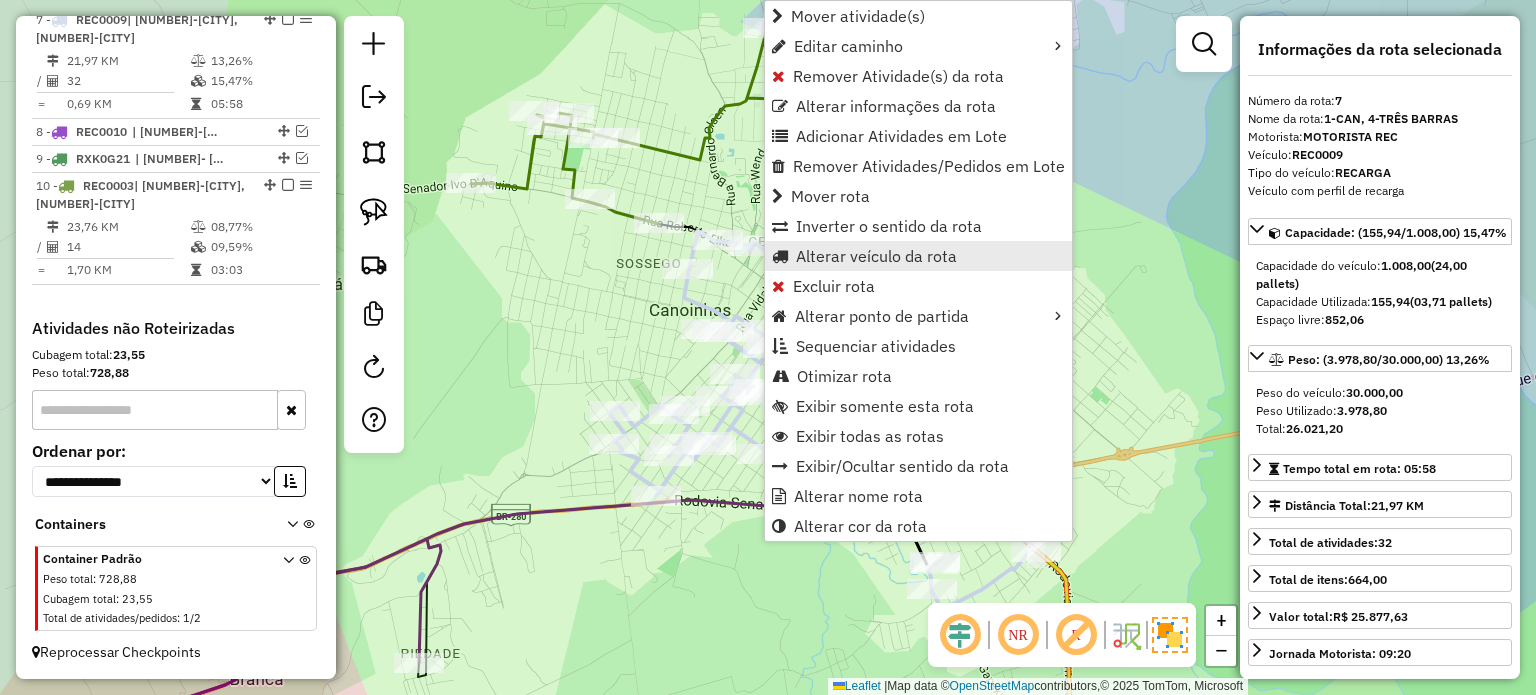 click on "Alterar veículo da rota" at bounding box center [876, 256] 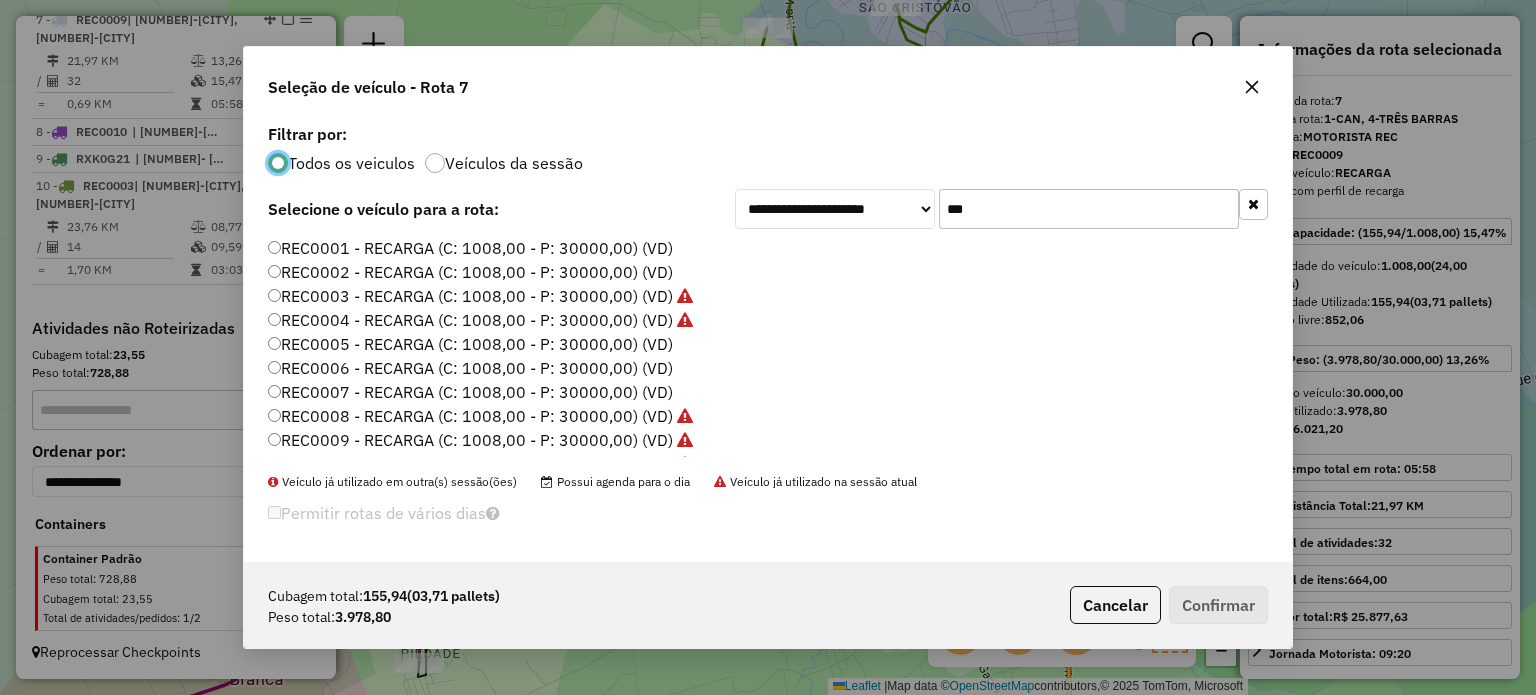 scroll, scrollTop: 10, scrollLeft: 6, axis: both 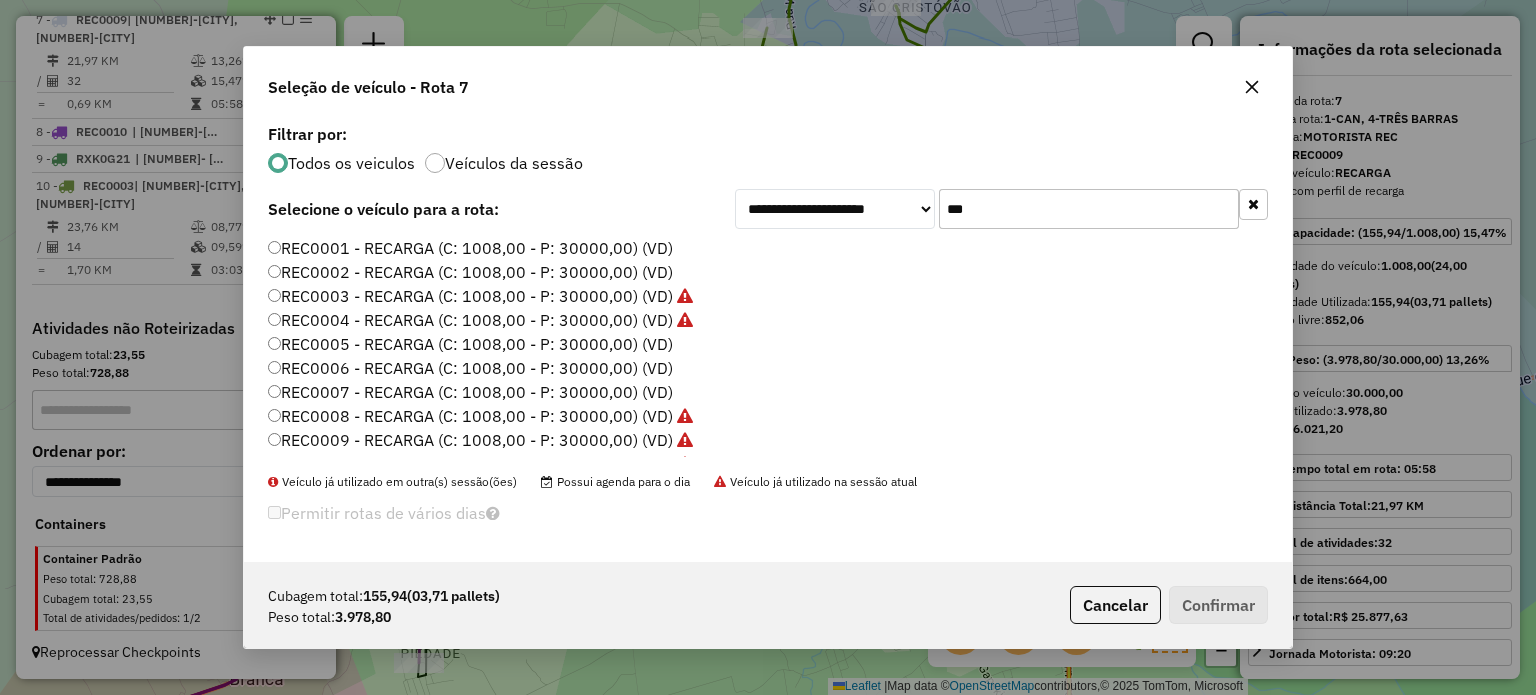 drag, startPoint x: 882, startPoint y: 208, endPoint x: 850, endPoint y: 207, distance: 32.01562 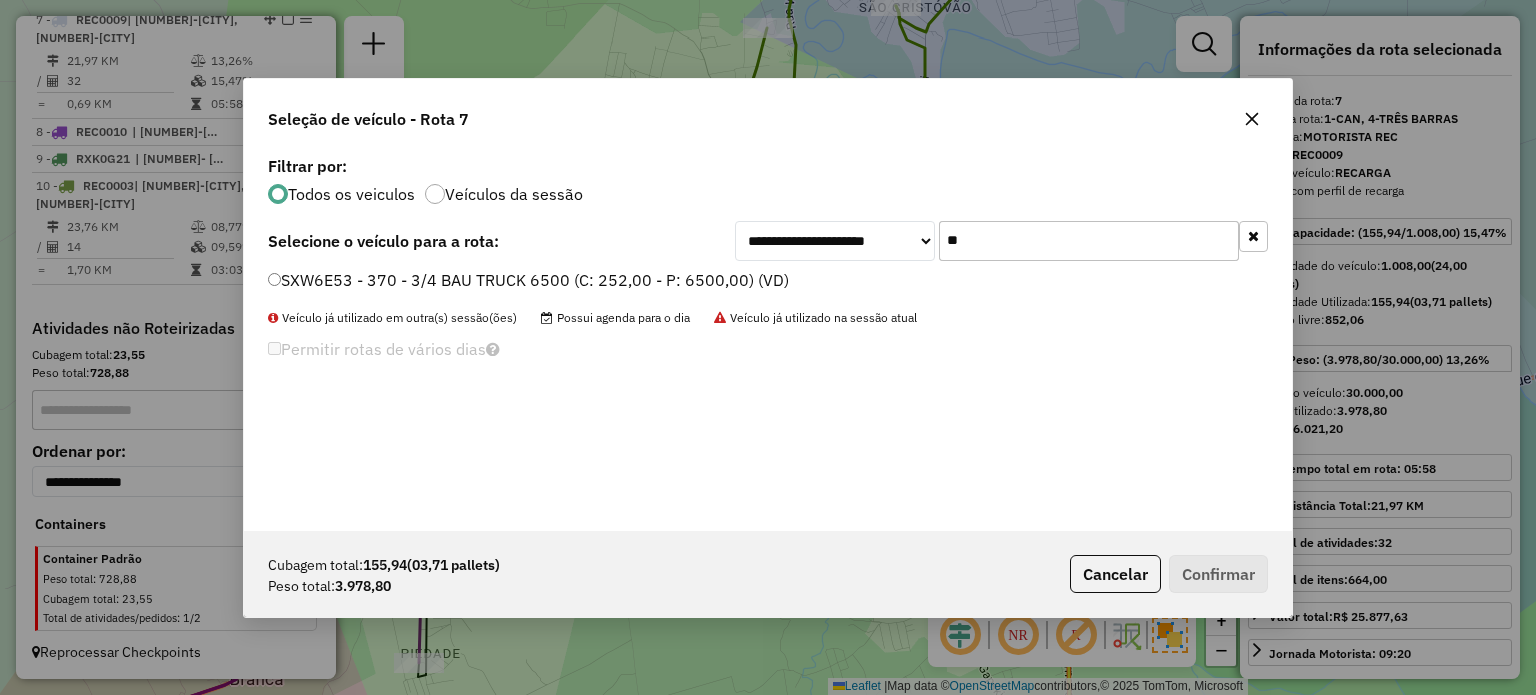 type on "**" 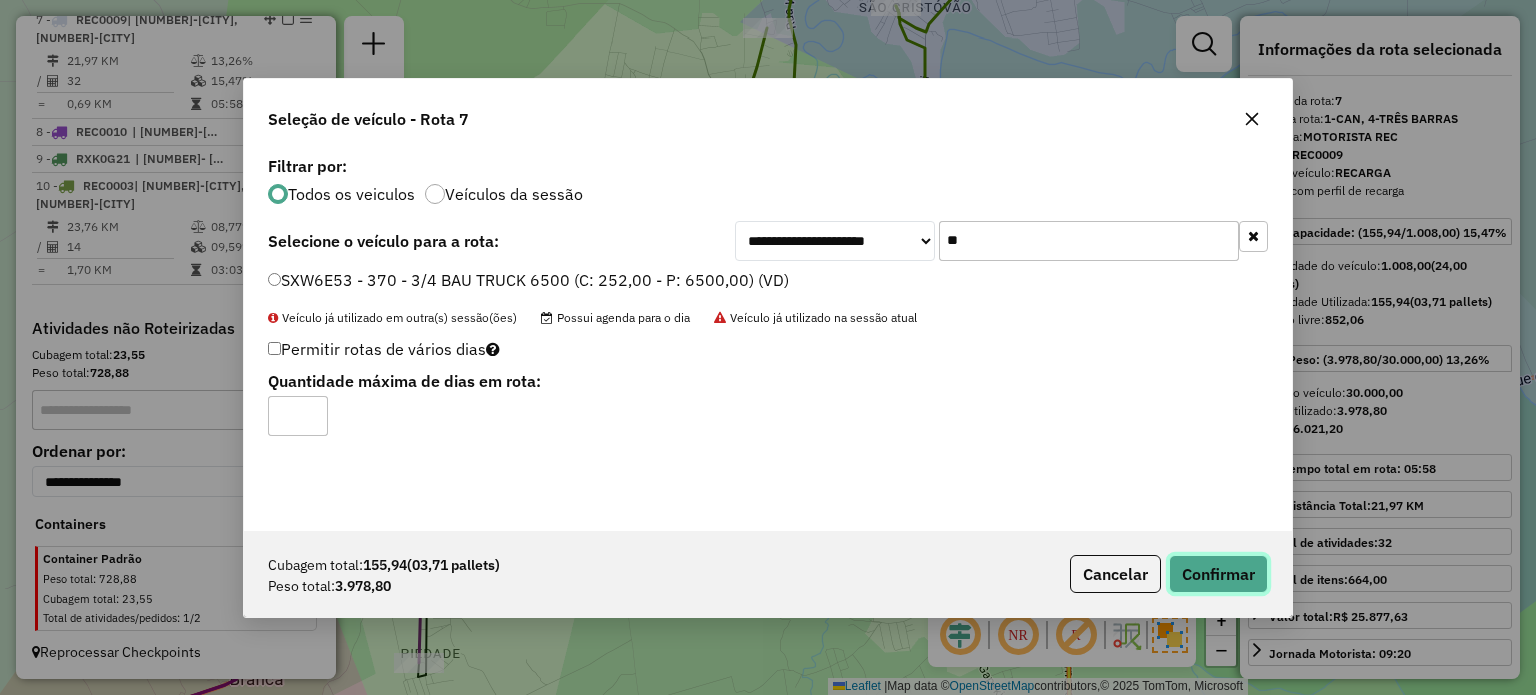 click on "Confirmar" 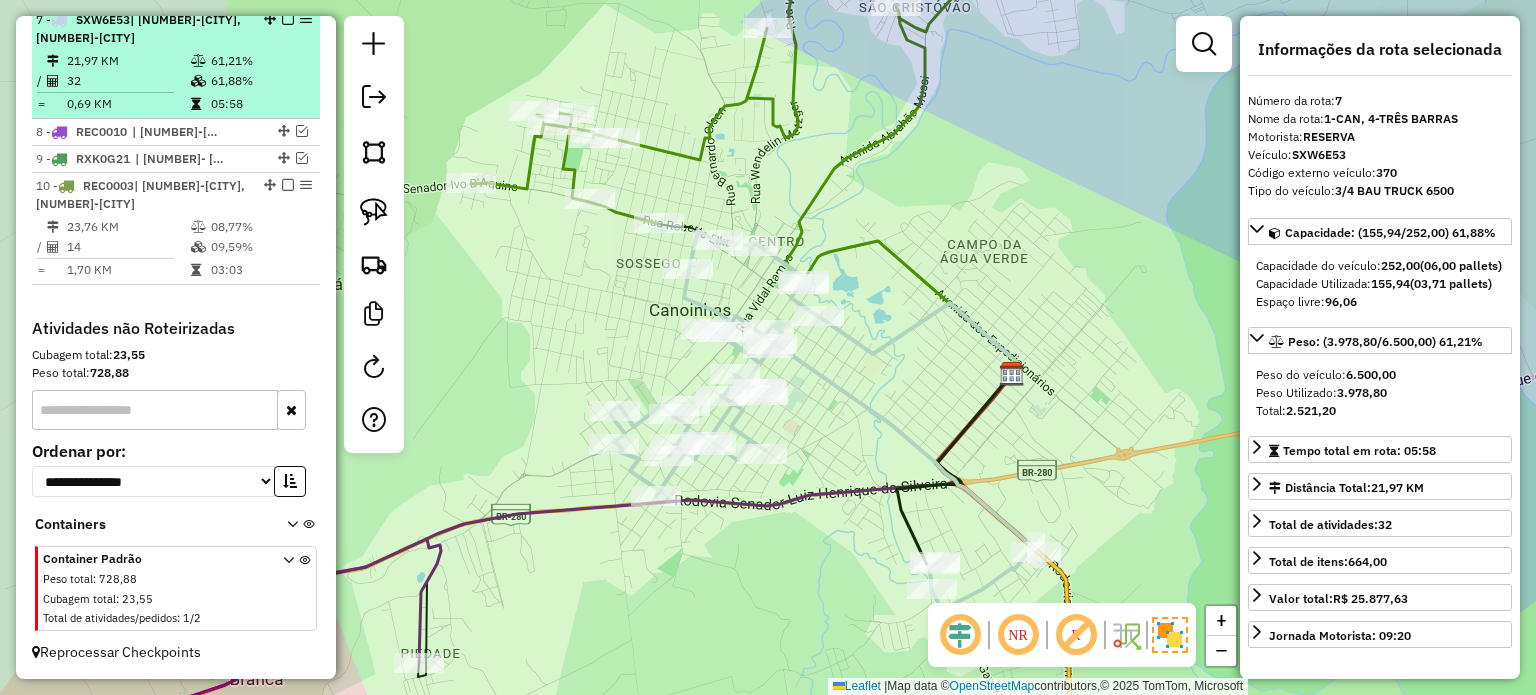 scroll, scrollTop: 984, scrollLeft: 0, axis: vertical 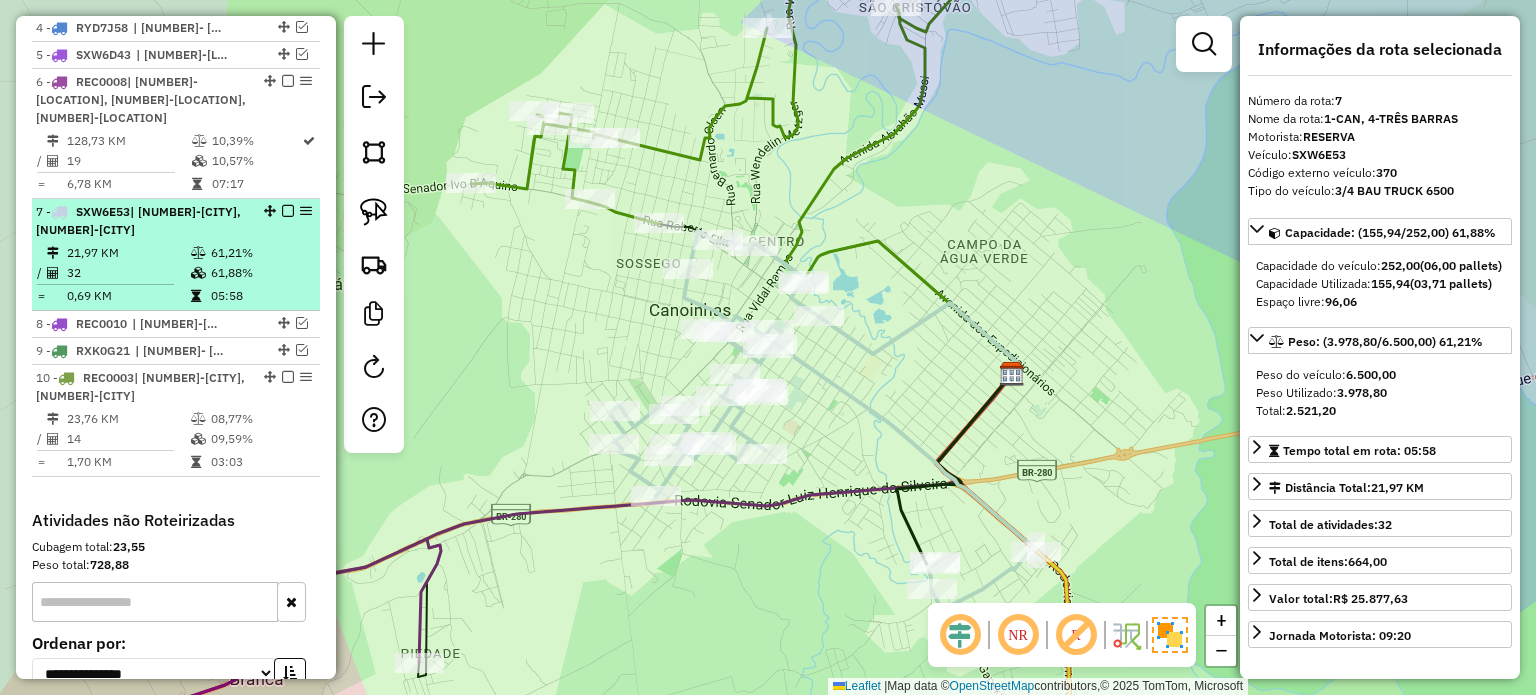 click at bounding box center (288, 211) 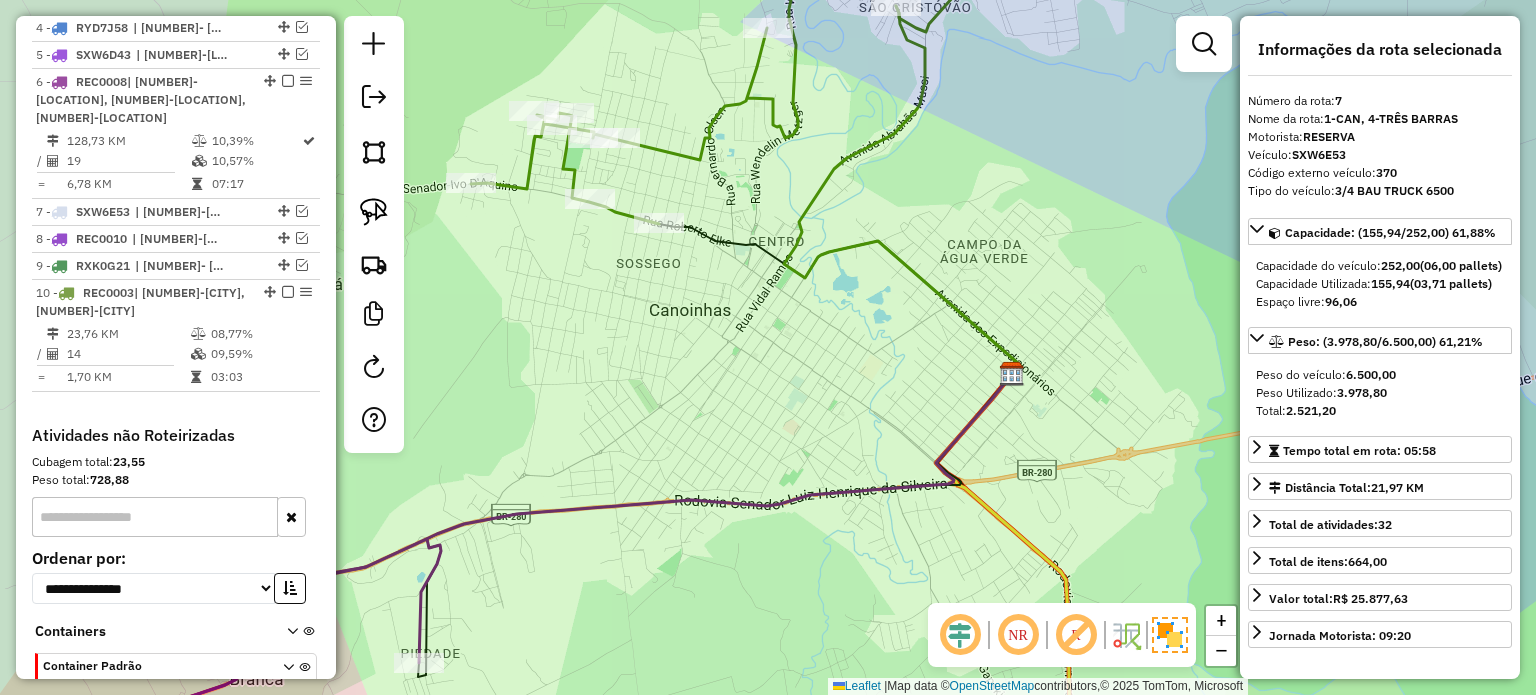 drag, startPoint x: 713, startPoint y: 291, endPoint x: 708, endPoint y: 328, distance: 37.336308 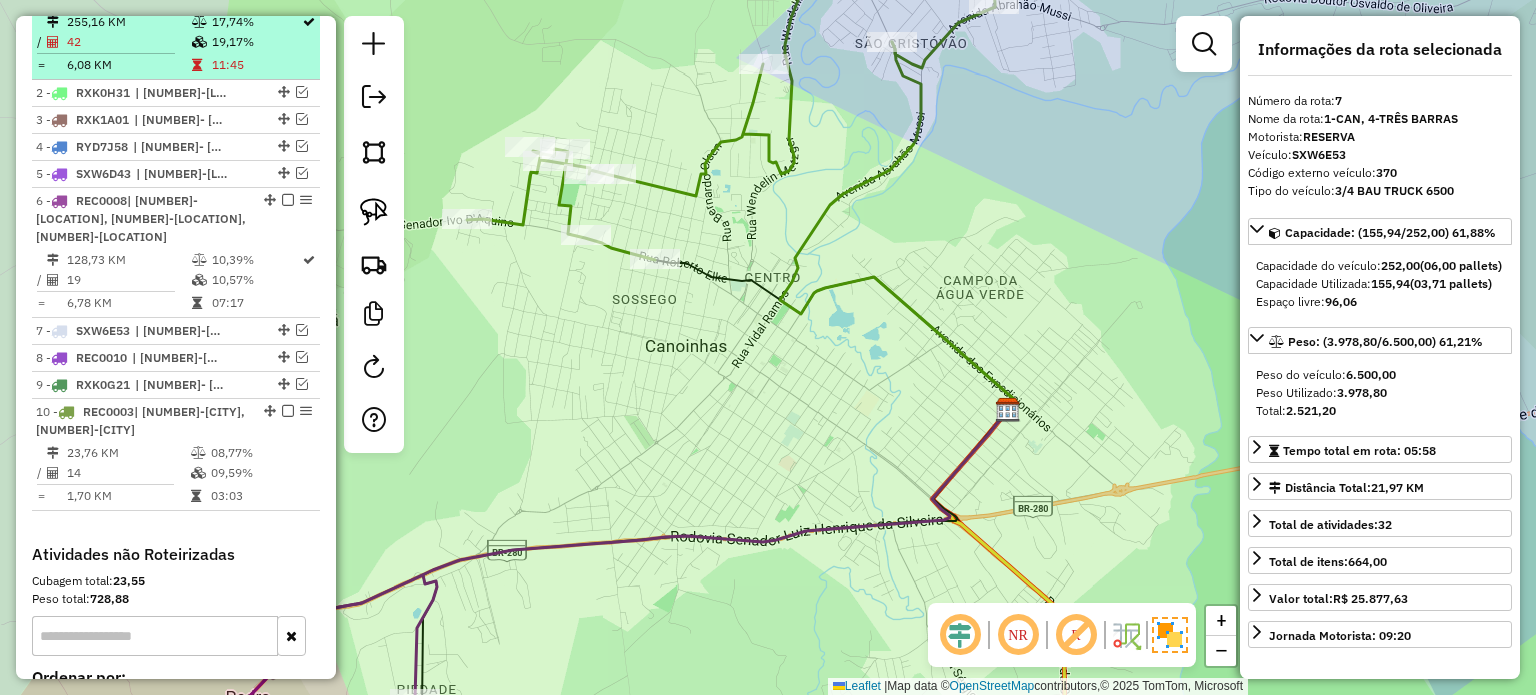 scroll, scrollTop: 984, scrollLeft: 0, axis: vertical 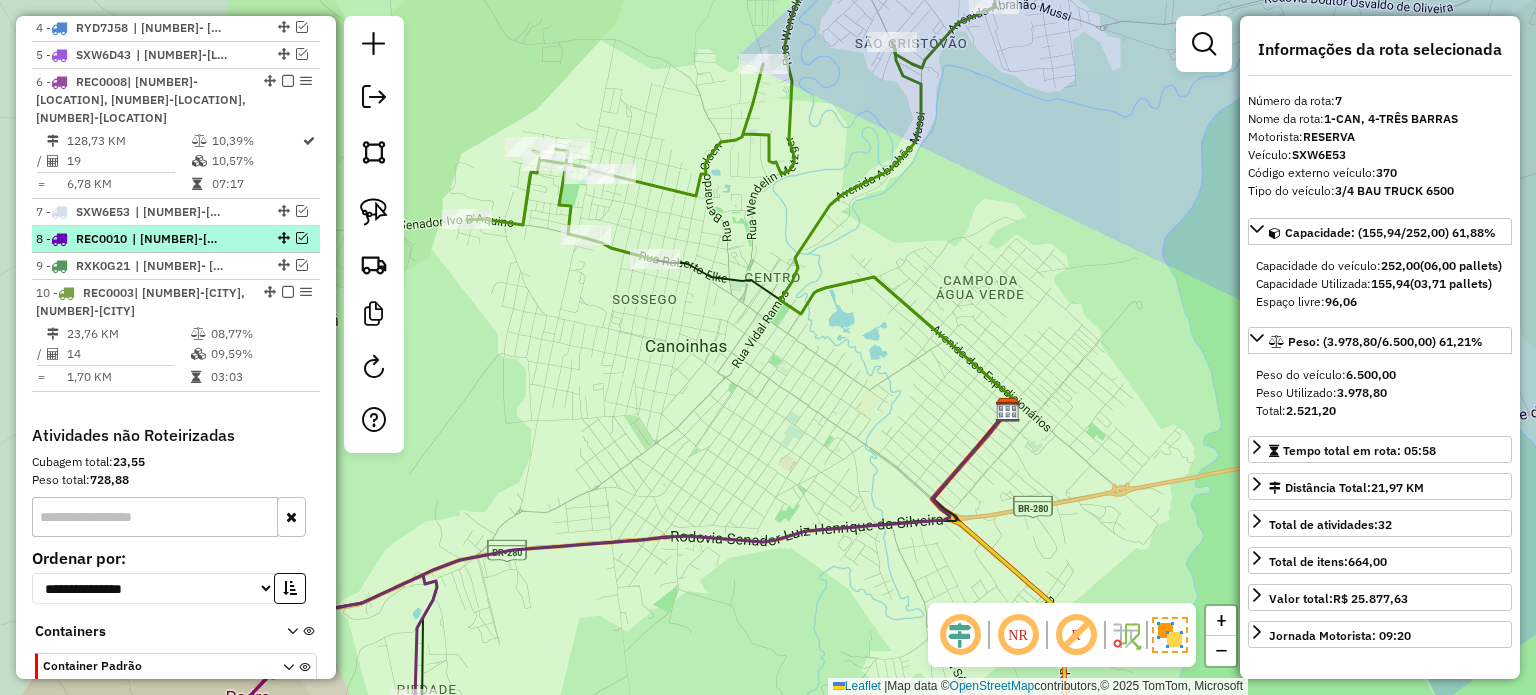 click at bounding box center (302, 238) 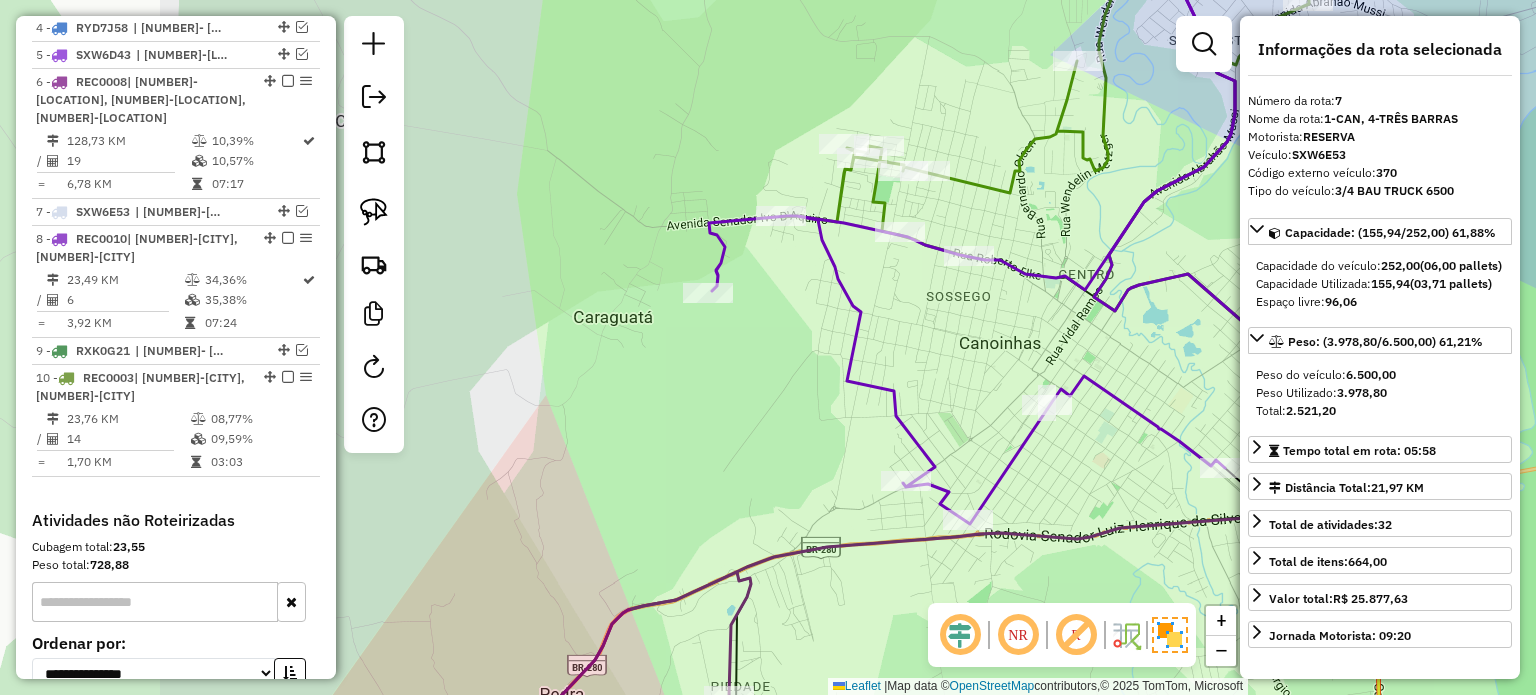 drag, startPoint x: 764, startPoint y: 322, endPoint x: 1125, endPoint y: 259, distance: 366.456 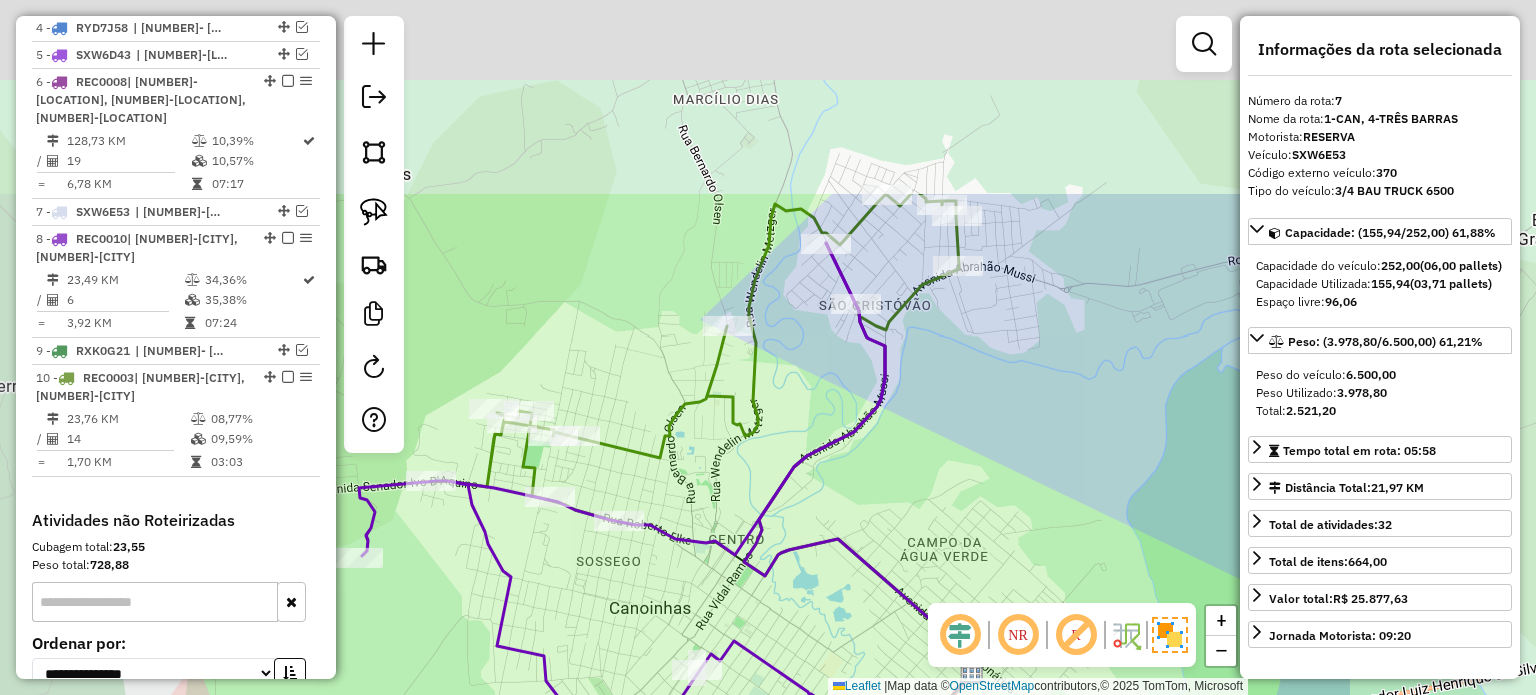 drag, startPoint x: 1202, startPoint y: 203, endPoint x: 893, endPoint y: 370, distance: 351.24066 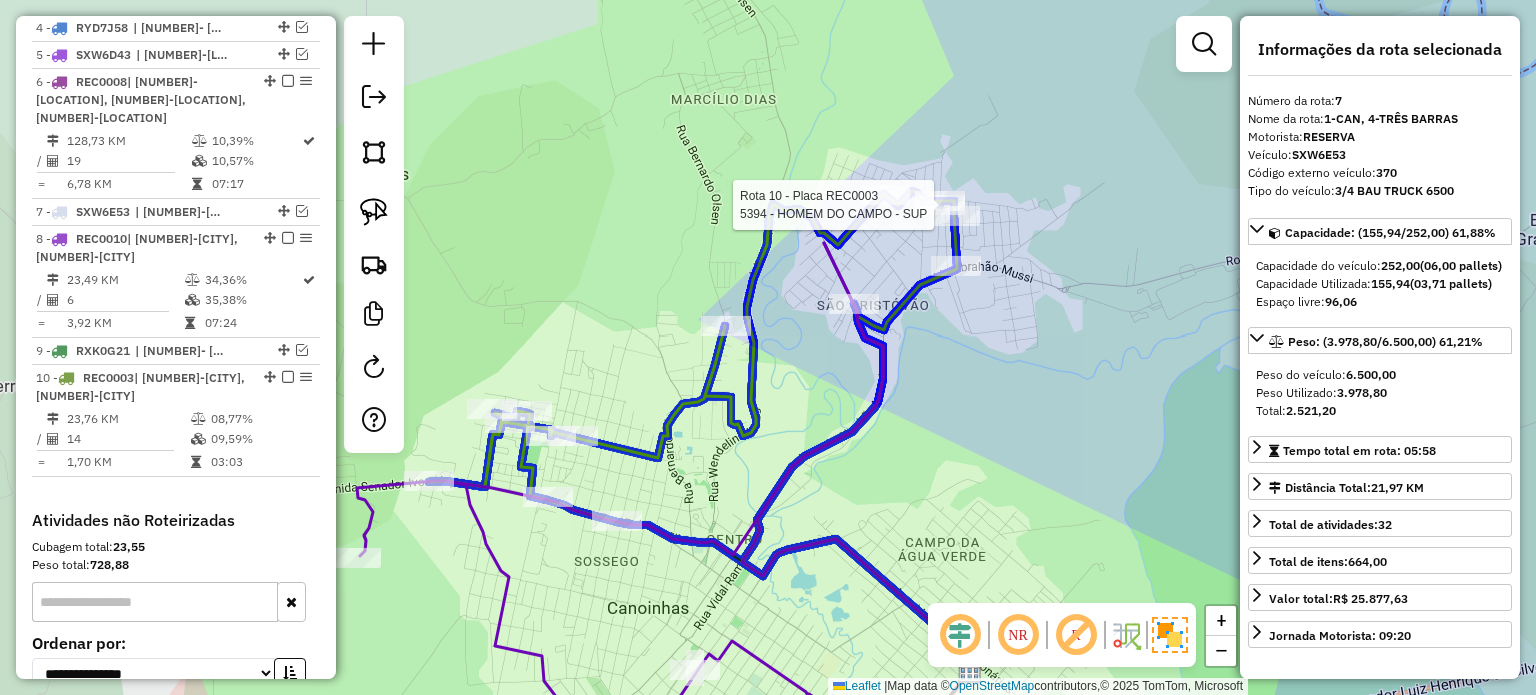 click 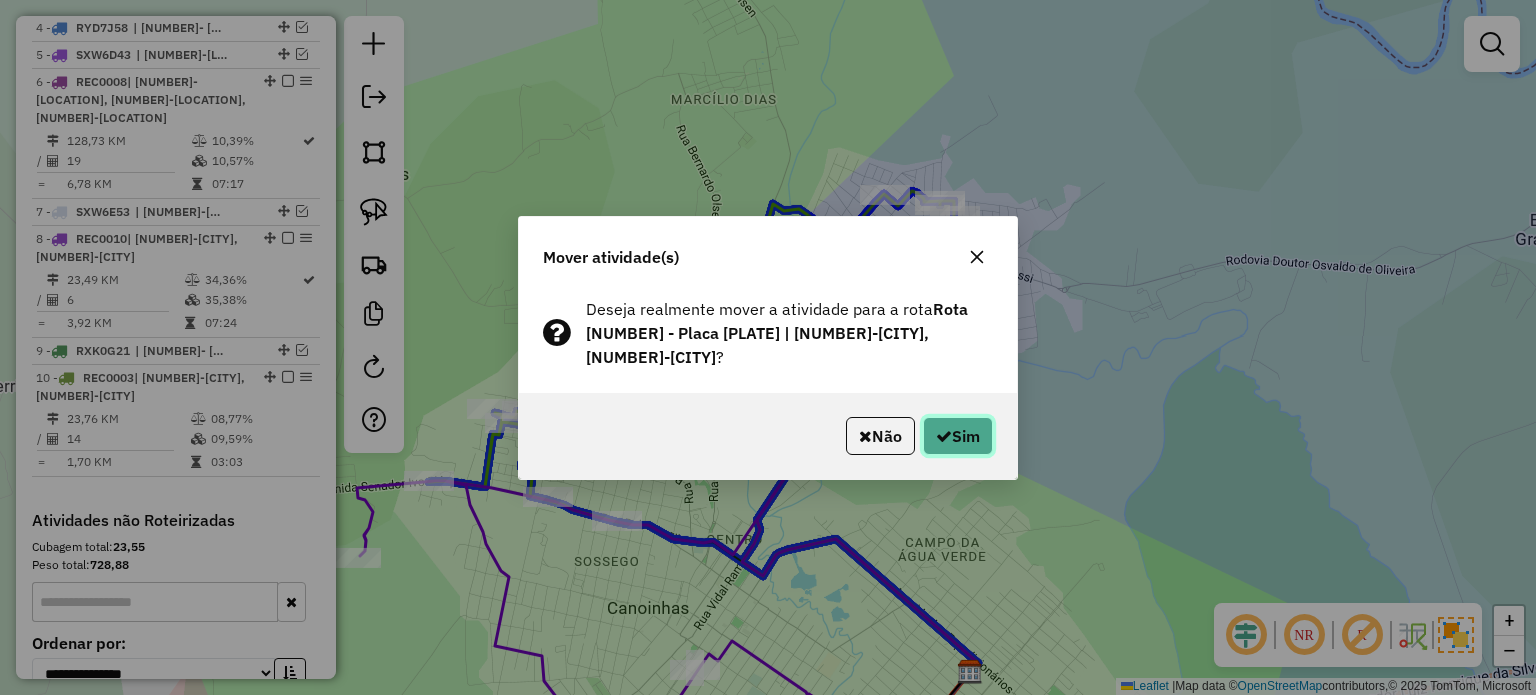 click on "Sim" 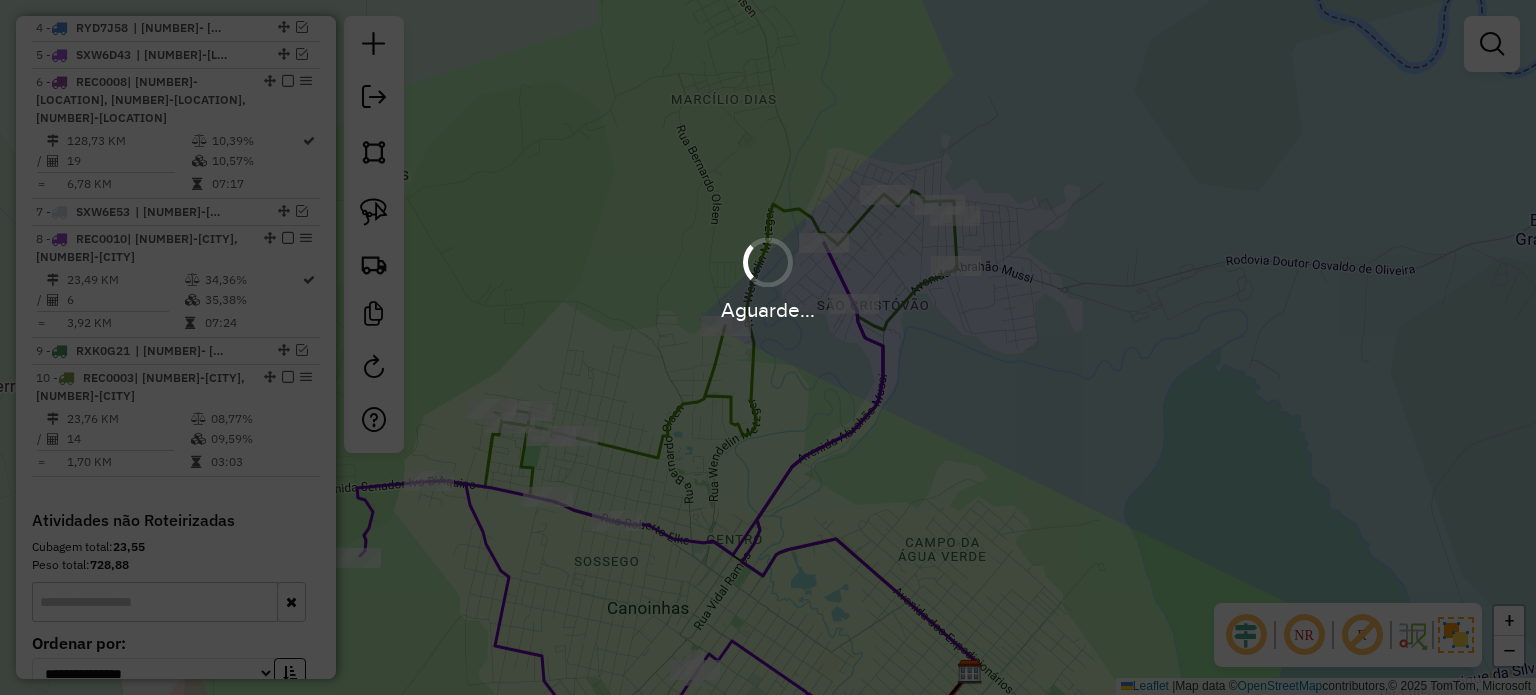 scroll, scrollTop: 959, scrollLeft: 0, axis: vertical 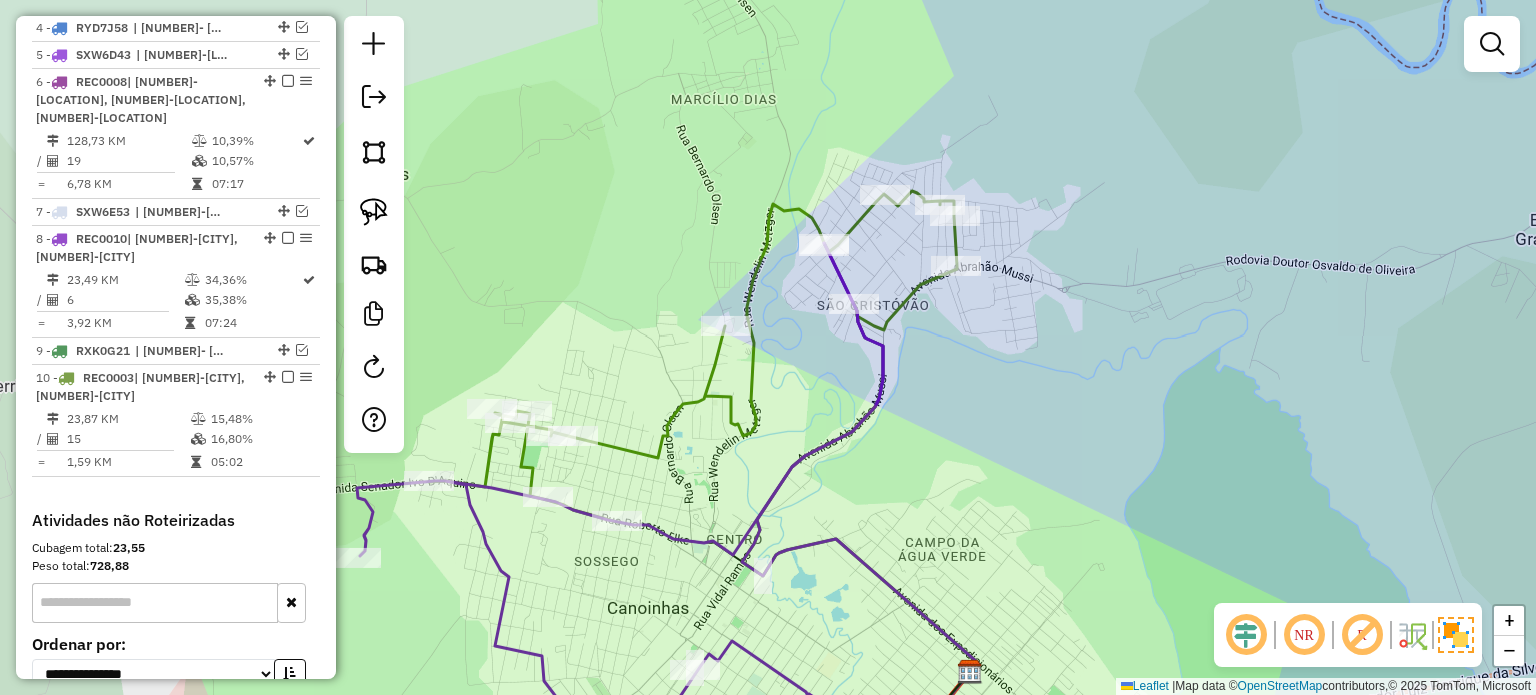 drag, startPoint x: 992, startPoint y: 468, endPoint x: 996, endPoint y: 448, distance: 20.396078 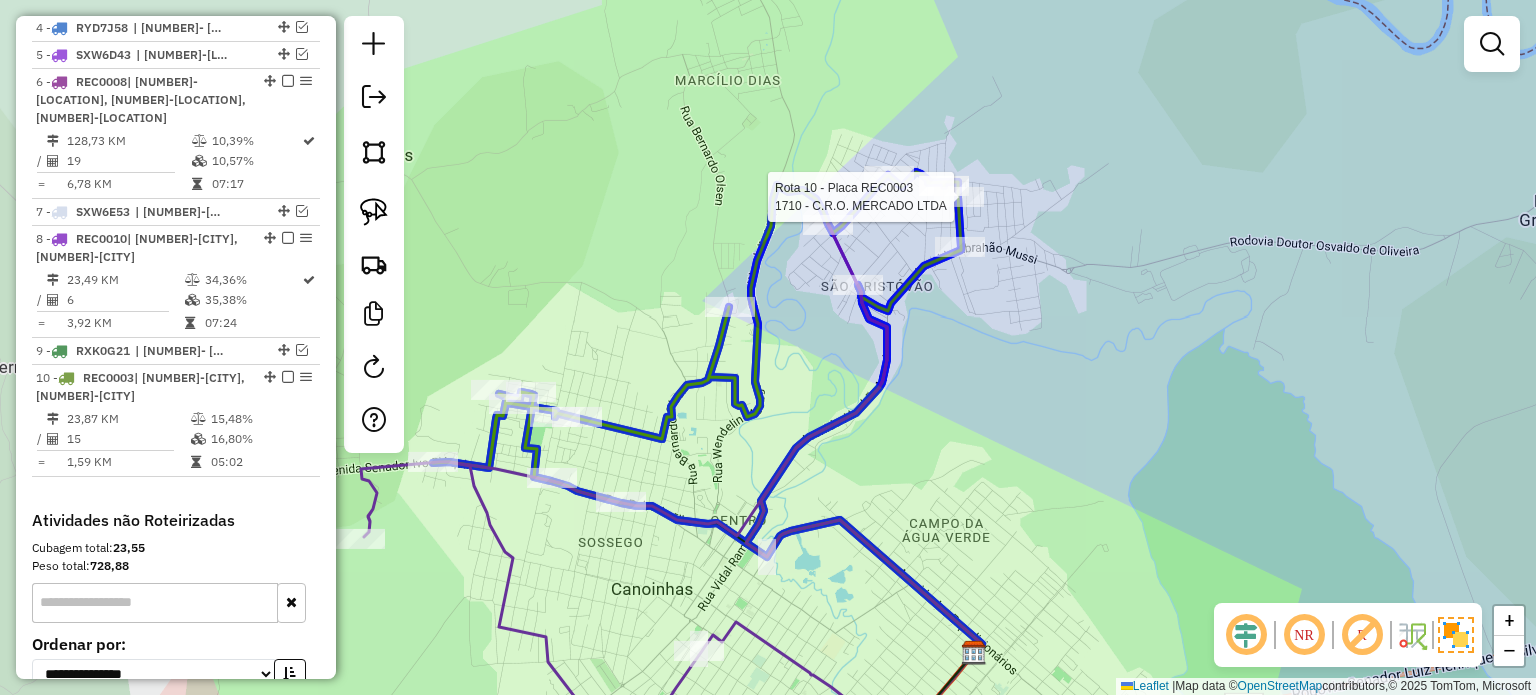 click 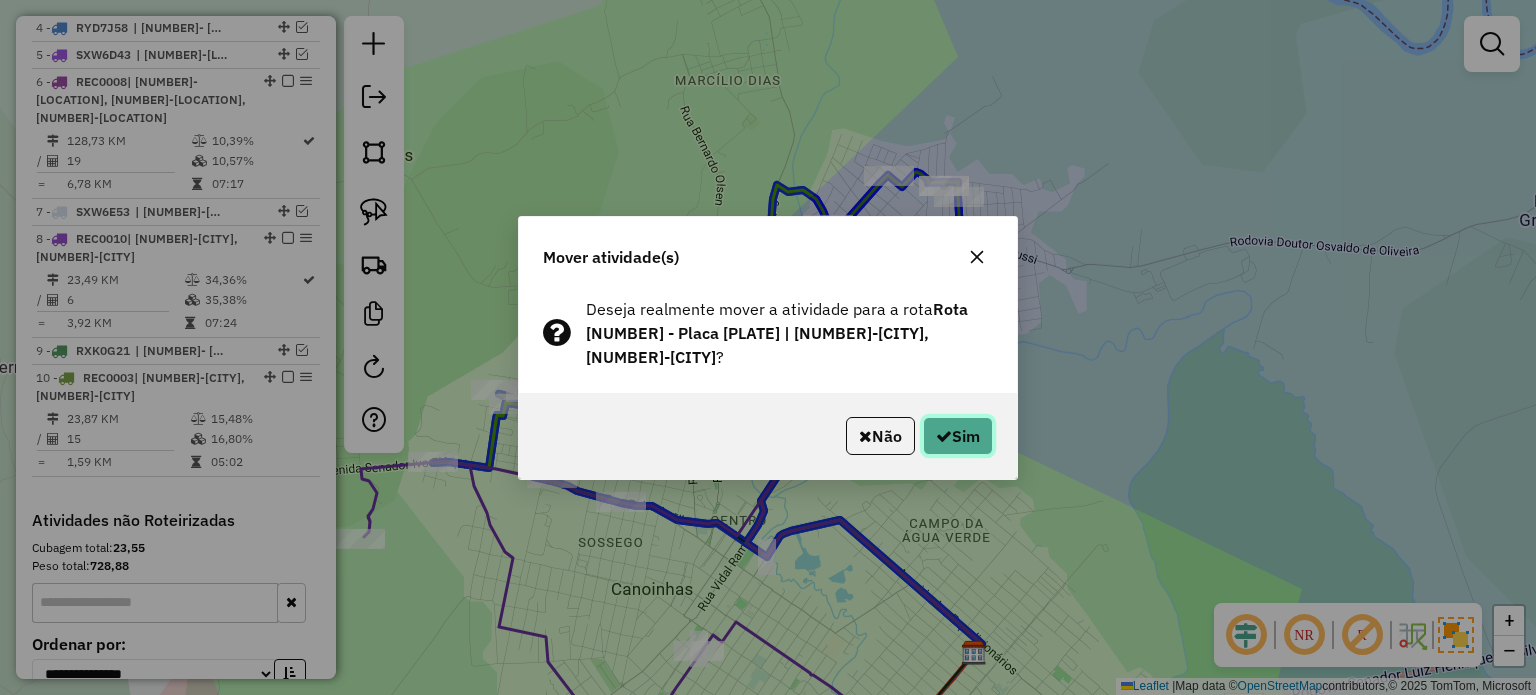 click on "Sim" 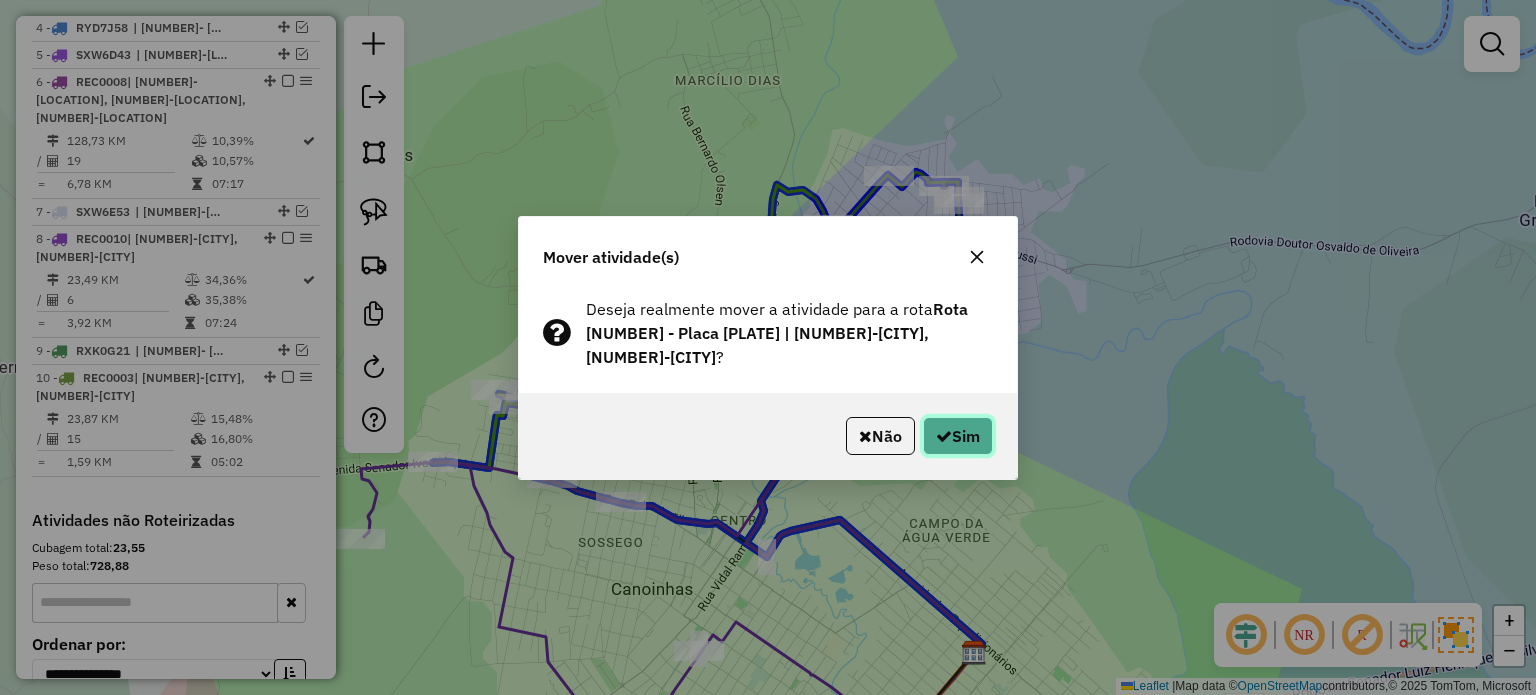 click on "Sim" 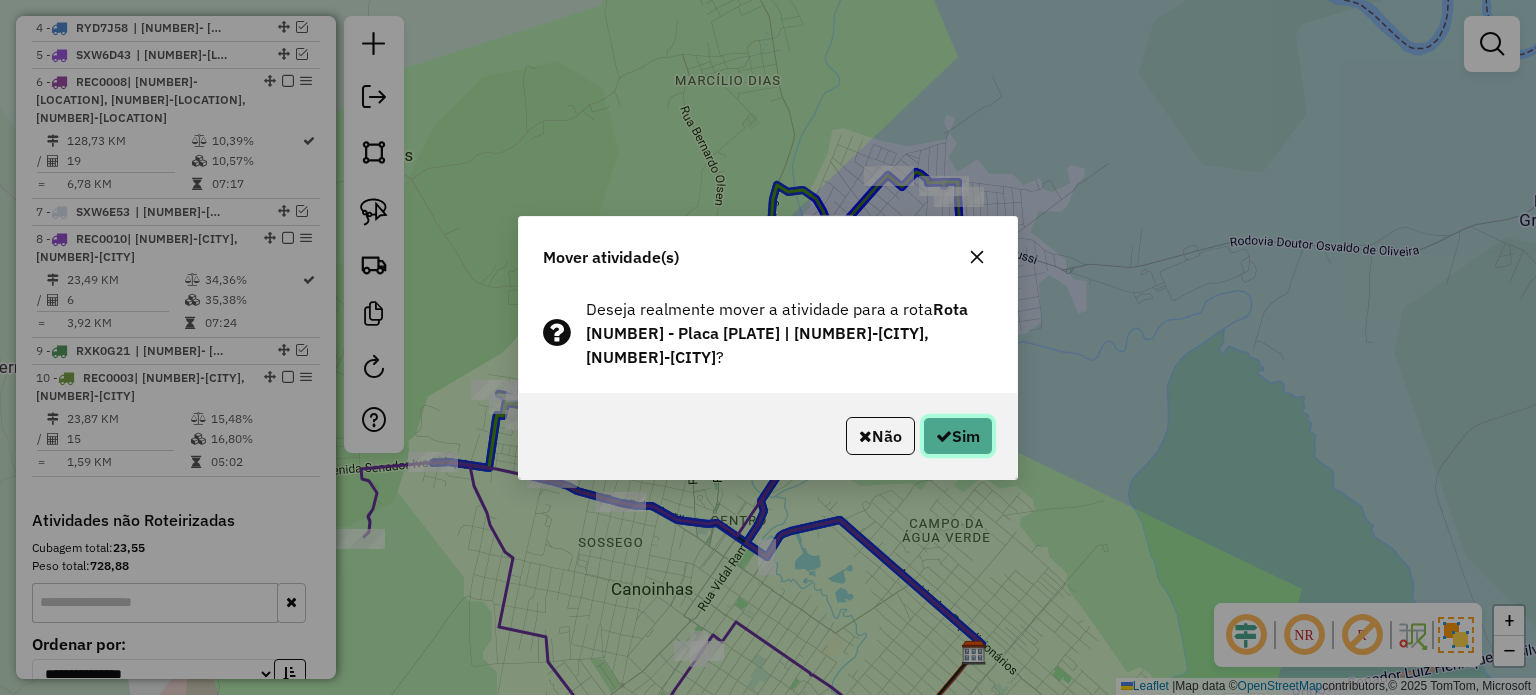 click on "Sim" 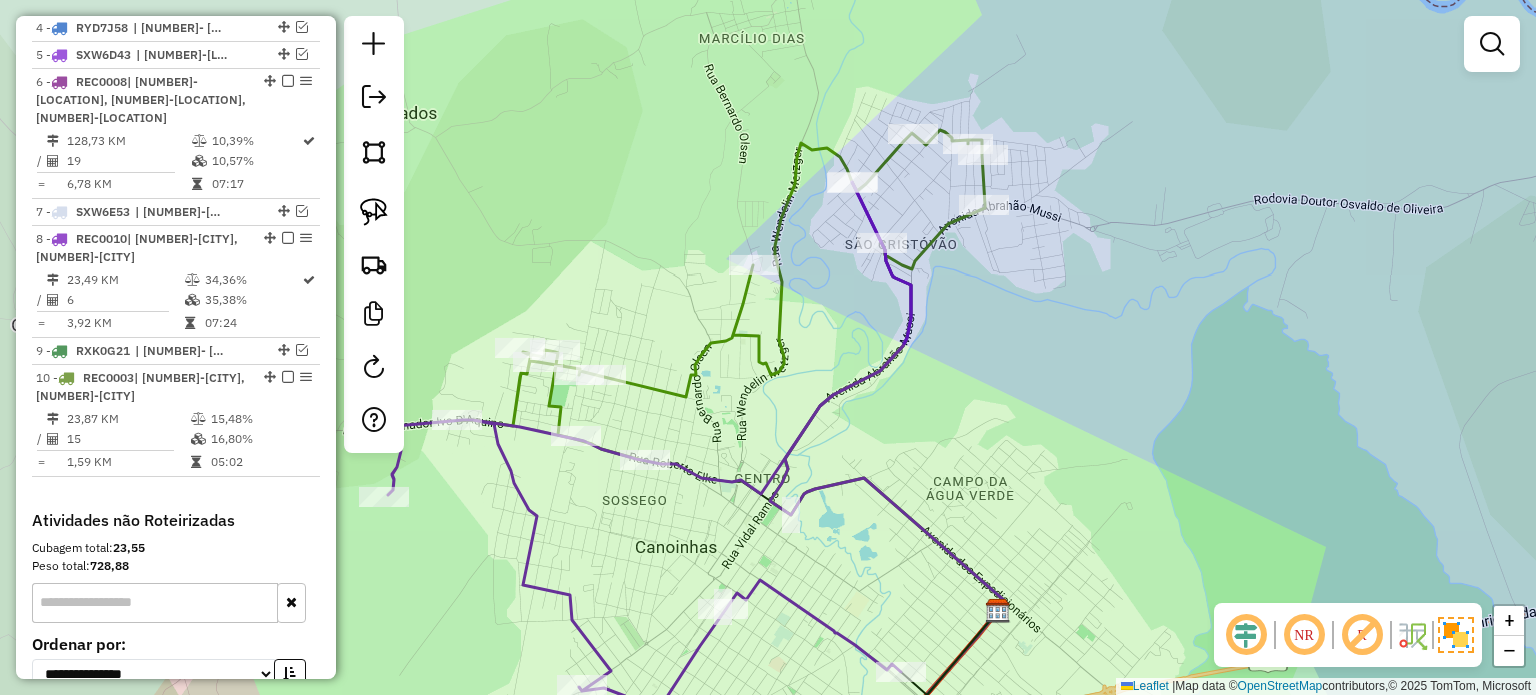 drag, startPoint x: 776, startPoint y: 419, endPoint x: 820, endPoint y: 314, distance: 113.84639 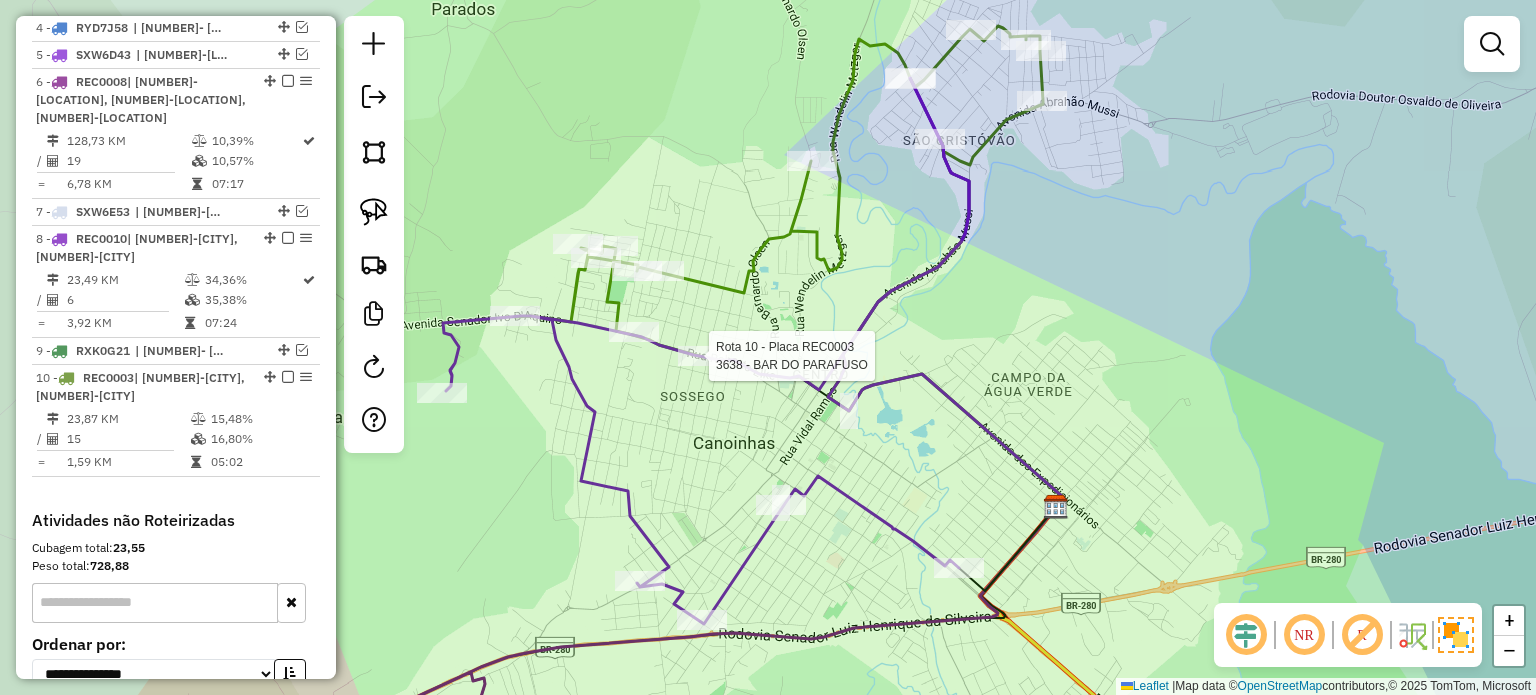 select on "*********" 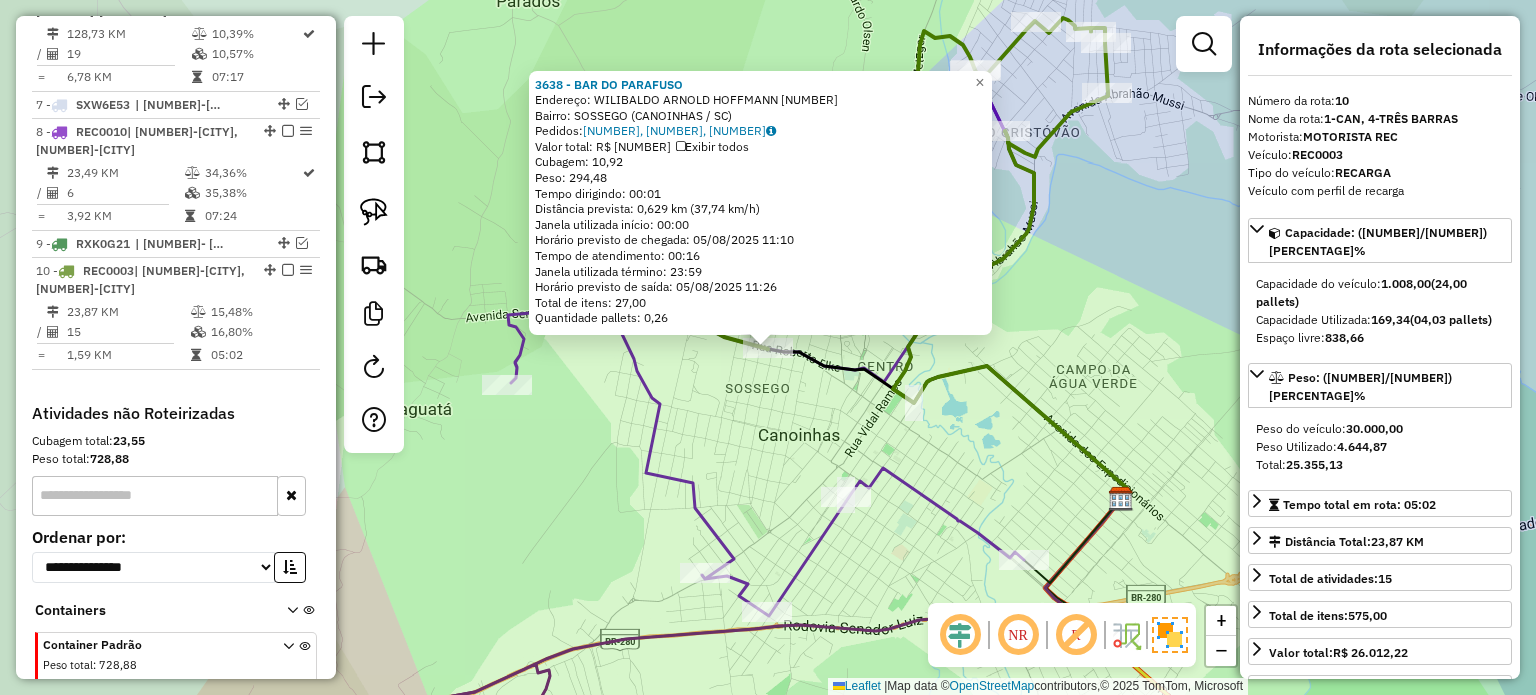 scroll, scrollTop: 1165, scrollLeft: 0, axis: vertical 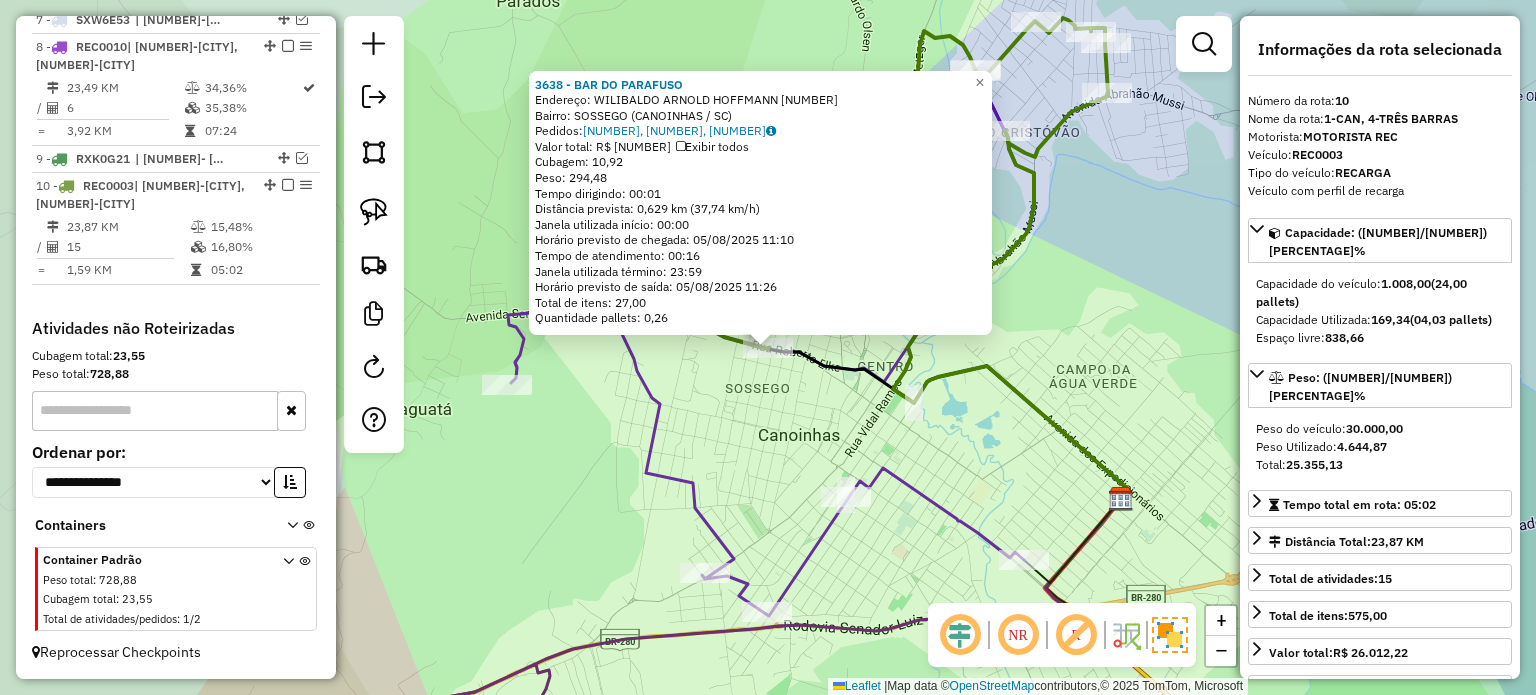 click on "3638 - BAR DO PARAFUSO  Endereço:  WILIBALDO ARNOLD HOFFMANN 1734   Bairro: SOSSEGO (CANOINHAS / SC)   Pedidos:  04607081, 04607326, 04607315   Valor total: R$ 1.764,32   Exibir todos   Cubagem: 10,92  Peso: 294,48  Tempo dirigindo: 00:01   Distância prevista: 0,629 km (37,74 km/h)   Janela utilizada início: 00:00   Horário previsto de chegada: 05/08/2025 11:10   Tempo de atendimento: 00:16   Janela utilizada término: 23:59   Horário previsto de saída: 05/08/2025 11:26   Total de itens: 27,00   Quantidade pallets: 0,26  × Janela de atendimento Grade de atendimento Capacidade Transportadoras Veículos Cliente Pedidos  Rotas Selecione os dias de semana para filtrar as janelas de atendimento  Seg   Ter   Qua   Qui   Sex   Sáb   Dom  Informe o período da janela de atendimento: De: Até:  Filtrar exatamente a janela do cliente  Considerar janela de atendimento padrão  Selecione os dias de semana para filtrar as grades de atendimento  Seg   Ter   Qua   Qui   Sex   Sáb   Dom   Peso mínimo:   De:   De:" 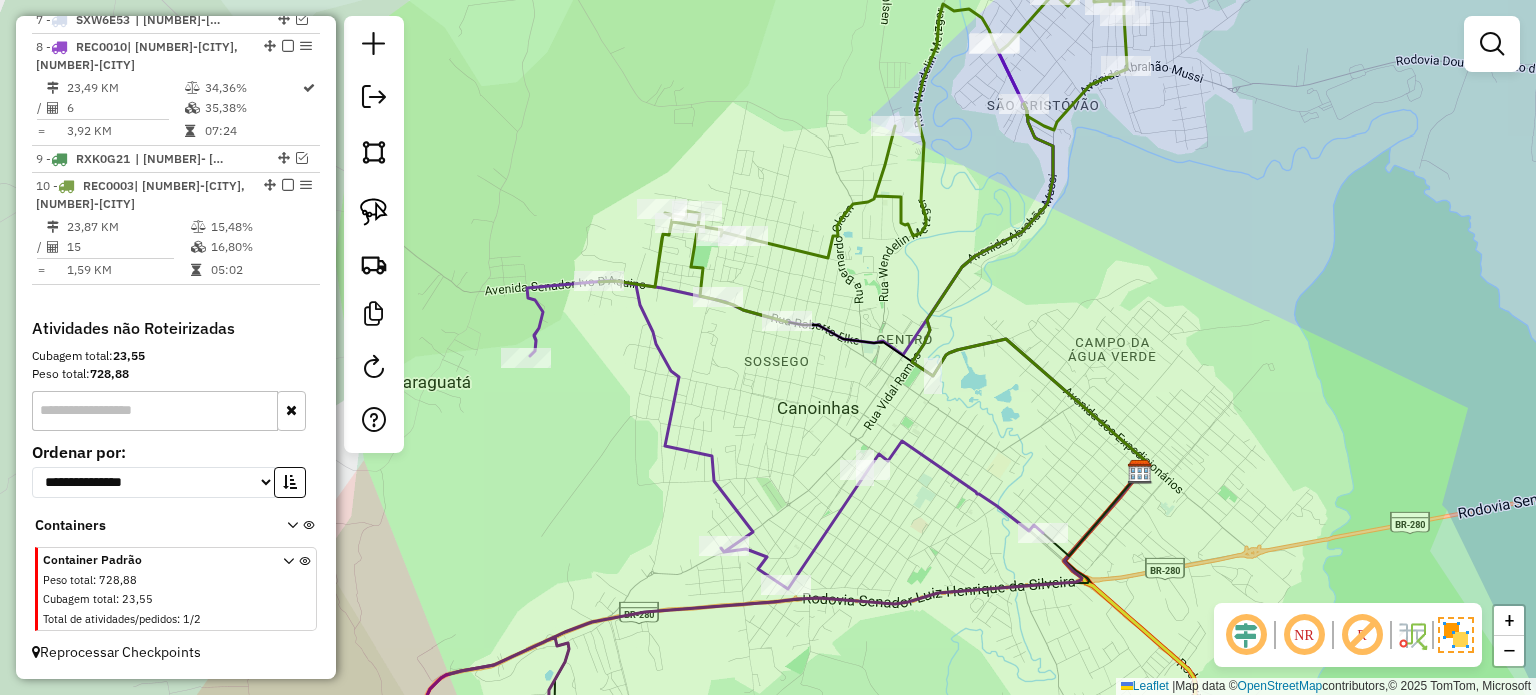 drag, startPoint x: 835, startPoint y: 419, endPoint x: 856, endPoint y: 391, distance: 35 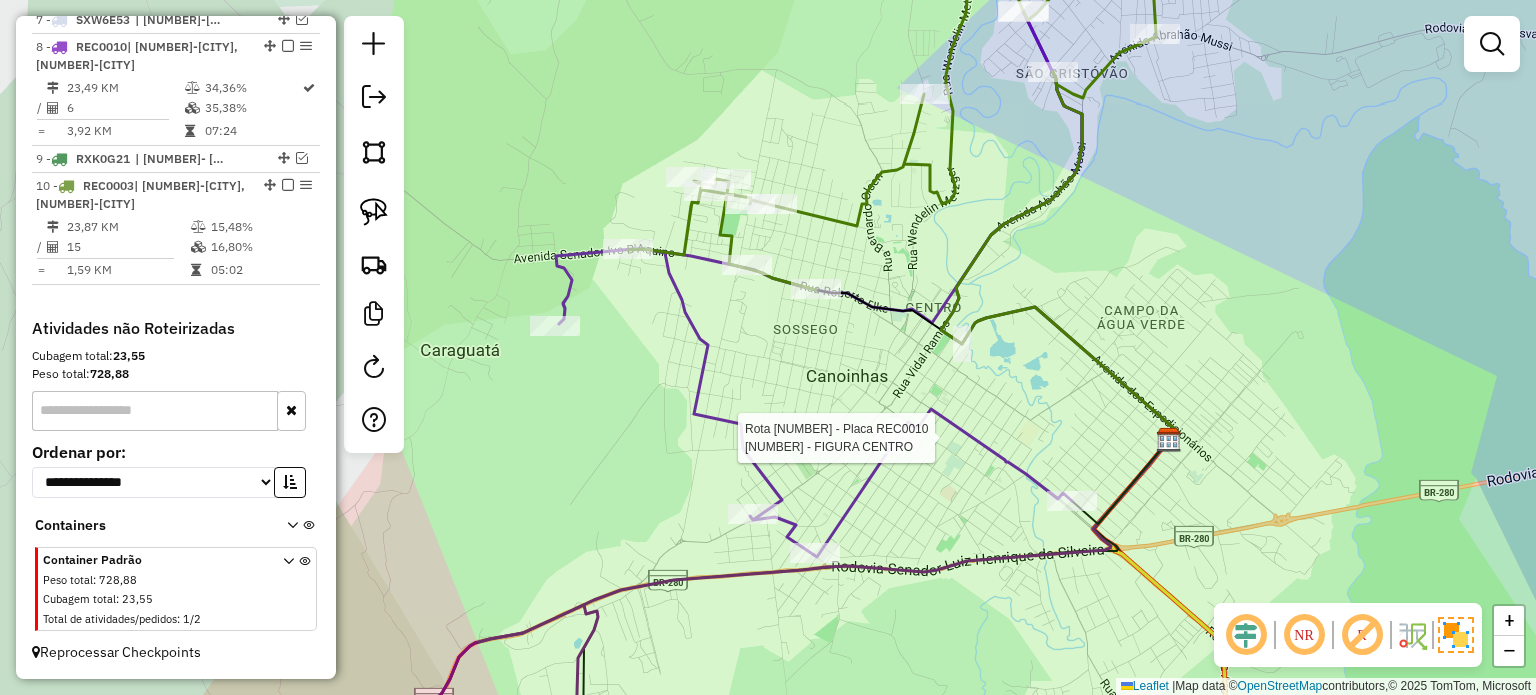 select on "*********" 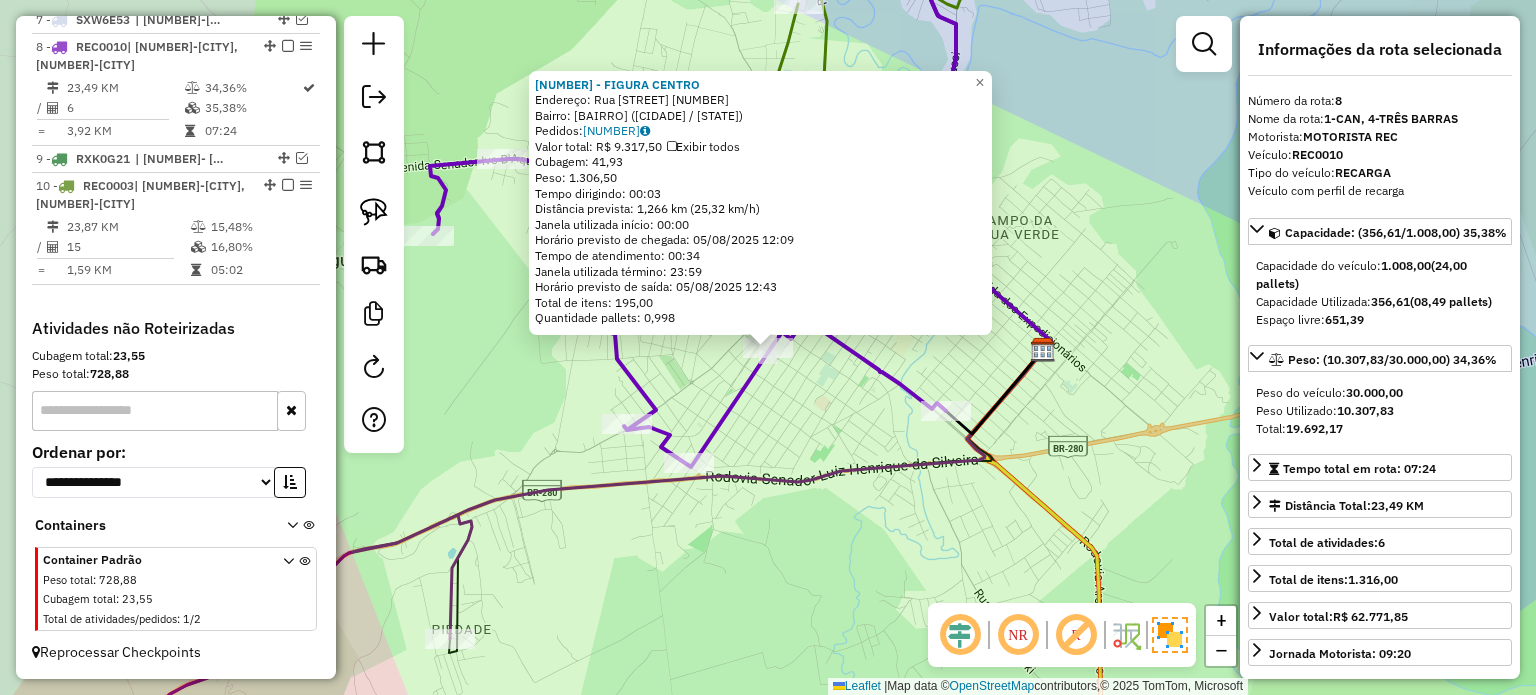 click on "7530 - FIGURA  CENTRO  Endereço:  Rua Francisco de Paula Pereira 1070   Bairro: CENTRO (CANOINHAS / SC)   Pedidos:  04607205   Valor total: R$ 9.317,50   Exibir todos   Cubagem: 41,93  Peso: 1.306,50  Tempo dirigindo: 00:03   Distância prevista: 1,266 km (25,32 km/h)   Janela utilizada início: 00:00   Horário previsto de chegada: 05/08/2025 12:09   Tempo de atendimento: 00:34   Janela utilizada término: 23:59   Horário previsto de saída: 05/08/2025 12:43   Total de itens: 195,00   Quantidade pallets: 0,998  × Janela de atendimento Grade de atendimento Capacidade Transportadoras Veículos Cliente Pedidos  Rotas Selecione os dias de semana para filtrar as janelas de atendimento  Seg   Ter   Qua   Qui   Sex   Sáb   Dom  Informe o período da janela de atendimento: De: Até:  Filtrar exatamente a janela do cliente  Considerar janela de atendimento padrão  Selecione os dias de semana para filtrar as grades de atendimento  Seg   Ter   Qua   Qui   Sex   Sáb   Dom   Peso mínimo:   Peso máximo:   De:  De:" 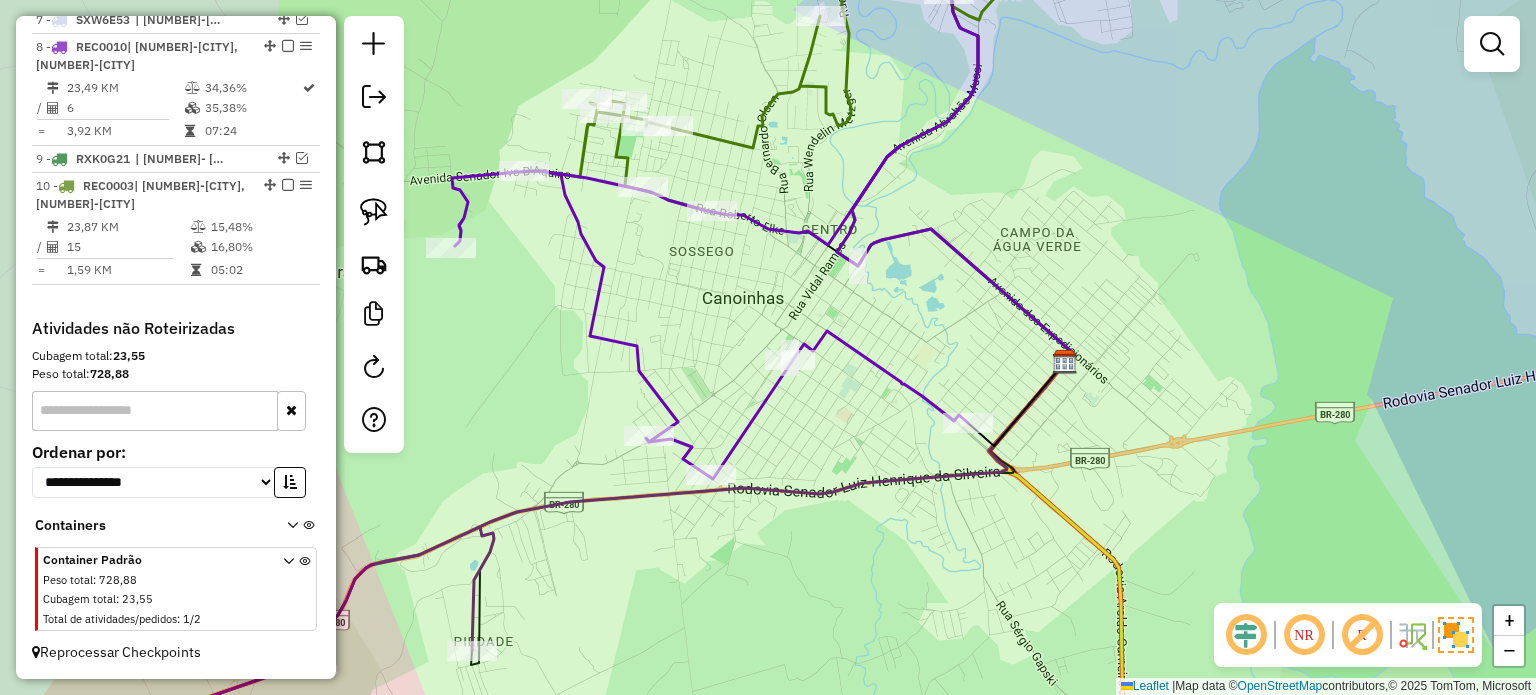 drag, startPoint x: 832, startPoint y: 416, endPoint x: 923, endPoint y: 470, distance: 105.81588 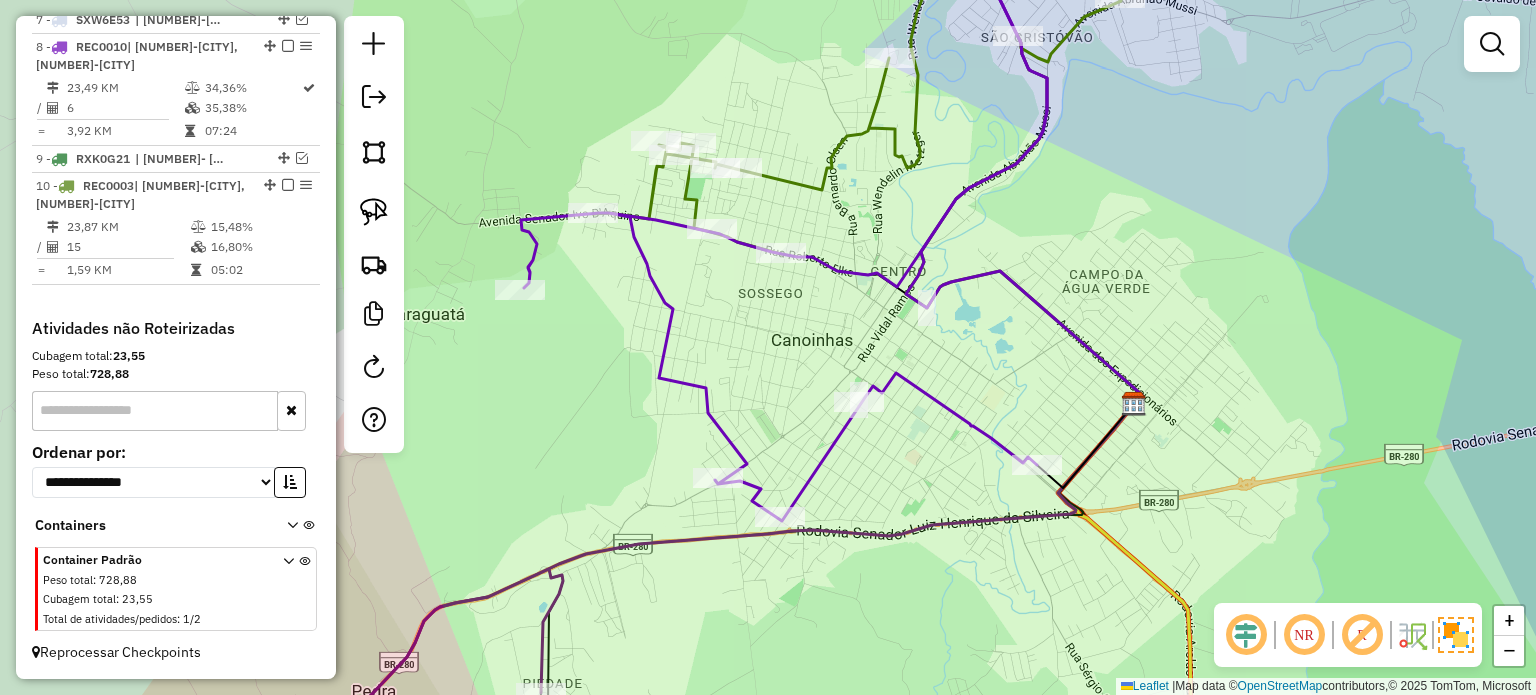 click on "Janela de atendimento Grade de atendimento Capacidade Transportadoras Veículos Cliente Pedidos  Rotas Selecione os dias de semana para filtrar as janelas de atendimento  Seg   Ter   Qua   Qui   Sex   Sáb   Dom  Informe o período da janela de atendimento: De: Até:  Filtrar exatamente a janela do cliente  Considerar janela de atendimento padrão  Selecione os dias de semana para filtrar as grades de atendimento  Seg   Ter   Qua   Qui   Sex   Sáb   Dom   Considerar clientes sem dia de atendimento cadastrado  Clientes fora do dia de atendimento selecionado Filtrar as atividades entre os valores definidos abaixo:  Peso mínimo:   Peso máximo:   Cubagem mínima:   Cubagem máxima:   De:   Até:  Filtrar as atividades entre o tempo de atendimento definido abaixo:  De:   Até:   Considerar capacidade total dos clientes não roteirizados Transportadora: Selecione um ou mais itens Tipo de veículo: Selecione um ou mais itens Veículo: Selecione um ou mais itens Motorista: Selecione um ou mais itens Nome: Rótulo:" 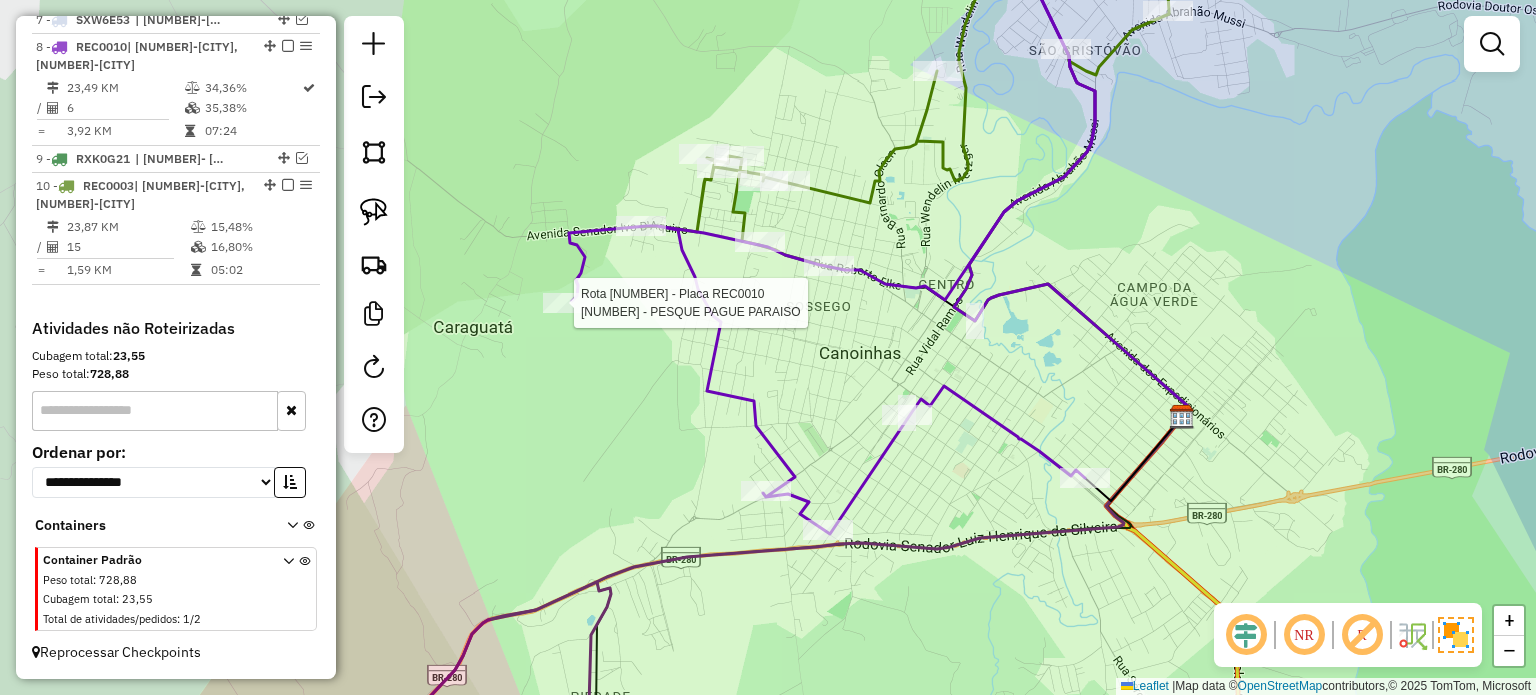 select on "*********" 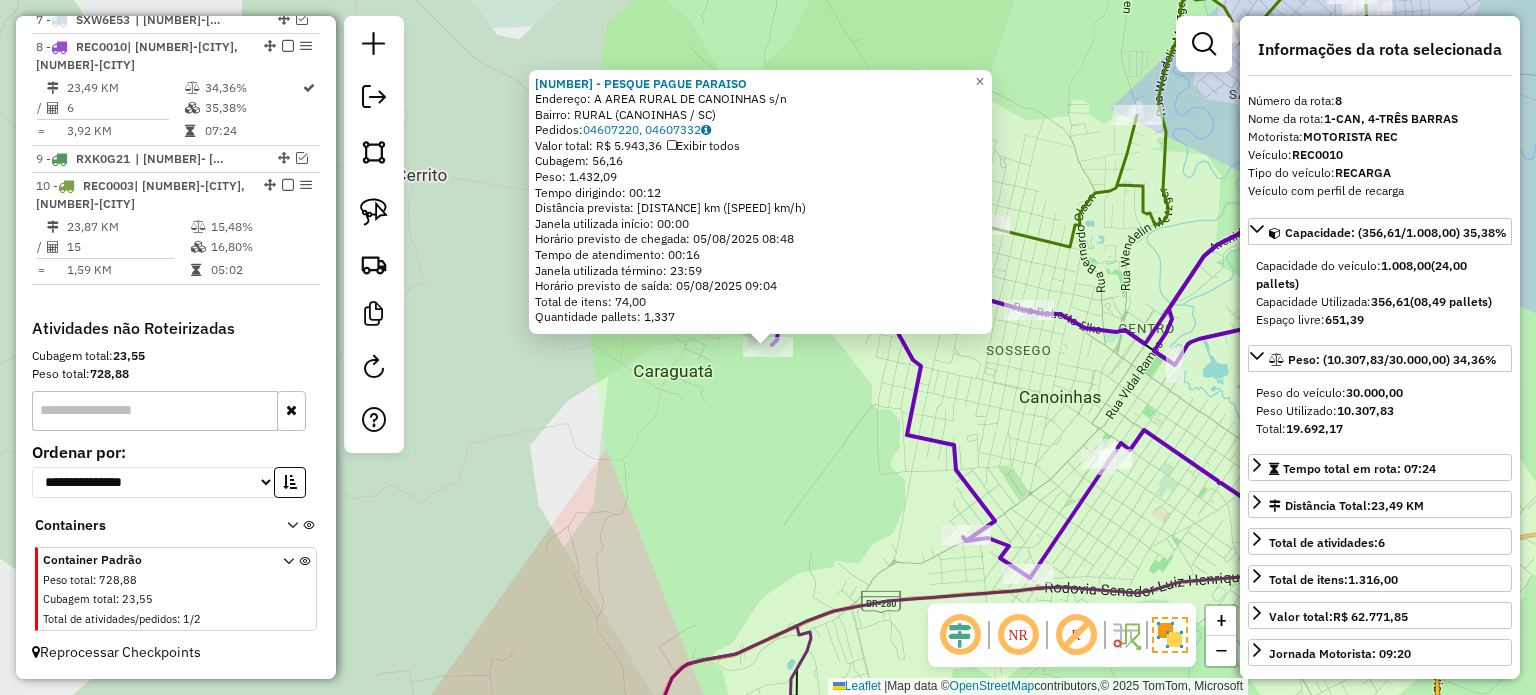 click on "7969 - PESQUE PAGUE PARAISO  Endereço:  A AREA RURAL DE CANOINHAS s/n   Bairro: RURAL (CANOINHAS / SC)   Pedidos:  04607220, 04607332   Valor total: R$ 5.943,36   Exibir todos   Cubagem: 56,16  Peso: 1.432,09  Tempo dirigindo: 00:12   Distância prevista: 7,441 km (37,21 km/h)   Janela utilizada início: 00:00   Horário previsto de chegada: 05/08/2025 08:48   Tempo de atendimento: 00:16   Janela utilizada término: 23:59   Horário previsto de saída: 05/08/2025 09:04   Total de itens: 74,00   Quantidade pallets: 1,337  × Janela de atendimento Grade de atendimento Capacidade Transportadoras Veículos Cliente Pedidos  Rotas Selecione os dias de semana para filtrar as janelas de atendimento  Seg   Ter   Qua   Qui   Sex   Sáb   Dom  Informe o período da janela de atendimento: De: Até:  Filtrar exatamente a janela do cliente  Considerar janela de atendimento padrão  Selecione os dias de semana para filtrar as grades de atendimento  Seg   Ter   Qua   Qui   Sex   Sáb   Dom   Peso mínimo:   Peso máximo:  +" 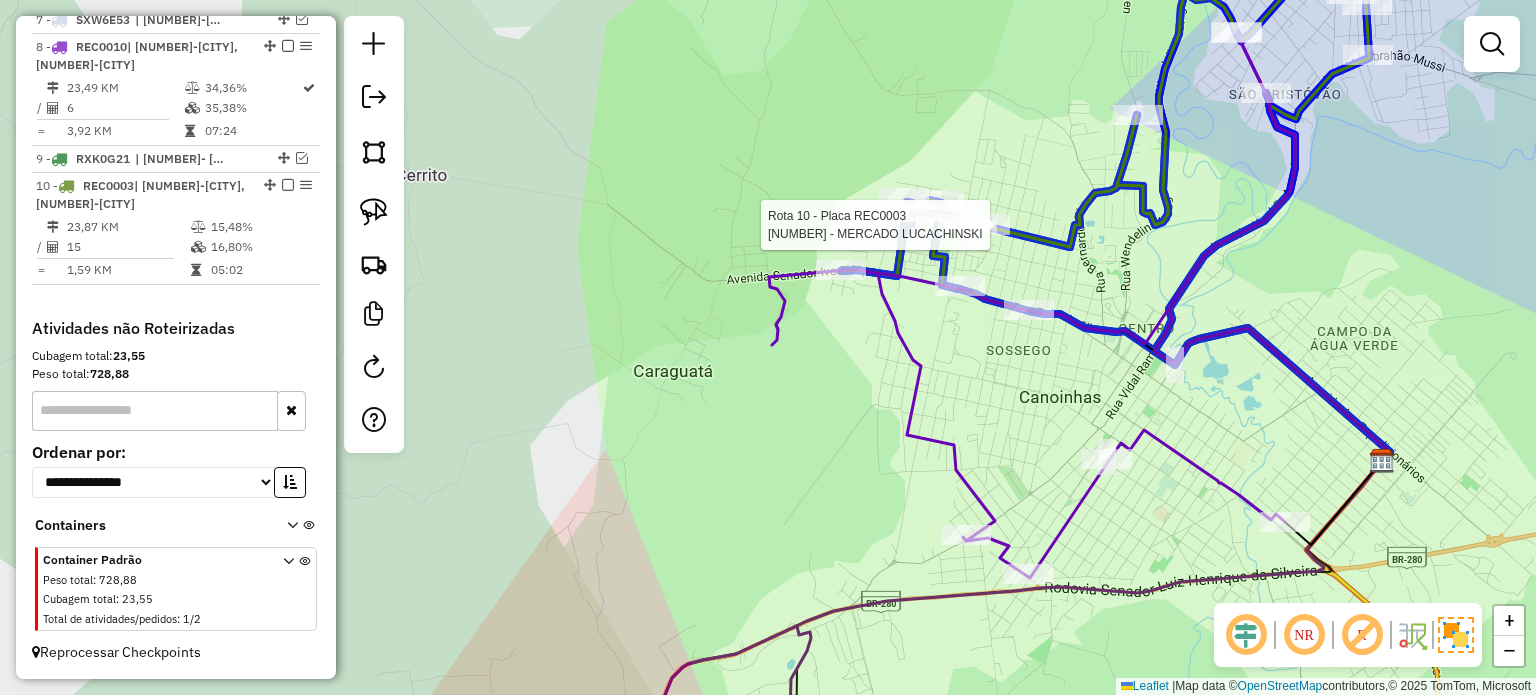 click 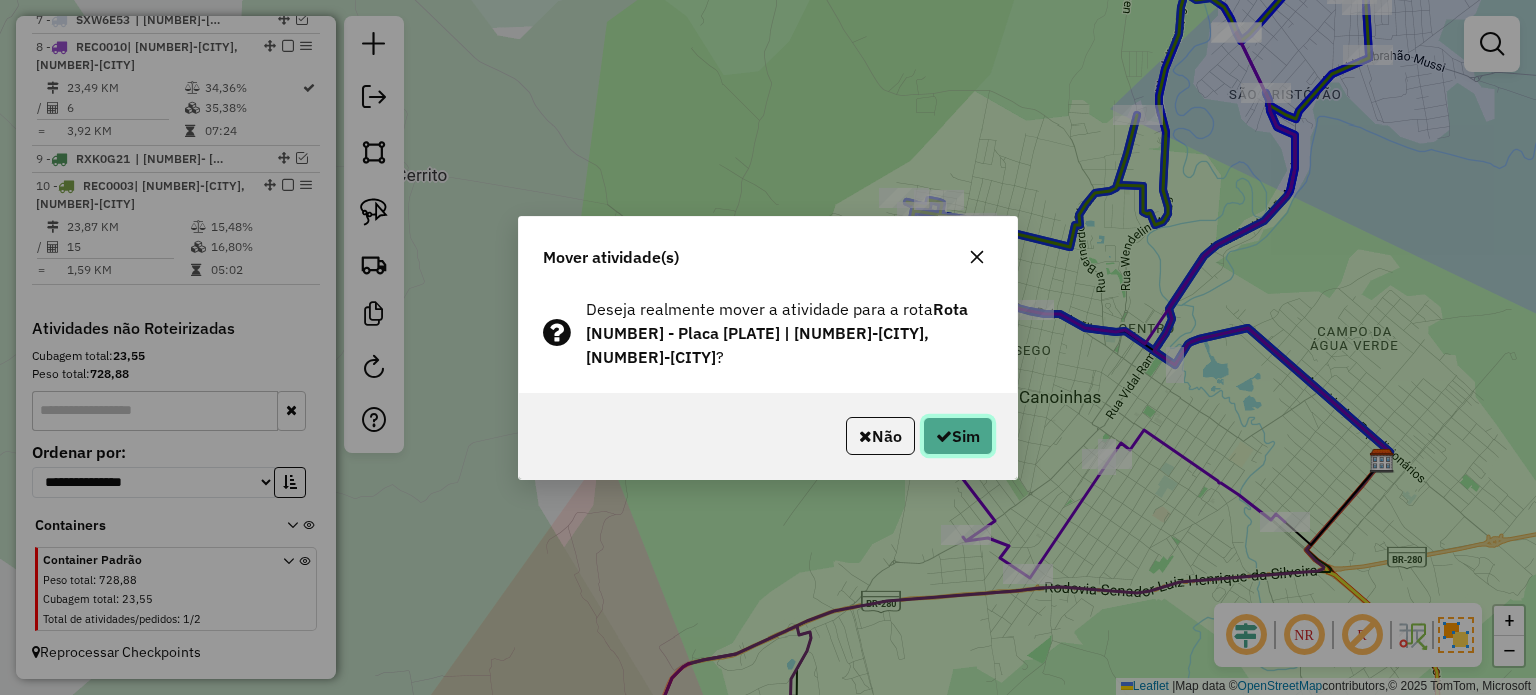 click on "Sim" 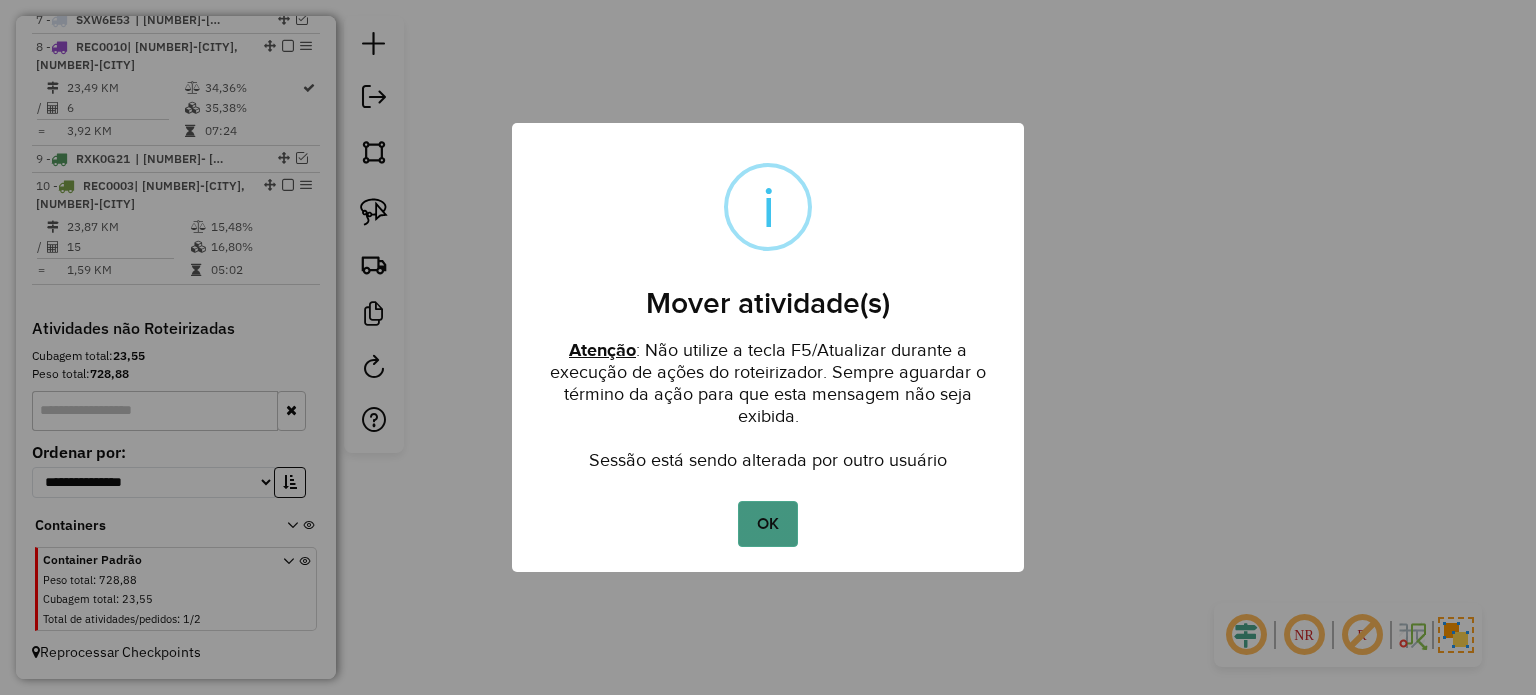 click on "OK" at bounding box center (767, 524) 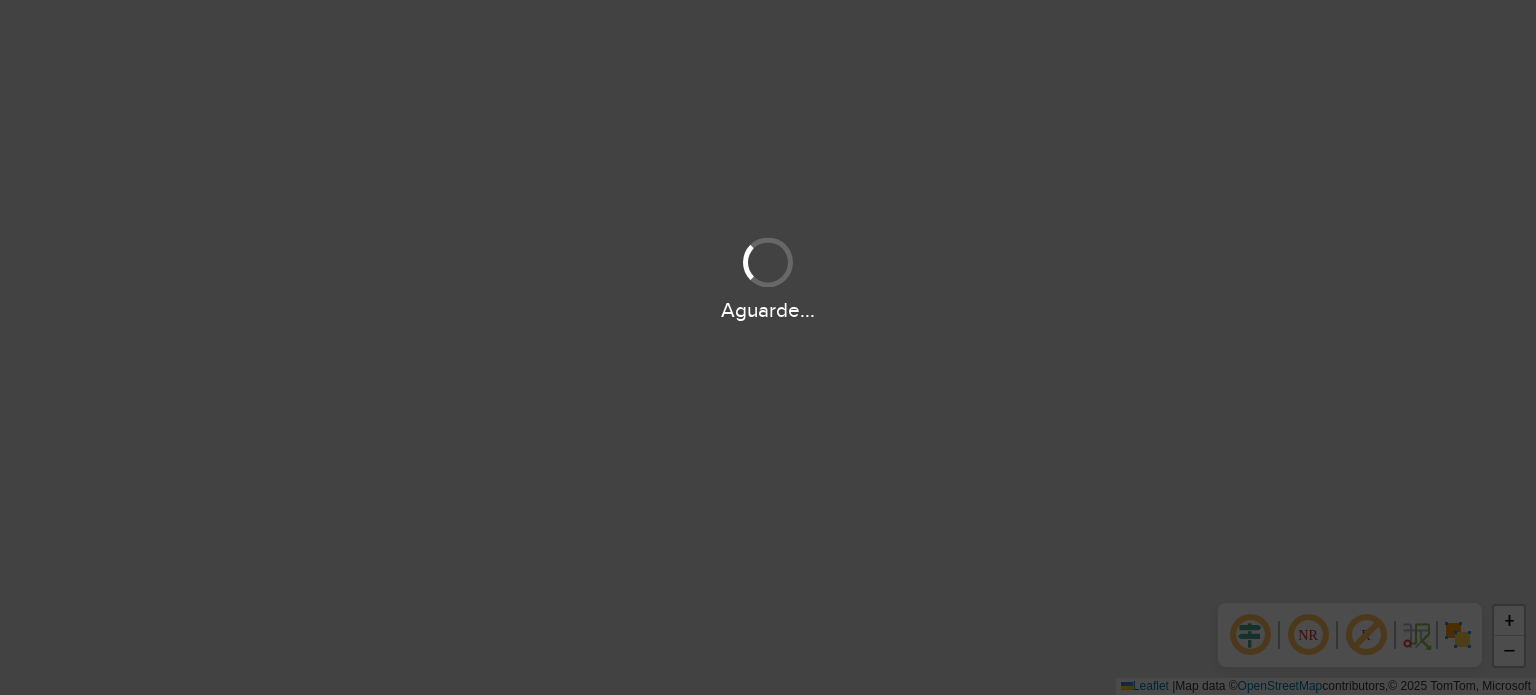 scroll, scrollTop: 0, scrollLeft: 0, axis: both 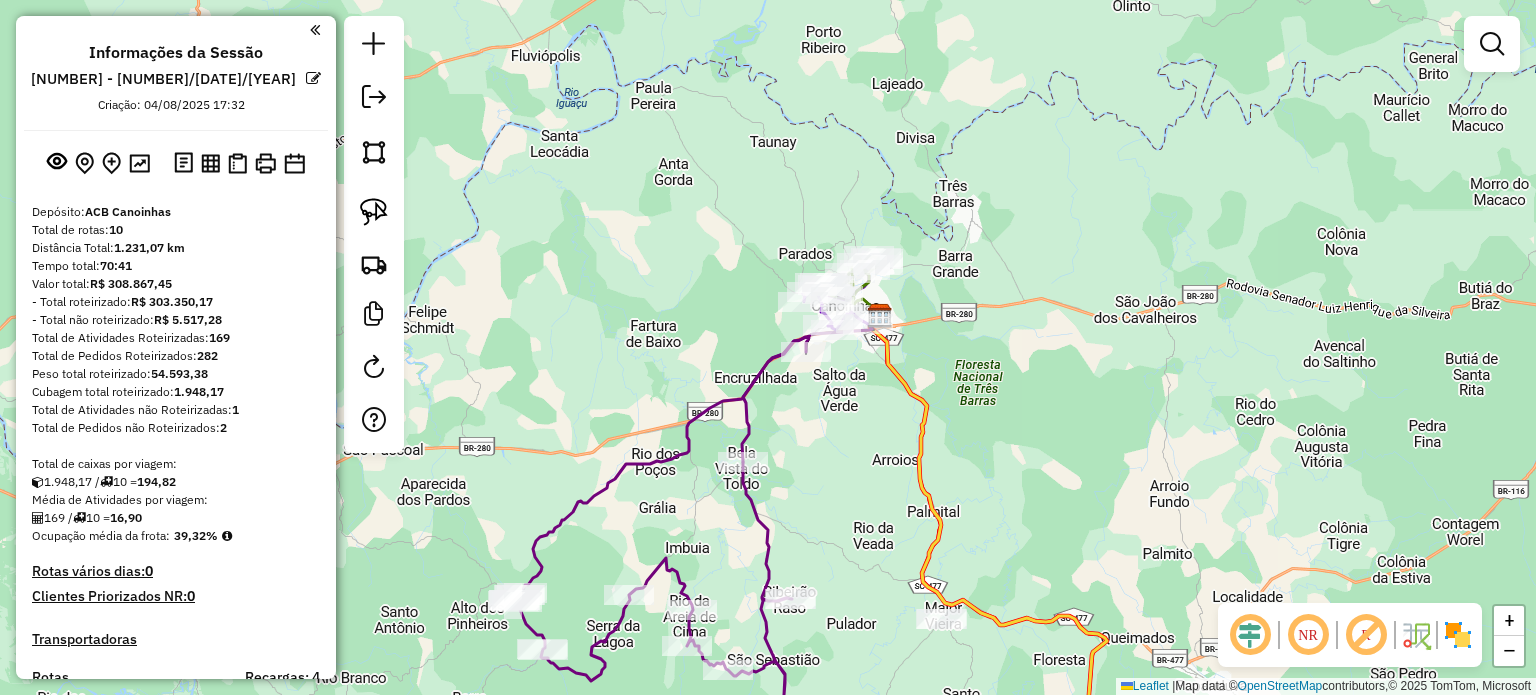 drag, startPoint x: 875, startPoint y: 430, endPoint x: 852, endPoint y: 399, distance: 38.600517 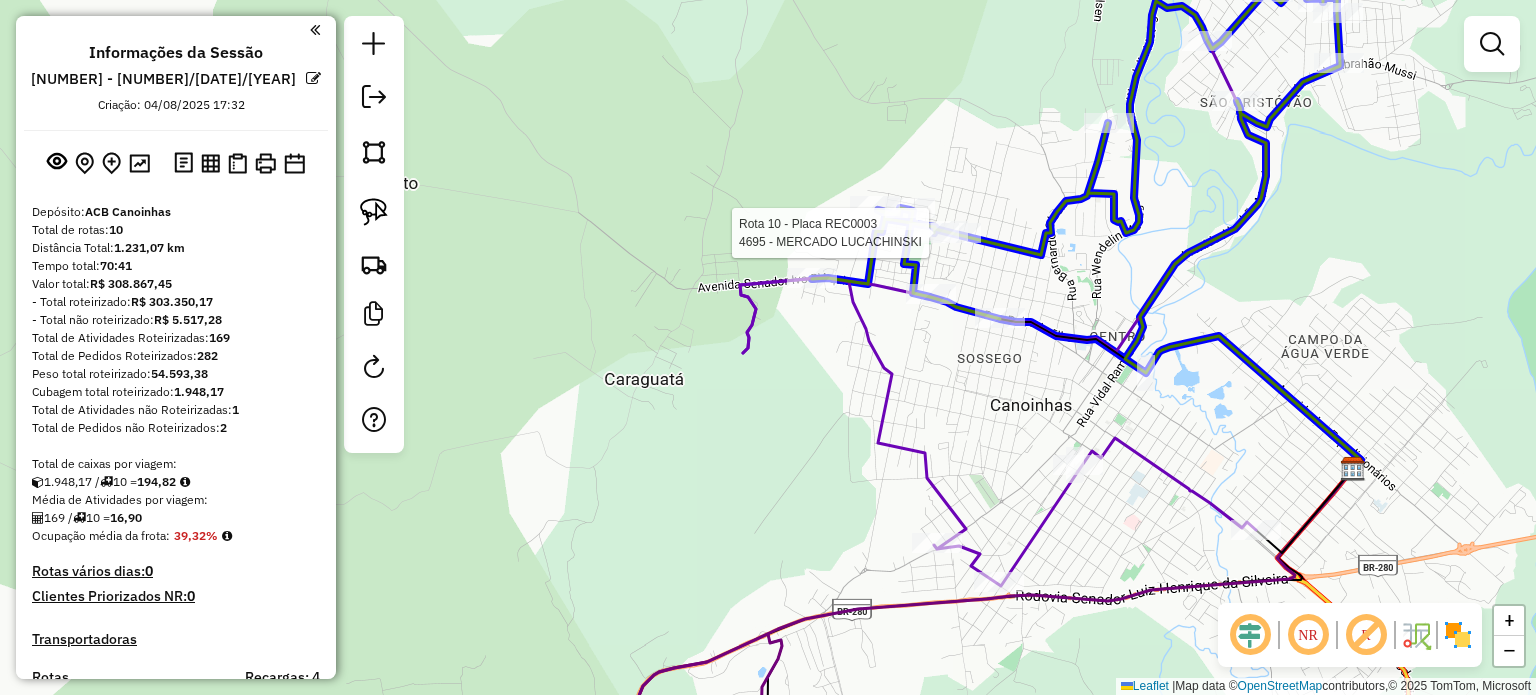 click 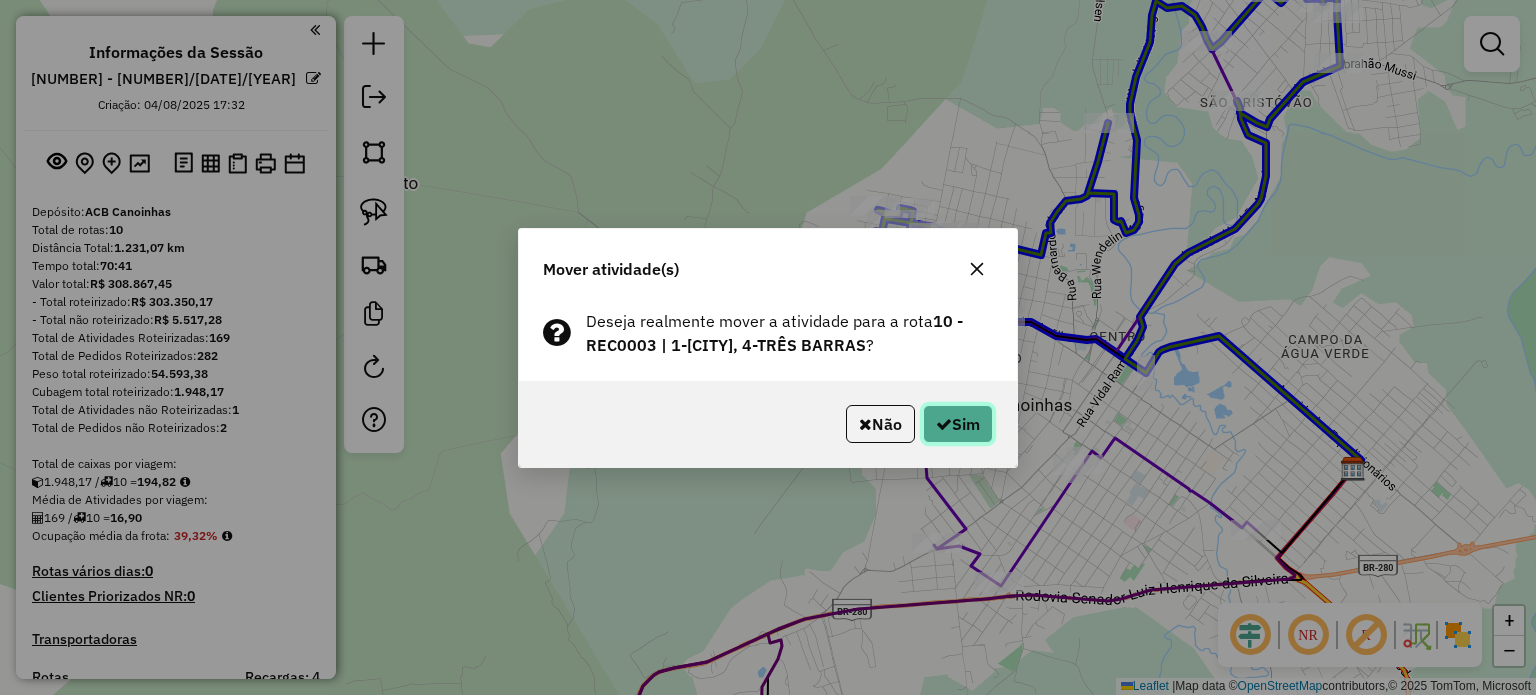 click on "Sim" 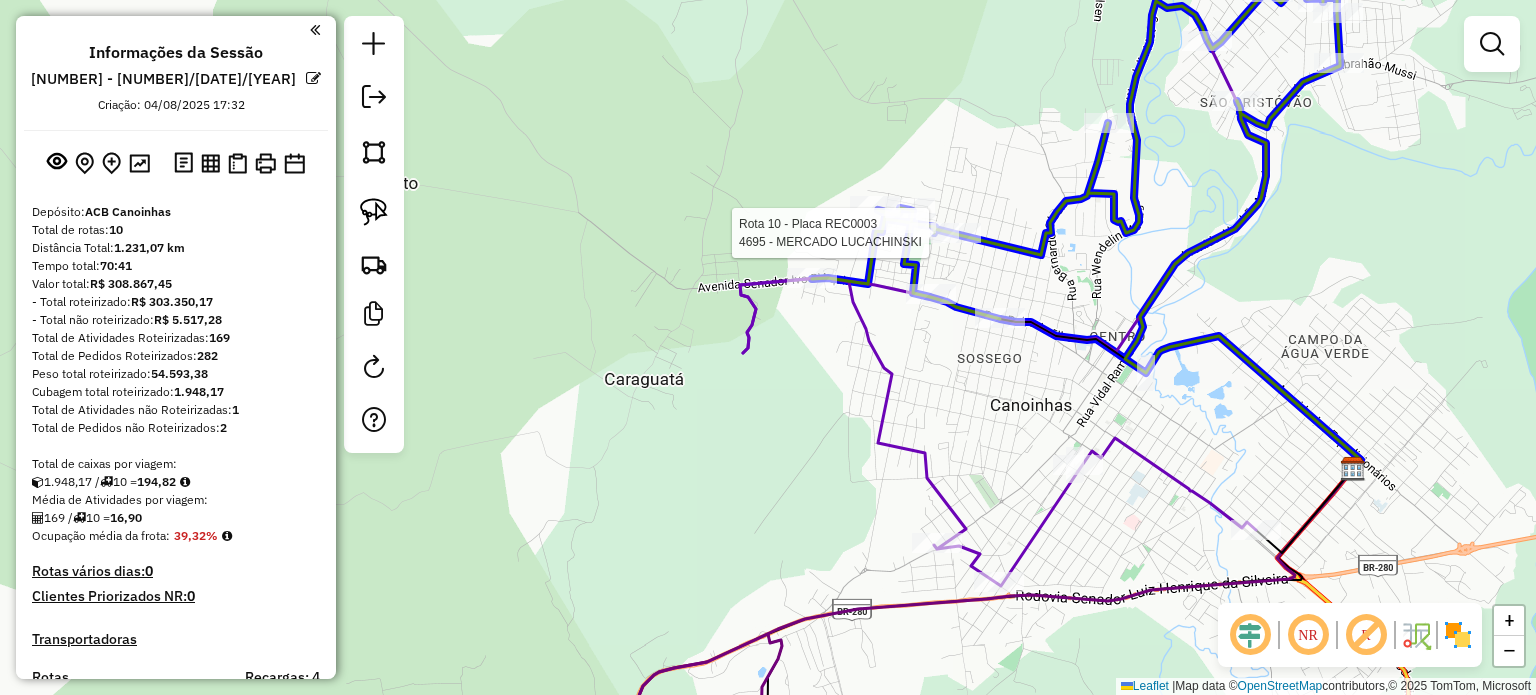 click 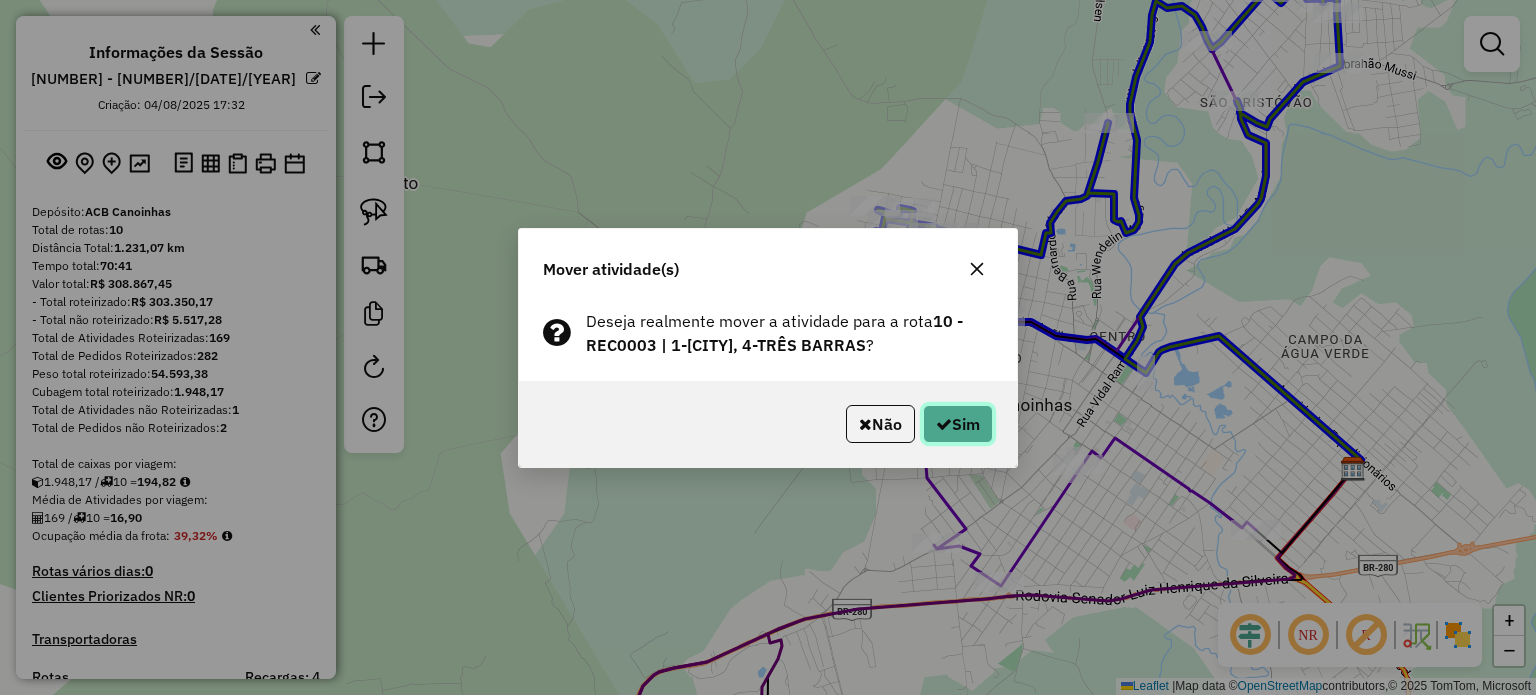 click on "Sim" 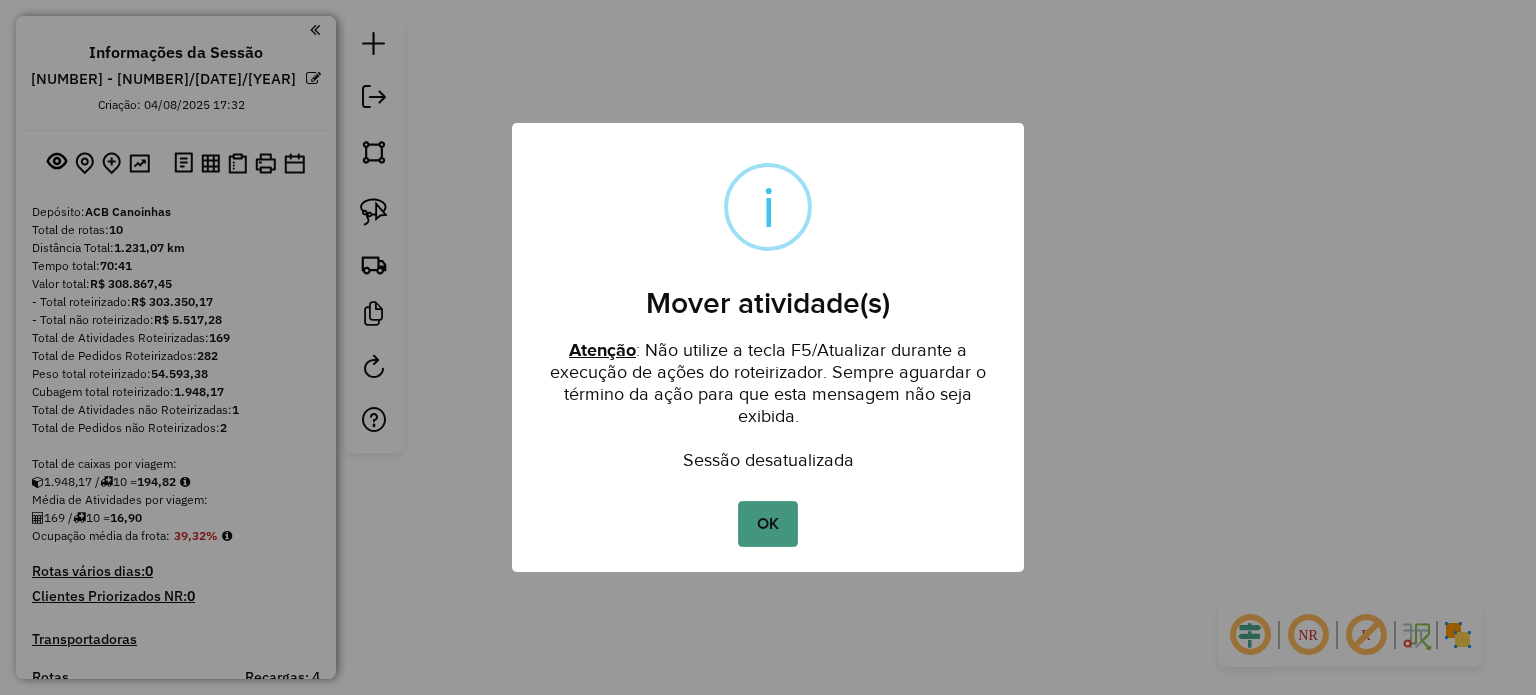 click on "OK" at bounding box center (767, 524) 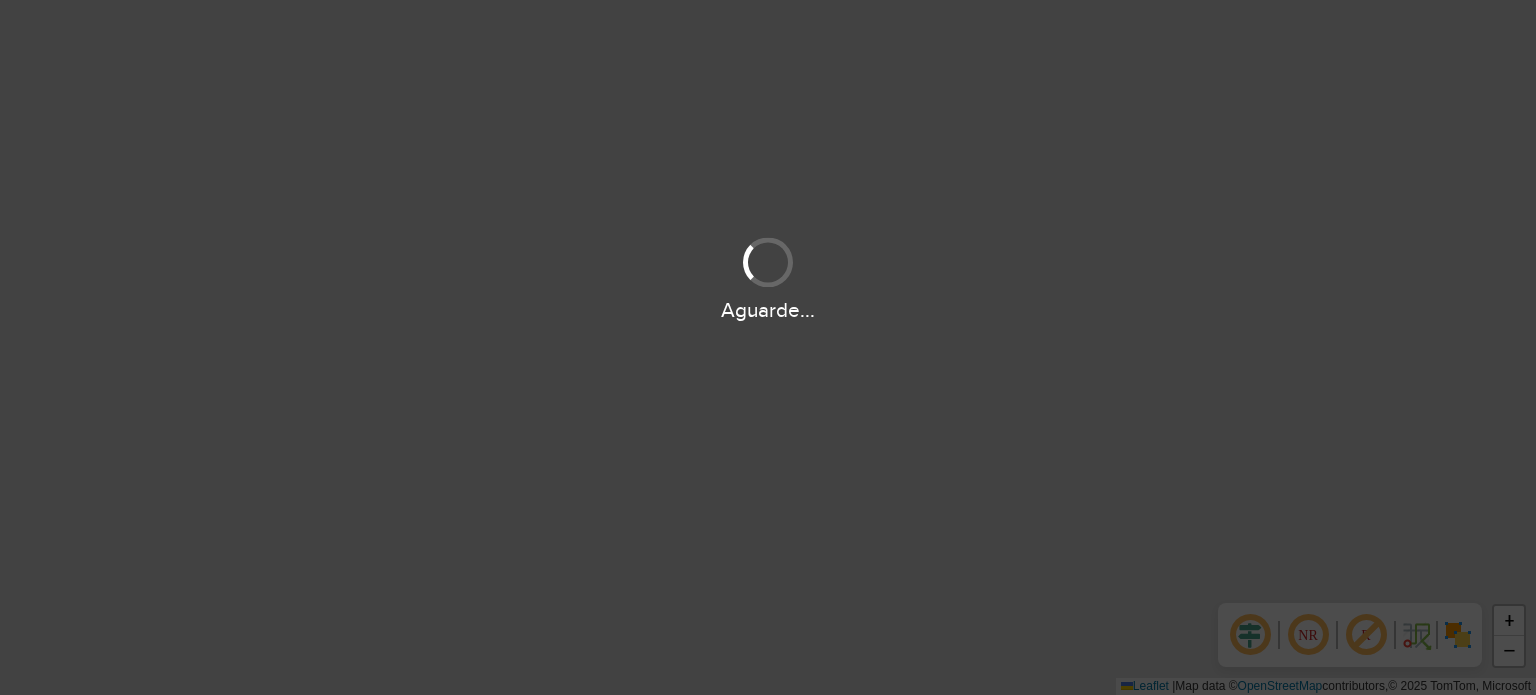 scroll, scrollTop: 0, scrollLeft: 0, axis: both 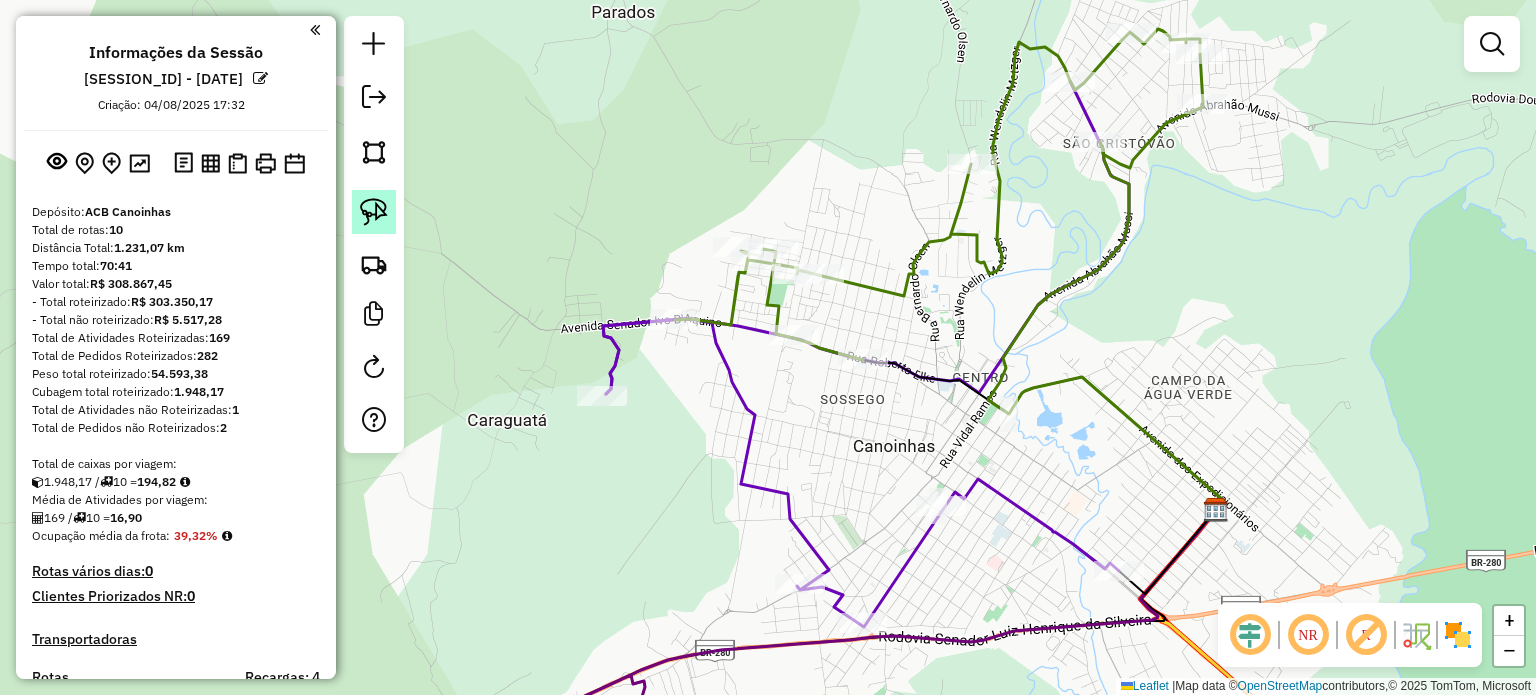 click 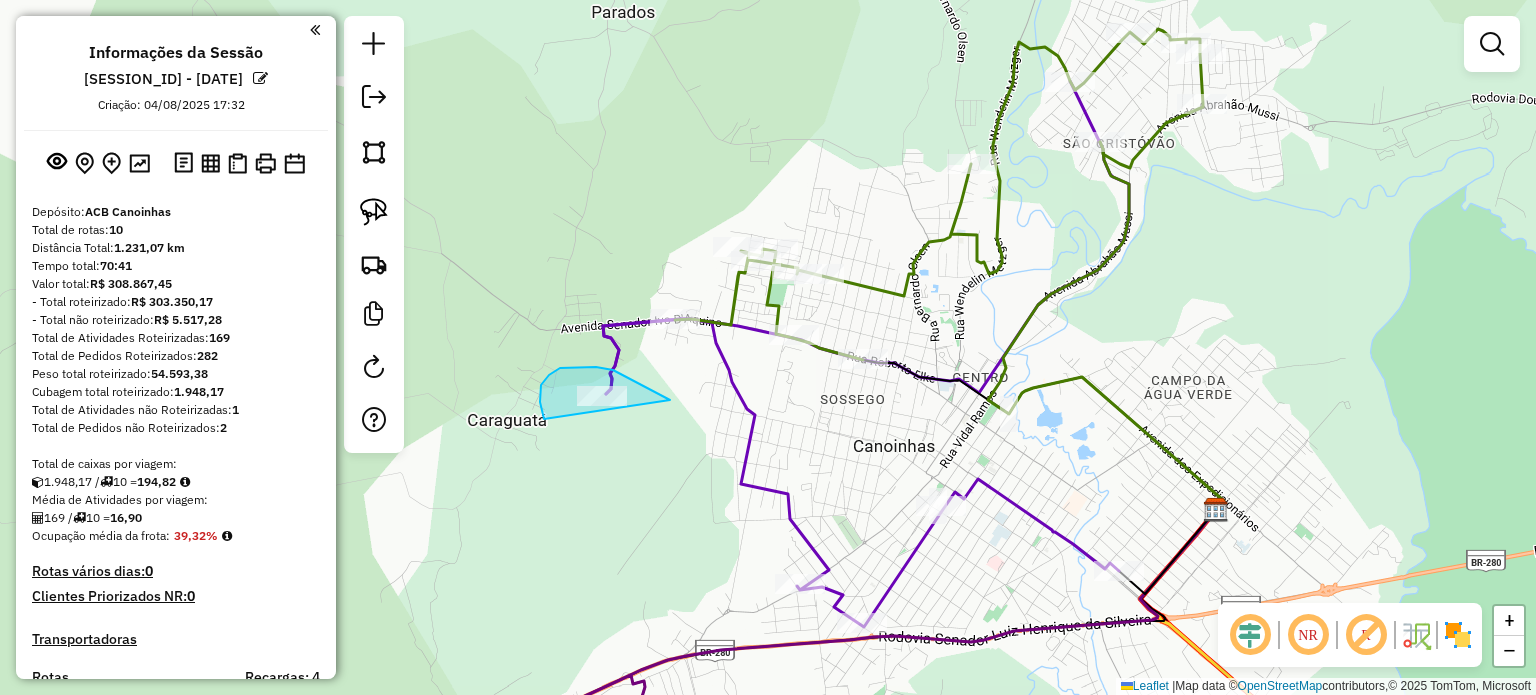 drag, startPoint x: 613, startPoint y: 370, endPoint x: 702, endPoint y: 399, distance: 93.60555 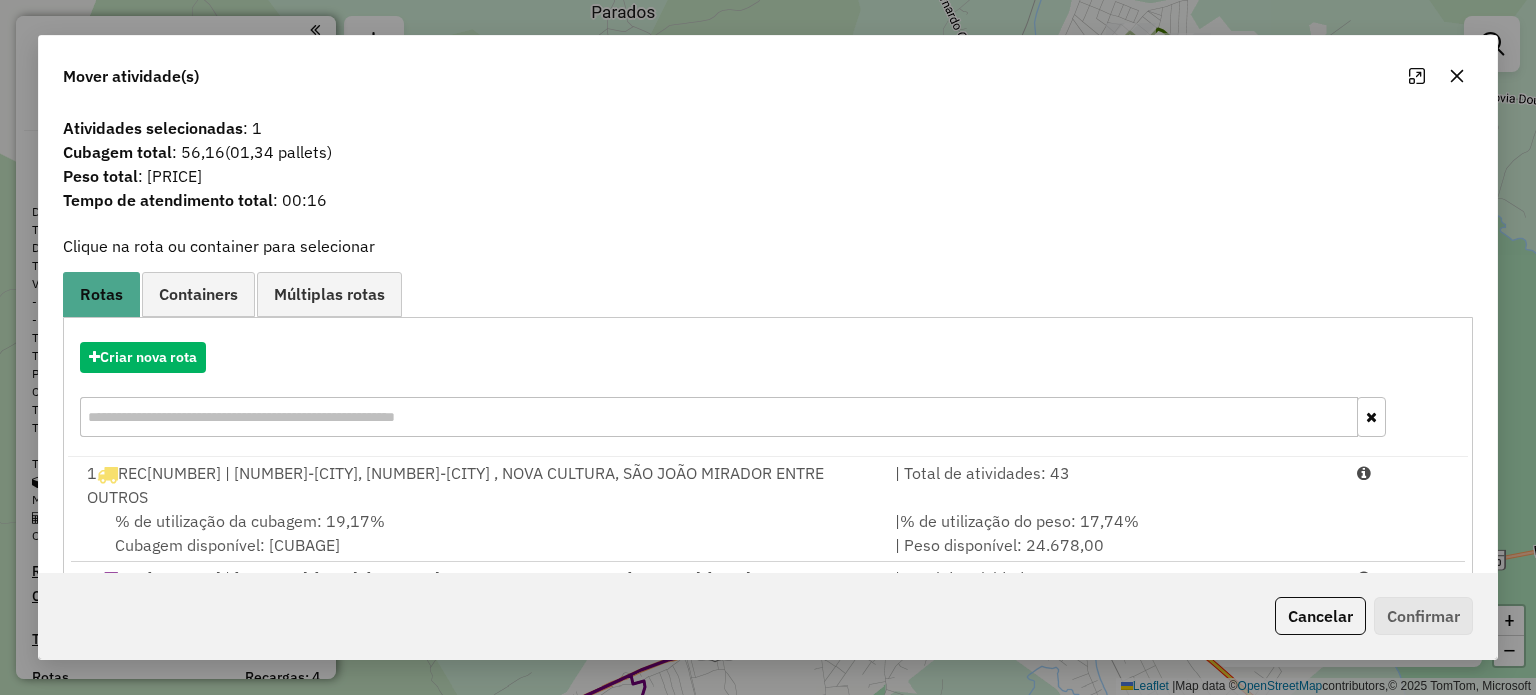 scroll, scrollTop: 184, scrollLeft: 0, axis: vertical 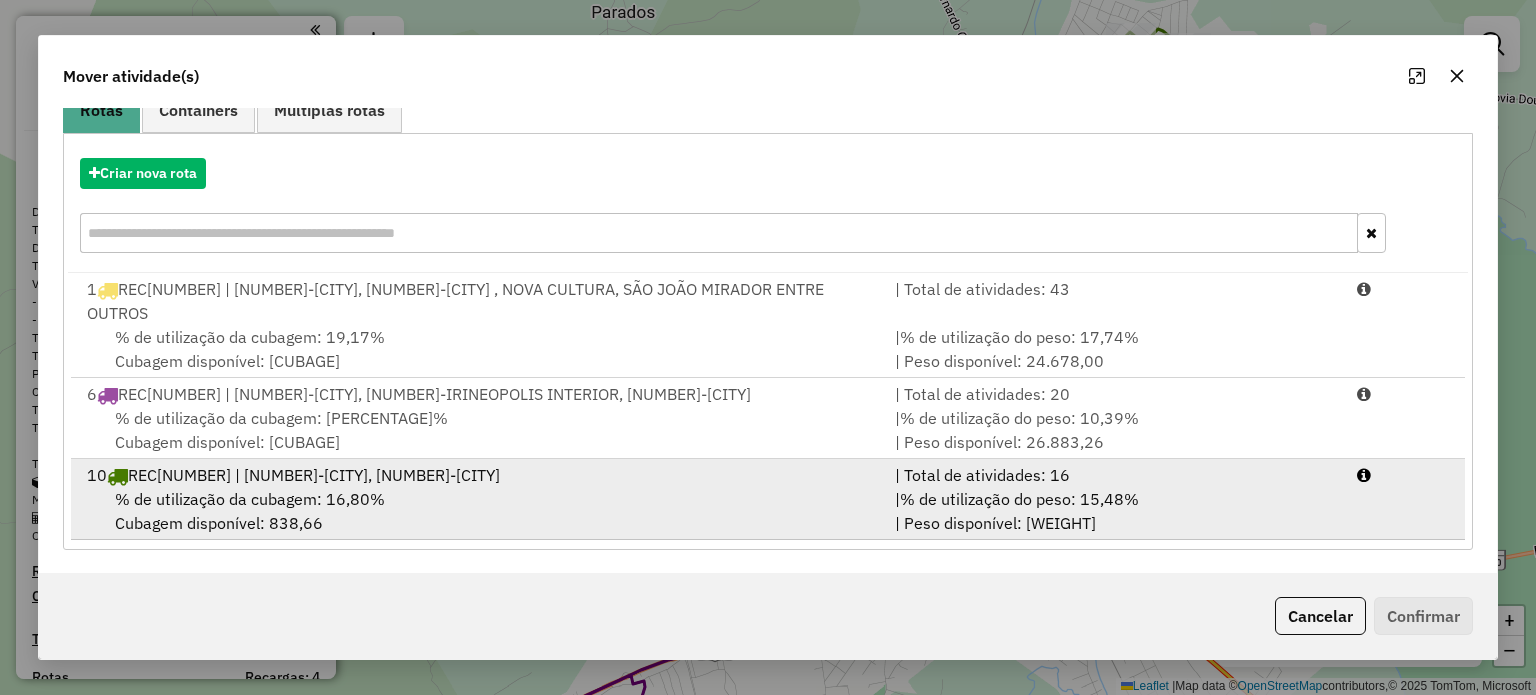 click on "% de utilização da cubagem: 16,80%" at bounding box center [250, 499] 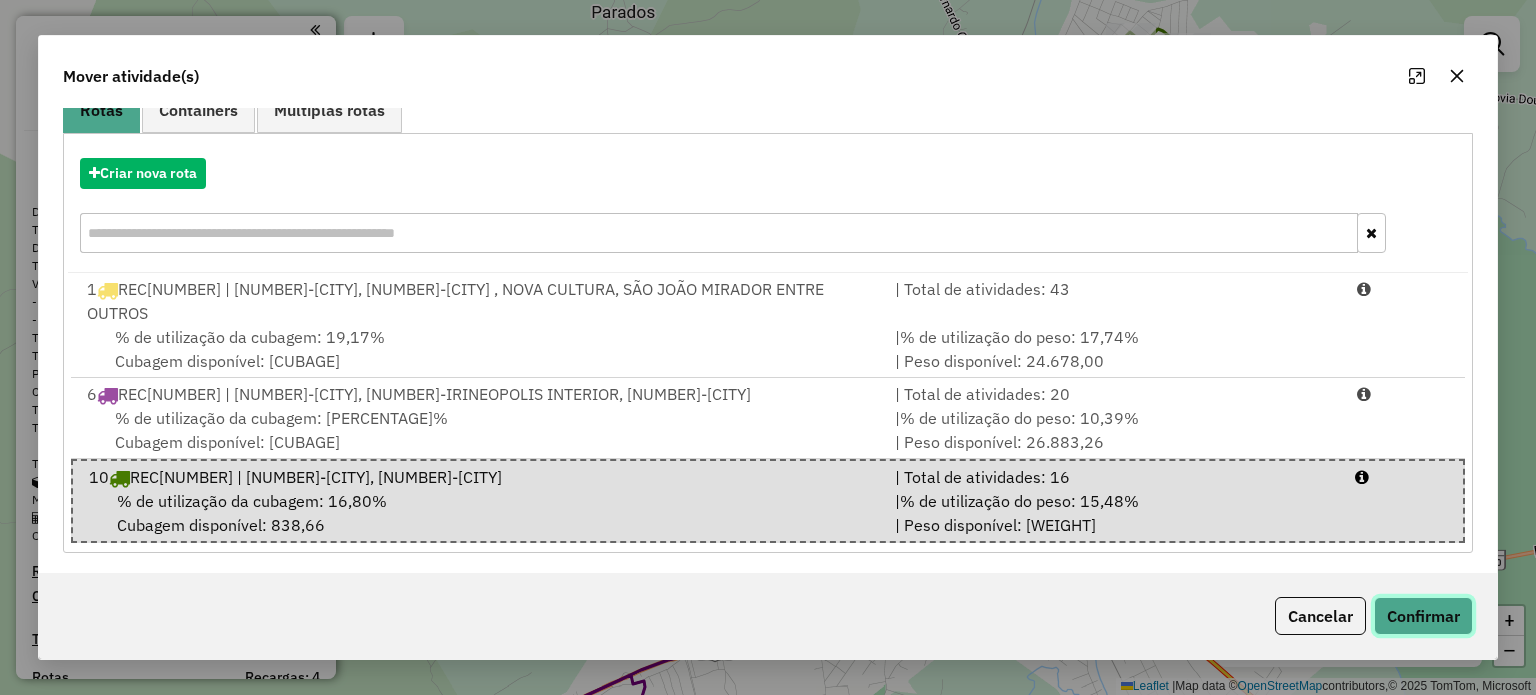 click on "Confirmar" 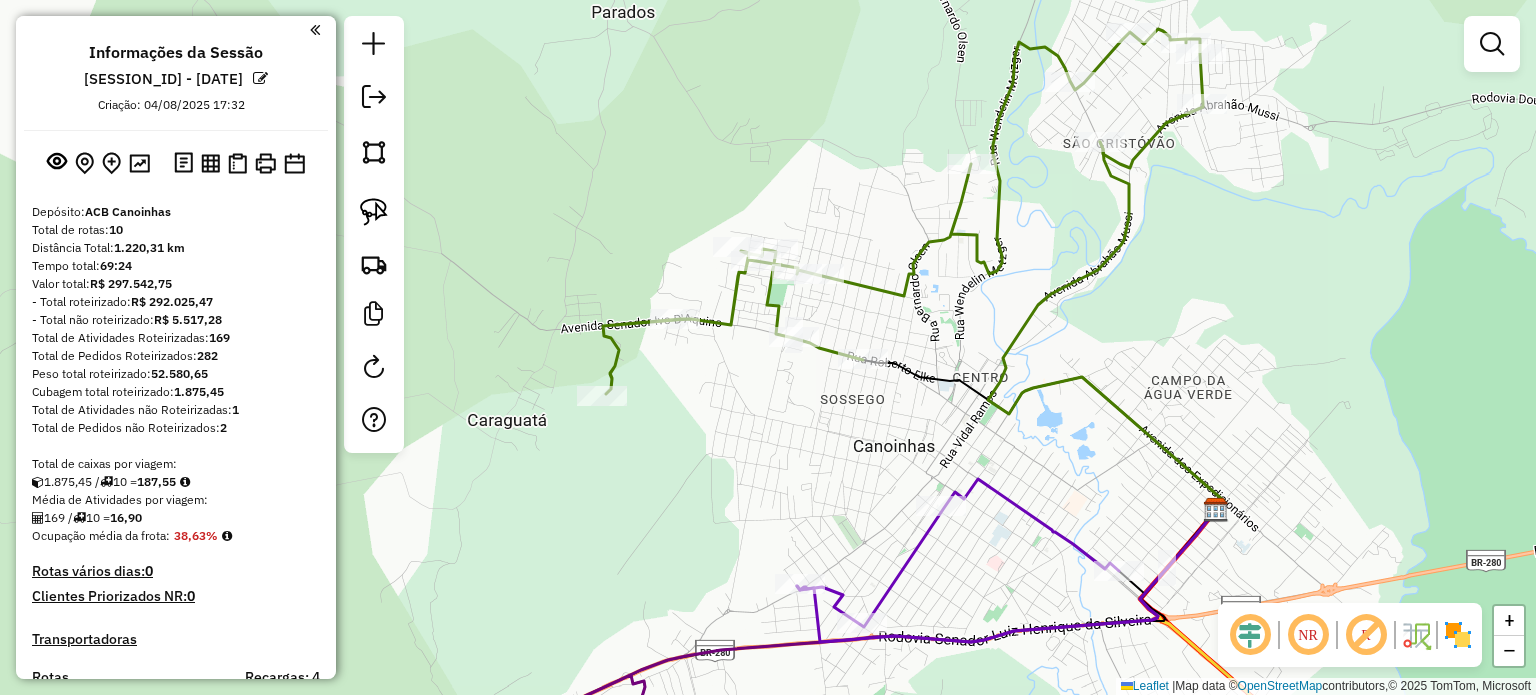 scroll, scrollTop: 0, scrollLeft: 0, axis: both 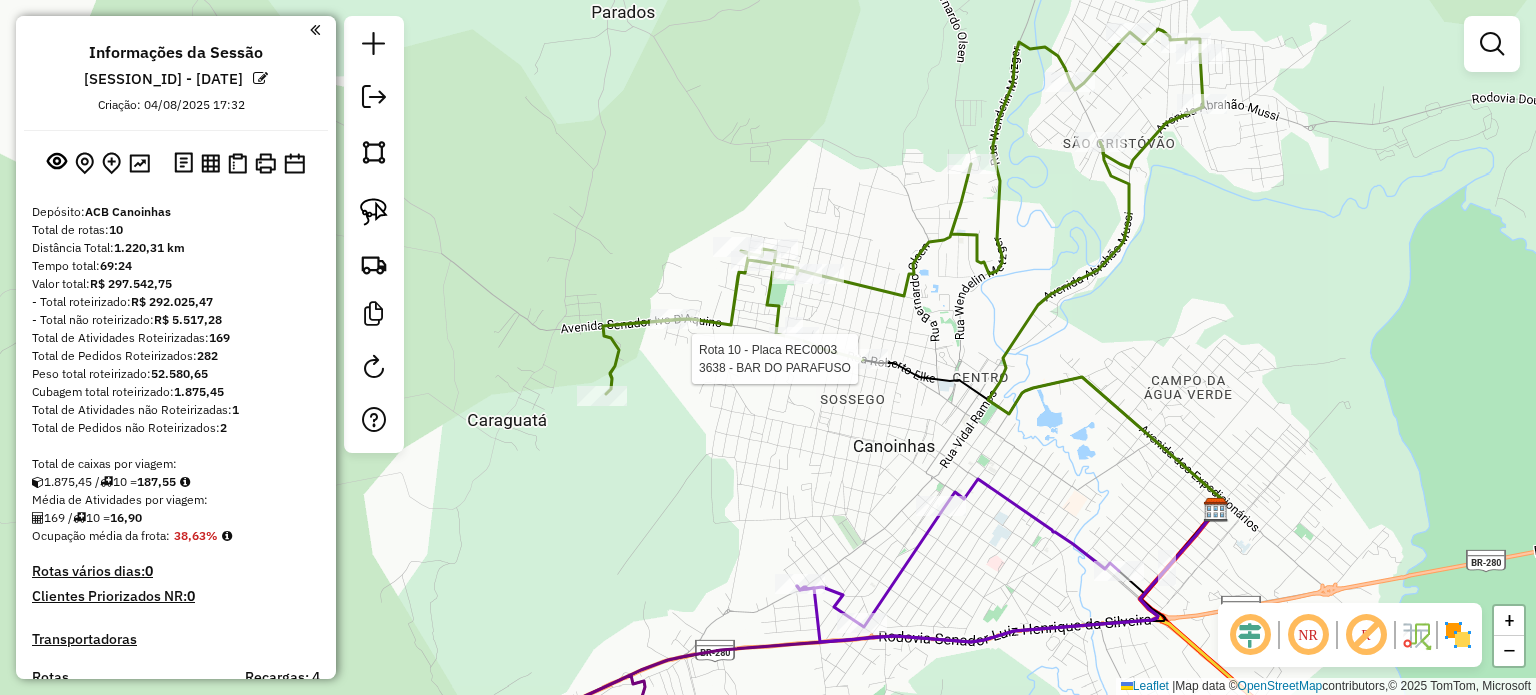 select on "**********" 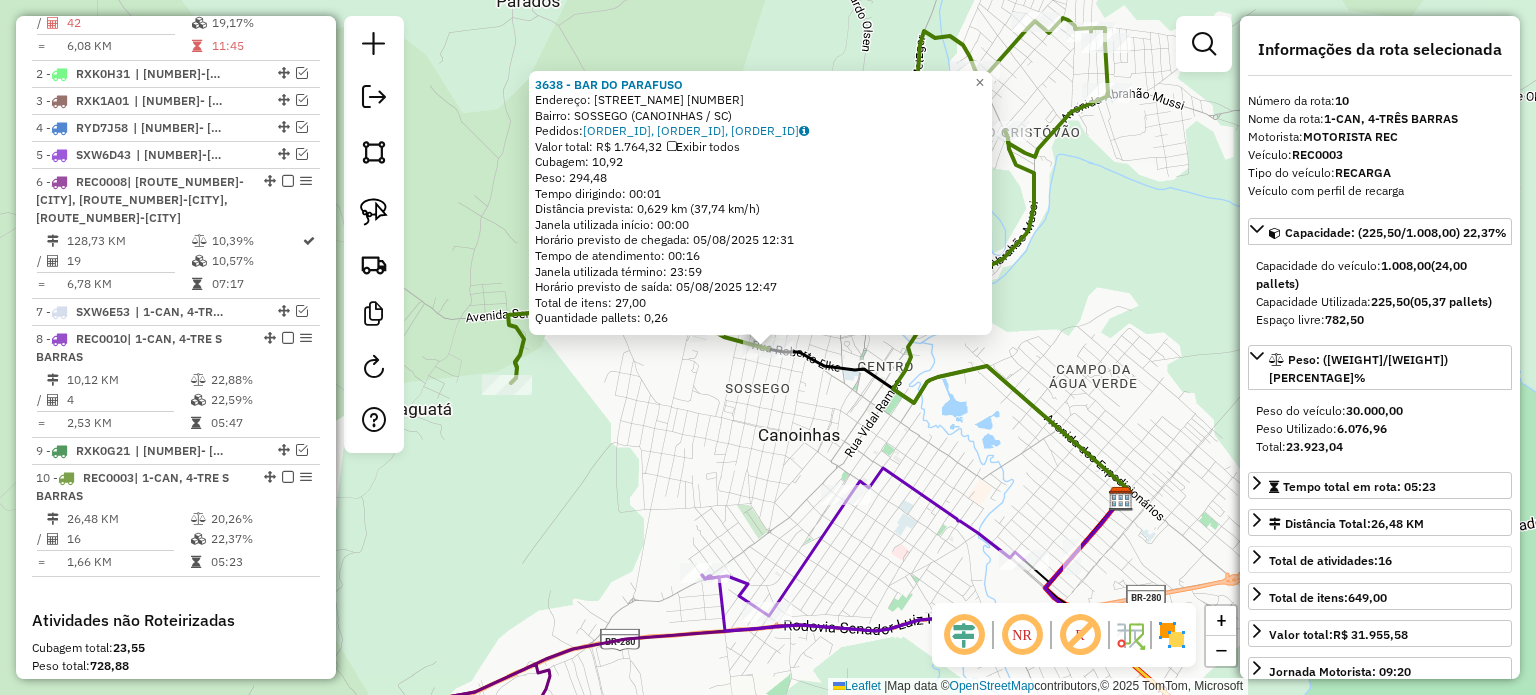 scroll, scrollTop: 1165, scrollLeft: 0, axis: vertical 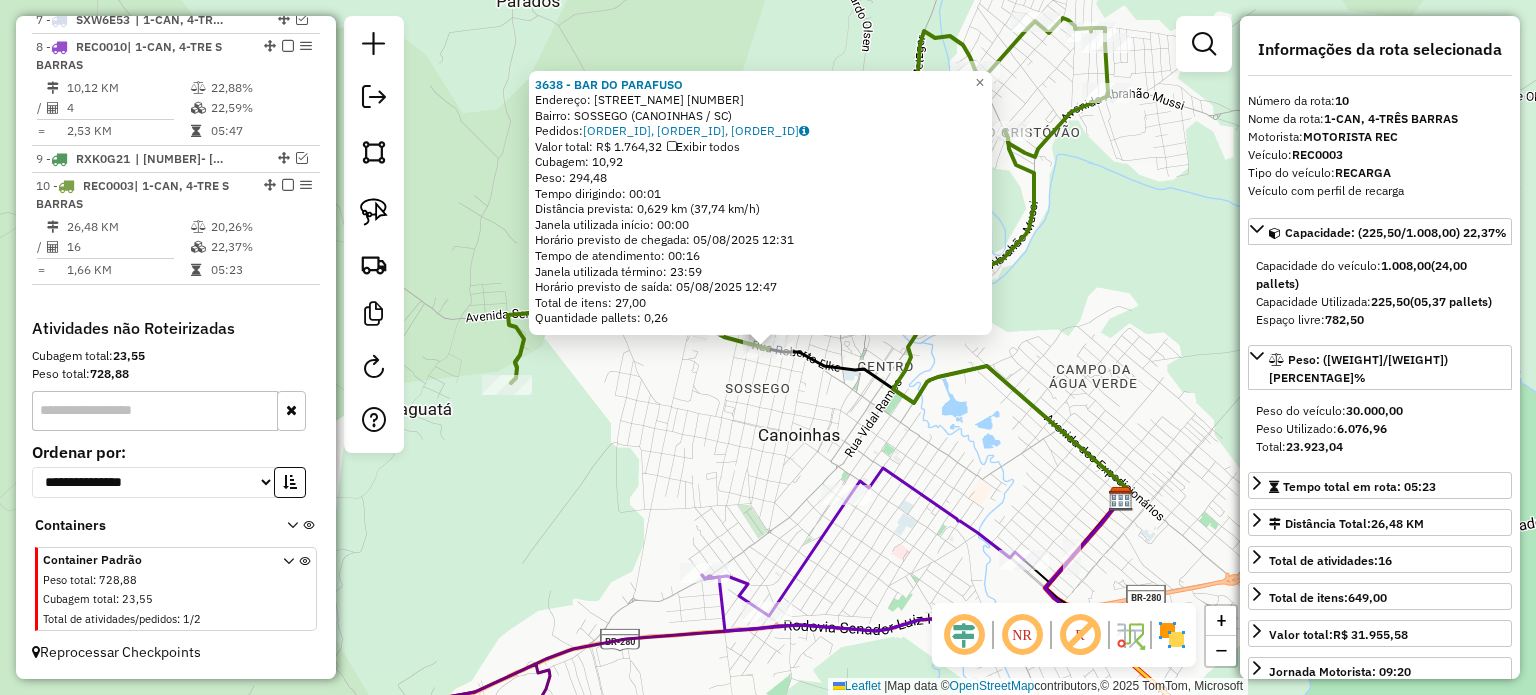 click on "3638 - BAR DO PARAFUSO  Endereço:  WILIBALDO ARNOLD HOFFMANN 1734   Bairro: SOSSEGO (CANOINHAS / SC)   Pedidos:  04607081, 04607326, 04607315   Valor total: R$ 1.764,32   Exibir todos   Cubagem: 10,92  Peso: 294,48  Tempo dirigindo: 00:01   Distância prevista: 0,629 km (37,74 km/h)   Janela utilizada início: 00:00   Horário previsto de chegada: 05/08/2025 12:31   Tempo de atendimento: 00:16   Janela utilizada término: 23:59   Horário previsto de saída: 05/08/2025 12:47   Total de itens: 27,00   Quantidade pallets: 0,26  × Janela de atendimento Grade de atendimento Capacidade Transportadoras Veículos Cliente Pedidos  Rotas Selecione os dias de semana para filtrar as janelas de atendimento  Seg   Ter   Qua   Qui   Sex   Sáb   Dom  Informe o período da janela de atendimento: De: Até:  Filtrar exatamente a janela do cliente  Considerar janela de atendimento padrão  Selecione os dias de semana para filtrar as grades de atendimento  Seg   Ter   Qua   Qui   Sex   Sáb   Dom   Peso mínimo:   De:   De:" 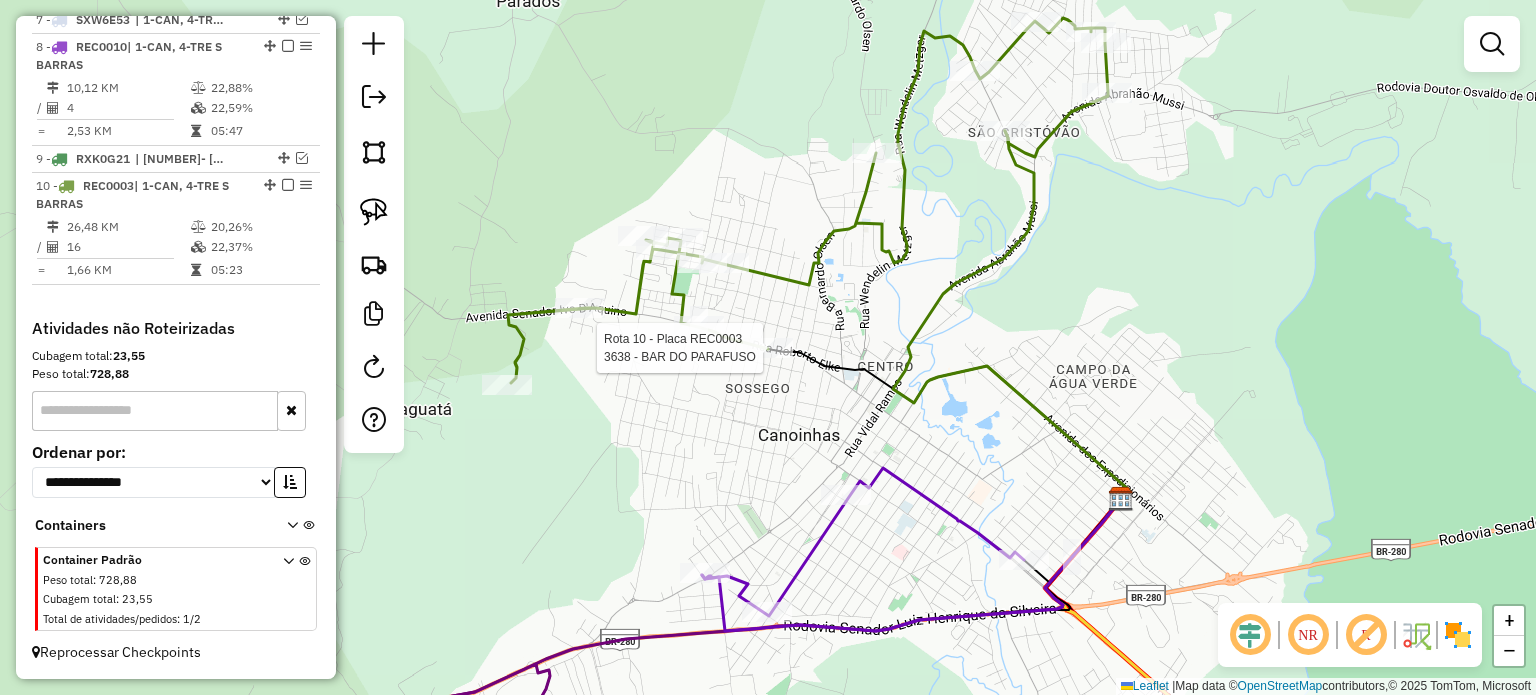 select on "**********" 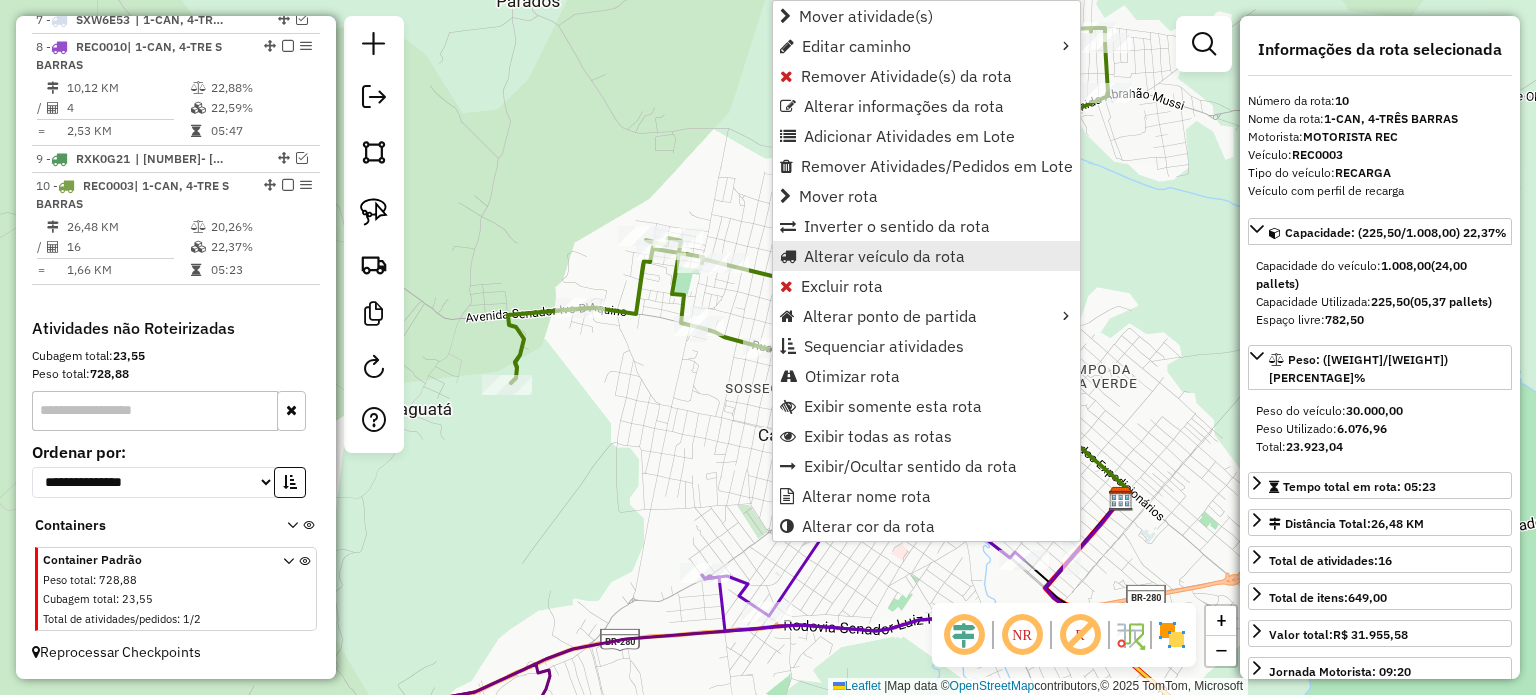 click on "Alterar veículo da rota" at bounding box center [884, 256] 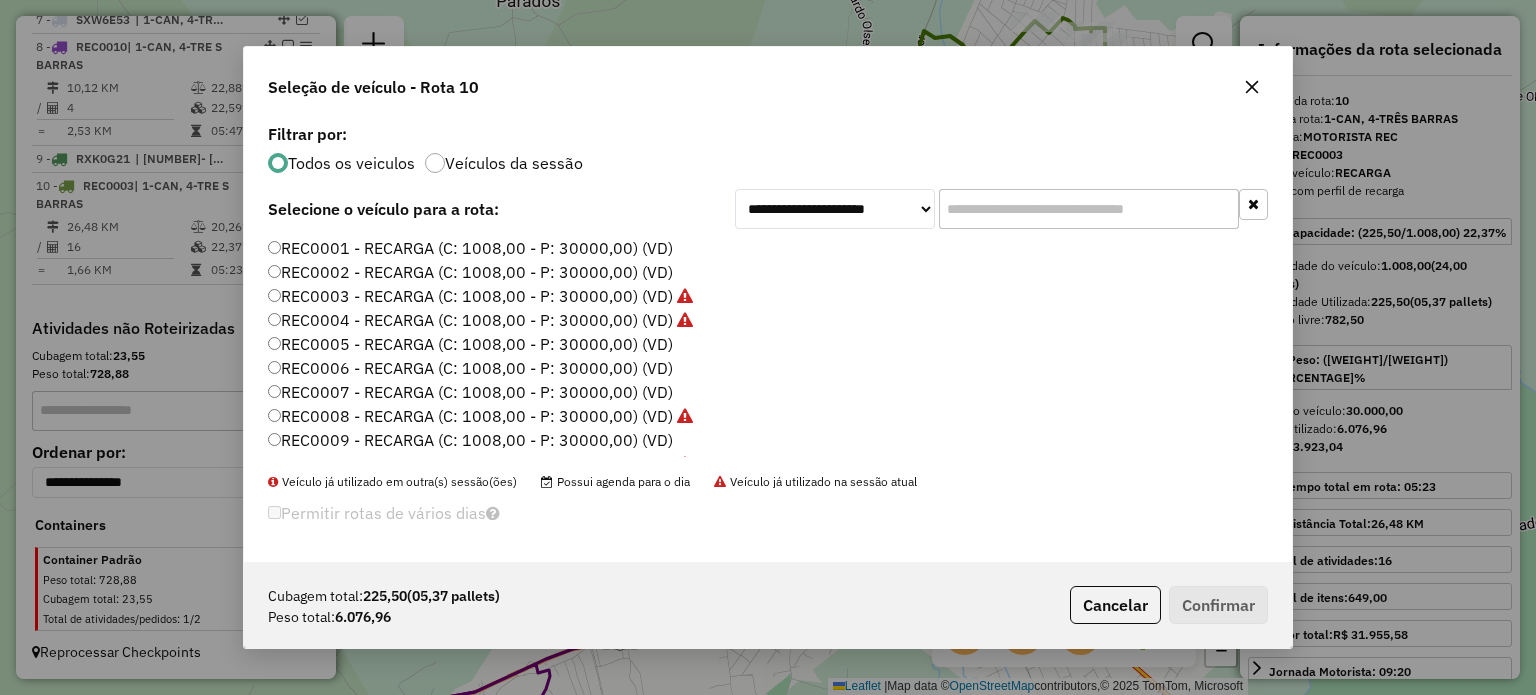 scroll, scrollTop: 10, scrollLeft: 6, axis: both 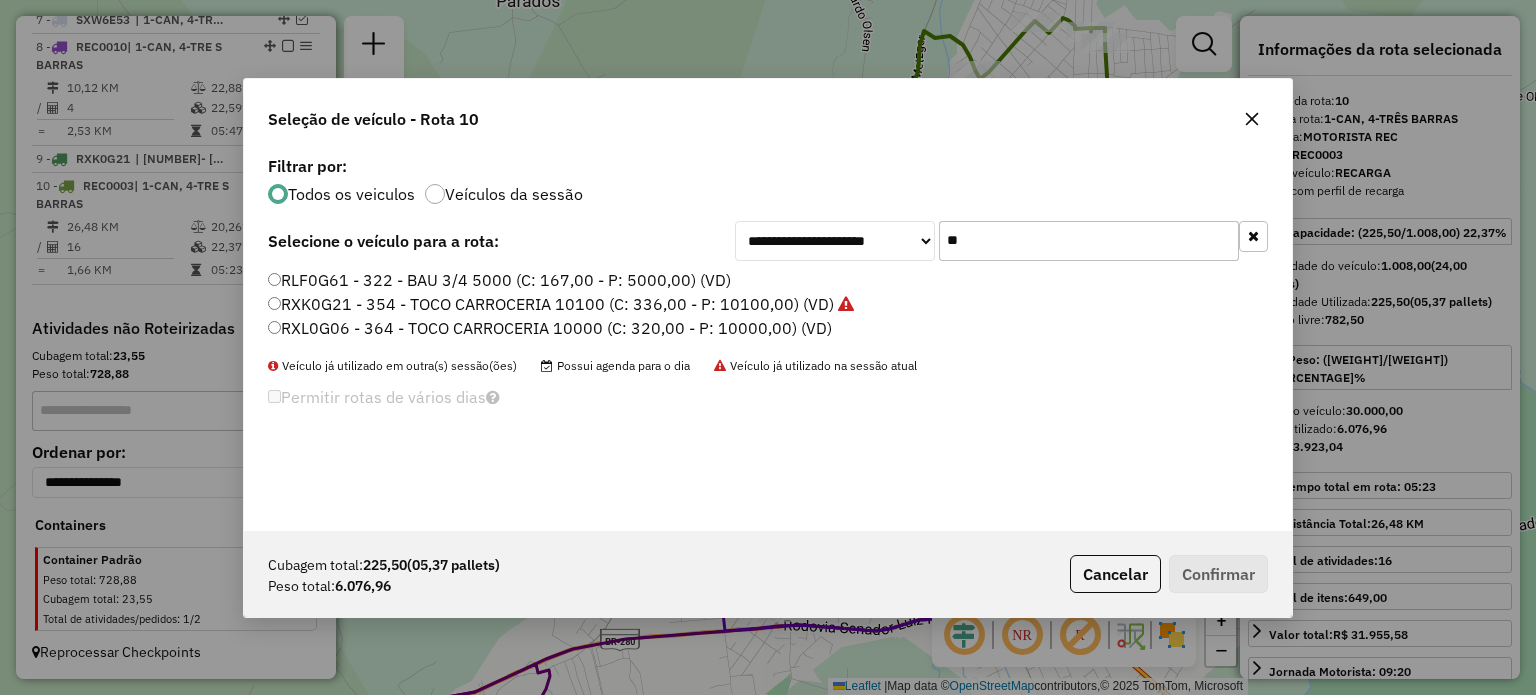 type on "**" 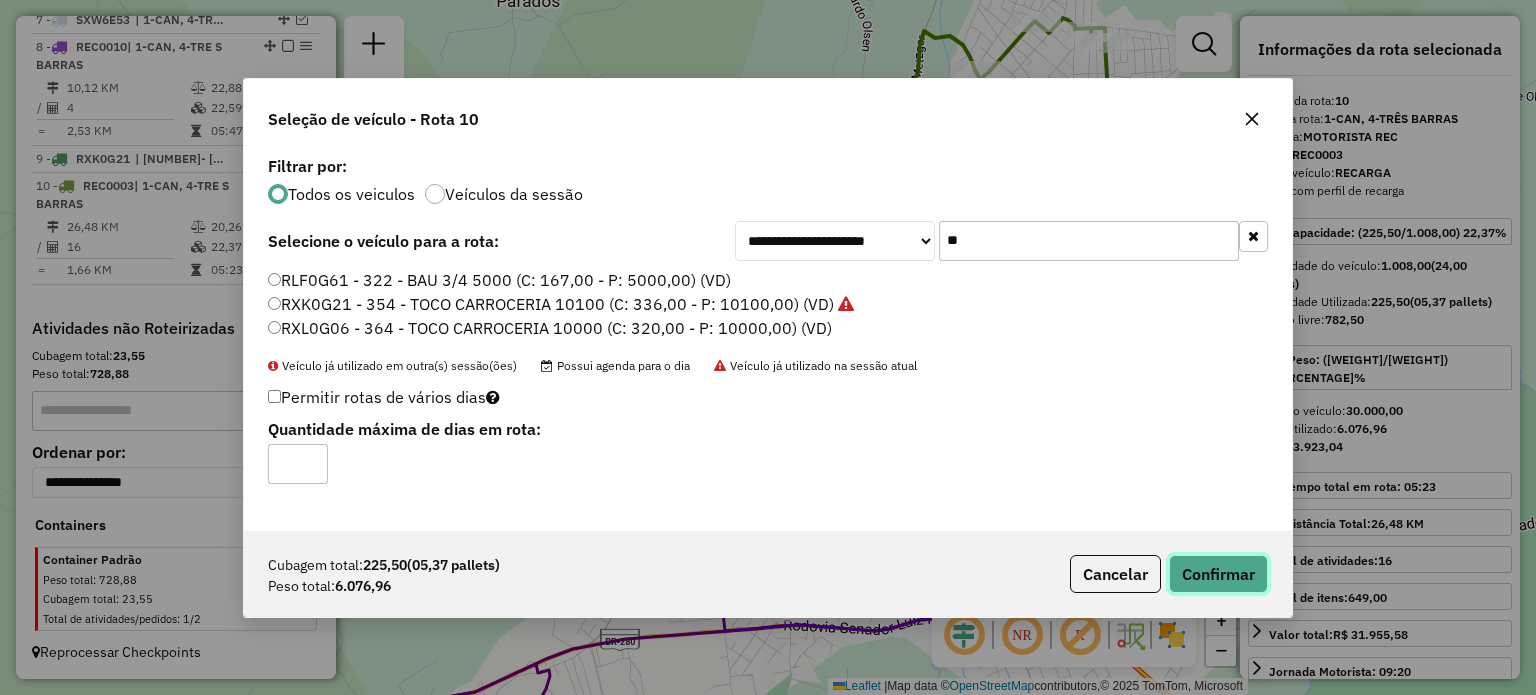 drag, startPoint x: 1236, startPoint y: 574, endPoint x: 1224, endPoint y: 563, distance: 16.27882 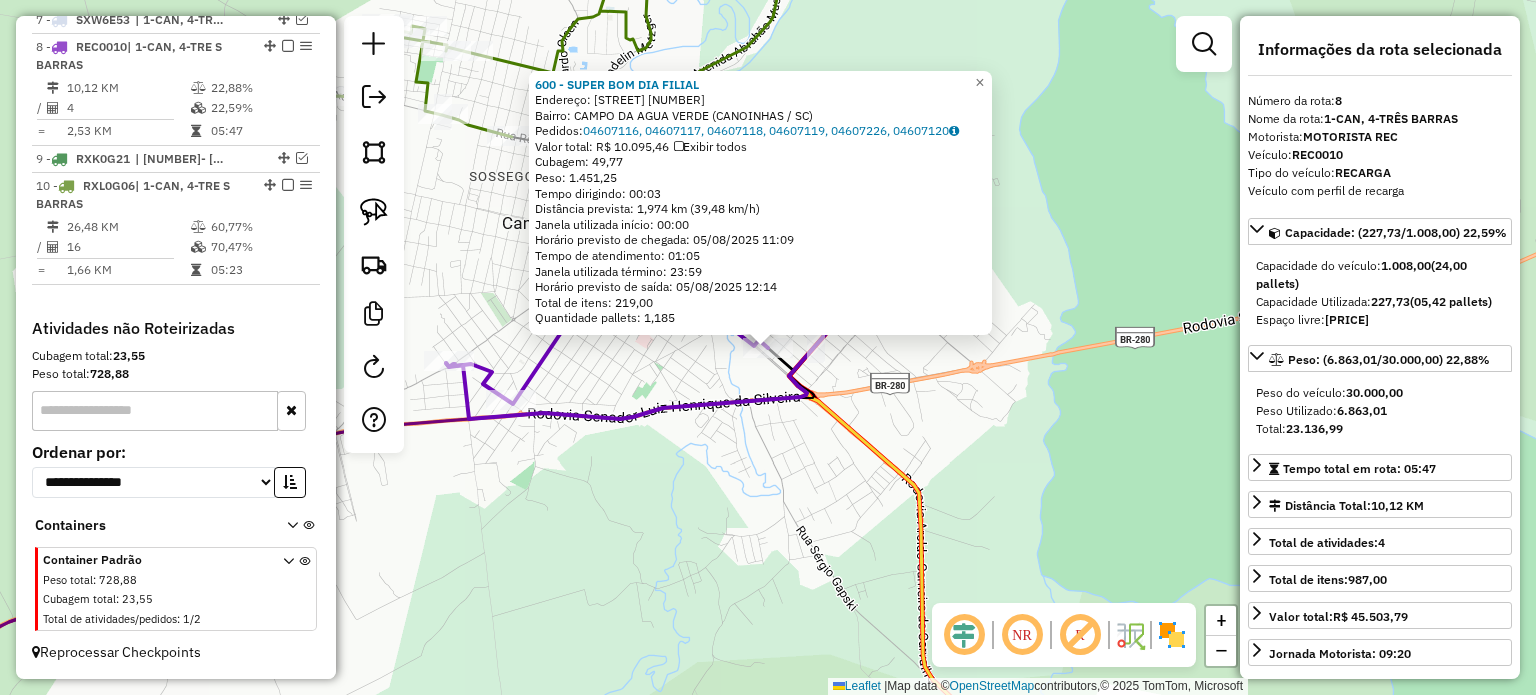 click on "600 - SUPER BOM DIA FILIAL  Endereço:  Rua Rubens Ribeiro da Silva 465   Bairro: CAMPO DA AGUA VERDE (CANOINHAS / SC)   Pedidos:  04607116, 04607117, 04607118, 04607119, 04607226, 04607120   Valor total: R$ 10.095,46   Exibir todos   Cubagem: 49,77  Peso: 1.451,25  Tempo dirigindo: 00:03   Distância prevista: 1,974 km (39,48 km/h)   Janela utilizada início: 00:00   Horário previsto de chegada: 05/08/2025 11:09   Tempo de atendimento: 01:05   Janela utilizada término: 23:59   Horário previsto de saída: 05/08/2025 12:14   Total de itens: 219,00   Quantidade pallets: 1,185  × Janela de atendimento Grade de atendimento Capacidade Transportadoras Veículos Cliente Pedidos  Rotas Selecione os dias de semana para filtrar as janelas de atendimento  Seg   Ter   Qua   Qui   Sex   Sáb   Dom  Informe o período da janela de atendimento: De: Até:  Filtrar exatamente a janela do cliente  Considerar janela de atendimento padrão  Selecione os dias de semana para filtrar as grades de atendimento  Seg   Ter   Qua  +" 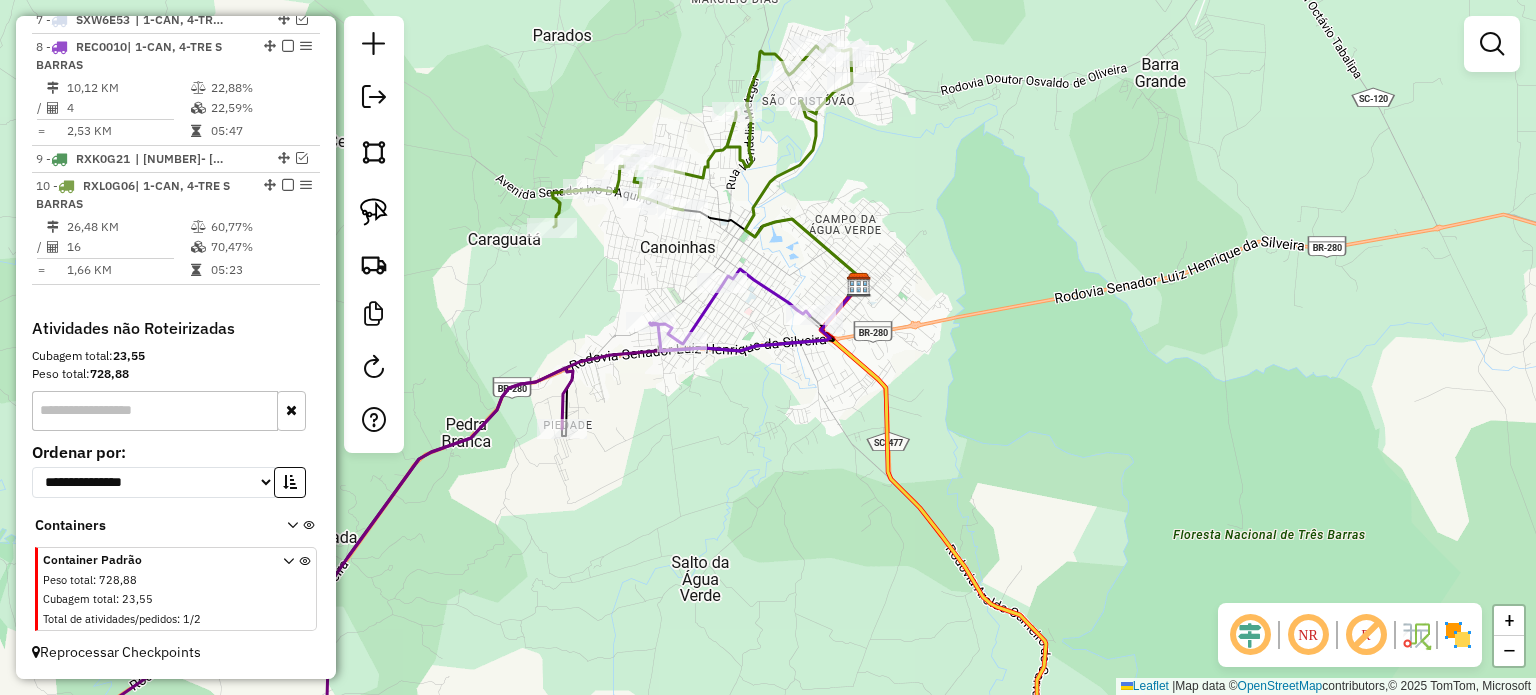 drag, startPoint x: 660, startPoint y: 395, endPoint x: 751, endPoint y: 404, distance: 91.44397 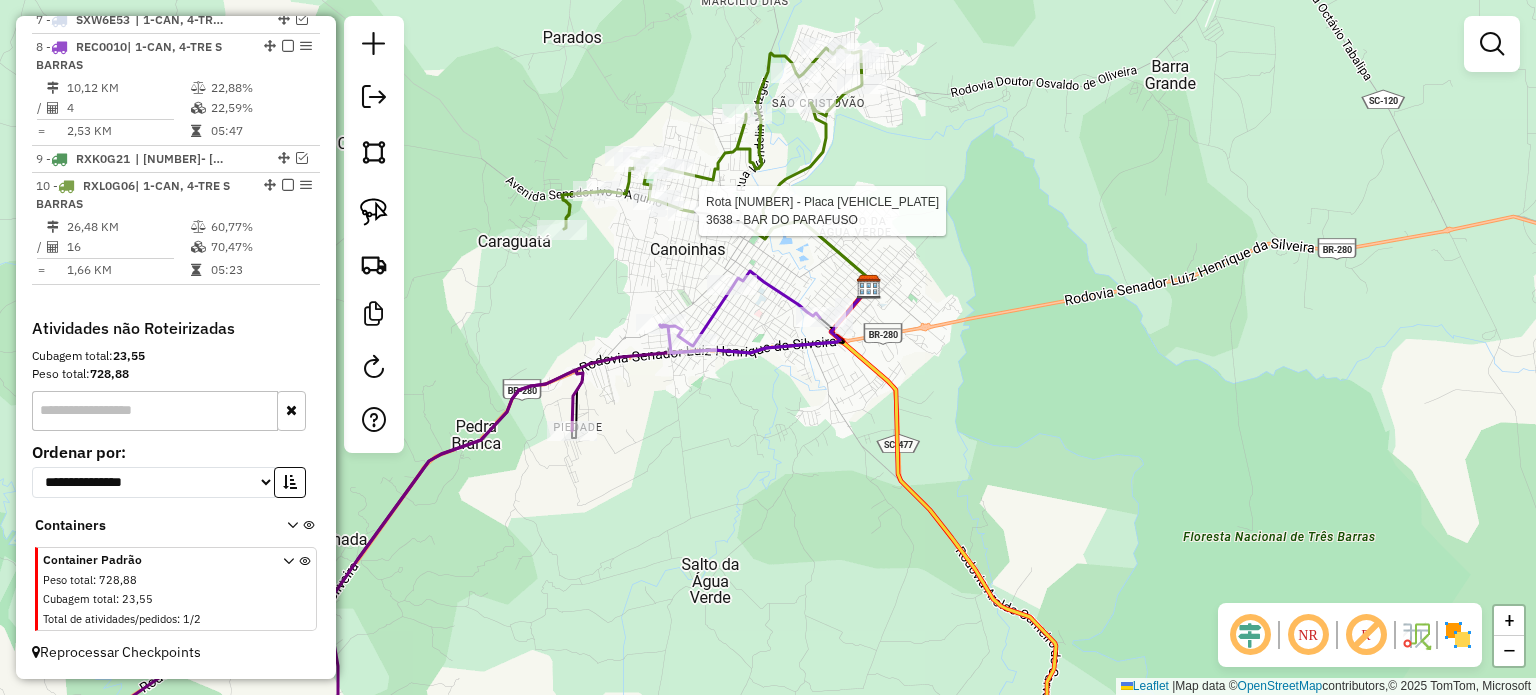 select on "**********" 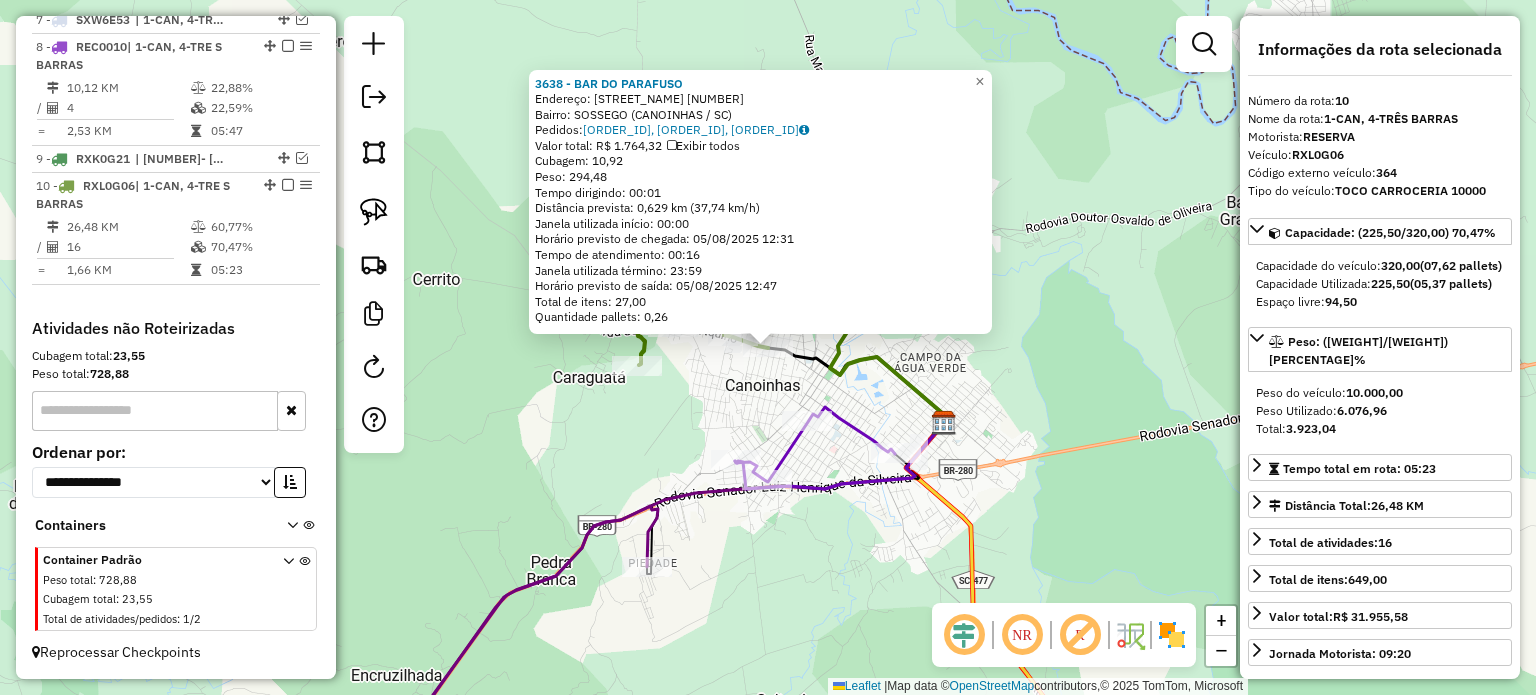 click on "3638 - BAR DO PARAFUSO  Endereço:  WILIBALDO ARNOLD HOFFMANN 1734   Bairro: SOSSEGO (CANOINHAS / SC)   Pedidos:  04607081, 04607326, 04607315   Valor total: R$ 1.764,32   Exibir todos   Cubagem: 10,92  Peso: 294,48  Tempo dirigindo: 00:01   Distância prevista: 0,629 km (37,74 km/h)   Janela utilizada início: 00:00   Horário previsto de chegada: 05/08/2025 12:31   Tempo de atendimento: 00:16   Janela utilizada término: 23:59   Horário previsto de saída: 05/08/2025 12:47   Total de itens: 27,00   Quantidade pallets: 0,26  × Janela de atendimento Grade de atendimento Capacidade Transportadoras Veículos Cliente Pedidos  Rotas Selecione os dias de semana para filtrar as janelas de atendimento  Seg   Ter   Qua   Qui   Sex   Sáb   Dom  Informe o período da janela de atendimento: De: Até:  Filtrar exatamente a janela do cliente  Considerar janela de atendimento padrão  Selecione os dias de semana para filtrar as grades de atendimento  Seg   Ter   Qua   Qui   Sex   Sáb   Dom   Peso mínimo:   De:   De:" 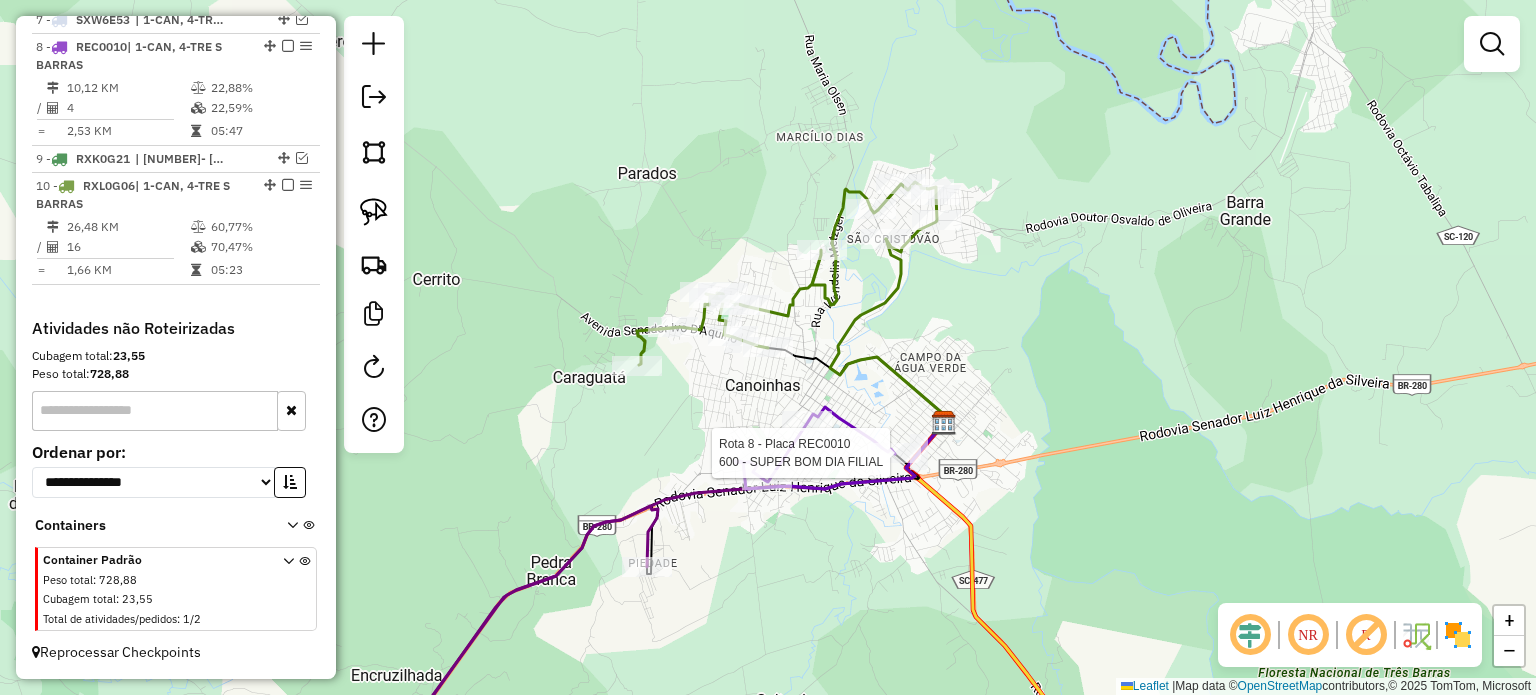 select on "**********" 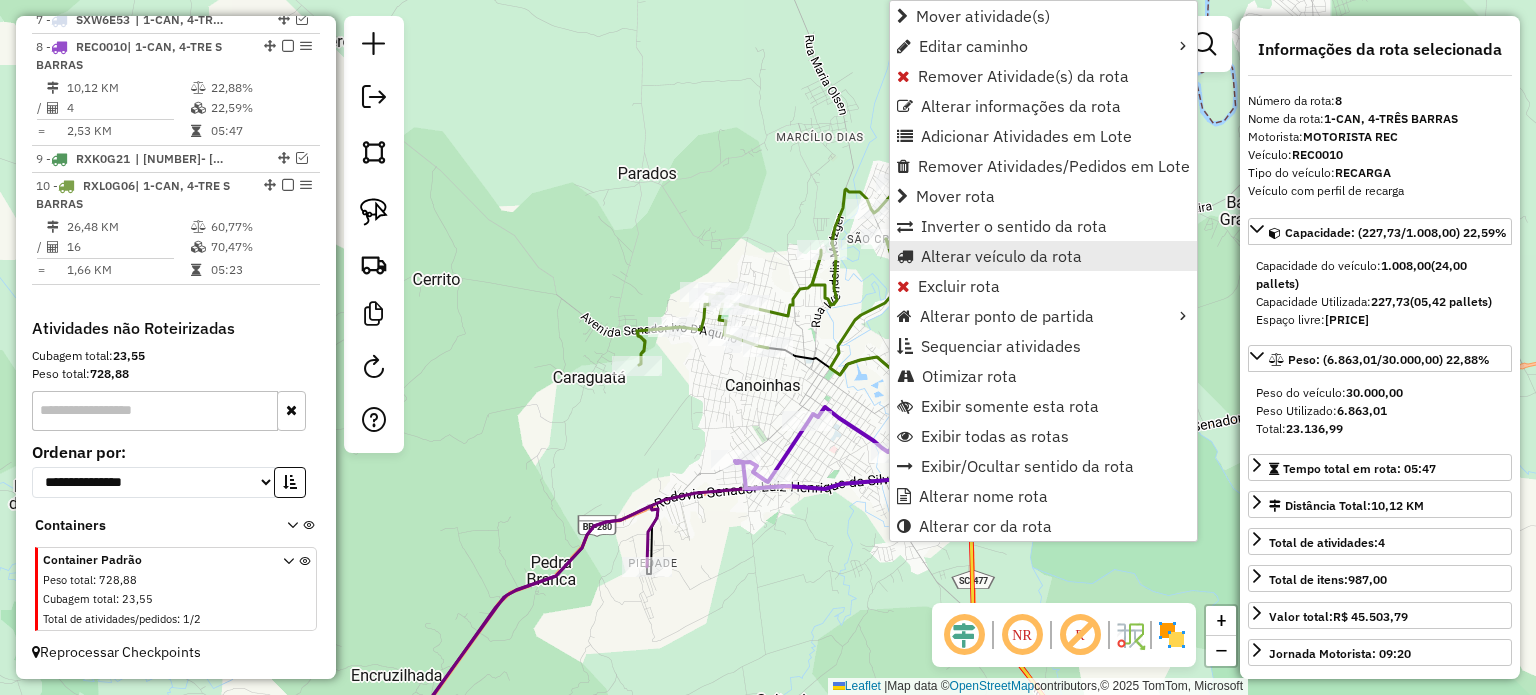 click on "Alterar veículo da rota" at bounding box center (1001, 256) 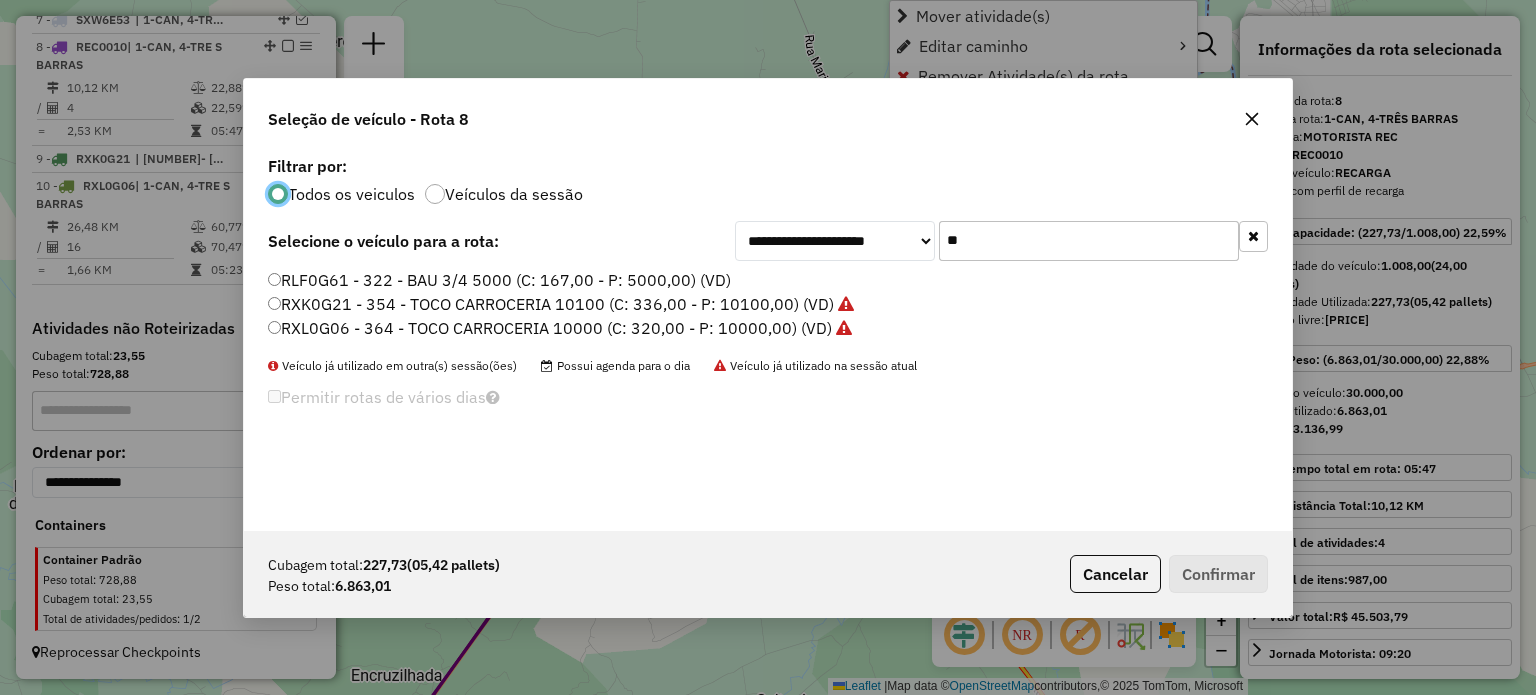 scroll, scrollTop: 10, scrollLeft: 6, axis: both 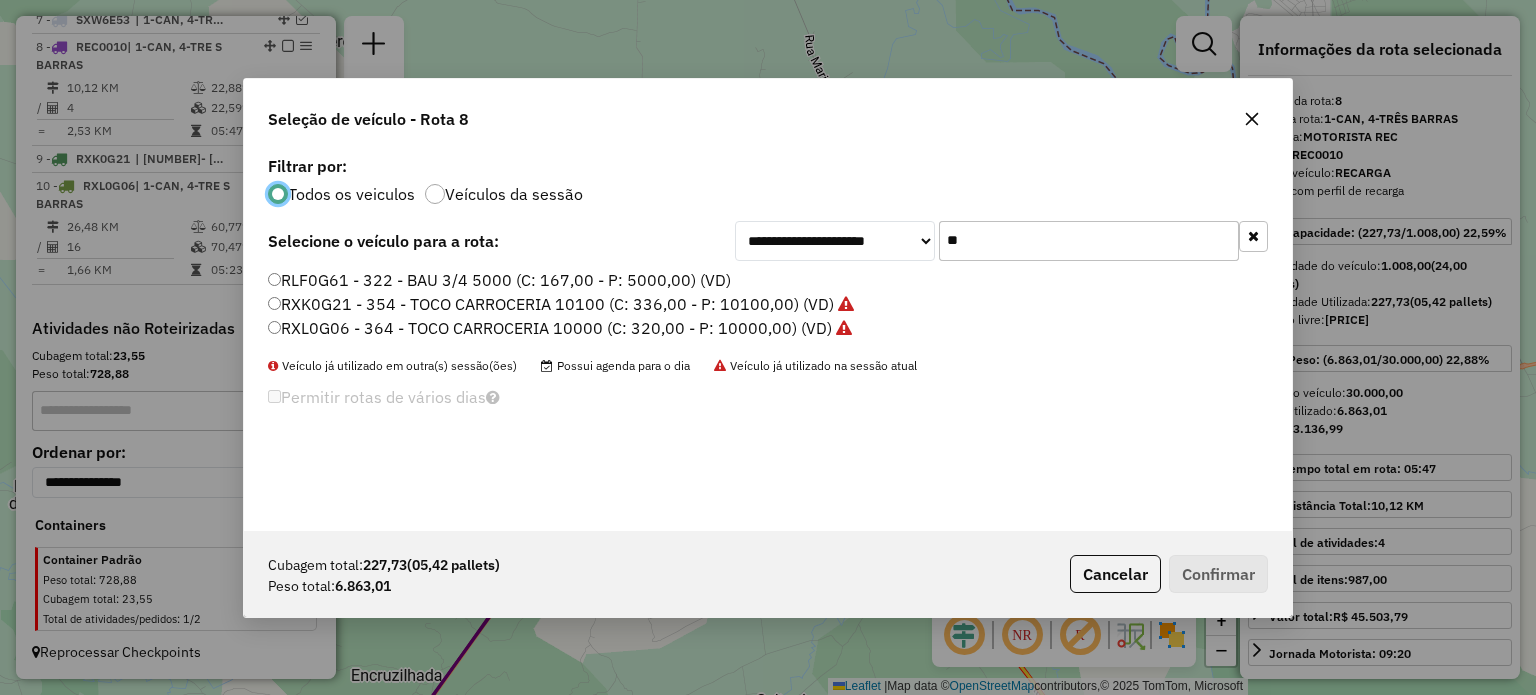 drag, startPoint x: 1013, startPoint y: 244, endPoint x: 834, endPoint y: 239, distance: 179.06982 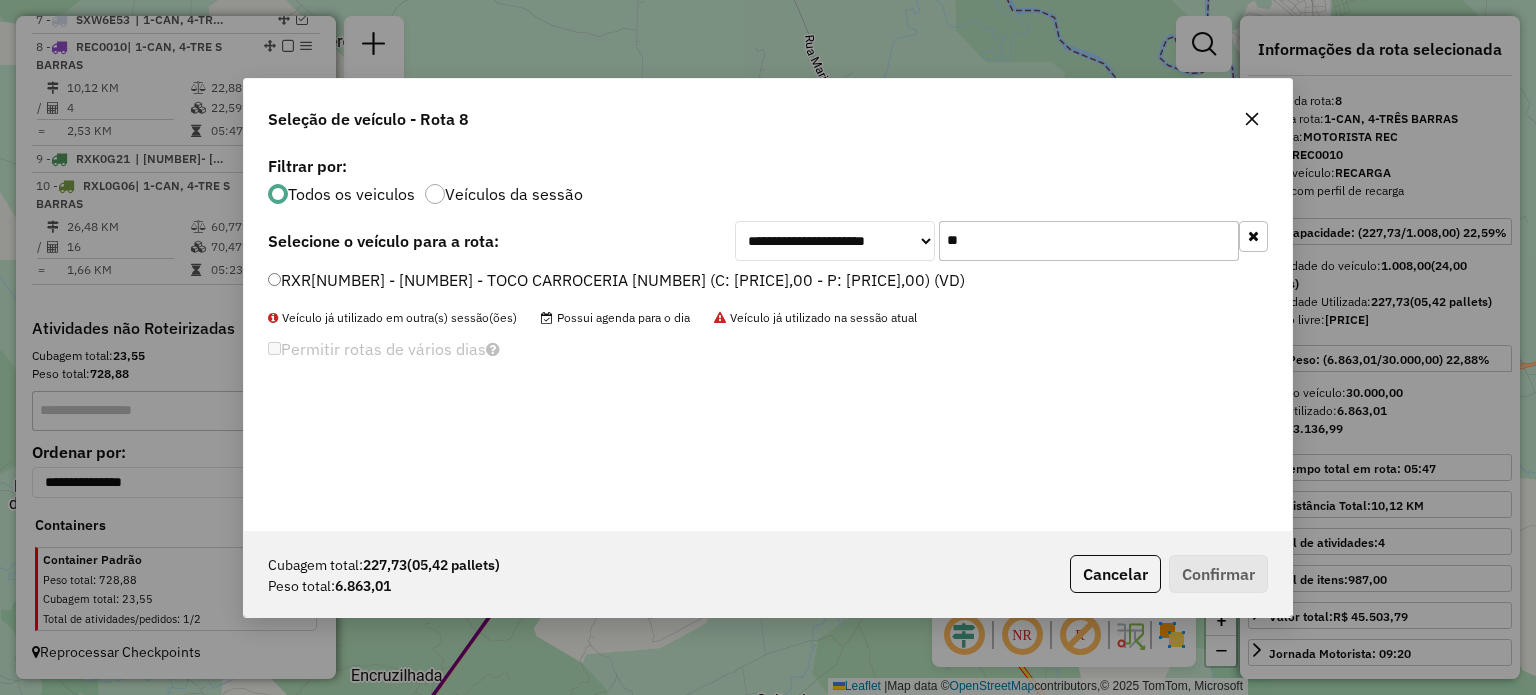 type on "**" 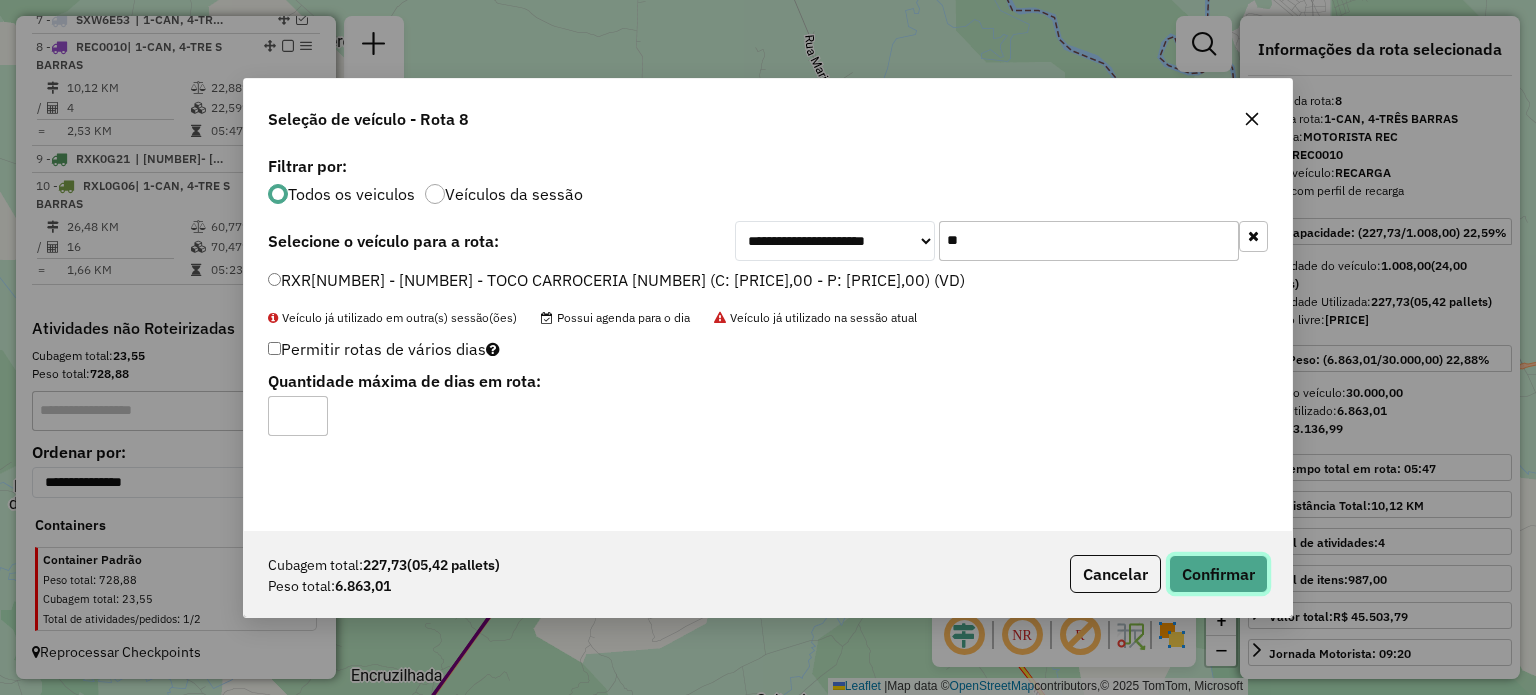 click on "Confirmar" 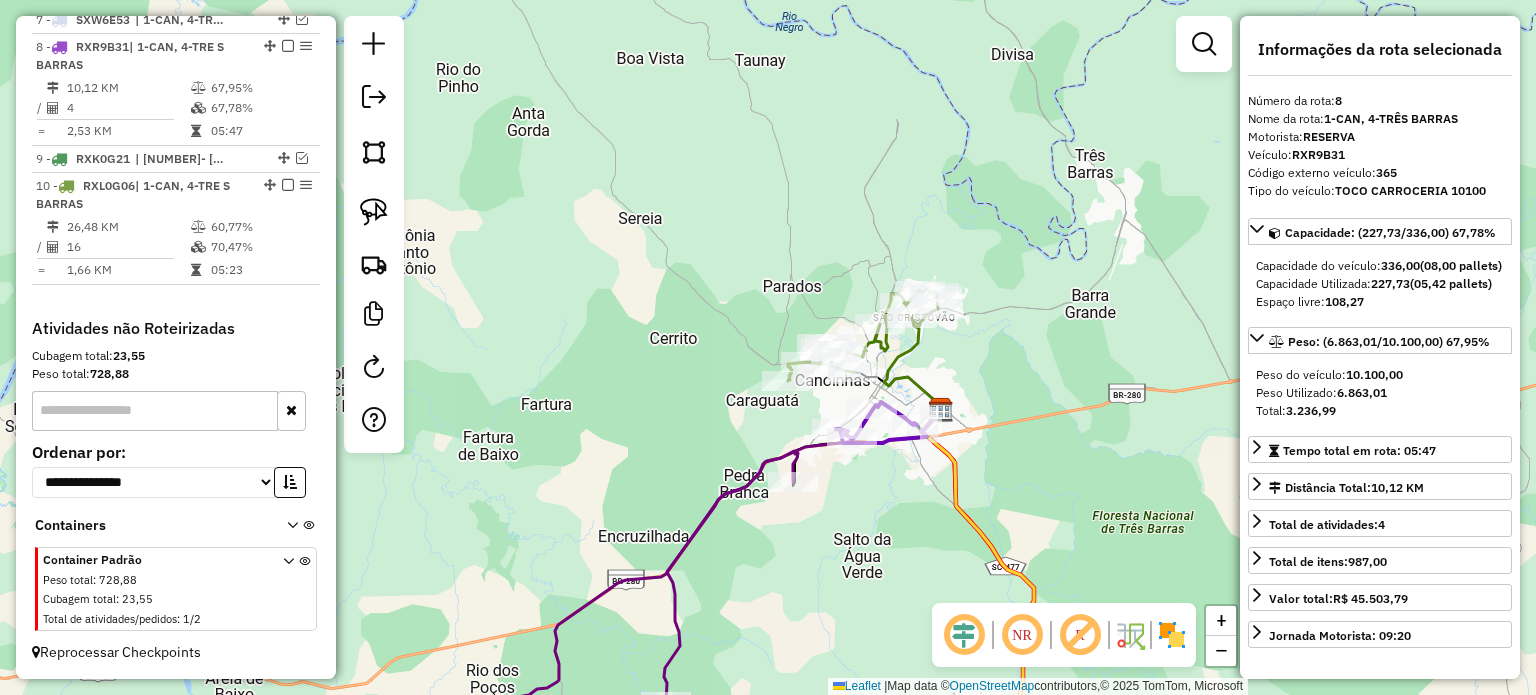 drag, startPoint x: 1001, startPoint y: 499, endPoint x: 795, endPoint y: 329, distance: 267.088 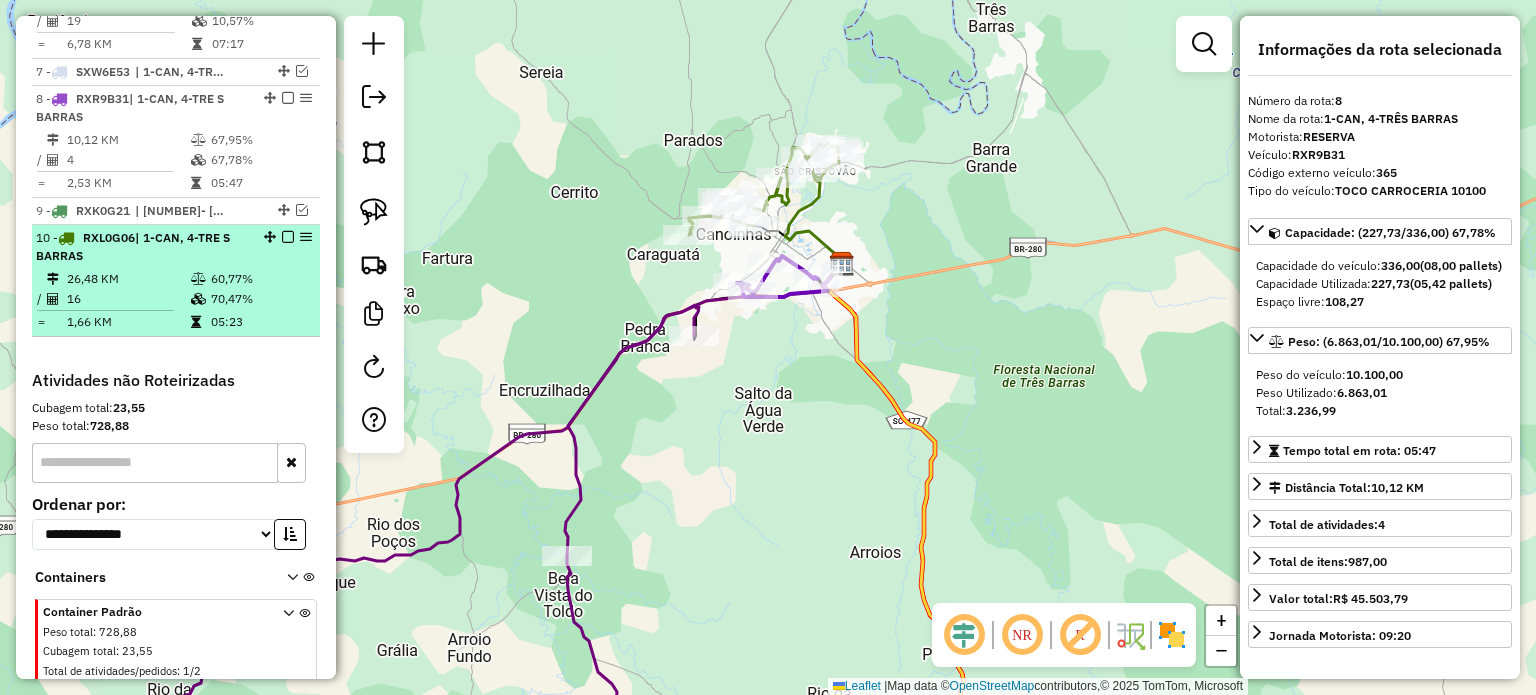 scroll, scrollTop: 1065, scrollLeft: 0, axis: vertical 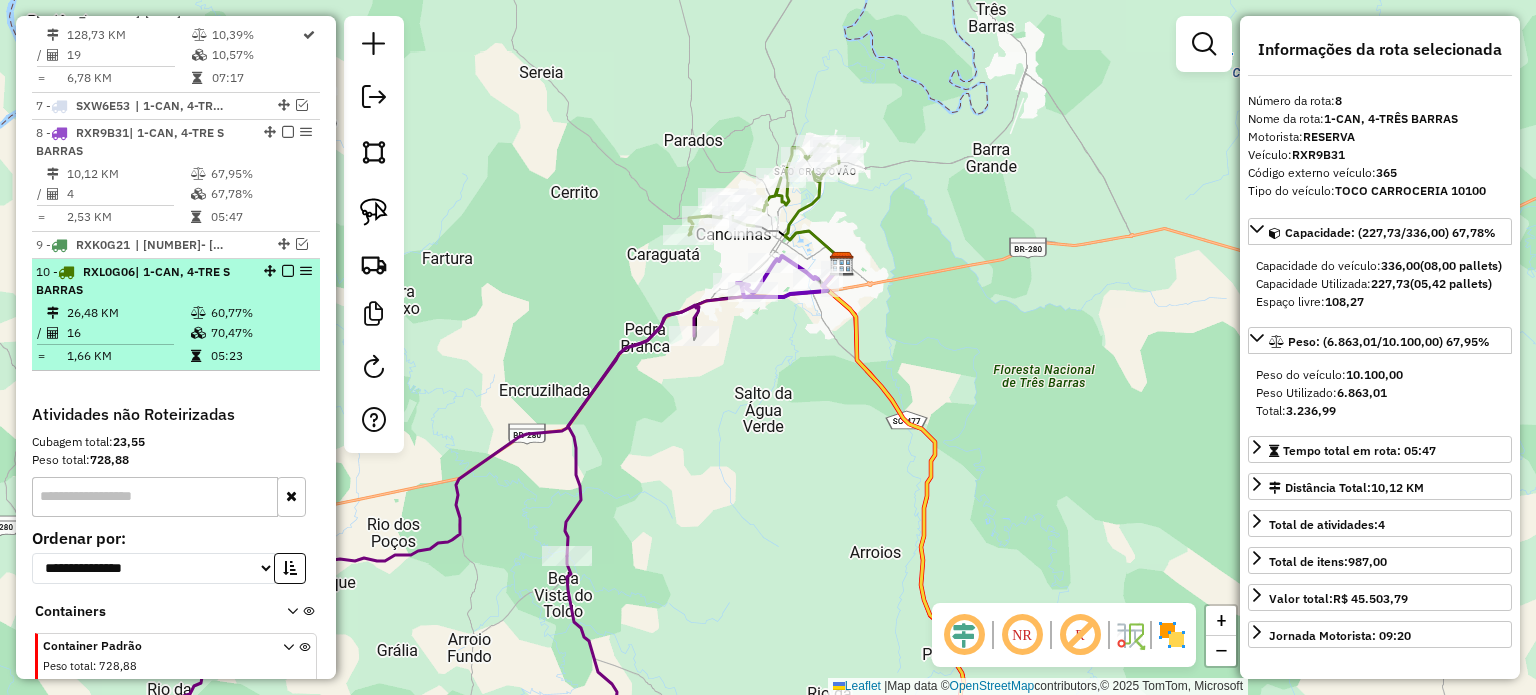 click at bounding box center [288, 271] 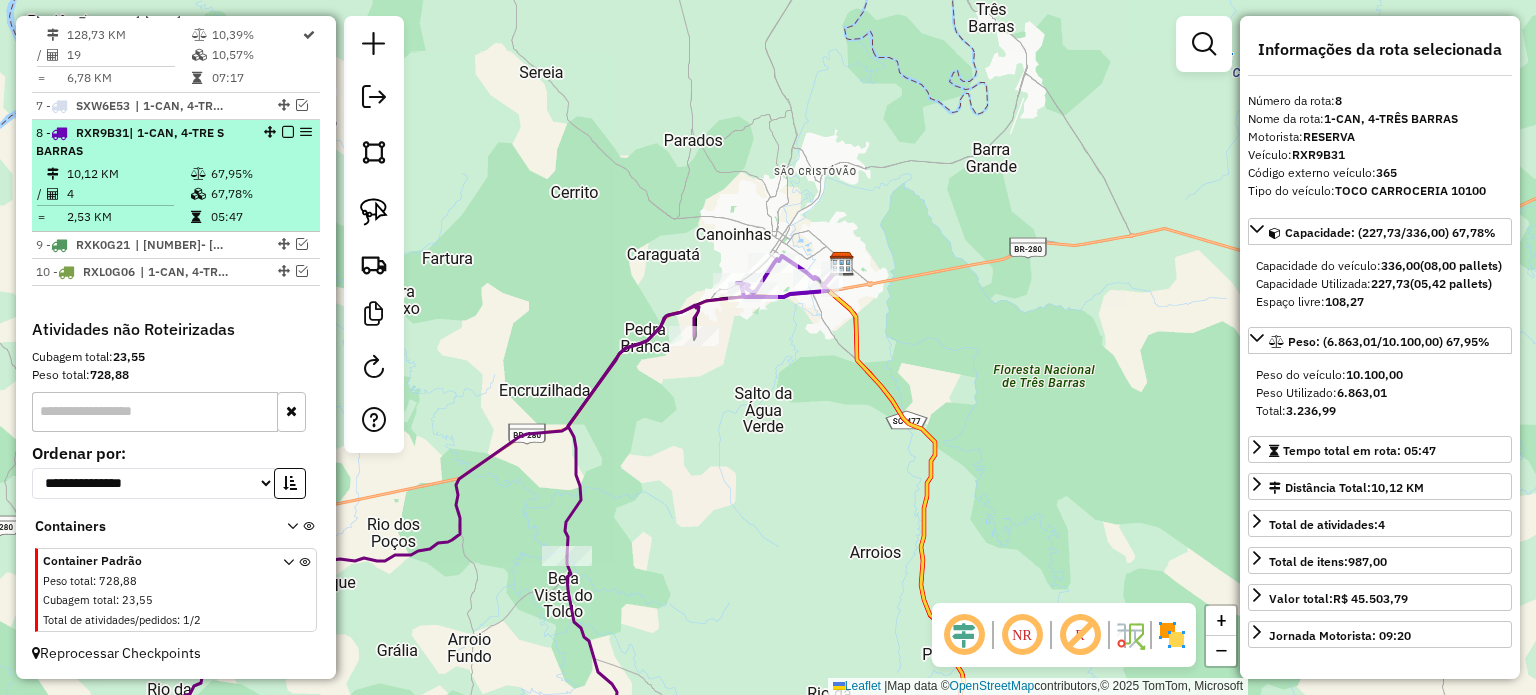 click at bounding box center [288, 132] 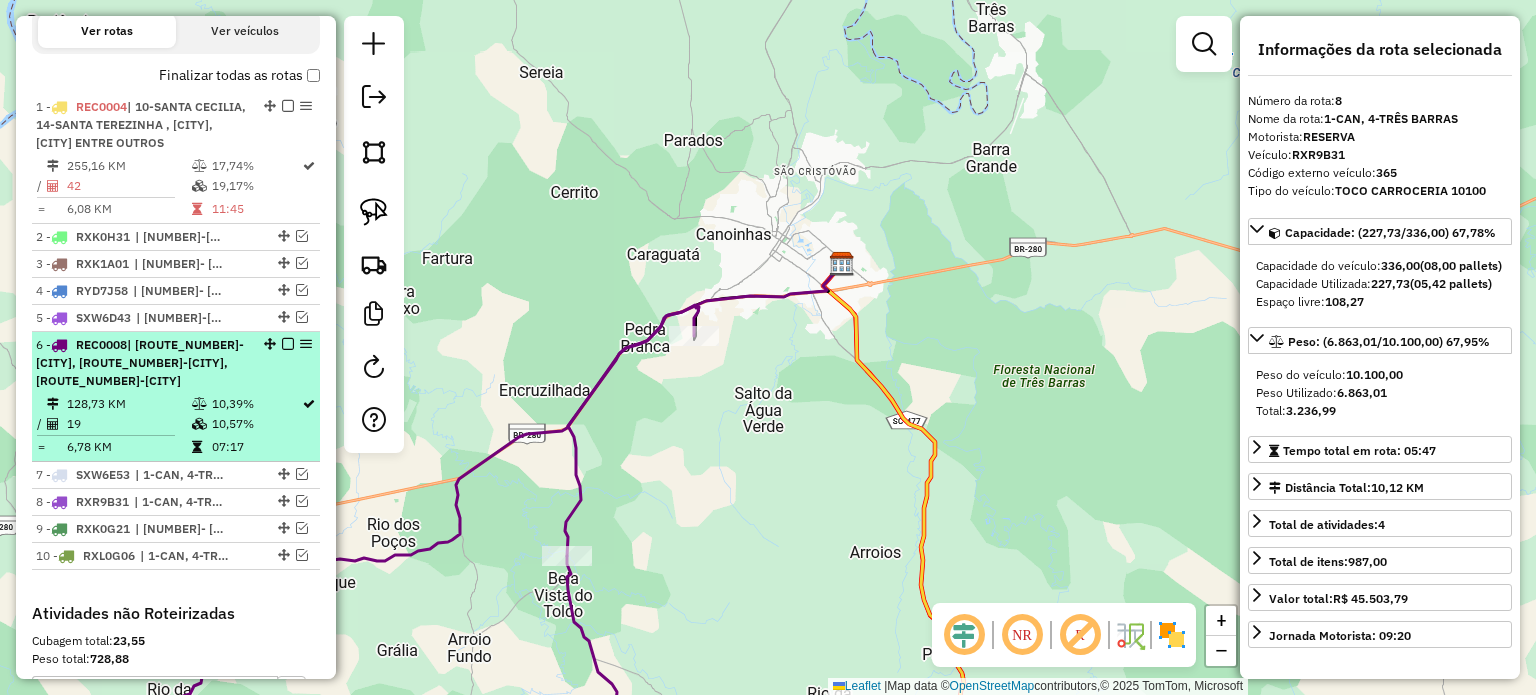 scroll, scrollTop: 796, scrollLeft: 0, axis: vertical 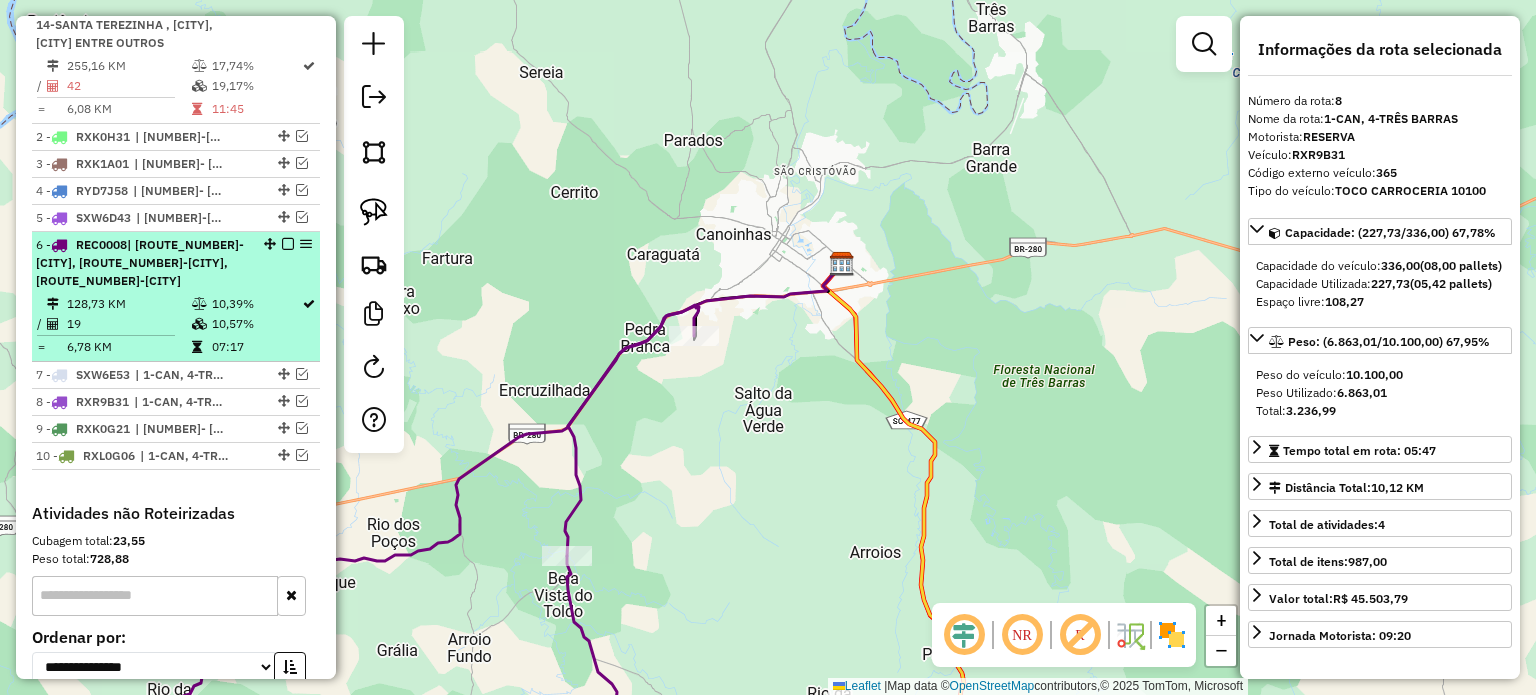 click on "6 -       REC0008   | 11- BELA VISTA DO TOLDO, 15-IRINEOPOLIS INTERIOR, 1-CAN  128,73 KM   10,39%  /  19   10,57%     =  6,78 KM   07:17" at bounding box center (176, 297) 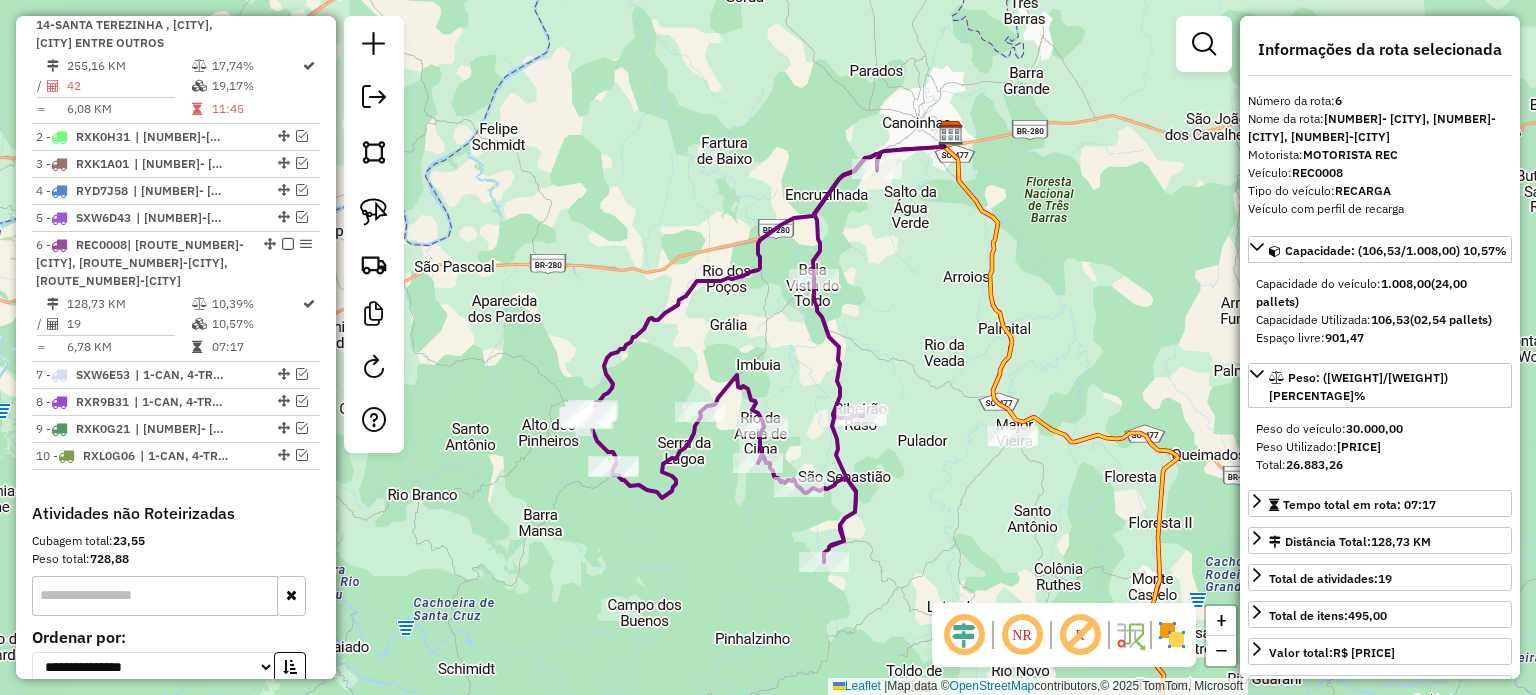 click on "Janela de atendimento Grade de atendimento Capacidade Transportadoras Veículos Cliente Pedidos  Rotas Selecione os dias de semana para filtrar as janelas de atendimento  Seg   Ter   Qua   Qui   Sex   Sáb   Dom  Informe o período da janela de atendimento: De: Até:  Filtrar exatamente a janela do cliente  Considerar janela de atendimento padrão  Selecione os dias de semana para filtrar as grades de atendimento  Seg   Ter   Qua   Qui   Sex   Sáb   Dom   Considerar clientes sem dia de atendimento cadastrado  Clientes fora do dia de atendimento selecionado Filtrar as atividades entre os valores definidos abaixo:  Peso mínimo:   Peso máximo:   Cubagem mínima:   Cubagem máxima:   De:   Até:  Filtrar as atividades entre o tempo de atendimento definido abaixo:  De:   Até:   Considerar capacidade total dos clientes não roteirizados Transportadora: Selecione um ou mais itens Tipo de veículo: Selecione um ou mais itens Veículo: Selecione um ou mais itens Motorista: Selecione um ou mais itens Nome: Rótulo:" 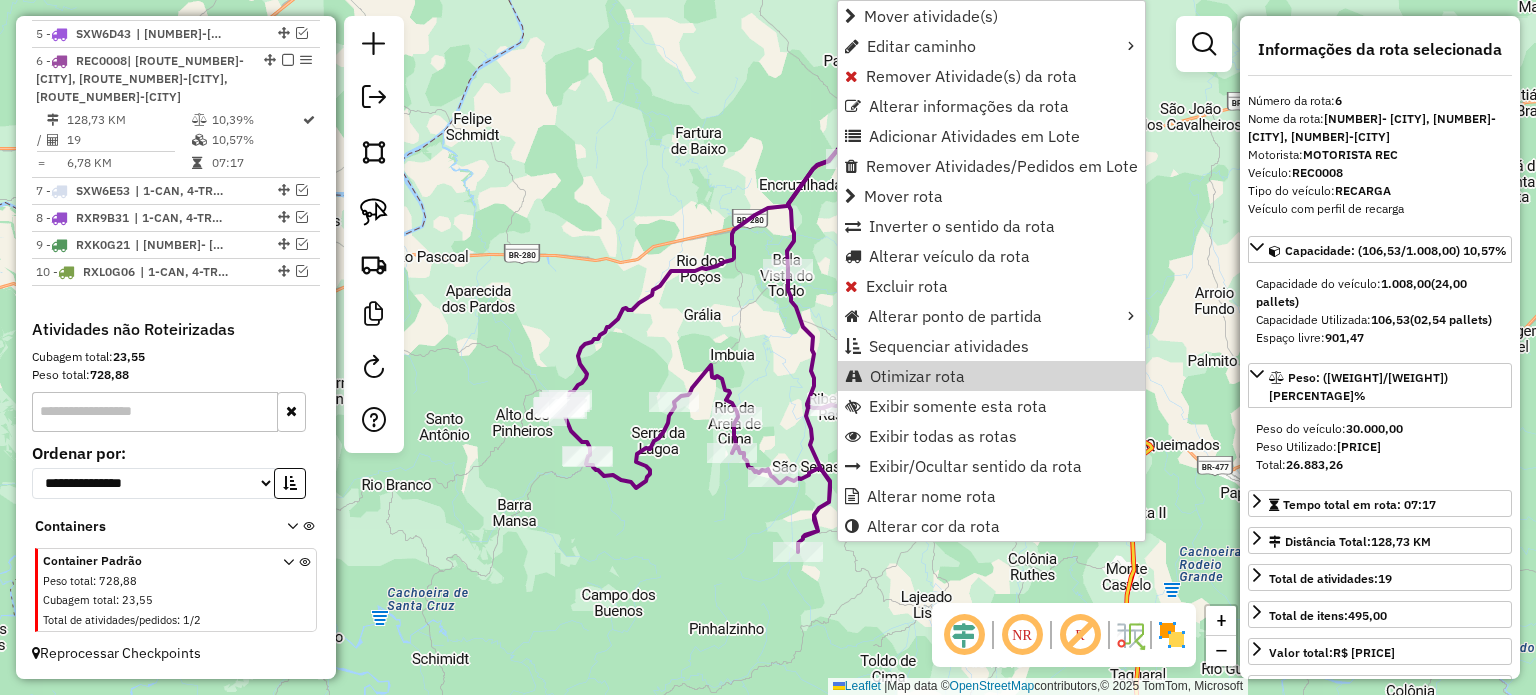 scroll, scrollTop: 996, scrollLeft: 0, axis: vertical 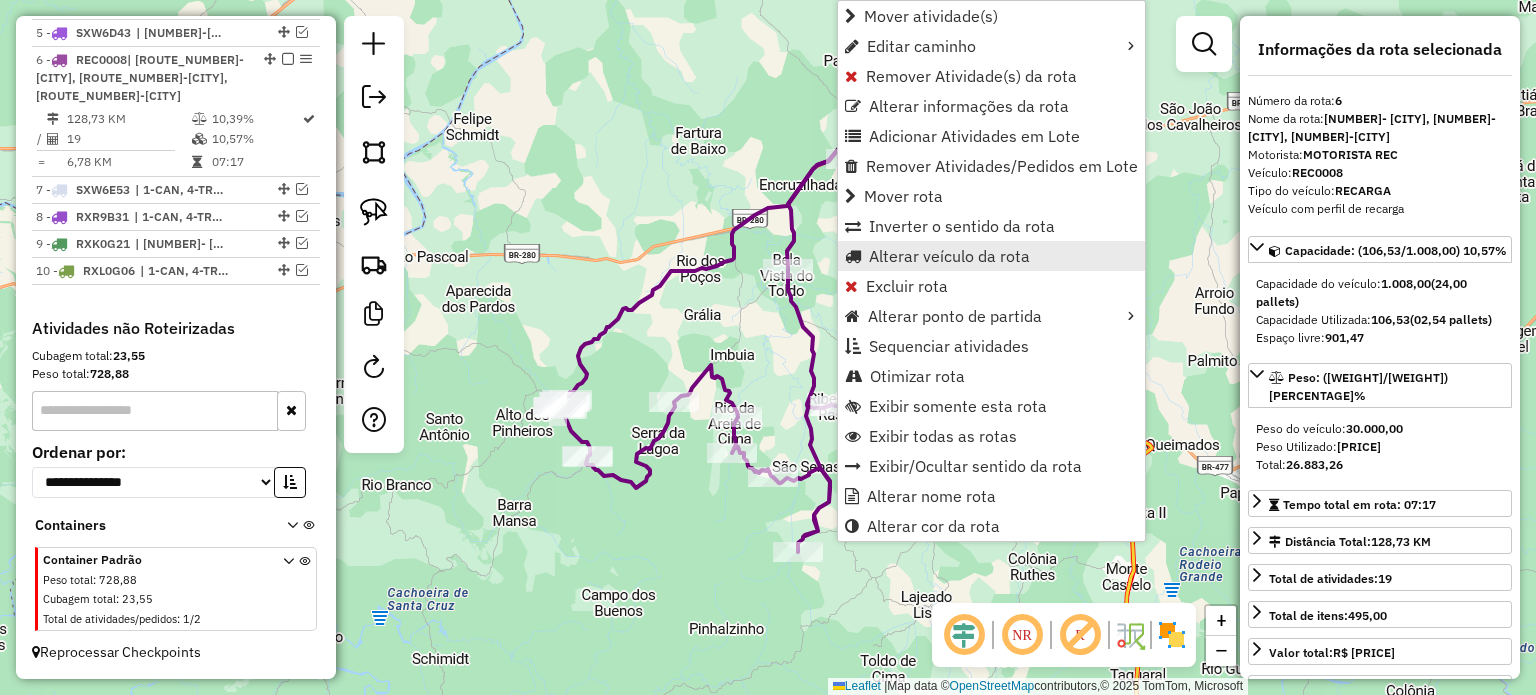 click on "Alterar veículo da rota" at bounding box center (949, 256) 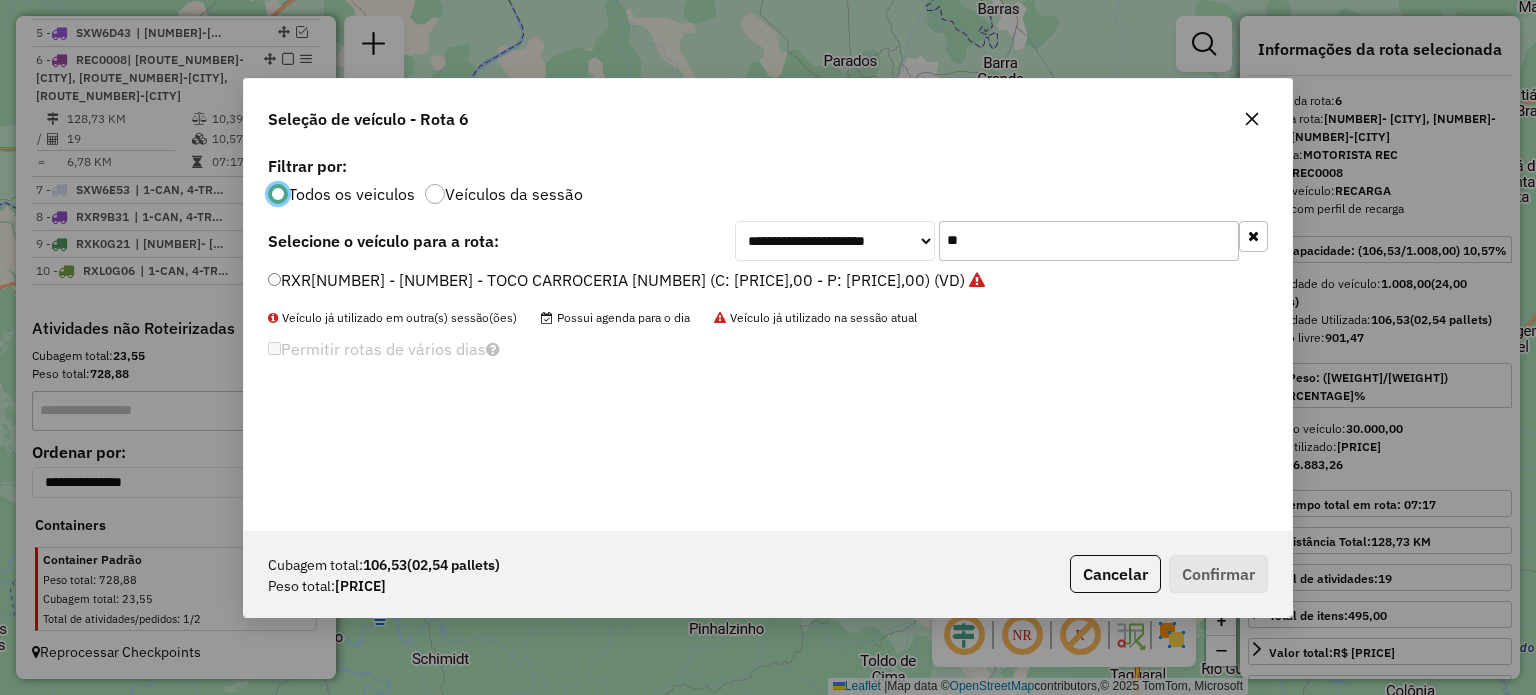 scroll, scrollTop: 10, scrollLeft: 6, axis: both 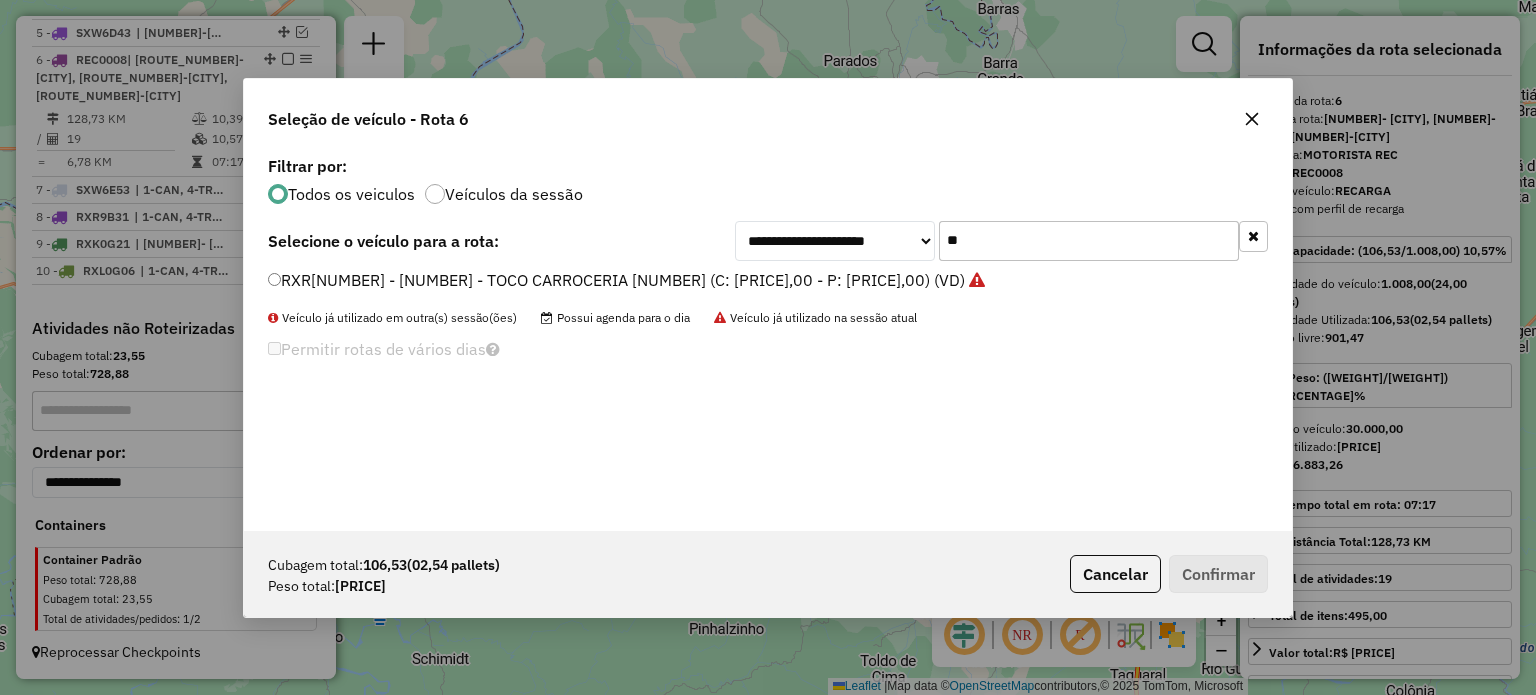 drag, startPoint x: 989, startPoint y: 239, endPoint x: 884, endPoint y: 247, distance: 105.30432 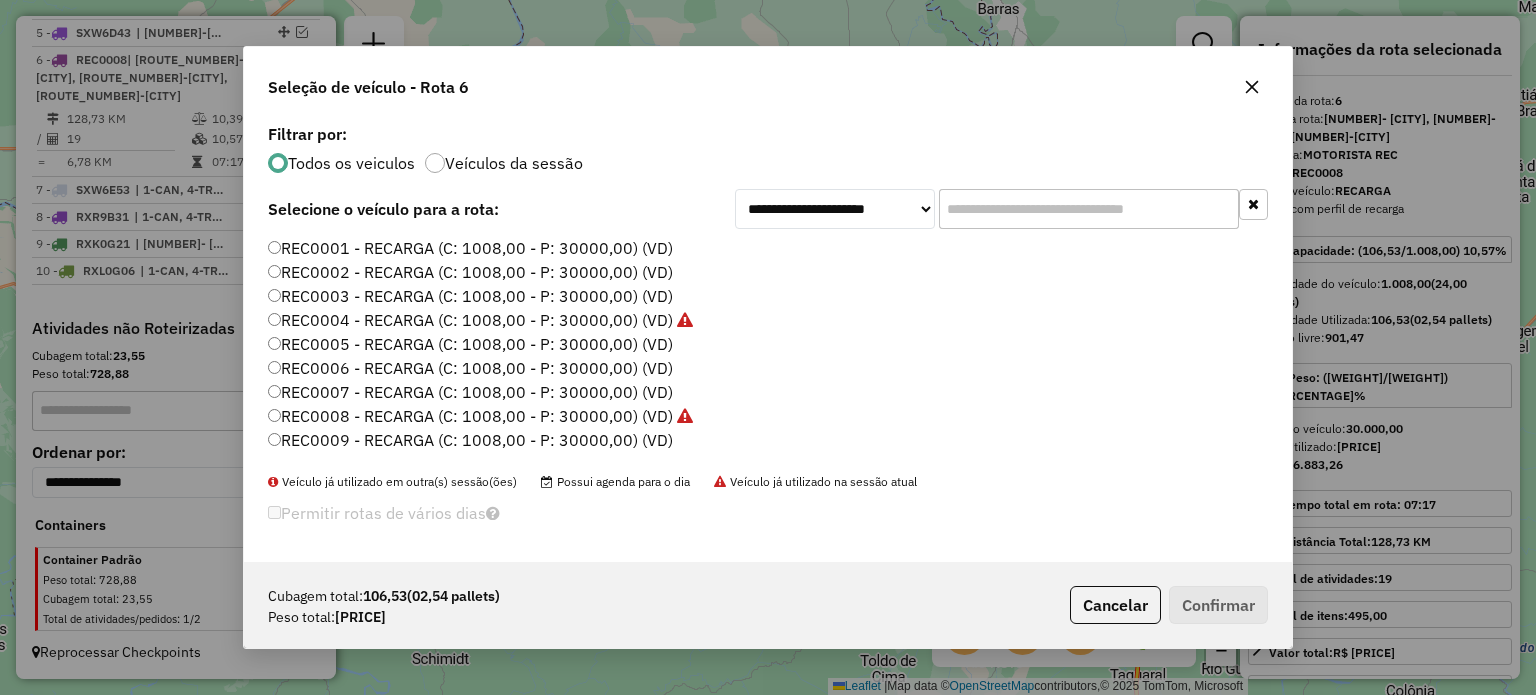 type 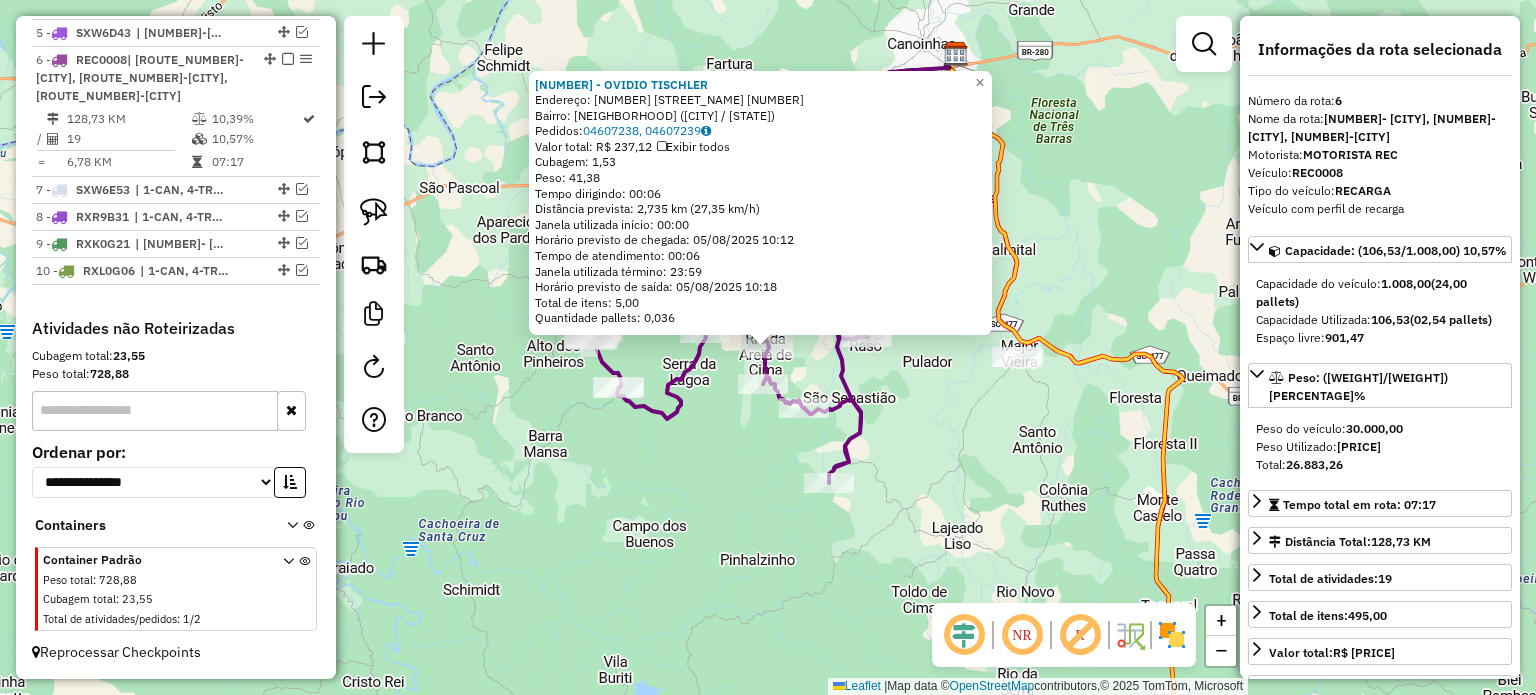 click on "7388 - OVIDIO TISCHLER  Endereço:  1 VL LOCALIDADE DE RIO DA AREI SN   Bairro: RIO DA AREIA DE CIMA (BELA VISTA DO TOLDO / SC)   Pedidos:  04607238, 04607239   Valor total: R$ 237,12   Exibir todos   Cubagem: 1,53  Peso: 41,38  Tempo dirigindo: 00:06   Distância prevista: 2,735 km (27,35 km/h)   Janela utilizada início: 00:00   Horário previsto de chegada: 05/08/2025 10:12   Tempo de atendimento: 00:06   Janela utilizada término: 23:59   Horário previsto de saída: 05/08/2025 10:18   Total de itens: 5,00   Quantidade pallets: 0,036  × Janela de atendimento Grade de atendimento Capacidade Transportadoras Veículos Cliente Pedidos  Rotas Selecione os dias de semana para filtrar as janelas de atendimento  Seg   Ter   Qua   Qui   Sex   Sáb   Dom  Informe o período da janela de atendimento: De: Até:  Filtrar exatamente a janela do cliente  Considerar janela de atendimento padrão  Selecione os dias de semana para filtrar as grades de atendimento  Seg   Ter   Qua   Qui   Sex   Sáb   Dom   Peso mínimo:" 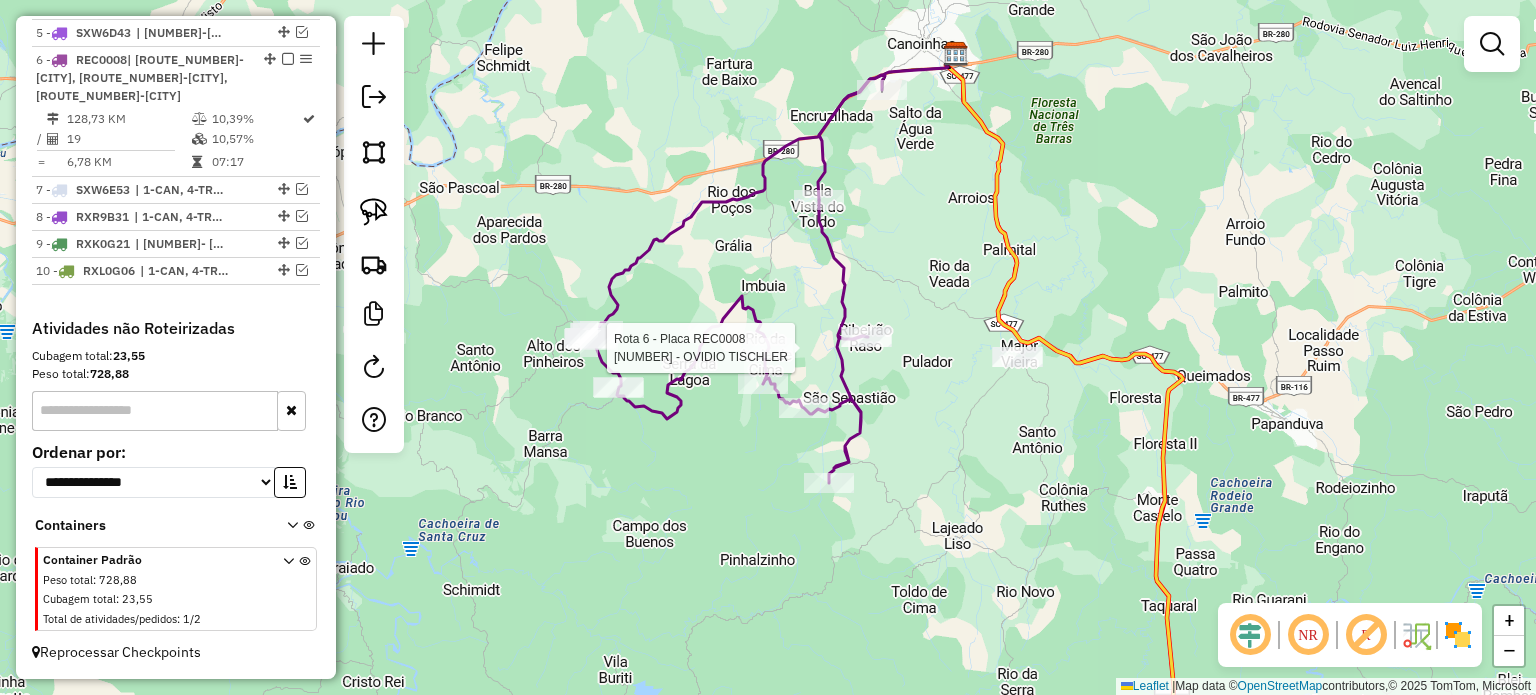 select on "**********" 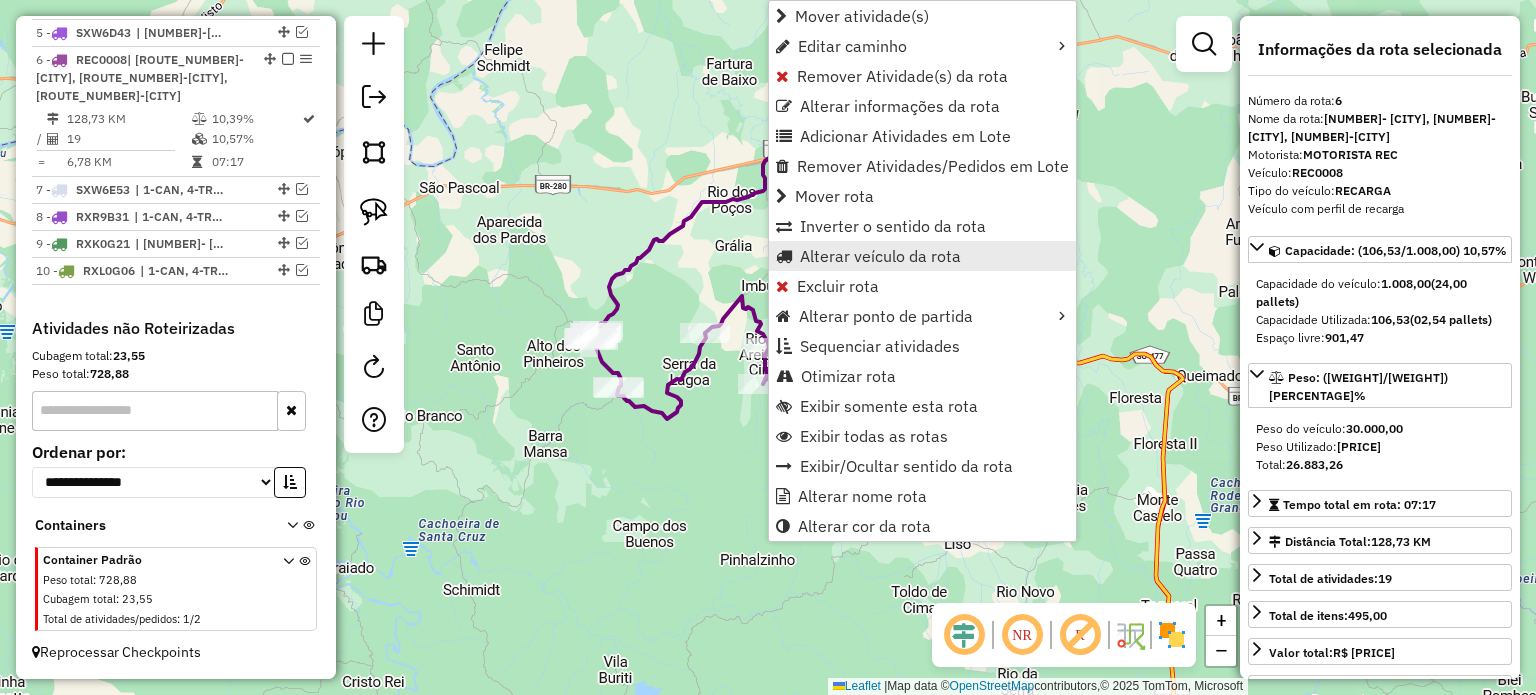 click on "Alterar veículo da rota" at bounding box center (880, 256) 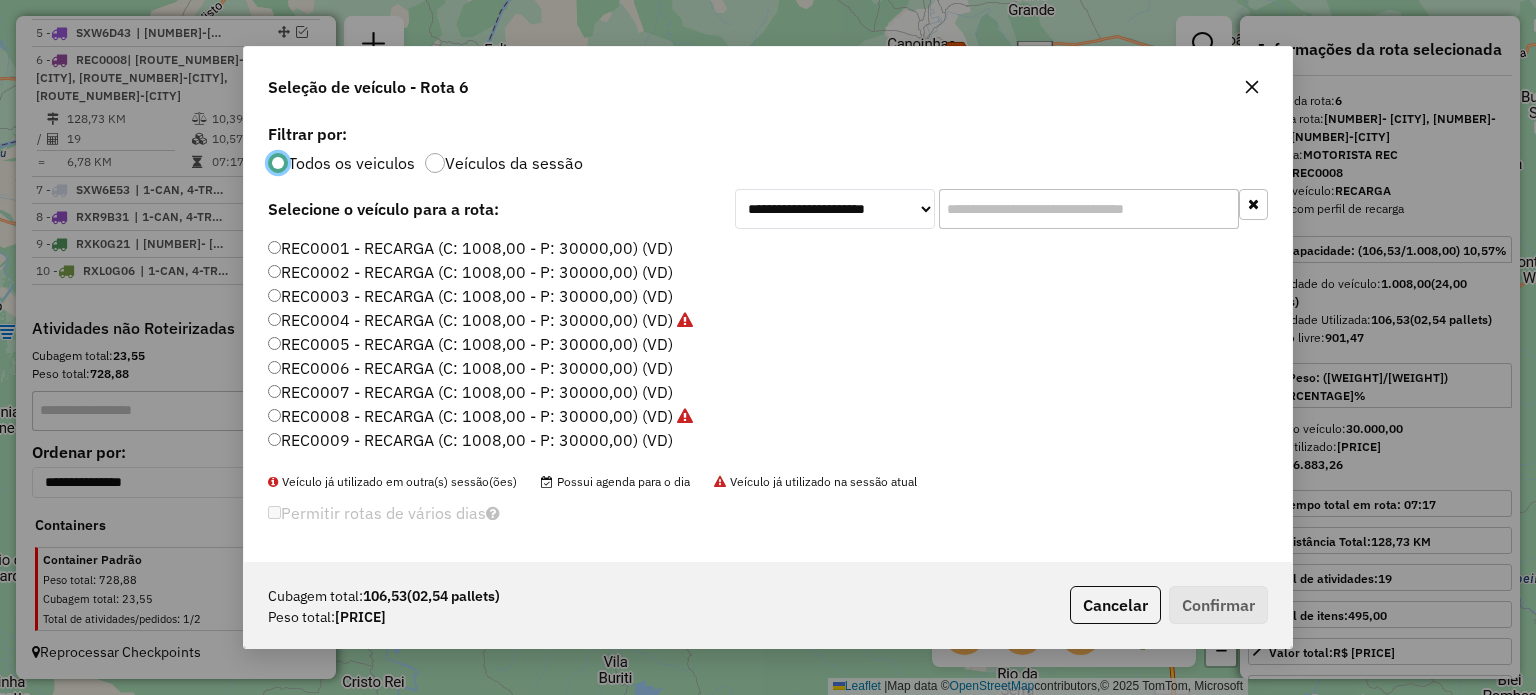 scroll, scrollTop: 10, scrollLeft: 6, axis: both 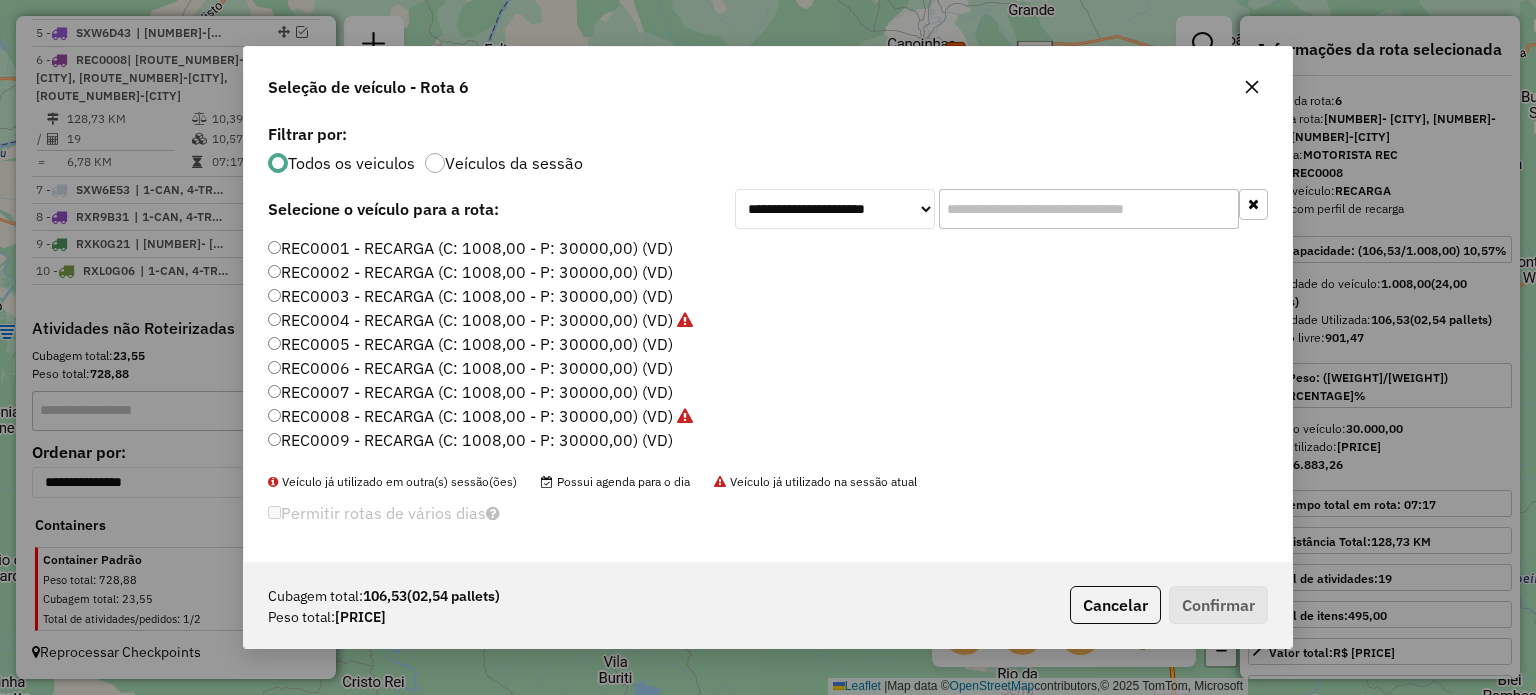 click 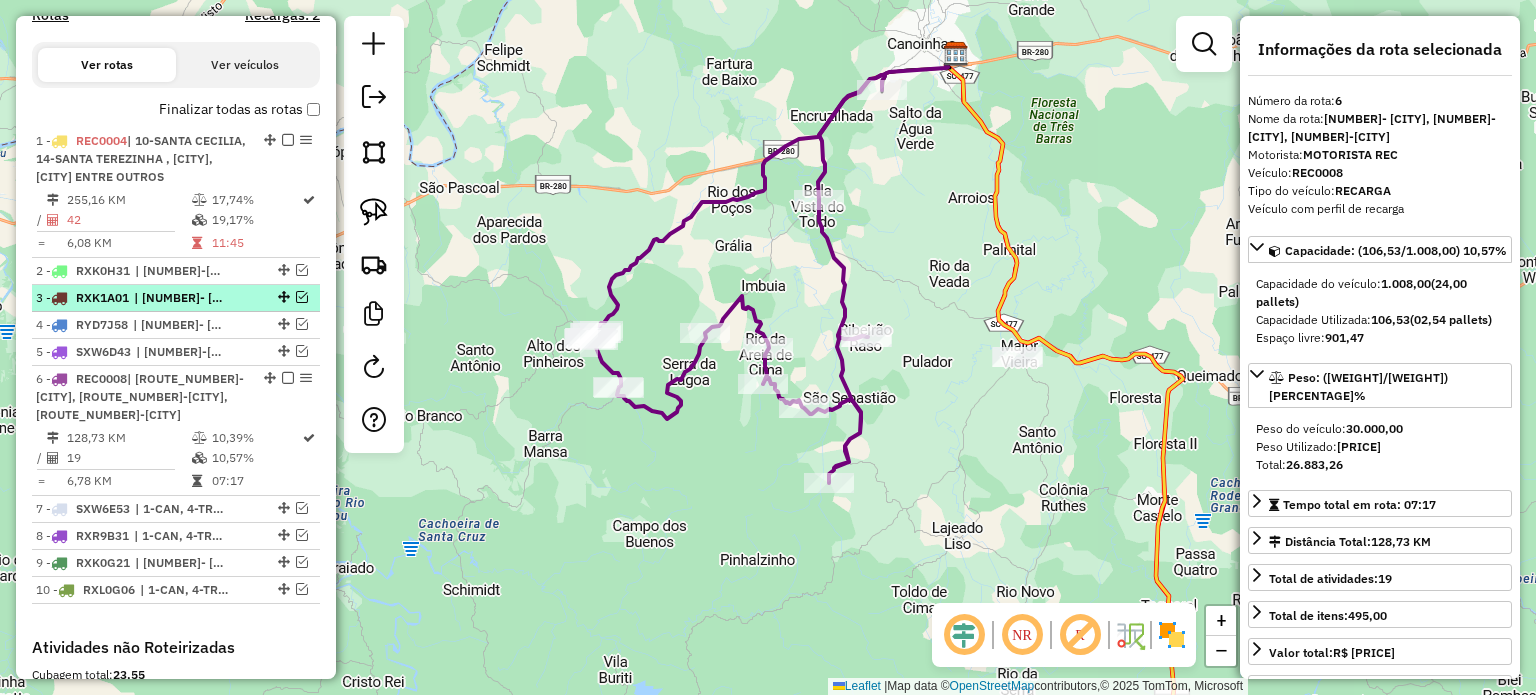 scroll, scrollTop: 696, scrollLeft: 0, axis: vertical 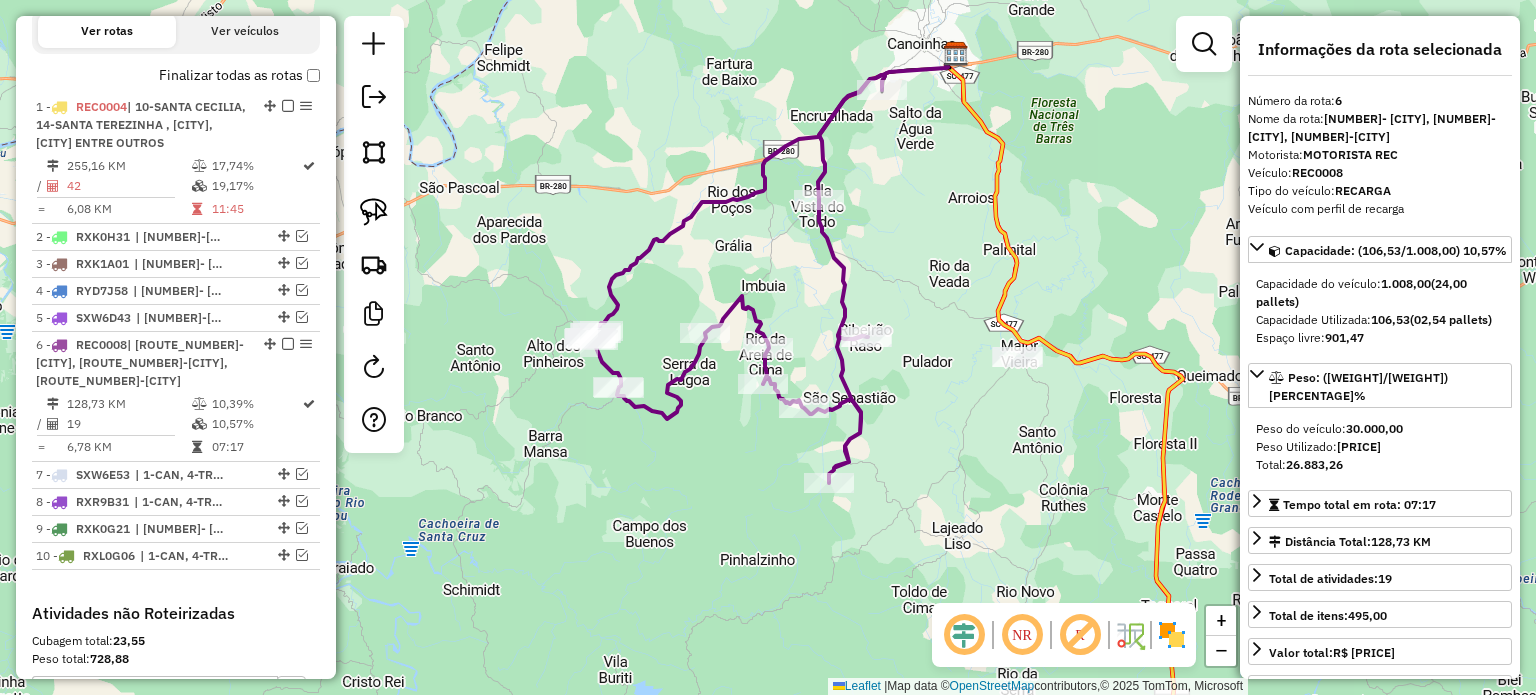 click on "Janela de atendimento Grade de atendimento Capacidade Transportadoras Veículos Cliente Pedidos  Rotas Selecione os dias de semana para filtrar as janelas de atendimento  Seg   Ter   Qua   Qui   Sex   Sáb   Dom  Informe o período da janela de atendimento: De: Até:  Filtrar exatamente a janela do cliente  Considerar janela de atendimento padrão  Selecione os dias de semana para filtrar as grades de atendimento  Seg   Ter   Qua   Qui   Sex   Sáb   Dom   Considerar clientes sem dia de atendimento cadastrado  Clientes fora do dia de atendimento selecionado Filtrar as atividades entre os valores definidos abaixo:  Peso mínimo:   Peso máximo:   Cubagem mínima:   Cubagem máxima:   De:   Até:  Filtrar as atividades entre o tempo de atendimento definido abaixo:  De:   Até:   Considerar capacidade total dos clientes não roteirizados Transportadora: Selecione um ou mais itens Tipo de veículo: Selecione um ou mais itens Veículo: Selecione um ou mais itens Motorista: Selecione um ou mais itens Nome: Rótulo:" 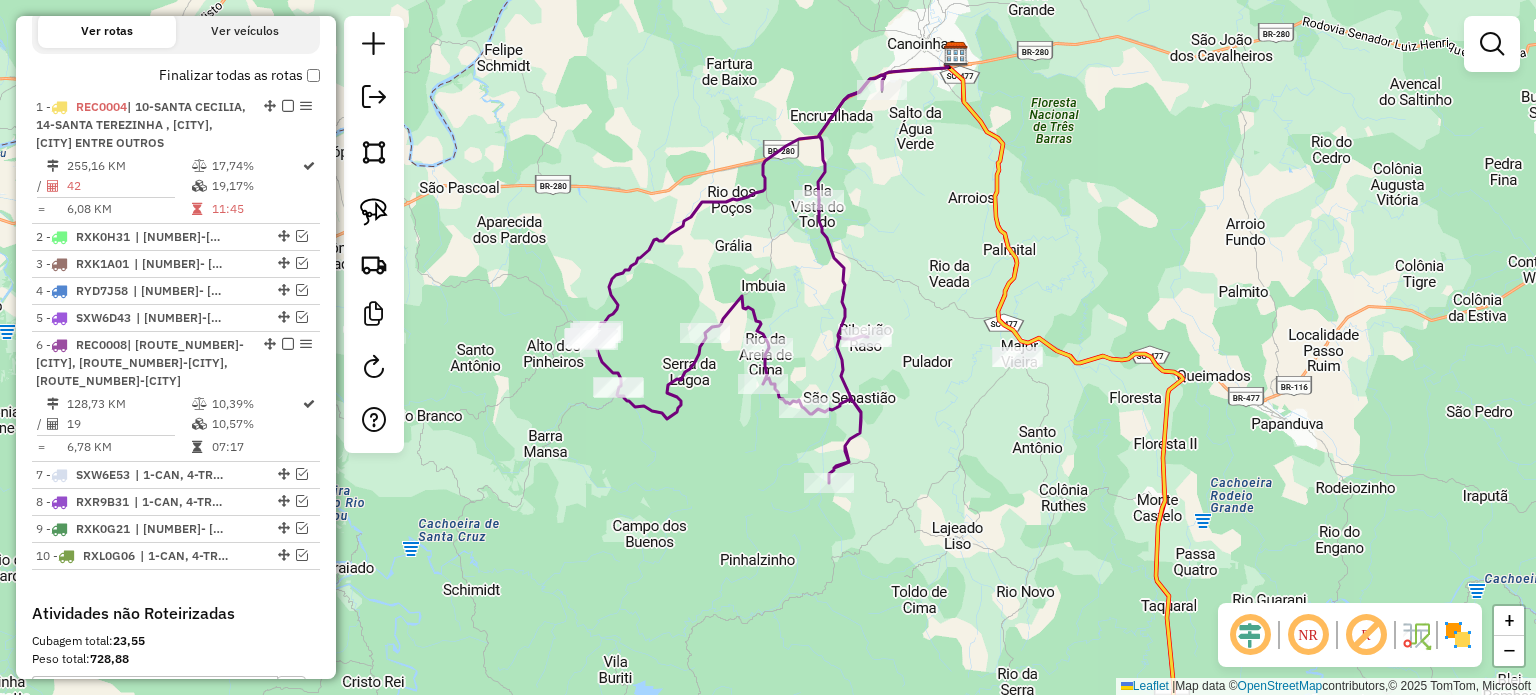 drag, startPoint x: 681, startPoint y: 482, endPoint x: 654, endPoint y: 459, distance: 35.468296 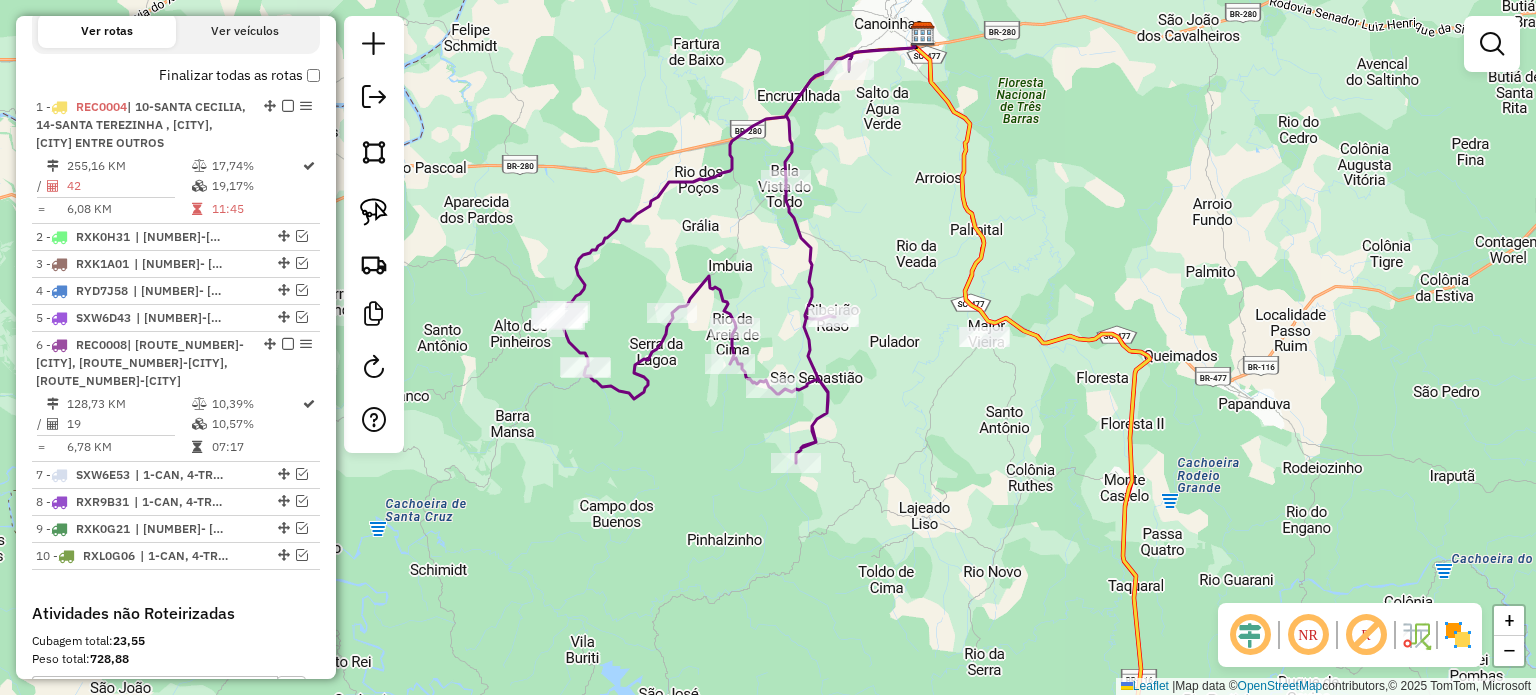 drag, startPoint x: 689, startPoint y: 452, endPoint x: 683, endPoint y: 441, distance: 12.529964 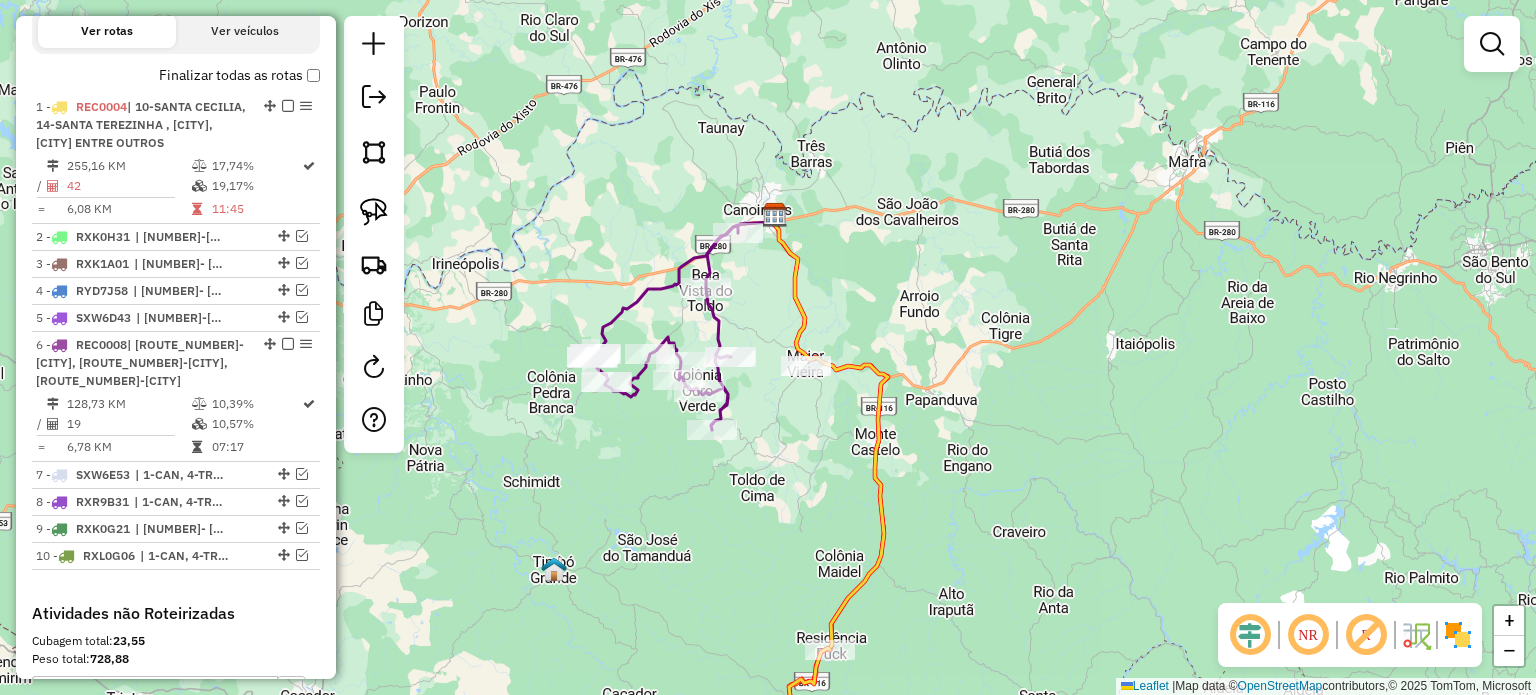 drag, startPoint x: 763, startPoint y: 494, endPoint x: 725, endPoint y: 449, distance: 58.898216 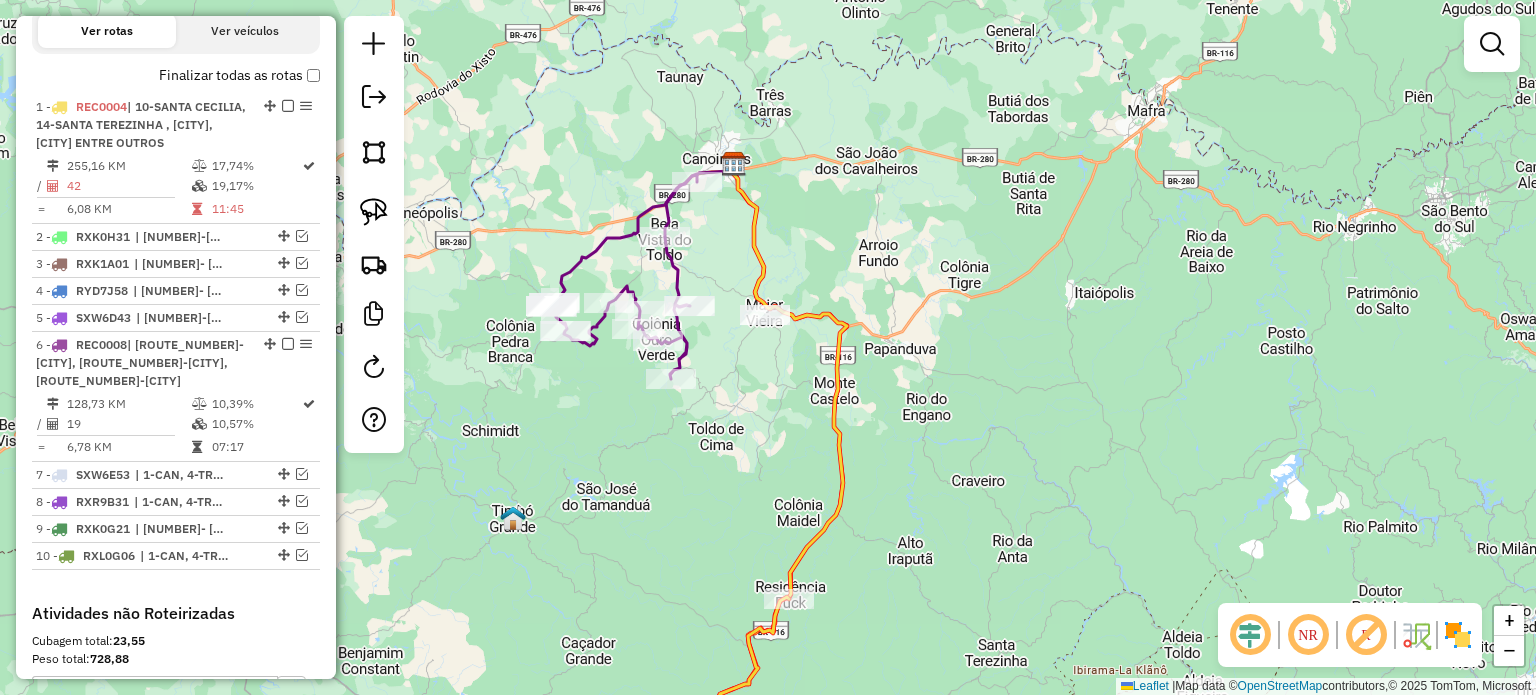 drag, startPoint x: 763, startPoint y: 450, endPoint x: 744, endPoint y: 395, distance: 58.189346 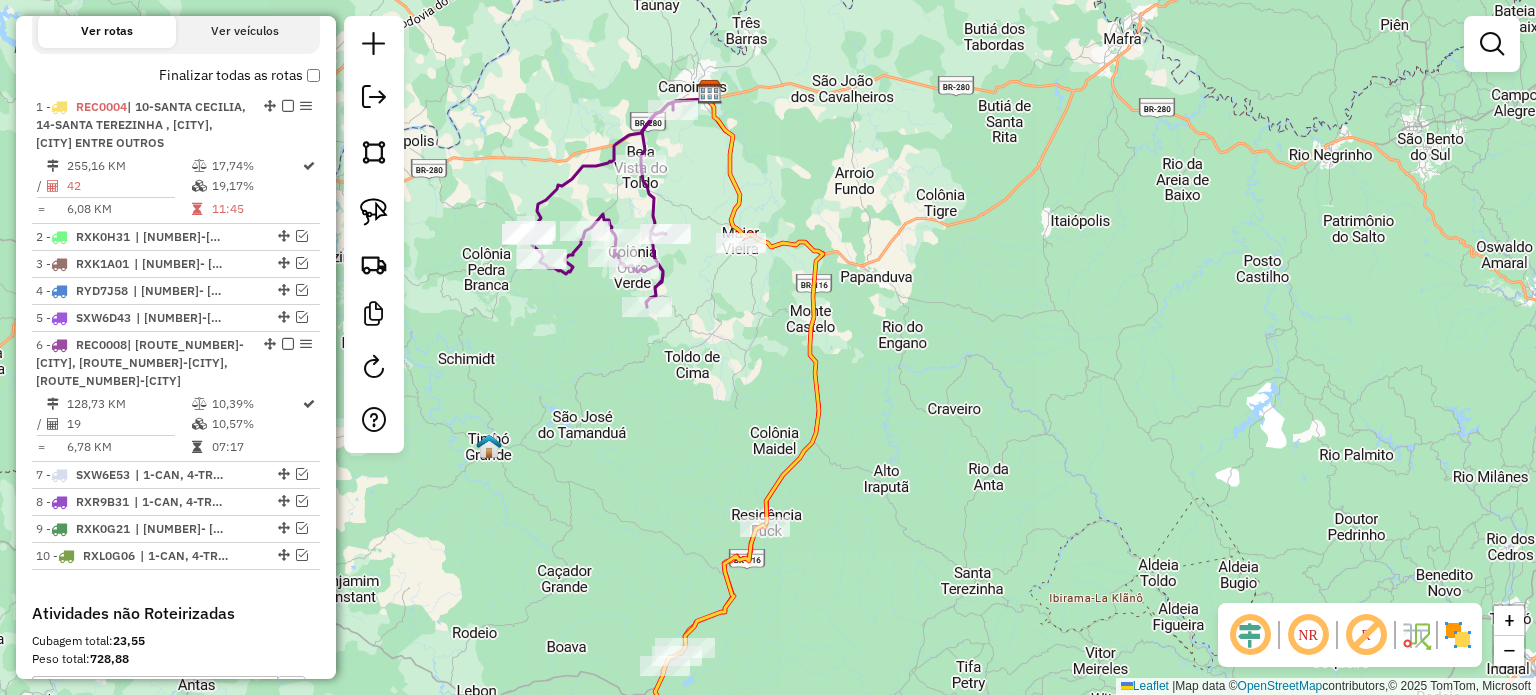 drag, startPoint x: 864, startPoint y: 480, endPoint x: 885, endPoint y: 411, distance: 72.12489 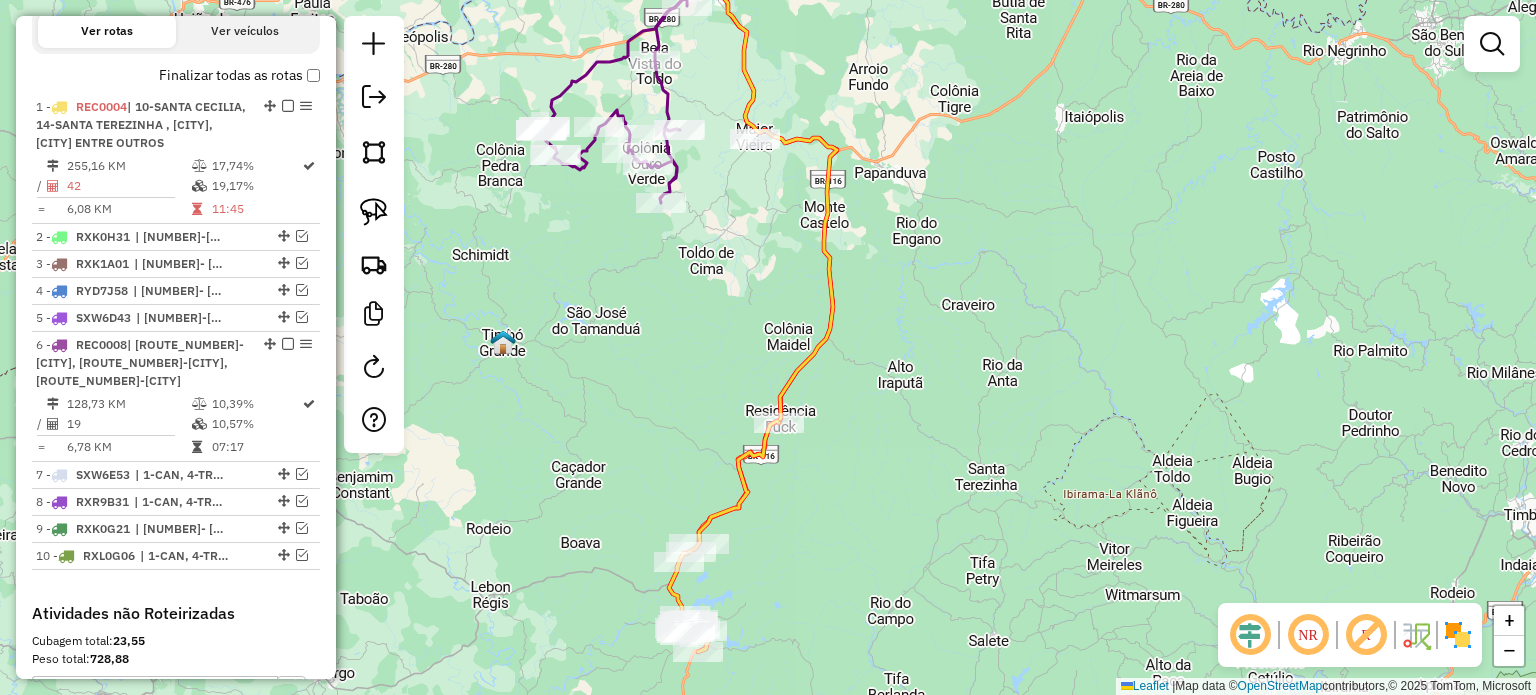 drag, startPoint x: 690, startPoint y: 411, endPoint x: 742, endPoint y: 530, distance: 129.86531 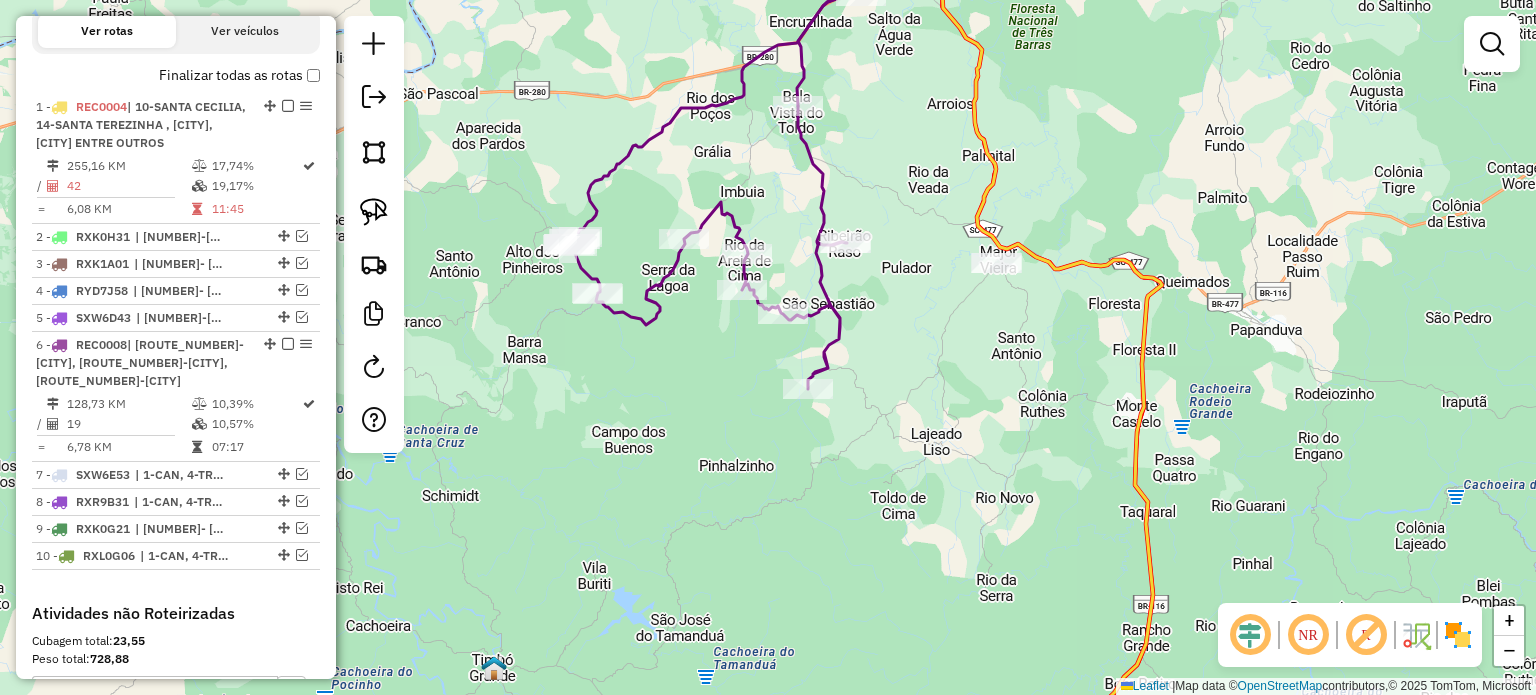 drag, startPoint x: 682, startPoint y: 393, endPoint x: 678, endPoint y: 469, distance: 76.105194 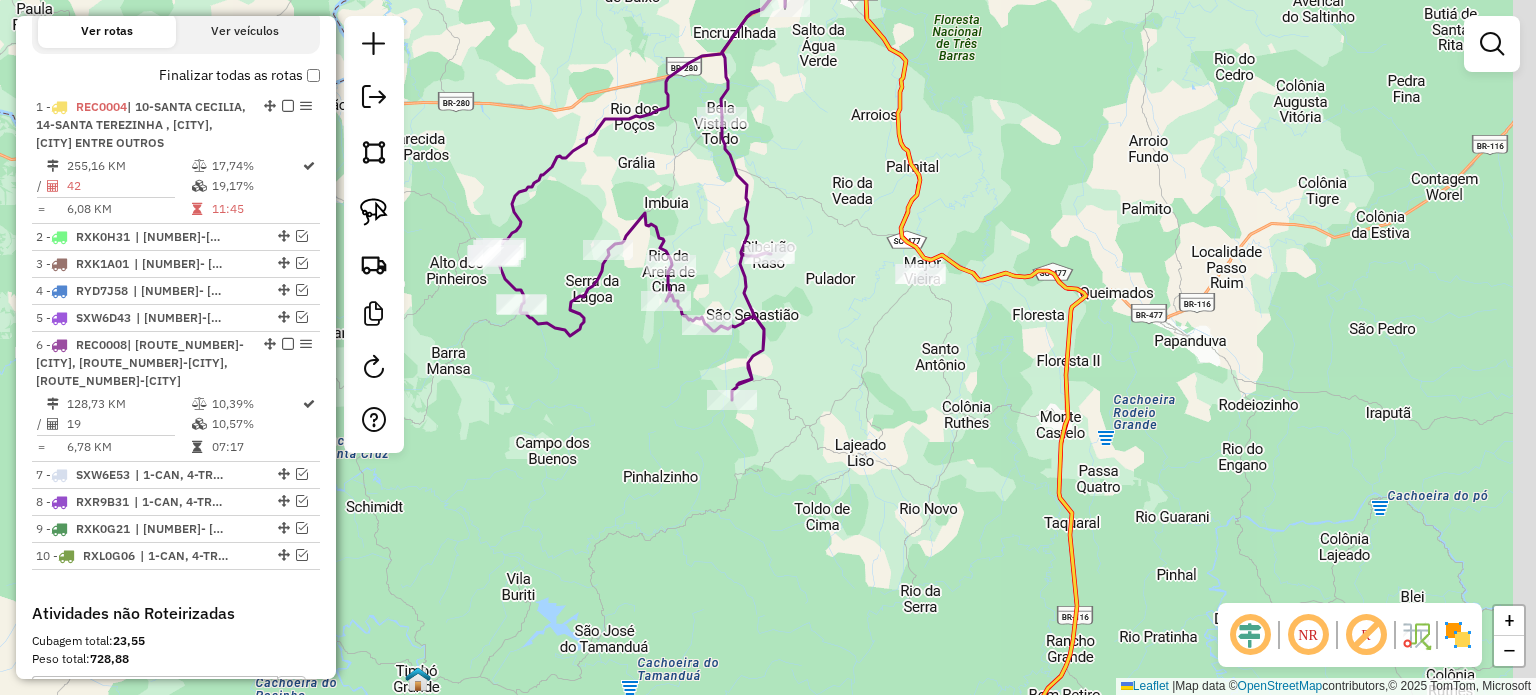 drag, startPoint x: 932, startPoint y: 520, endPoint x: 801, endPoint y: 327, distance: 233.2595 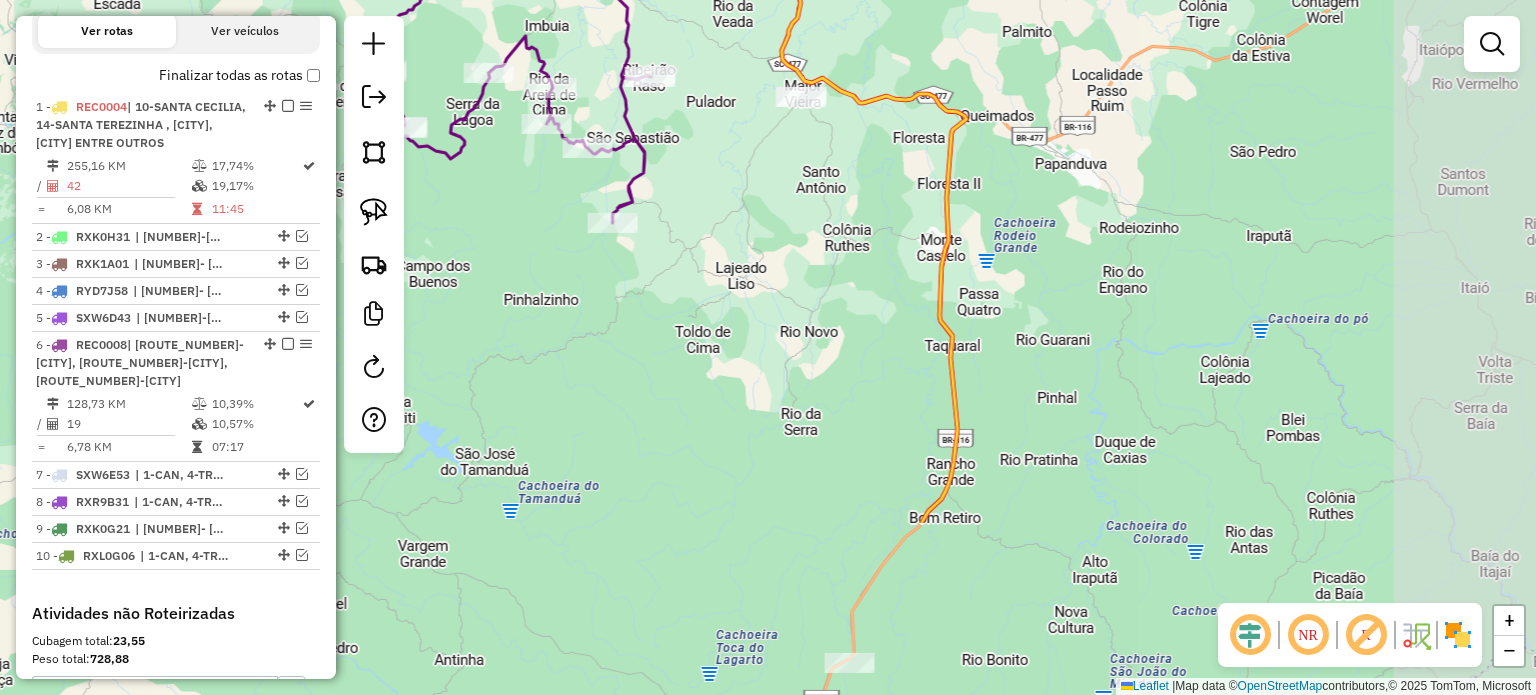 click on "Janela de atendimento Grade de atendimento Capacidade Transportadoras Veículos Cliente Pedidos  Rotas Selecione os dias de semana para filtrar as janelas de atendimento  Seg   Ter   Qua   Qui   Sex   Sáb   Dom  Informe o período da janela de atendimento: De: Até:  Filtrar exatamente a janela do cliente  Considerar janela de atendimento padrão  Selecione os dias de semana para filtrar as grades de atendimento  Seg   Ter   Qua   Qui   Sex   Sáb   Dom   Considerar clientes sem dia de atendimento cadastrado  Clientes fora do dia de atendimento selecionado Filtrar as atividades entre os valores definidos abaixo:  Peso mínimo:   Peso máximo:   Cubagem mínima:   Cubagem máxima:   De:   Até:  Filtrar as atividades entre o tempo de atendimento definido abaixo:  De:   Até:   Considerar capacidade total dos clientes não roteirizados Transportadora: Selecione um ou mais itens Tipo de veículo: Selecione um ou mais itens Veículo: Selecione um ou mais itens Motorista: Selecione um ou mais itens Nome: Rótulo:" 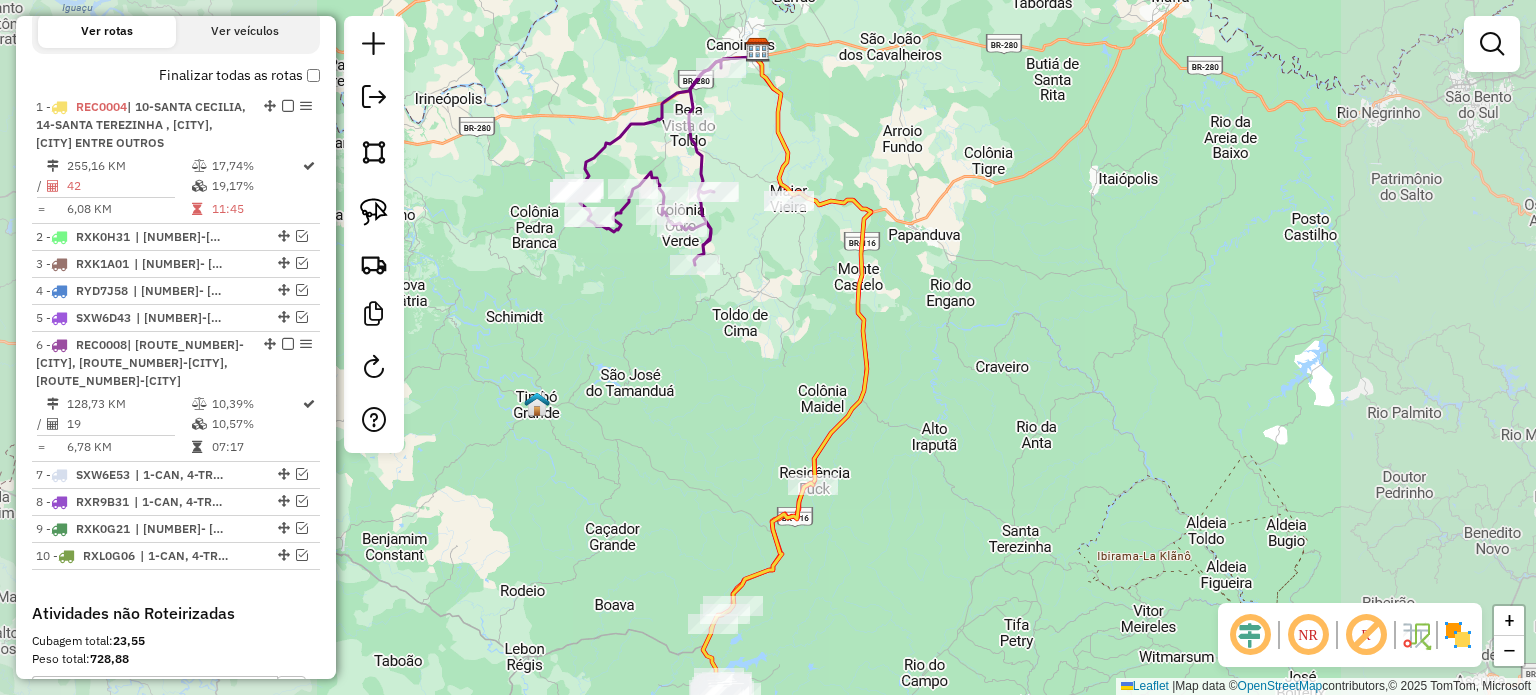 drag, startPoint x: 896, startPoint y: 455, endPoint x: 894, endPoint y: 380, distance: 75.026665 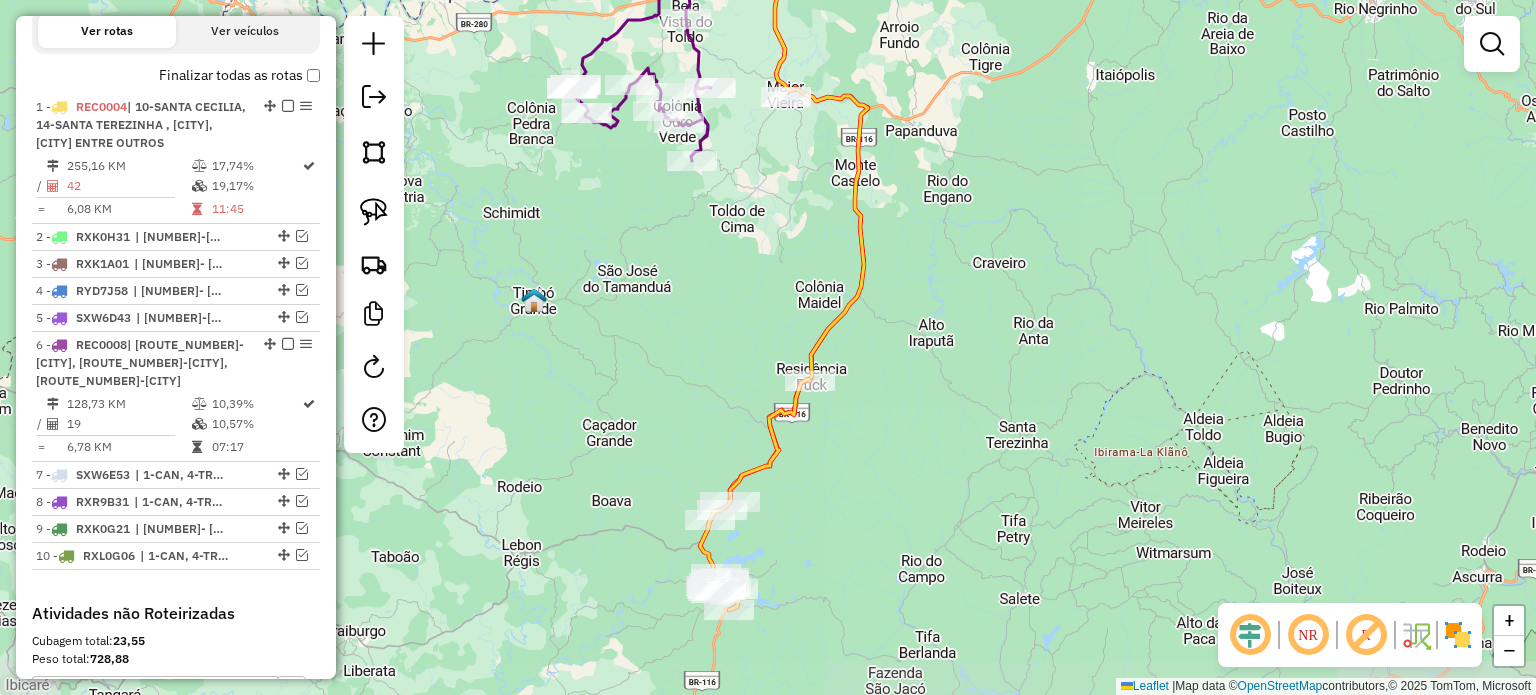 drag, startPoint x: 920, startPoint y: 507, endPoint x: 928, endPoint y: 461, distance: 46.69047 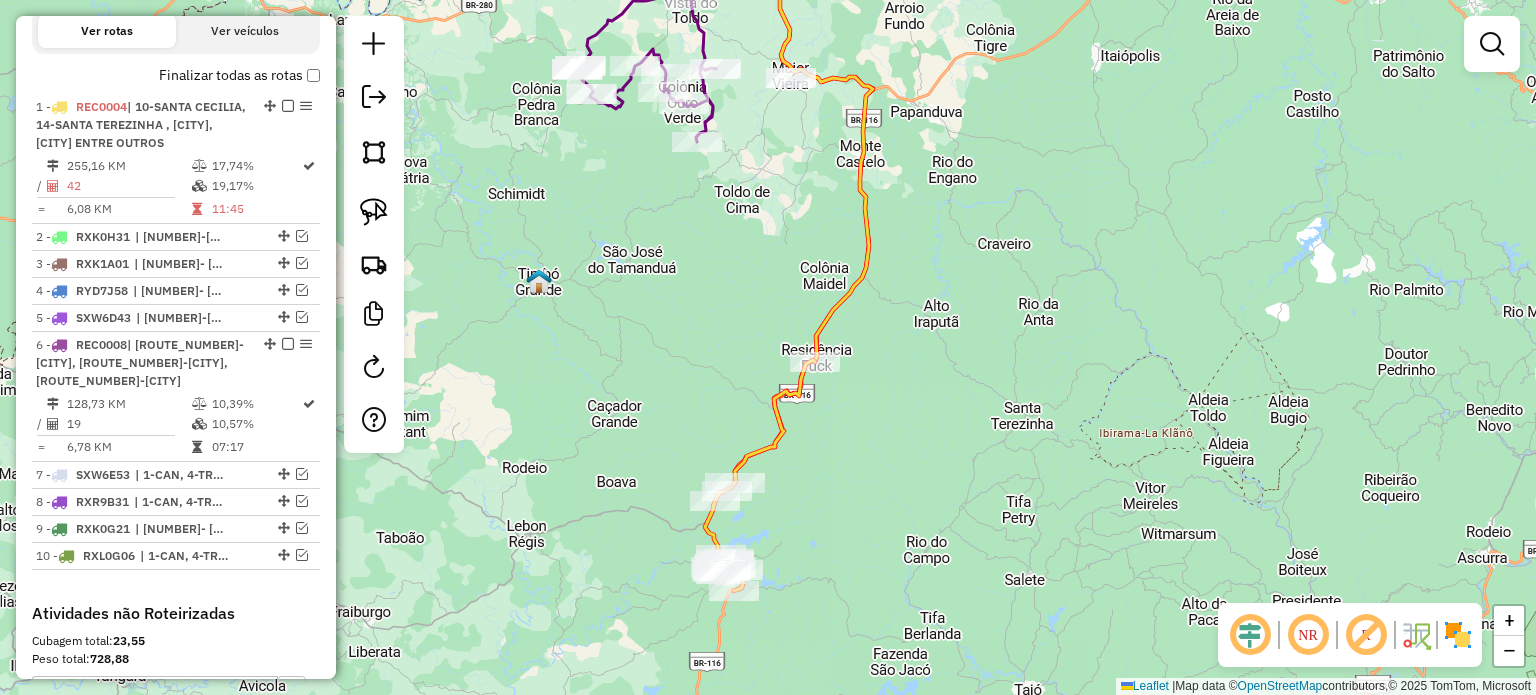 drag, startPoint x: 896, startPoint y: 501, endPoint x: 900, endPoint y: 491, distance: 10.770329 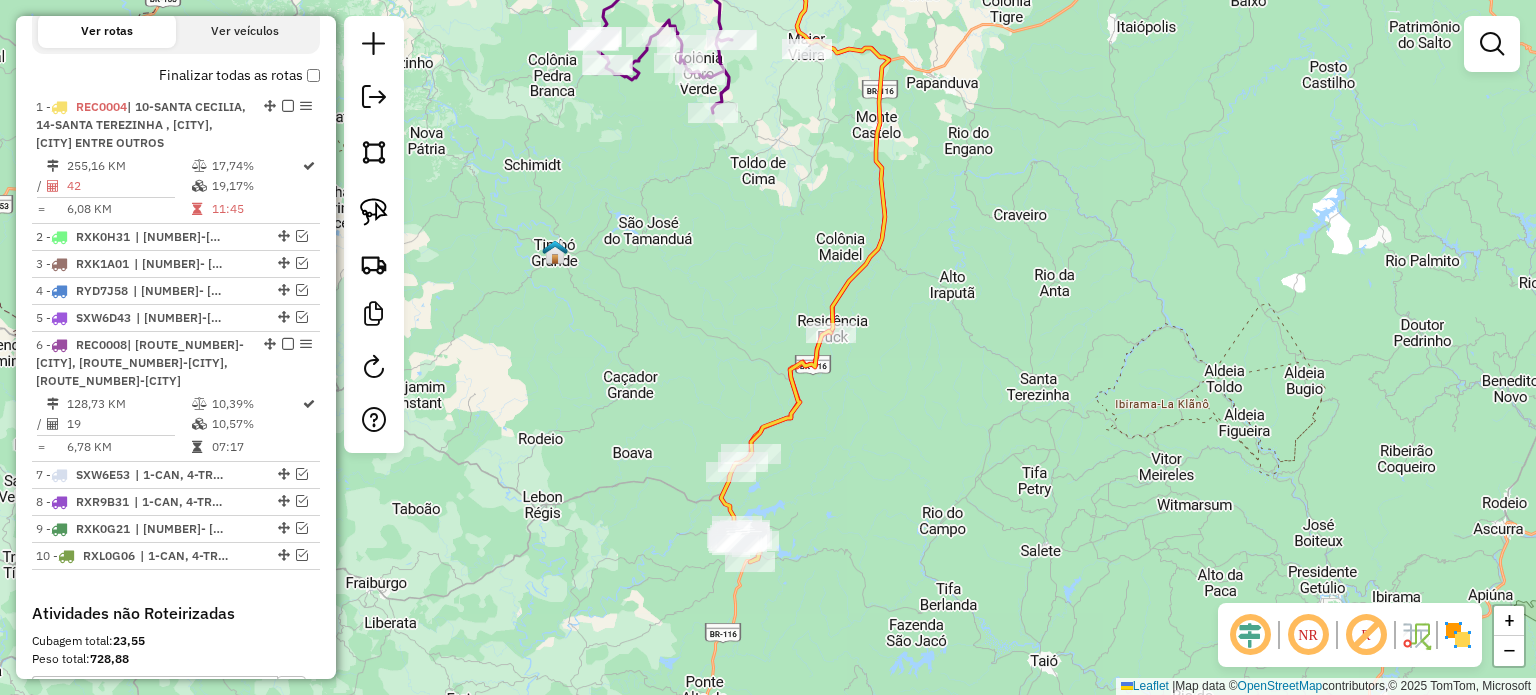 drag, startPoint x: 717, startPoint y: 284, endPoint x: 768, endPoint y: 427, distance: 151.82227 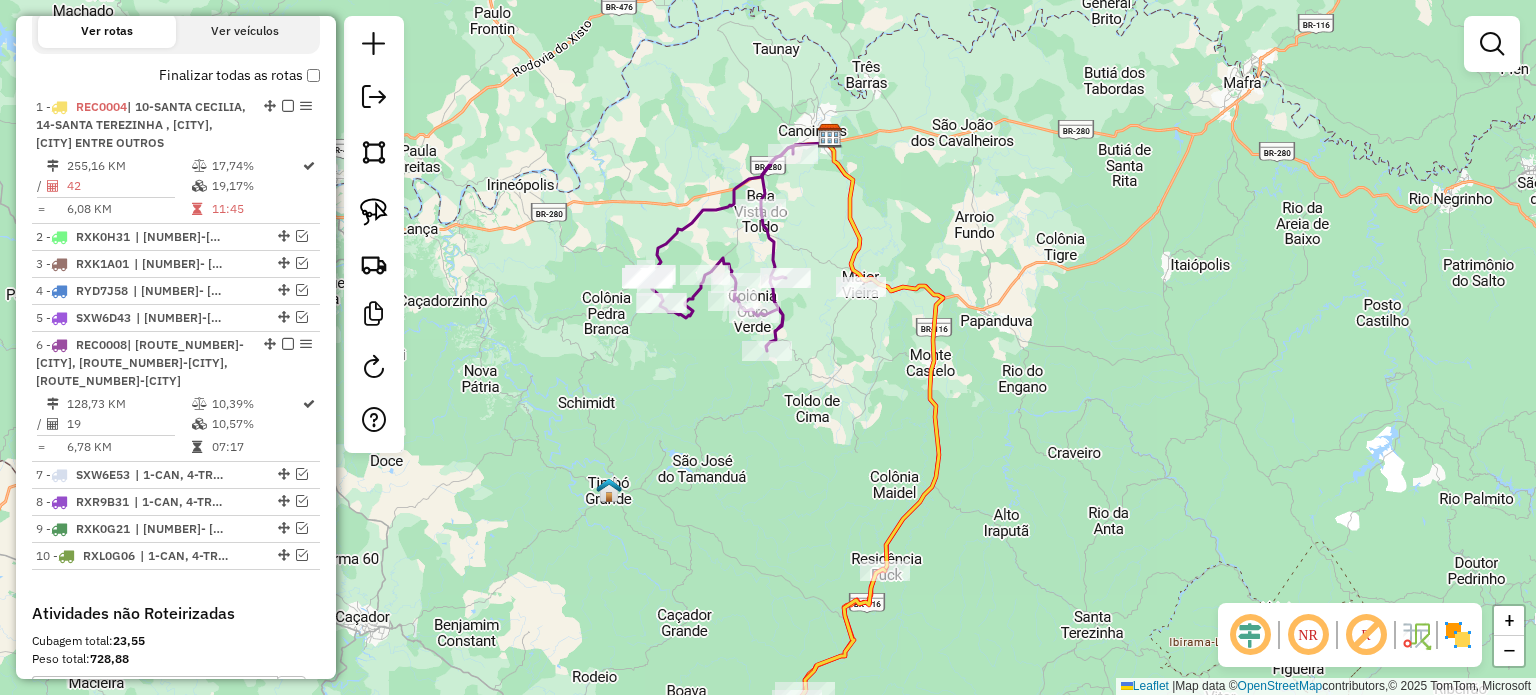click on "Janela de atendimento Grade de atendimento Capacidade Transportadoras Veículos Cliente Pedidos  Rotas Selecione os dias de semana para filtrar as janelas de atendimento  Seg   Ter   Qua   Qui   Sex   Sáb   Dom  Informe o período da janela de atendimento: De: Até:  Filtrar exatamente a janela do cliente  Considerar janela de atendimento padrão  Selecione os dias de semana para filtrar as grades de atendimento  Seg   Ter   Qua   Qui   Sex   Sáb   Dom   Considerar clientes sem dia de atendimento cadastrado  Clientes fora do dia de atendimento selecionado Filtrar as atividades entre os valores definidos abaixo:  Peso mínimo:   Peso máximo:   Cubagem mínima:   Cubagem máxima:   De:   Até:  Filtrar as atividades entre o tempo de atendimento definido abaixo:  De:   Até:   Considerar capacidade total dos clientes não roteirizados Transportadora: Selecione um ou mais itens Tipo de veículo: Selecione um ou mais itens Veículo: Selecione um ou mais itens Motorista: Selecione um ou mais itens Nome: Rótulo:" 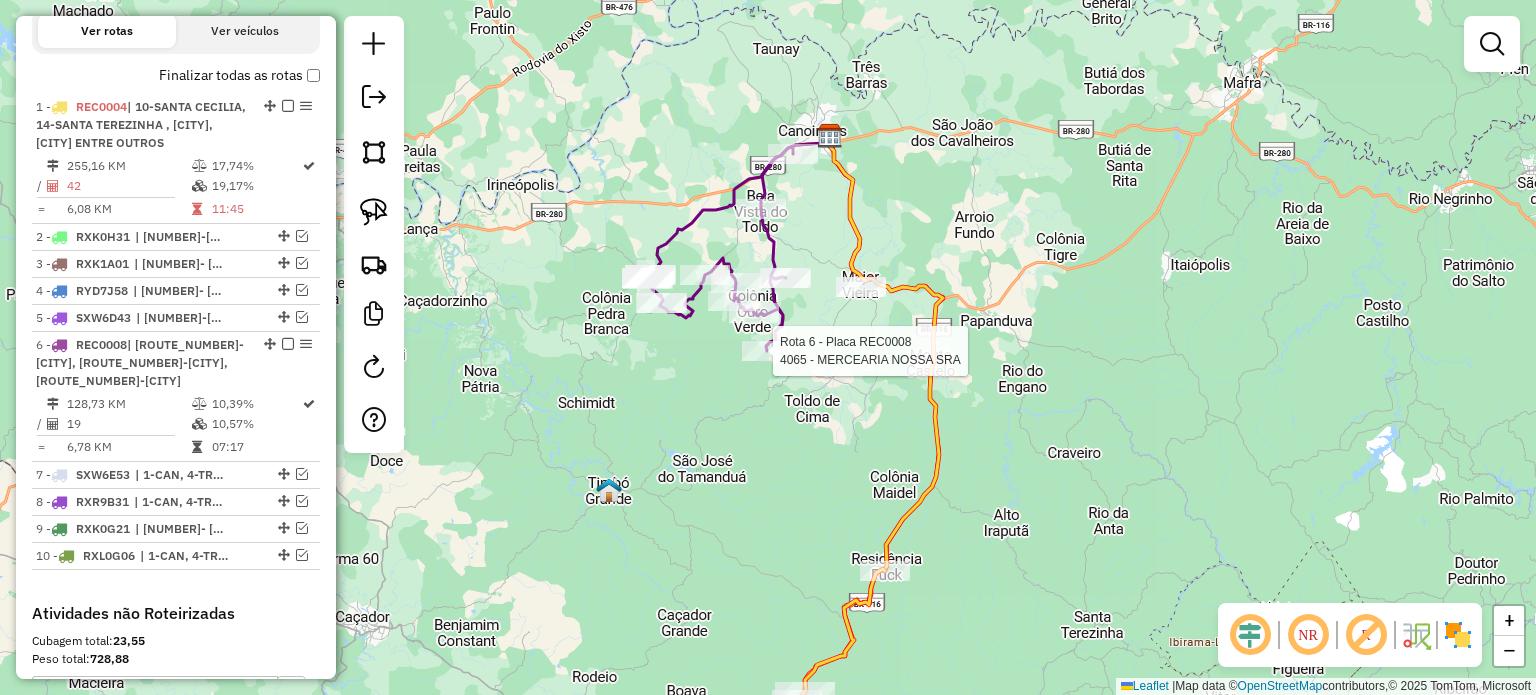 select on "**********" 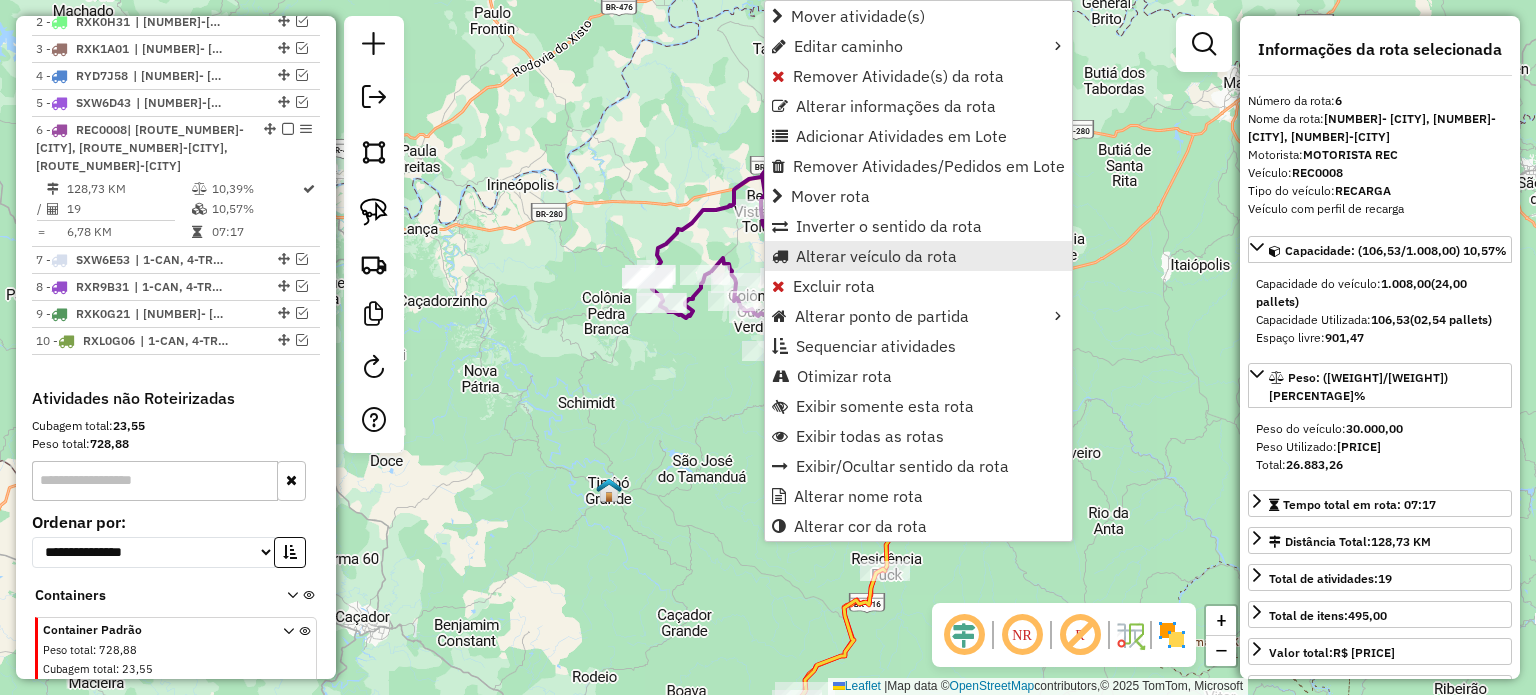 scroll, scrollTop: 996, scrollLeft: 0, axis: vertical 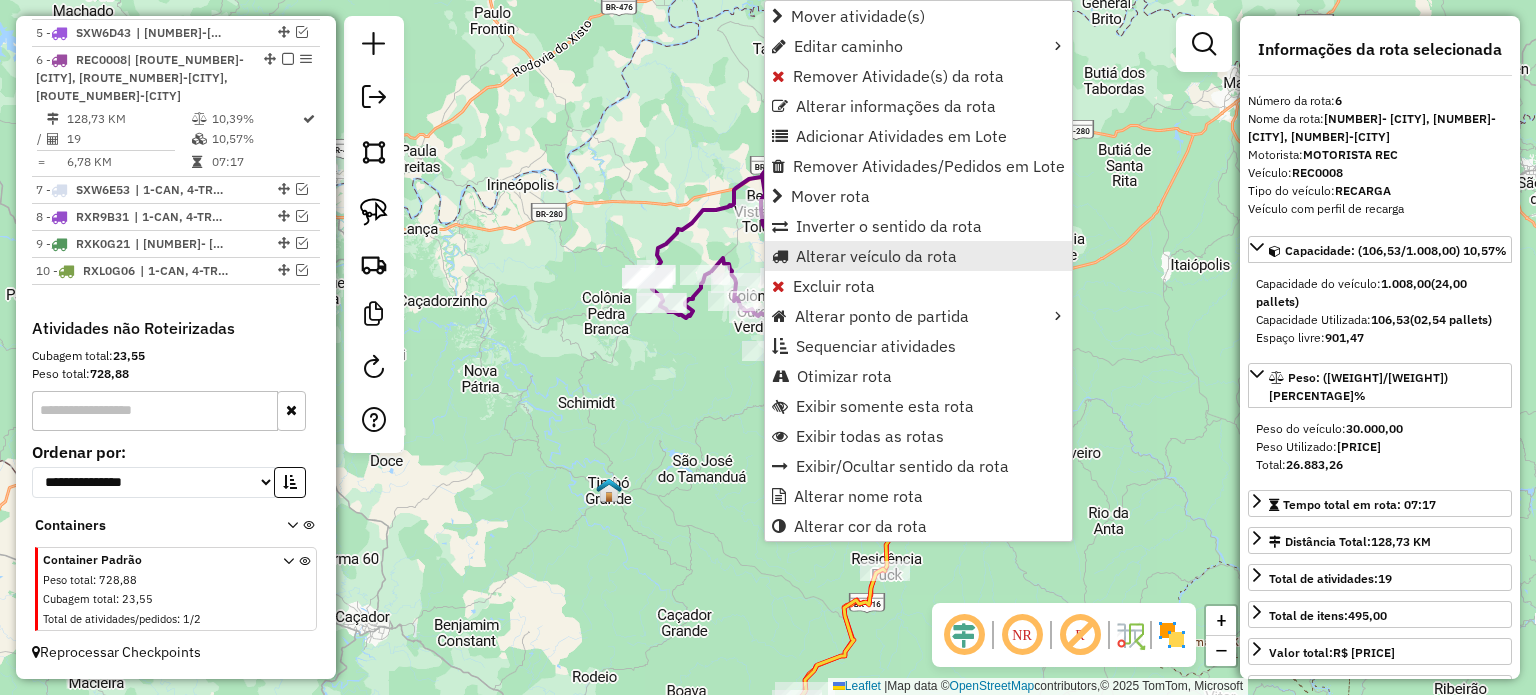 click on "Alterar veículo da rota" at bounding box center [876, 256] 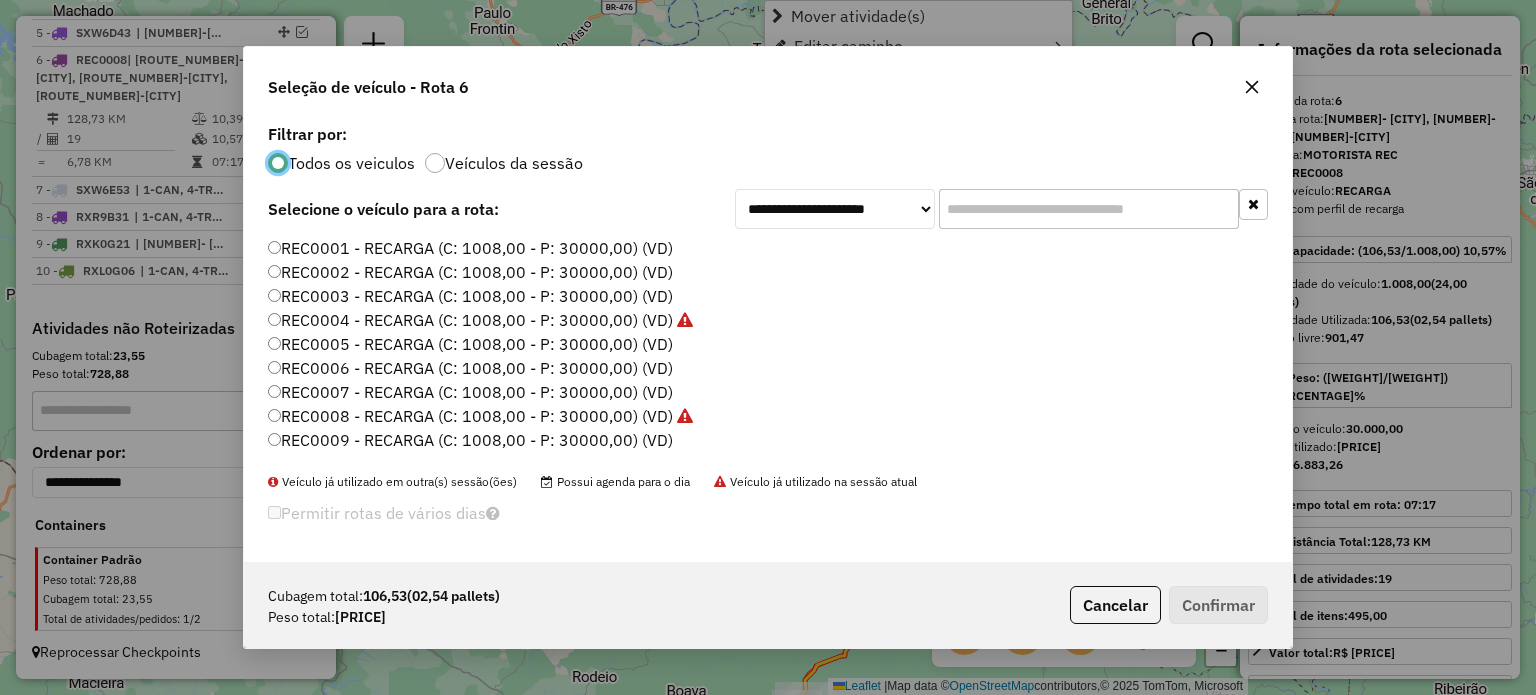 scroll, scrollTop: 10, scrollLeft: 6, axis: both 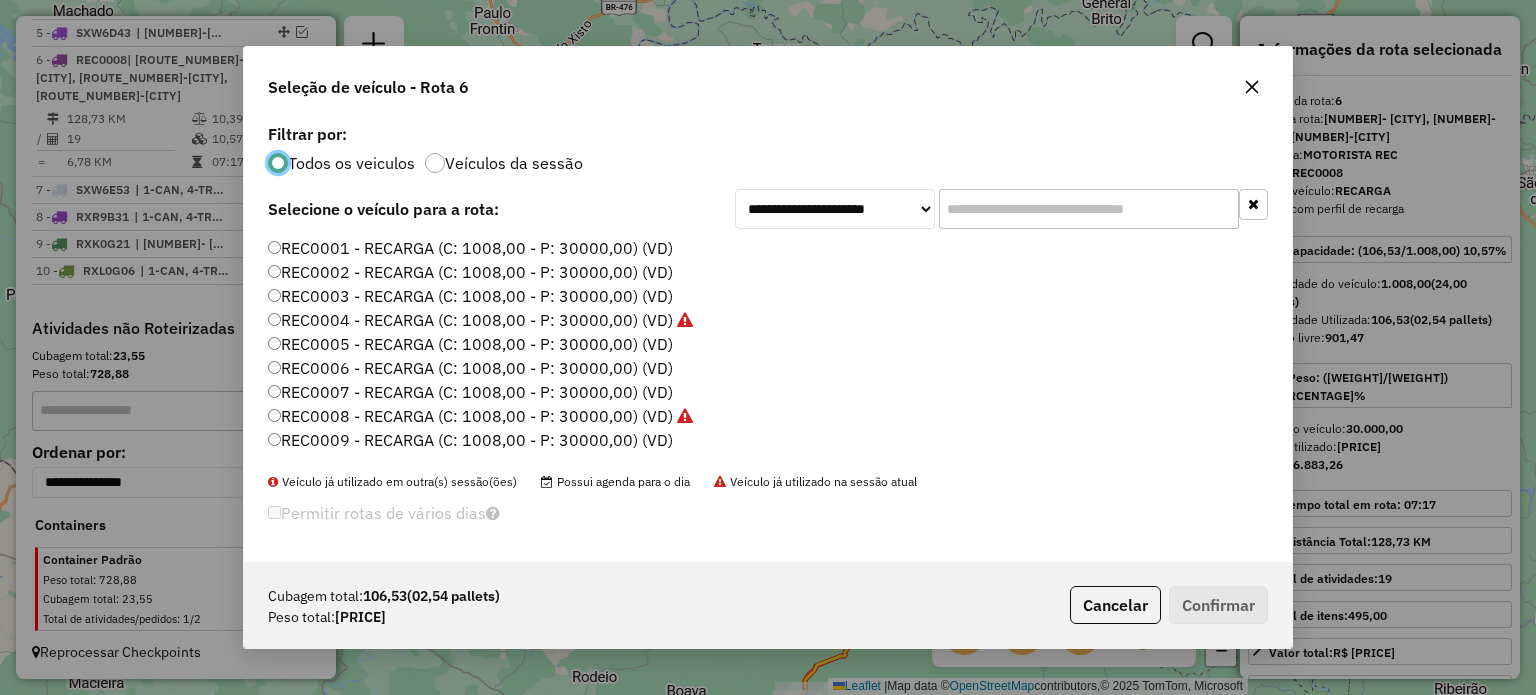 click 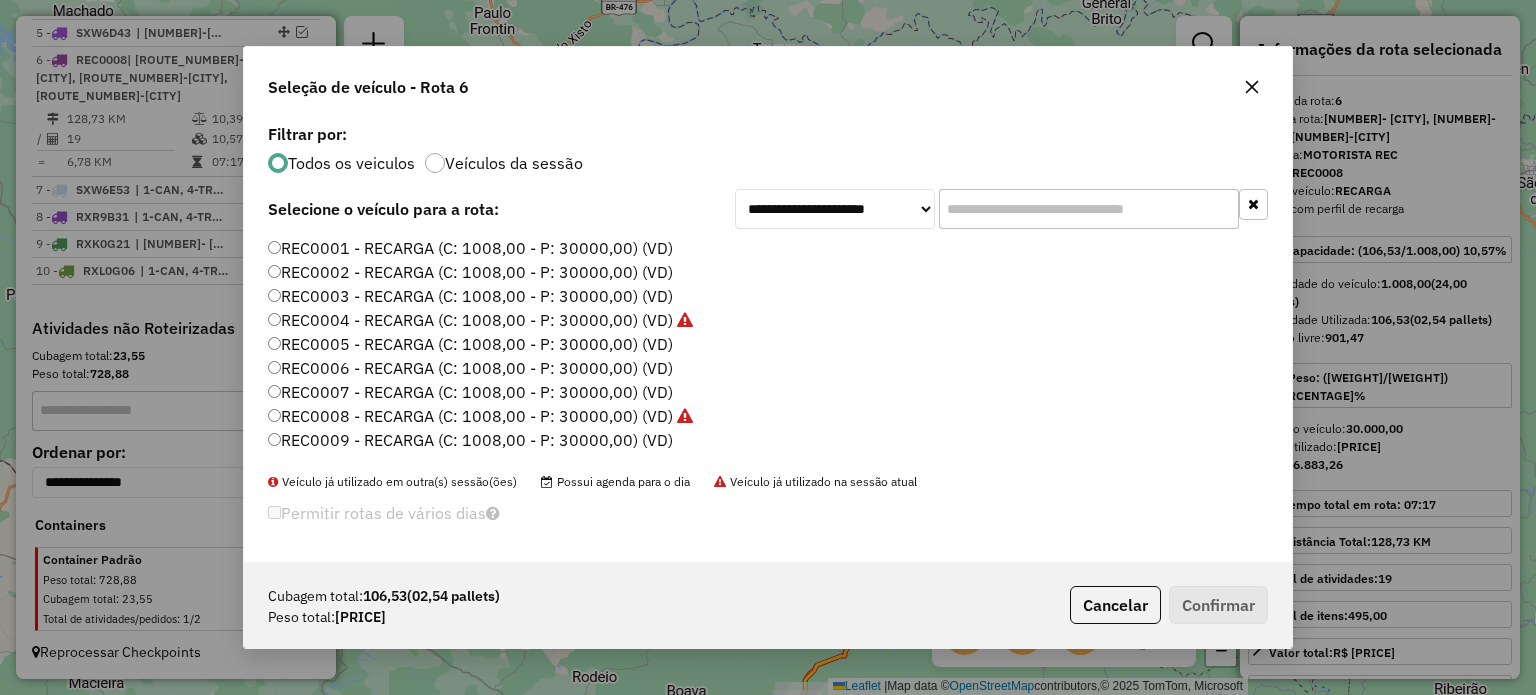 click on "REC0001 - RECARGA (C: 1008,00 - P: 30000,00) (VD)" 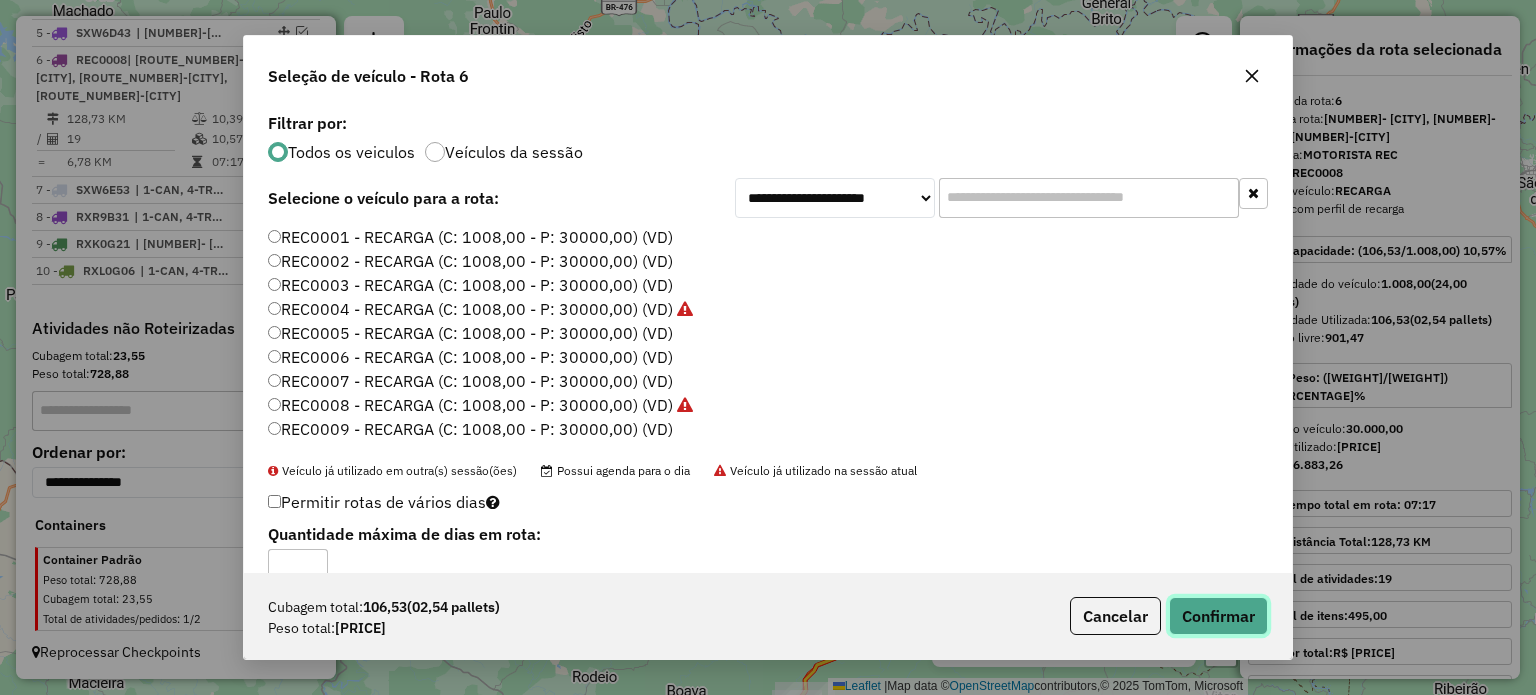 click on "Confirmar" 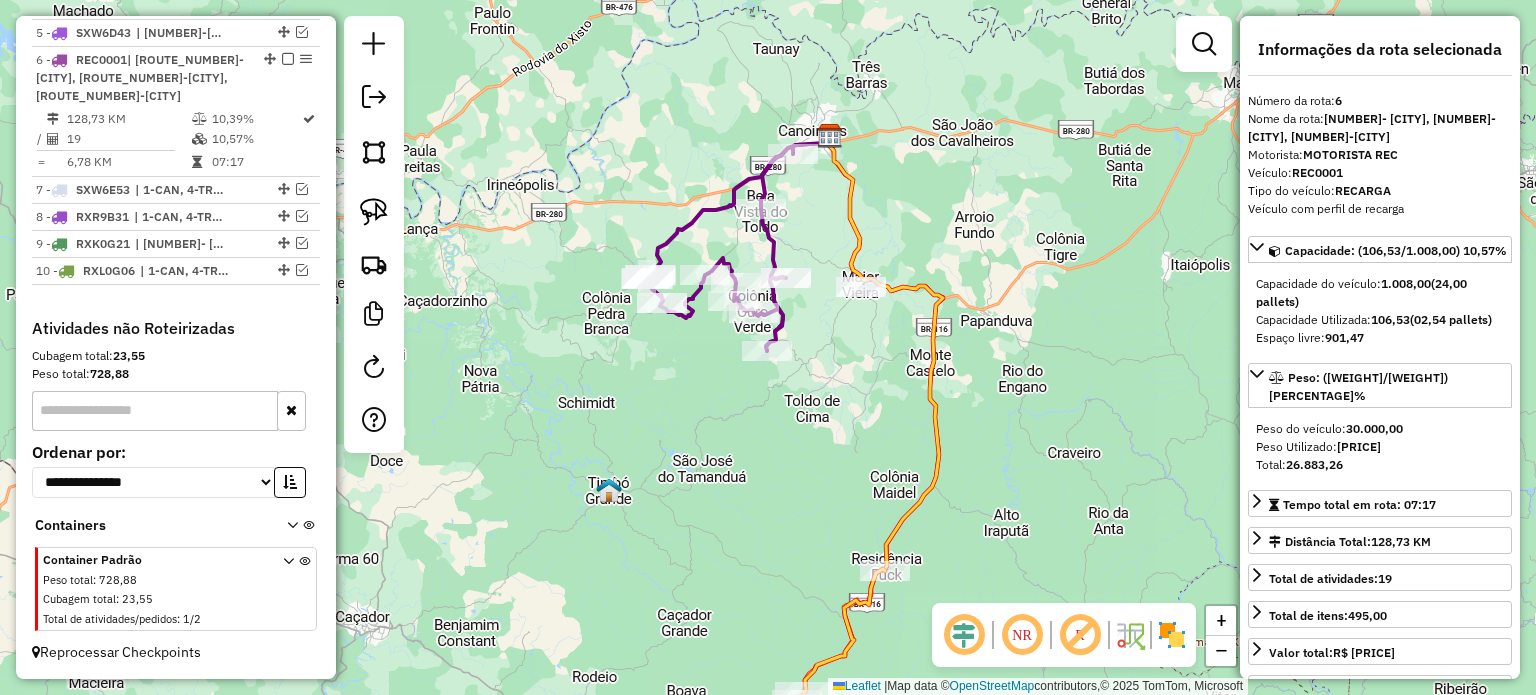drag, startPoint x: 945, startPoint y: 454, endPoint x: 865, endPoint y: 310, distance: 164.73009 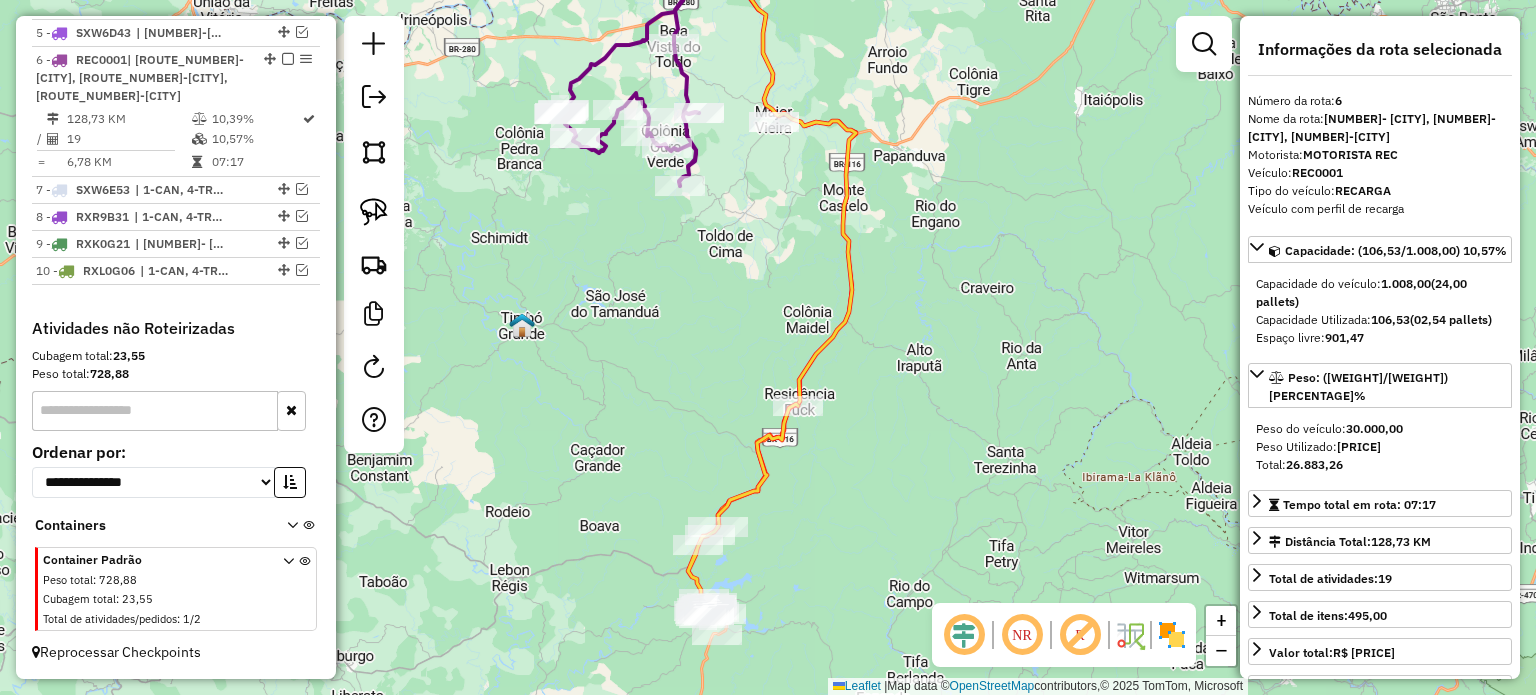 drag, startPoint x: 927, startPoint y: 508, endPoint x: 926, endPoint y: 399, distance: 109.004585 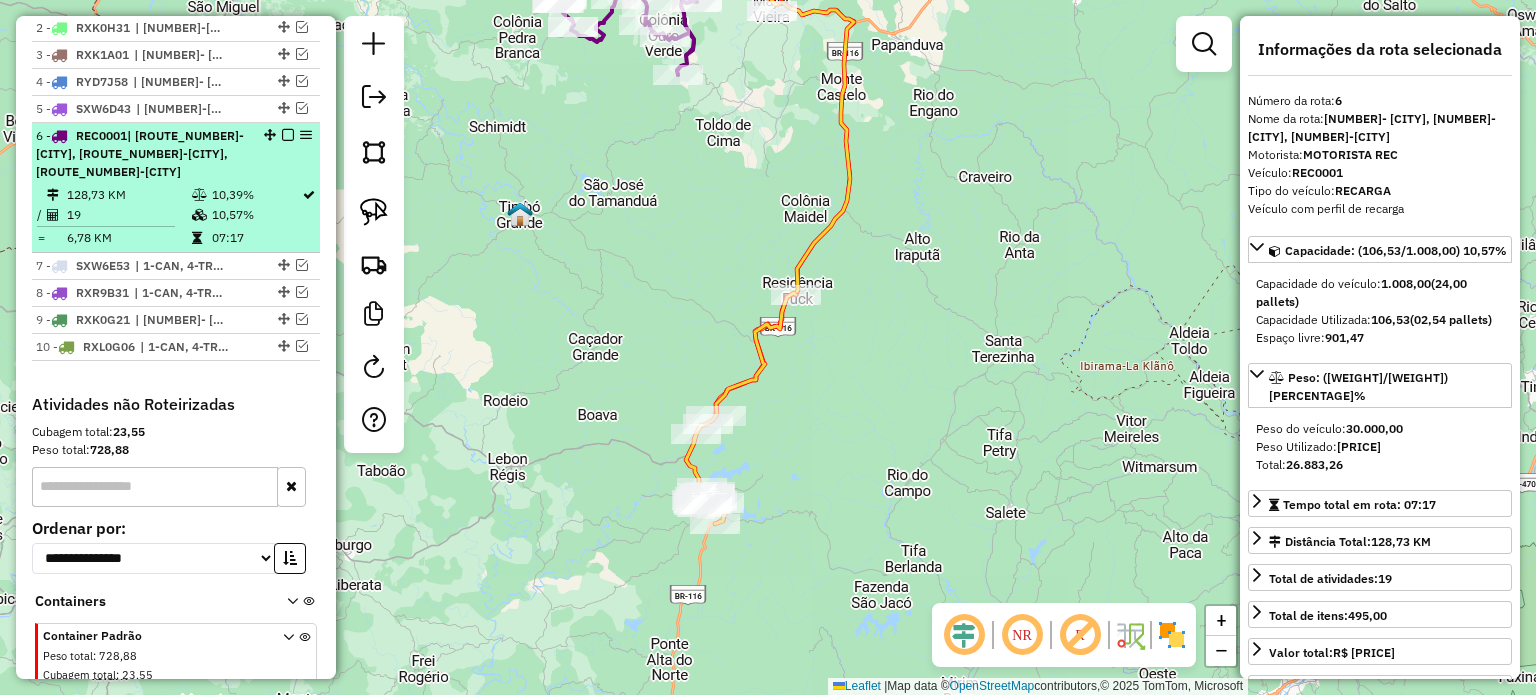 scroll, scrollTop: 796, scrollLeft: 0, axis: vertical 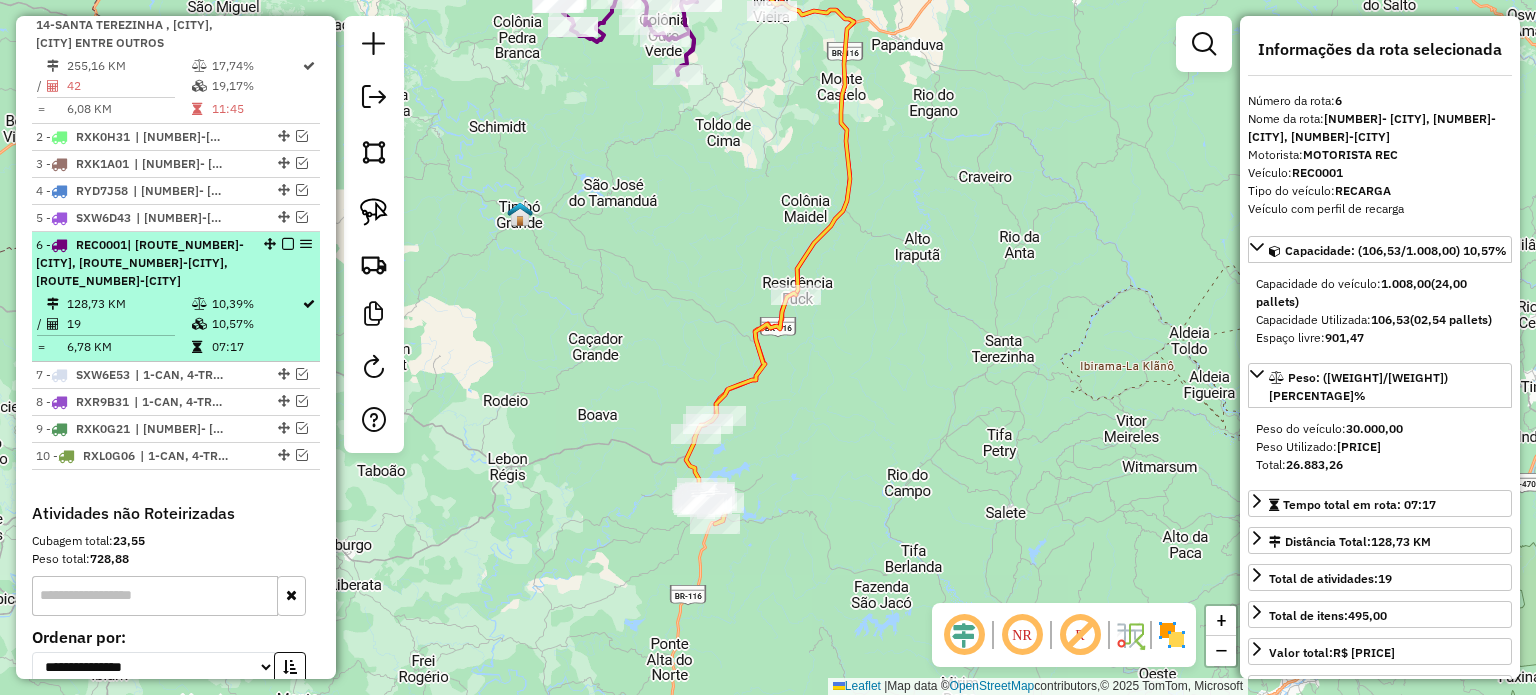 click at bounding box center [288, 244] 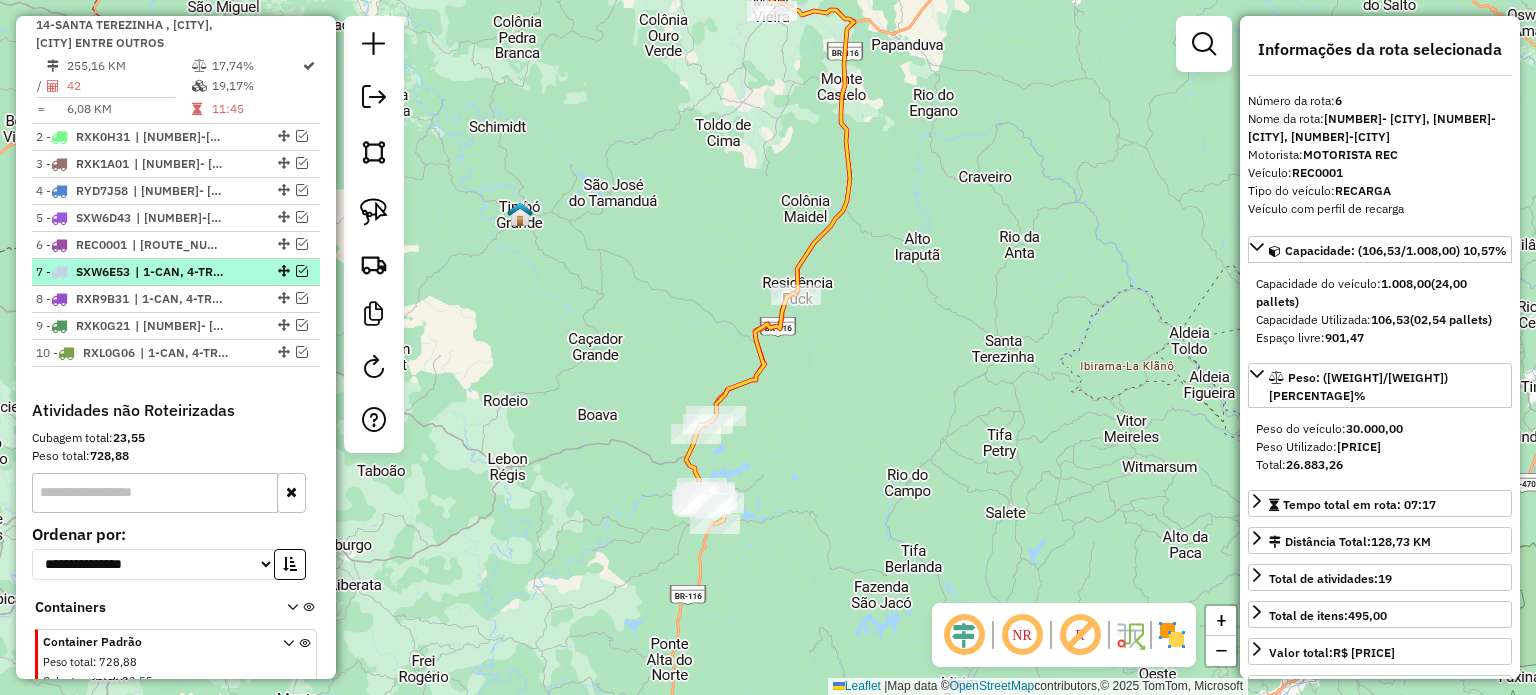 scroll, scrollTop: 696, scrollLeft: 0, axis: vertical 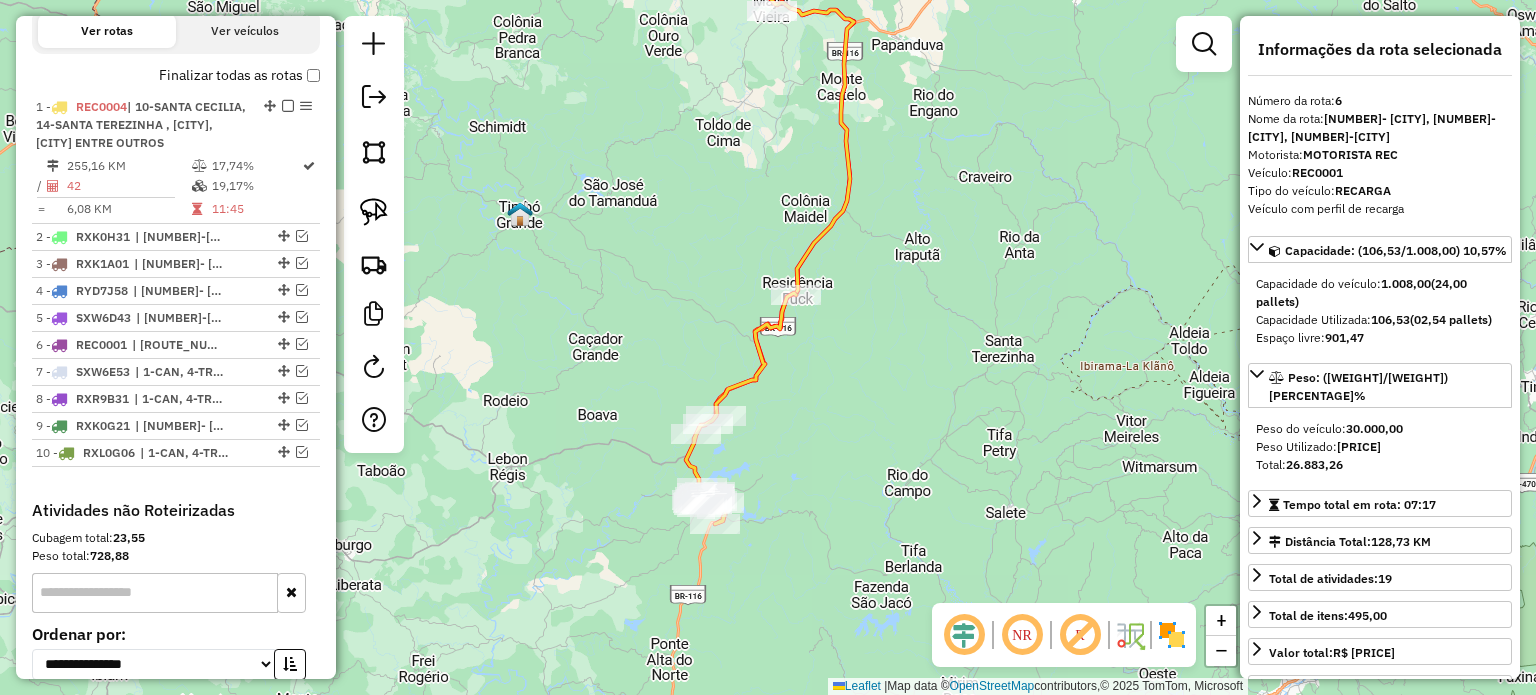 drag, startPoint x: 840, startPoint y: 396, endPoint x: 776, endPoint y: 373, distance: 68.007355 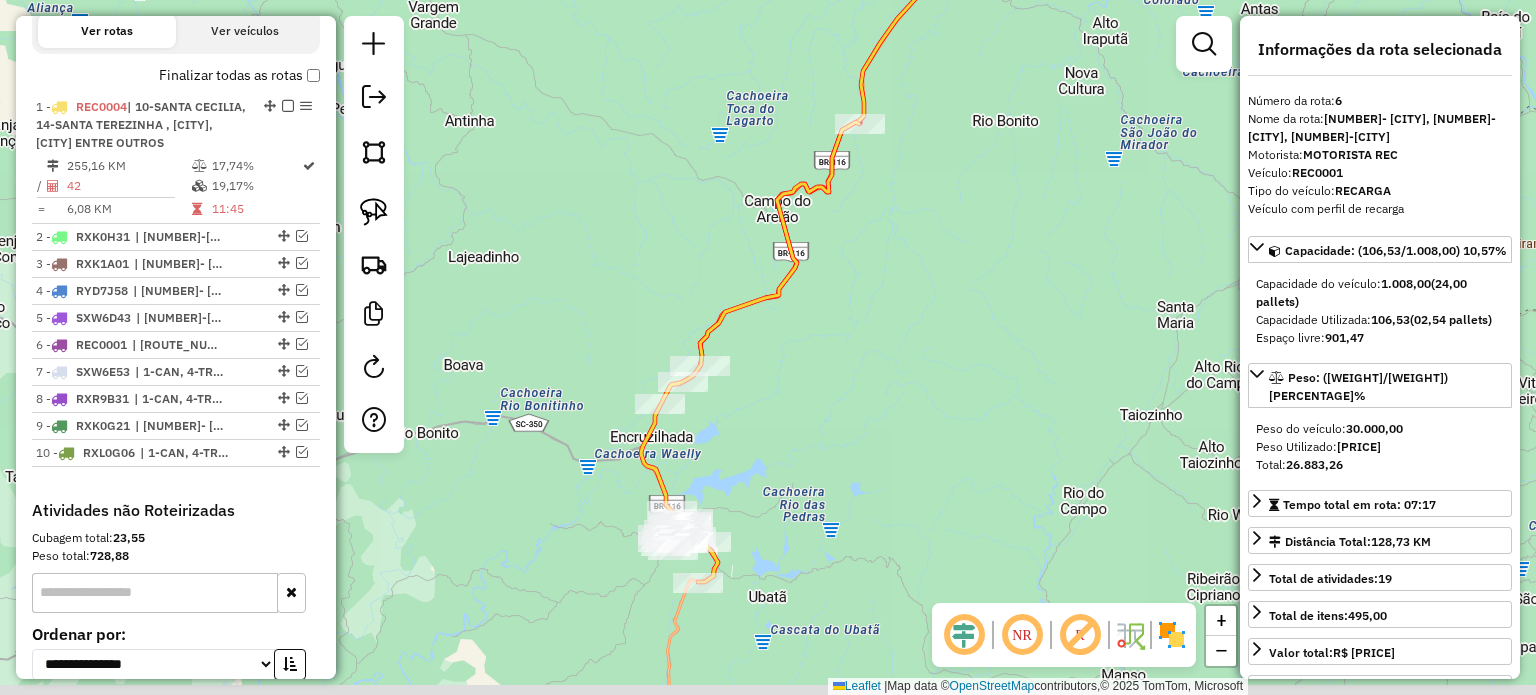 drag, startPoint x: 832, startPoint y: 427, endPoint x: 830, endPoint y: 411, distance: 16.124516 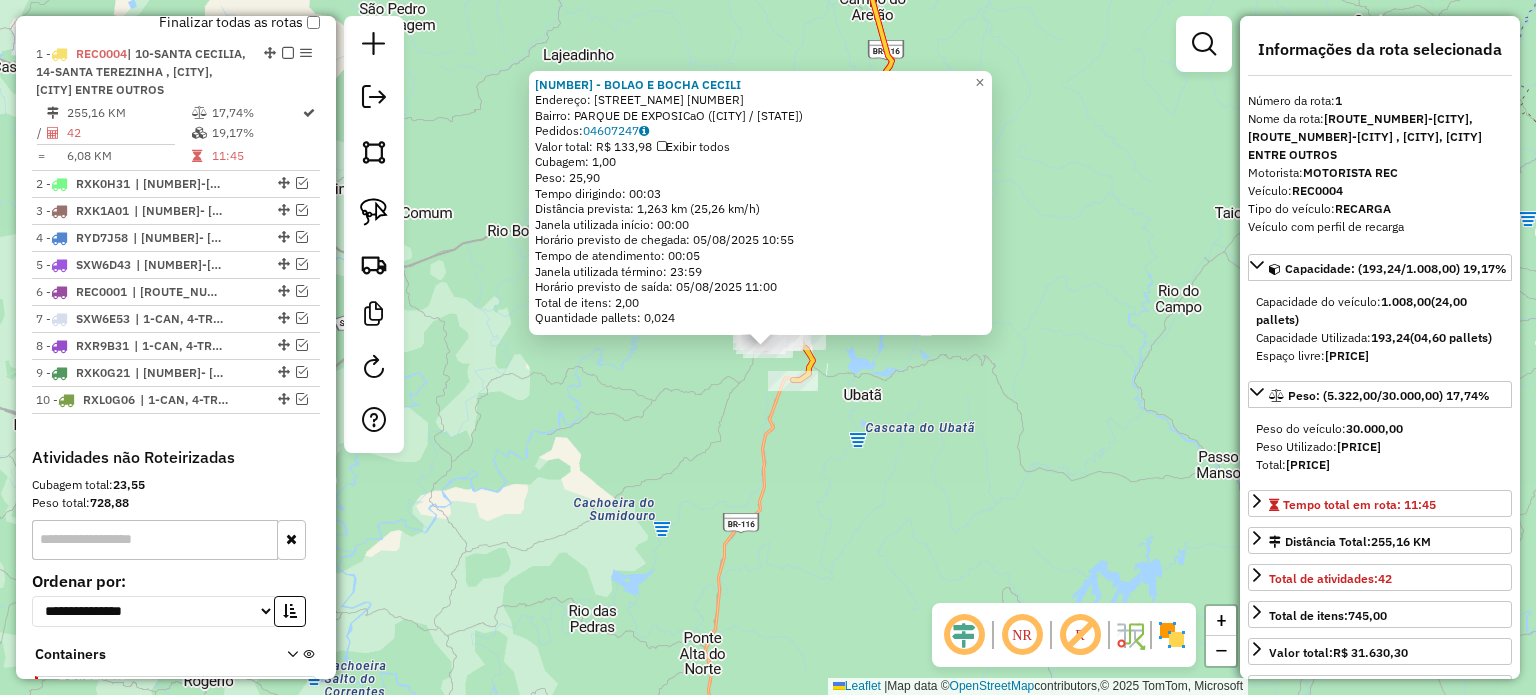 scroll, scrollTop: 773, scrollLeft: 0, axis: vertical 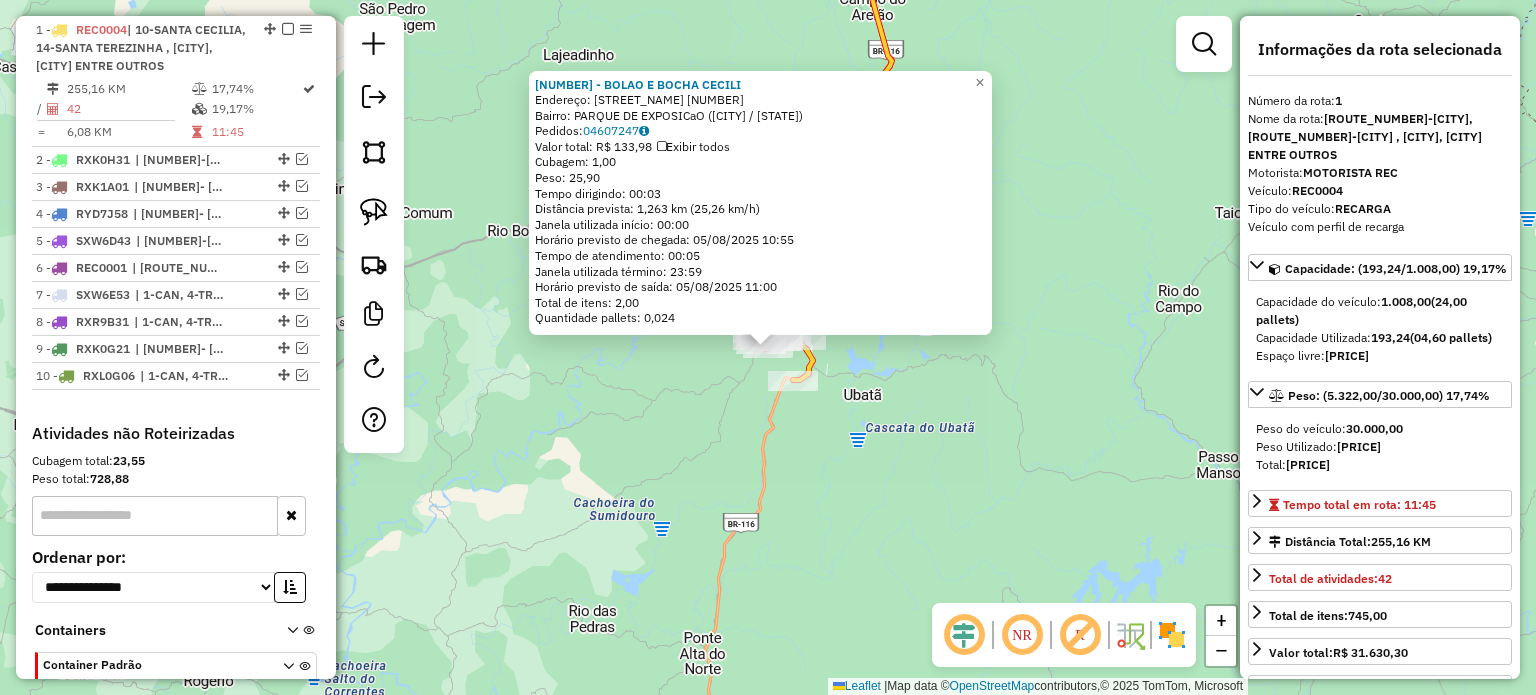click on "[NUMBER] - [NUMBER] - [LAST] [LAST] Endereço: [LAST] [LAST] [NUMBER] Bairro: [LAST] [LAST] ([LAST] / [STATE]) Pedidos: [POSTAL_CODE] Valor total: R$ [PRICE] Exibir todos Cubagem: [NUMBER] Peso: [NUMBER] Tempo dirigindo: [TIME] Distância prevista: [PRICE] km ([PRICE] km/h) Janela utilizada início: [TIME] Horário previsto de chegada: [DATE] [TIME] Tempo de atendimento: [TIME] Janela utilizada término: [TIME] Horário previsto de saída: [DATE] [TIME] Total de itens: [NUMBER] Quantidade pallets: [NUMBER] × Janela de atendimento Grade de atendimento Capacidade Transportadoras Veículos Cliente Pedidos Rotas Selecione os dias de semana para filtrar as janelas de atendimento Seg Ter Qua Qui Sex Sáb Dom Informe o período da janela de atendimento: De: Até: Filtrar exatamente a janela do cliente Considerar janela de atendimento padrão Selecione os dias de semana para filtrar as grades de atendimento Seg Ter Qua Qui Sex Sáb Dom Peso mínimo: Peso máximo: De:" 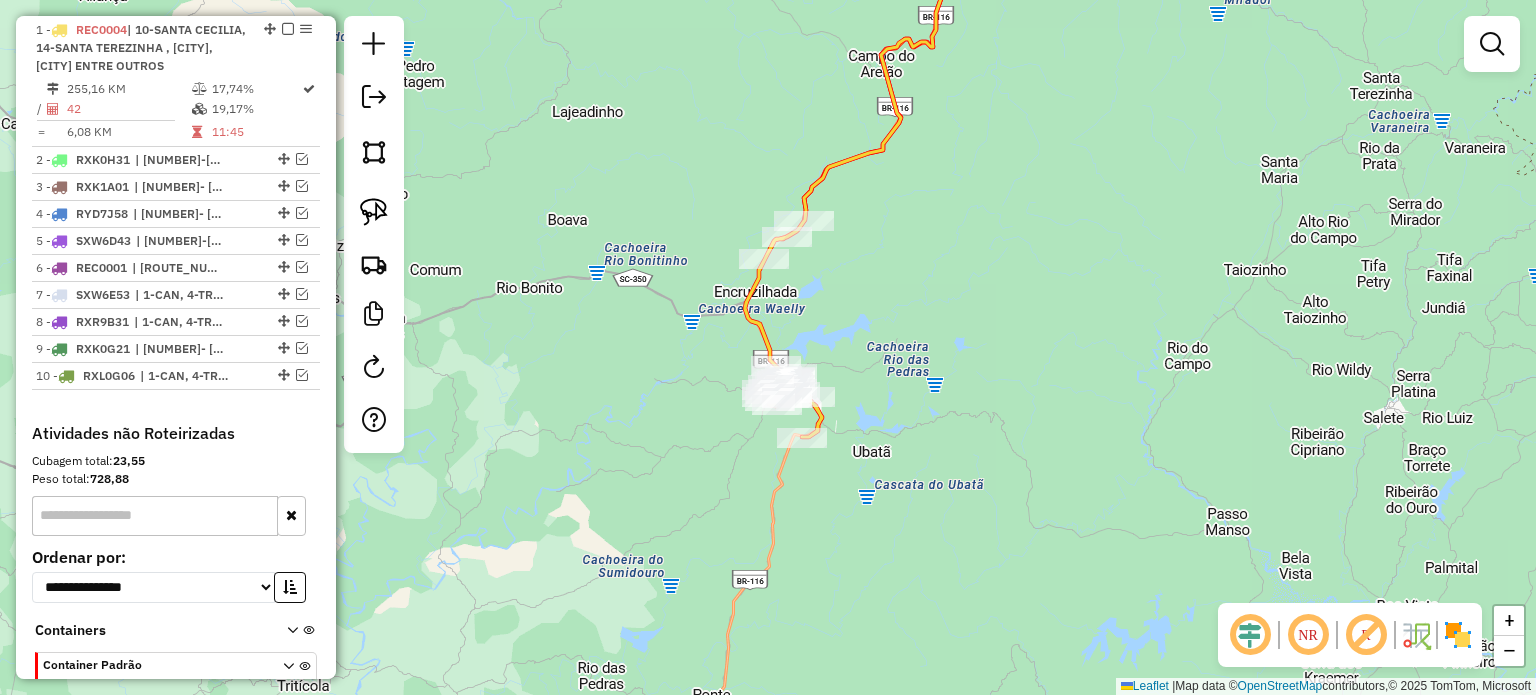 drag, startPoint x: 911, startPoint y: 363, endPoint x: 921, endPoint y: 462, distance: 99.50377 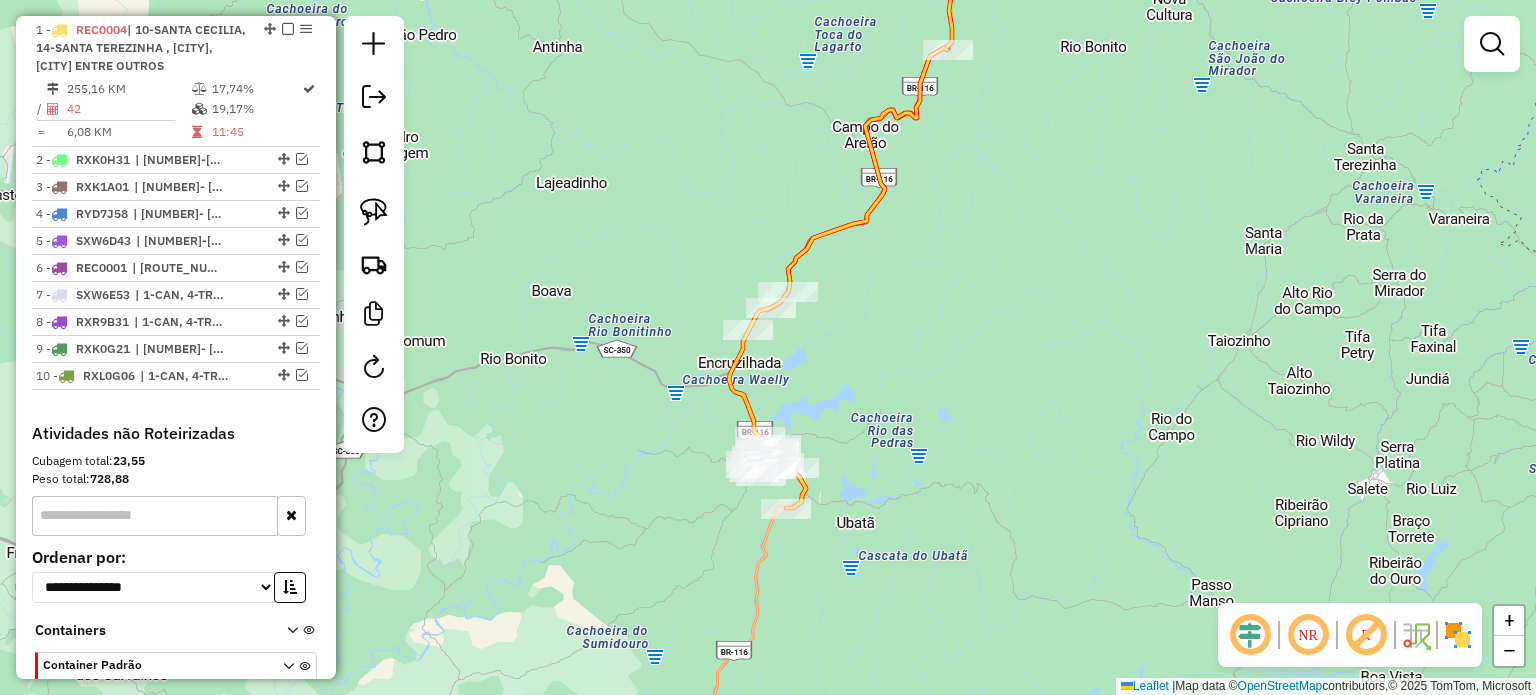drag, startPoint x: 945, startPoint y: 390, endPoint x: 884, endPoint y: 435, distance: 75.802376 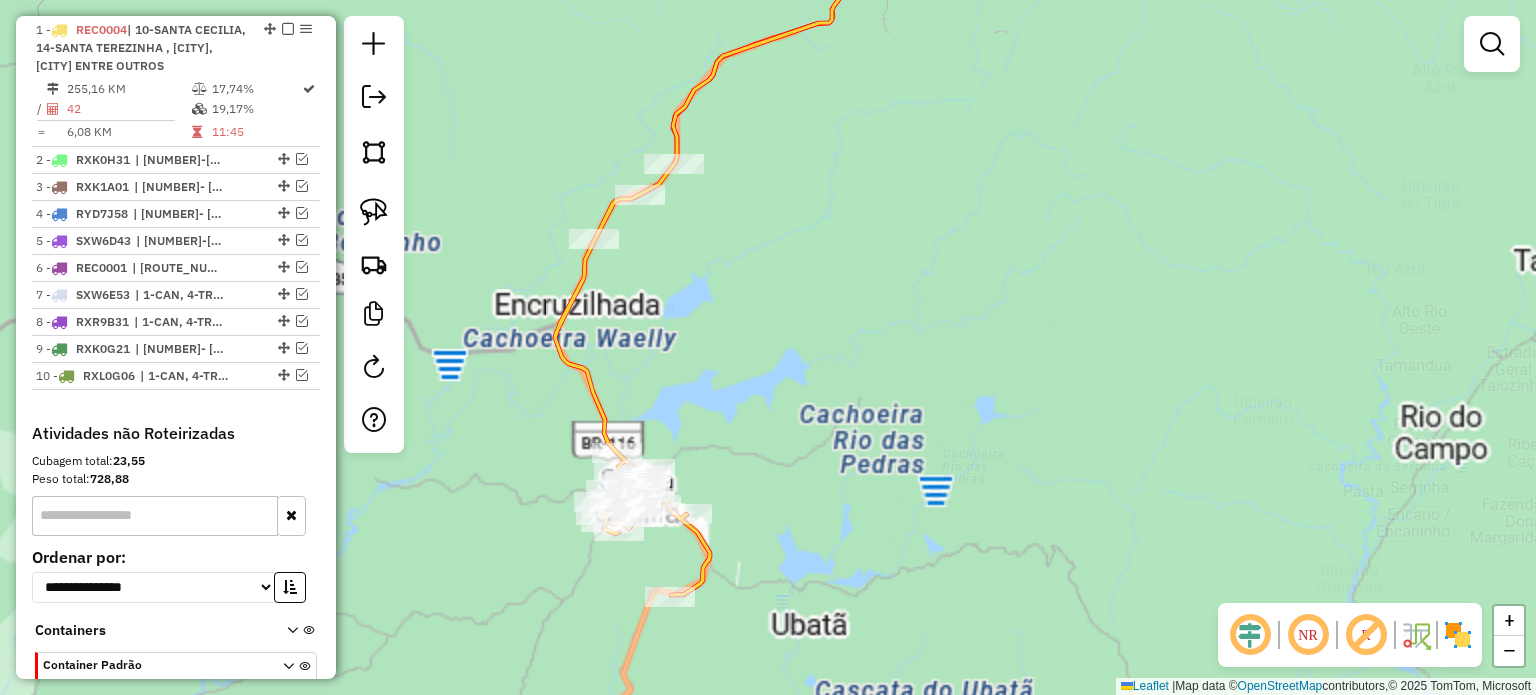 drag, startPoint x: 864, startPoint y: 542, endPoint x: 885, endPoint y: 402, distance: 141.56624 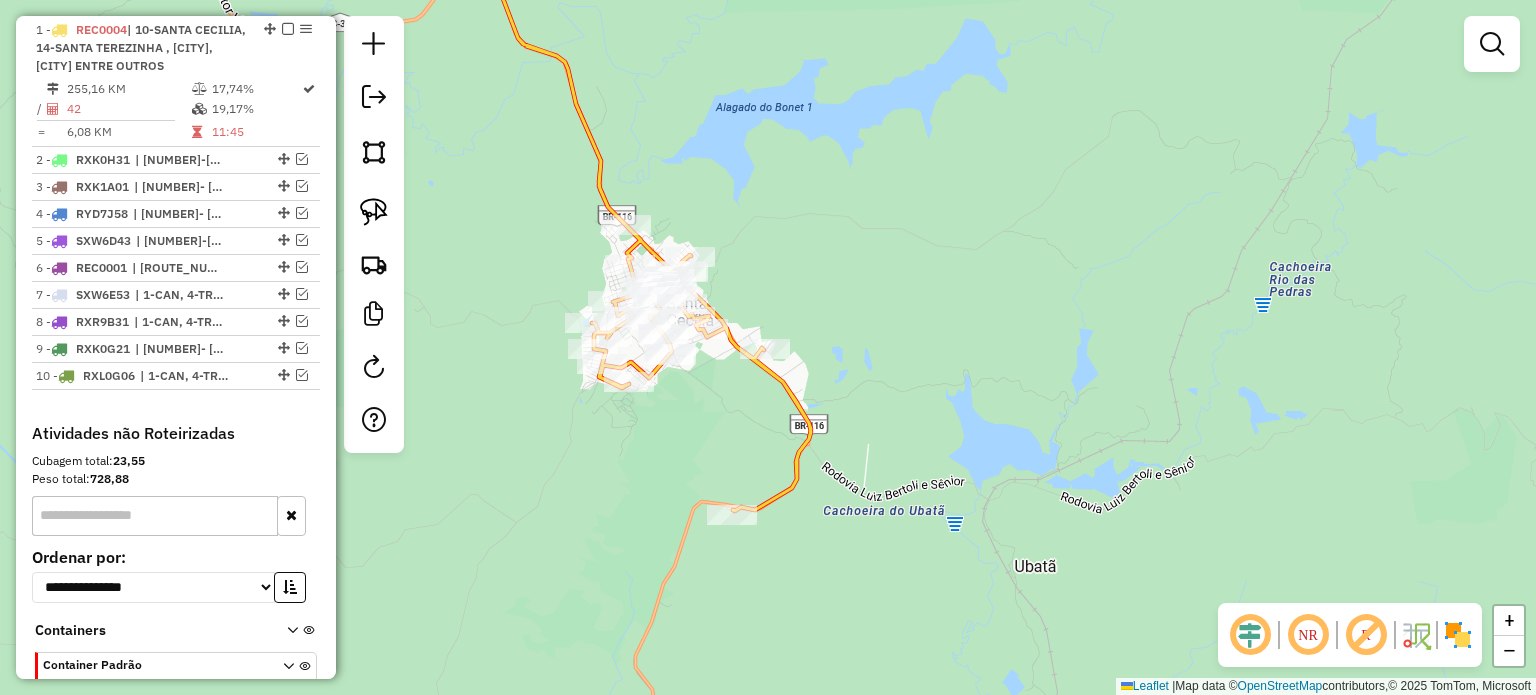 drag, startPoint x: 824, startPoint y: 398, endPoint x: 880, endPoint y: 369, distance: 63.06346 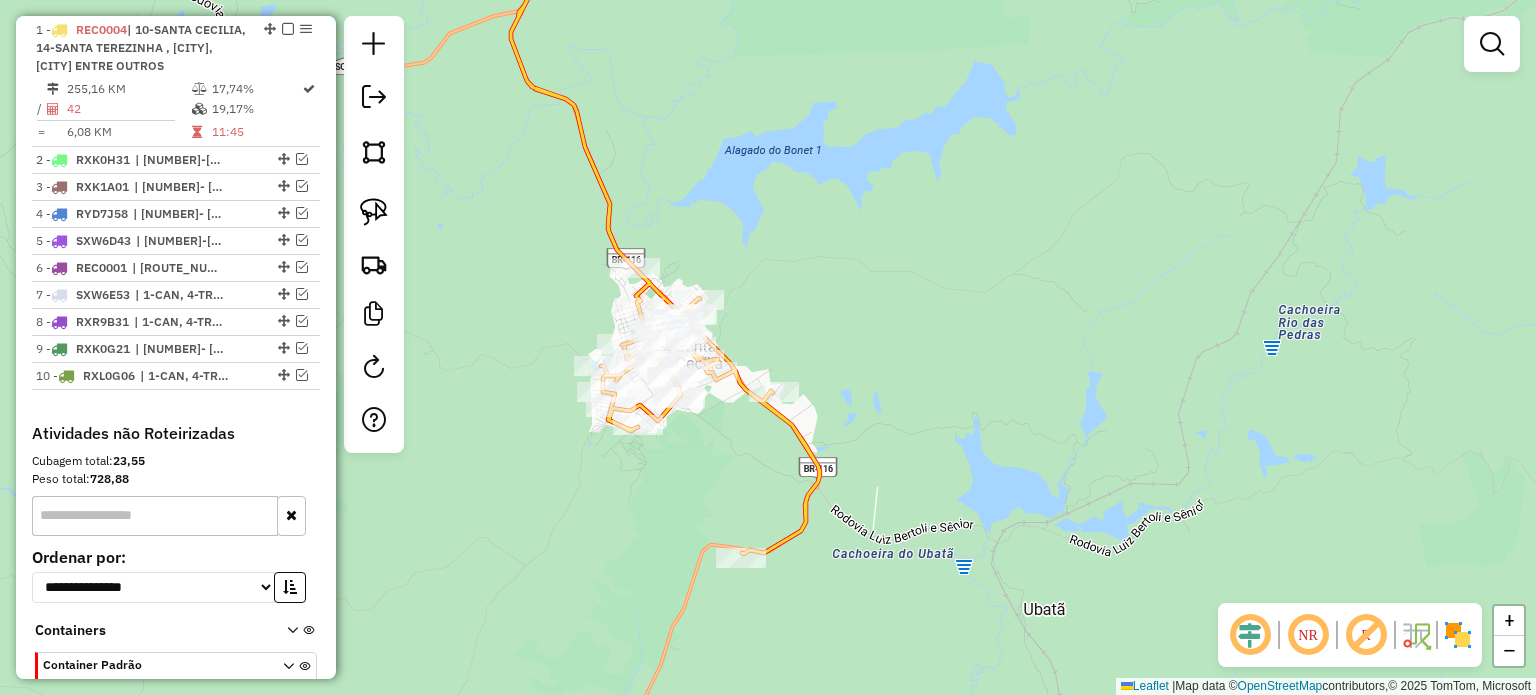 drag, startPoint x: 710, startPoint y: 403, endPoint x: 712, endPoint y: 457, distance: 54.037025 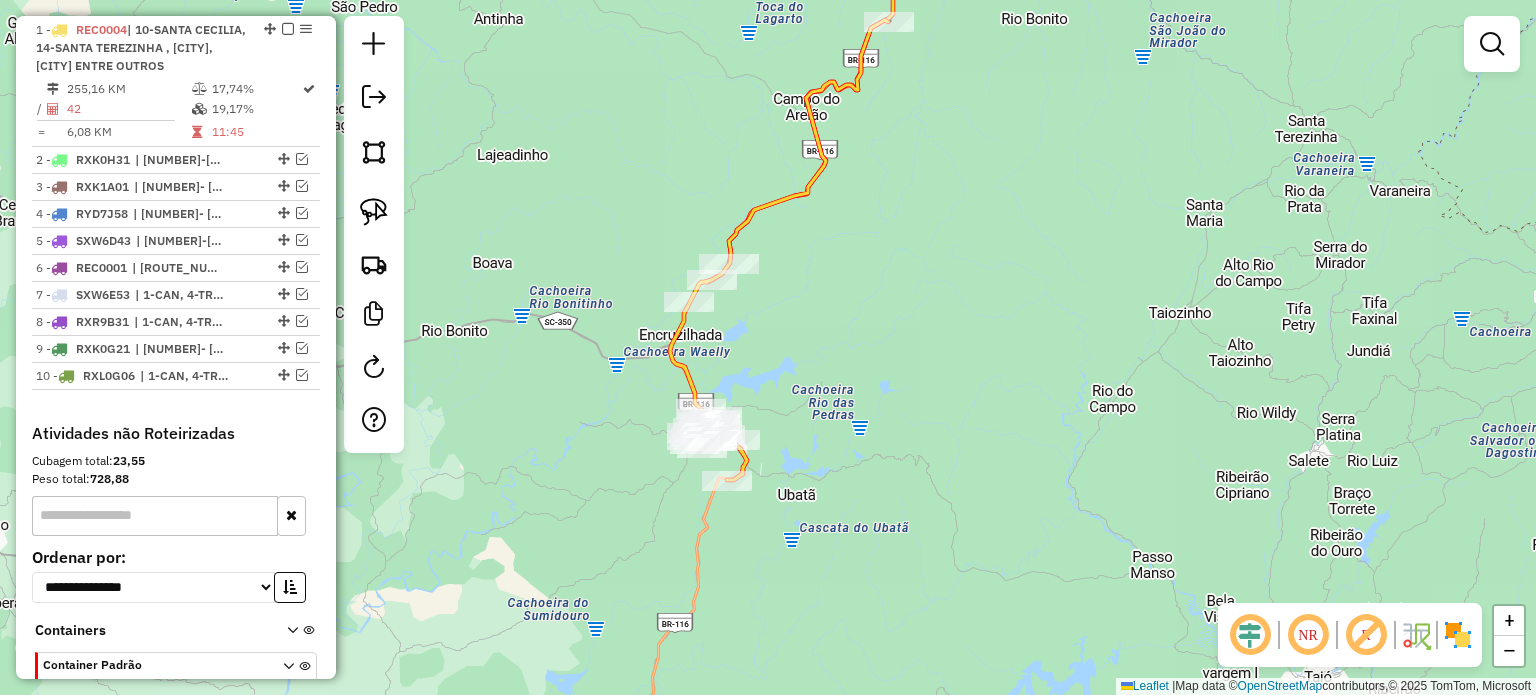 drag, startPoint x: 853, startPoint y: 383, endPoint x: 821, endPoint y: 436, distance: 61.91123 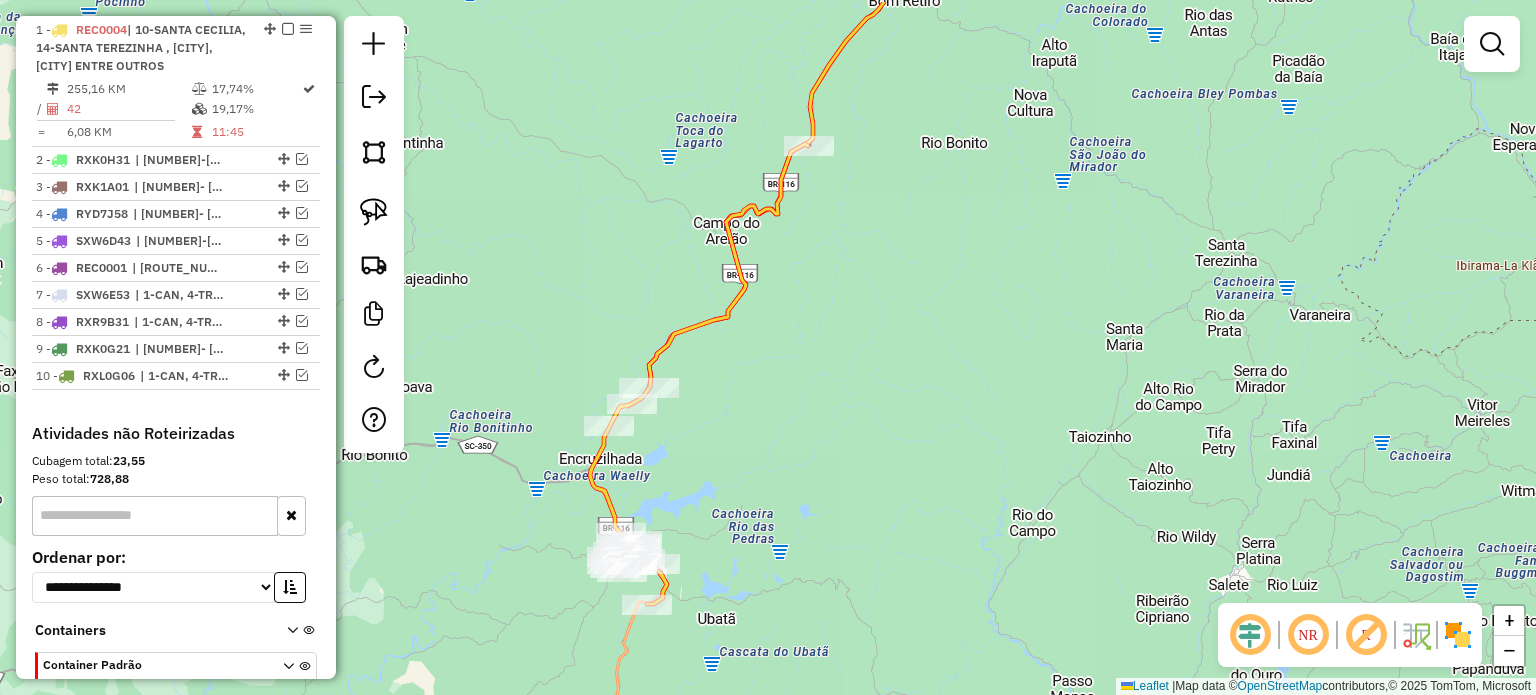 drag, startPoint x: 855, startPoint y: 372, endPoint x: 807, endPoint y: 443, distance: 85.70297 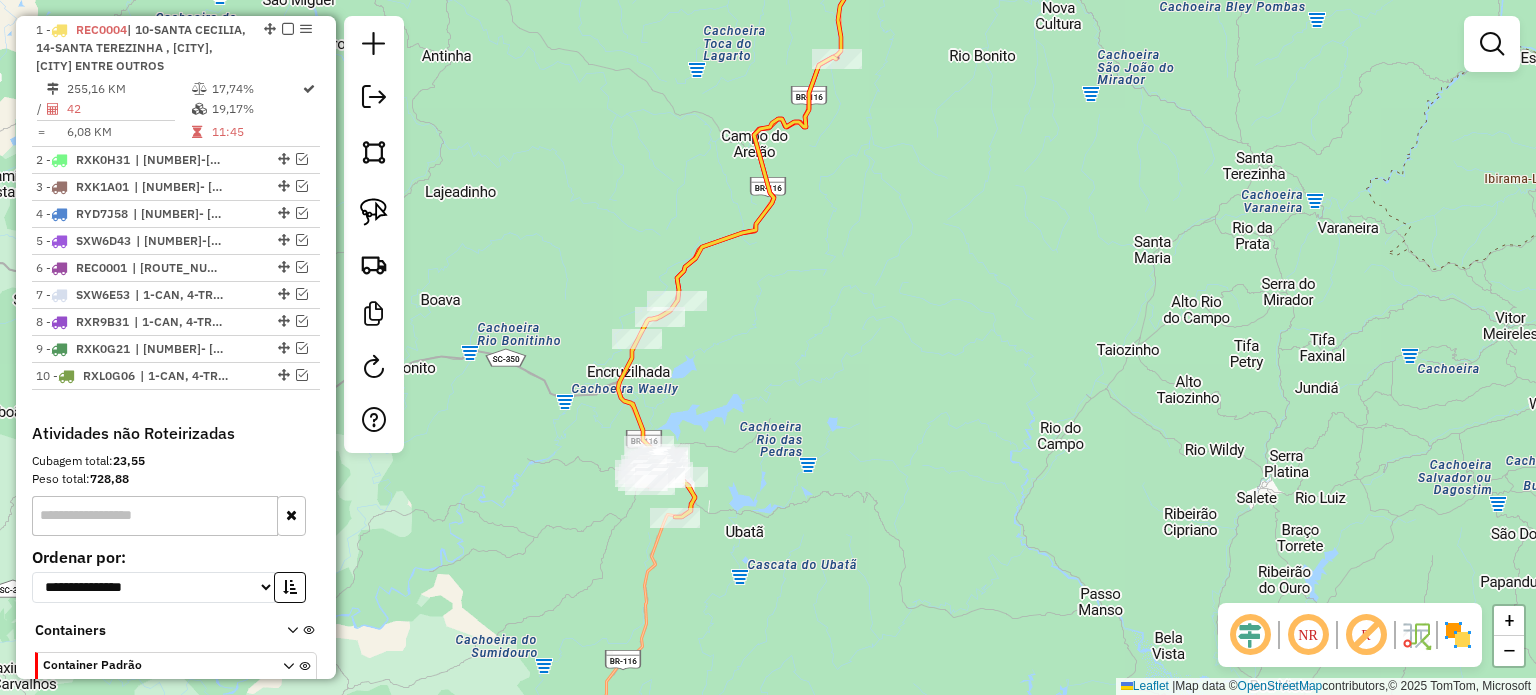 drag, startPoint x: 824, startPoint y: 383, endPoint x: 837, endPoint y: 339, distance: 45.88028 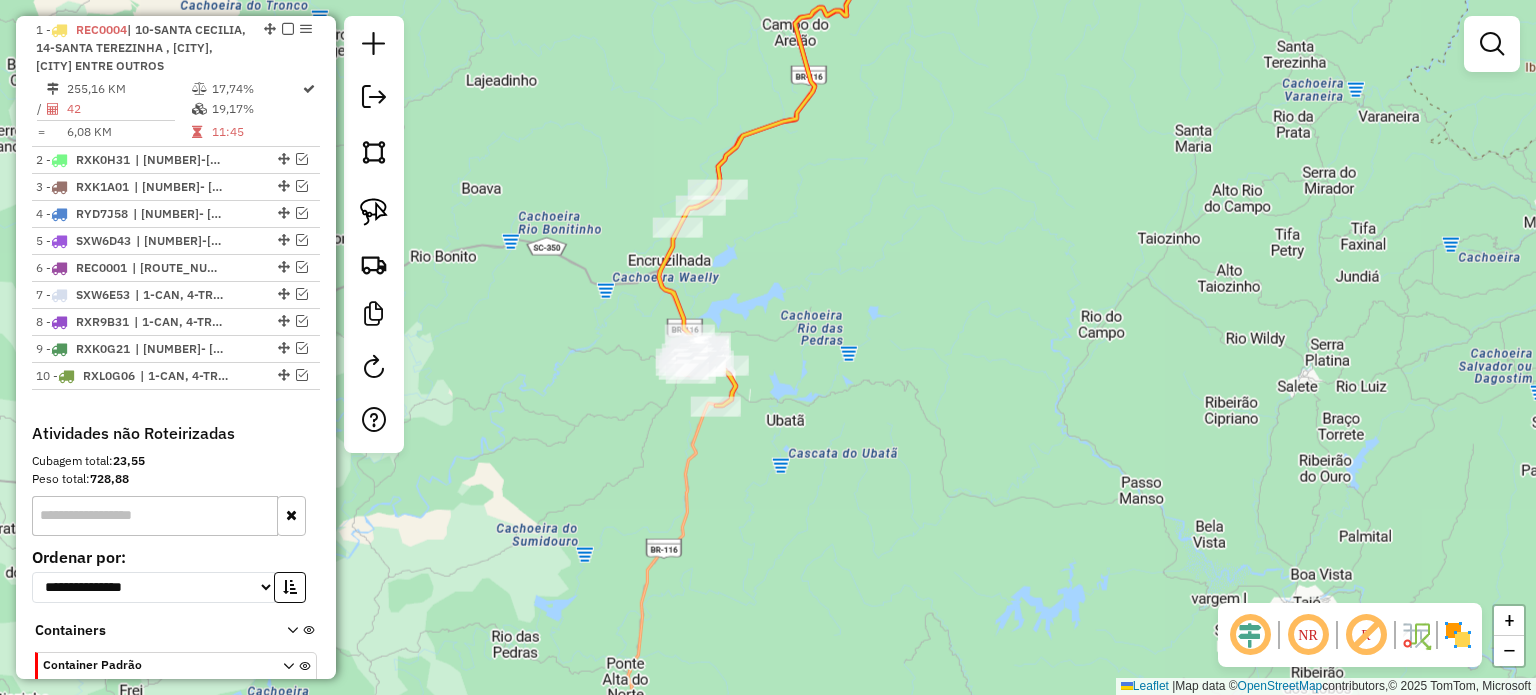 drag, startPoint x: 821, startPoint y: 411, endPoint x: 838, endPoint y: 389, distance: 27.802877 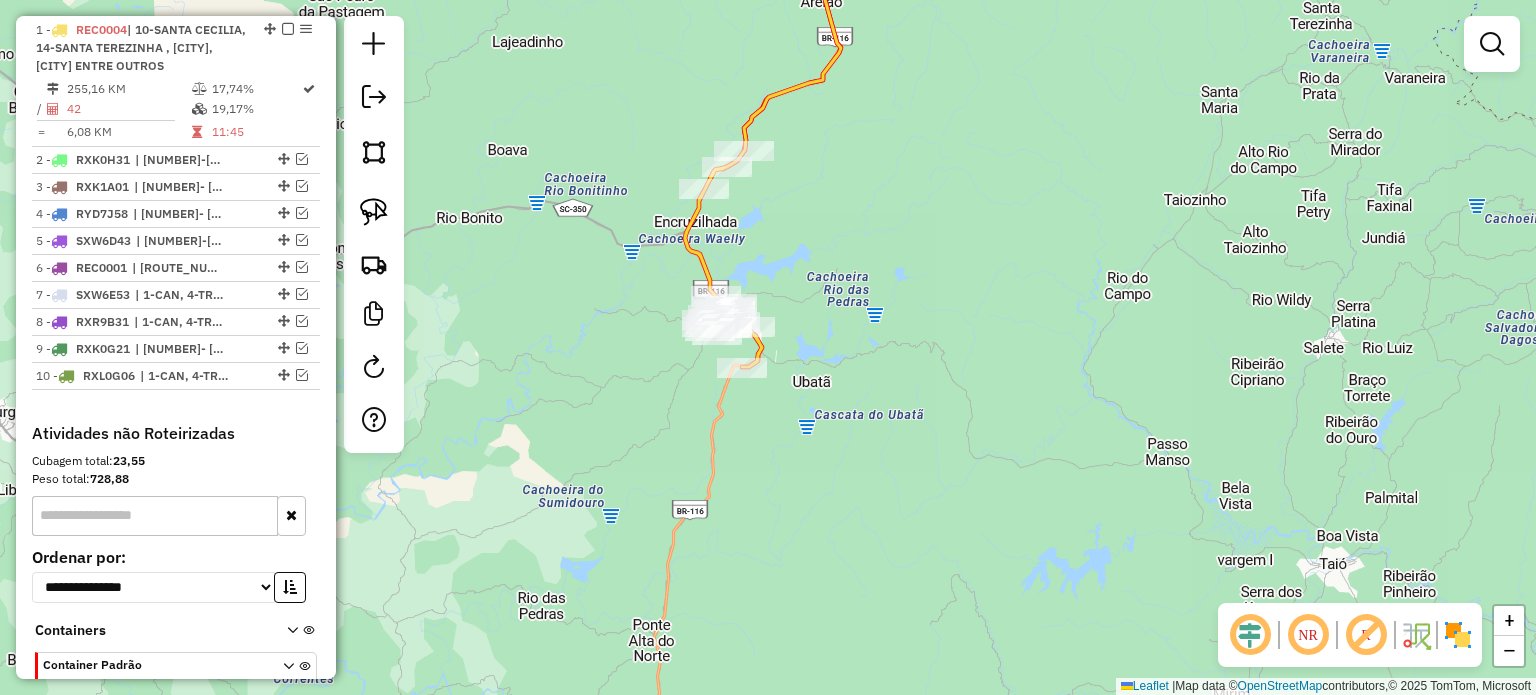 drag, startPoint x: 852, startPoint y: 270, endPoint x: 850, endPoint y: 426, distance: 156.01282 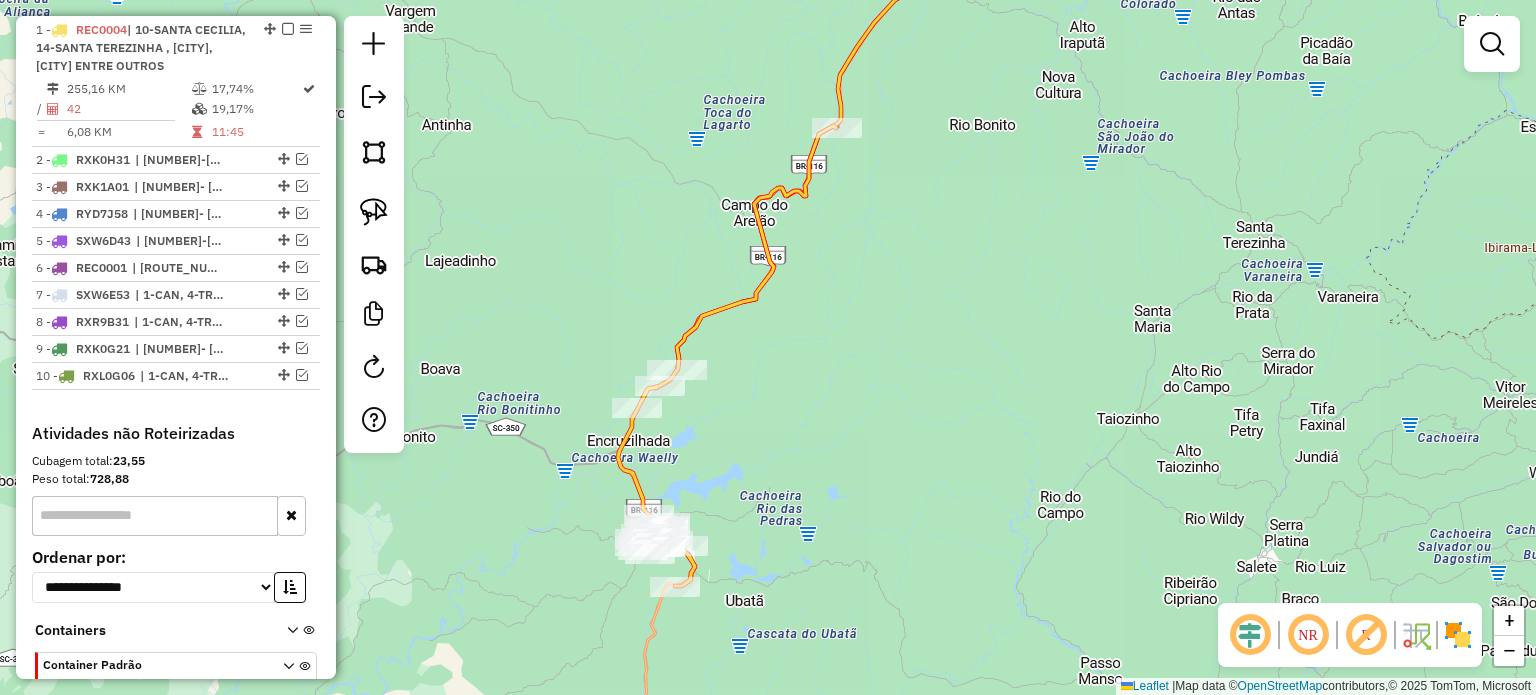drag, startPoint x: 810, startPoint y: 419, endPoint x: 804, endPoint y: 371, distance: 48.373547 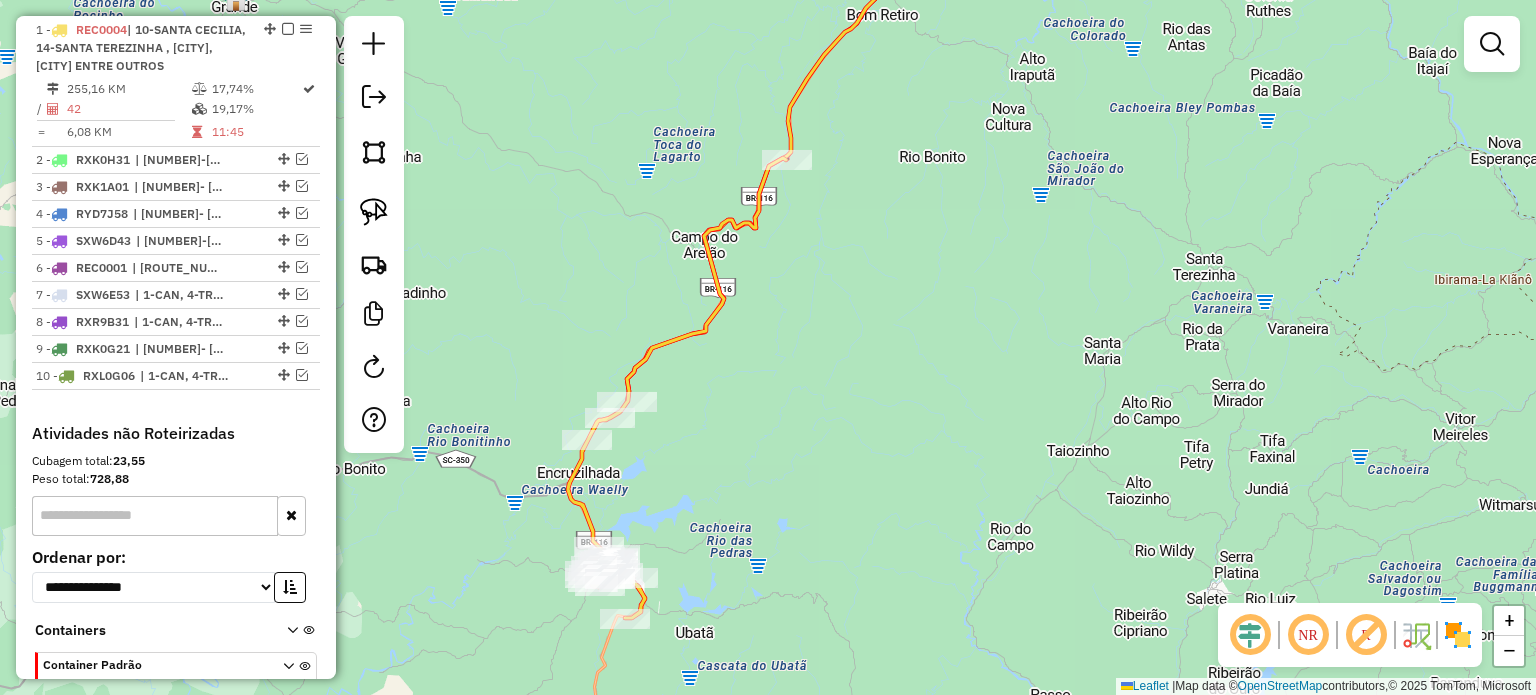 click on "Janela de atendimento Grade de atendimento Capacidade Transportadoras Veículos Cliente Pedidos  Rotas Selecione os dias de semana para filtrar as janelas de atendimento  Seg   Ter   Qua   Qui   Sex   Sáb   Dom  Informe o período da janela de atendimento: De: Até:  Filtrar exatamente a janela do cliente  Considerar janela de atendimento padrão  Selecione os dias de semana para filtrar as grades de atendimento  Seg   Ter   Qua   Qui   Sex   Sáb   Dom   Considerar clientes sem dia de atendimento cadastrado  Clientes fora do dia de atendimento selecionado Filtrar as atividades entre os valores definidos abaixo:  Peso mínimo:   Peso máximo:   Cubagem mínima:   Cubagem máxima:   De:   Até:  Filtrar as atividades entre o tempo de atendimento definido abaixo:  De:   Até:   Considerar capacidade total dos clientes não roteirizados Transportadora: Selecione um ou mais itens Tipo de veículo: Selecione um ou mais itens Veículo: Selecione um ou mais itens Motorista: Selecione um ou mais itens Nome: Rótulo:" 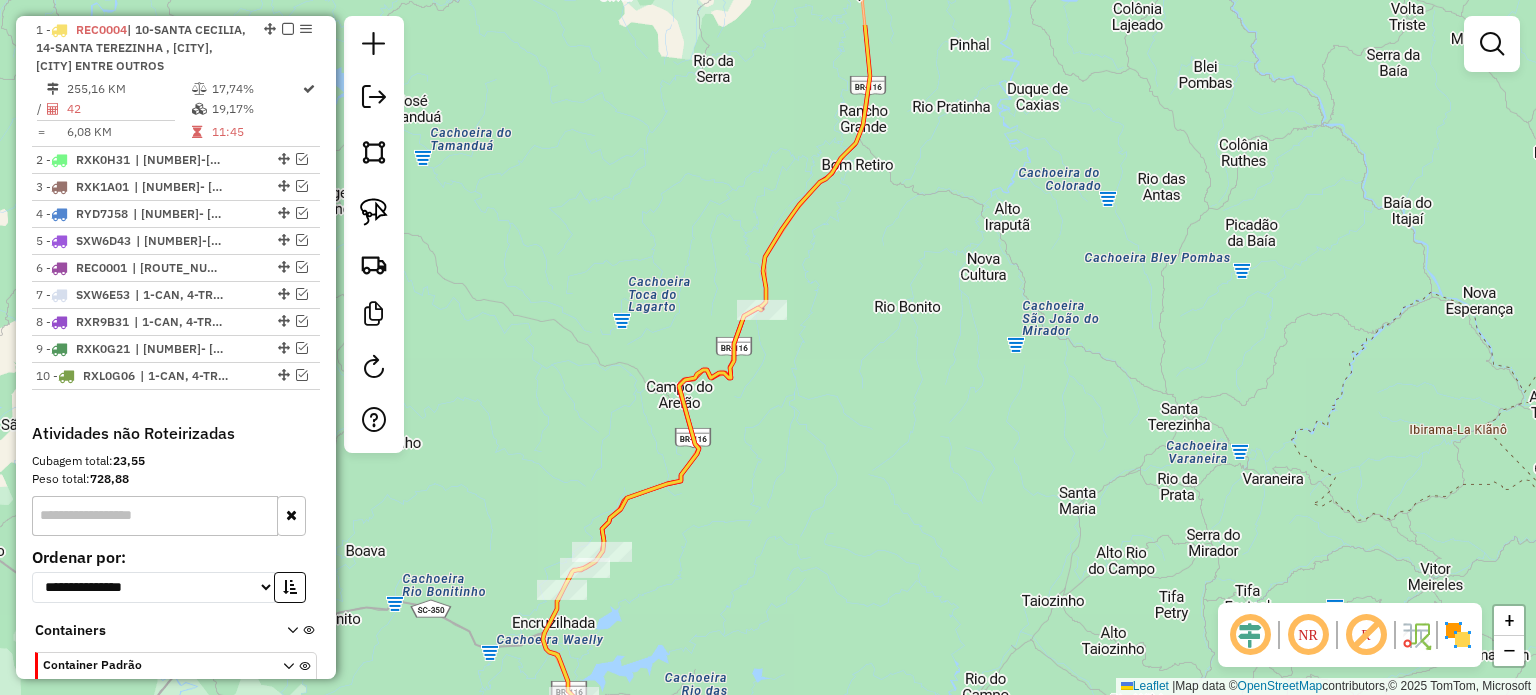 drag, startPoint x: 794, startPoint y: 387, endPoint x: 791, endPoint y: 421, distance: 34.132095 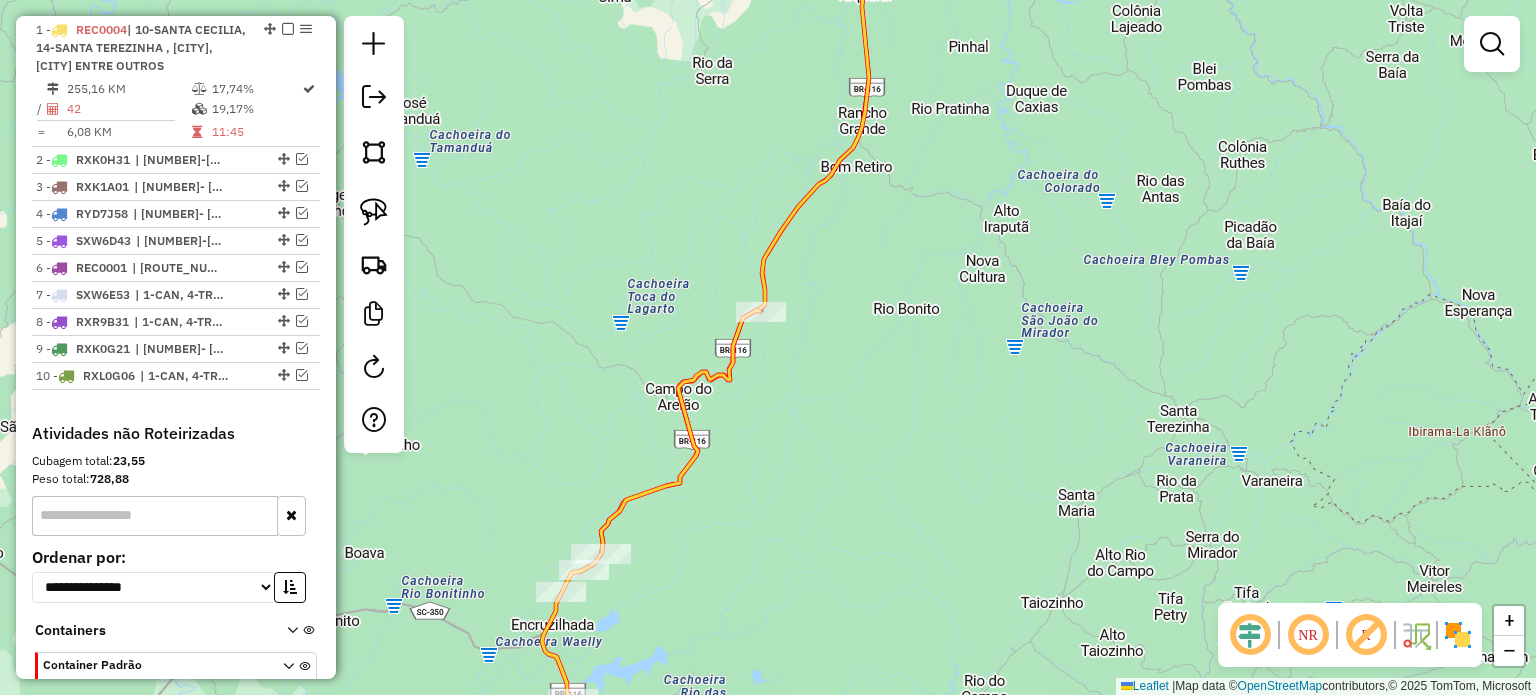 drag, startPoint x: 774, startPoint y: 426, endPoint x: 780, endPoint y: 410, distance: 17.088007 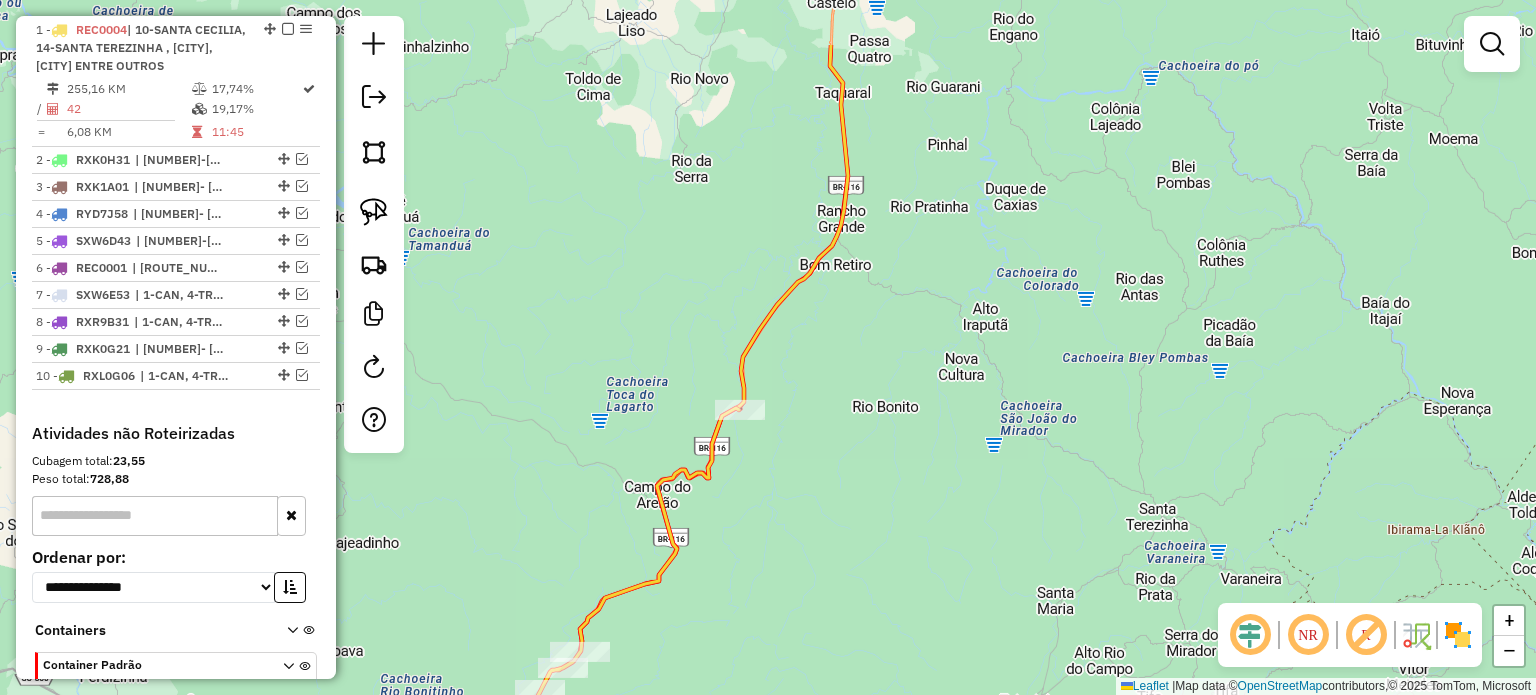 drag, startPoint x: 799, startPoint y: 422, endPoint x: 777, endPoint y: 503, distance: 83.9345 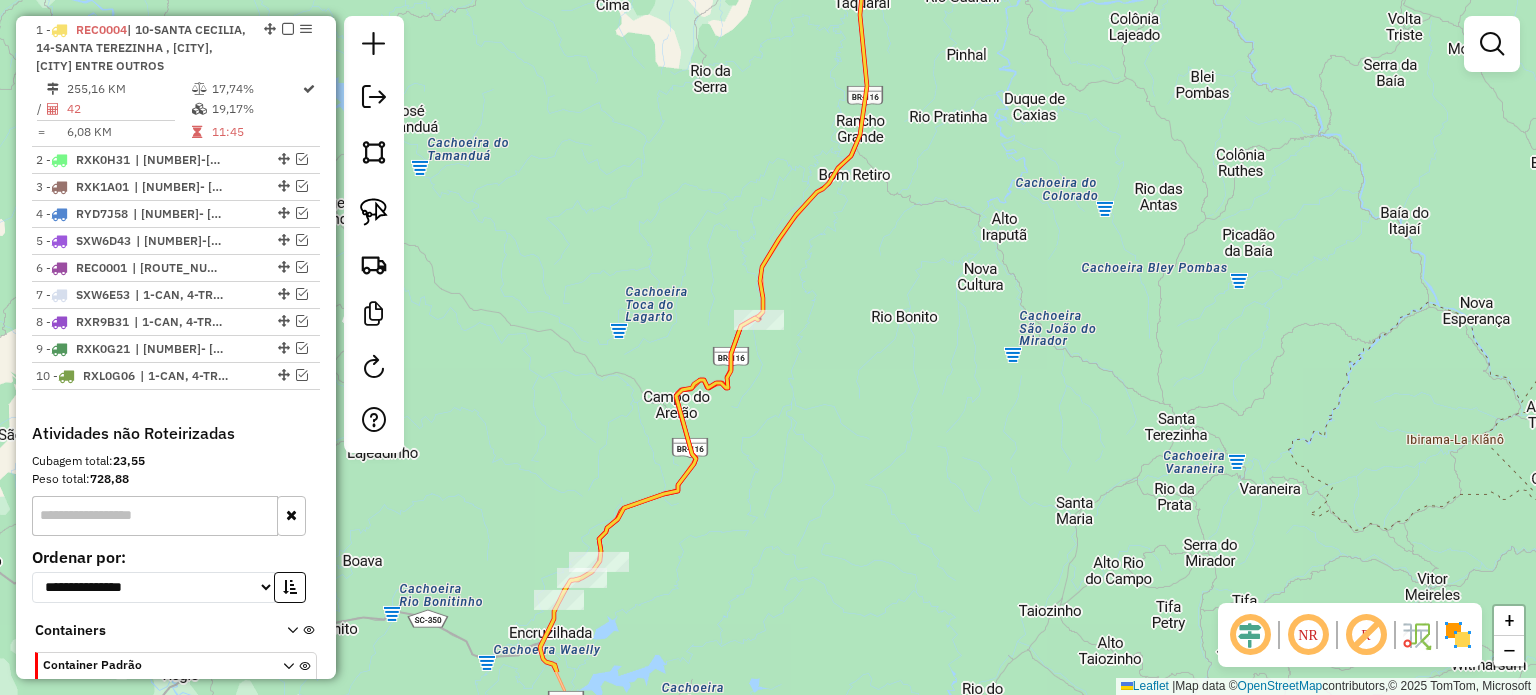 drag 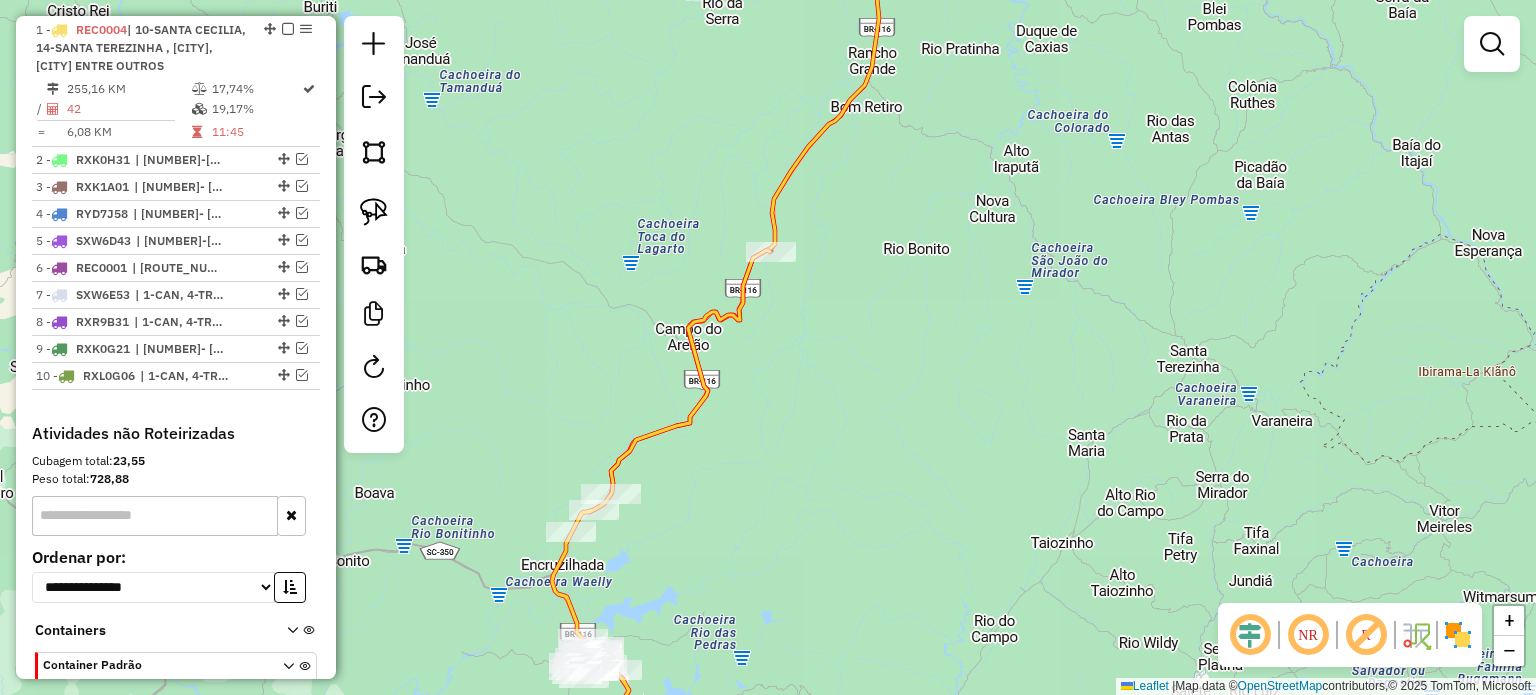 click on "Janela de atendimento Grade de atendimento Capacidade Transportadoras Veículos Cliente Pedidos  Rotas Selecione os dias de semana para filtrar as janelas de atendimento  Seg   Ter   Qua   Qui   Sex   Sáb   Dom  Informe o período da janela de atendimento: De: Até:  Filtrar exatamente a janela do cliente  Considerar janela de atendimento padrão  Selecione os dias de semana para filtrar as grades de atendimento  Seg   Ter   Qua   Qui   Sex   Sáb   Dom   Considerar clientes sem dia de atendimento cadastrado  Clientes fora do dia de atendimento selecionado Filtrar as atividades entre os valores definidos abaixo:  Peso mínimo:   Peso máximo:   Cubagem mínima:   Cubagem máxima:   De:   Até:  Filtrar as atividades entre o tempo de atendimento definido abaixo:  De:   Até:   Considerar capacidade total dos clientes não roteirizados Transportadora: Selecione um ou mais itens Tipo de veículo: Selecione um ou mais itens Veículo: Selecione um ou mais itens Motorista: Selecione um ou mais itens Nome: Rótulo:" 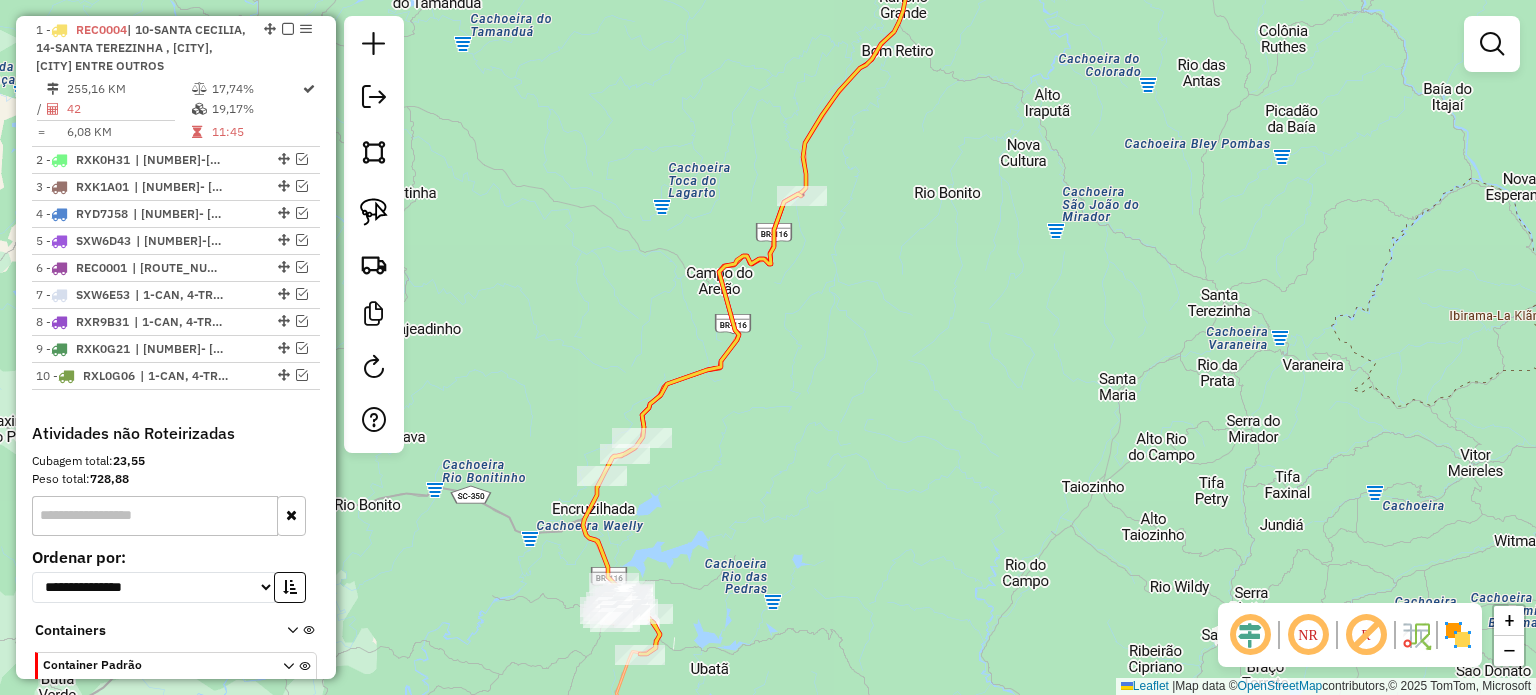 click on "Janela de atendimento Grade de atendimento Capacidade Transportadoras Veículos Cliente Pedidos  Rotas Selecione os dias de semana para filtrar as janelas de atendimento  Seg   Ter   Qua   Qui   Sex   Sáb   Dom  Informe o período da janela de atendimento: De: Até:  Filtrar exatamente a janela do cliente  Considerar janela de atendimento padrão  Selecione os dias de semana para filtrar as grades de atendimento  Seg   Ter   Qua   Qui   Sex   Sáb   Dom   Considerar clientes sem dia de atendimento cadastrado  Clientes fora do dia de atendimento selecionado Filtrar as atividades entre os valores definidos abaixo:  Peso mínimo:   Peso máximo:   Cubagem mínima:   Cubagem máxima:   De:   Até:  Filtrar as atividades entre o tempo de atendimento definido abaixo:  De:   Até:   Considerar capacidade total dos clientes não roteirizados Transportadora: Selecione um ou mais itens Tipo de veículo: Selecione um ou mais itens Veículo: Selecione um ou mais itens Motorista: Selecione um ou mais itens Nome: Rótulo:" 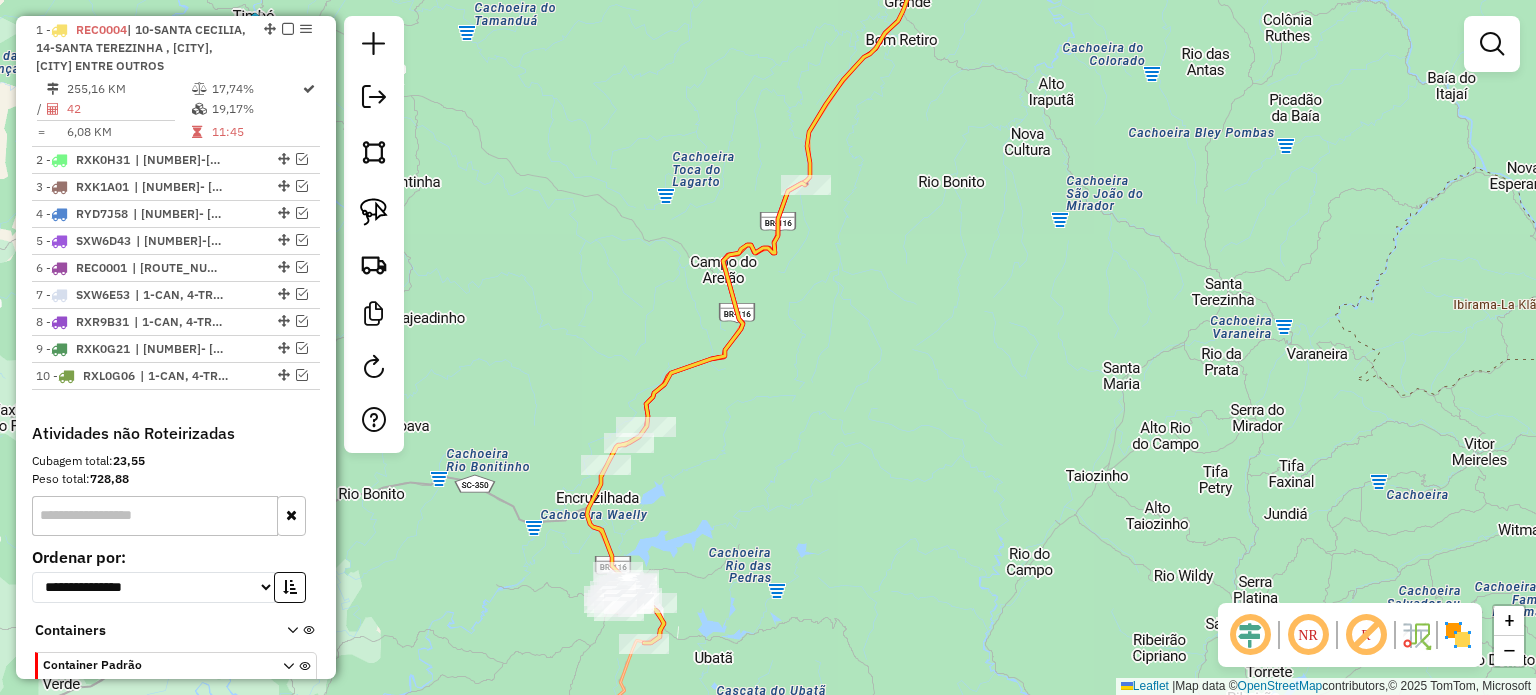 click on "Janela de atendimento Grade de atendimento Capacidade Transportadoras Veículos Cliente Pedidos  Rotas Selecione os dias de semana para filtrar as janelas de atendimento  Seg   Ter   Qua   Qui   Sex   Sáb   Dom  Informe o período da janela de atendimento: De: Até:  Filtrar exatamente a janela do cliente  Considerar janela de atendimento padrão  Selecione os dias de semana para filtrar as grades de atendimento  Seg   Ter   Qua   Qui   Sex   Sáb   Dom   Considerar clientes sem dia de atendimento cadastrado  Clientes fora do dia de atendimento selecionado Filtrar as atividades entre os valores definidos abaixo:  Peso mínimo:   Peso máximo:   Cubagem mínima:   Cubagem máxima:   De:   Até:  Filtrar as atividades entre o tempo de atendimento definido abaixo:  De:   Até:   Considerar capacidade total dos clientes não roteirizados Transportadora: Selecione um ou mais itens Tipo de veículo: Selecione um ou mais itens Veículo: Selecione um ou mais itens Motorista: Selecione um ou mais itens Nome: Rótulo:" 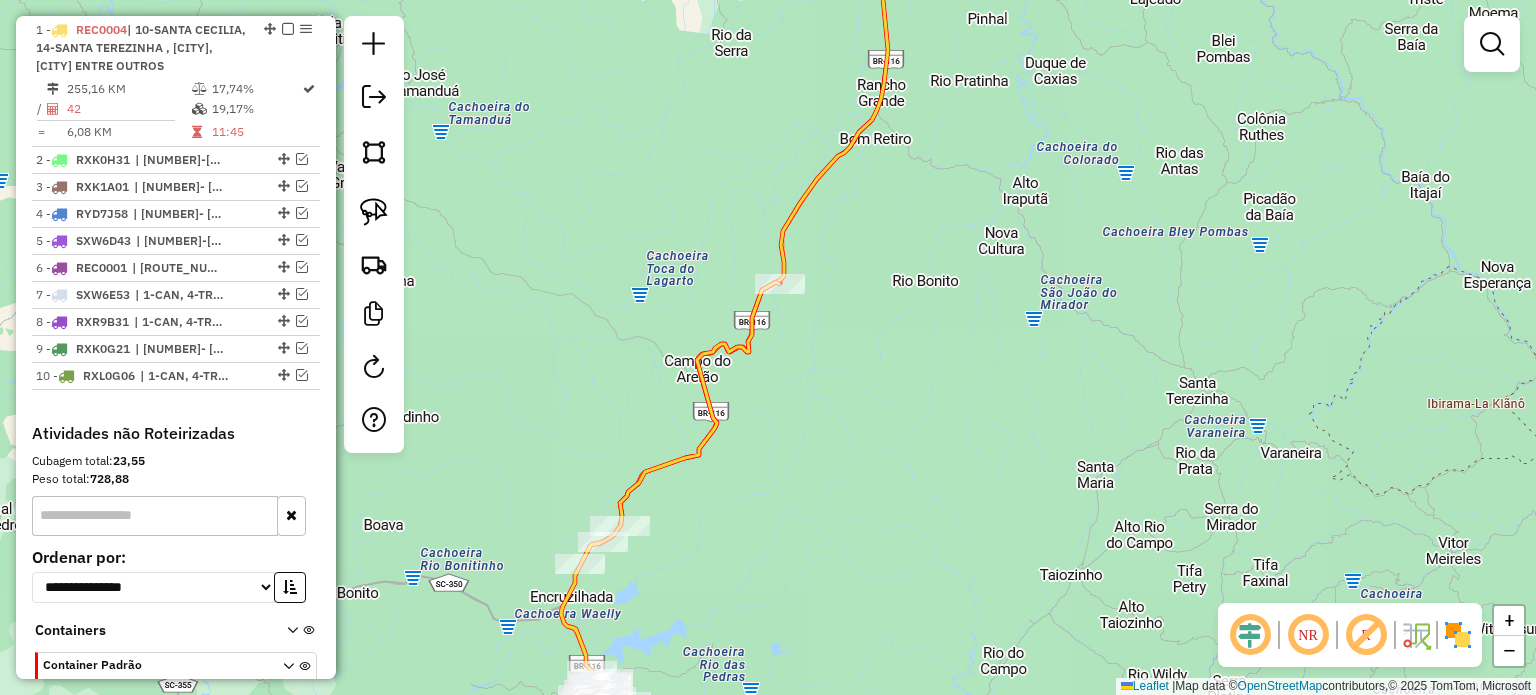 click on "Janela de atendimento Grade de atendimento Capacidade Transportadoras Veículos Cliente Pedidos  Rotas Selecione os dias de semana para filtrar as janelas de atendimento  Seg   Ter   Qua   Qui   Sex   Sáb   Dom  Informe o período da janela de atendimento: De: Até:  Filtrar exatamente a janela do cliente  Considerar janela de atendimento padrão  Selecione os dias de semana para filtrar as grades de atendimento  Seg   Ter   Qua   Qui   Sex   Sáb   Dom   Considerar clientes sem dia de atendimento cadastrado  Clientes fora do dia de atendimento selecionado Filtrar as atividades entre os valores definidos abaixo:  Peso mínimo:   Peso máximo:   Cubagem mínima:   Cubagem máxima:   De:   Até:  Filtrar as atividades entre o tempo de atendimento definido abaixo:  De:   Até:   Considerar capacidade total dos clientes não roteirizados Transportadora: Selecione um ou mais itens Tipo de veículo: Selecione um ou mais itens Veículo: Selecione um ou mais itens Motorista: Selecione um ou mais itens Nome: Rótulo:" 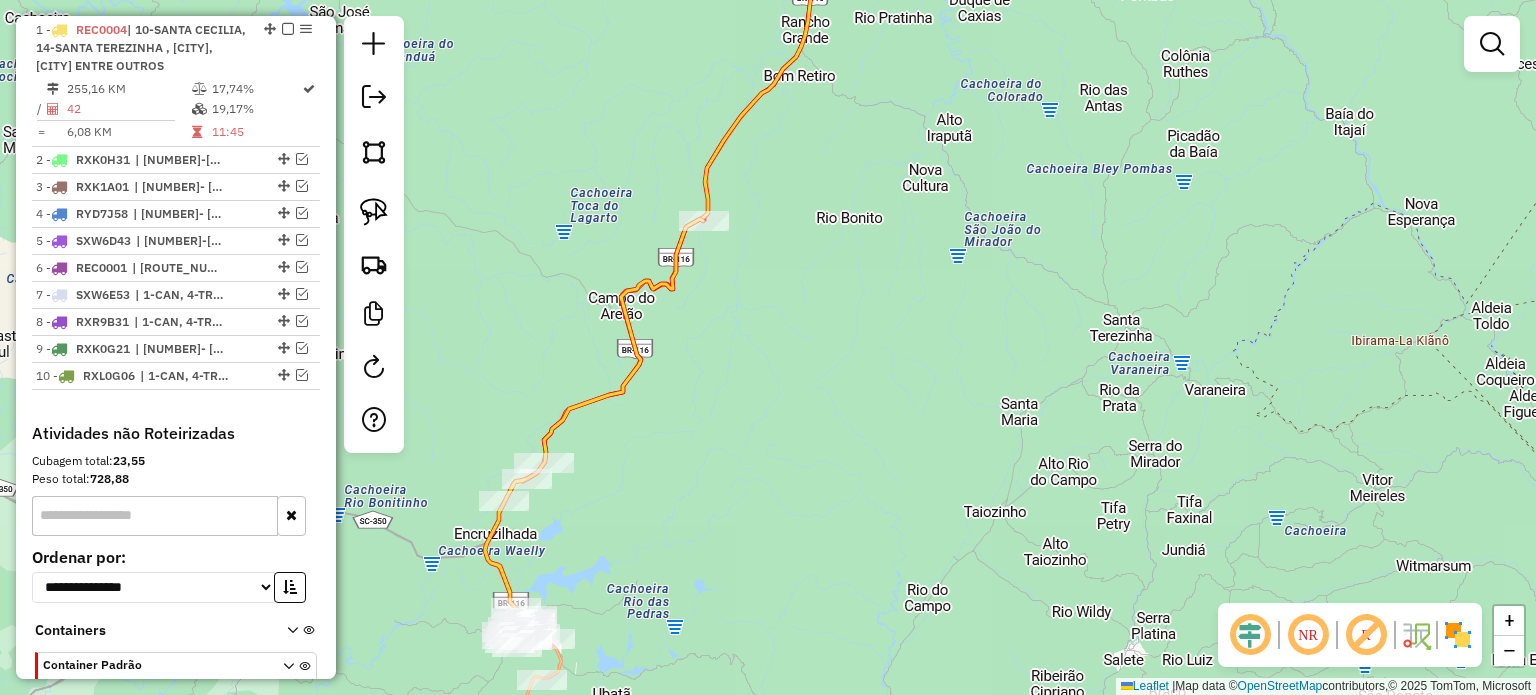 click on "Janela de atendimento Grade de atendimento Capacidade Transportadoras Veículos Cliente Pedidos  Rotas Selecione os dias de semana para filtrar as janelas de atendimento  Seg   Ter   Qua   Qui   Sex   Sáb   Dom  Informe o período da janela de atendimento: De: Até:  Filtrar exatamente a janela do cliente  Considerar janela de atendimento padrão  Selecione os dias de semana para filtrar as grades de atendimento  Seg   Ter   Qua   Qui   Sex   Sáb   Dom   Considerar clientes sem dia de atendimento cadastrado  Clientes fora do dia de atendimento selecionado Filtrar as atividades entre os valores definidos abaixo:  Peso mínimo:   Peso máximo:   Cubagem mínima:   Cubagem máxima:   De:   Até:  Filtrar as atividades entre o tempo de atendimento definido abaixo:  De:   Até:   Considerar capacidade total dos clientes não roteirizados Transportadora: Selecione um ou mais itens Tipo de veículo: Selecione um ou mais itens Veículo: Selecione um ou mais itens Motorista: Selecione um ou mais itens Nome: Rótulo:" 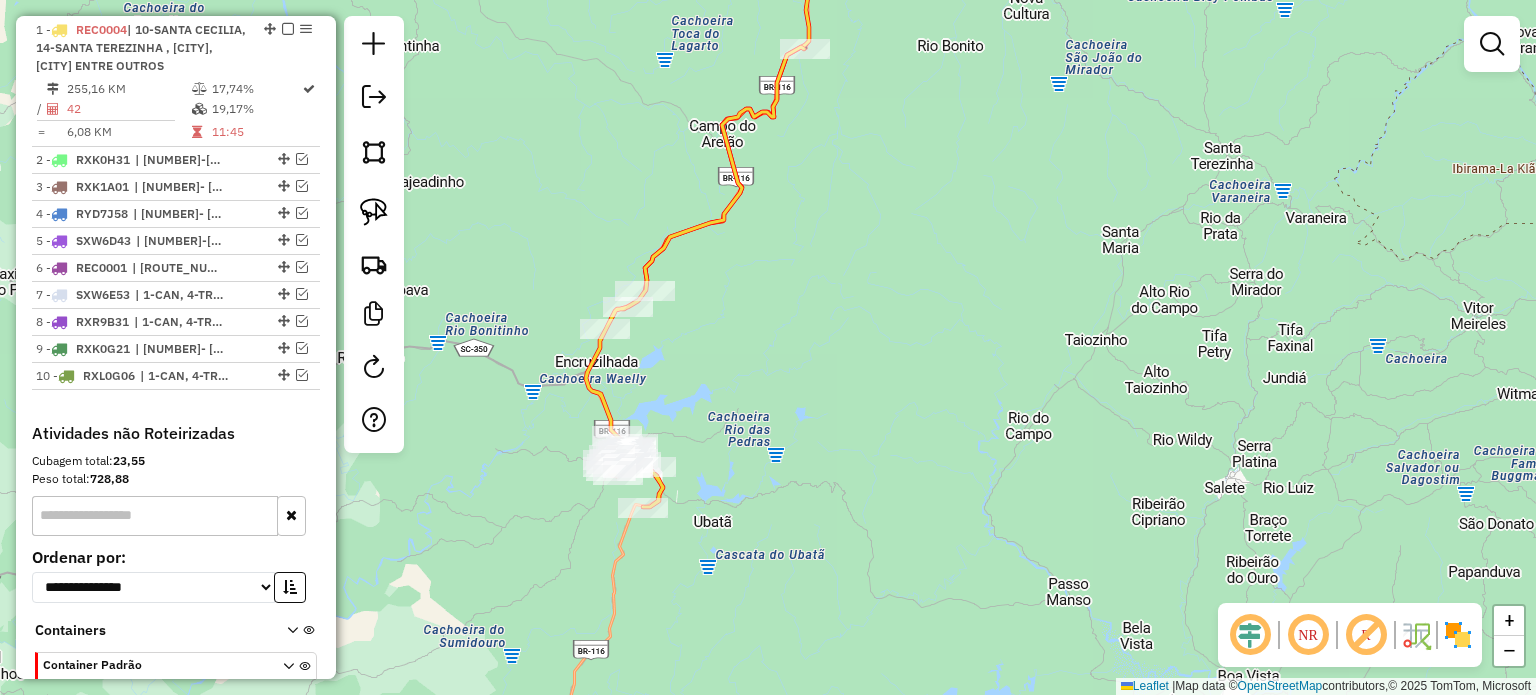 click on "Janela de atendimento Grade de atendimento Capacidade Transportadoras Veículos Cliente Pedidos  Rotas Selecione os dias de semana para filtrar as janelas de atendimento  Seg   Ter   Qua   Qui   Sex   Sáb   Dom  Informe o período da janela de atendimento: De: Até:  Filtrar exatamente a janela do cliente  Considerar janela de atendimento padrão  Selecione os dias de semana para filtrar as grades de atendimento  Seg   Ter   Qua   Qui   Sex   Sáb   Dom   Considerar clientes sem dia de atendimento cadastrado  Clientes fora do dia de atendimento selecionado Filtrar as atividades entre os valores definidos abaixo:  Peso mínimo:   Peso máximo:   Cubagem mínima:   Cubagem máxima:   De:   Até:  Filtrar as atividades entre o tempo de atendimento definido abaixo:  De:   Até:   Considerar capacidade total dos clientes não roteirizados Transportadora: Selecione um ou mais itens Tipo de veículo: Selecione um ou mais itens Veículo: Selecione um ou mais itens Motorista: Selecione um ou mais itens Nome: Rótulo:" 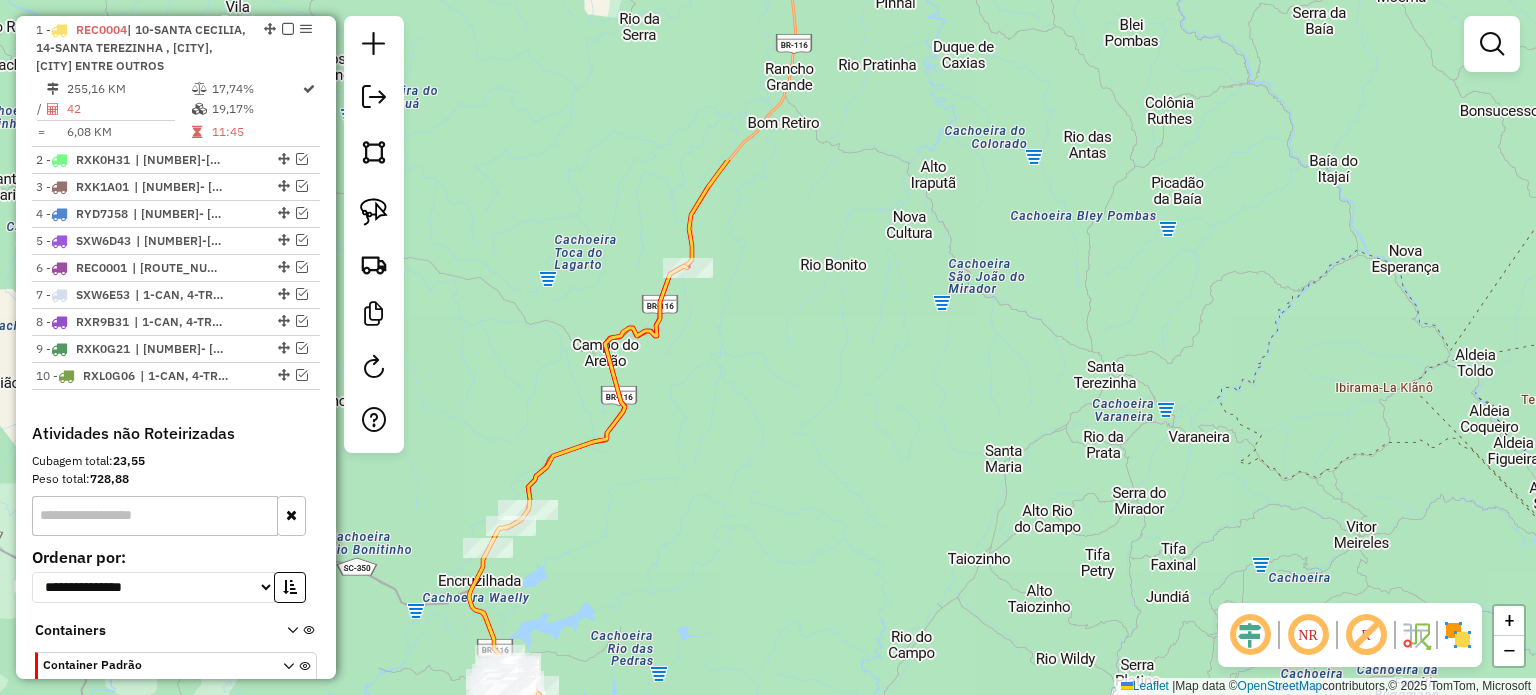 click on "Janela de atendimento Grade de atendimento Capacidade Transportadoras Veículos Cliente Pedidos  Rotas Selecione os dias de semana para filtrar as janelas de atendimento  Seg   Ter   Qua   Qui   Sex   Sáb   Dom  Informe o período da janela de atendimento: De: Até:  Filtrar exatamente a janela do cliente  Considerar janela de atendimento padrão  Selecione os dias de semana para filtrar as grades de atendimento  Seg   Ter   Qua   Qui   Sex   Sáb   Dom   Considerar clientes sem dia de atendimento cadastrado  Clientes fora do dia de atendimento selecionado Filtrar as atividades entre os valores definidos abaixo:  Peso mínimo:   Peso máximo:   Cubagem mínima:   Cubagem máxima:   De:   Até:  Filtrar as atividades entre o tempo de atendimento definido abaixo:  De:   Até:   Considerar capacidade total dos clientes não roteirizados Transportadora: Selecione um ou mais itens Tipo de veículo: Selecione um ou mais itens Veículo: Selecione um ou mais itens Motorista: Selecione um ou mais itens Nome: Rótulo:" 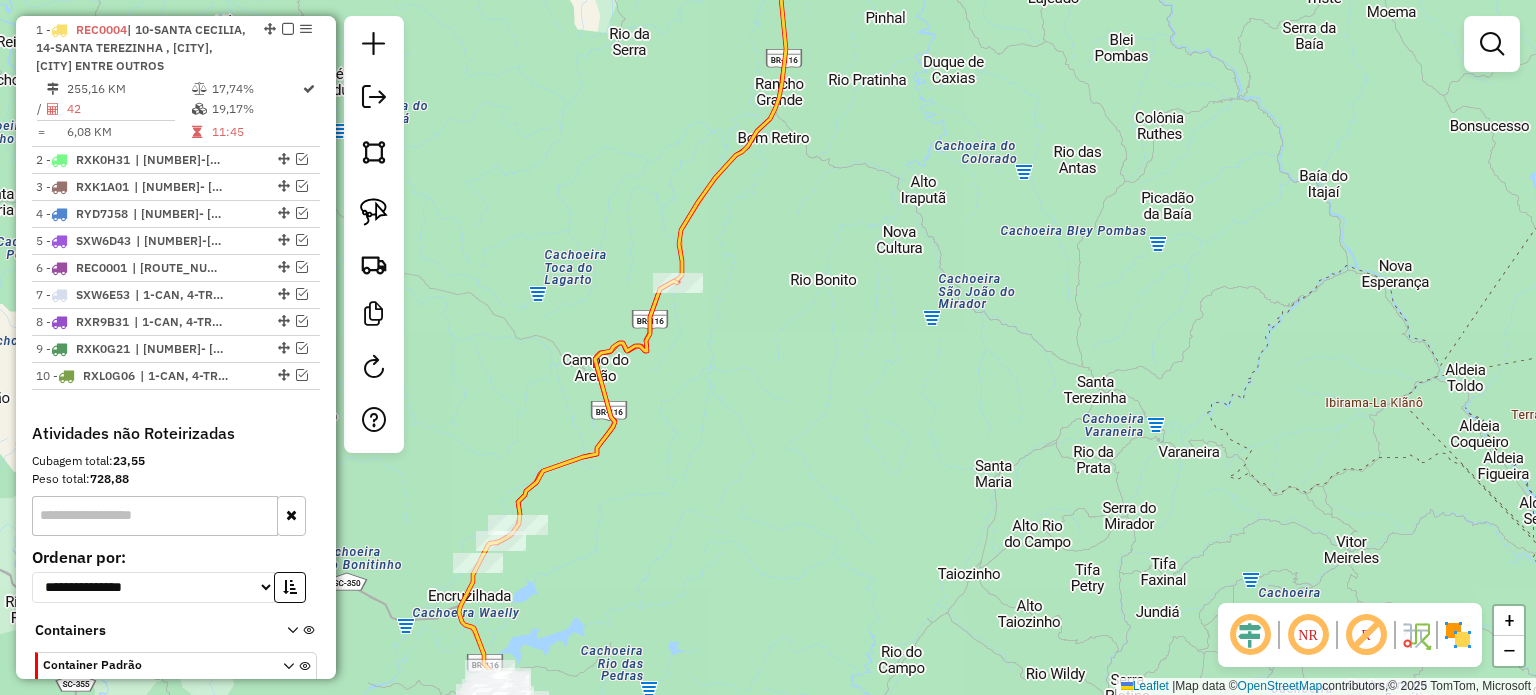 click on "Janela de atendimento Grade de atendimento Capacidade Transportadoras Veículos Cliente Pedidos  Rotas Selecione os dias de semana para filtrar as janelas de atendimento  Seg   Ter   Qua   Qui   Sex   Sáb   Dom  Informe o período da janela de atendimento: De: Até:  Filtrar exatamente a janela do cliente  Considerar janela de atendimento padrão  Selecione os dias de semana para filtrar as grades de atendimento  Seg   Ter   Qua   Qui   Sex   Sáb   Dom   Considerar clientes sem dia de atendimento cadastrado  Clientes fora do dia de atendimento selecionado Filtrar as atividades entre os valores definidos abaixo:  Peso mínimo:   Peso máximo:   Cubagem mínima:   Cubagem máxima:   De:   Até:  Filtrar as atividades entre o tempo de atendimento definido abaixo:  De:   Até:   Considerar capacidade total dos clientes não roteirizados Transportadora: Selecione um ou mais itens Tipo de veículo: Selecione um ou mais itens Veículo: Selecione um ou mais itens Motorista: Selecione um ou mais itens Nome: Rótulo:" 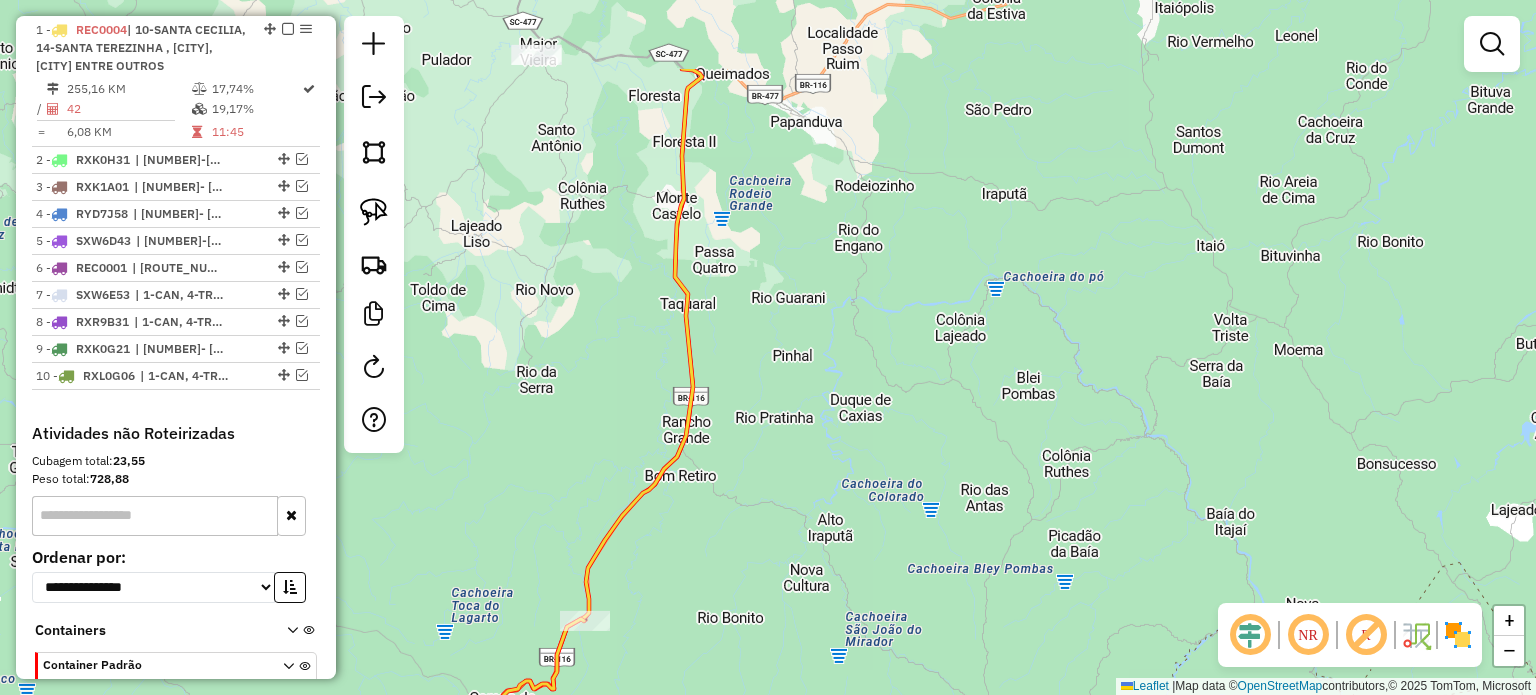 click on "Janela de atendimento Grade de atendimento Capacidade Transportadoras Veículos Cliente Pedidos  Rotas Selecione os dias de semana para filtrar as janelas de atendimento  Seg   Ter   Qua   Qui   Sex   Sáb   Dom  Informe o período da janela de atendimento: De: Até:  Filtrar exatamente a janela do cliente  Considerar janela de atendimento padrão  Selecione os dias de semana para filtrar as grades de atendimento  Seg   Ter   Qua   Qui   Sex   Sáb   Dom   Considerar clientes sem dia de atendimento cadastrado  Clientes fora do dia de atendimento selecionado Filtrar as atividades entre os valores definidos abaixo:  Peso mínimo:   Peso máximo:   Cubagem mínima:   Cubagem máxima:   De:   Até:  Filtrar as atividades entre o tempo de atendimento definido abaixo:  De:   Até:   Considerar capacidade total dos clientes não roteirizados Transportadora: Selecione um ou mais itens Tipo de veículo: Selecione um ou mais itens Veículo: Selecione um ou mais itens Motorista: Selecione um ou mais itens Nome: Rótulo:" 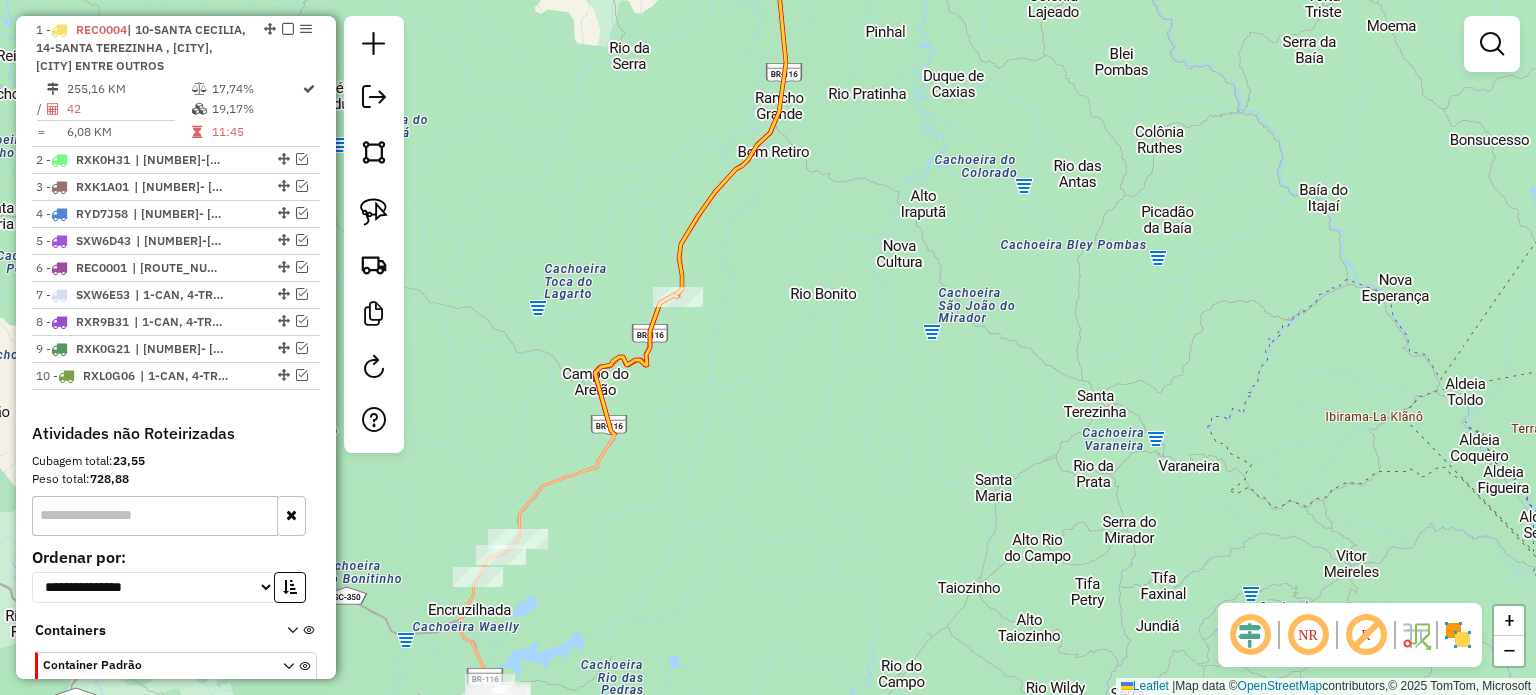 click on "Janela de atendimento Grade de atendimento Capacidade Transportadoras Veículos Cliente Pedidos  Rotas Selecione os dias de semana para filtrar as janelas de atendimento  Seg   Ter   Qua   Qui   Sex   Sáb   Dom  Informe o período da janela de atendimento: De: Até:  Filtrar exatamente a janela do cliente  Considerar janela de atendimento padrão  Selecione os dias de semana para filtrar as grades de atendimento  Seg   Ter   Qua   Qui   Sex   Sáb   Dom   Considerar clientes sem dia de atendimento cadastrado  Clientes fora do dia de atendimento selecionado Filtrar as atividades entre os valores definidos abaixo:  Peso mínimo:   Peso máximo:   Cubagem mínima:   Cubagem máxima:   De:   Até:  Filtrar as atividades entre o tempo de atendimento definido abaixo:  De:   Até:   Considerar capacidade total dos clientes não roteirizados Transportadora: Selecione um ou mais itens Tipo de veículo: Selecione um ou mais itens Veículo: Selecione um ou mais itens Motorista: Selecione um ou mais itens Nome: Rótulo:" 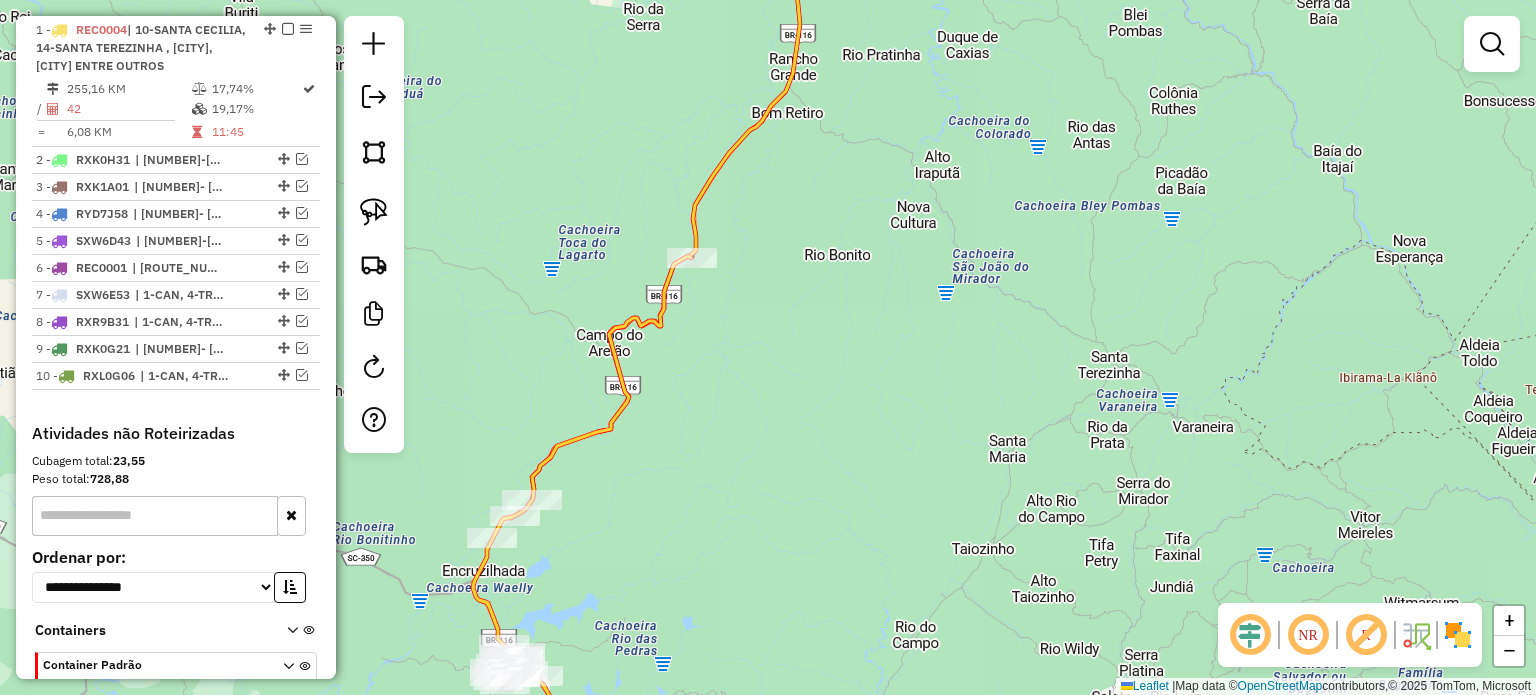 click on "Janela de atendimento Grade de atendimento Capacidade Transportadoras Veículos Cliente Pedidos  Rotas Selecione os dias de semana para filtrar as janelas de atendimento  Seg   Ter   Qua   Qui   Sex   Sáb   Dom  Informe o período da janela de atendimento: De: Até:  Filtrar exatamente a janela do cliente  Considerar janela de atendimento padrão  Selecione os dias de semana para filtrar as grades de atendimento  Seg   Ter   Qua   Qui   Sex   Sáb   Dom   Considerar clientes sem dia de atendimento cadastrado  Clientes fora do dia de atendimento selecionado Filtrar as atividades entre os valores definidos abaixo:  Peso mínimo:   Peso máximo:   Cubagem mínima:   Cubagem máxima:   De:   Até:  Filtrar as atividades entre o tempo de atendimento definido abaixo:  De:   Até:   Considerar capacidade total dos clientes não roteirizados Transportadora: Selecione um ou mais itens Tipo de veículo: Selecione um ou mais itens Veículo: Selecione um ou mais itens Motorista: Selecione um ou mais itens Nome: Rótulo:" 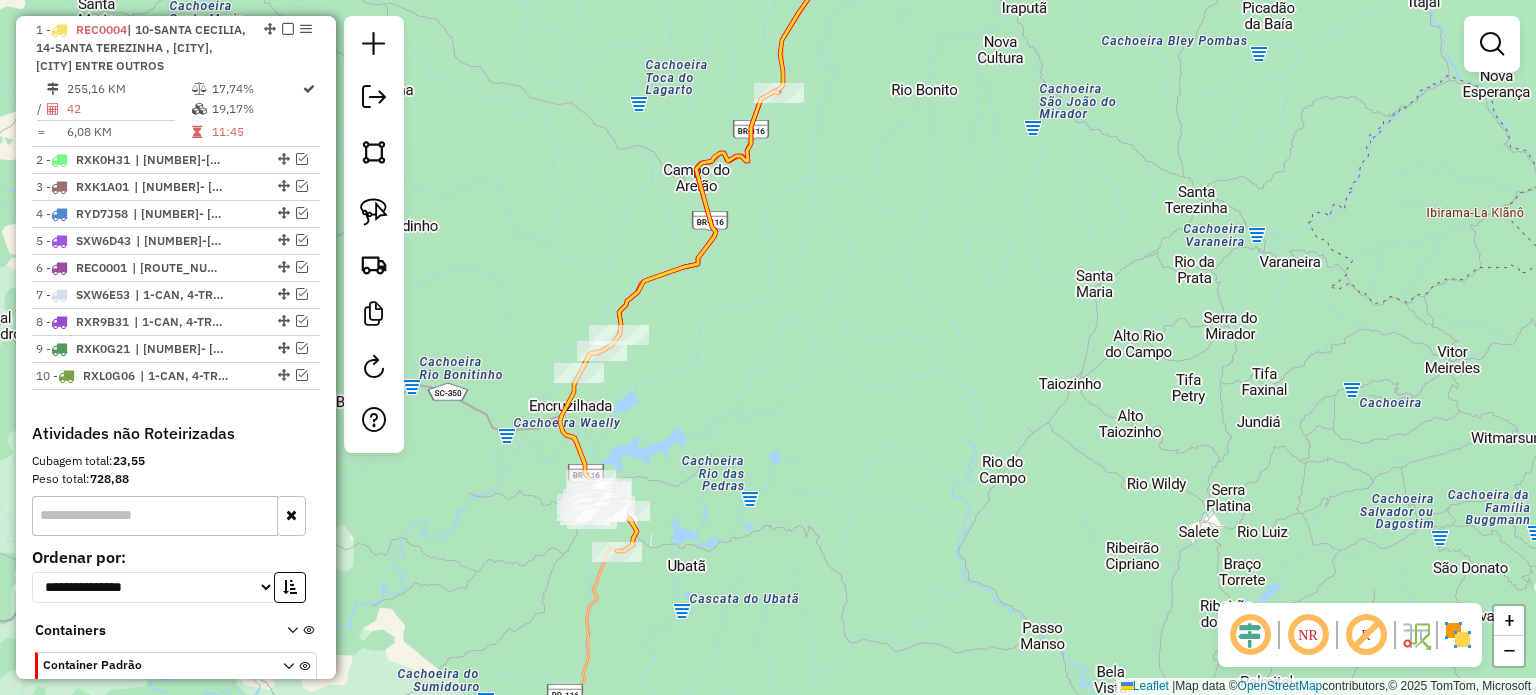 click on "Janela de atendimento Grade de atendimento Capacidade Transportadoras Veículos Cliente Pedidos  Rotas Selecione os dias de semana para filtrar as janelas de atendimento  Seg   Ter   Qua   Qui   Sex   Sáb   Dom  Informe o período da janela de atendimento: De: Até:  Filtrar exatamente a janela do cliente  Considerar janela de atendimento padrão  Selecione os dias de semana para filtrar as grades de atendimento  Seg   Ter   Qua   Qui   Sex   Sáb   Dom   Considerar clientes sem dia de atendimento cadastrado  Clientes fora do dia de atendimento selecionado Filtrar as atividades entre os valores definidos abaixo:  Peso mínimo:   Peso máximo:   Cubagem mínima:   Cubagem máxima:   De:   Até:  Filtrar as atividades entre o tempo de atendimento definido abaixo:  De:   Até:   Considerar capacidade total dos clientes não roteirizados Transportadora: Selecione um ou mais itens Tipo de veículo: Selecione um ou mais itens Veículo: Selecione um ou mais itens Motorista: Selecione um ou mais itens Nome: Rótulo:" 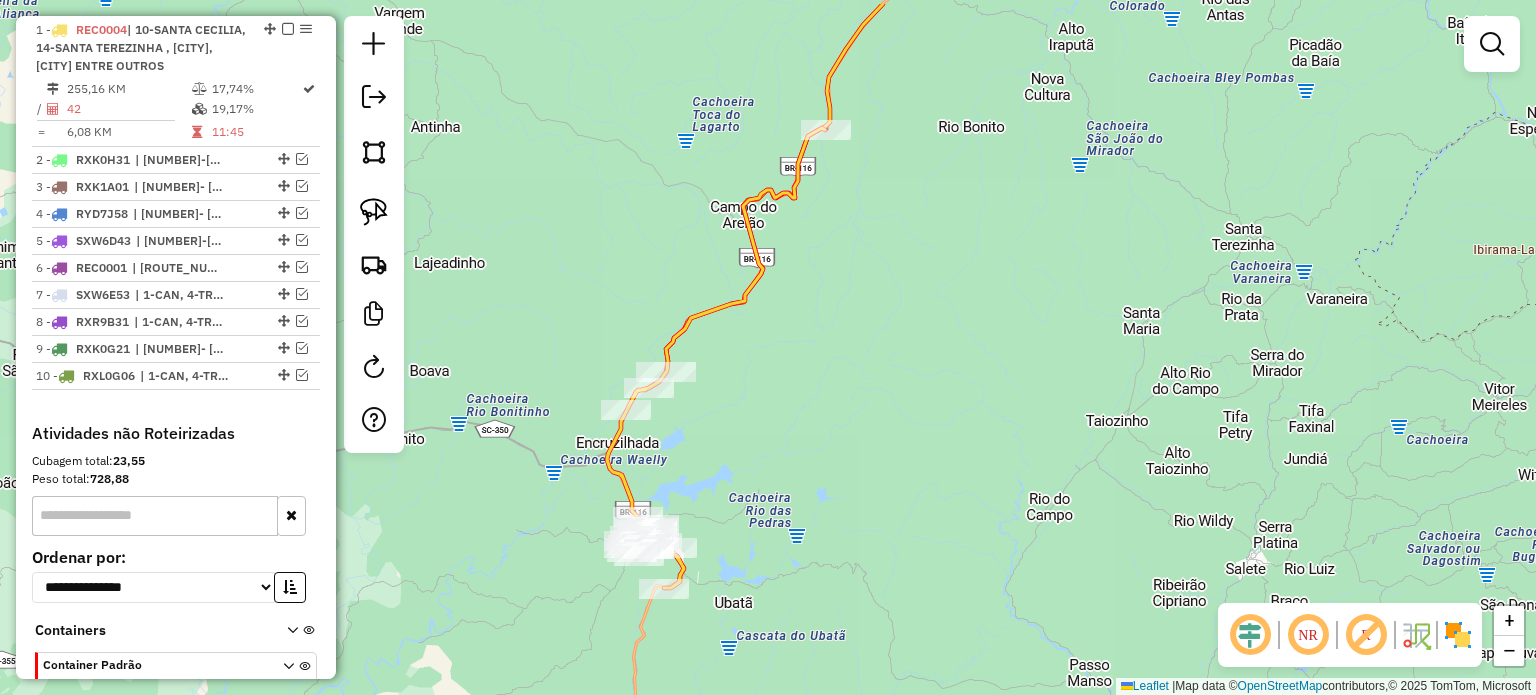 click on "Janela de atendimento Grade de atendimento Capacidade Transportadoras Veículos Cliente Pedidos  Rotas Selecione os dias de semana para filtrar as janelas de atendimento  Seg   Ter   Qua   Qui   Sex   Sáb   Dom  Informe o período da janela de atendimento: De: Até:  Filtrar exatamente a janela do cliente  Considerar janela de atendimento padrão  Selecione os dias de semana para filtrar as grades de atendimento  Seg   Ter   Qua   Qui   Sex   Sáb   Dom   Considerar clientes sem dia de atendimento cadastrado  Clientes fora do dia de atendimento selecionado Filtrar as atividades entre os valores definidos abaixo:  Peso mínimo:   Peso máximo:   Cubagem mínima:   Cubagem máxima:   De:   Até:  Filtrar as atividades entre o tempo de atendimento definido abaixo:  De:   Até:   Considerar capacidade total dos clientes não roteirizados Transportadora: Selecione um ou mais itens Tipo de veículo: Selecione um ou mais itens Veículo: Selecione um ou mais itens Motorista: Selecione um ou mais itens Nome: Rótulo:" 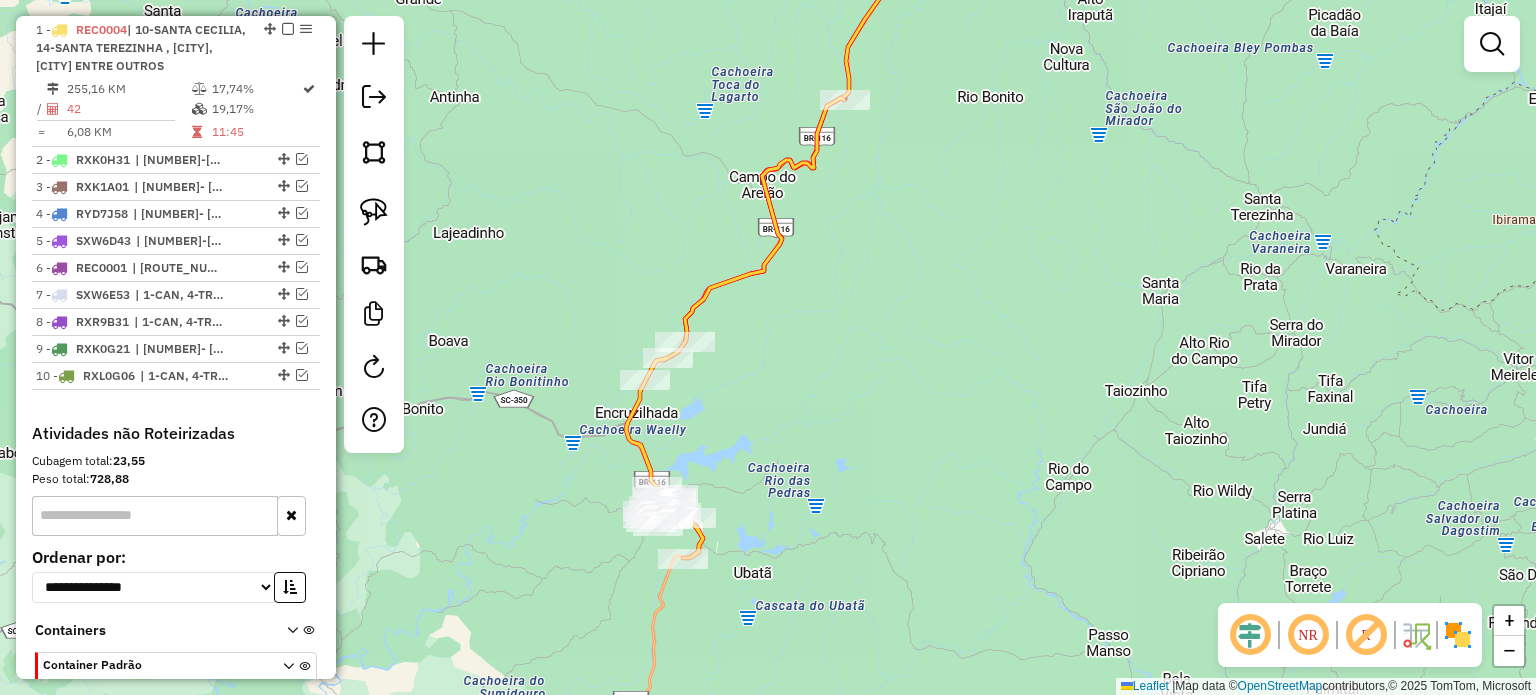 click on "Janela de atendimento Grade de atendimento Capacidade Transportadoras Veículos Cliente Pedidos  Rotas Selecione os dias de semana para filtrar as janelas de atendimento  Seg   Ter   Qua   Qui   Sex   Sáb   Dom  Informe o período da janela de atendimento: De: Até:  Filtrar exatamente a janela do cliente  Considerar janela de atendimento padrão  Selecione os dias de semana para filtrar as grades de atendimento  Seg   Ter   Qua   Qui   Sex   Sáb   Dom   Considerar clientes sem dia de atendimento cadastrado  Clientes fora do dia de atendimento selecionado Filtrar as atividades entre os valores definidos abaixo:  Peso mínimo:   Peso máximo:   Cubagem mínima:   Cubagem máxima:   De:   Até:  Filtrar as atividades entre o tempo de atendimento definido abaixo:  De:   Até:   Considerar capacidade total dos clientes não roteirizados Transportadora: Selecione um ou mais itens Tipo de veículo: Selecione um ou mais itens Veículo: Selecione um ou mais itens Motorista: Selecione um ou mais itens Nome: Rótulo:" 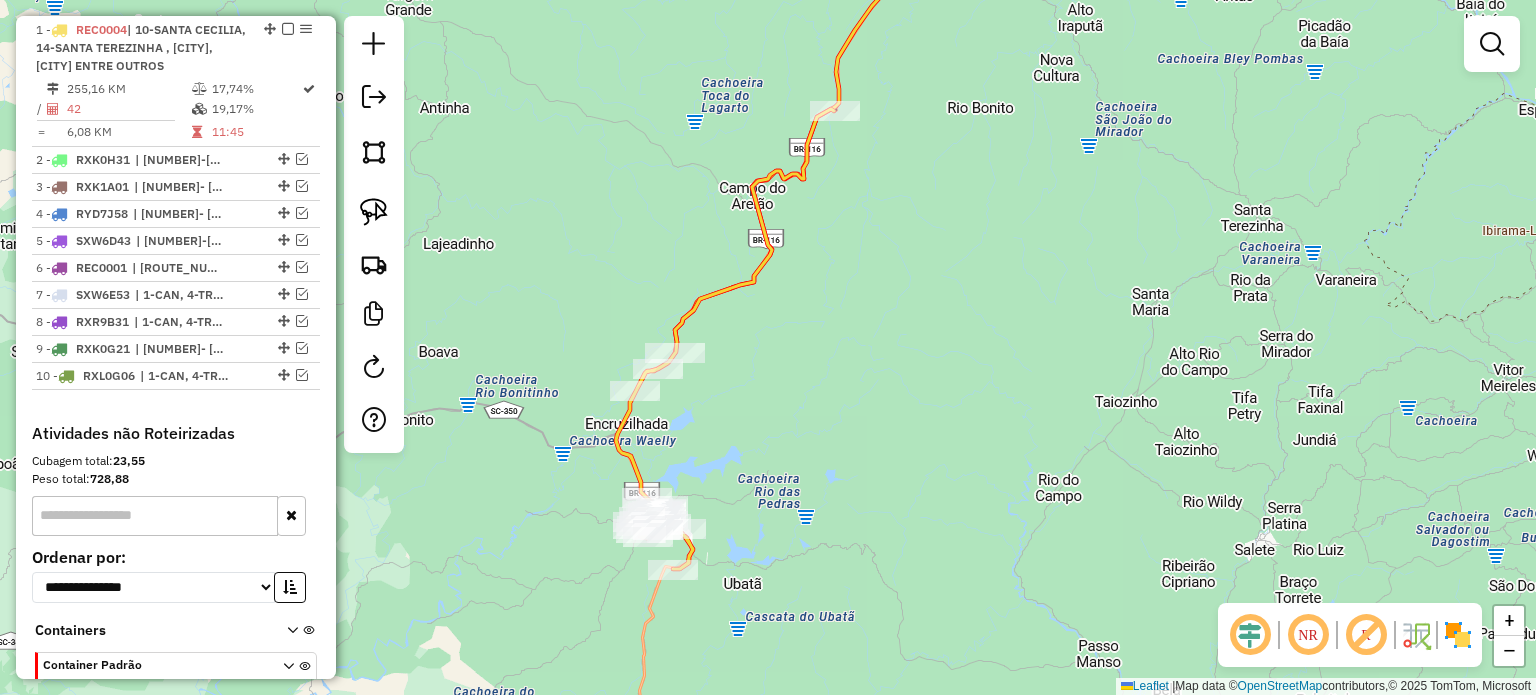 click on "Janela de atendimento Grade de atendimento Capacidade Transportadoras Veículos Cliente Pedidos  Rotas Selecione os dias de semana para filtrar as janelas de atendimento  Seg   Ter   Qua   Qui   Sex   Sáb   Dom  Informe o período da janela de atendimento: De: Até:  Filtrar exatamente a janela do cliente  Considerar janela de atendimento padrão  Selecione os dias de semana para filtrar as grades de atendimento  Seg   Ter   Qua   Qui   Sex   Sáb   Dom   Considerar clientes sem dia de atendimento cadastrado  Clientes fora do dia de atendimento selecionado Filtrar as atividades entre os valores definidos abaixo:  Peso mínimo:   Peso máximo:   Cubagem mínima:   Cubagem máxima:   De:   Até:  Filtrar as atividades entre o tempo de atendimento definido abaixo:  De:   Até:   Considerar capacidade total dos clientes não roteirizados Transportadora: Selecione um ou mais itens Tipo de veículo: Selecione um ou mais itens Veículo: Selecione um ou mais itens Motorista: Selecione um ou mais itens Nome: Rótulo:" 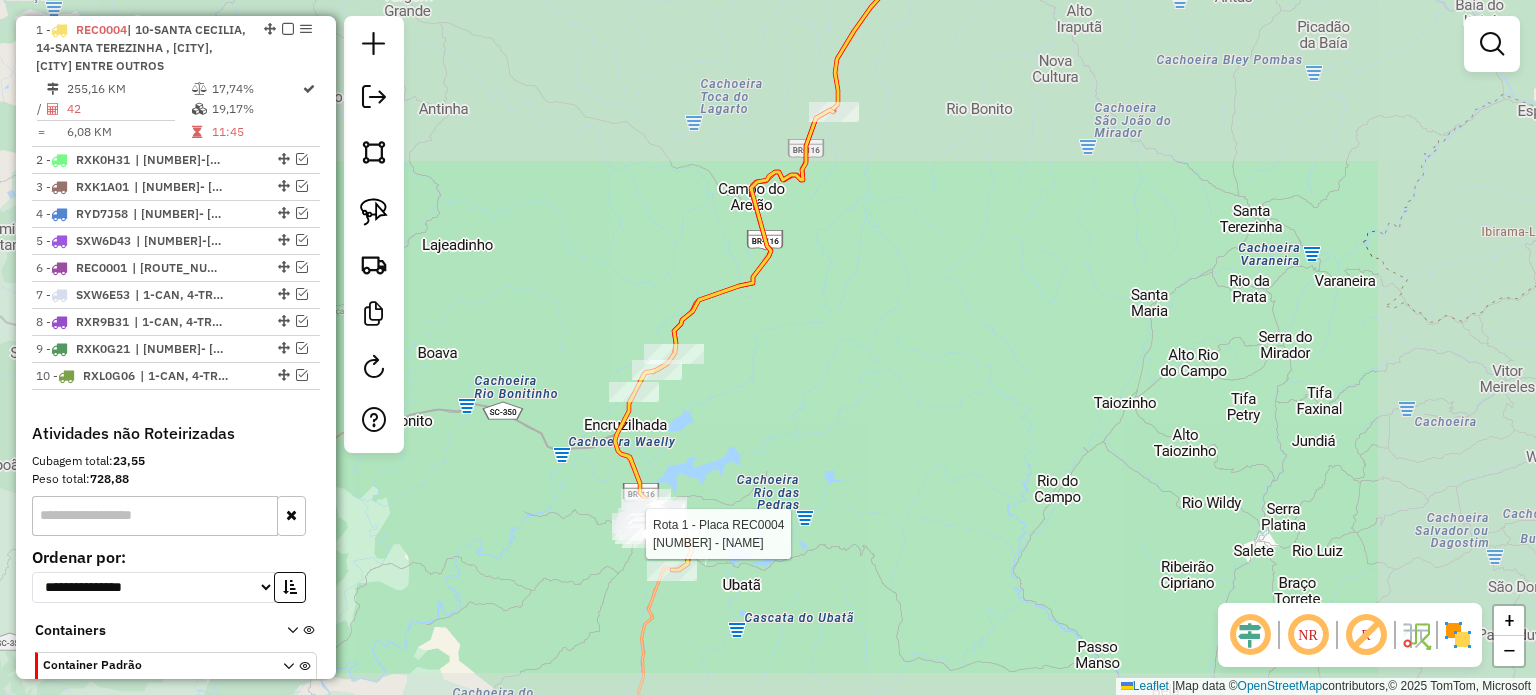 select on "**********" 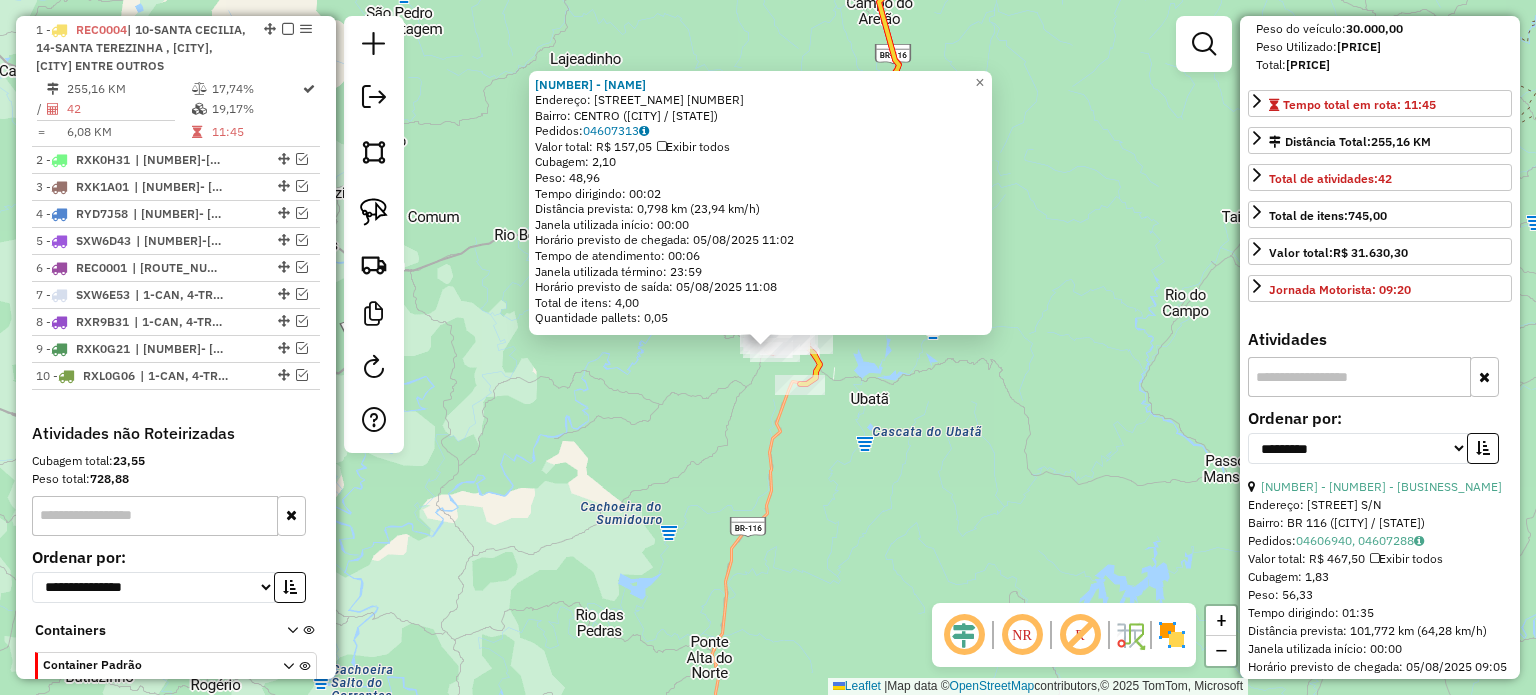 scroll, scrollTop: 500, scrollLeft: 0, axis: vertical 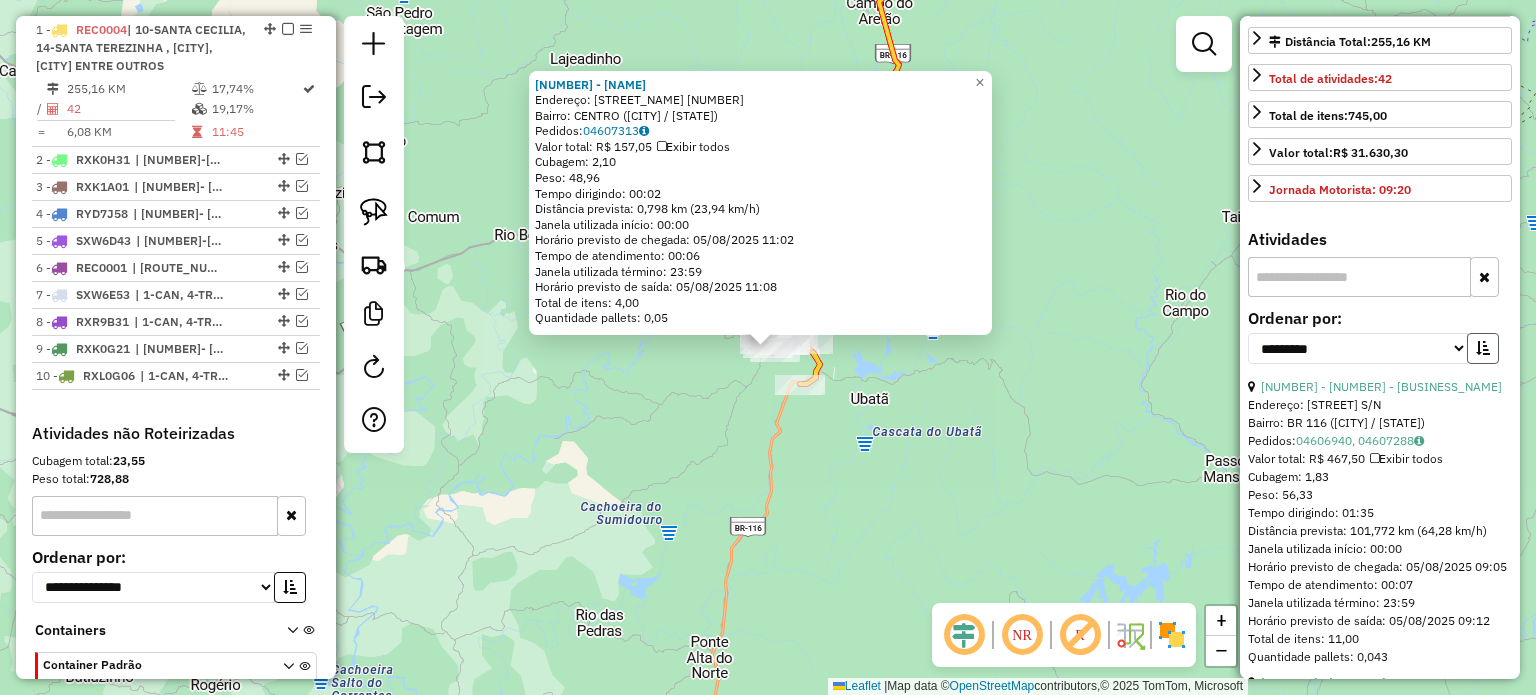 click at bounding box center (1483, 348) 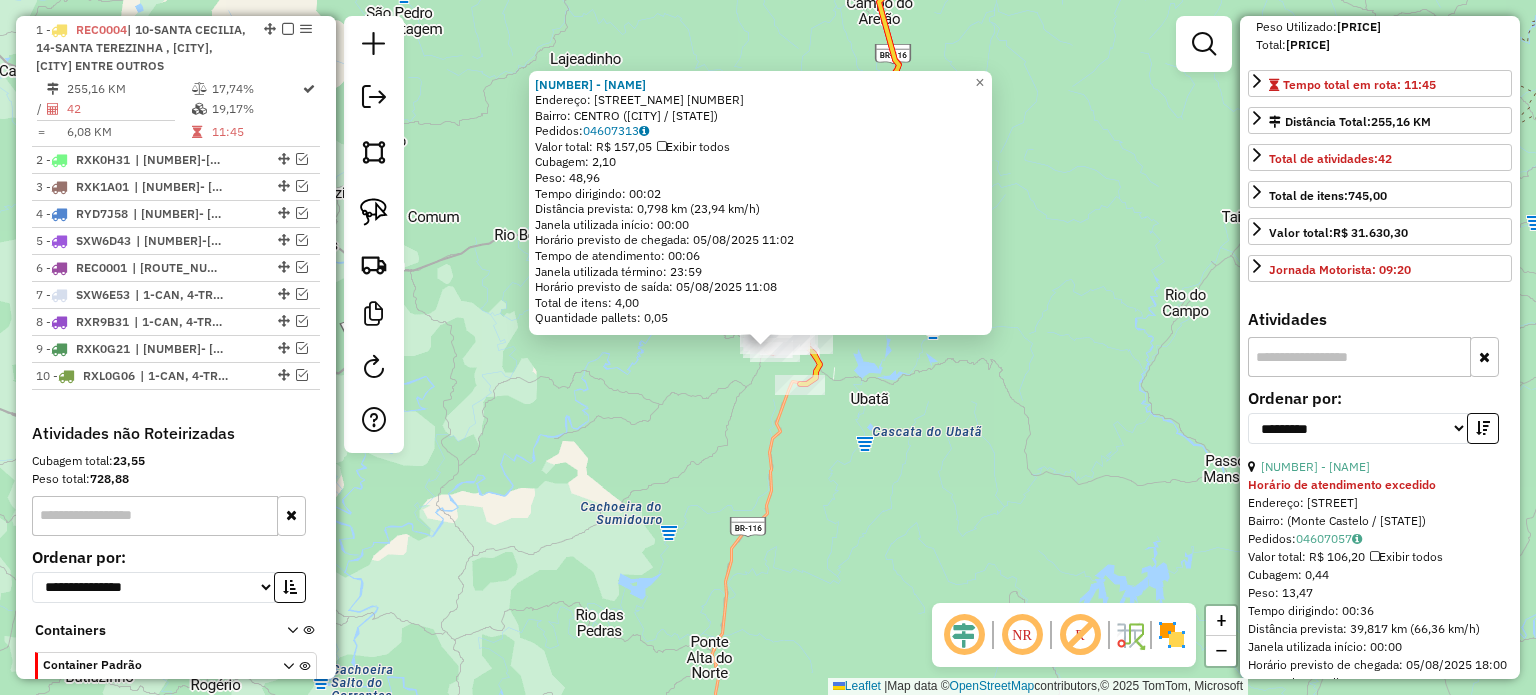 scroll, scrollTop: 300, scrollLeft: 0, axis: vertical 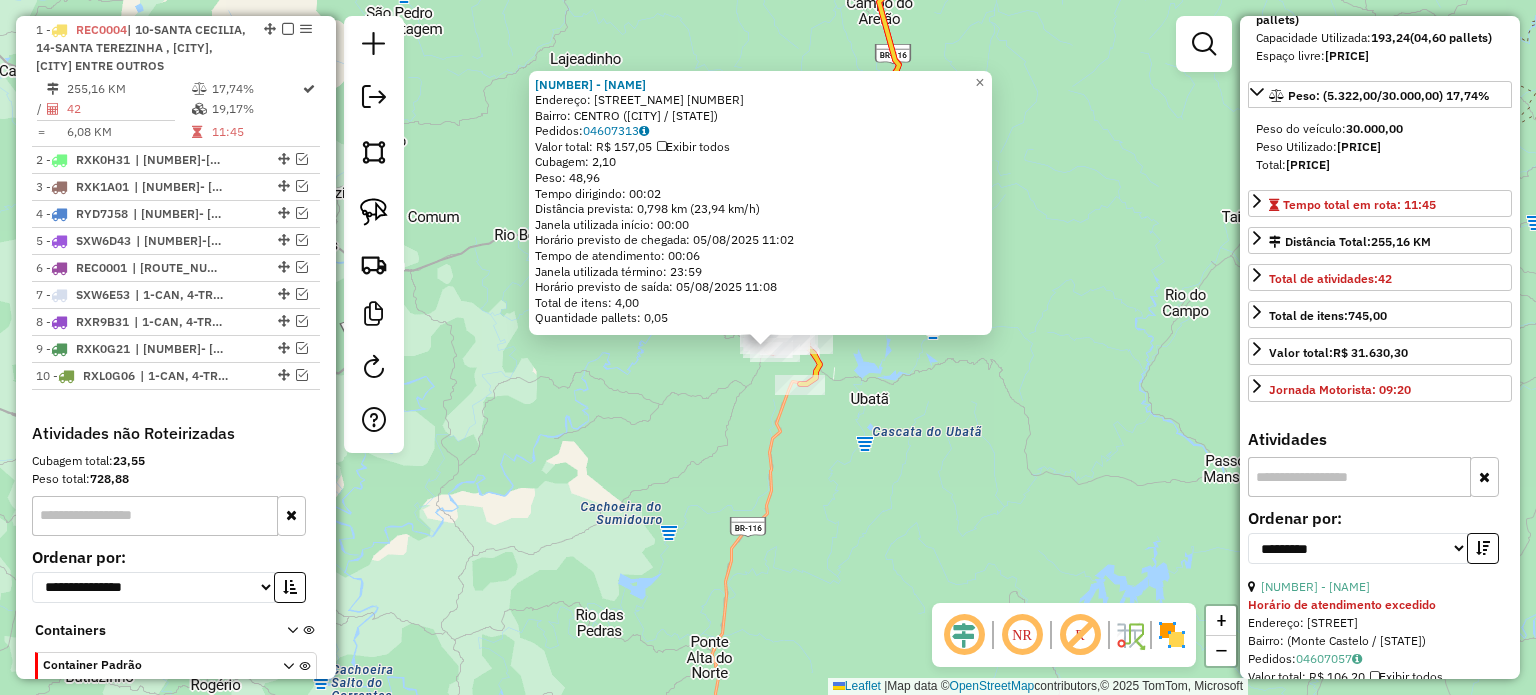 click on "7358 - RENAN JESUS  Endereço:  BRASILIO DE PAULA GUETTEM 502   Bairro: CENTRO (SANTA CECILIA / SC)   Pedidos:  04607313   Valor total: R$ 157,05   Exibir todos   Cubagem: 2,10  Peso: 48,96  Tempo dirigindo: 00:02   Distância prevista: 0,798 km (23,94 km/h)   Janela utilizada início: 00:00   Horário previsto de chegada: 05/08/2025 11:02   Tempo de atendimento: 00:06   Janela utilizada término: 23:59   Horário previsto de saída: 05/08/2025 11:08   Total de itens: 4,00   Quantidade pallets: 0,05  × Janela de atendimento Grade de atendimento Capacidade Transportadoras Veículos Cliente Pedidos  Rotas Selecione os dias de semana para filtrar as janelas de atendimento  Seg   Ter   Qua   Qui   Sex   Sáb   Dom  Informe o período da janela de atendimento: De: Até:  Filtrar exatamente a janela do cliente  Considerar janela de atendimento padrão  Selecione os dias de semana para filtrar as grades de atendimento  Seg   Ter   Qua   Qui   Sex   Sáb   Dom   Considerar clientes sem dia de atendimento cadastrado" 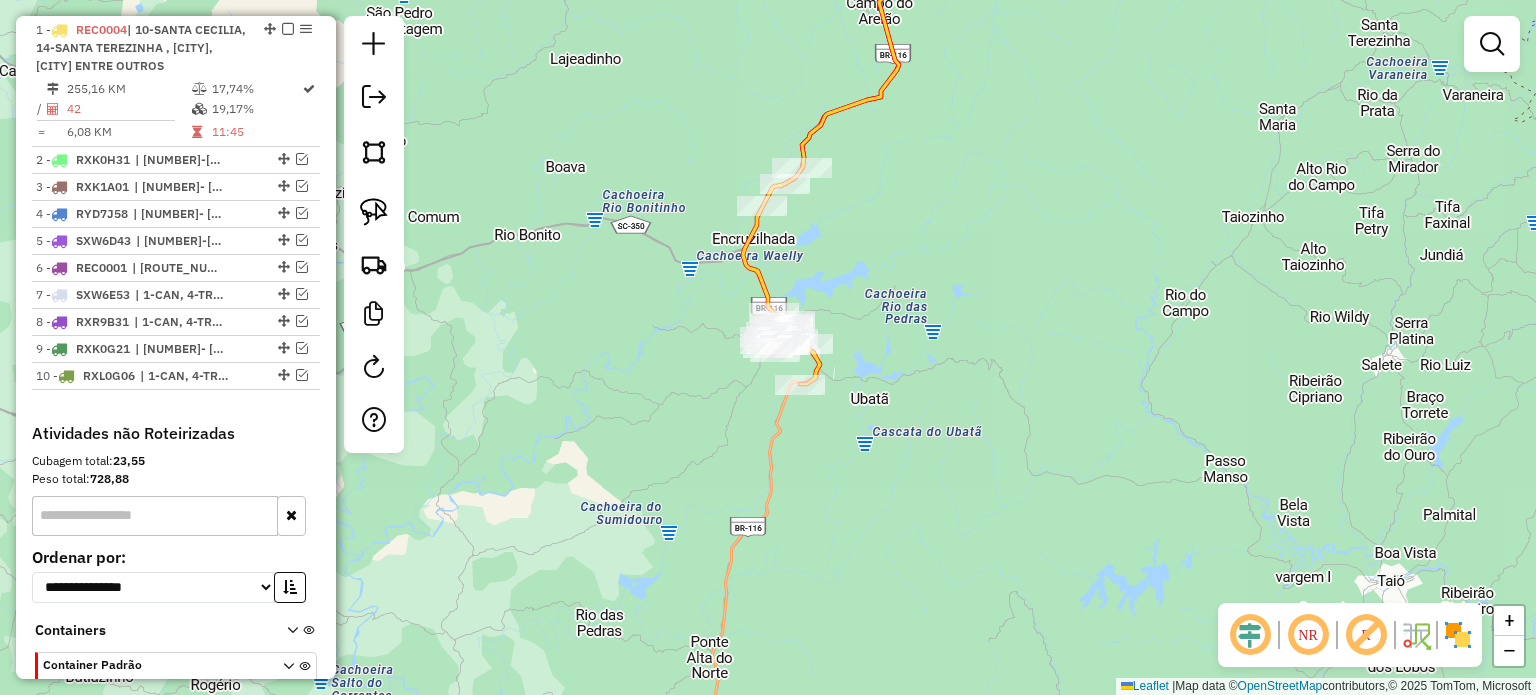 click on "Rota 1 - Placa REC0004  7486 - POSTO SERRANO 3 Janela de atendimento Grade de atendimento Capacidade Transportadoras Veículos Cliente Pedidos  Rotas Selecione os dias de semana para filtrar as janelas de atendimento  Seg   Ter   Qua   Qui   Sex   Sáb   Dom  Informe o período da janela de atendimento: De: Até:  Filtrar exatamente a janela do cliente  Considerar janela de atendimento padrão  Selecione os dias de semana para filtrar as grades de atendimento  Seg   Ter   Qua   Qui   Sex   Sáb   Dom   Considerar clientes sem dia de atendimento cadastrado  Clientes fora do dia de atendimento selecionado Filtrar as atividades entre os valores definidos abaixo:  Peso mínimo:   Peso máximo:   Cubagem mínima:   Cubagem máxima:   De:   Até:  Filtrar as atividades entre o tempo de atendimento definido abaixo:  De:   Até:   Considerar capacidade total dos clientes não roteirizados Transportadora: Selecione um ou mais itens Tipo de veículo: Selecione um ou mais itens Veículo: Selecione um ou mais itens Nome:" 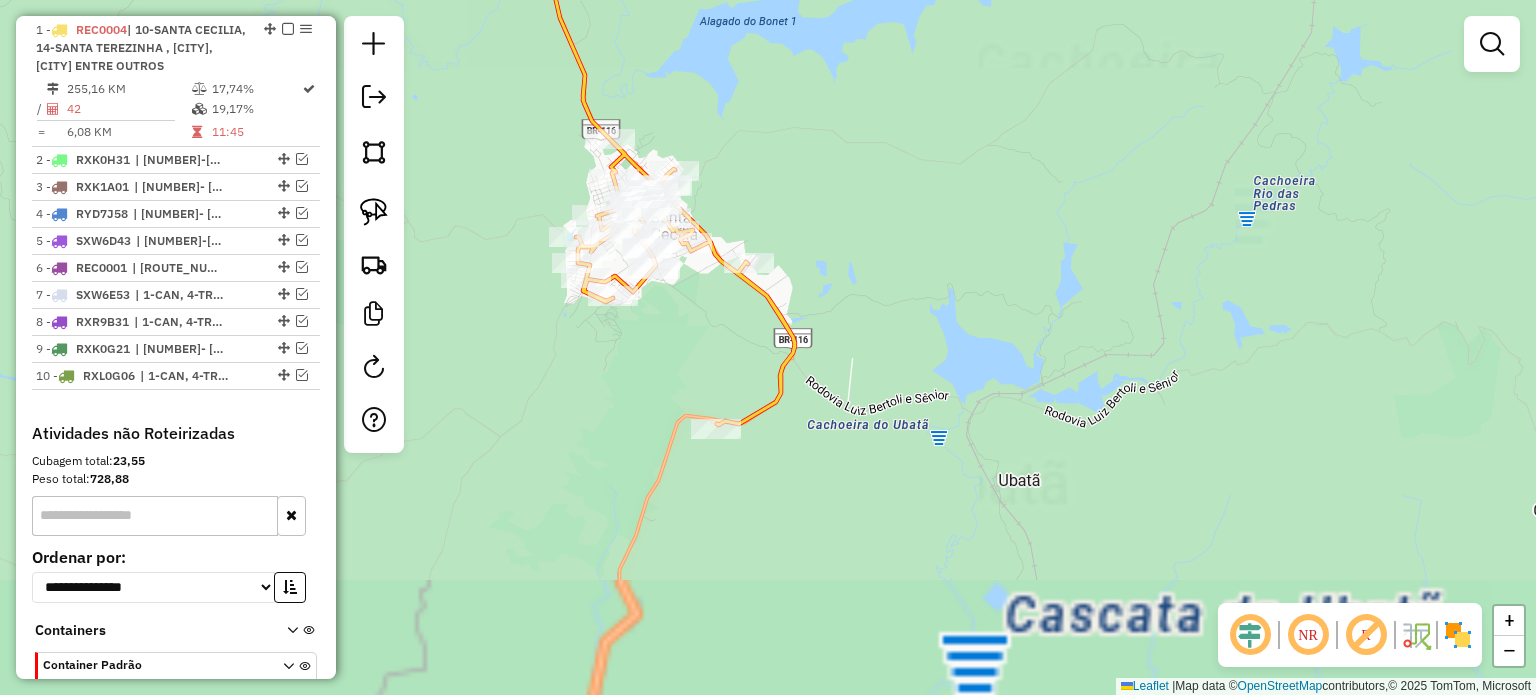click on "Janela de atendimento Grade de atendimento Capacidade Transportadoras Veículos Cliente Pedidos  Rotas Selecione os dias de semana para filtrar as janelas de atendimento  Seg   Ter   Qua   Qui   Sex   Sáb   Dom  Informe o período da janela de atendimento: De: Até:  Filtrar exatamente a janela do cliente  Considerar janela de atendimento padrão  Selecione os dias de semana para filtrar as grades de atendimento  Seg   Ter   Qua   Qui   Sex   Sáb   Dom   Considerar clientes sem dia de atendimento cadastrado  Clientes fora do dia de atendimento selecionado Filtrar as atividades entre os valores definidos abaixo:  Peso mínimo:   Peso máximo:   Cubagem mínima:   Cubagem máxima:   De:   Até:  Filtrar as atividades entre o tempo de atendimento definido abaixo:  De:   Até:   Considerar capacidade total dos clientes não roteirizados Transportadora: Selecione um ou mais itens Tipo de veículo: Selecione um ou mais itens Veículo: Selecione um ou mais itens Motorista: Selecione um ou mais itens Nome: Rótulo:" 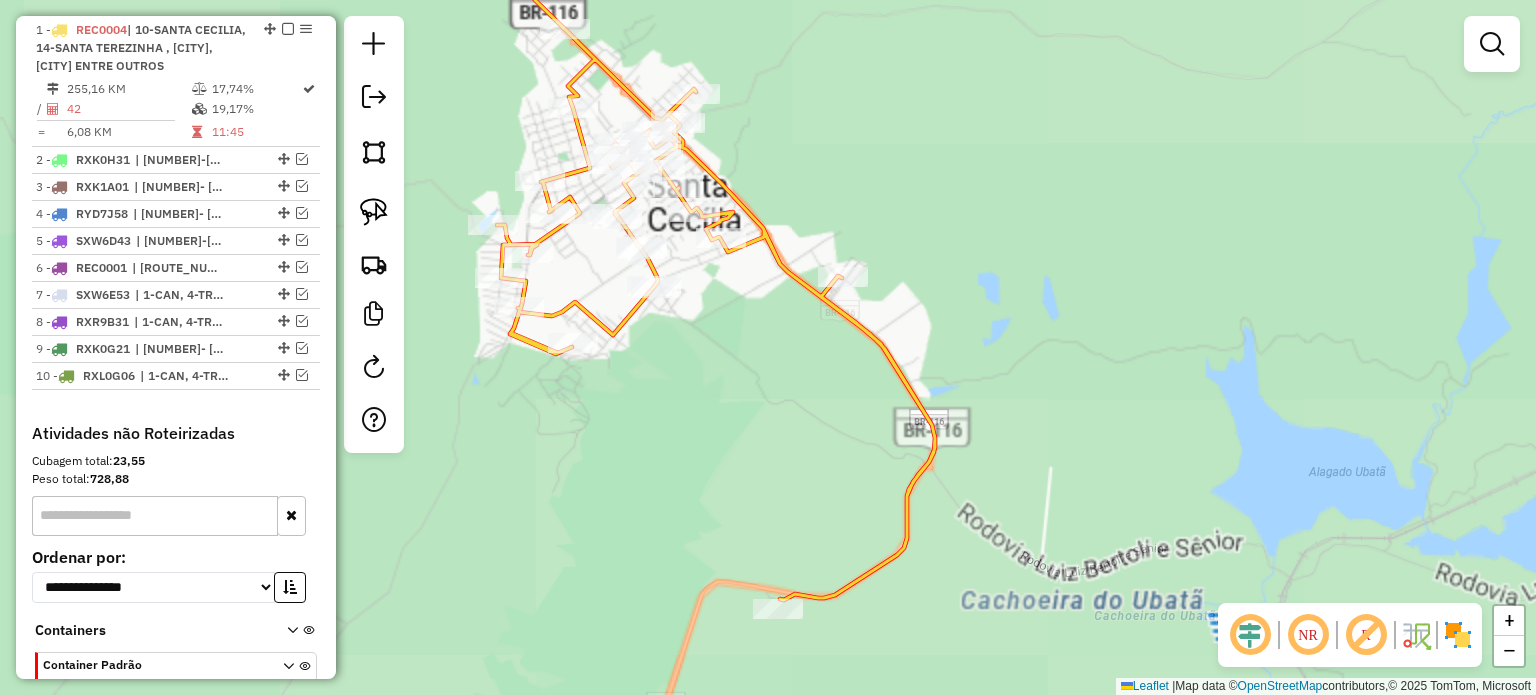 click on "Janela de atendimento Grade de atendimento Capacidade Transportadoras Veículos Cliente Pedidos  Rotas Selecione os dias de semana para filtrar as janelas de atendimento  Seg   Ter   Qua   Qui   Sex   Sáb   Dom  Informe o período da janela de atendimento: De: Até:  Filtrar exatamente a janela do cliente  Considerar janela de atendimento padrão  Selecione os dias de semana para filtrar as grades de atendimento  Seg   Ter   Qua   Qui   Sex   Sáb   Dom   Considerar clientes sem dia de atendimento cadastrado  Clientes fora do dia de atendimento selecionado Filtrar as atividades entre os valores definidos abaixo:  Peso mínimo:   Peso máximo:   Cubagem mínima:   Cubagem máxima:   De:   Até:  Filtrar as atividades entre o tempo de atendimento definido abaixo:  De:   Até:   Considerar capacidade total dos clientes não roteirizados Transportadora: Selecione um ou mais itens Tipo de veículo: Selecione um ou mais itens Veículo: Selecione um ou mais itens Motorista: Selecione um ou mais itens Nome: Rótulo:" 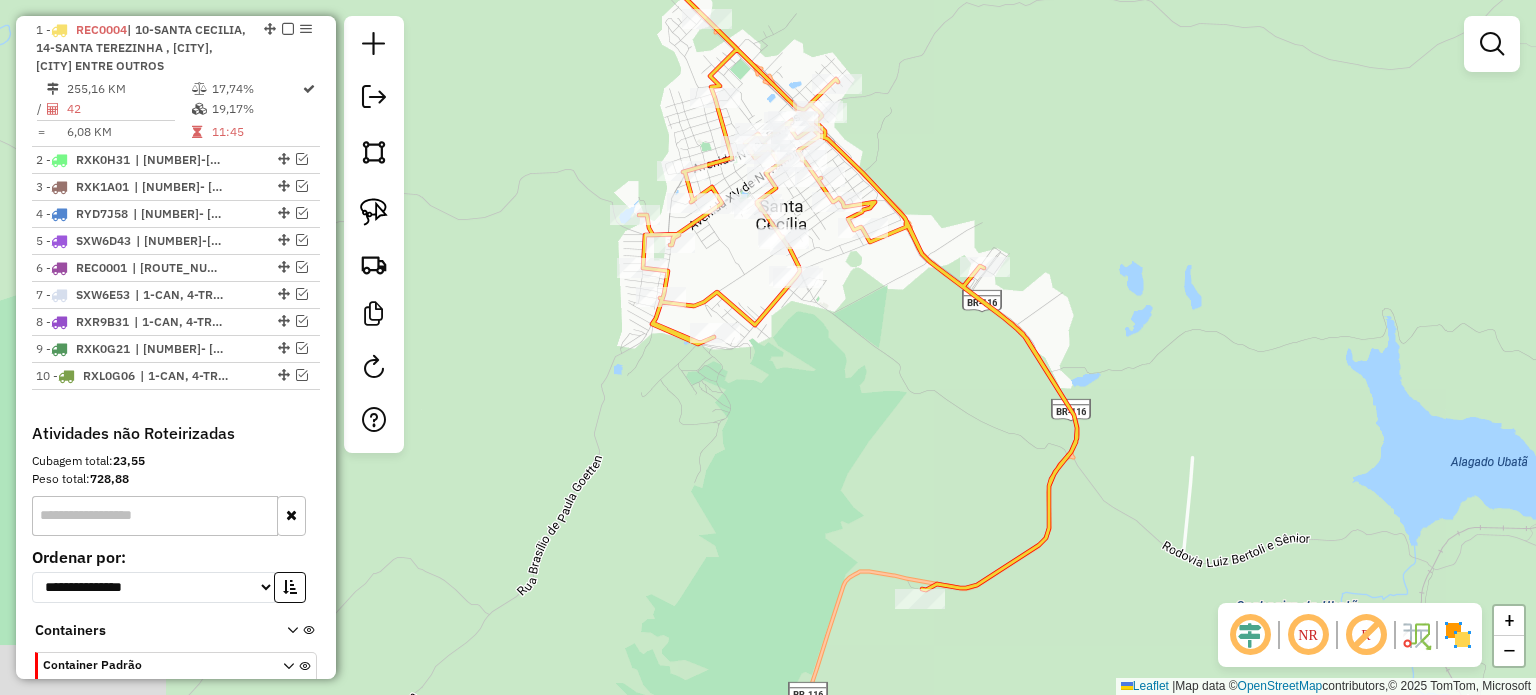 click on "Janela de atendimento Grade de atendimento Capacidade Transportadoras Veículos Cliente Pedidos  Rotas Selecione os dias de semana para filtrar as janelas de atendimento  Seg   Ter   Qua   Qui   Sex   Sáb   Dom  Informe o período da janela de atendimento: De: Até:  Filtrar exatamente a janela do cliente  Considerar janela de atendimento padrão  Selecione os dias de semana para filtrar as grades de atendimento  Seg   Ter   Qua   Qui   Sex   Sáb   Dom   Considerar clientes sem dia de atendimento cadastrado  Clientes fora do dia de atendimento selecionado Filtrar as atividades entre os valores definidos abaixo:  Peso mínimo:   Peso máximo:   Cubagem mínima:   Cubagem máxima:   De:   Até:  Filtrar as atividades entre o tempo de atendimento definido abaixo:  De:   Até:   Considerar capacidade total dos clientes não roteirizados Transportadora: Selecione um ou mais itens Tipo de veículo: Selecione um ou mais itens Veículo: Selecione um ou mais itens Motorista: Selecione um ou mais itens Nome: Rótulo:" 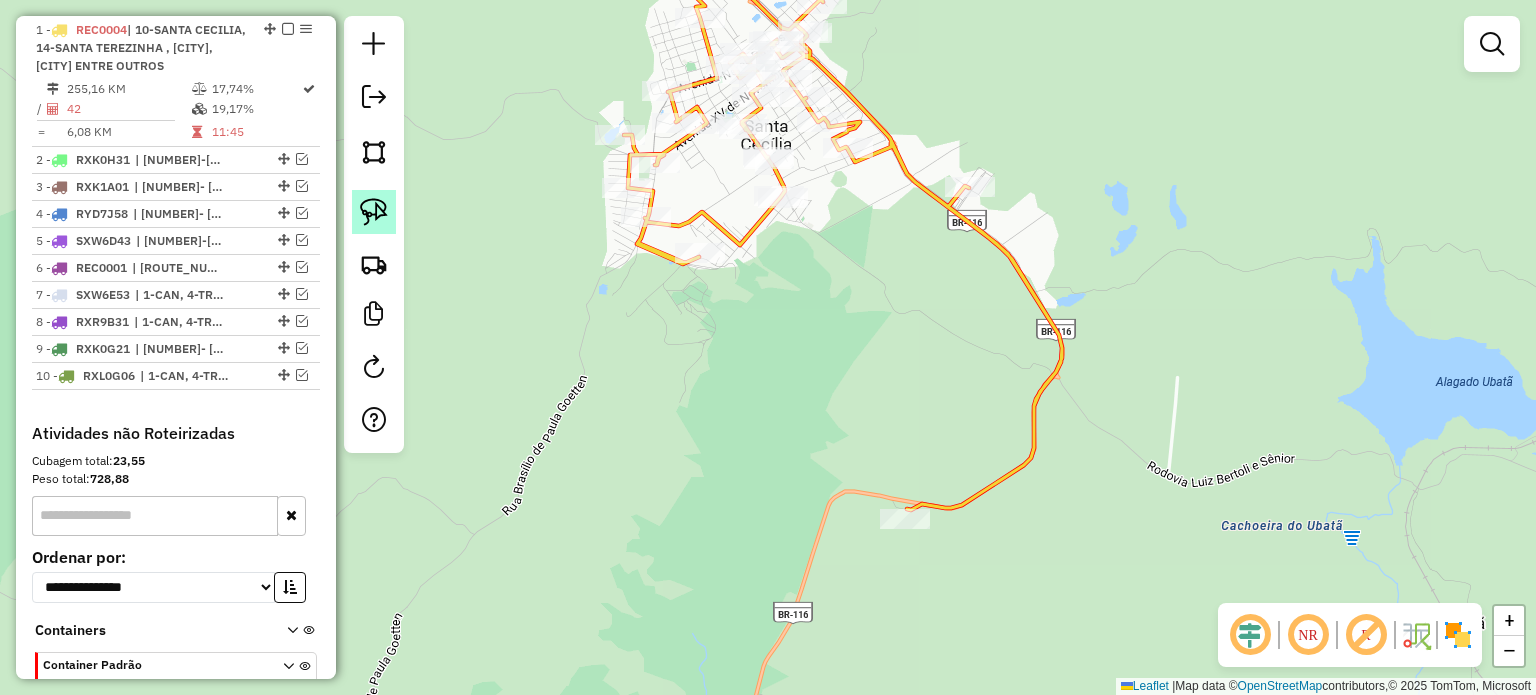 click 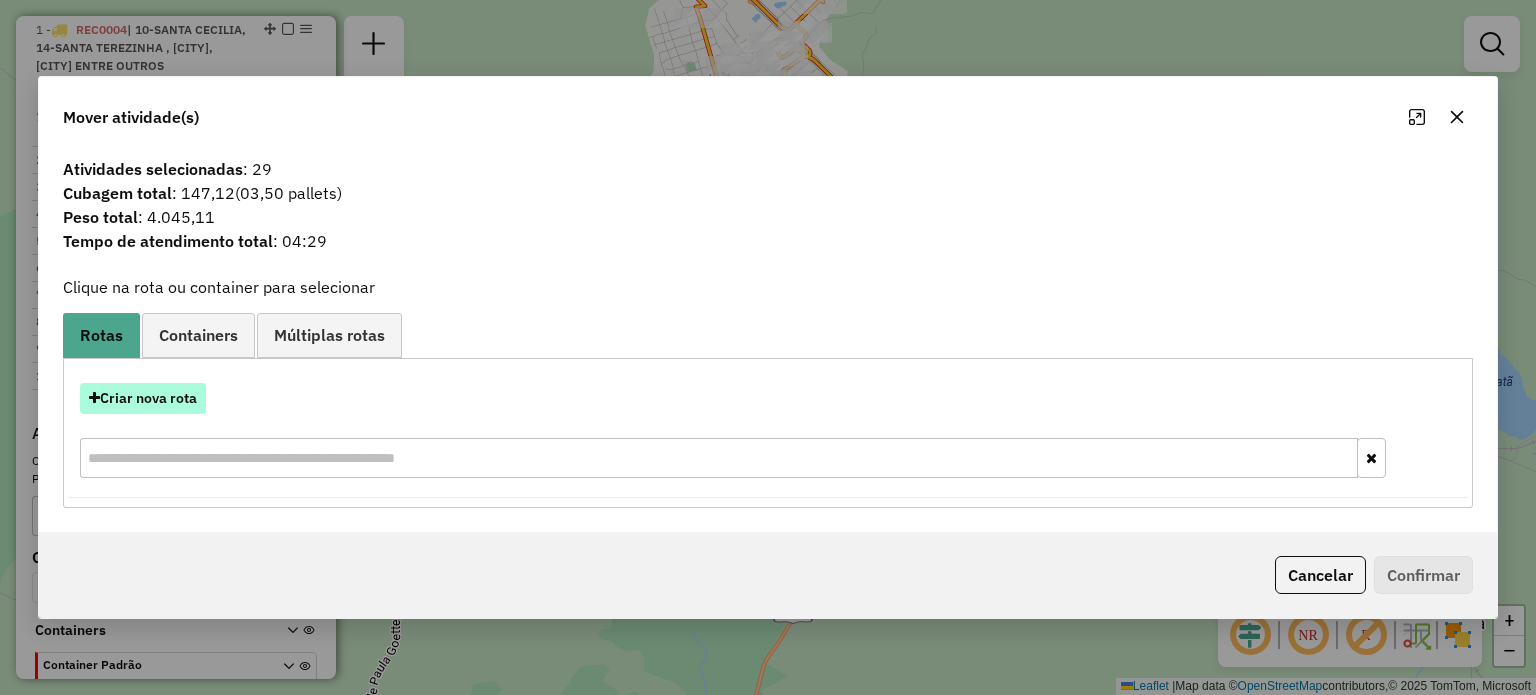 click on "Criar nova rota" at bounding box center [143, 398] 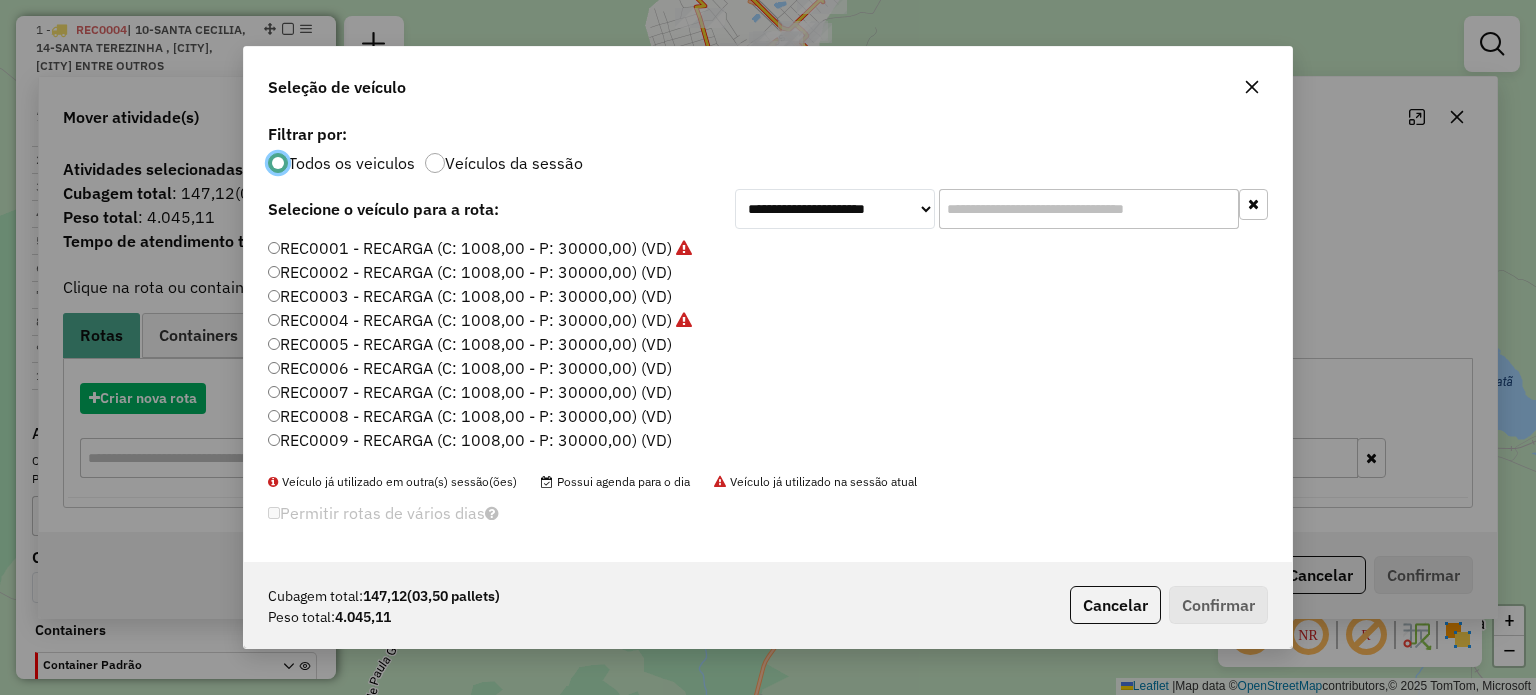 scroll, scrollTop: 10, scrollLeft: 6, axis: both 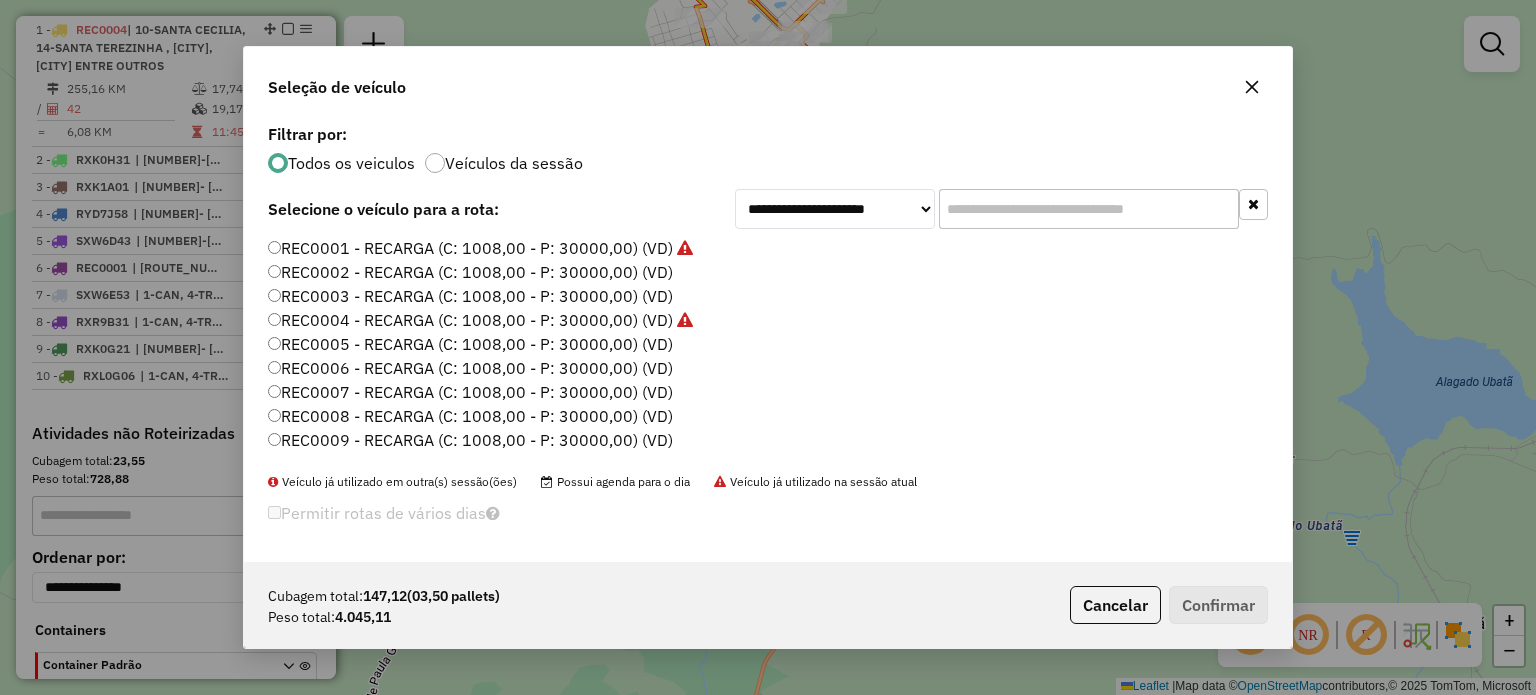 click 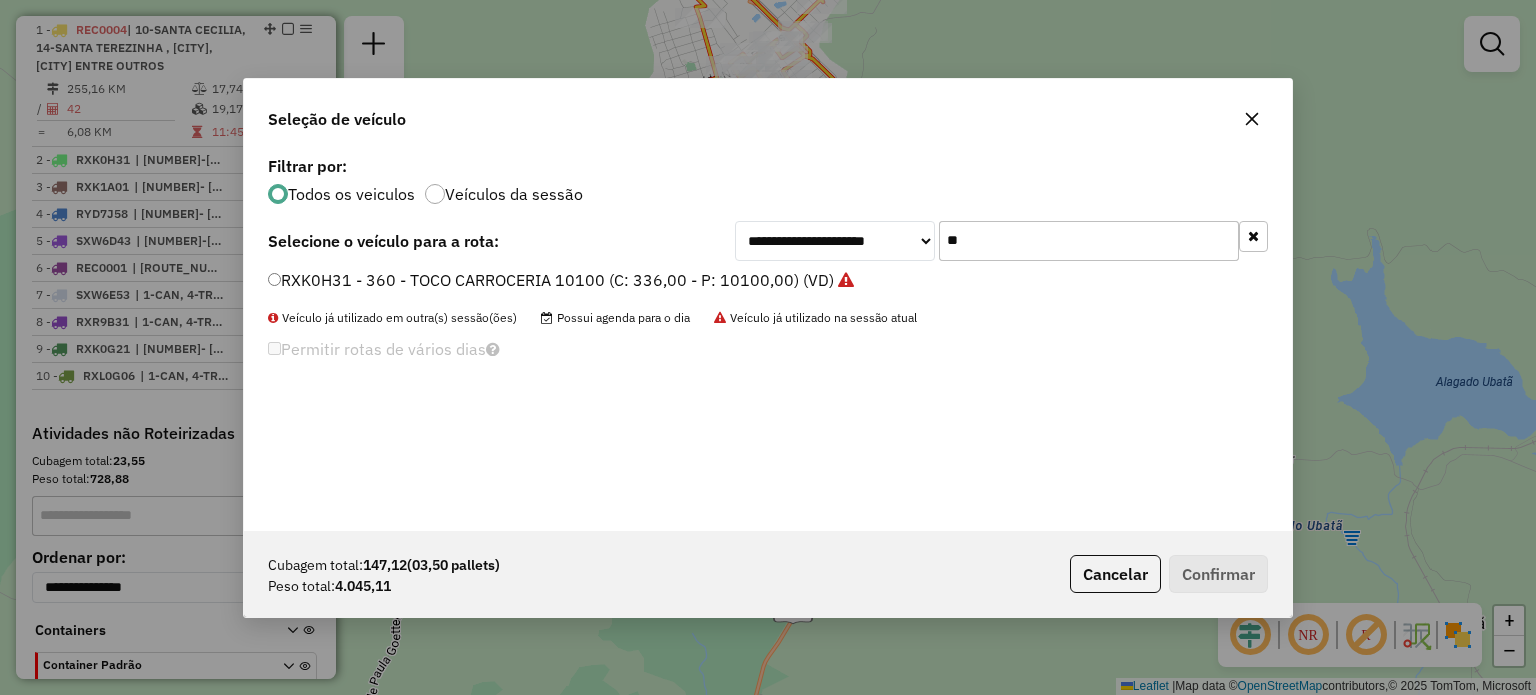 type on "*" 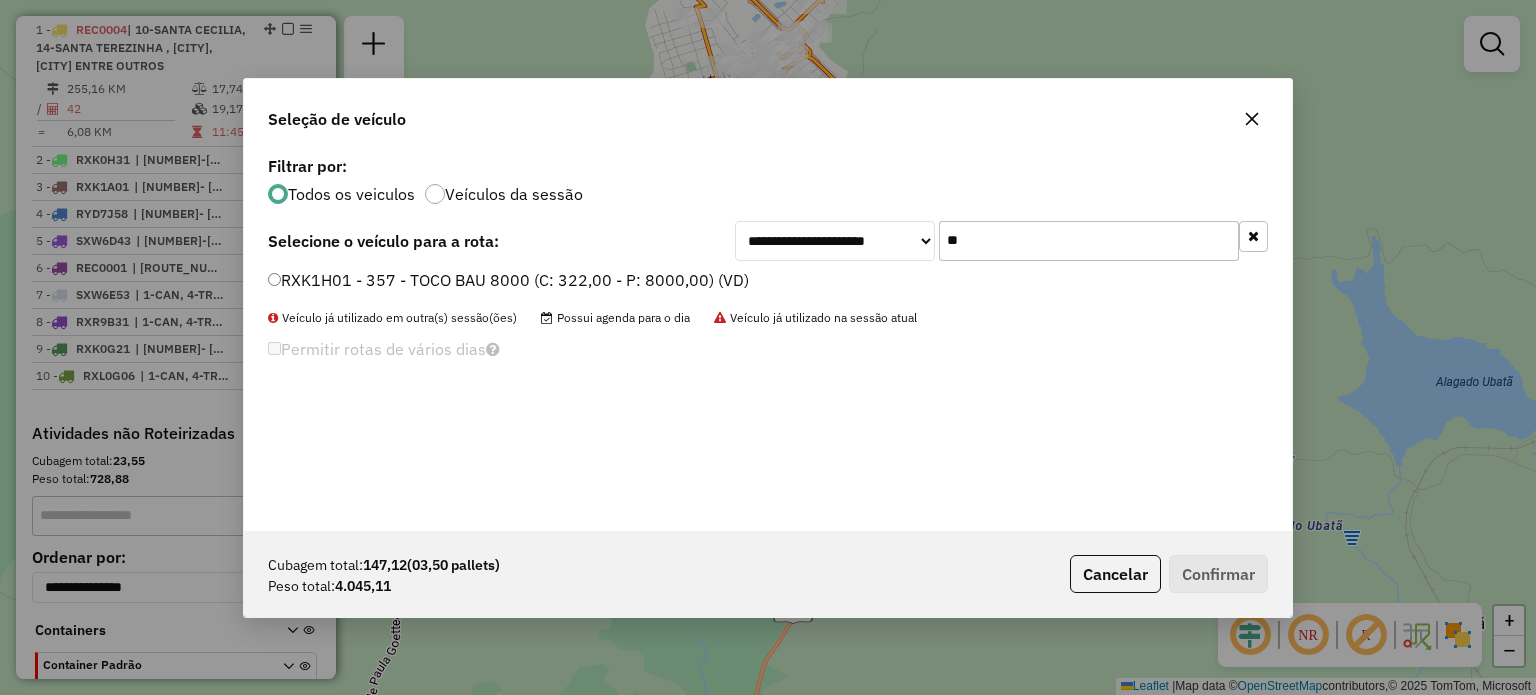 type on "**" 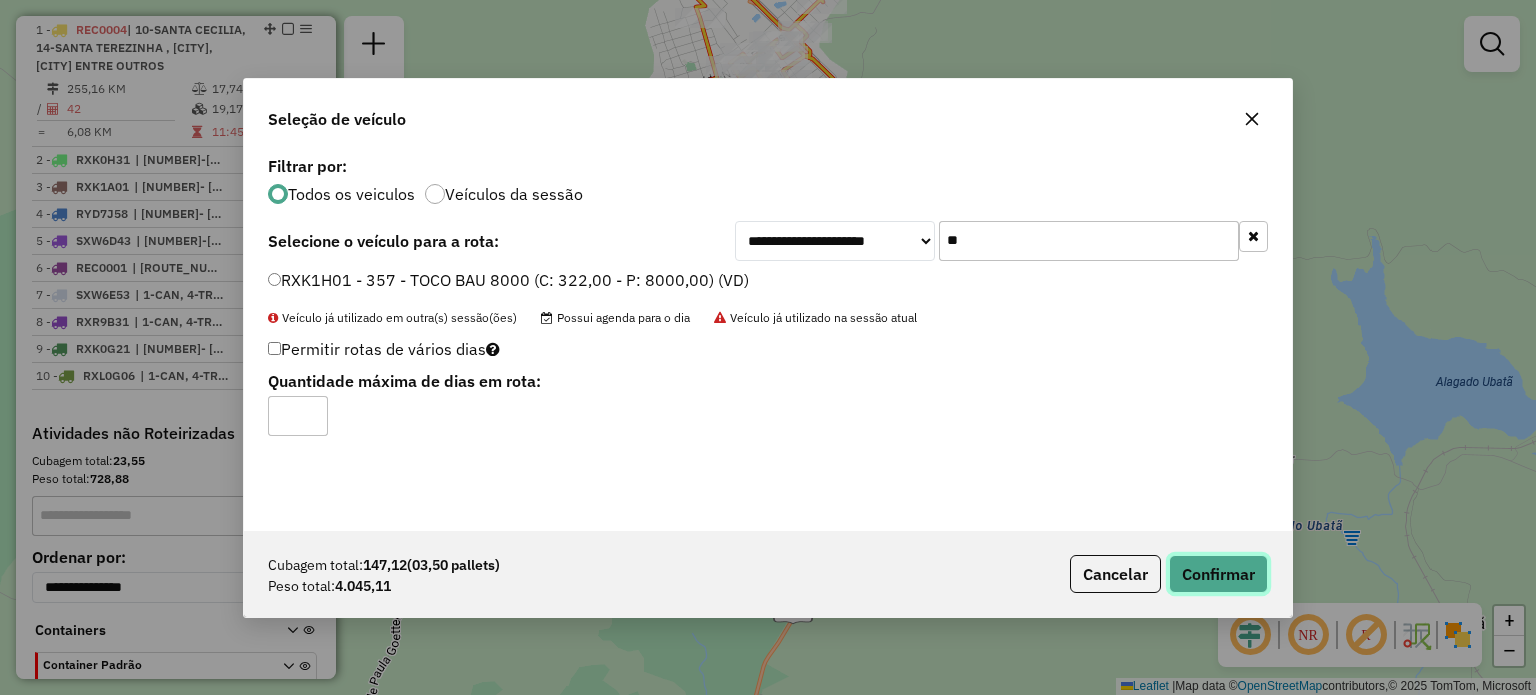 click on "Confirmar" 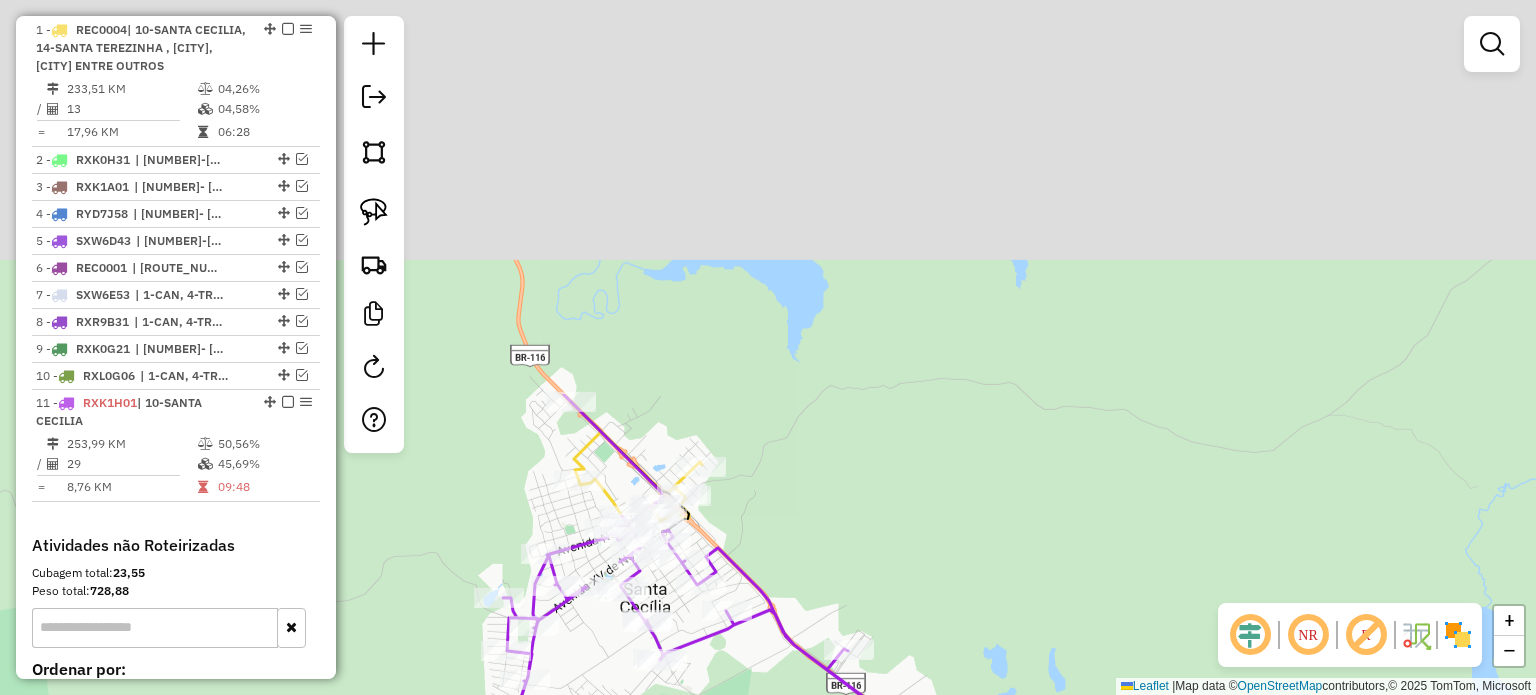 drag, startPoint x: 886, startPoint y: 263, endPoint x: 778, endPoint y: 658, distance: 409.49847 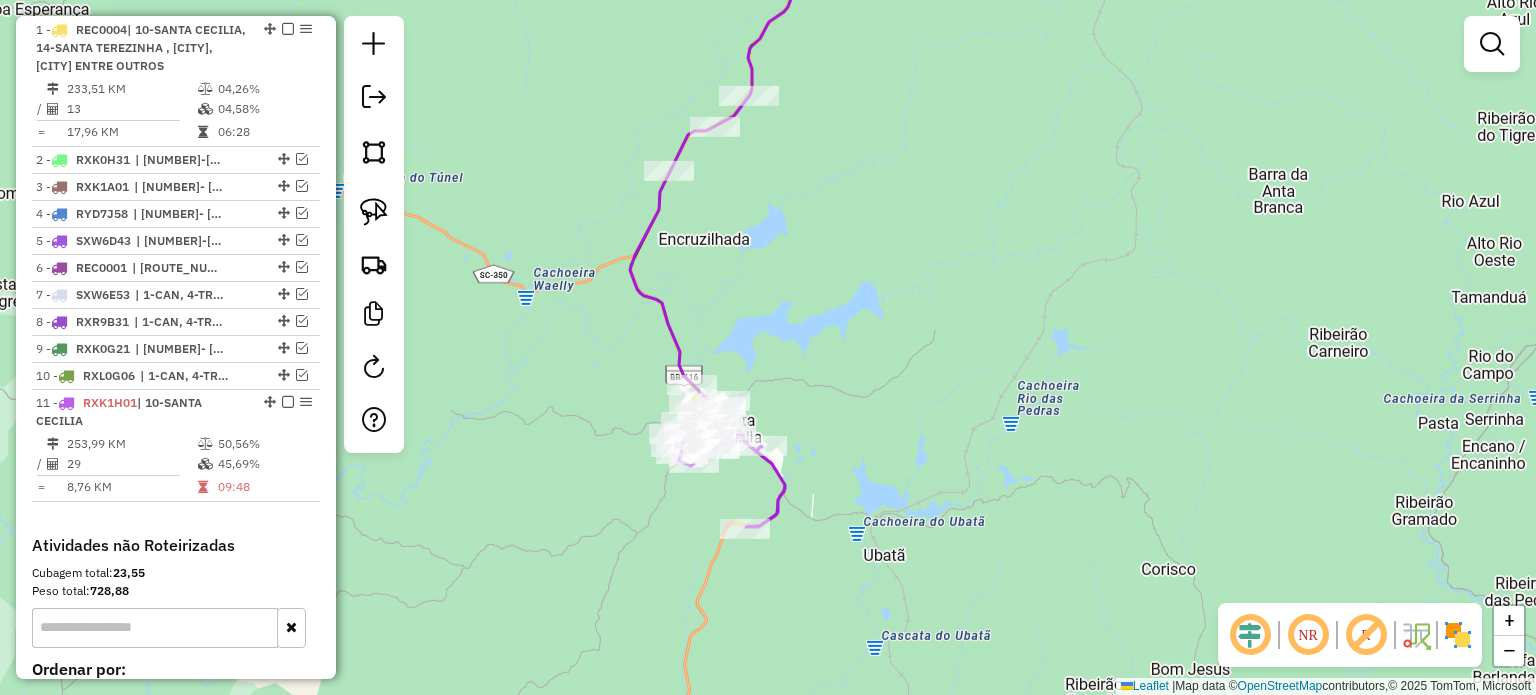 drag, startPoint x: 861, startPoint y: 484, endPoint x: 896, endPoint y: 223, distance: 263.33627 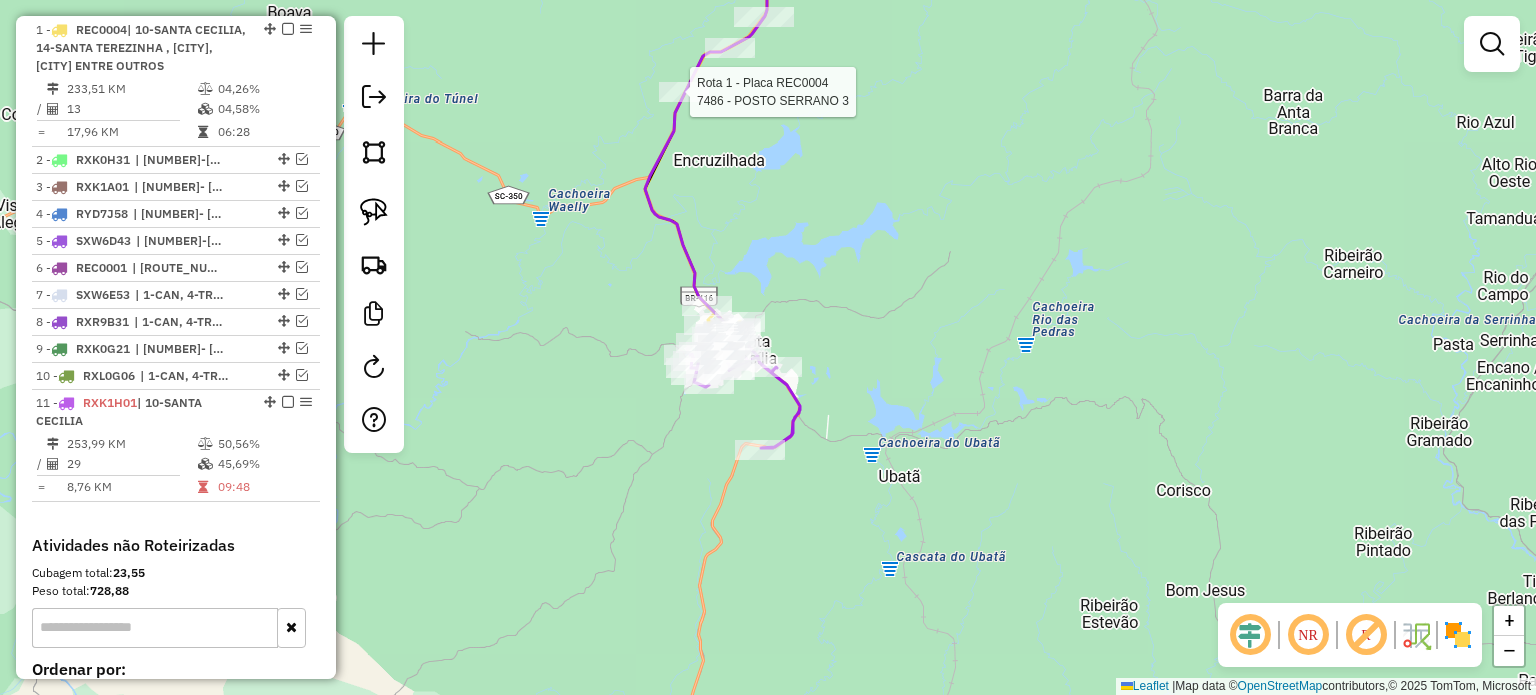 select on "**********" 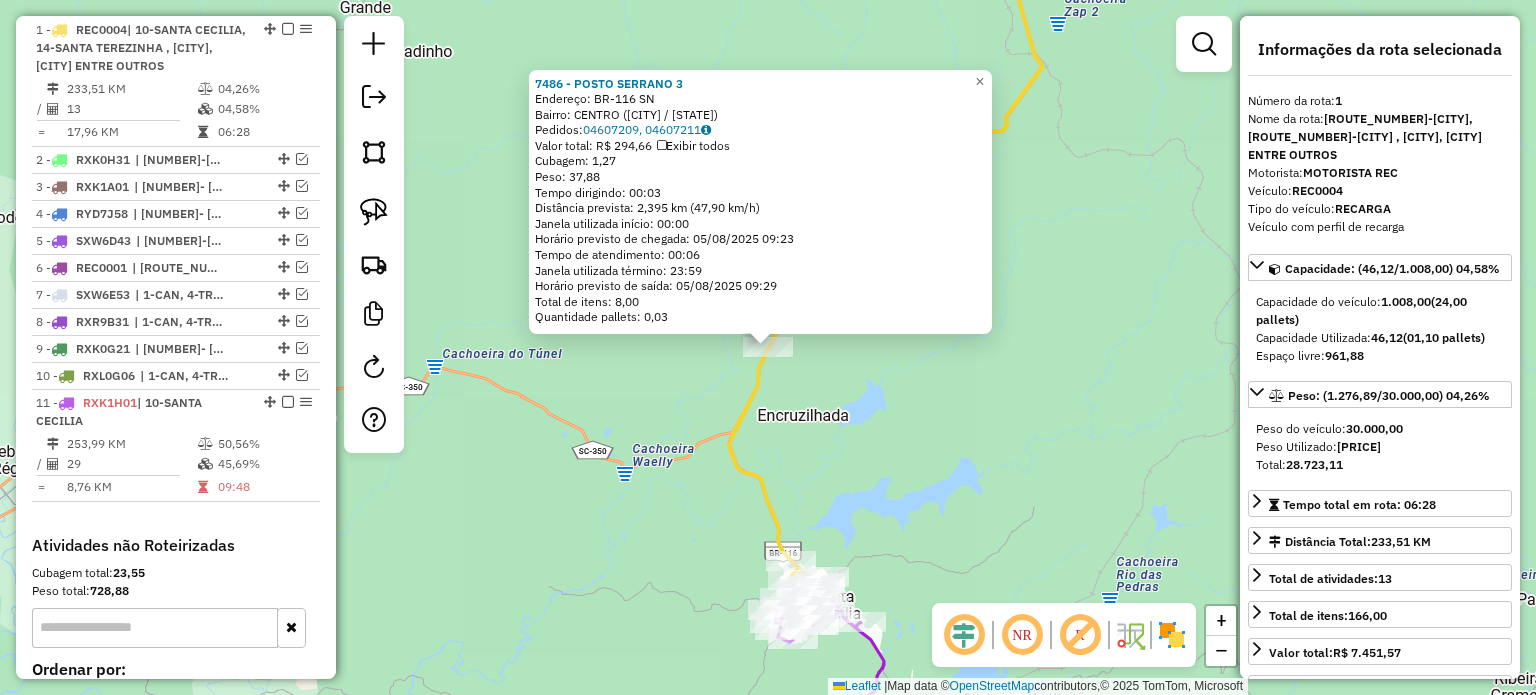 click on "7486 - POSTO SERRANO 3  Endereço:  BR-116 SN   Bairro: CENTRO (SANTA CECILIA / SC)   Pedidos:  04607209, 04607211   Valor total: R$ 294,66   Exibir todos   Cubagem: 1,27  Peso: 37,88  Tempo dirigindo: 00:03   Distância prevista: 2,395 km (47,90 km/h)   Janela utilizada início: 00:00   Horário previsto de chegada: 05/08/2025 09:23   Tempo de atendimento: 00:06   Janela utilizada término: 23:59   Horário previsto de saída: 05/08/2025 09:29   Total de itens: 8,00   Quantidade pallets: 0,03  × Janela de atendimento Grade de atendimento Capacidade Transportadoras Veículos Cliente Pedidos  Rotas Selecione os dias de semana para filtrar as janelas de atendimento  Seg   Ter   Qua   Qui   Sex   Sáb   Dom  Informe o período da janela de atendimento: De: Até:  Filtrar exatamente a janela do cliente  Considerar janela de atendimento padrão  Selecione os dias de semana para filtrar as grades de atendimento  Seg   Ter   Qua   Qui   Sex   Sáb   Dom   Considerar clientes sem dia de atendimento cadastrado  De:" 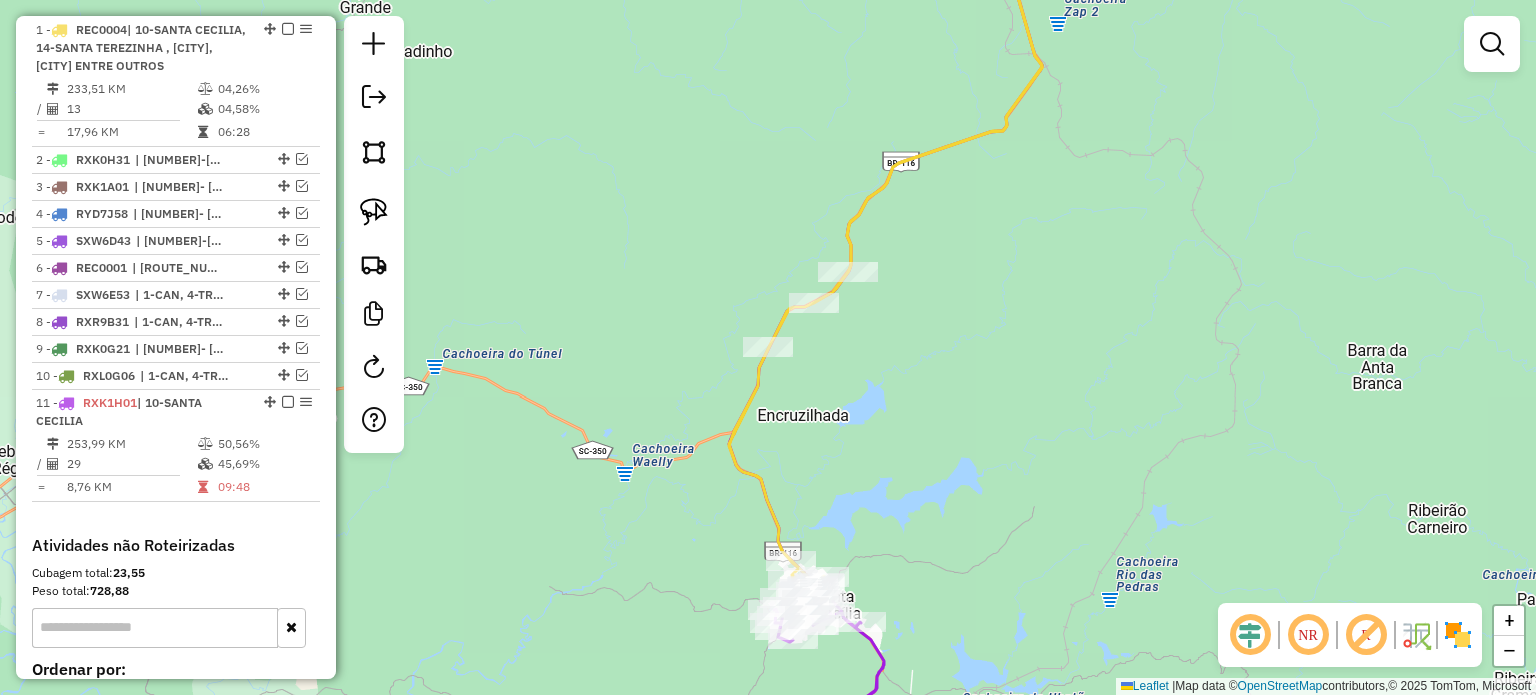 drag, startPoint x: 924, startPoint y: 461, endPoint x: 922, endPoint y: 448, distance: 13.152946 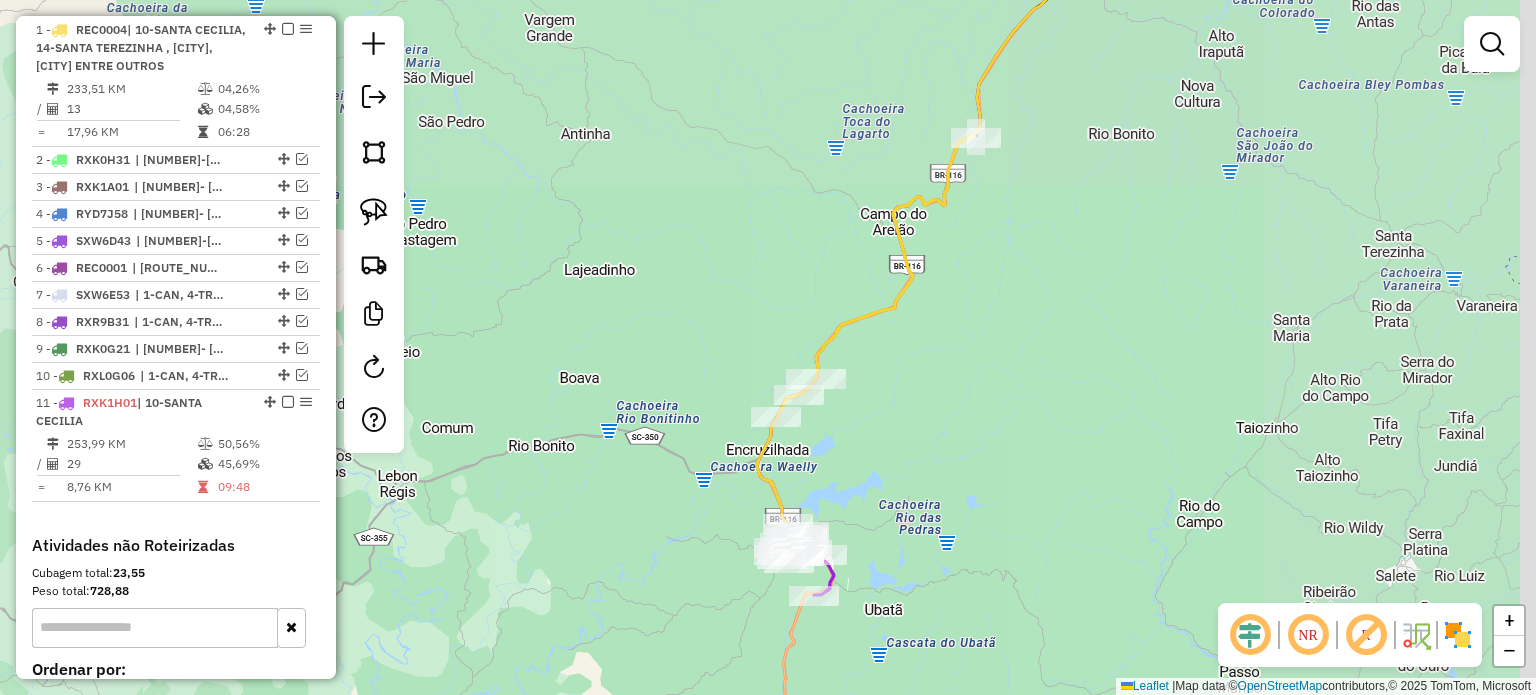 drag, startPoint x: 948, startPoint y: 451, endPoint x: 904, endPoint y: 482, distance: 53.823788 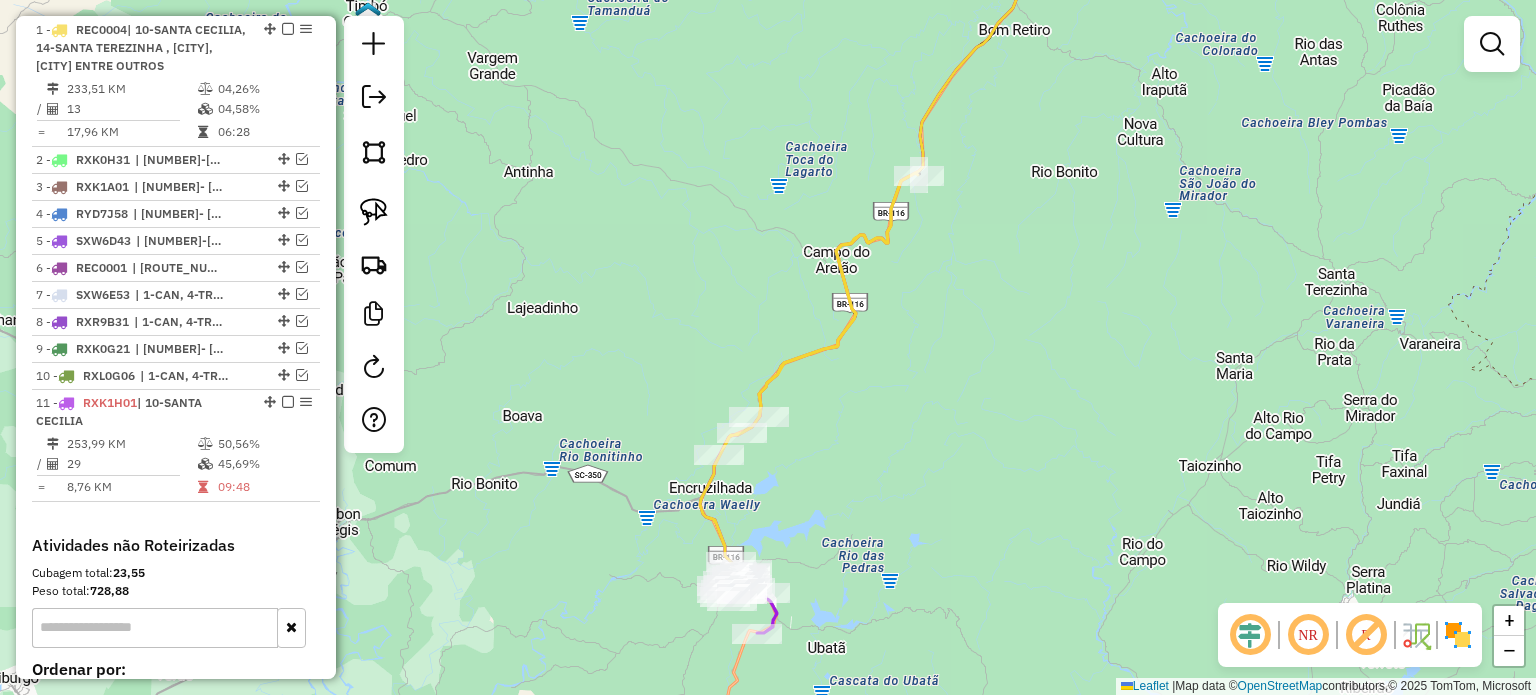 click on "Janela de atendimento Grade de atendimento Capacidade Transportadoras Veículos Cliente Pedidos  Rotas Selecione os dias de semana para filtrar as janelas de atendimento  Seg   Ter   Qua   Qui   Sex   Sáb   Dom  Informe o período da janela de atendimento: De: Até:  Filtrar exatamente a janela do cliente  Considerar janela de atendimento padrão  Selecione os dias de semana para filtrar as grades de atendimento  Seg   Ter   Qua   Qui   Sex   Sáb   Dom   Considerar clientes sem dia de atendimento cadastrado  Clientes fora do dia de atendimento selecionado Filtrar as atividades entre os valores definidos abaixo:  Peso mínimo:   Peso máximo:   Cubagem mínima:   Cubagem máxima:   De:   Até:  Filtrar as atividades entre o tempo de atendimento definido abaixo:  De:   Até:   Considerar capacidade total dos clientes não roteirizados Transportadora: Selecione um ou mais itens Tipo de veículo: Selecione um ou mais itens Veículo: Selecione um ou mais itens Motorista: Selecione um ou mais itens Nome: Rótulo:" 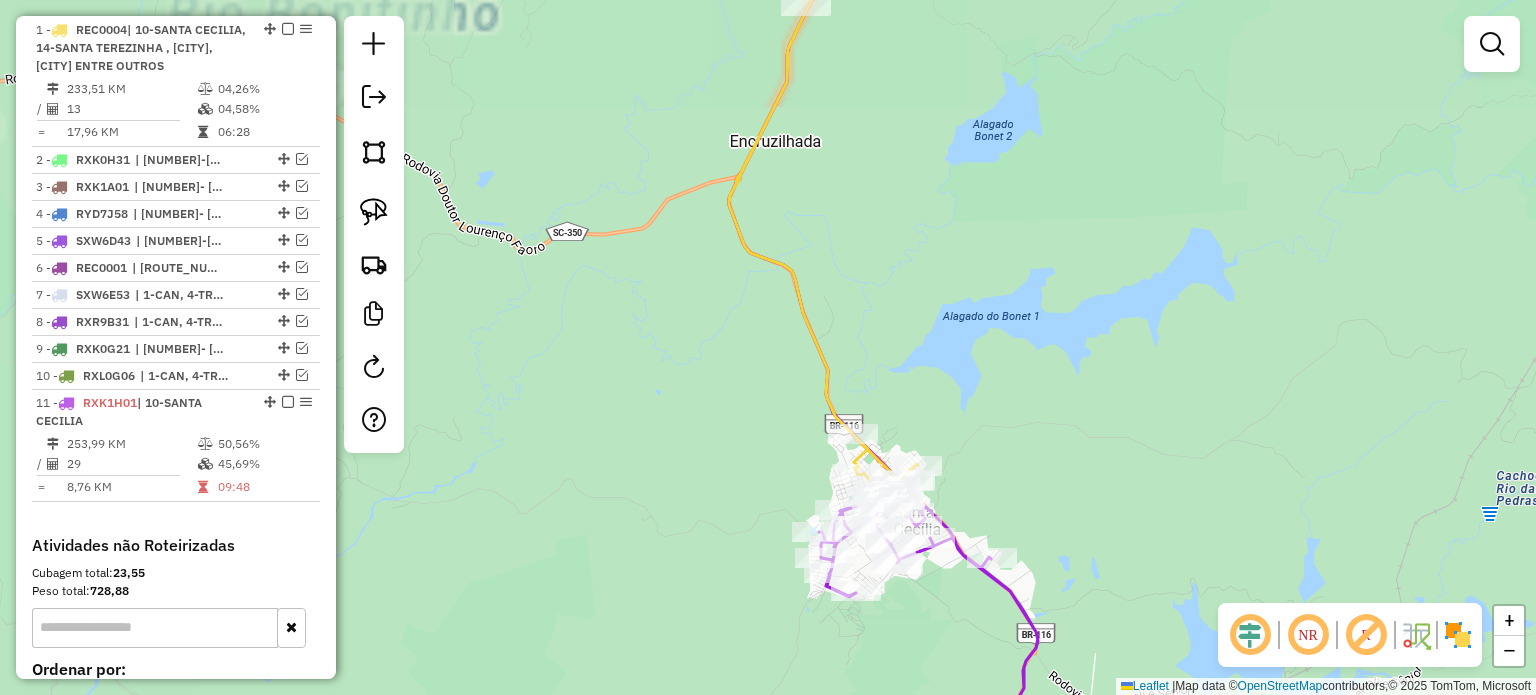 click on "Janela de atendimento Grade de atendimento Capacidade Transportadoras Veículos Cliente Pedidos  Rotas Selecione os dias de semana para filtrar as janelas de atendimento  Seg   Ter   Qua   Qui   Sex   Sáb   Dom  Informe o período da janela de atendimento: De: Até:  Filtrar exatamente a janela do cliente  Considerar janela de atendimento padrão  Selecione os dias de semana para filtrar as grades de atendimento  Seg   Ter   Qua   Qui   Sex   Sáb   Dom   Considerar clientes sem dia de atendimento cadastrado  Clientes fora do dia de atendimento selecionado Filtrar as atividades entre os valores definidos abaixo:  Peso mínimo:   Peso máximo:   Cubagem mínima:   Cubagem máxima:   De:   Até:  Filtrar as atividades entre o tempo de atendimento definido abaixo:  De:   Até:   Considerar capacidade total dos clientes não roteirizados Transportadora: Selecione um ou mais itens Tipo de veículo: Selecione um ou mais itens Veículo: Selecione um ou mais itens Motorista: Selecione um ou mais itens Nome: Rótulo:" 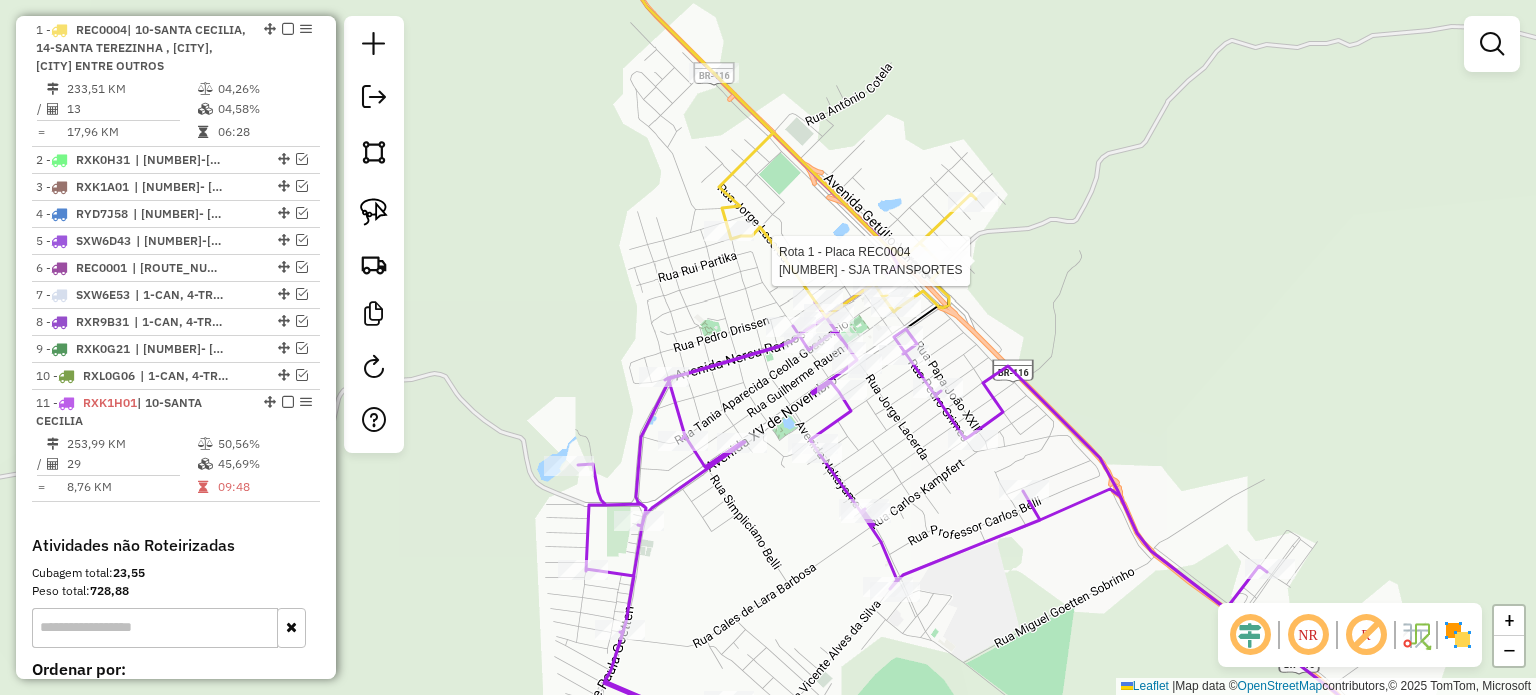 select on "**********" 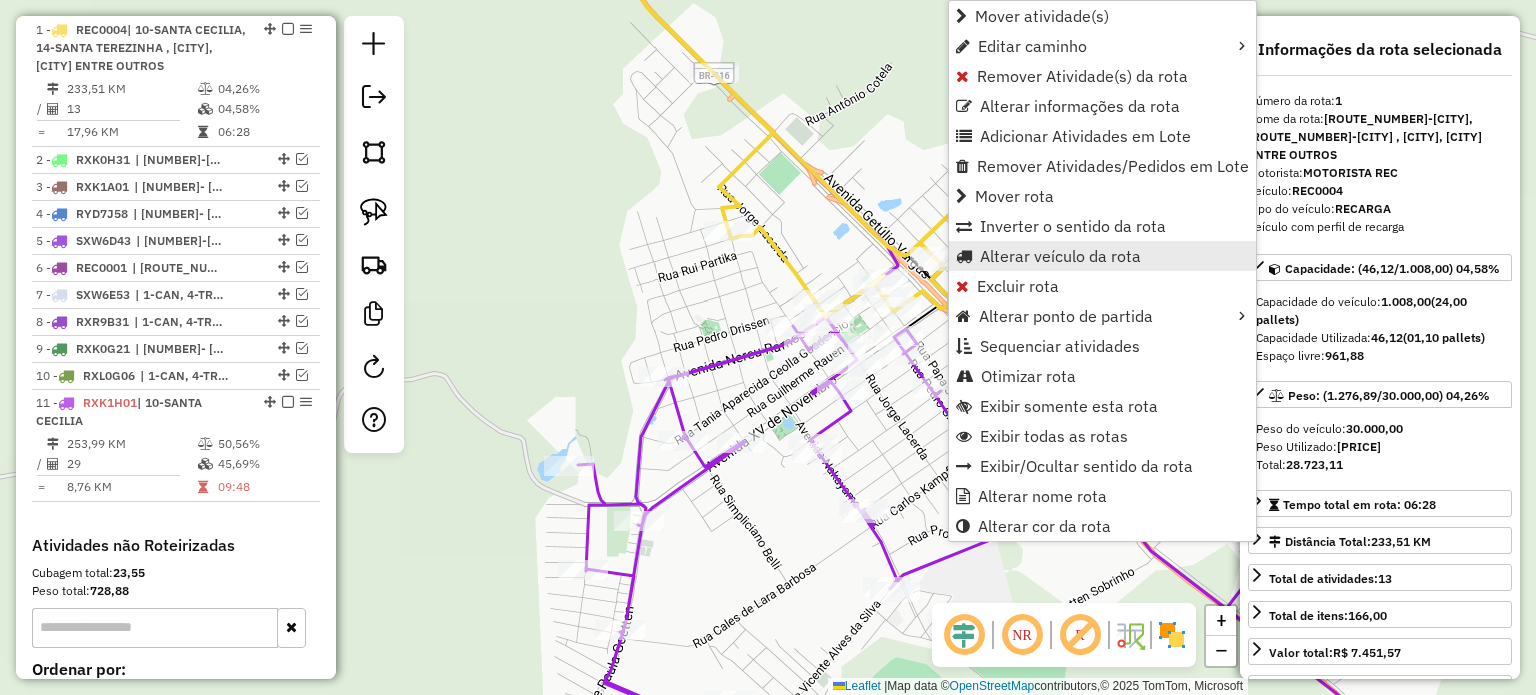 click on "Alterar veículo da rota" at bounding box center [1060, 256] 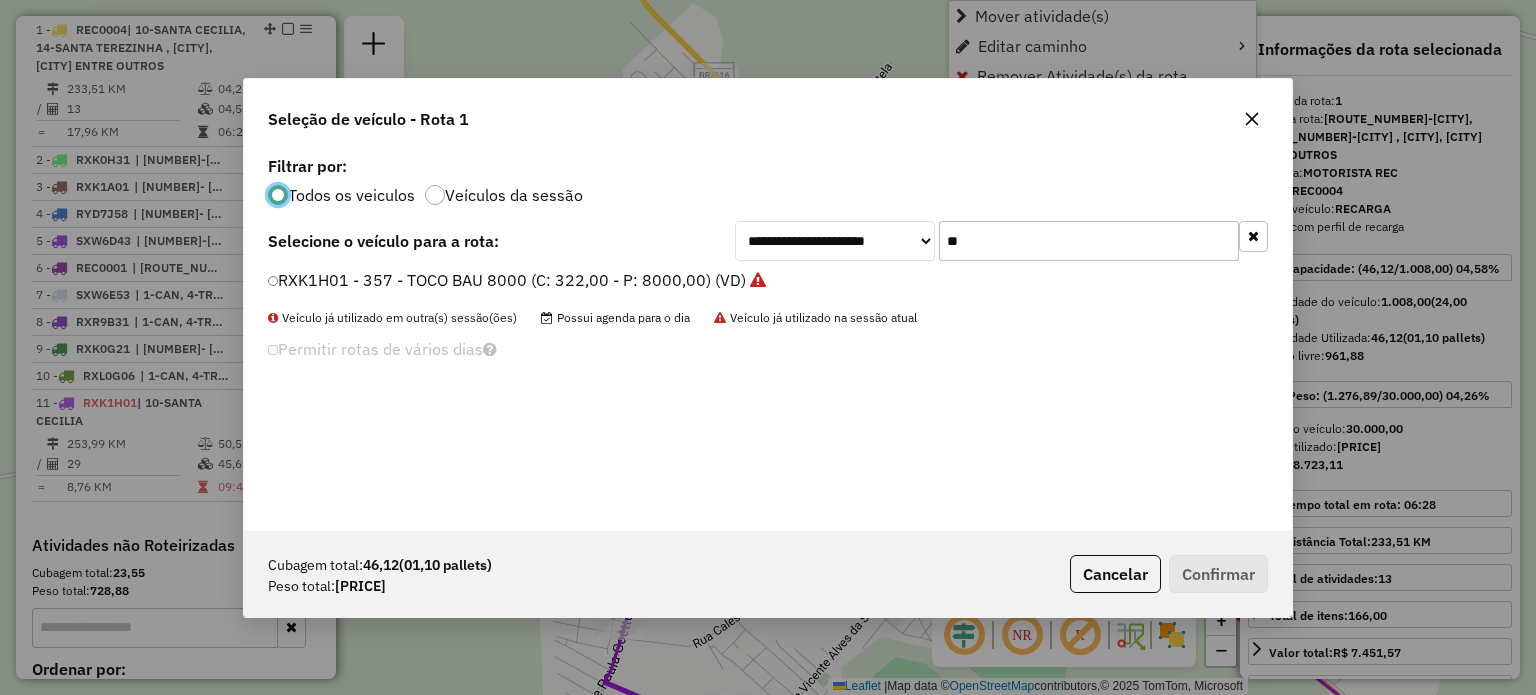 scroll, scrollTop: 10, scrollLeft: 6, axis: both 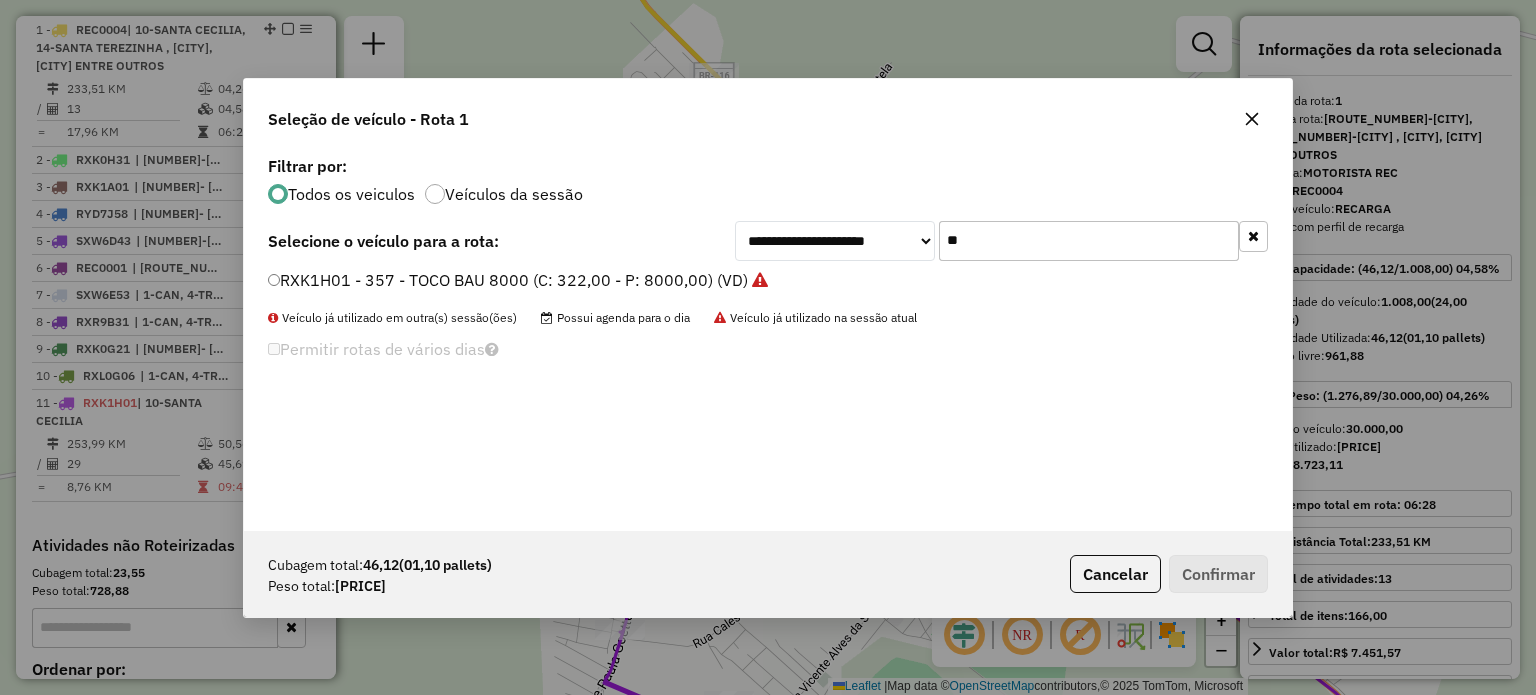 drag, startPoint x: 991, startPoint y: 238, endPoint x: 808, endPoint y: 239, distance: 183.00273 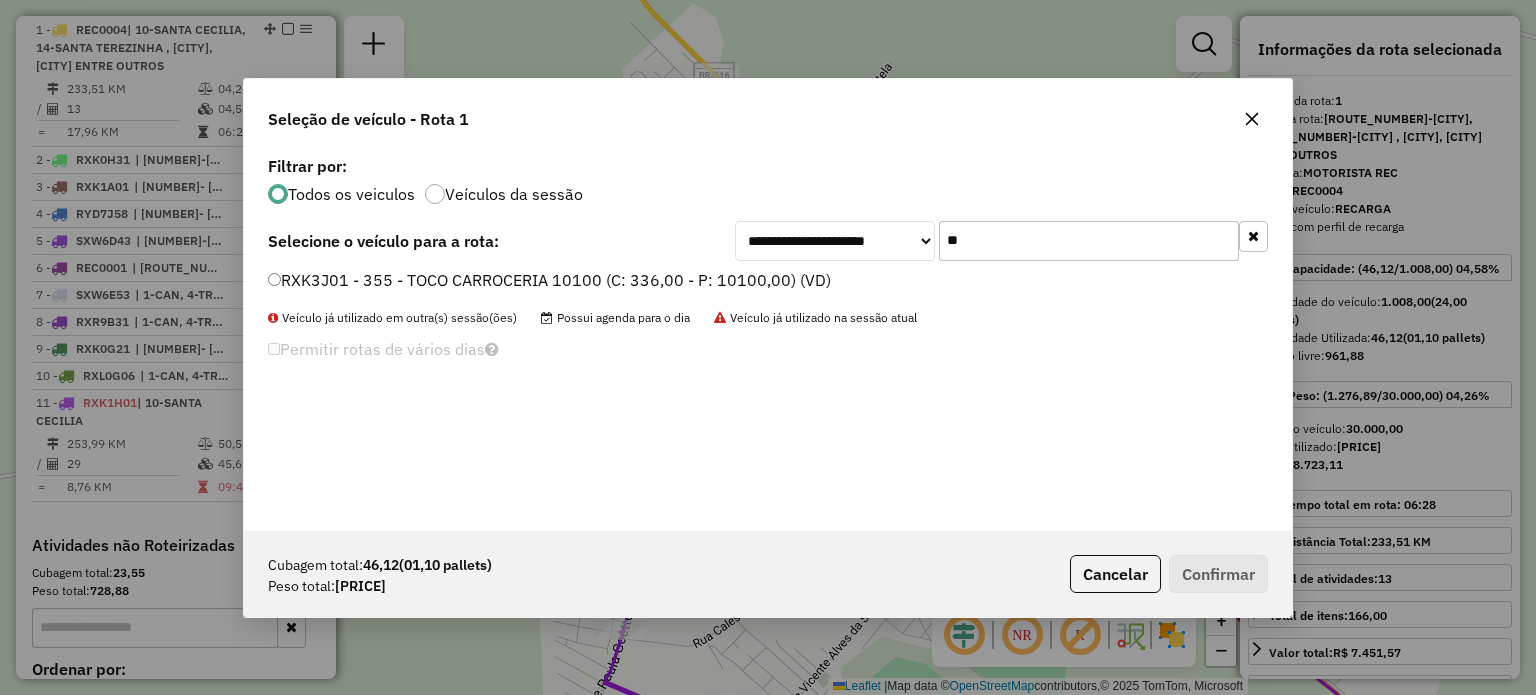 type on "**" 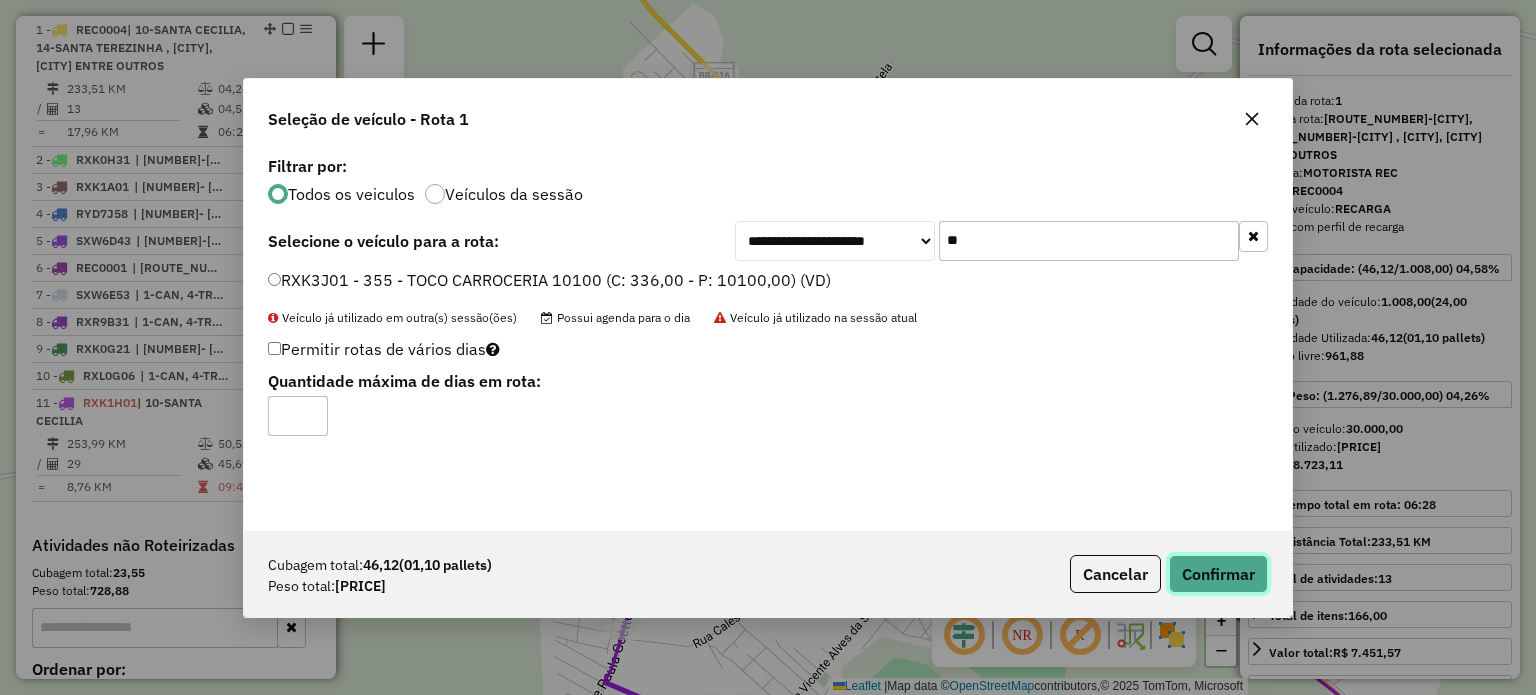 click on "Confirmar" 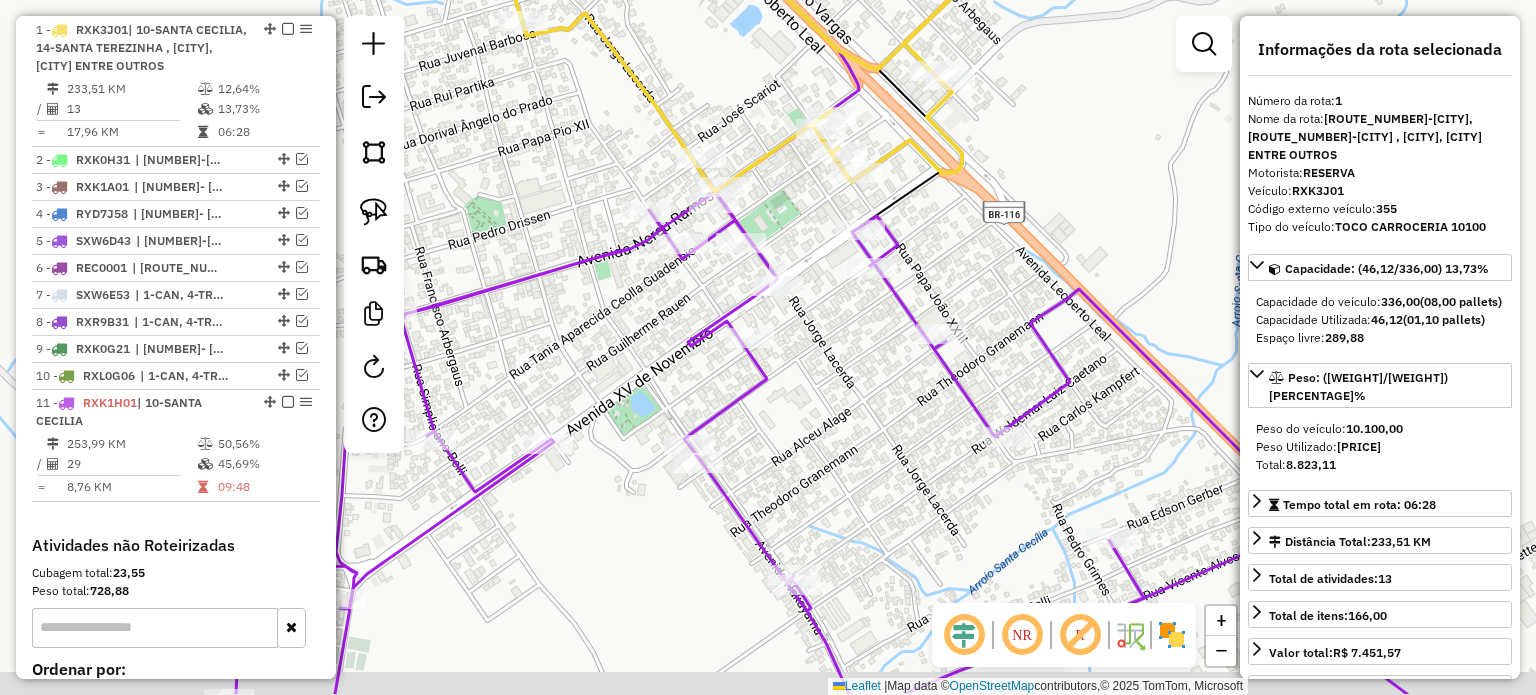 click on "Janela de atendimento Grade de atendimento Capacidade Transportadoras Veículos Cliente Pedidos  Rotas Selecione os dias de semana para filtrar as janelas de atendimento  Seg   Ter   Qua   Qui   Sex   Sáb   Dom  Informe o período da janela de atendimento: De: Até:  Filtrar exatamente a janela do cliente  Considerar janela de atendimento padrão  Selecione os dias de semana para filtrar as grades de atendimento  Seg   Ter   Qua   Qui   Sex   Sáb   Dom   Considerar clientes sem dia de atendimento cadastrado  Clientes fora do dia de atendimento selecionado Filtrar as atividades entre os valores definidos abaixo:  Peso mínimo:   Peso máximo:   Cubagem mínima:   Cubagem máxima:   De:   Até:  Filtrar as atividades entre o tempo de atendimento definido abaixo:  De:   Até:   Considerar capacidade total dos clientes não roteirizados Transportadora: Selecione um ou mais itens Tipo de veículo: Selecione um ou mais itens Veículo: Selecione um ou mais itens Motorista: Selecione um ou mais itens Nome: Rótulo:" 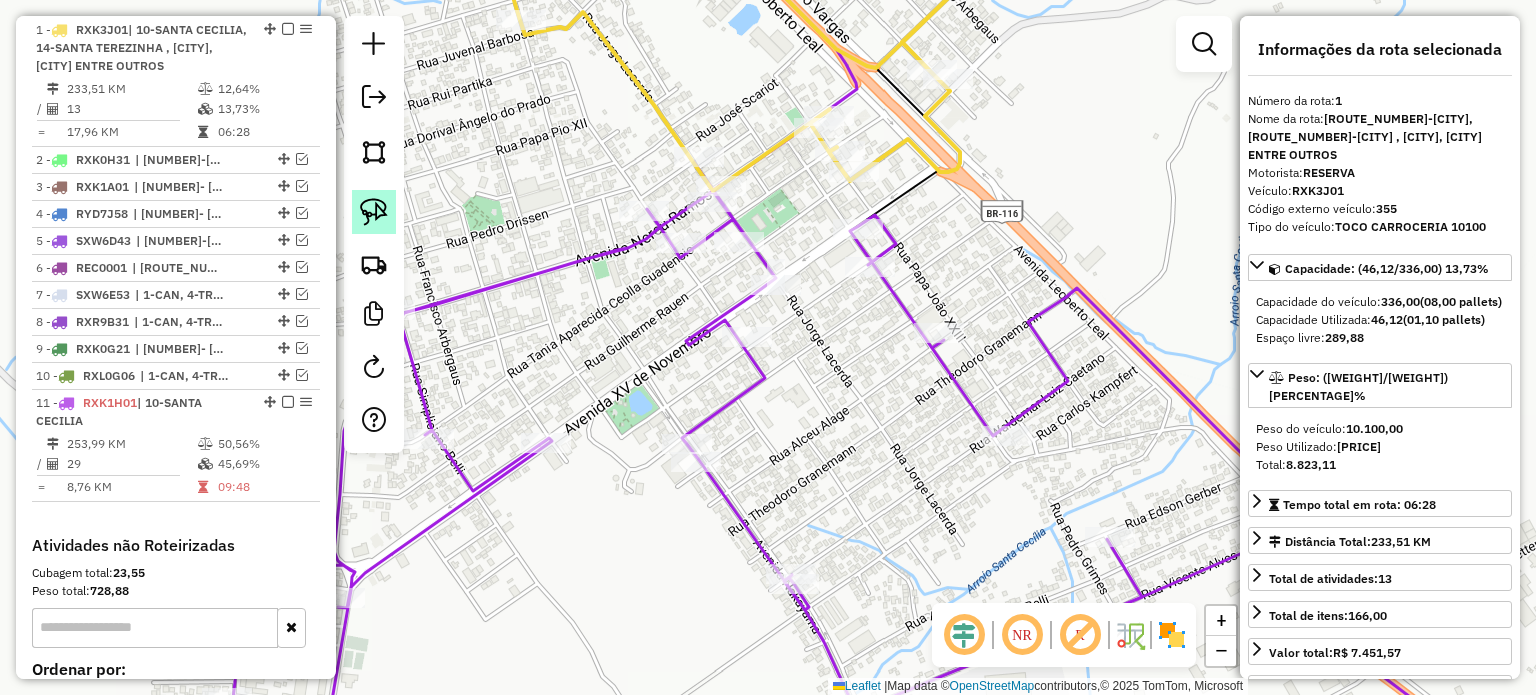 click 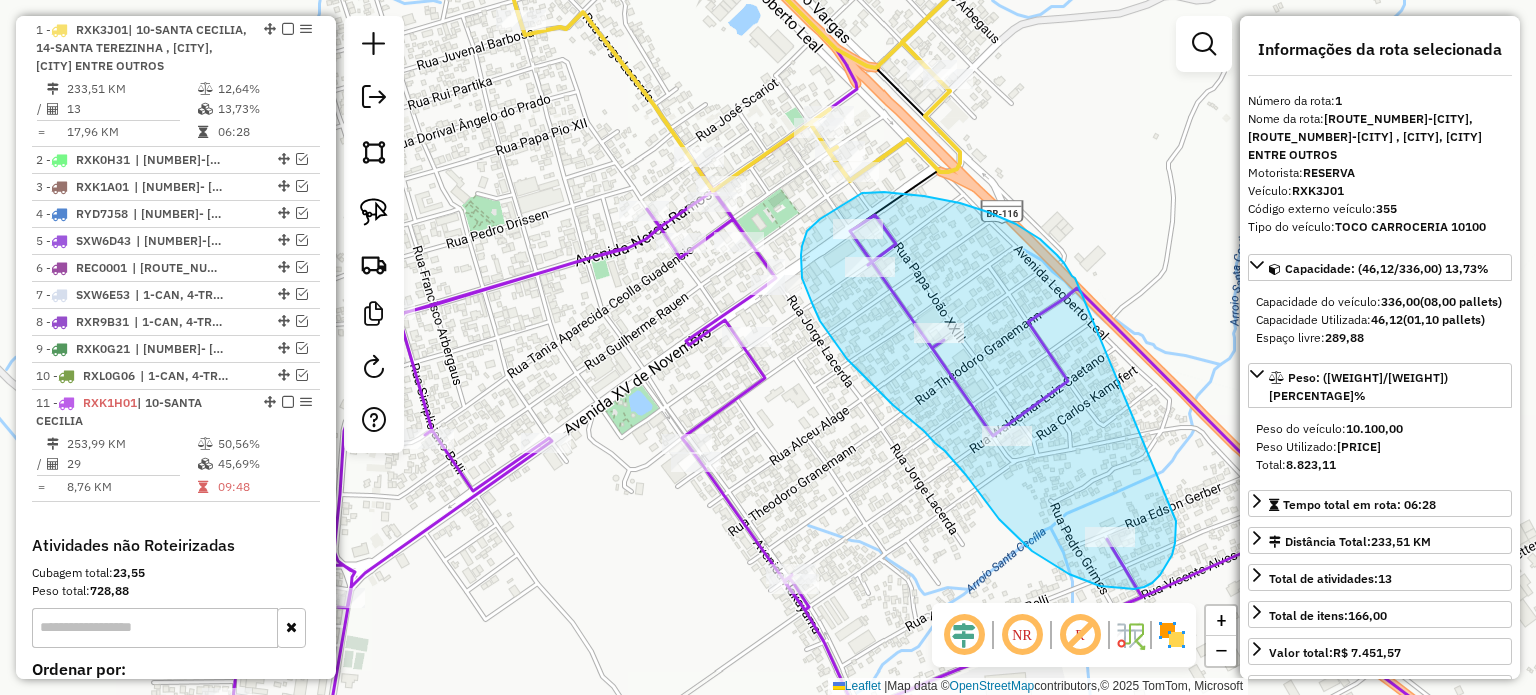 drag, startPoint x: 1075, startPoint y: 278, endPoint x: 1239, endPoint y: 461, distance: 245.7336 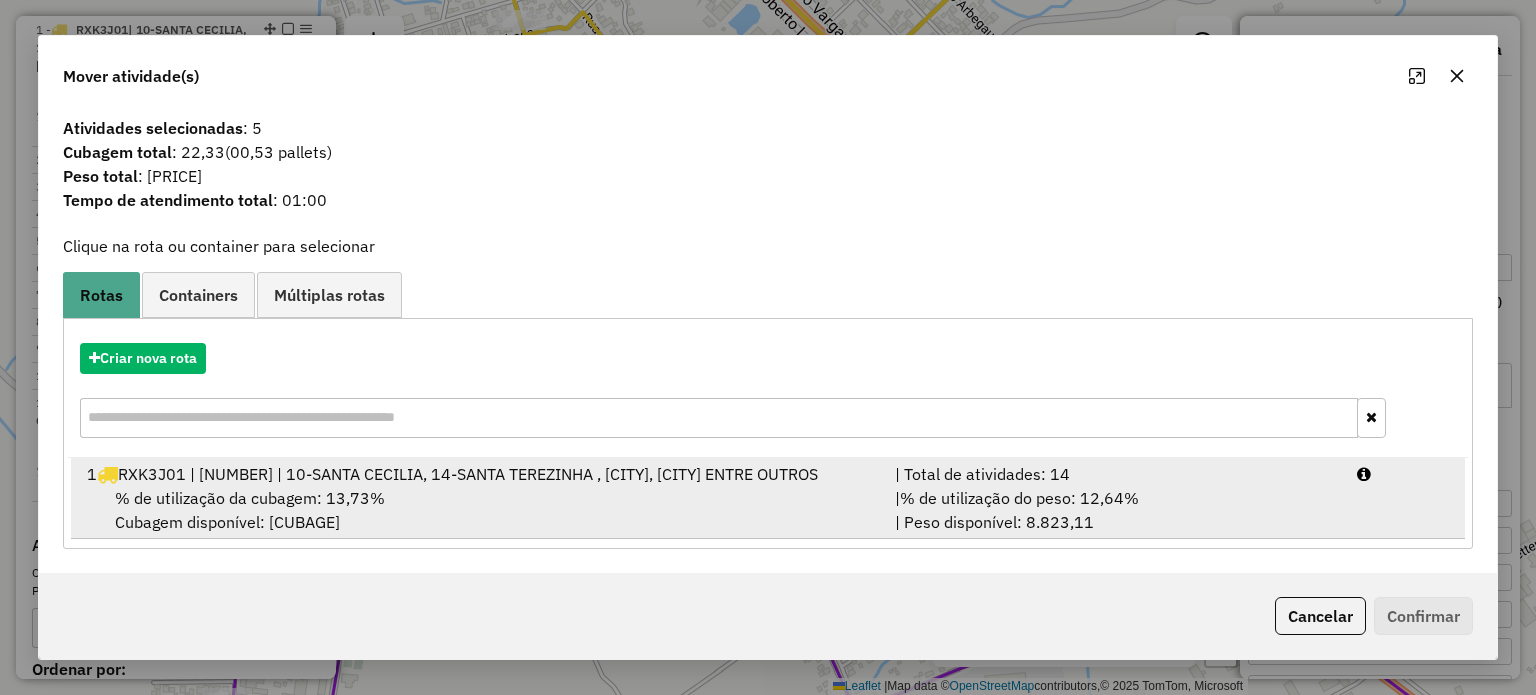 click on "1   RXK3J01 | 355 | 10-SANTA CECILIA, 14-SANTA TEREZINHA , NOVA CULTURA,  SÃO JOÃO MIRADOR ENTRE OUTROS" at bounding box center (479, 474) 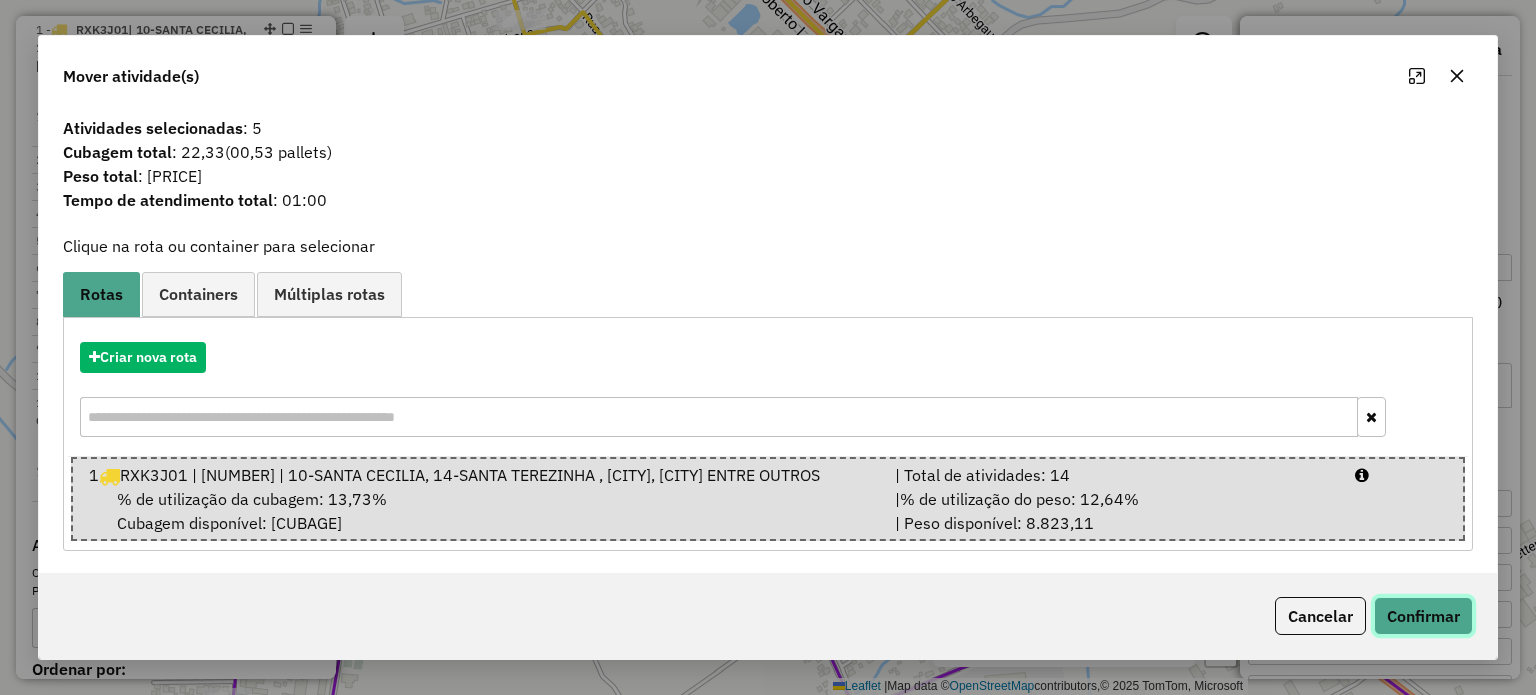 click on "Confirmar" 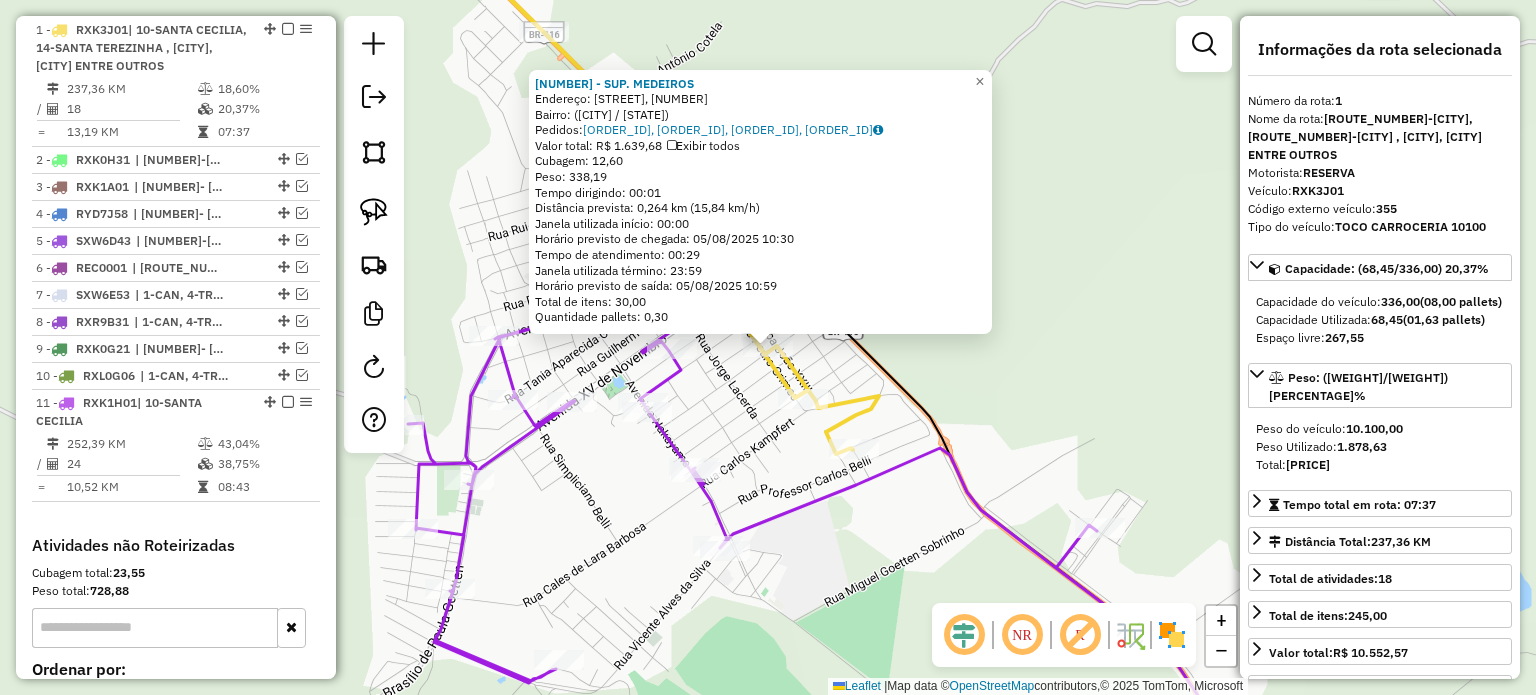 click on "2515 - SUP. MEDEIROS  Endereço: Rua Iduvino Tonial, 49   Bairro:  (Santa Cecília / SC)   Pedidos:  04607283, 04607284, 04607292, 04607294   Valor total: R$ 1.639,68   Exibir todos   Cubagem: 12,60  Peso: 338,19  Tempo dirigindo: 00:01   Distância prevista: 0,264 km (15,84 km/h)   Janela utilizada início: 00:00   Horário previsto de chegada: 05/08/2025 10:30   Tempo de atendimento: 00:29   Janela utilizada término: 23:59   Horário previsto de saída: 05/08/2025 10:59   Total de itens: 30,00   Quantidade pallets: 0,30  × Janela de atendimento Grade de atendimento Capacidade Transportadoras Veículos Cliente Pedidos  Rotas Selecione os dias de semana para filtrar as janelas de atendimento  Seg   Ter   Qua   Qui   Sex   Sáb   Dom  Informe o período da janela de atendimento: De: Até:  Filtrar exatamente a janela do cliente  Considerar janela de atendimento padrão  Selecione os dias de semana para filtrar as grades de atendimento  Seg   Ter   Qua   Qui   Sex   Sáb   Dom   Peso mínimo:   Peso máximo:" 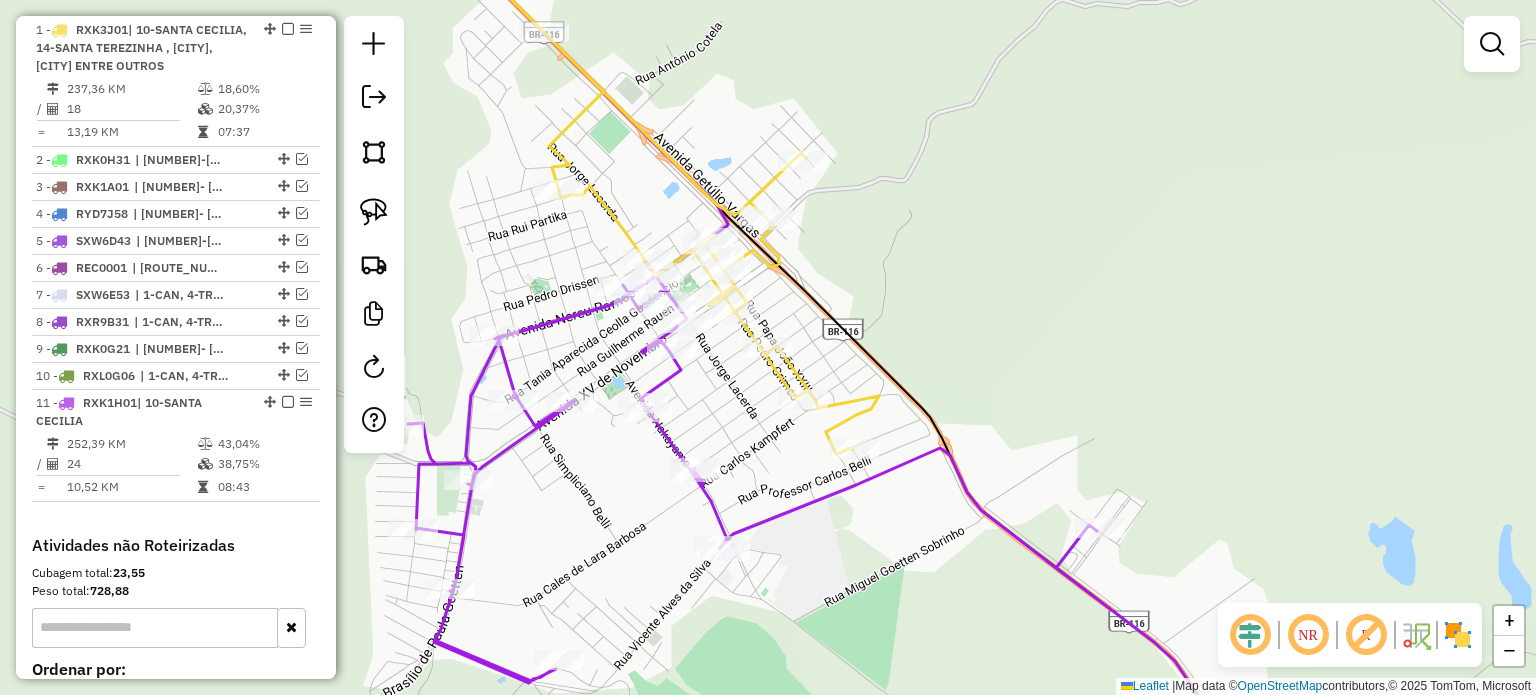 click on "Janela de atendimento Grade de atendimento Capacidade Transportadoras Veículos Cliente Pedidos  Rotas Selecione os dias de semana para filtrar as janelas de atendimento  Seg   Ter   Qua   Qui   Sex   Sáb   Dom  Informe o período da janela de atendimento: De: Até:  Filtrar exatamente a janela do cliente  Considerar janela de atendimento padrão  Selecione os dias de semana para filtrar as grades de atendimento  Seg   Ter   Qua   Qui   Sex   Sáb   Dom   Considerar clientes sem dia de atendimento cadastrado  Clientes fora do dia de atendimento selecionado Filtrar as atividades entre os valores definidos abaixo:  Peso mínimo:   Peso máximo:   Cubagem mínima:   Cubagem máxima:   De:   Até:  Filtrar as atividades entre o tempo de atendimento definido abaixo:  De:   Até:   Considerar capacidade total dos clientes não roteirizados Transportadora: Selecione um ou mais itens Tipo de veículo: Selecione um ou mais itens Veículo: Selecione um ou mais itens Motorista: Selecione um ou mais itens Nome: Rótulo:" 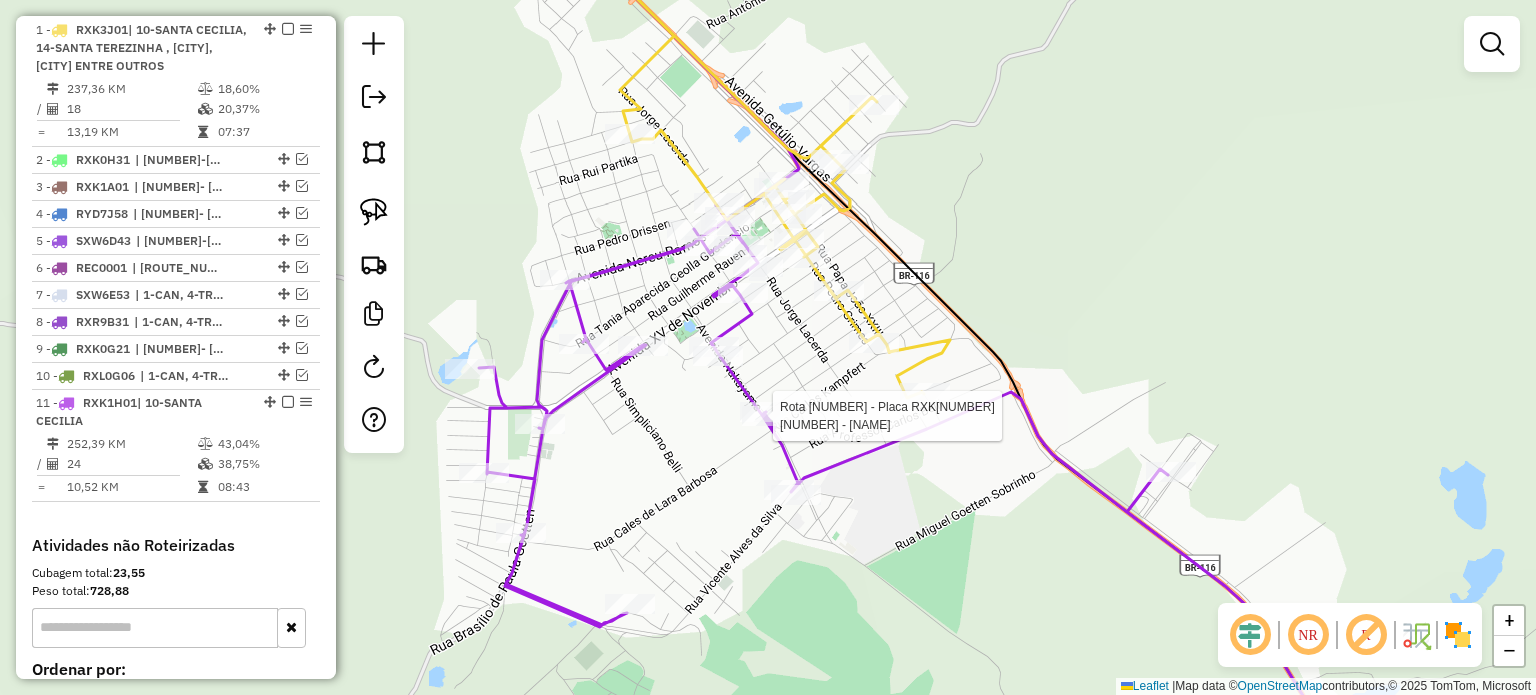 select on "**********" 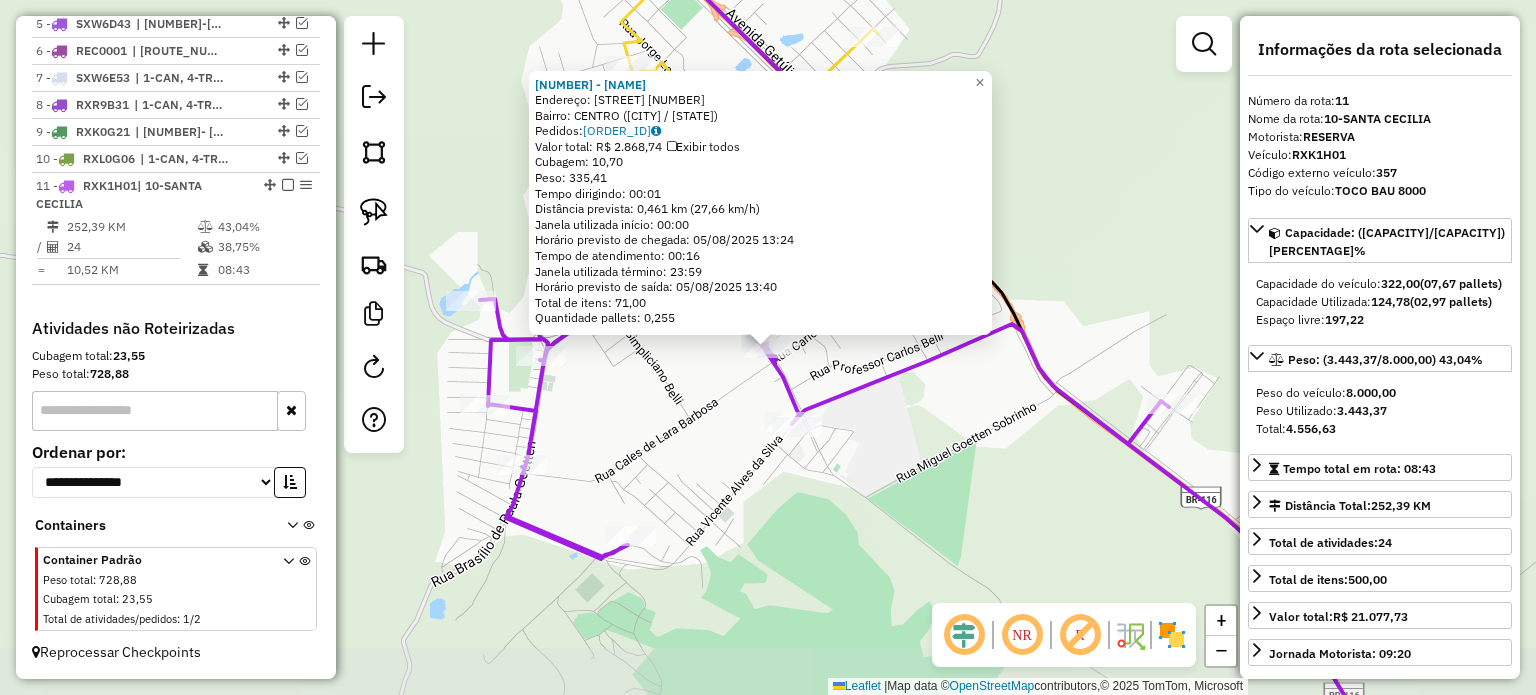 scroll, scrollTop: 1004, scrollLeft: 0, axis: vertical 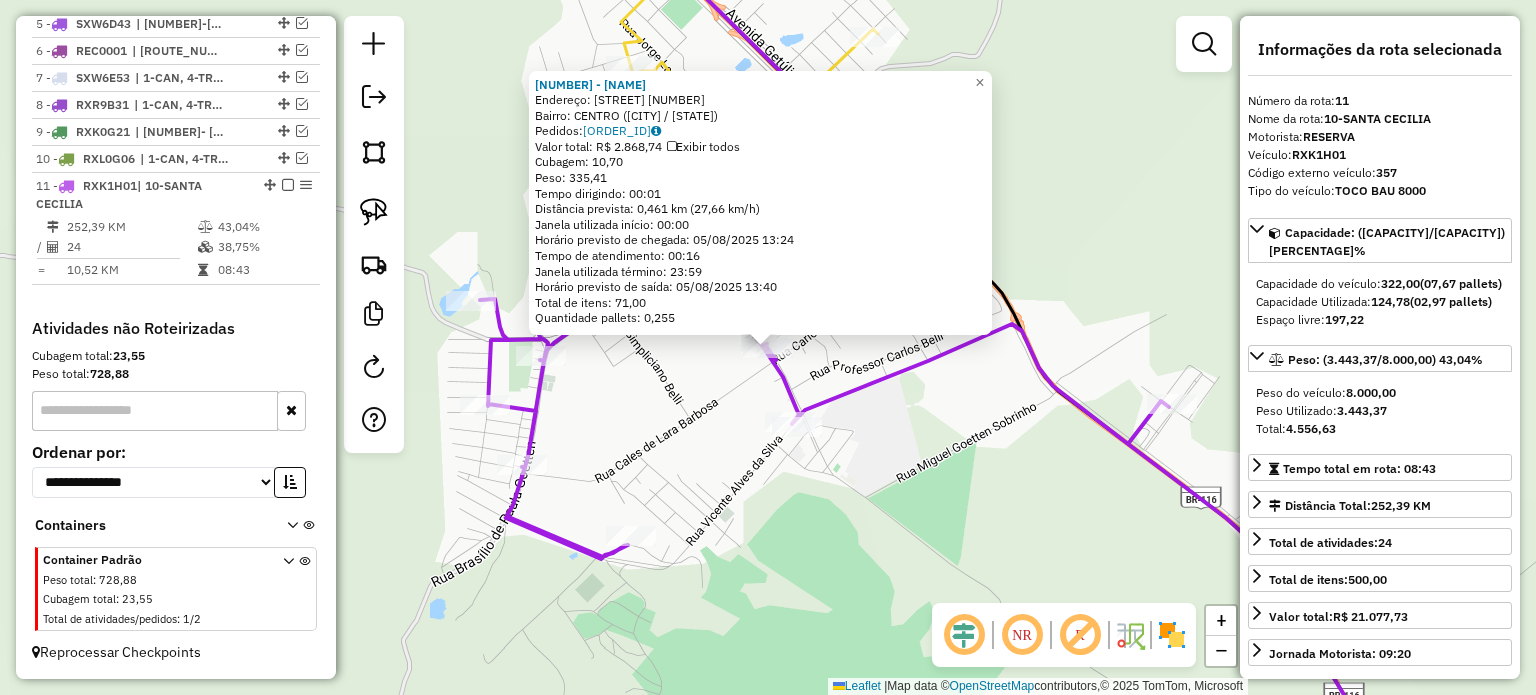click on "5111 - RODRIGO PAZ MADRUGA  Endereço:  VALDEMAR LUIZ CAETANO 357   Bairro: CENTRO (SANTA CECILIA / SC)   Pedidos:  04607248   Valor total: R$ 2.868,74   Exibir todos   Cubagem: 10,70  Peso: 335,41  Tempo dirigindo: 00:01   Distância prevista: 0,461 km (27,66 km/h)   Janela utilizada início: 00:00   Horário previsto de chegada: 05/08/2025 13:24   Tempo de atendimento: 00:16   Janela utilizada término: 23:59   Horário previsto de saída: 05/08/2025 13:40   Total de itens: 71,00   Quantidade pallets: 0,255  × Janela de atendimento Grade de atendimento Capacidade Transportadoras Veículos Cliente Pedidos  Rotas Selecione os dias de semana para filtrar as janelas de atendimento  Seg   Ter   Qua   Qui   Sex   Sáb   Dom  Informe o período da janela de atendimento: De: Até:  Filtrar exatamente a janela do cliente  Considerar janela de atendimento padrão  Selecione os dias de semana para filtrar as grades de atendimento  Seg   Ter   Qua   Qui   Sex   Sáb   Dom   Peso mínimo:   Peso máximo:   De:   Até:" 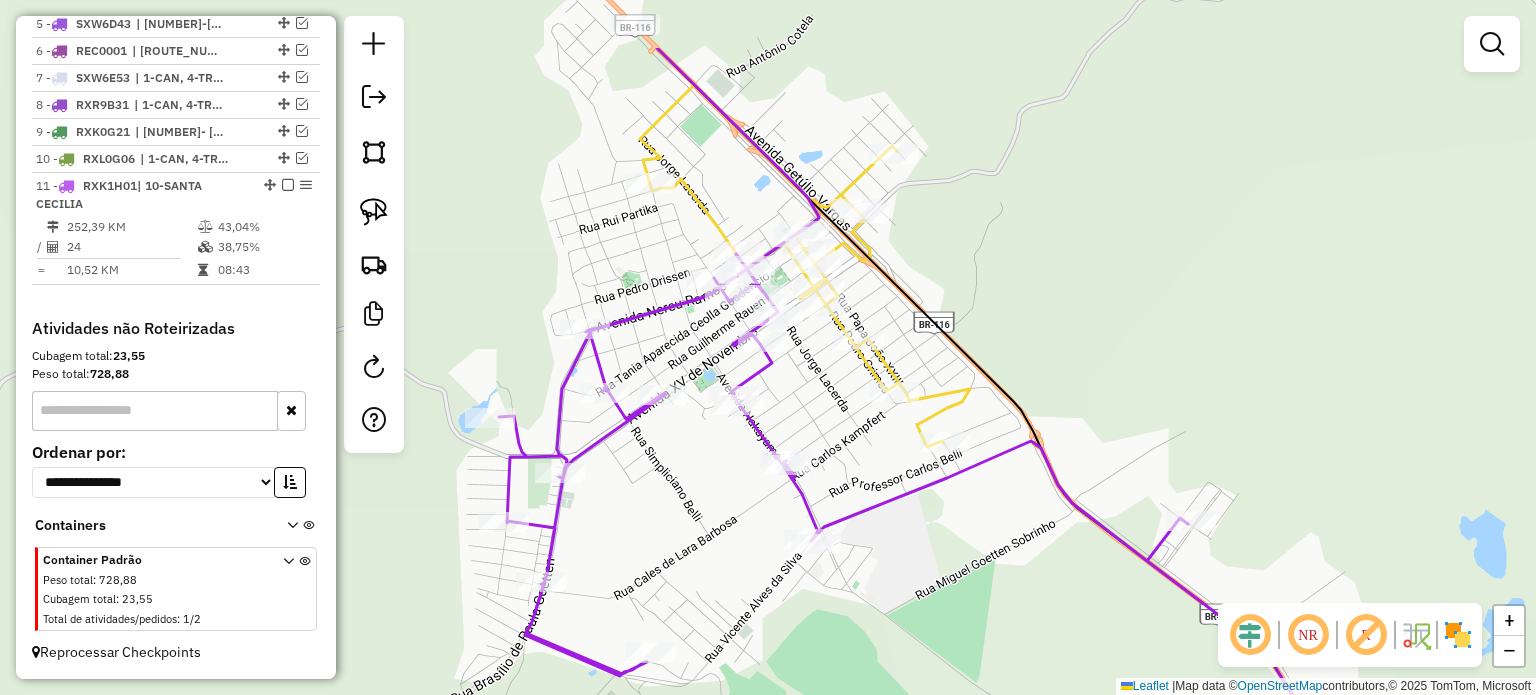 drag, startPoint x: 965, startPoint y: 459, endPoint x: 987, endPoint y: 587, distance: 129.87686 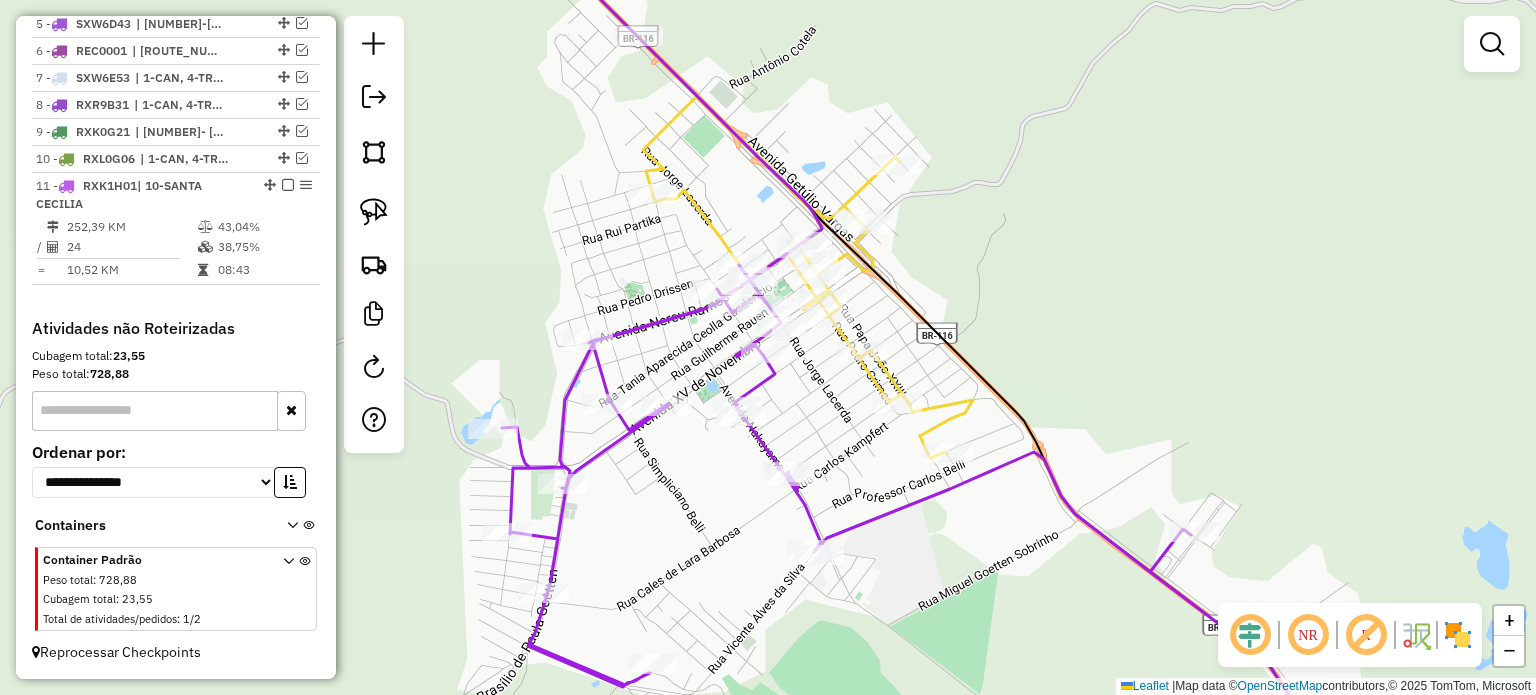 drag, startPoint x: 1001, startPoint y: 541, endPoint x: 905, endPoint y: 423, distance: 152.11838 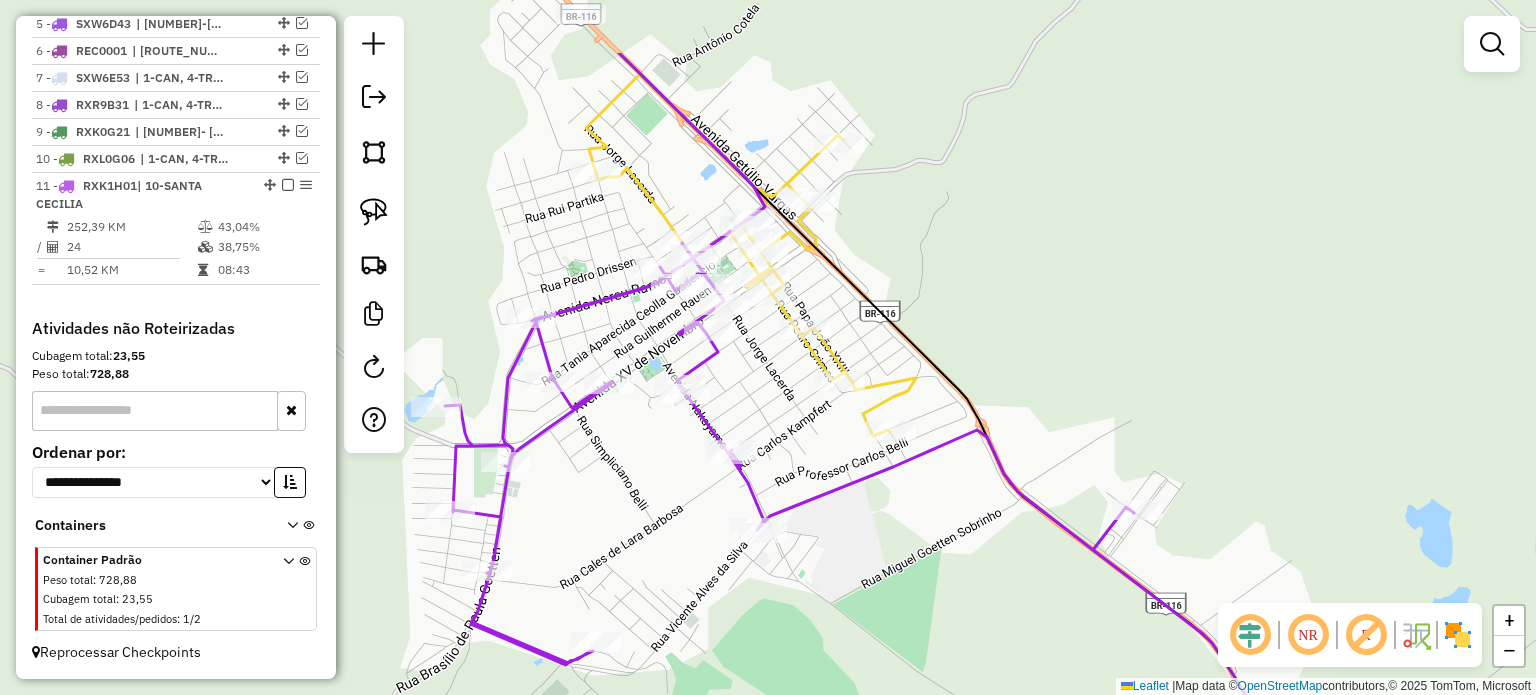 drag, startPoint x: 1003, startPoint y: 492, endPoint x: 1020, endPoint y: 479, distance: 21.400934 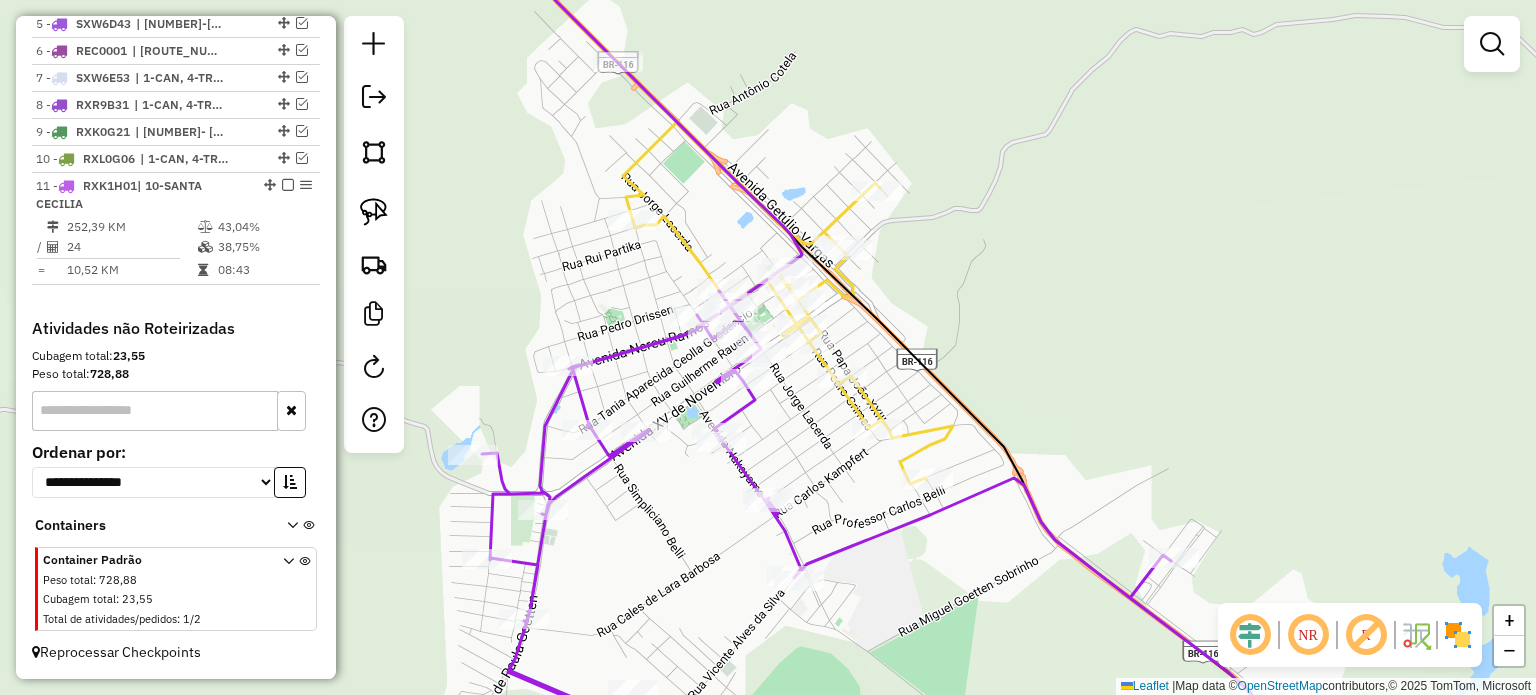 click on "Janela de atendimento Grade de atendimento Capacidade Transportadoras Veículos Cliente Pedidos  Rotas Selecione os dias de semana para filtrar as janelas de atendimento  Seg   Ter   Qua   Qui   Sex   Sáb   Dom  Informe o período da janela de atendimento: De: Até:  Filtrar exatamente a janela do cliente  Considerar janela de atendimento padrão  Selecione os dias de semana para filtrar as grades de atendimento  Seg   Ter   Qua   Qui   Sex   Sáb   Dom   Considerar clientes sem dia de atendimento cadastrado  Clientes fora do dia de atendimento selecionado Filtrar as atividades entre os valores definidos abaixo:  Peso mínimo:   Peso máximo:   Cubagem mínima:   Cubagem máxima:   De:   Até:  Filtrar as atividades entre o tempo de atendimento definido abaixo:  De:   Até:   Considerar capacidade total dos clientes não roteirizados Transportadora: Selecione um ou mais itens Tipo de veículo: Selecione um ou mais itens Veículo: Selecione um ou mais itens Motorista: Selecione um ou mais itens Nome: Rótulo:" 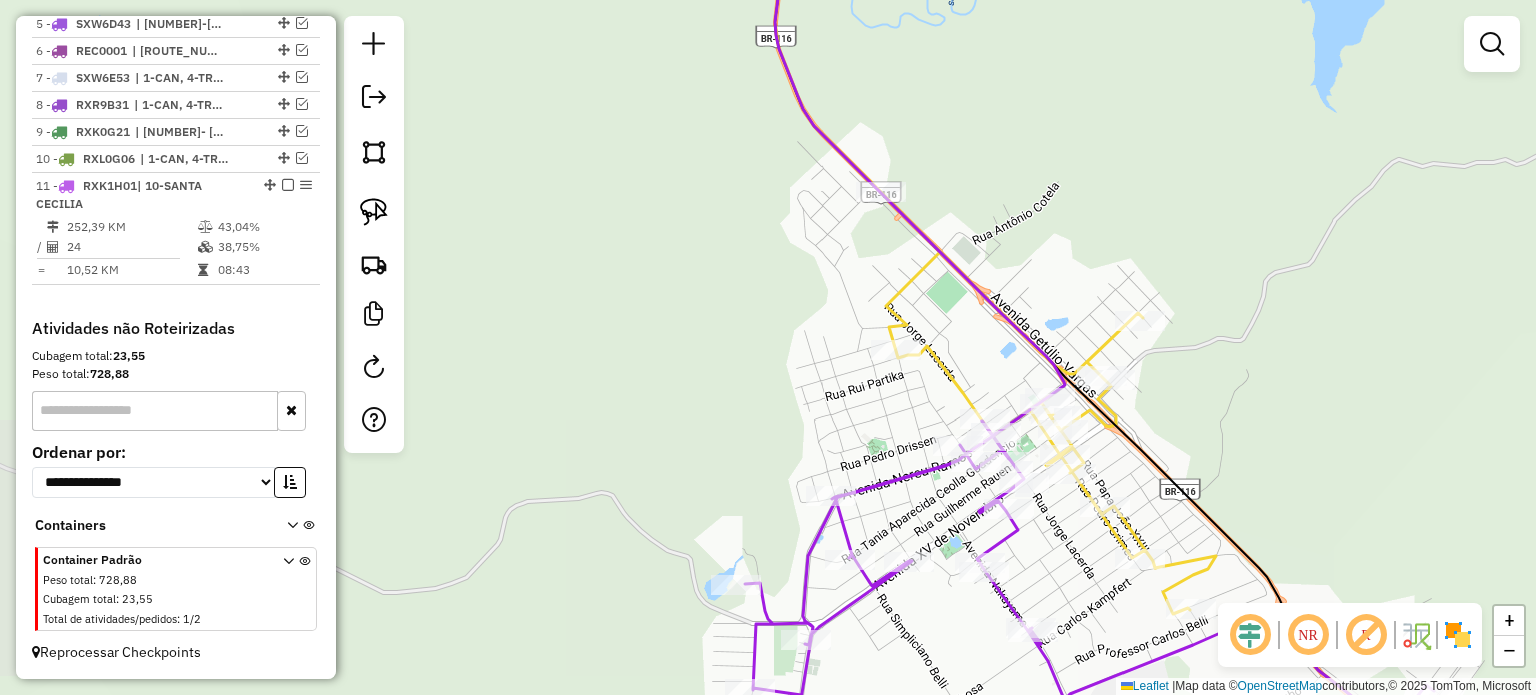 click on "Janela de atendimento Grade de atendimento Capacidade Transportadoras Veículos Cliente Pedidos  Rotas Selecione os dias de semana para filtrar as janelas de atendimento  Seg   Ter   Qua   Qui   Sex   Sáb   Dom  Informe o período da janela de atendimento: De: Até:  Filtrar exatamente a janela do cliente  Considerar janela de atendimento padrão  Selecione os dias de semana para filtrar as grades de atendimento  Seg   Ter   Qua   Qui   Sex   Sáb   Dom   Considerar clientes sem dia de atendimento cadastrado  Clientes fora do dia de atendimento selecionado Filtrar as atividades entre os valores definidos abaixo:  Peso mínimo:   Peso máximo:   Cubagem mínima:   Cubagem máxima:   De:   Até:  Filtrar as atividades entre o tempo de atendimento definido abaixo:  De:   Até:   Considerar capacidade total dos clientes não roteirizados Transportadora: Selecione um ou mais itens Tipo de veículo: Selecione um ou mais itens Veículo: Selecione um ou mais itens Motorista: Selecione um ou mais itens Nome: Rótulo:" 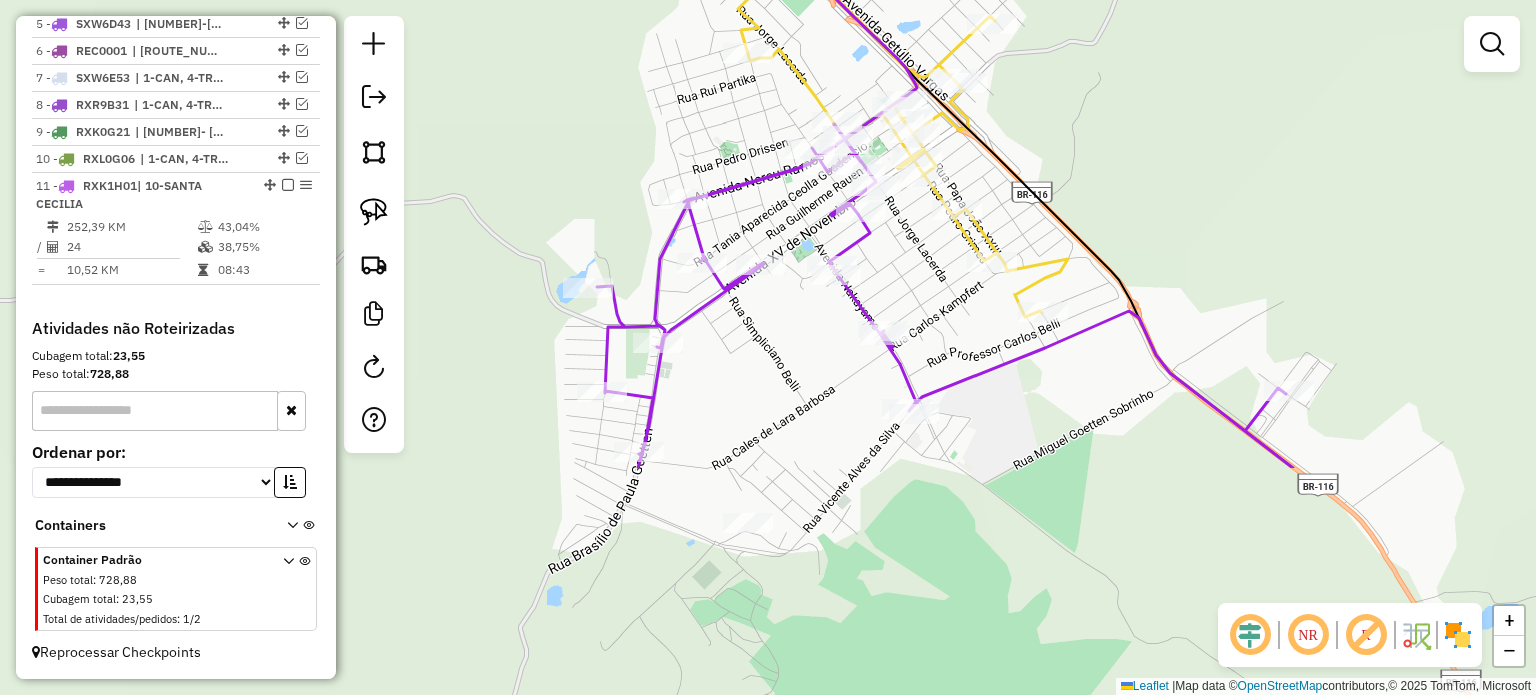 click on "Janela de atendimento Grade de atendimento Capacidade Transportadoras Veículos Cliente Pedidos  Rotas Selecione os dias de semana para filtrar as janelas de atendimento  Seg   Ter   Qua   Qui   Sex   Sáb   Dom  Informe o período da janela de atendimento: De: Até:  Filtrar exatamente a janela do cliente  Considerar janela de atendimento padrão  Selecione os dias de semana para filtrar as grades de atendimento  Seg   Ter   Qua   Qui   Sex   Sáb   Dom   Considerar clientes sem dia de atendimento cadastrado  Clientes fora do dia de atendimento selecionado Filtrar as atividades entre os valores definidos abaixo:  Peso mínimo:   Peso máximo:   Cubagem mínima:   Cubagem máxima:   De:   Até:  Filtrar as atividades entre o tempo de atendimento definido abaixo:  De:   Até:   Considerar capacidade total dos clientes não roteirizados Transportadora: Selecione um ou mais itens Tipo de veículo: Selecione um ou mais itens Veículo: Selecione um ou mais itens Motorista: Selecione um ou mais itens Nome: Rótulo:" 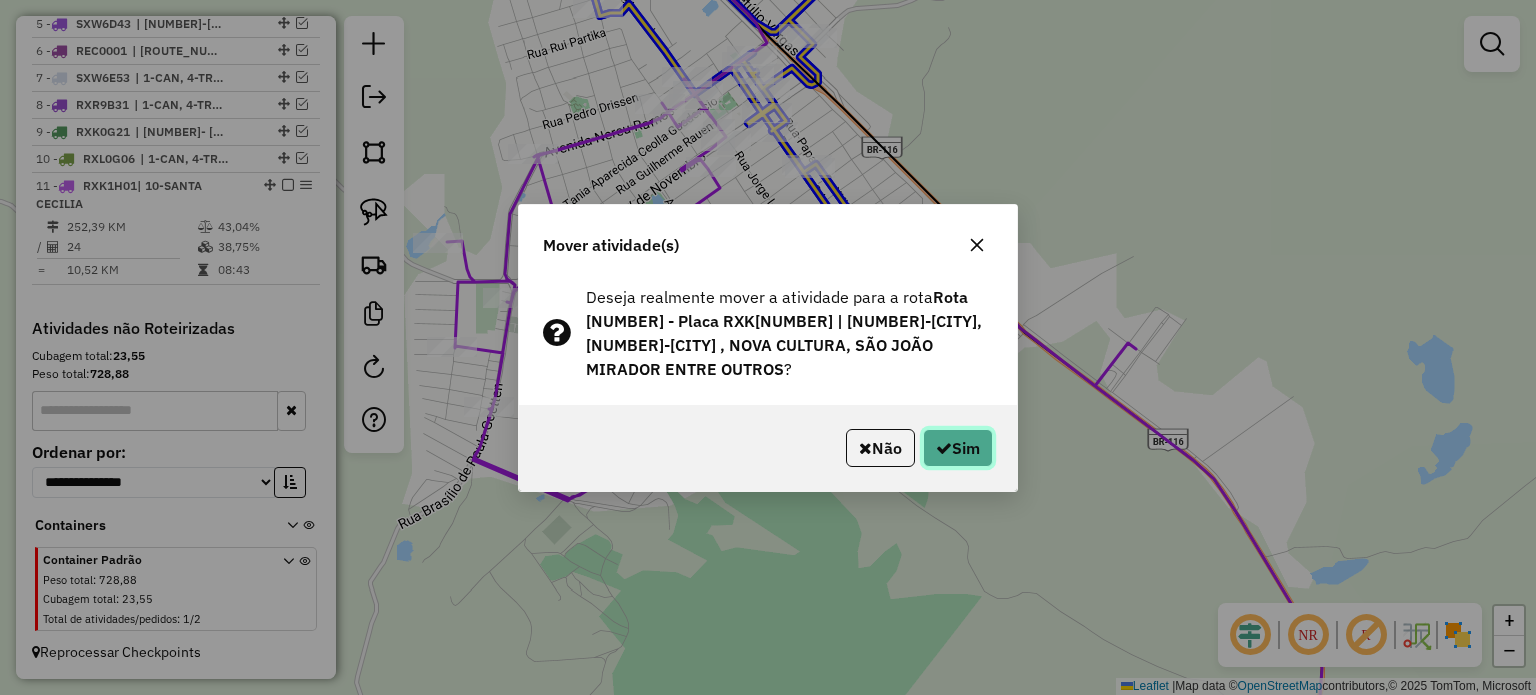 click on "Sim" 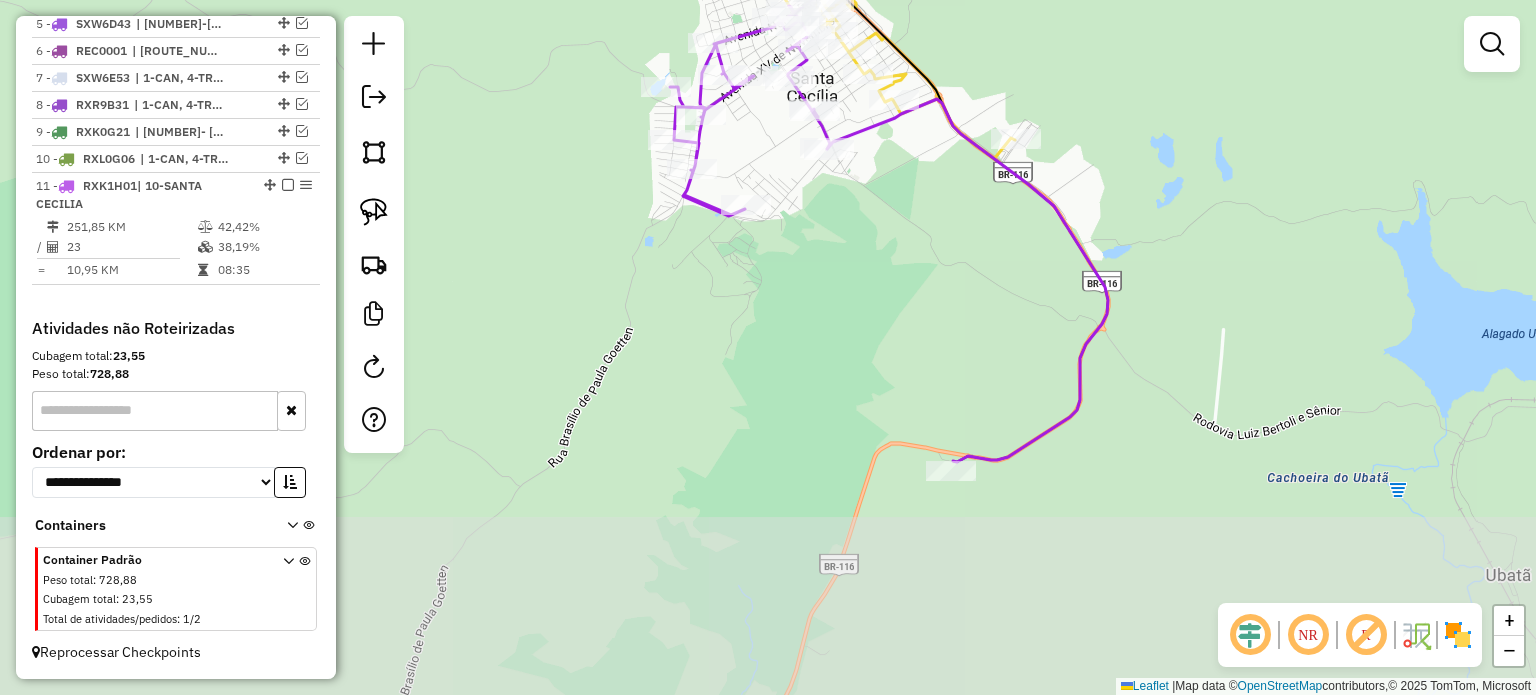 drag, startPoint x: 944, startPoint y: 385, endPoint x: 922, endPoint y: 168, distance: 218.11235 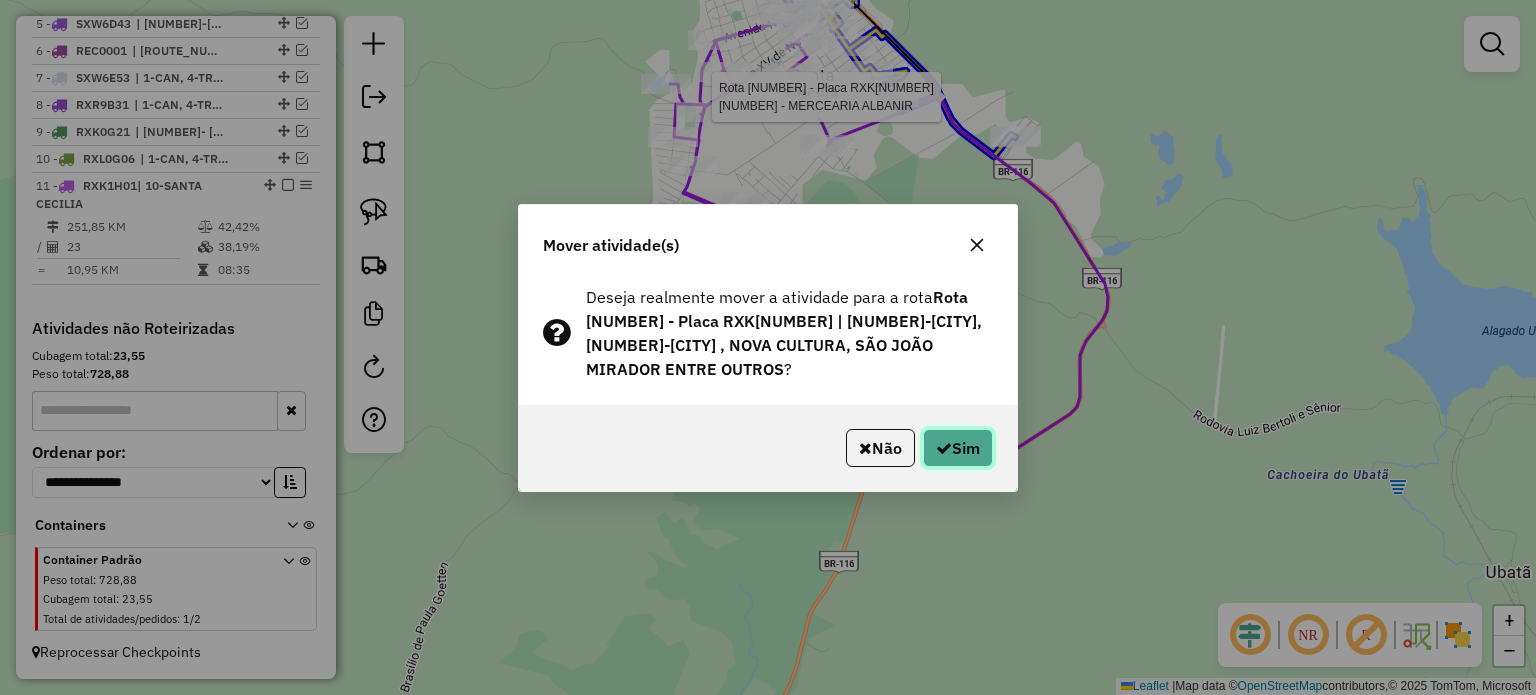 click on "Sim" 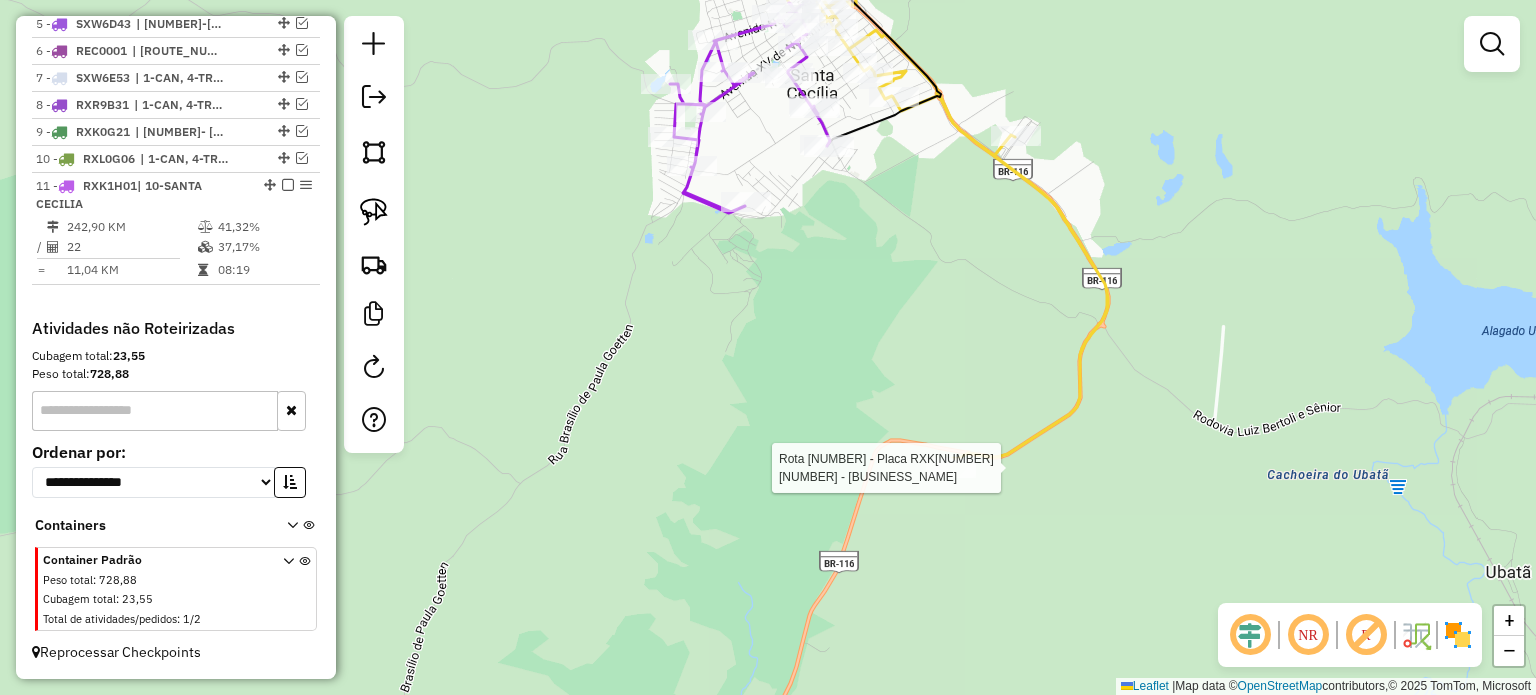 select on "**********" 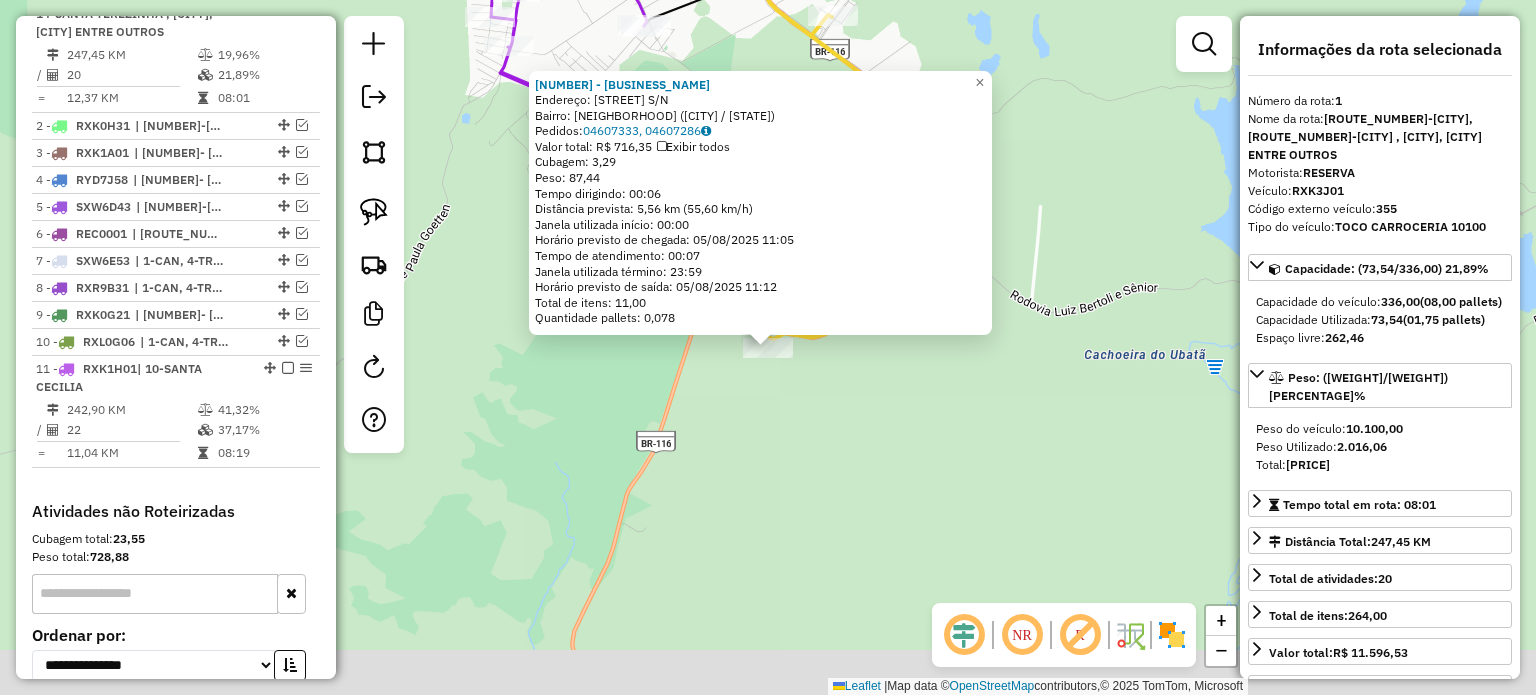scroll, scrollTop: 773, scrollLeft: 0, axis: vertical 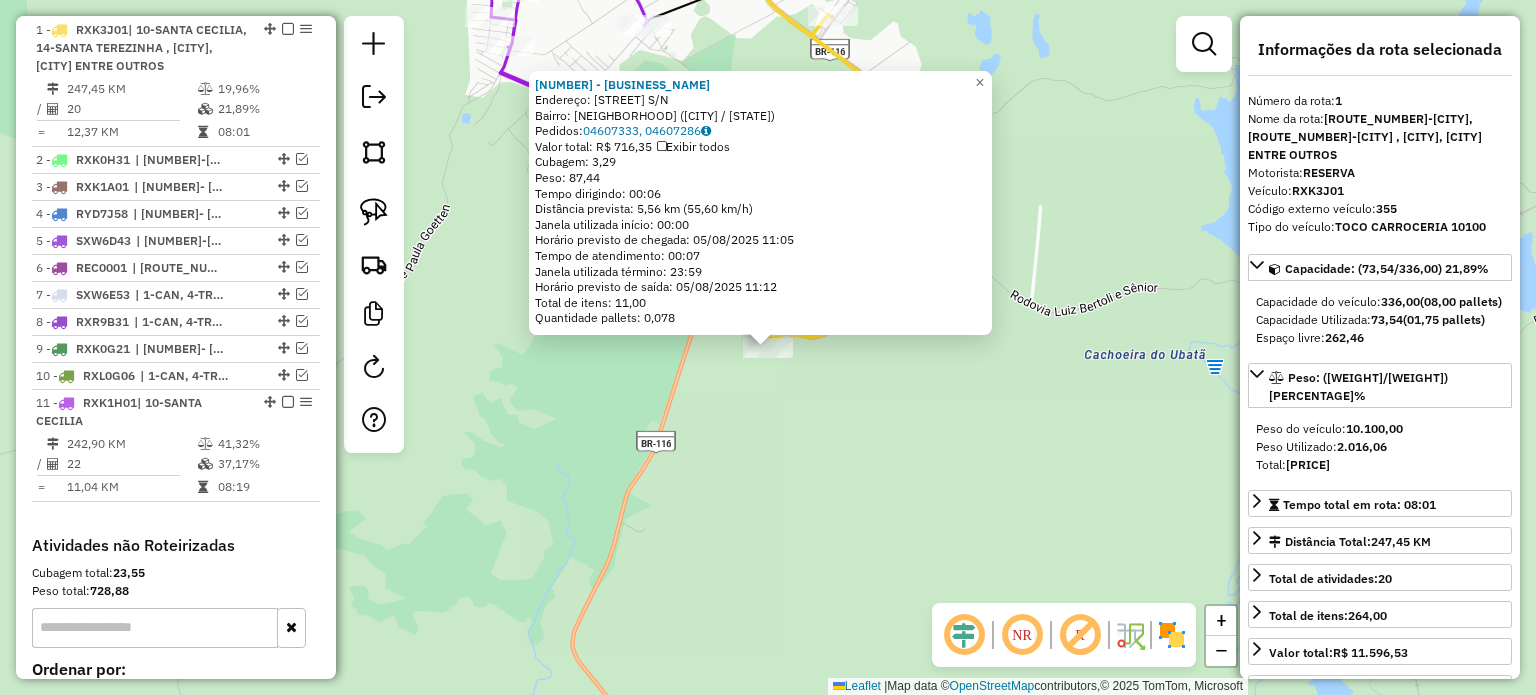 click on "5265 - PAMPAS GRILL TCHE  Endereço:  ROD BR 116 S/N   Bairro: ESTACA ZERO (SANTA CECILIA / SC)   Pedidos:  04607333, 04607286   Valor total: R$ 716,35   Exibir todos   Cubagem: 3,29  Peso: 87,44  Tempo dirigindo: 00:06   Distância prevista: 5,56 km (55,60 km/h)   Janela utilizada início: 00:00   Horário previsto de chegada: 05/08/2025 11:05   Tempo de atendimento: 00:07   Janela utilizada término: 23:59   Horário previsto de saída: 05/08/2025 11:12   Total de itens: 11,00   Quantidade pallets: 0,078  × Janela de atendimento Grade de atendimento Capacidade Transportadoras Veículos Cliente Pedidos  Rotas Selecione os dias de semana para filtrar as janelas de atendimento  Seg   Ter   Qua   Qui   Sex   Sáb   Dom  Informe o período da janela de atendimento: De: Até:  Filtrar exatamente a janela do cliente  Considerar janela de atendimento padrão  Selecione os dias de semana para filtrar as grades de atendimento  Seg   Ter   Qua   Qui   Sex   Sáb   Dom   Clientes fora do dia de atendimento selecionado" 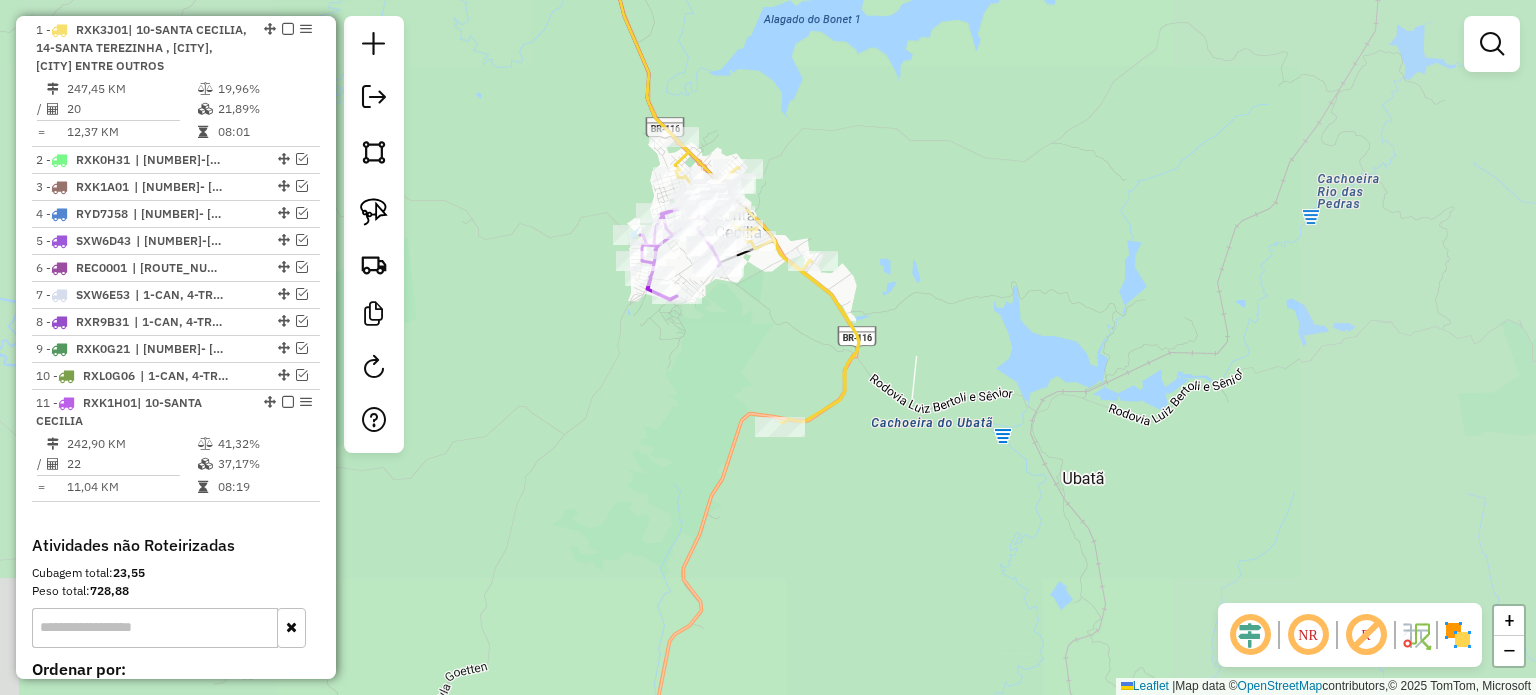 drag, startPoint x: 996, startPoint y: 434, endPoint x: 939, endPoint y: 489, distance: 79.20859 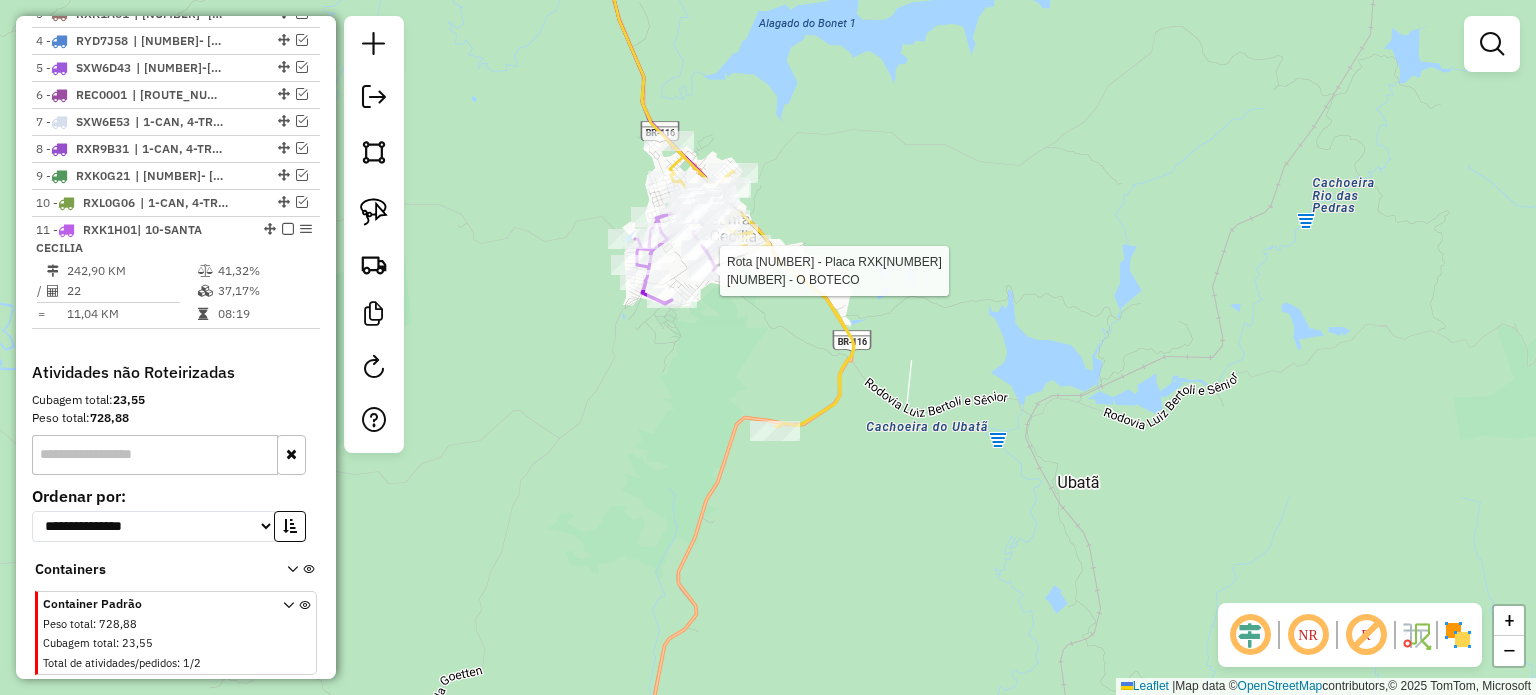 select on "**********" 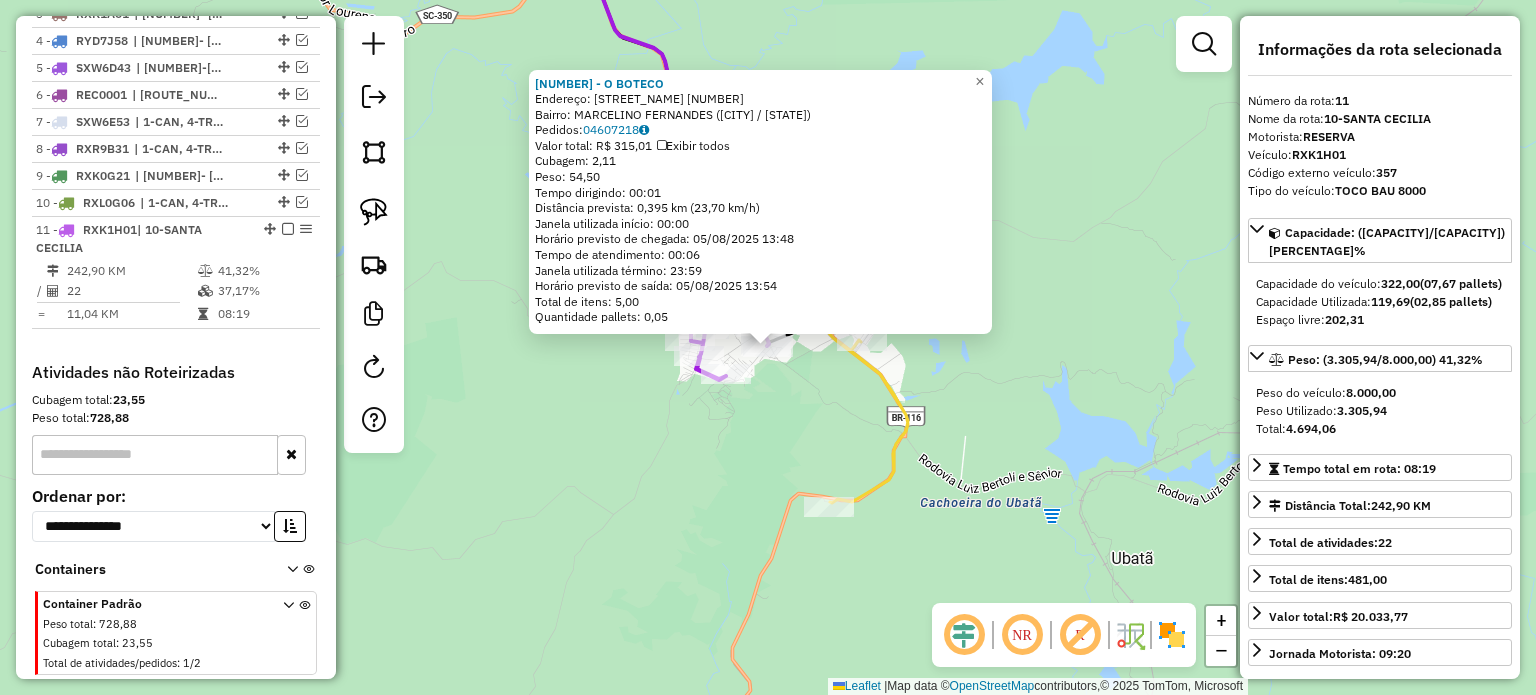 scroll, scrollTop: 1004, scrollLeft: 0, axis: vertical 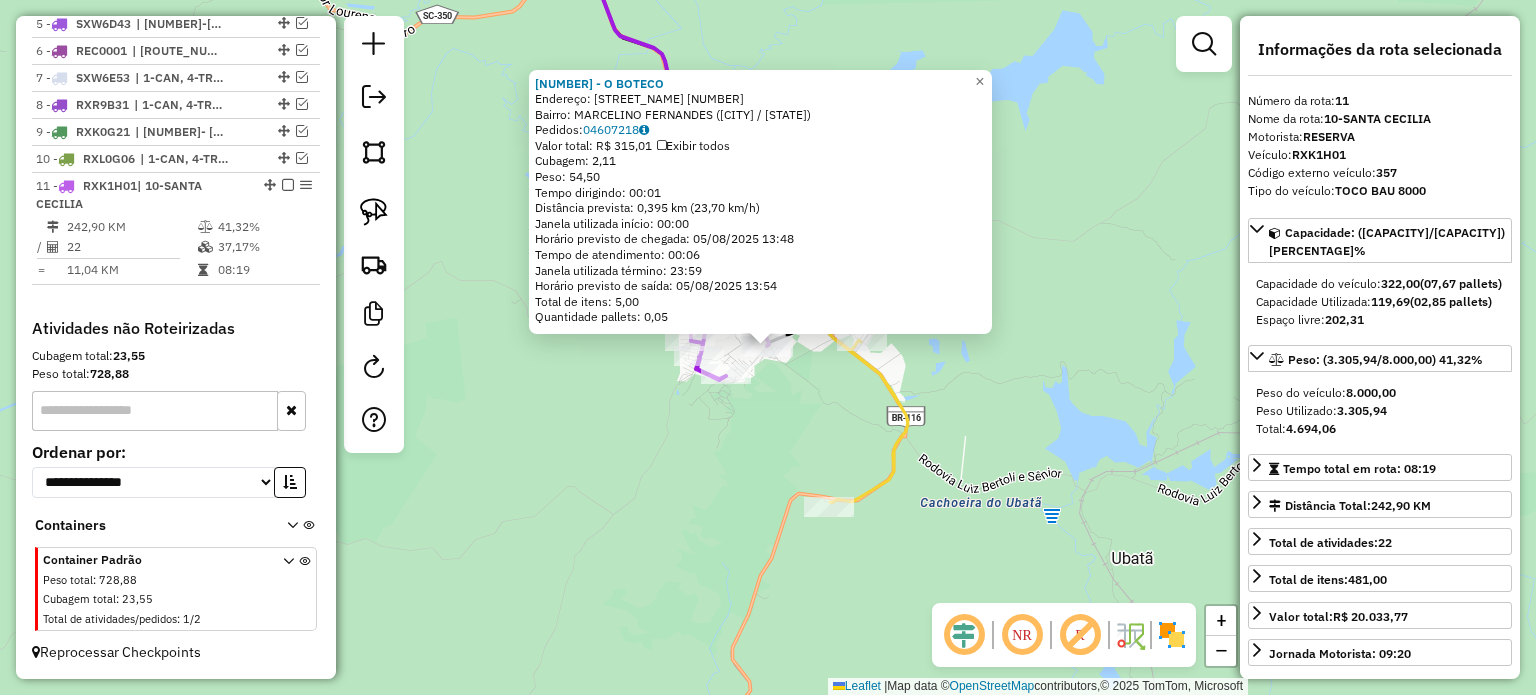 click on "7974 - O BOTECO  Endereço:  Vicente alves da silva 980   Bairro: MARCELINO FERNANDES (SANTA CECILIA / SC)   Pedidos:  04607218   Valor total: R$ 315,01   Exibir todos   Cubagem: 2,11  Peso: 54,50  Tempo dirigindo: 00:01   Distância prevista: 0,395 km (23,70 km/h)   Janela utilizada início: 00:00   Horário previsto de chegada: 05/08/2025 13:48   Tempo de atendimento: 00:06   Janela utilizada término: 23:59   Horário previsto de saída: 05/08/2025 13:54   Total de itens: 5,00   Quantidade pallets: 0,05  × Janela de atendimento Grade de atendimento Capacidade Transportadoras Veículos Cliente Pedidos  Rotas Selecione os dias de semana para filtrar as janelas de atendimento  Seg   Ter   Qua   Qui   Sex   Sáb   Dom  Informe o período da janela de atendimento: De: Até:  Filtrar exatamente a janela do cliente  Considerar janela de atendimento padrão  Selecione os dias de semana para filtrar as grades de atendimento  Seg   Ter   Qua   Qui   Sex   Sáb   Dom   Clientes fora do dia de atendimento selecionado" 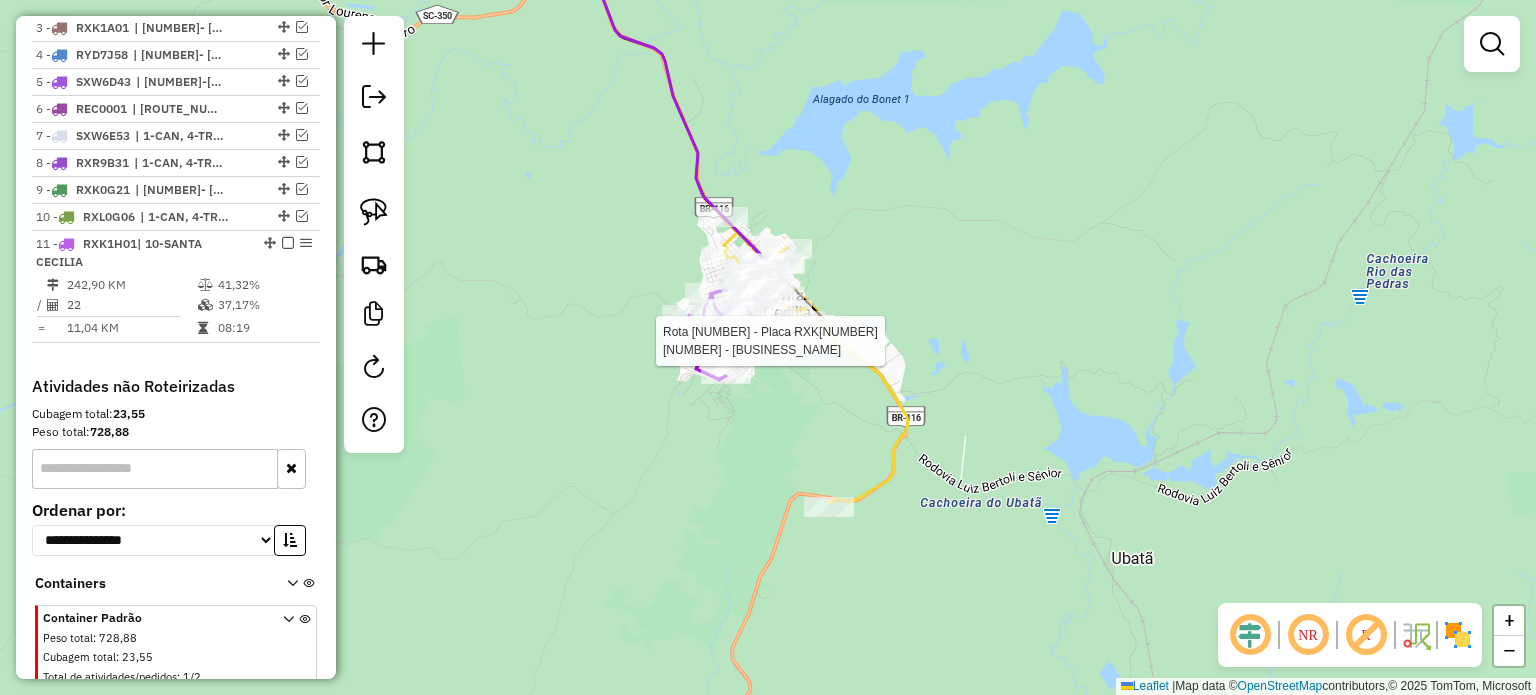 select on "**********" 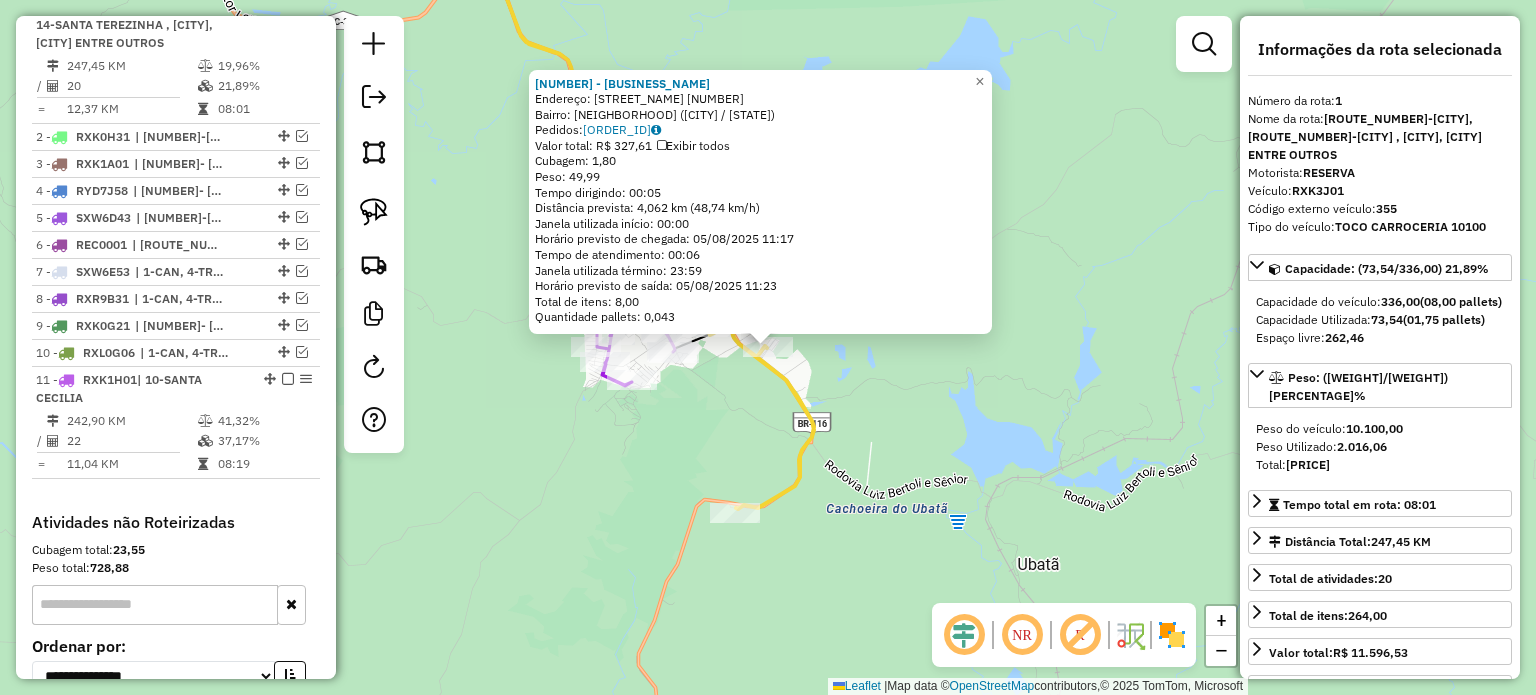 scroll, scrollTop: 773, scrollLeft: 0, axis: vertical 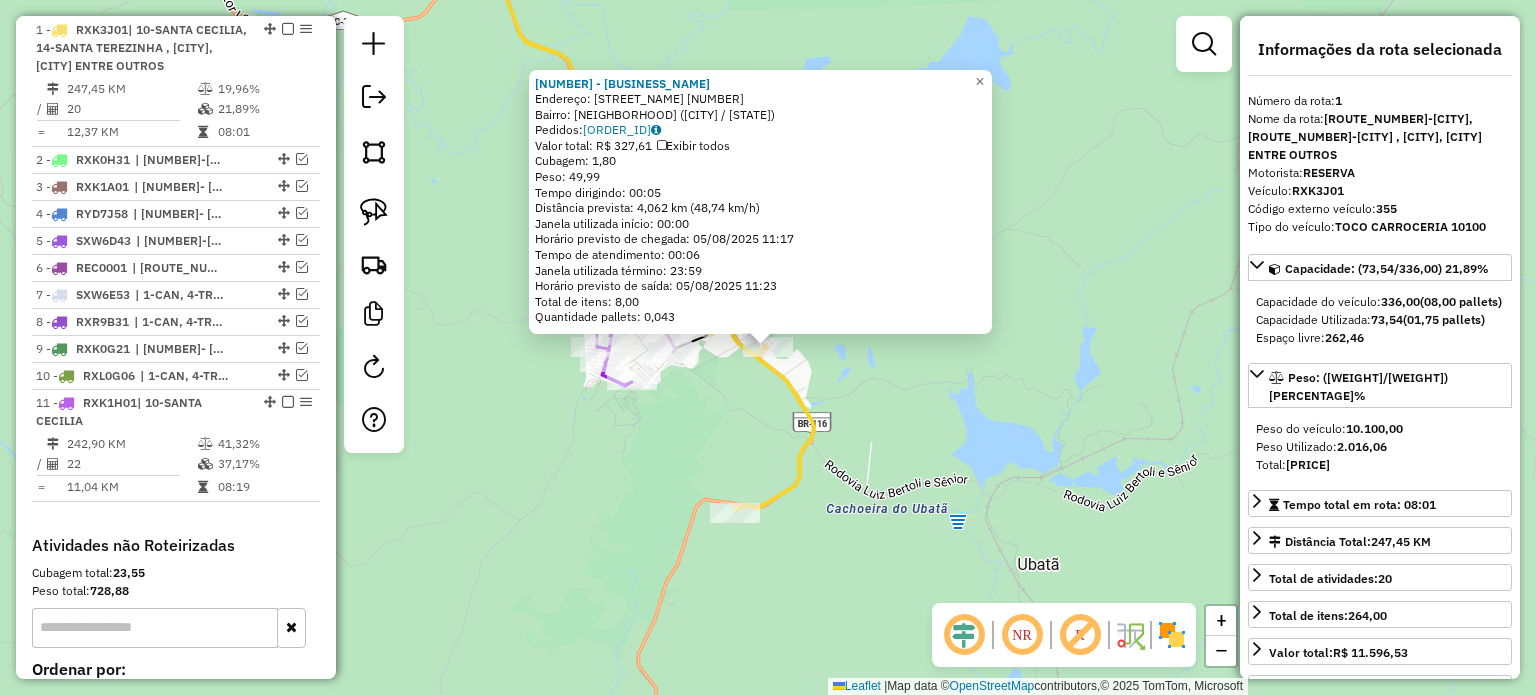 click on "5241 - SABOR COMIDA CASEIRA  Endereço:  R JUVENTINO GOETTEN 185   Bairro: POR DO SOL (SANTA CECILIA / SC)   Pedidos:  04607145   Valor total: R$ 327,61   Exibir todos   Cubagem: 1,80  Peso: 49,99  Tempo dirigindo: 00:05   Distância prevista: 4,062 km (48,74 km/h)   Janela utilizada início: 00:00   Horário previsto de chegada: 05/08/2025 11:17   Tempo de atendimento: 00:06   Janela utilizada término: 23:59   Horário previsto de saída: 05/08/2025 11:23   Total de itens: 8,00   Quantidade pallets: 0,043  × Janela de atendimento Grade de atendimento Capacidade Transportadoras Veículos Cliente Pedidos  Rotas Selecione os dias de semana para filtrar as janelas de atendimento  Seg   Ter   Qua   Qui   Sex   Sáb   Dom  Informe o período da janela de atendimento: De: Até:  Filtrar exatamente a janela do cliente  Considerar janela de atendimento padrão  Selecione os dias de semana para filtrar as grades de atendimento  Seg   Ter   Qua   Qui   Sex   Sáb   Dom   Peso mínimo:   Peso máximo:   De:   Até:  +" 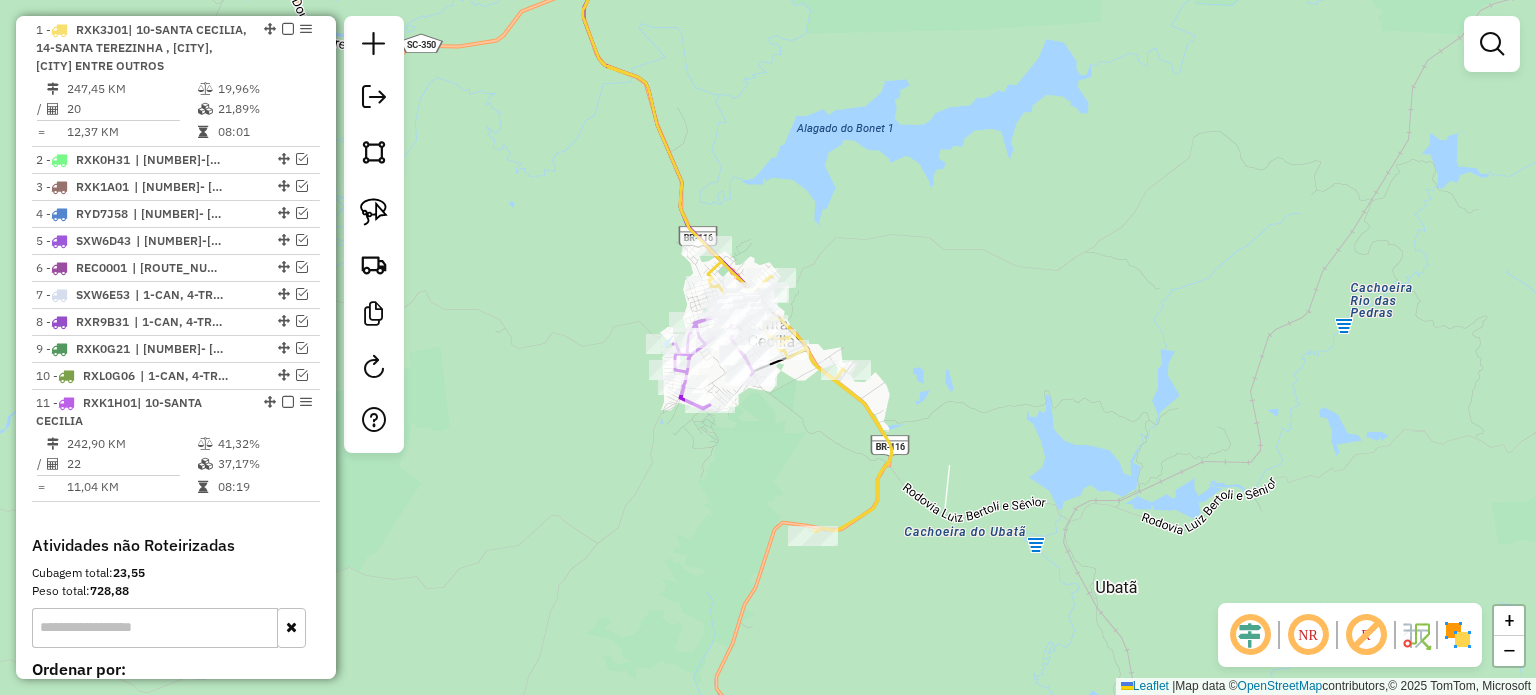 drag, startPoint x: 935, startPoint y: 389, endPoint x: 1028, endPoint y: 416, distance: 96.84007 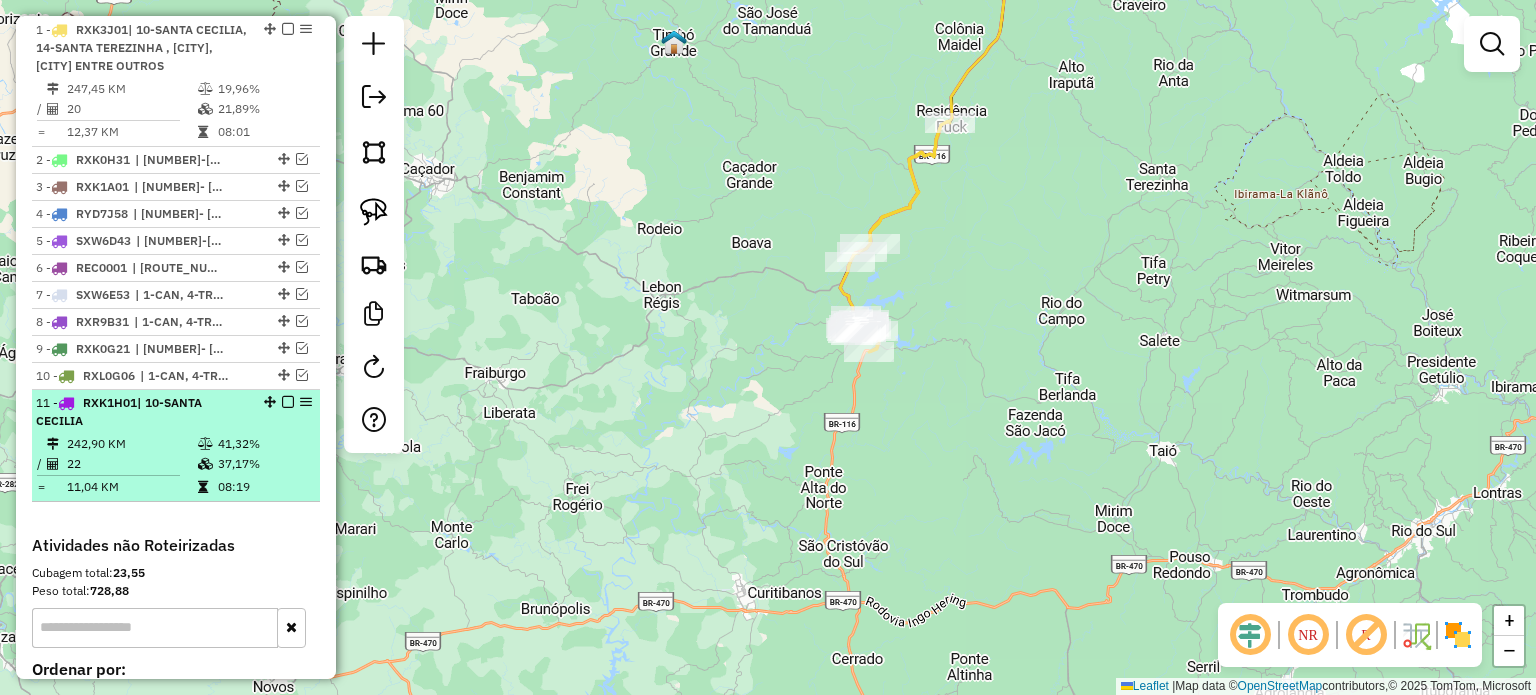 click at bounding box center (288, 402) 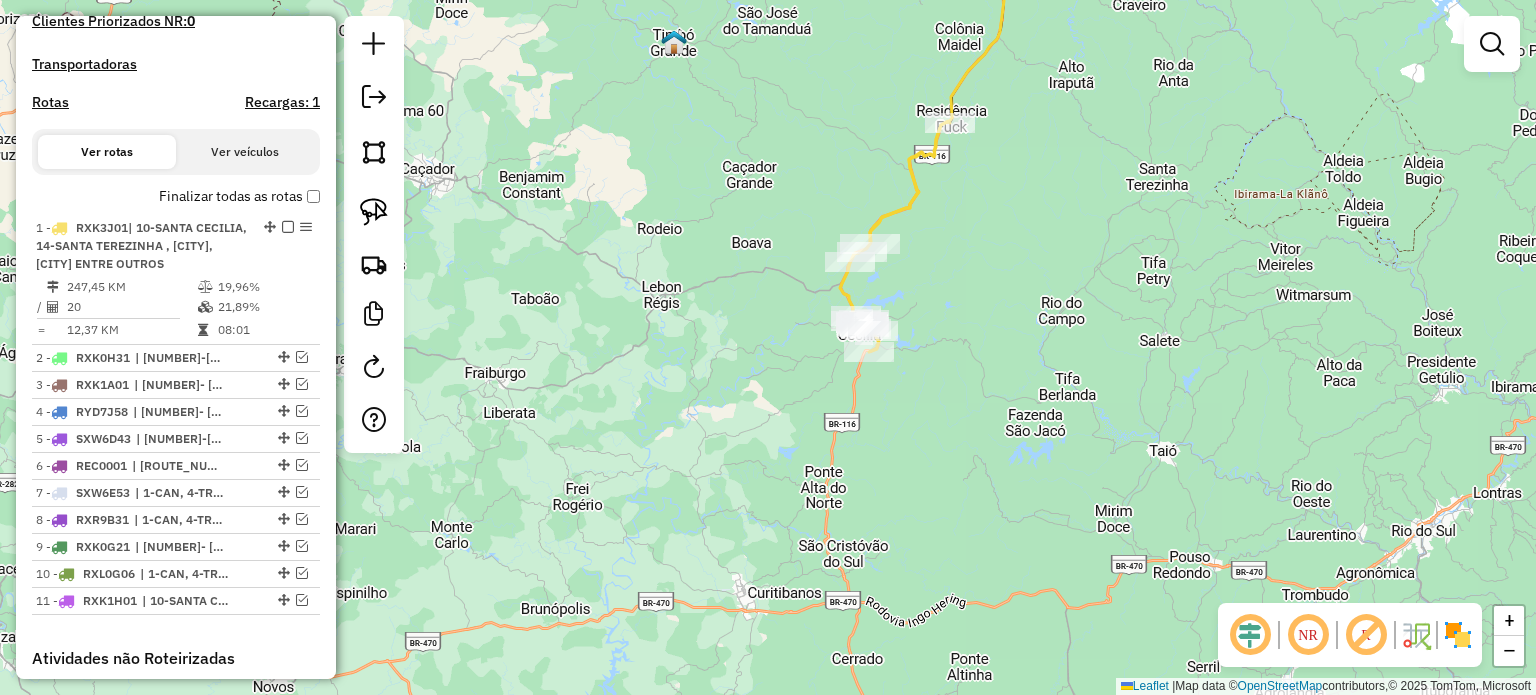 scroll, scrollTop: 573, scrollLeft: 0, axis: vertical 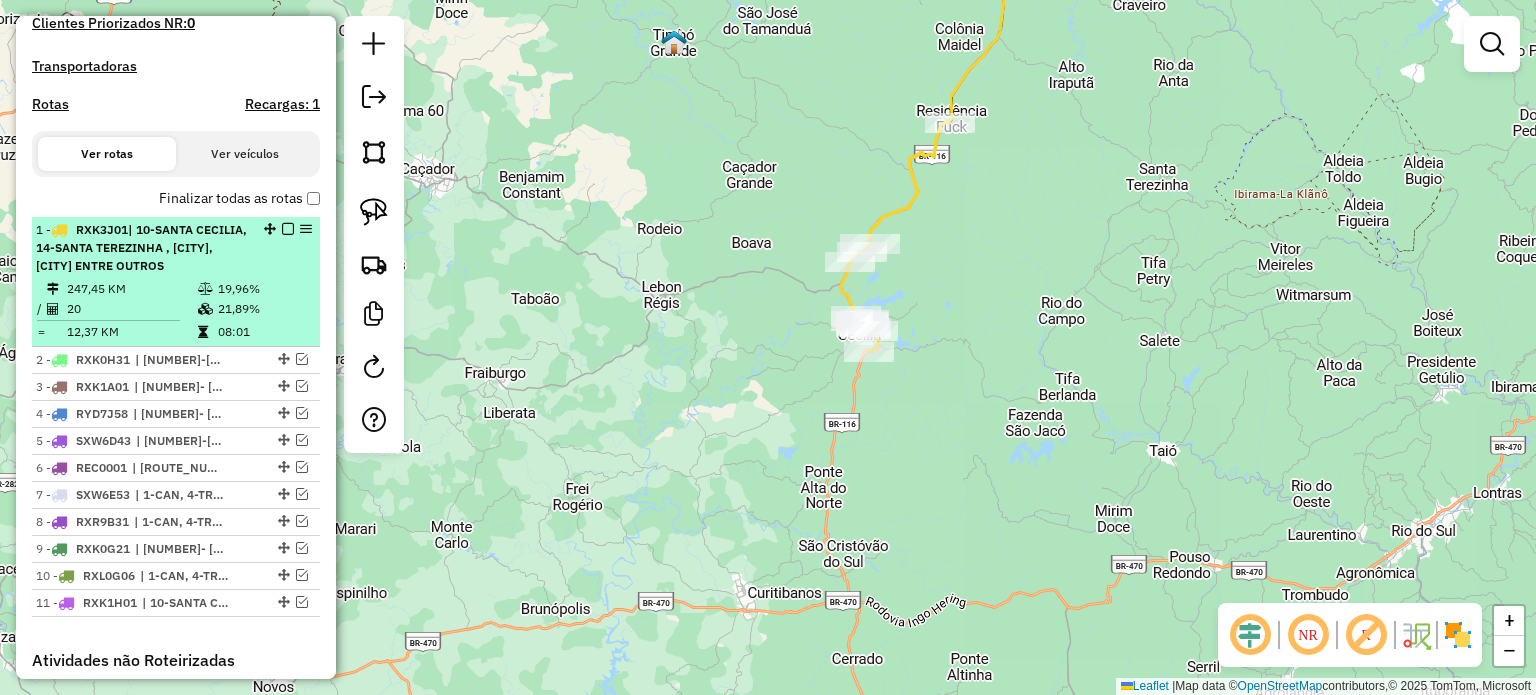 click at bounding box center [288, 229] 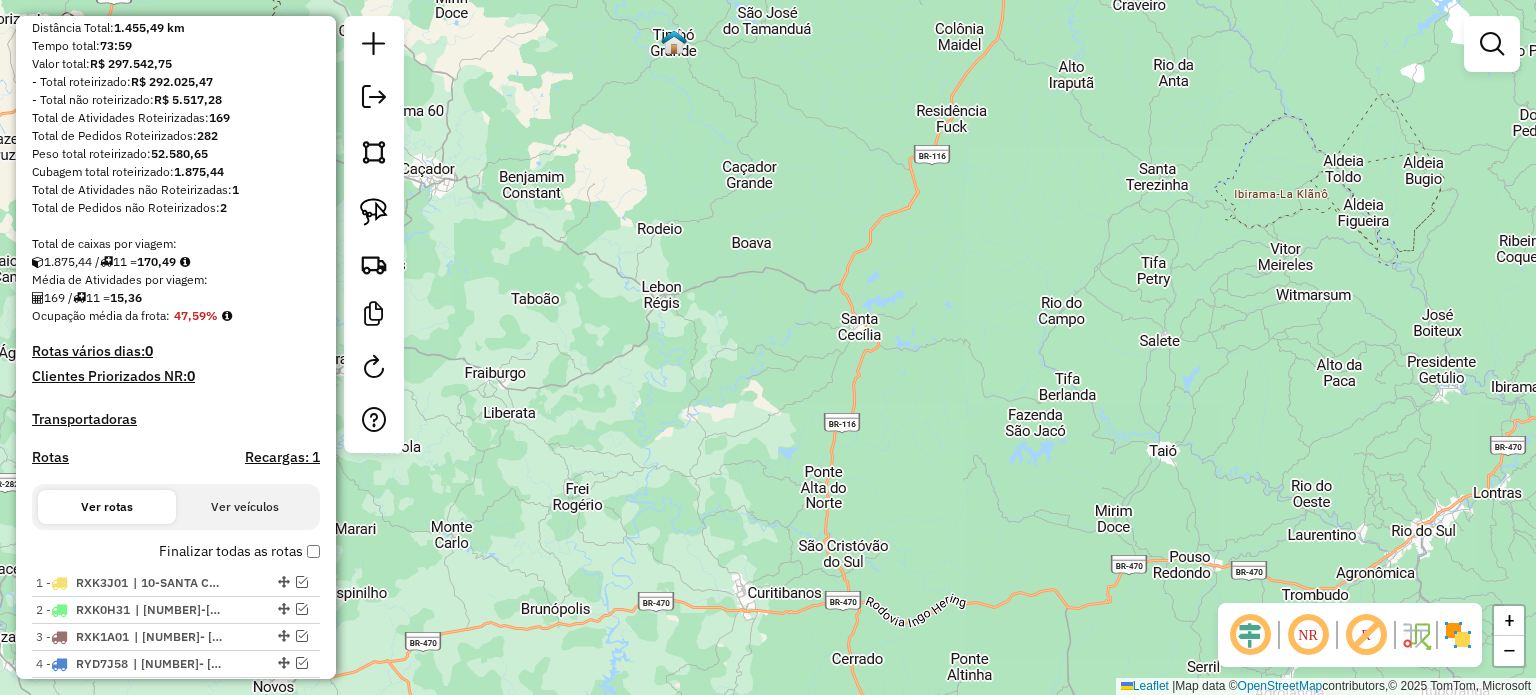 scroll, scrollTop: 173, scrollLeft: 0, axis: vertical 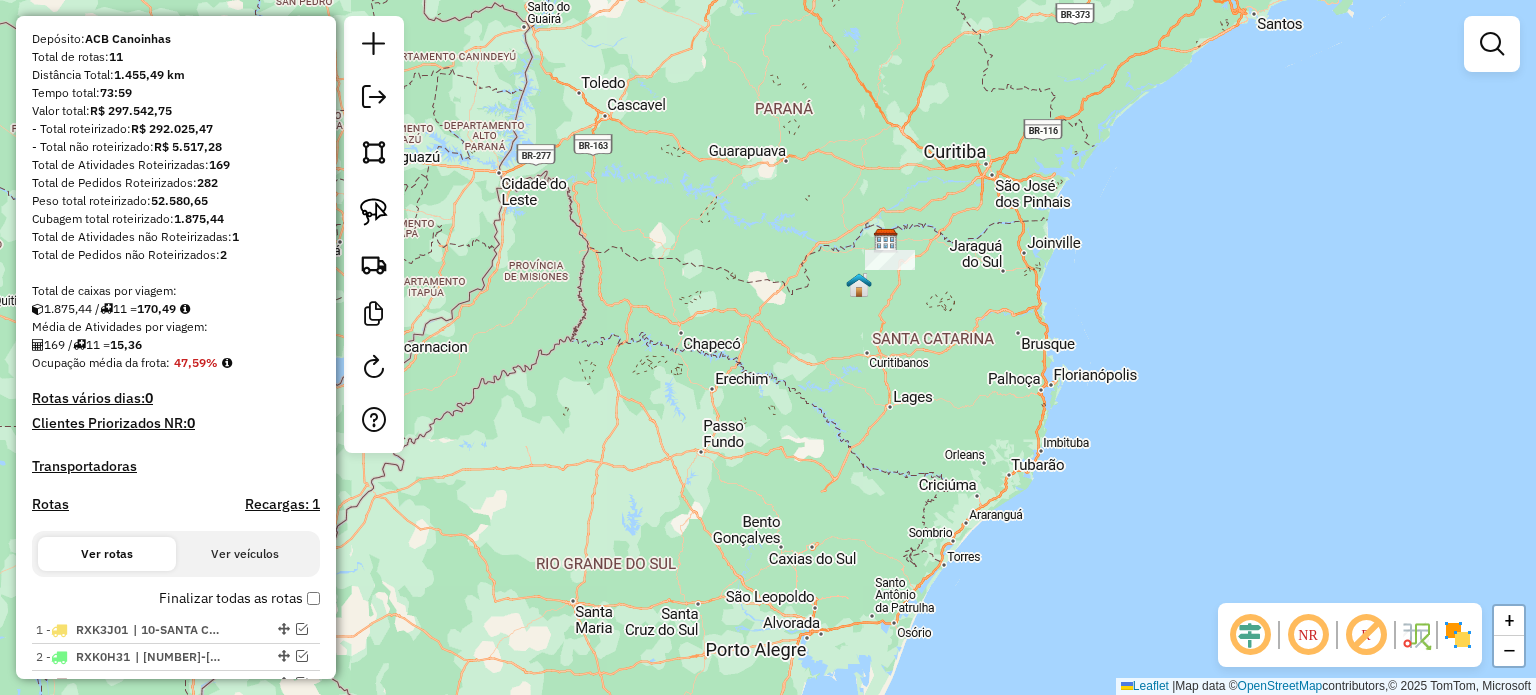 drag, startPoint x: 956, startPoint y: 347, endPoint x: 916, endPoint y: 341, distance: 40.4475 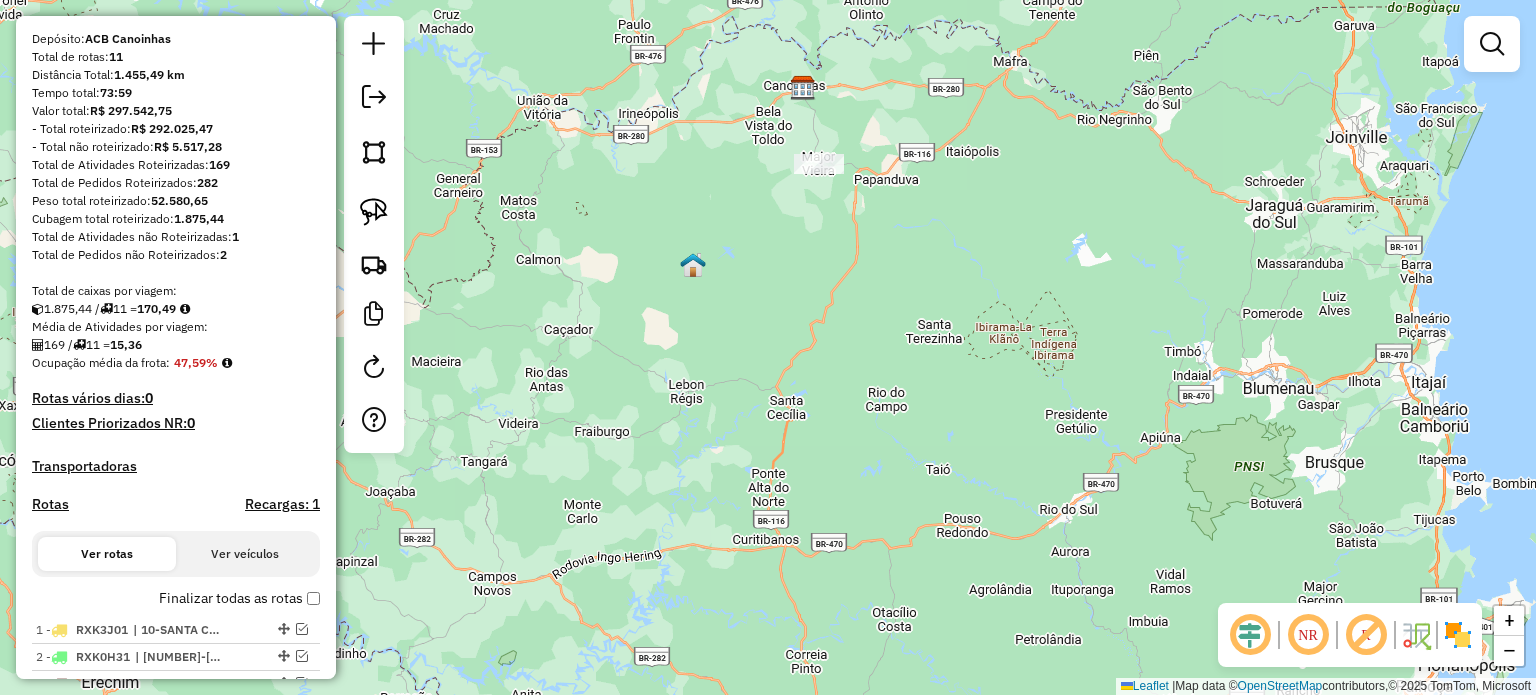 drag, startPoint x: 832, startPoint y: 227, endPoint x: 834, endPoint y: 333, distance: 106.01887 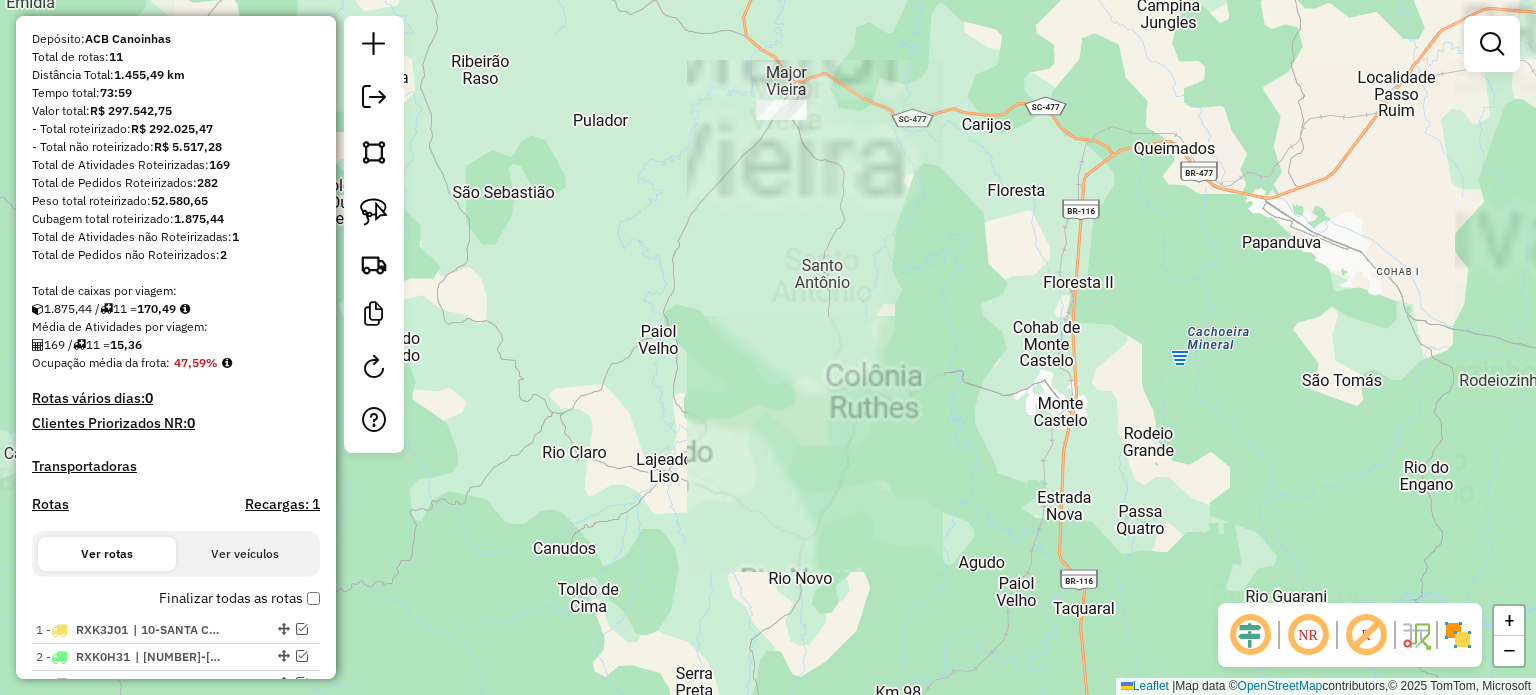 drag, startPoint x: 815, startPoint y: 223, endPoint x: 832, endPoint y: 342, distance: 120.20815 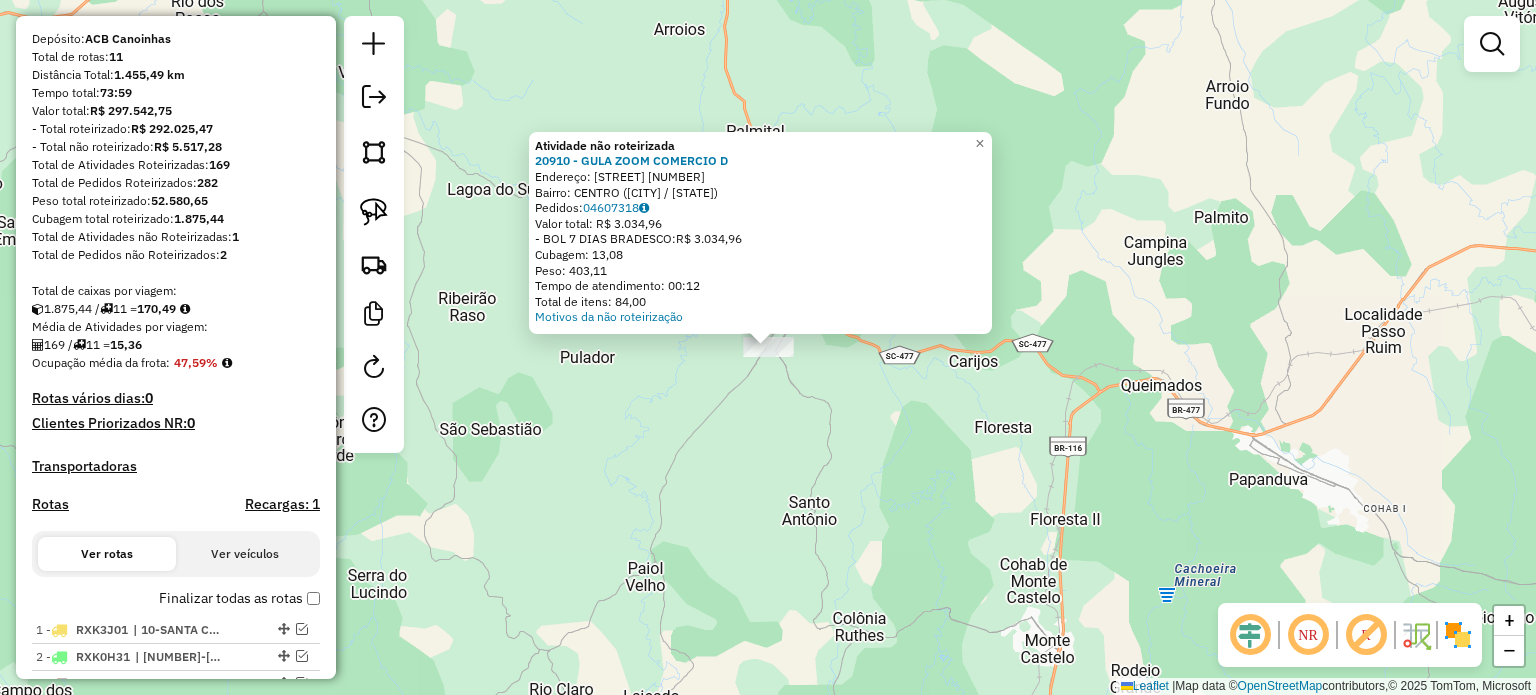 click on "Atividade não roteirizada 20910 - GULA ZOOM COMERCIO D  Endereço:  LUIZ DAVET 1032   Bairro: CENTRO (MAJOR VIEIRA / SC)   Pedidos:  04607318   Valor total: R$ 3.034,96   - BOL 7 DIAS BRADESCO:  R$ 3.034,96   Cubagem: 13,08   Peso: 403,11   Tempo de atendimento: 00:12   Total de itens: 84,00  Motivos da não roteirização × Janela de atendimento Grade de atendimento Capacidade Transportadoras Veículos Cliente Pedidos  Rotas Selecione os dias de semana para filtrar as janelas de atendimento  Seg   Ter   Qua   Qui   Sex   Sáb   Dom  Informe o período da janela de atendimento: De: Até:  Filtrar exatamente a janela do cliente  Considerar janela de atendimento padrão  Selecione os dias de semana para filtrar as grades de atendimento  Seg   Ter   Qua   Qui   Sex   Sáb   Dom   Considerar clientes sem dia de atendimento cadastrado  Clientes fora do dia de atendimento selecionado Filtrar as atividades entre os valores definidos abaixo:  Peso mínimo:   Peso máximo:   Cubagem mínima:   Cubagem máxima:  De:" 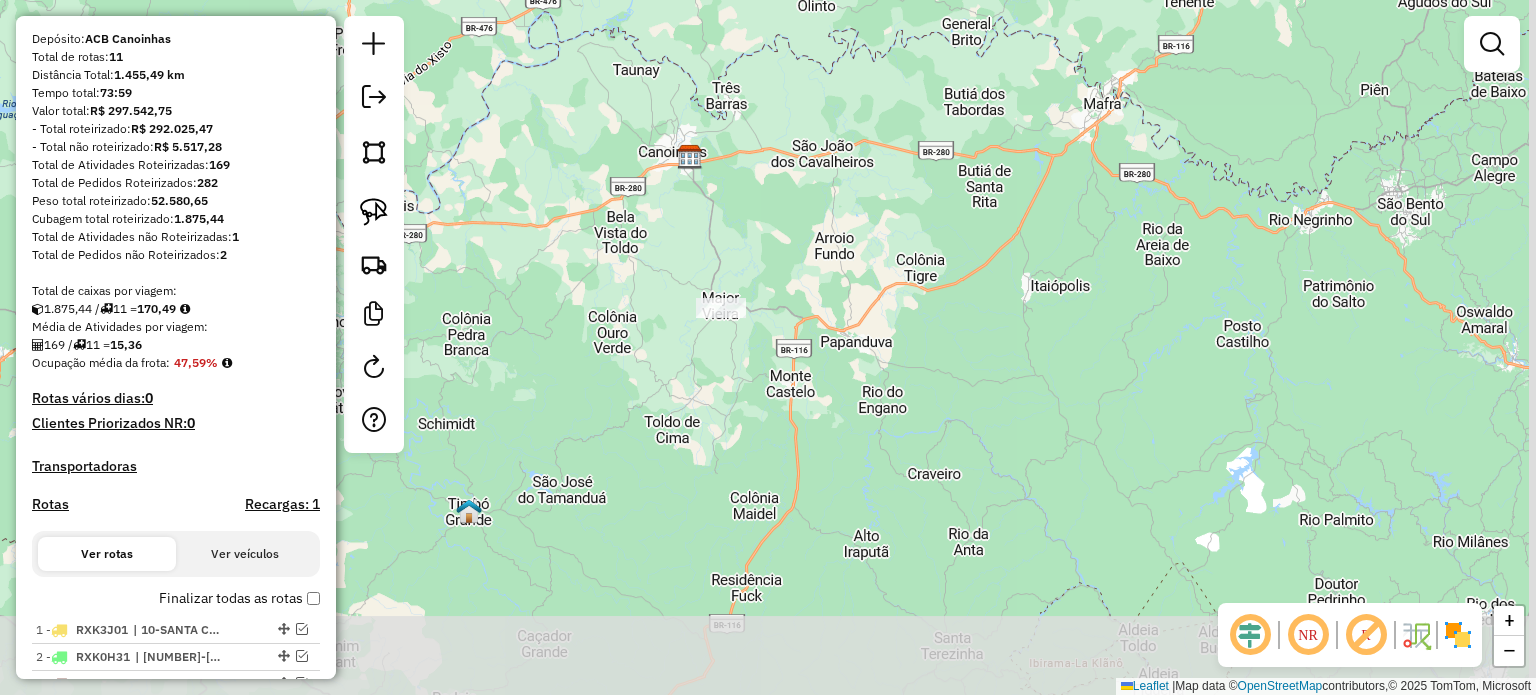 drag, startPoint x: 883, startPoint y: 519, endPoint x: 765, endPoint y: 335, distance: 218.58636 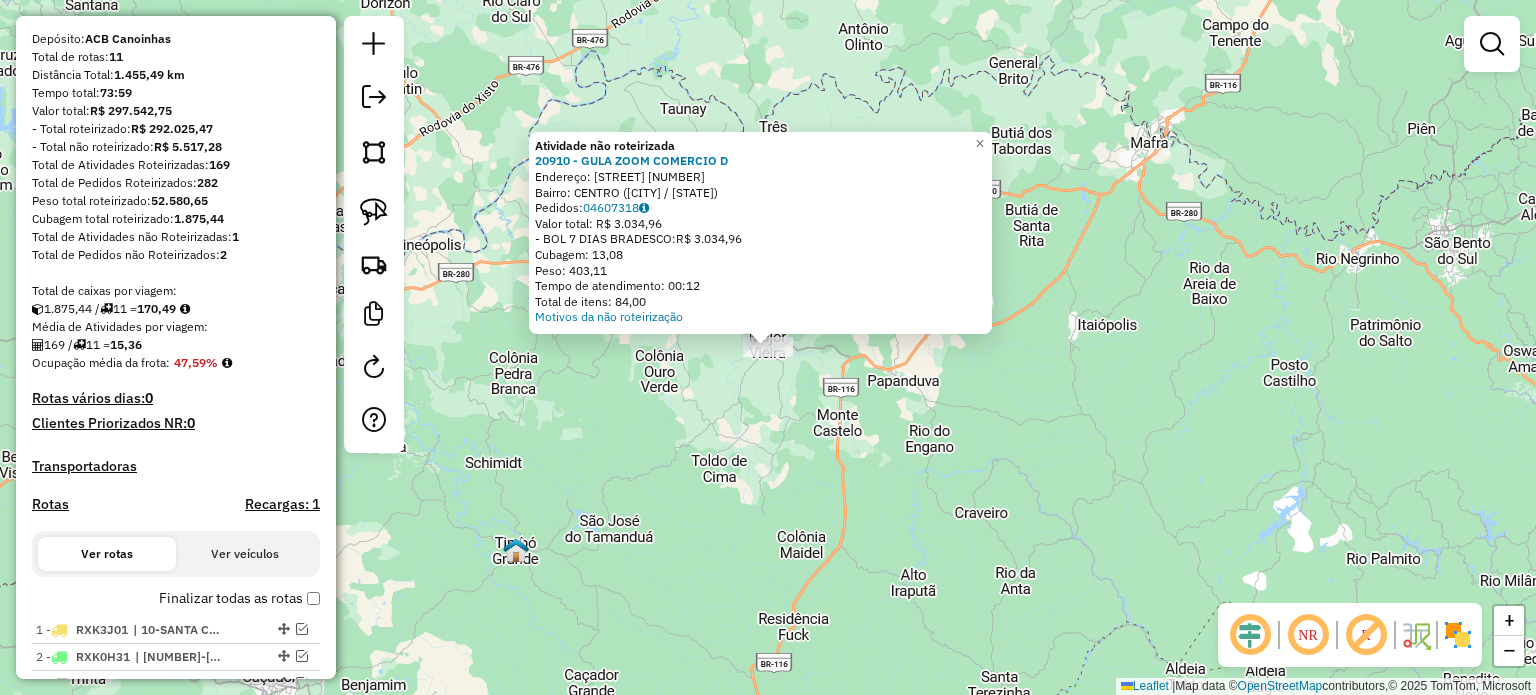 click on "Atividade não roteirizada 20910 - GULA ZOOM COMERCIO D  Endereço:  LUIZ DAVET 1032   Bairro: CENTRO (MAJOR VIEIRA / SC)   Pedidos:  04607318   Valor total: R$ 3.034,96   - BOL 7 DIAS BRADESCO:  R$ 3.034,96   Cubagem: 13,08   Peso: 403,11   Tempo de atendimento: 00:12   Total de itens: 84,00  Motivos da não roteirização × Janela de atendimento Grade de atendimento Capacidade Transportadoras Veículos Cliente Pedidos  Rotas Selecione os dias de semana para filtrar as janelas de atendimento  Seg   Ter   Qua   Qui   Sex   Sáb   Dom  Informe o período da janela de atendimento: De: Até:  Filtrar exatamente a janela do cliente  Considerar janela de atendimento padrão  Selecione os dias de semana para filtrar as grades de atendimento  Seg   Ter   Qua   Qui   Sex   Sáb   Dom   Considerar clientes sem dia de atendimento cadastrado  Clientes fora do dia de atendimento selecionado Filtrar as atividades entre os valores definidos abaixo:  Peso mínimo:   Peso máximo:   Cubagem mínima:   Cubagem máxima:  De:" 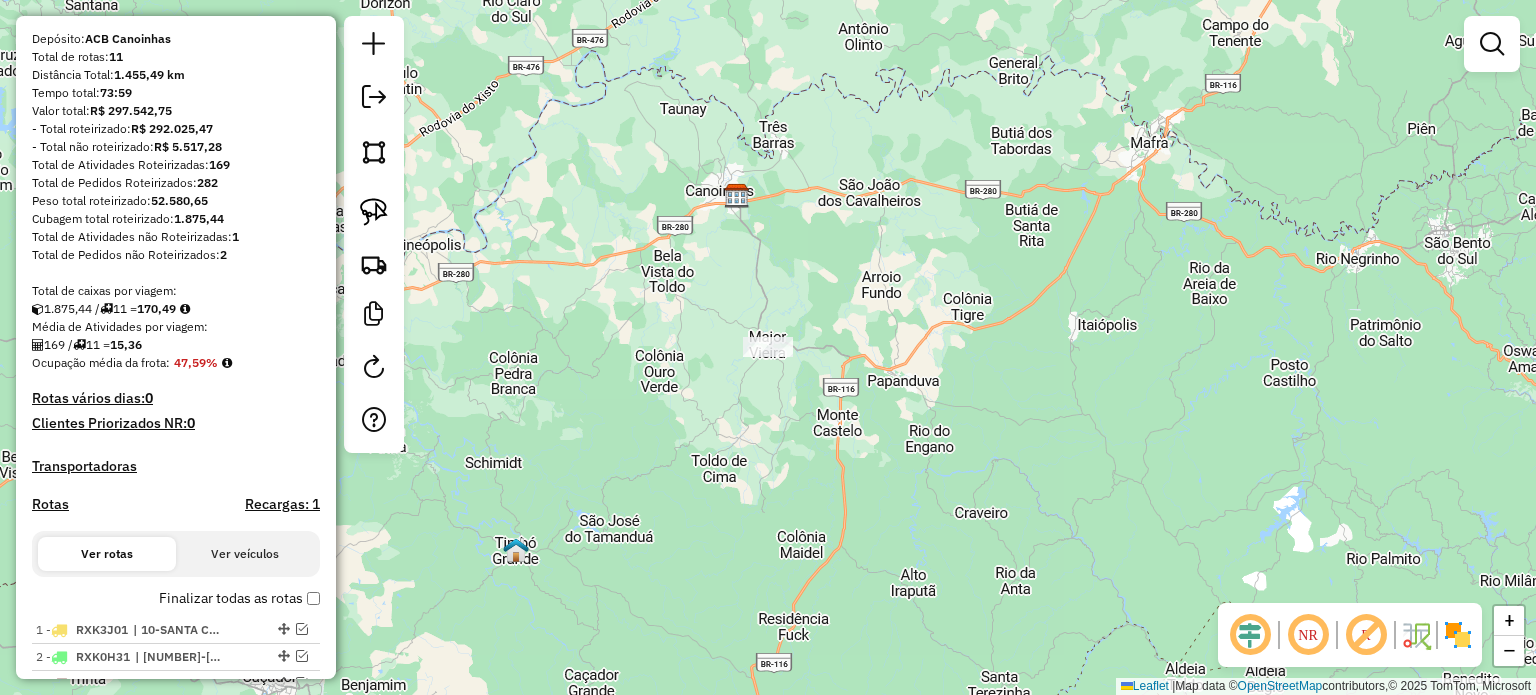 scroll, scrollTop: 473, scrollLeft: 0, axis: vertical 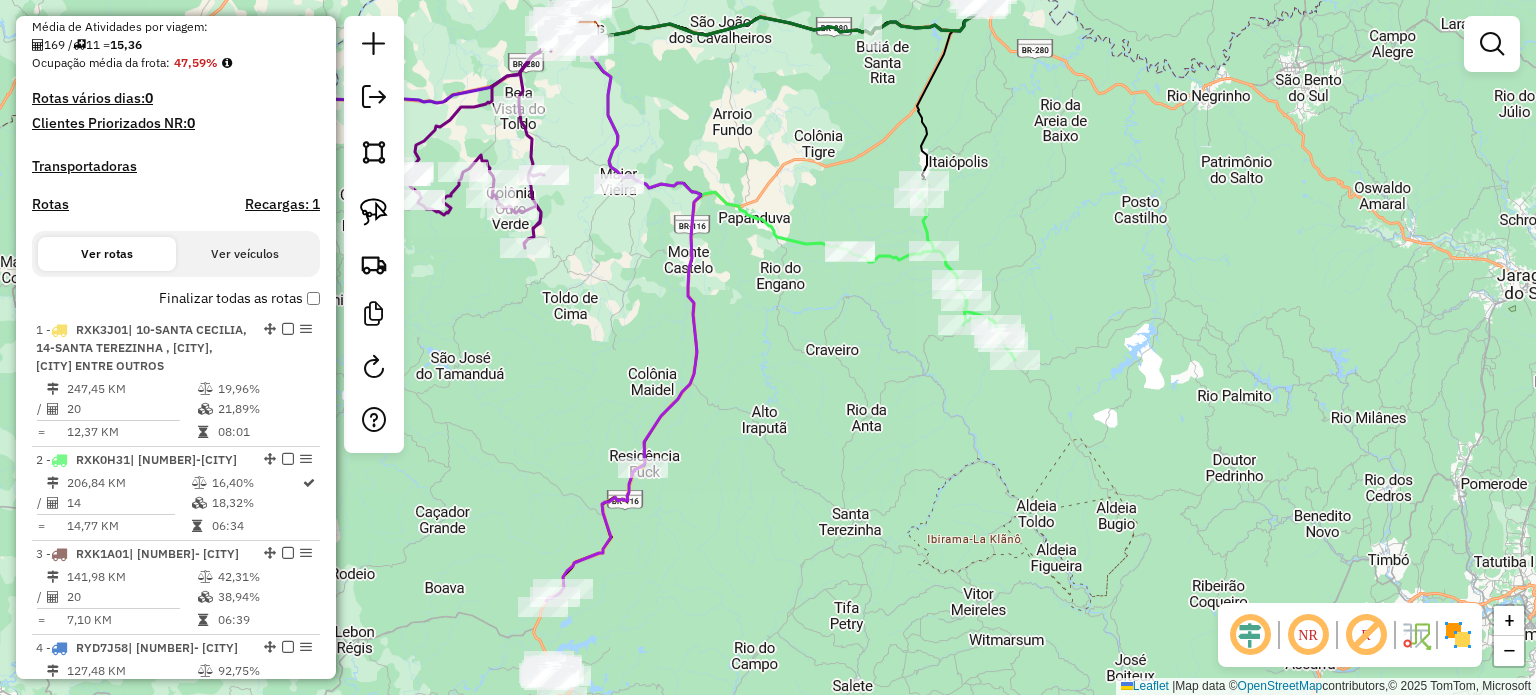 drag, startPoint x: 803, startPoint y: 379, endPoint x: 797, endPoint y: 348, distance: 31.575306 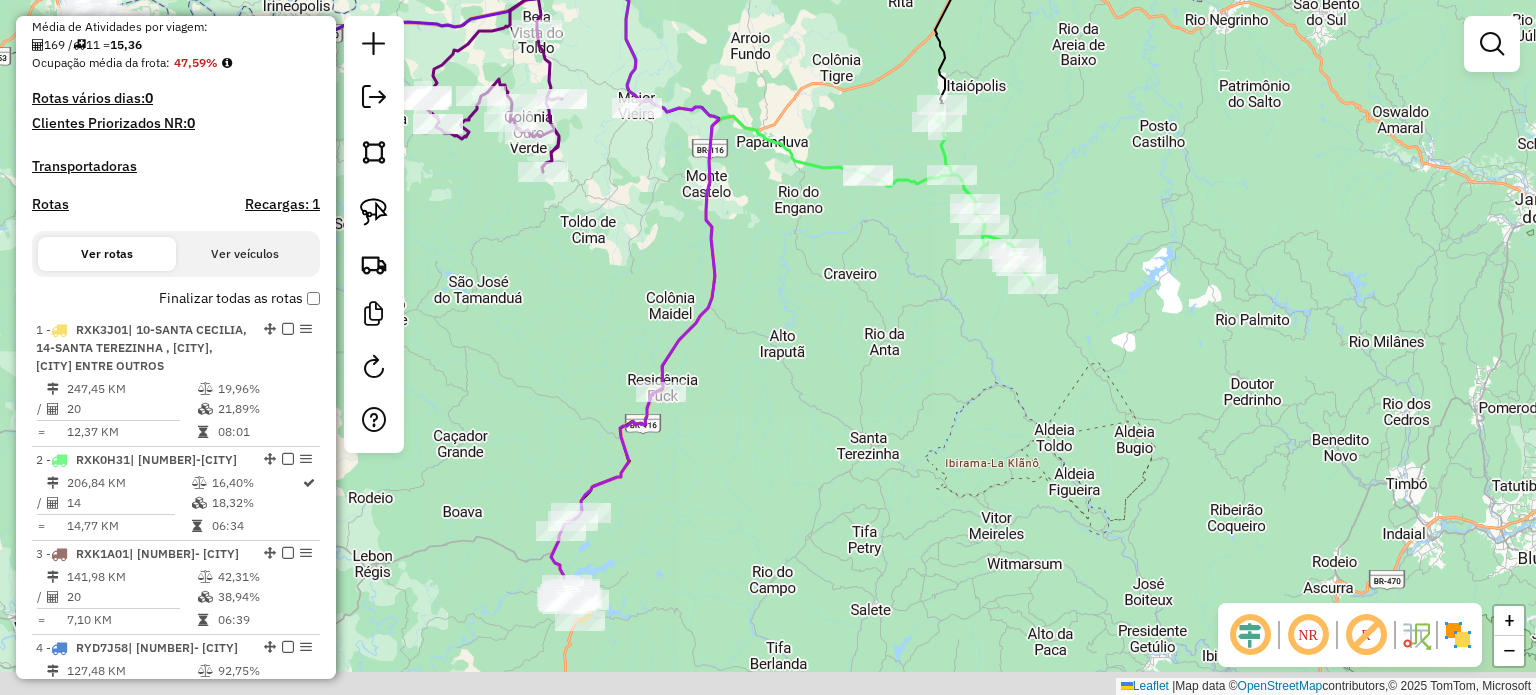 drag, startPoint x: 863, startPoint y: 391, endPoint x: 845, endPoint y: 437, distance: 49.396355 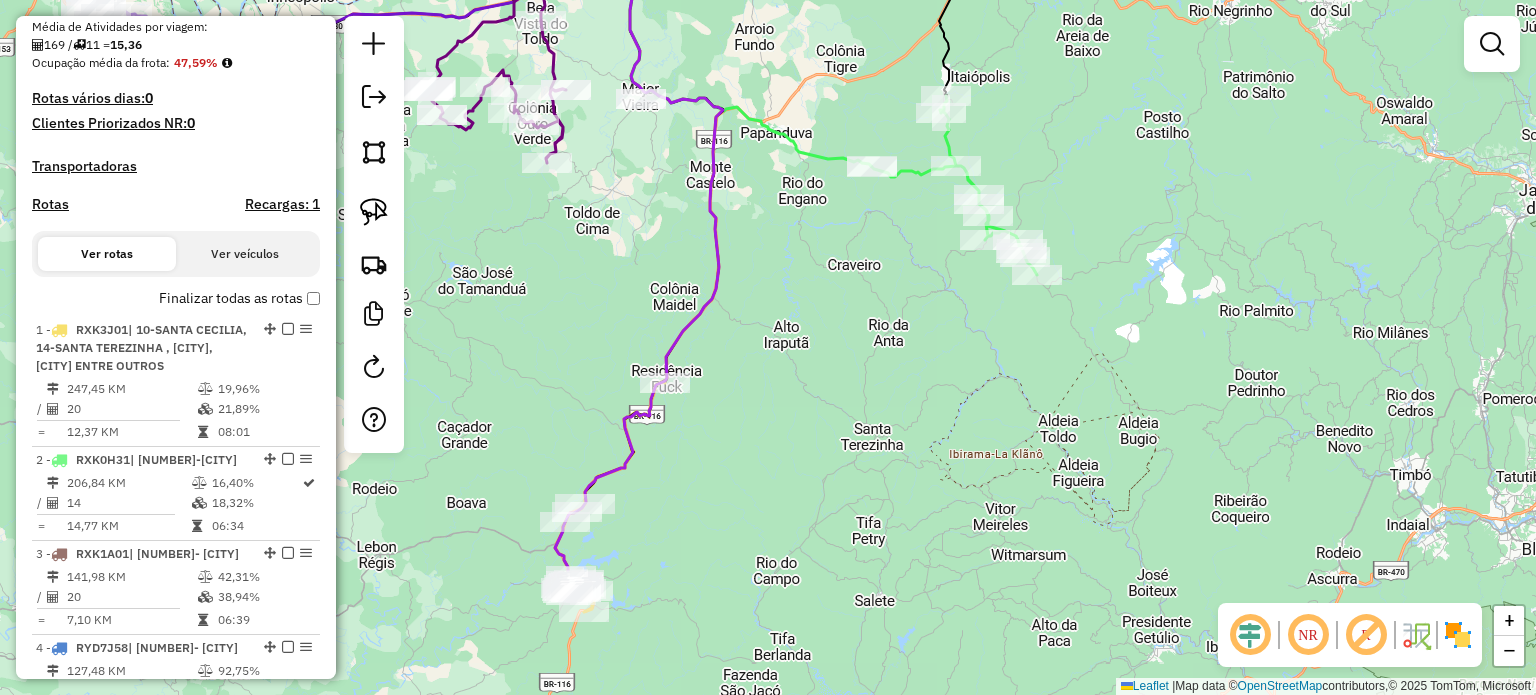 drag, startPoint x: 824, startPoint y: 499, endPoint x: 922, endPoint y: 411, distance: 131.7118 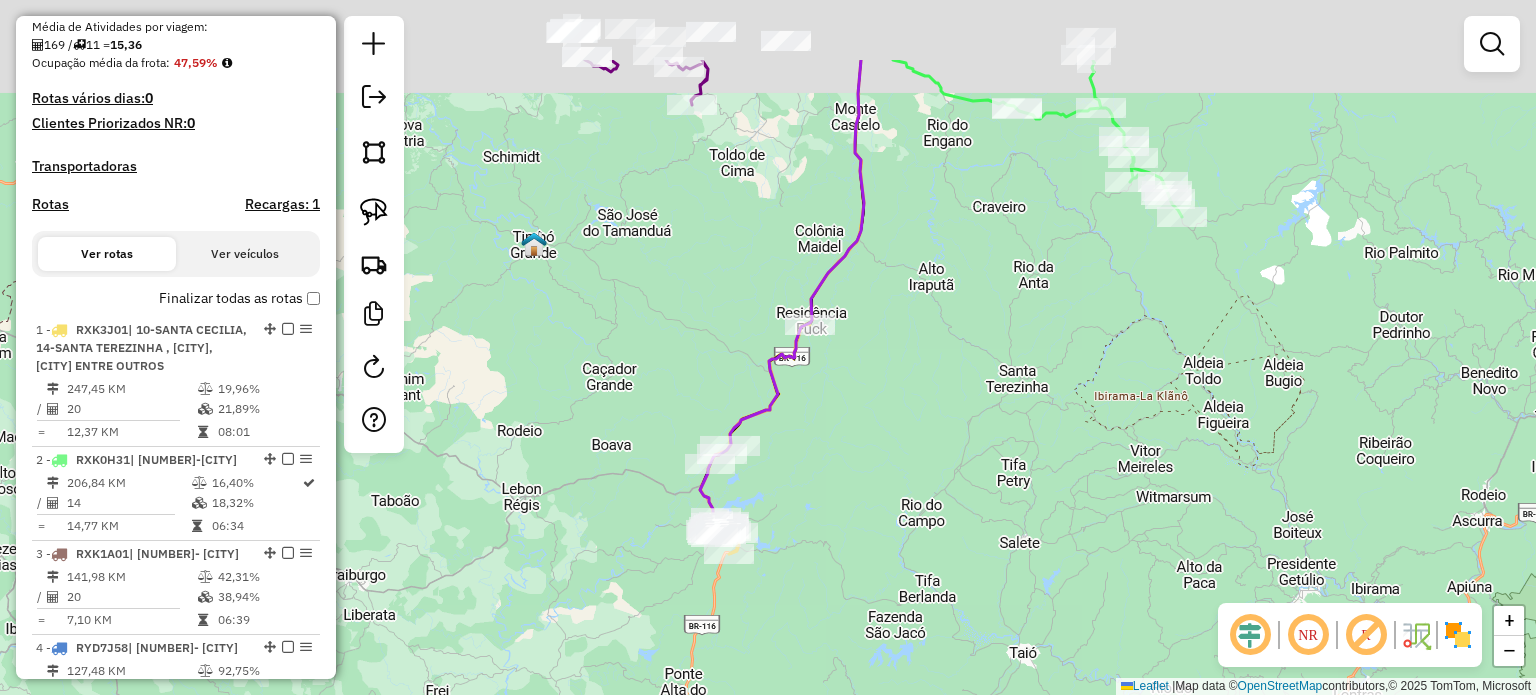 drag, startPoint x: 886, startPoint y: 310, endPoint x: 842, endPoint y: 457, distance: 153.4438 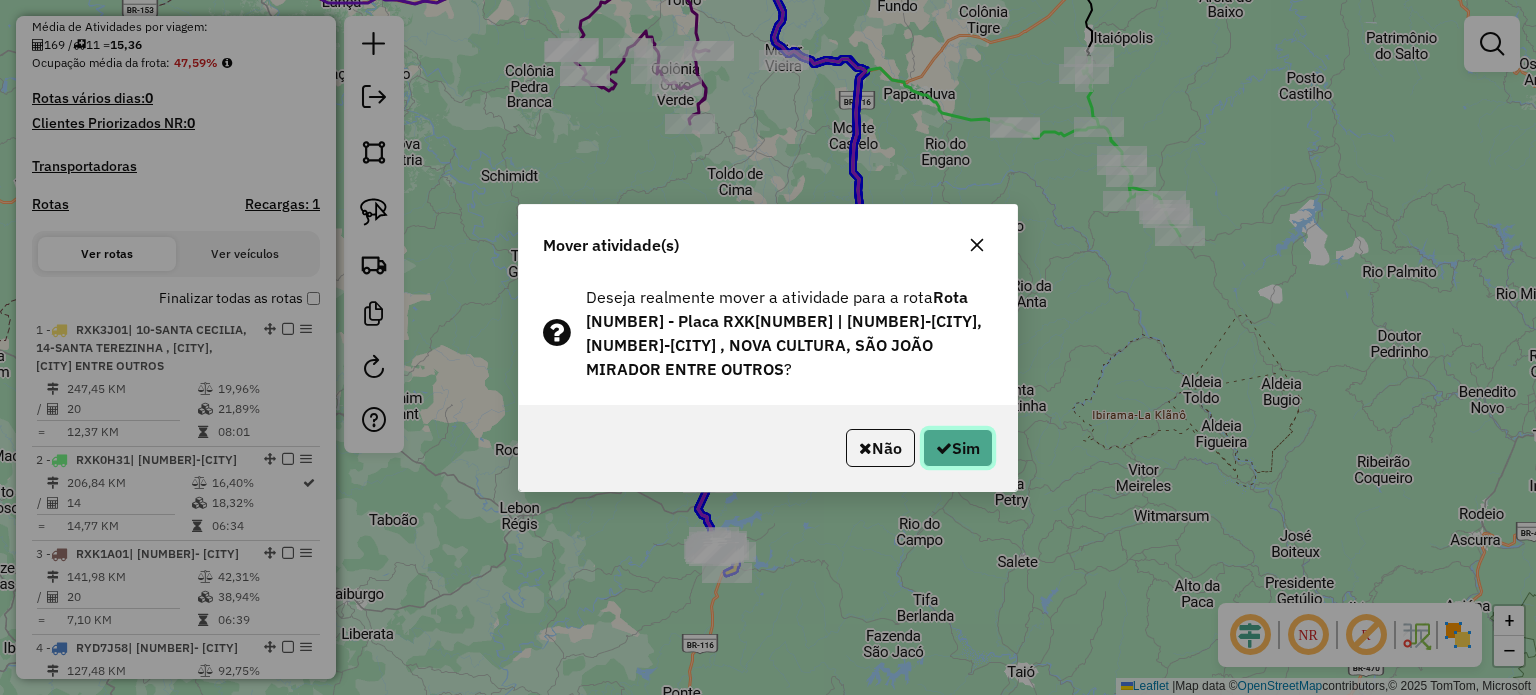 click on "Sim" 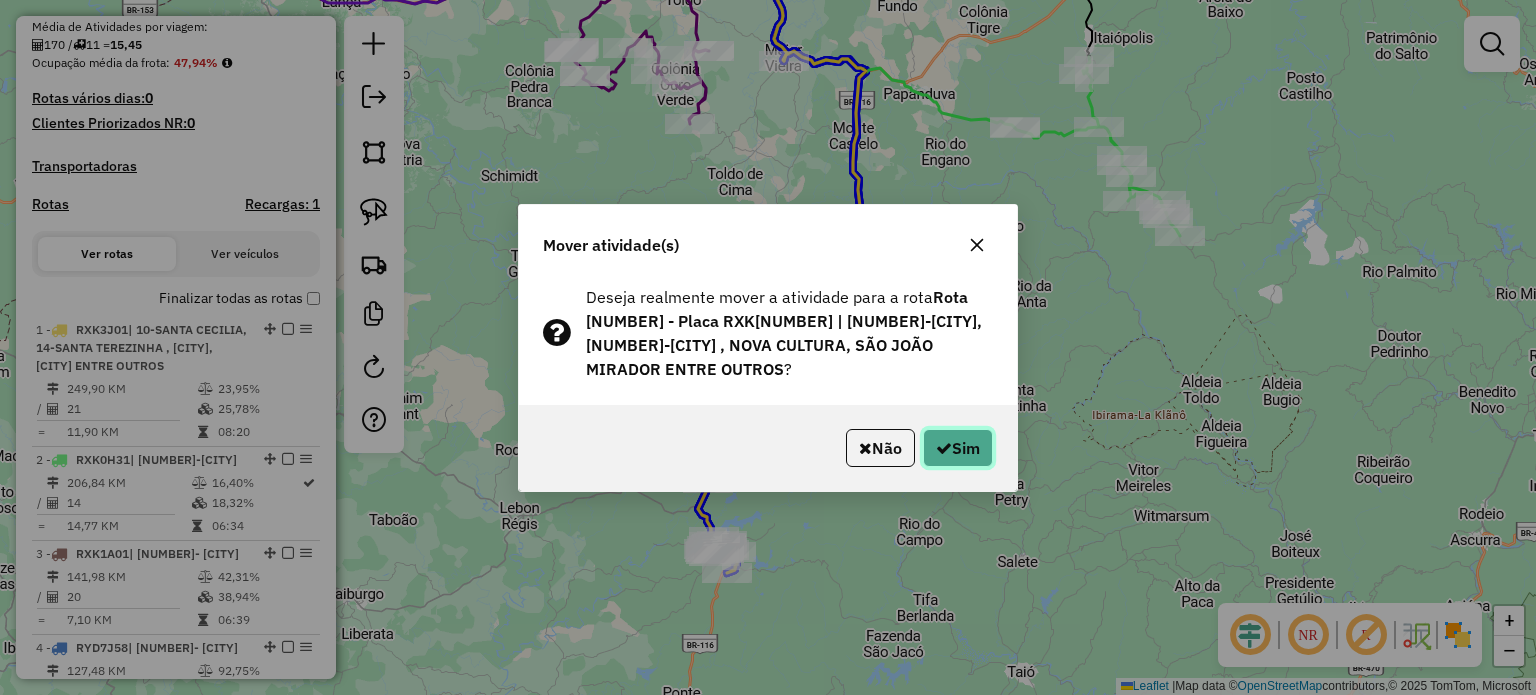 click on "Sim" 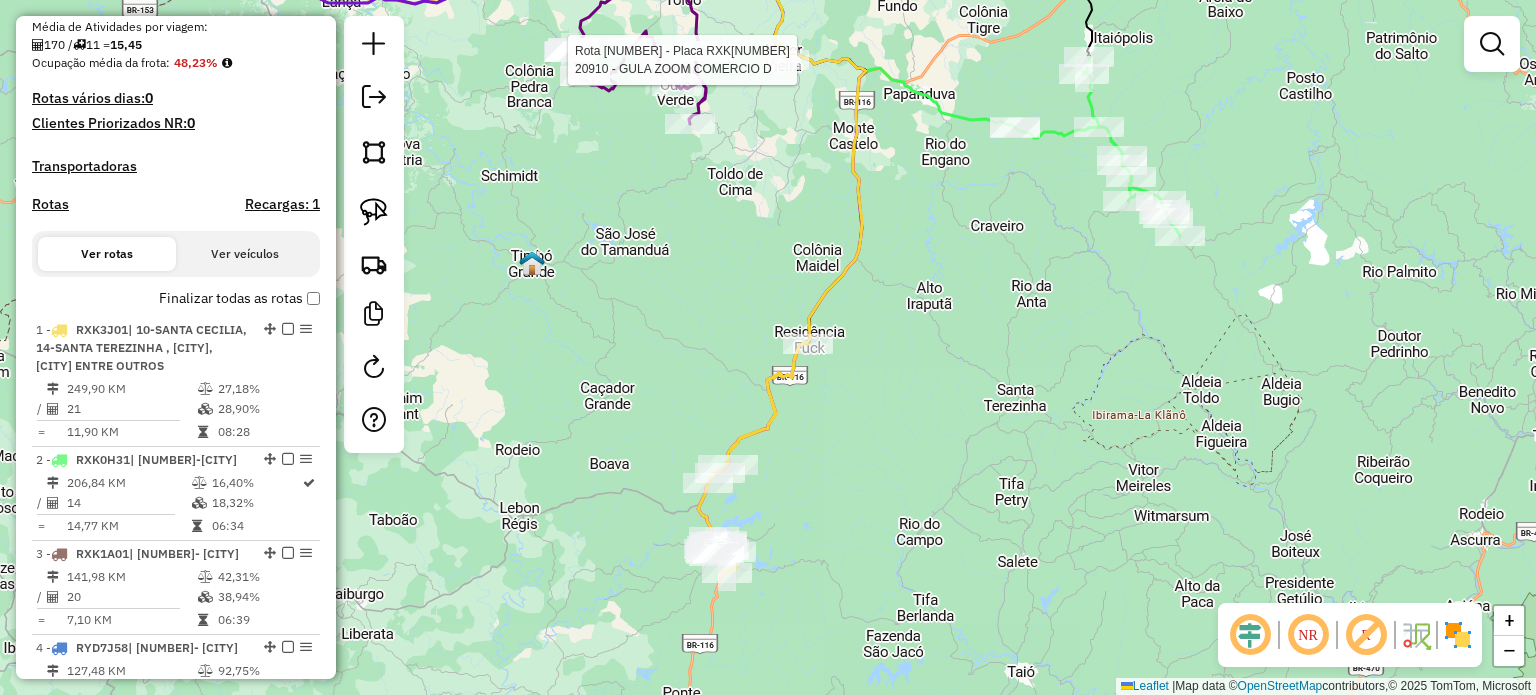 select on "**********" 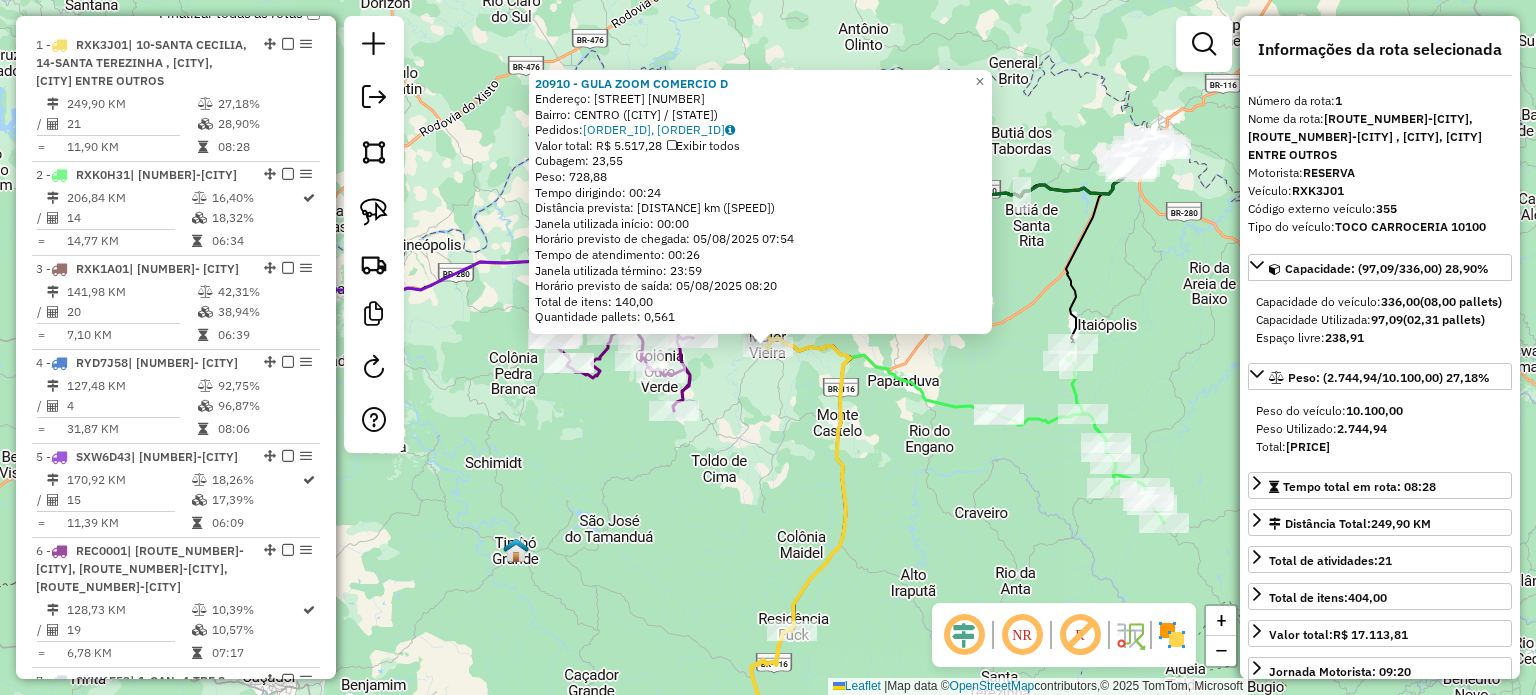 scroll, scrollTop: 773, scrollLeft: 0, axis: vertical 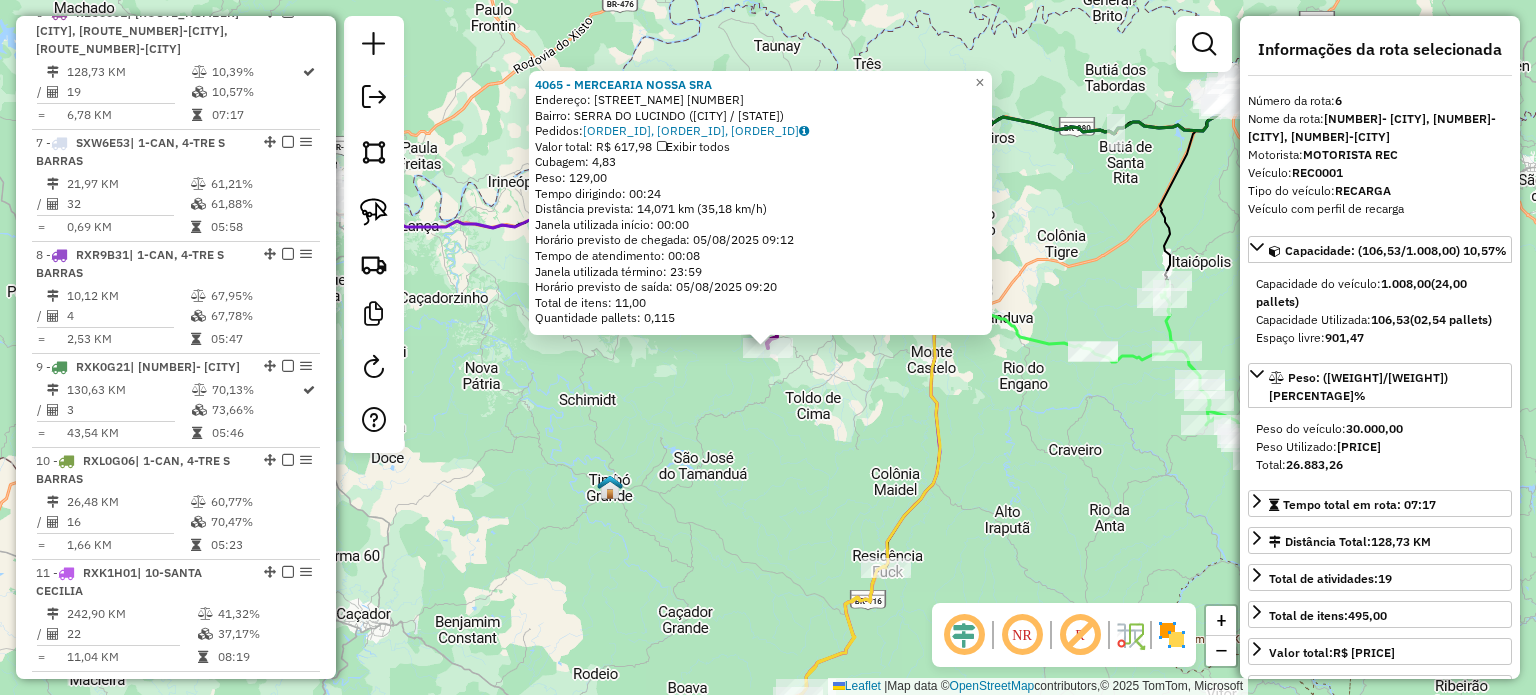 click on "4065 - MERCEARIA NOSSA SRA  Endereço:  SERRA DO LUCINDO 10   Bairro: SERRA DO LUCINDO (BELA VISTA DO TOLDO / SC)   Pedidos:  04607272, 04607304, 04607273   Valor total: R$ 617,98   Exibir todos   Cubagem: 4,83  Peso: 129,00  Tempo dirigindo: 00:24   Distância prevista: 14,071 km (35,18 km/h)   Janela utilizada início: 00:00   Horário previsto de chegada: 05/08/2025 09:12   Tempo de atendimento: 00:08   Janela utilizada término: 23:59   Horário previsto de saída: 05/08/2025 09:20   Total de itens: 11,00   Quantidade pallets: 0,115  × Janela de atendimento Grade de atendimento Capacidade Transportadoras Veículos Cliente Pedidos  Rotas Selecione os dias de semana para filtrar as janelas de atendimento  Seg   Ter   Qua   Qui   Sex   Sáb   Dom  Informe o período da janela de atendimento: De: Até:  Filtrar exatamente a janela do cliente  Considerar janela de atendimento padrão  Selecione os dias de semana para filtrar as grades de atendimento  Seg   Ter   Qua   Qui   Sex   Sáb   Dom   Peso mínimo:  +" 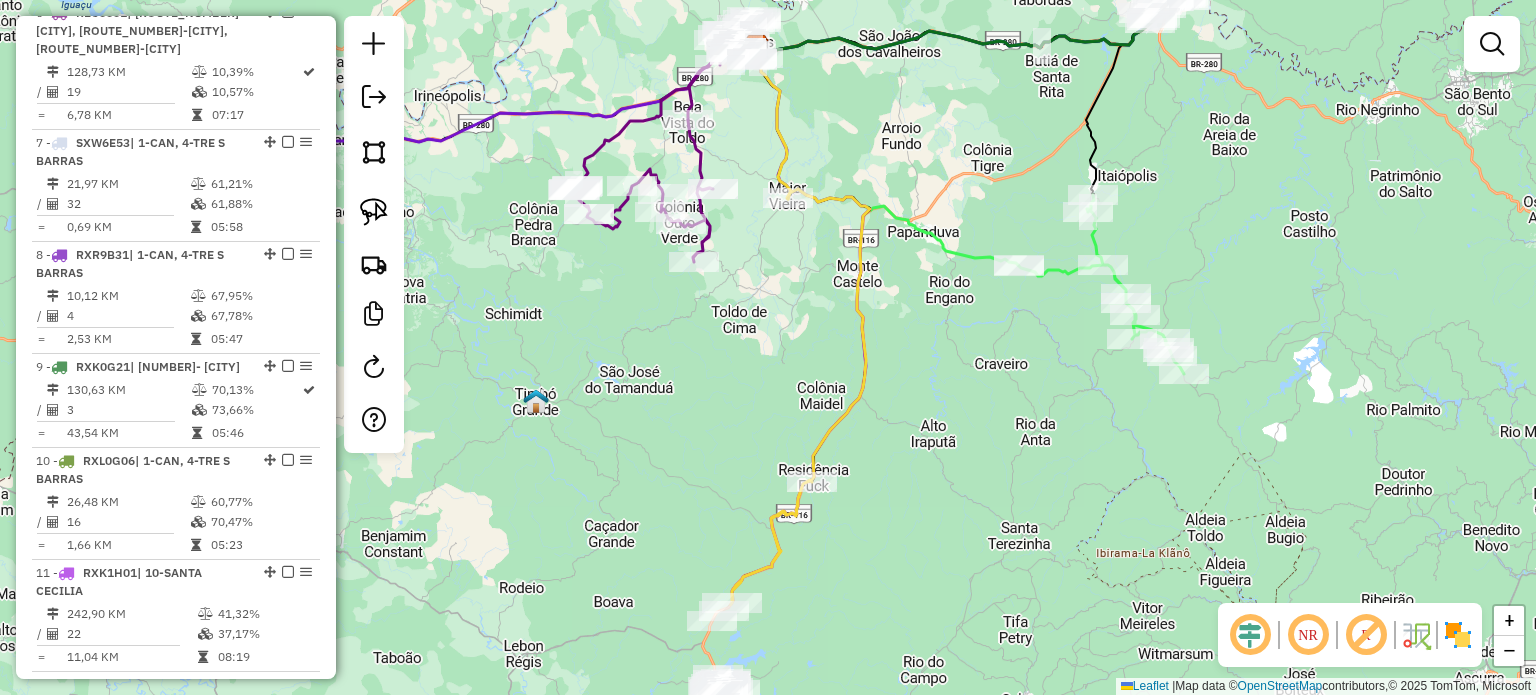 drag, startPoint x: 965, startPoint y: 515, endPoint x: 892, endPoint y: 389, distance: 145.61937 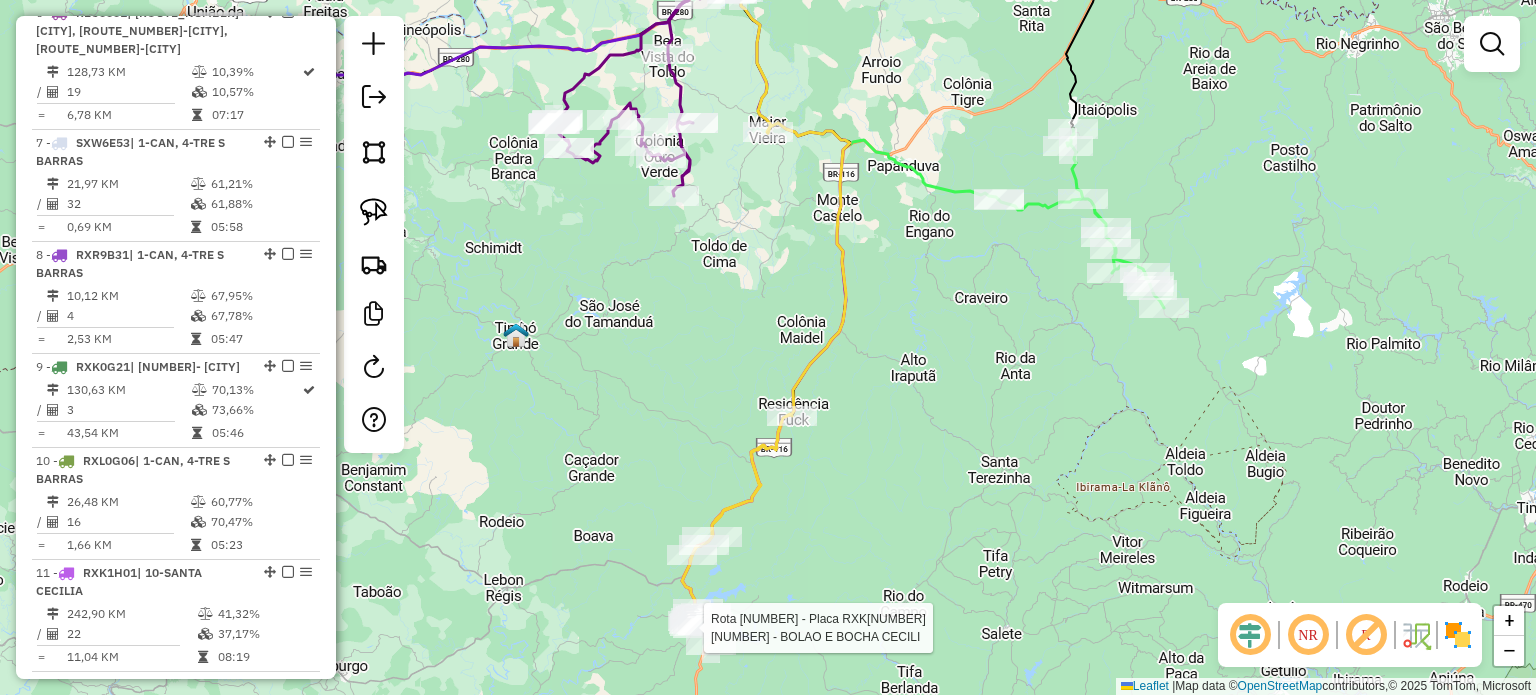 select on "**********" 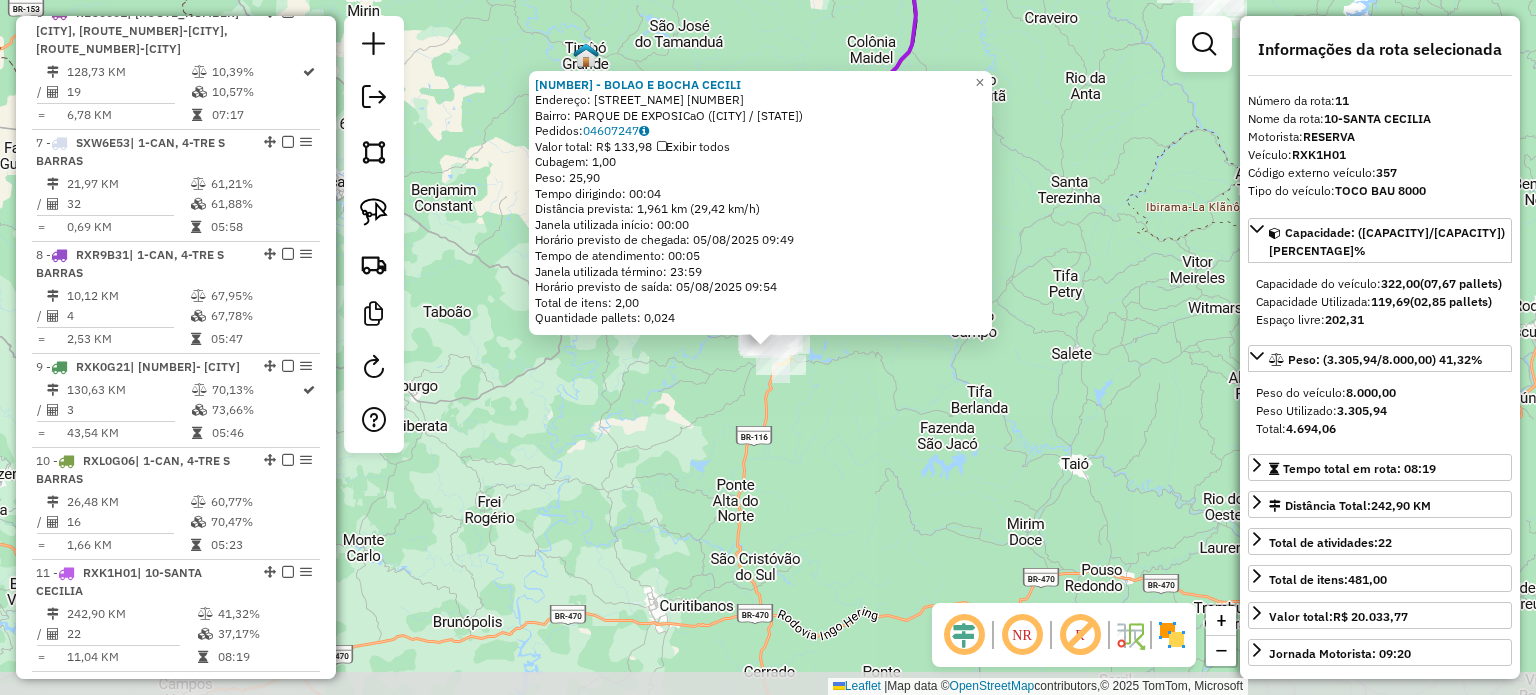 scroll, scrollTop: 1384, scrollLeft: 0, axis: vertical 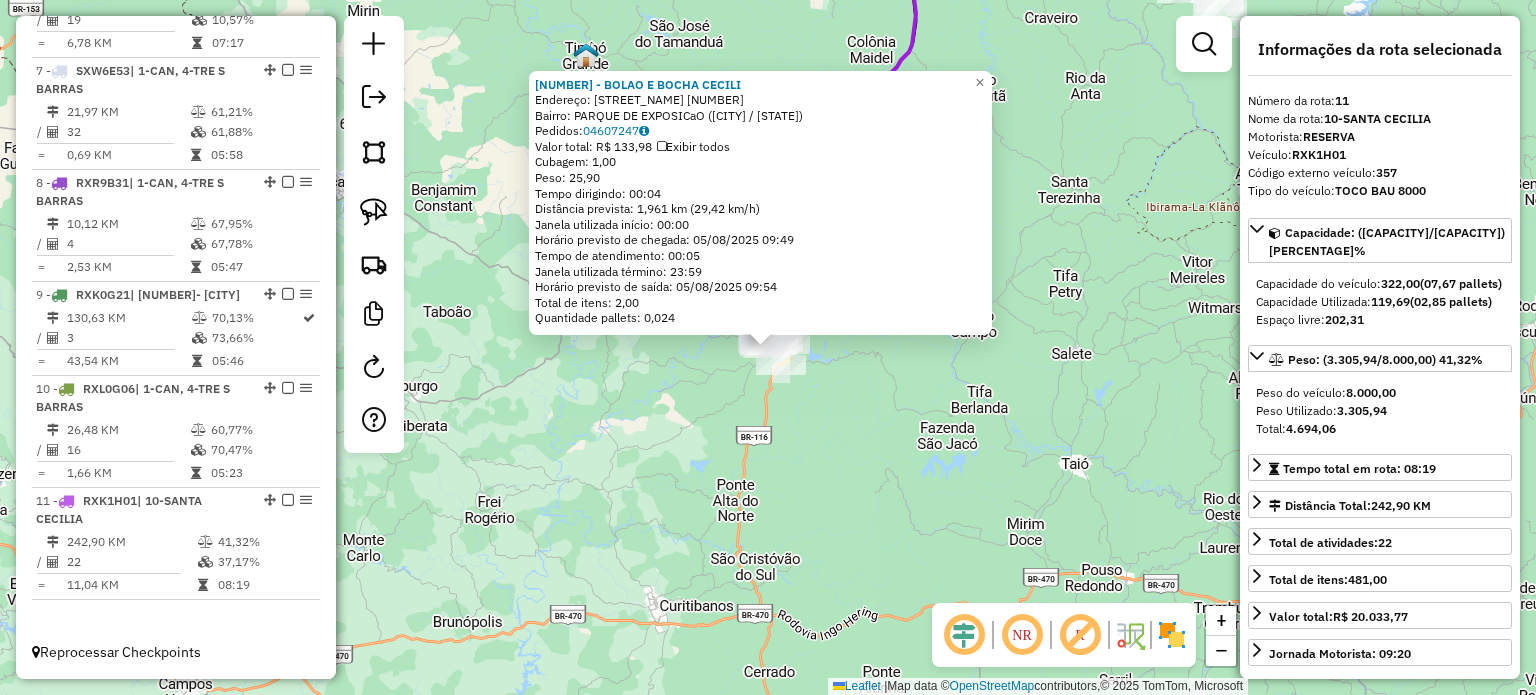 click on "4740 - BOLAO E BOCHA CECILI  Endereço:  VICENTE ALVES DA SILVA 874   Bairro: PARQUE DE EXPOSICaO (SANTA CECILIA / SC)   Pedidos:  04607247   Valor total: R$ 133,98   Exibir todos   Cubagem: 1,00  Peso: 25,90  Tempo dirigindo: 00:04   Distância prevista: 1,961 km (29,42 km/h)   Janela utilizada início: 00:00   Horário previsto de chegada: 05/08/2025 09:49   Tempo de atendimento: 00:05   Janela utilizada término: 23:59   Horário previsto de saída: 05/08/2025 09:54   Total de itens: 2,00   Quantidade pallets: 0,024  × Janela de atendimento Grade de atendimento Capacidade Transportadoras Veículos Cliente Pedidos  Rotas Selecione os dias de semana para filtrar as janelas de atendimento  Seg   Ter   Qua   Qui   Sex   Sáb   Dom  Informe o período da janela de atendimento: De: Até:  Filtrar exatamente a janela do cliente  Considerar janela de atendimento padrão  Selecione os dias de semana para filtrar as grades de atendimento  Seg   Ter   Qua   Qui   Sex   Sáb   Dom   Peso mínimo:   Peso máximo:  De:" 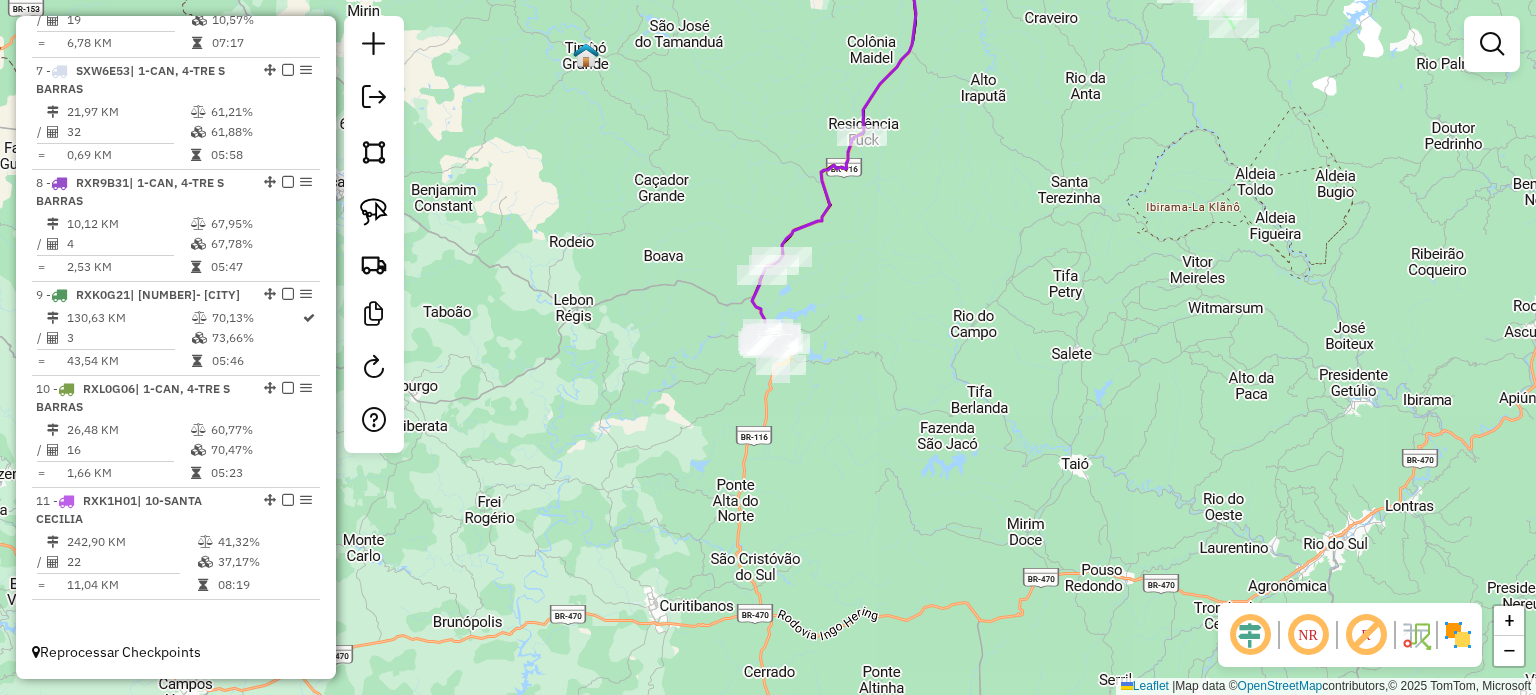 drag, startPoint x: 960, startPoint y: 494, endPoint x: 971, endPoint y: 563, distance: 69.87131 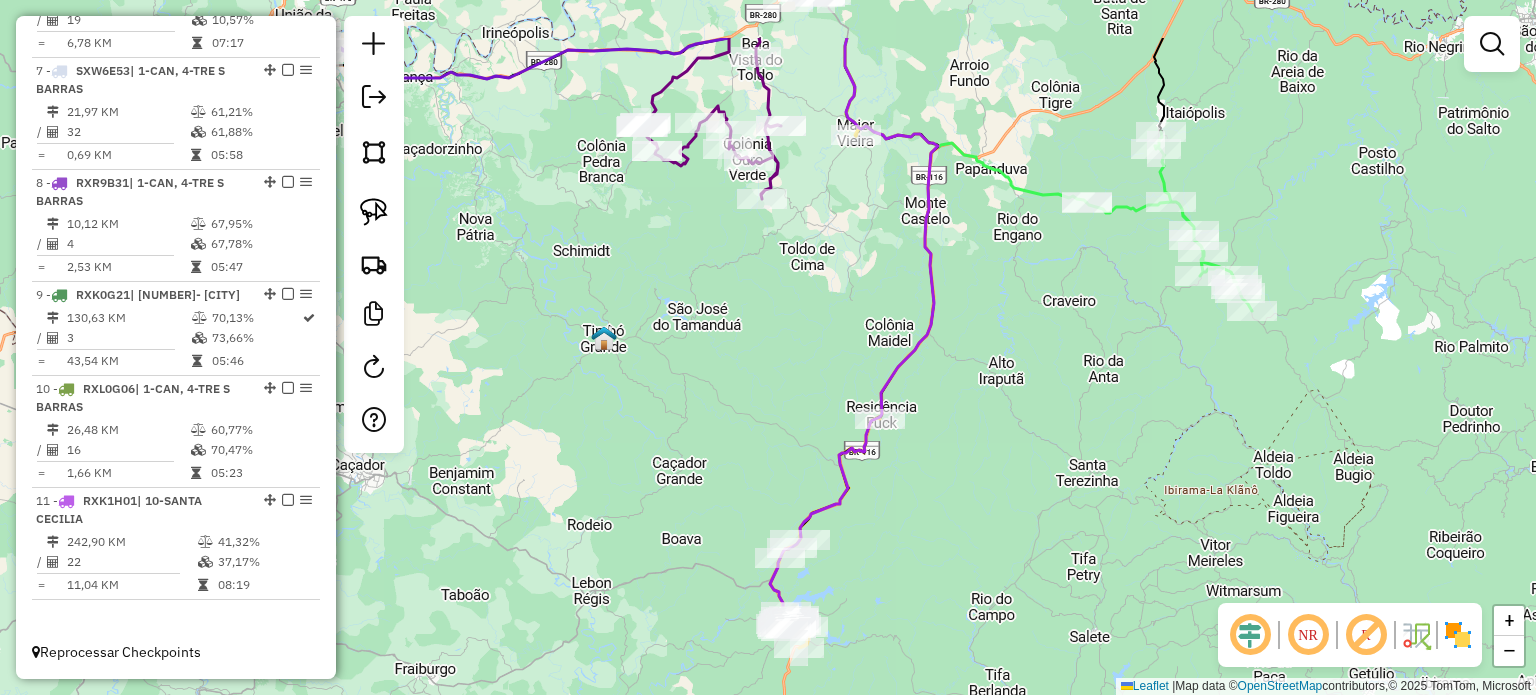 drag, startPoint x: 980, startPoint y: 350, endPoint x: 901, endPoint y: 223, distance: 149.56604 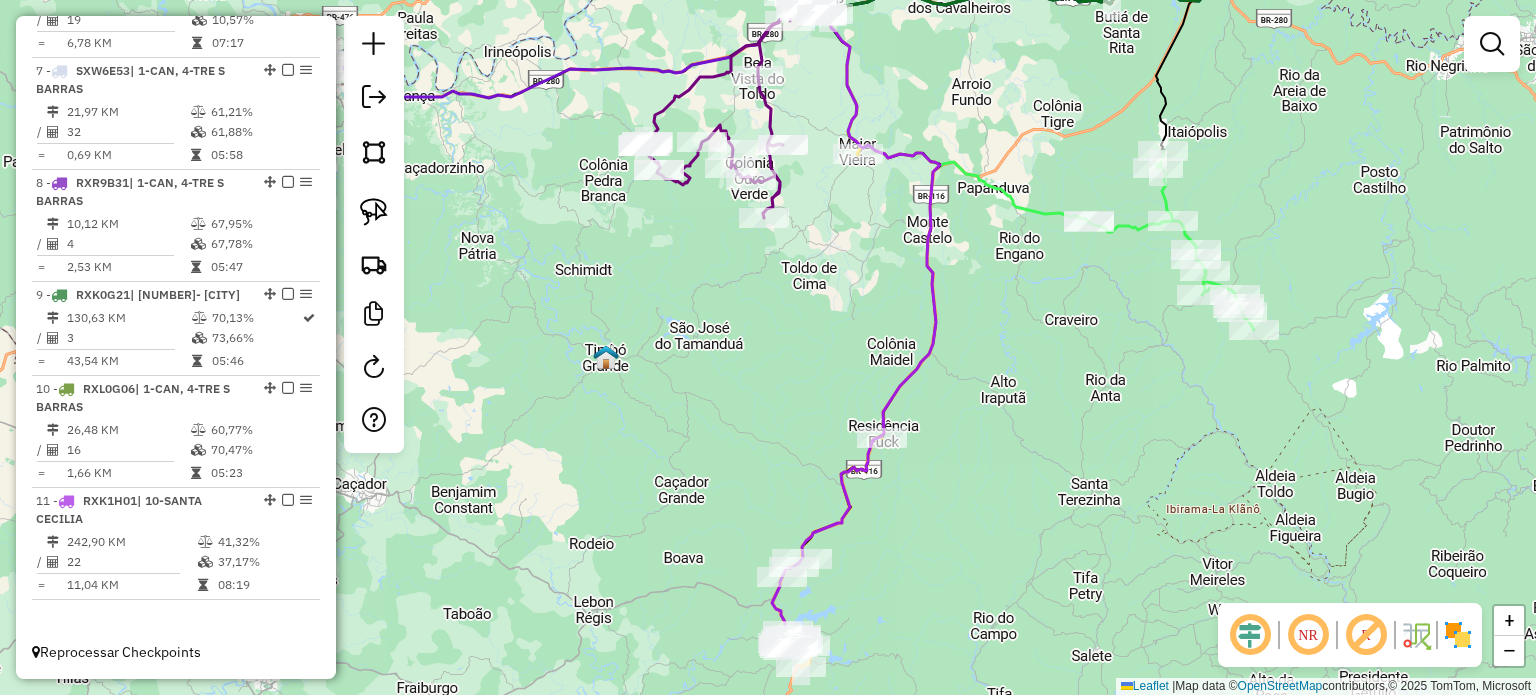 drag, startPoint x: 901, startPoint y: 223, endPoint x: 887, endPoint y: 257, distance: 36.769554 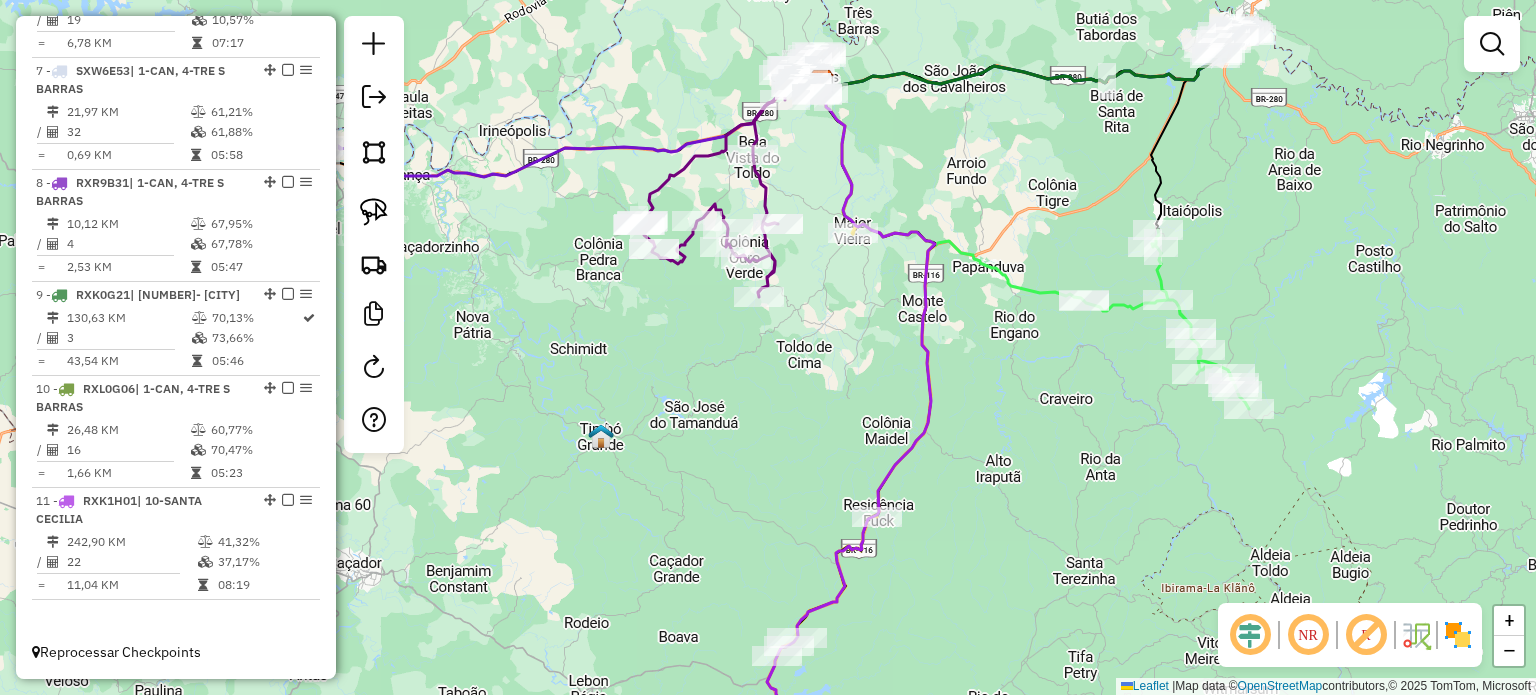 select on "**********" 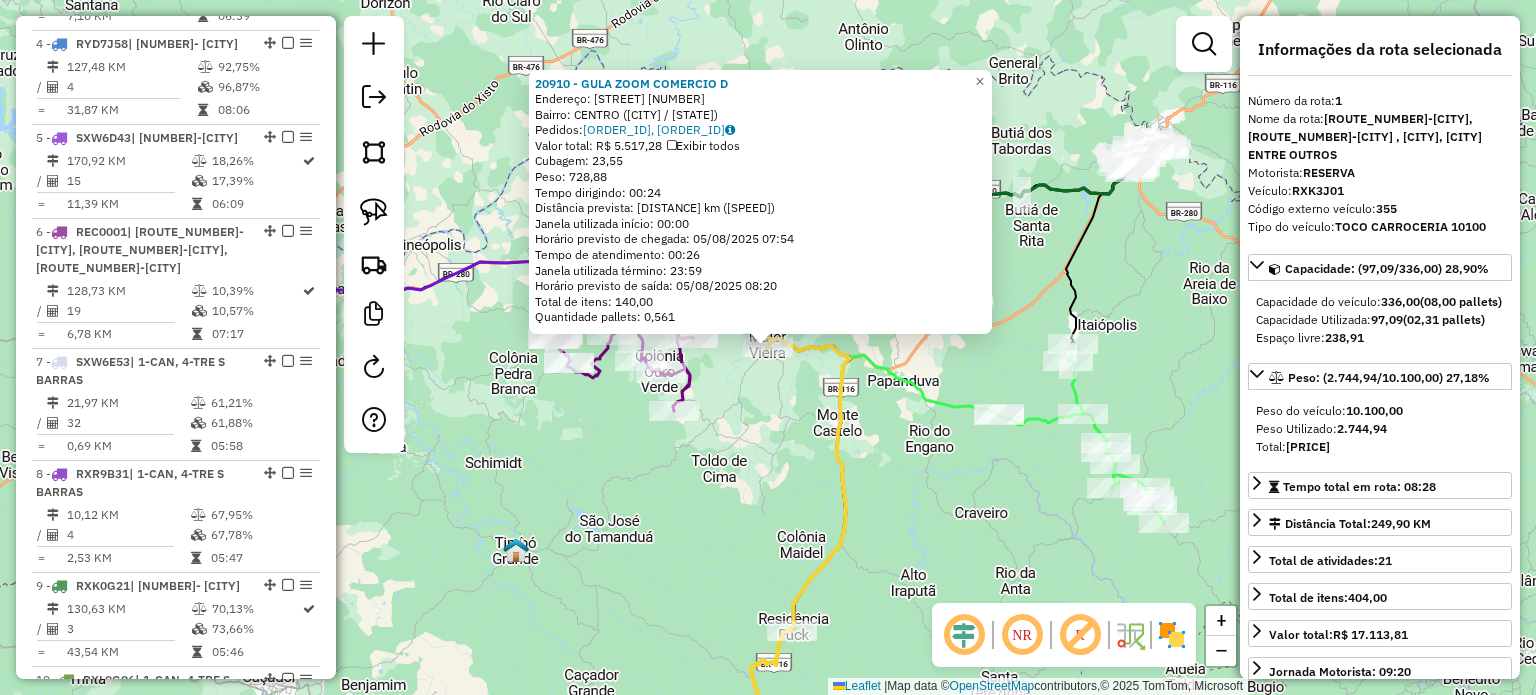 scroll, scrollTop: 773, scrollLeft: 0, axis: vertical 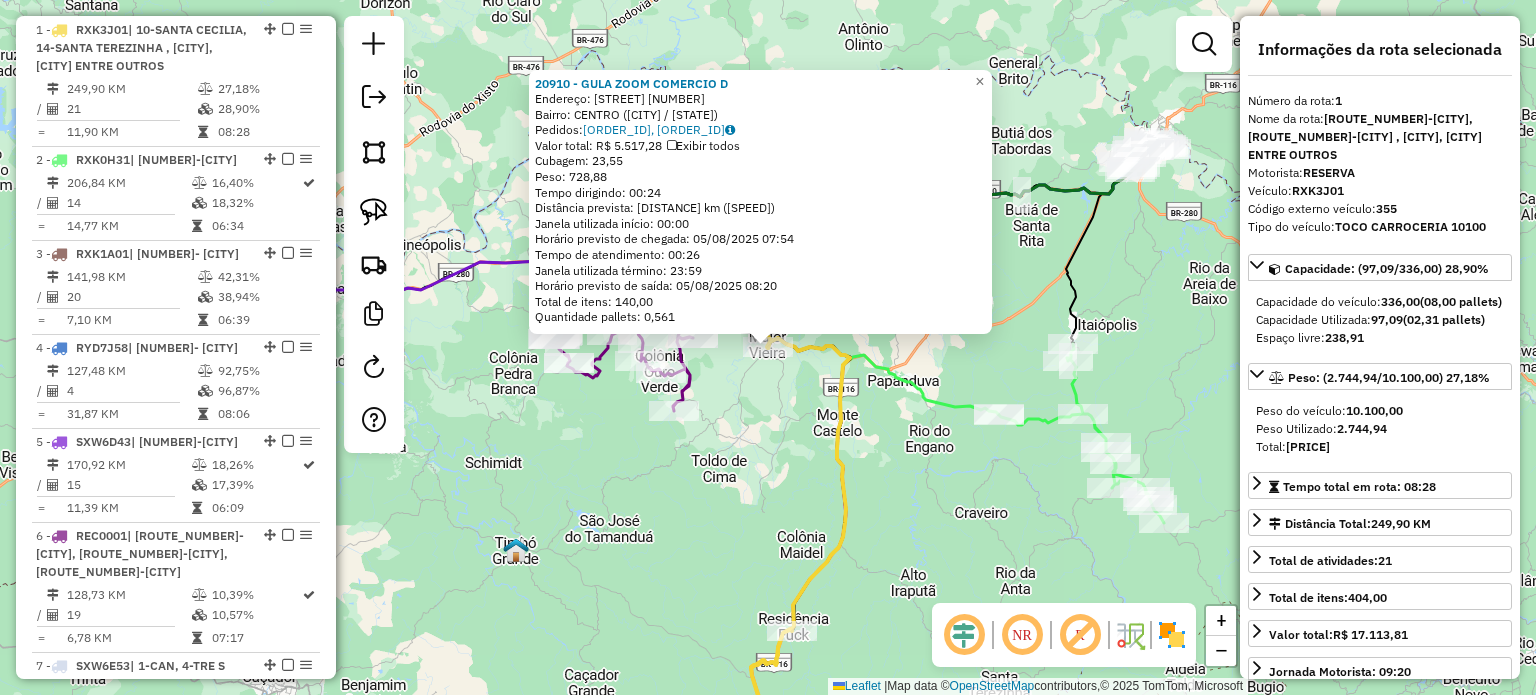 click on "20910 - GULA ZOOM COMERCIO D  Endereço:  LUIZ DAVET 1032   Bairro: CENTRO (MAJOR VIEIRA / SC)   Pedidos:  04607318, 04607316   Valor total: R$ 5.517,28   Exibir todos   Cubagem: 23,55  Peso: 728,88  Tempo dirigindo: 00:24   Distância prevista: 24,508 km (61,27 km/h)   Janela utilizada início: 00:00   Horário previsto de chegada: 05/08/2025 07:54   Tempo de atendimento: 00:26   Janela utilizada término: 23:59   Horário previsto de saída: 05/08/2025 08:20   Total de itens: 140,00   Quantidade pallets: 0,561  × Janela de atendimento Grade de atendimento Capacidade Transportadoras Veículos Cliente Pedidos  Rotas Selecione os dias de semana para filtrar as janelas de atendimento  Seg   Ter   Qua   Qui   Sex   Sáb   Dom  Informe o período da janela de atendimento: De: Até:  Filtrar exatamente a janela do cliente  Considerar janela de atendimento padrão  Selecione os dias de semana para filtrar as grades de atendimento  Seg   Ter   Qua   Qui   Sex   Sáb   Dom   Peso mínimo:   Peso máximo:   De:  De:" 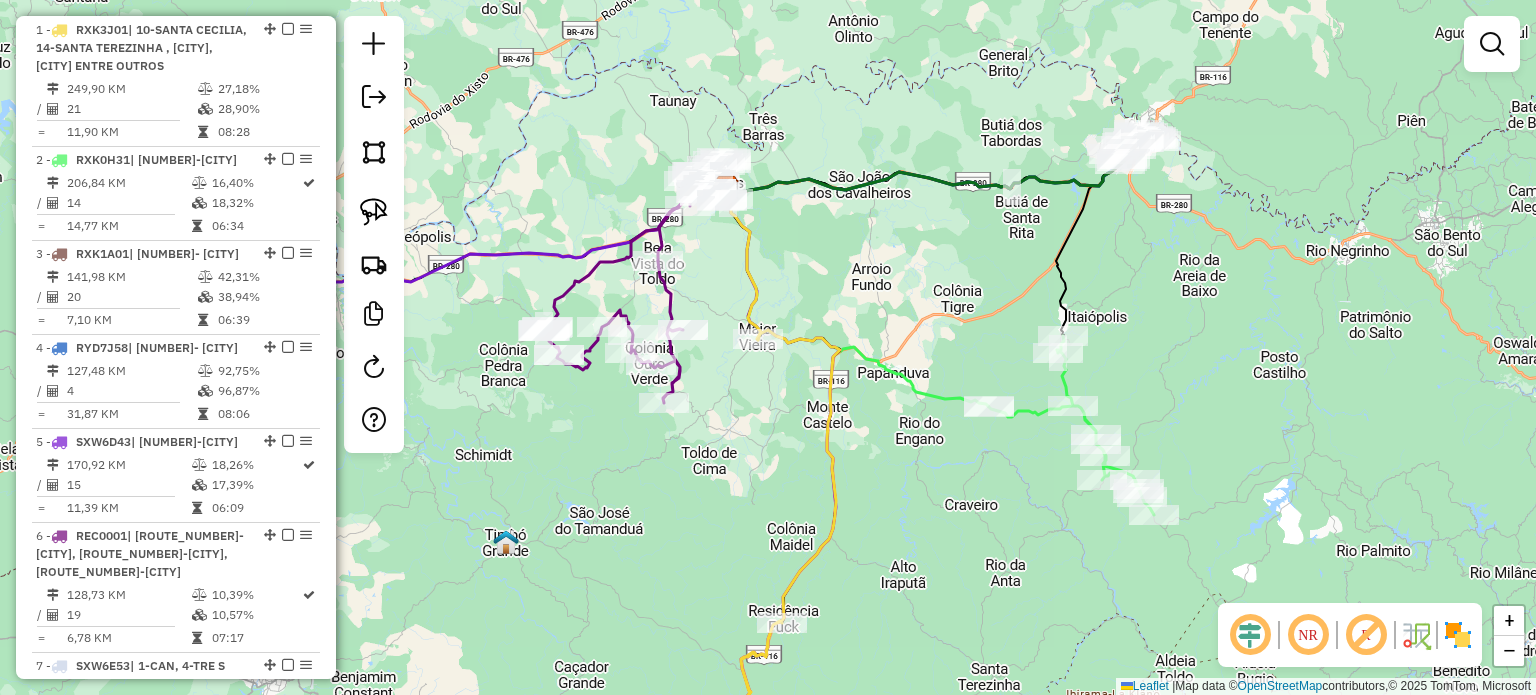 drag, startPoint x: 837, startPoint y: 433, endPoint x: 812, endPoint y: 373, distance: 65 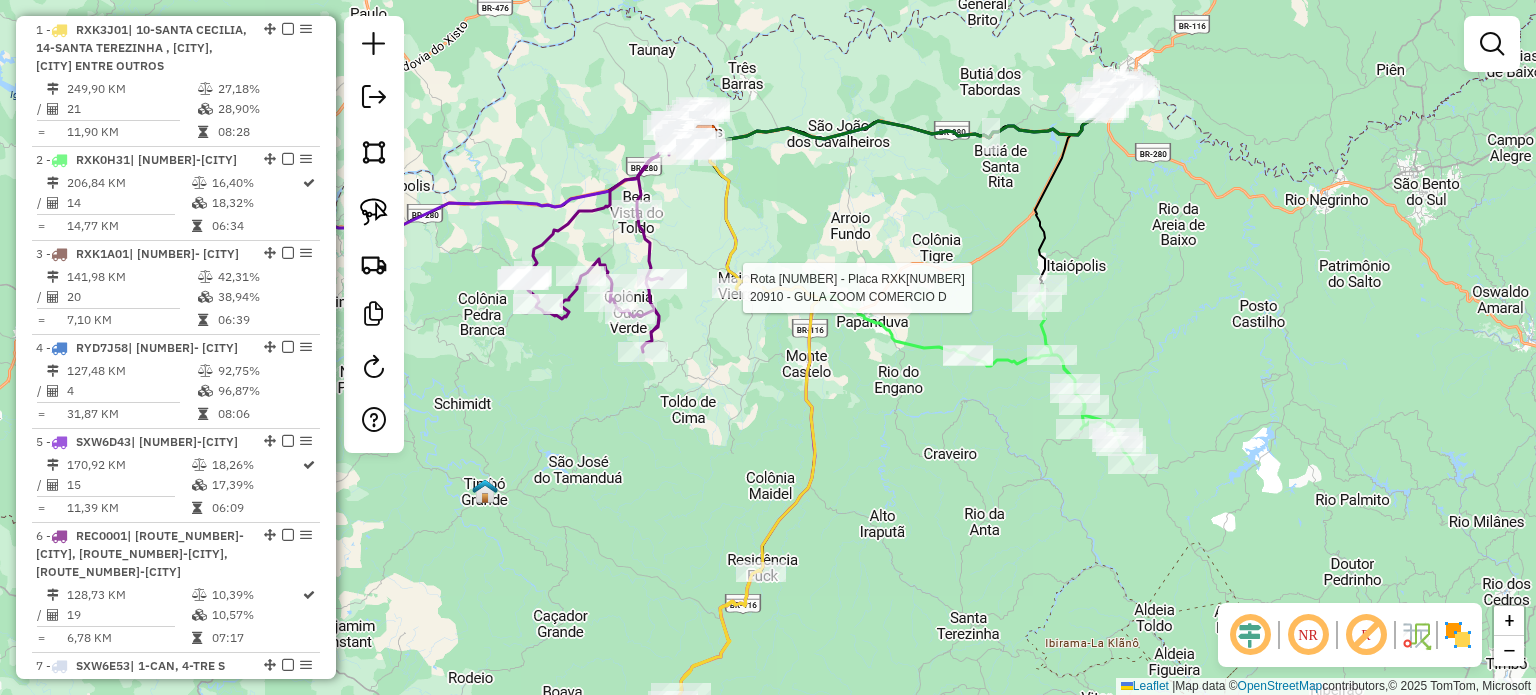 select on "**********" 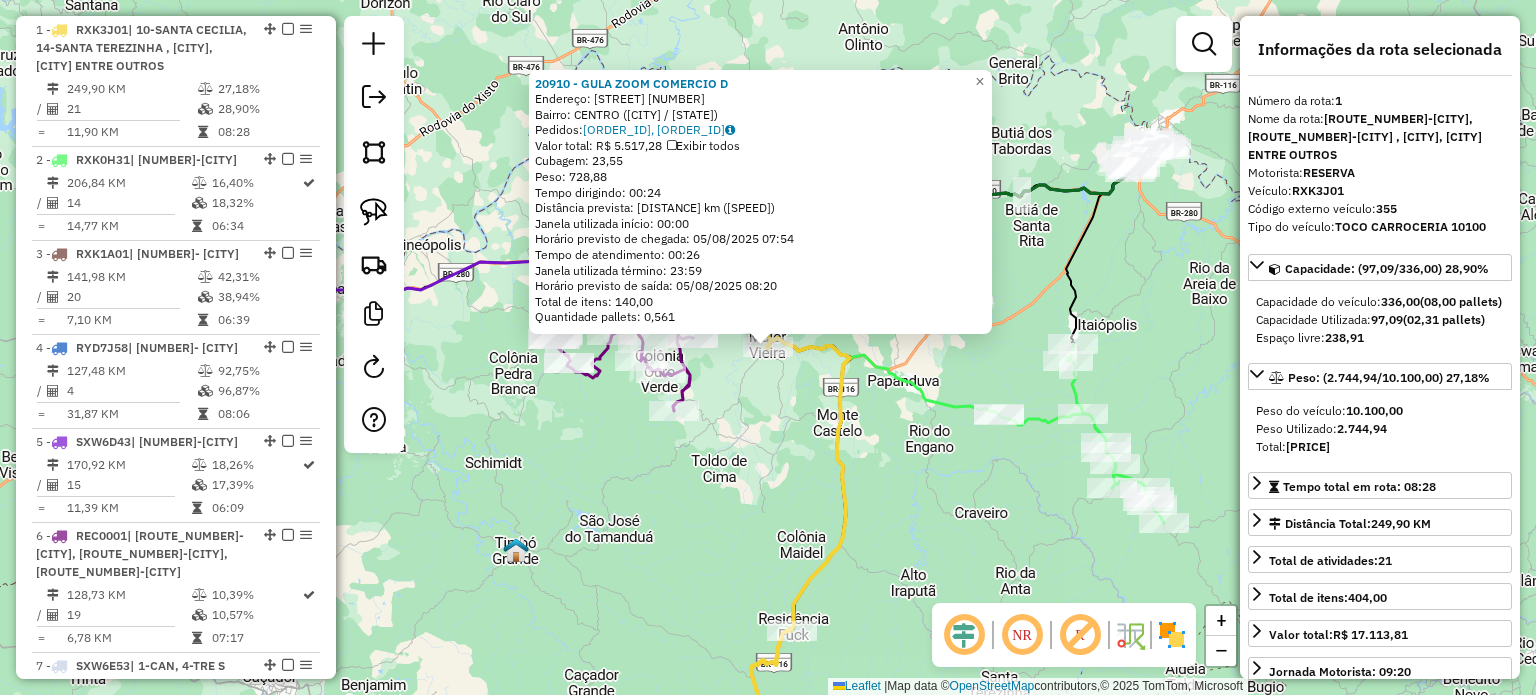 click on "20910 - GULA ZOOM COMERCIO D  Endereço:  LUIZ DAVET 1032   Bairro: CENTRO (MAJOR VIEIRA / SC)   Pedidos:  04607318, 04607316   Valor total: R$ 5.517,28   Exibir todos   Cubagem: 23,55  Peso: 728,88  Tempo dirigindo: 00:24   Distância prevista: 24,508 km (61,27 km/h)   Janela utilizada início: 00:00   Horário previsto de chegada: 05/08/2025 07:54   Tempo de atendimento: 00:26   Janela utilizada término: 23:59   Horário previsto de saída: 05/08/2025 08:20   Total de itens: 140,00   Quantidade pallets: 0,561  × Janela de atendimento Grade de atendimento Capacidade Transportadoras Veículos Cliente Pedidos  Rotas Selecione os dias de semana para filtrar as janelas de atendimento  Seg   Ter   Qua   Qui   Sex   Sáb   Dom  Informe o período da janela de atendimento: De: Até:  Filtrar exatamente a janela do cliente  Considerar janela de atendimento padrão  Selecione os dias de semana para filtrar as grades de atendimento  Seg   Ter   Qua   Qui   Sex   Sáb   Dom   Peso mínimo:   Peso máximo:   De:  De:" 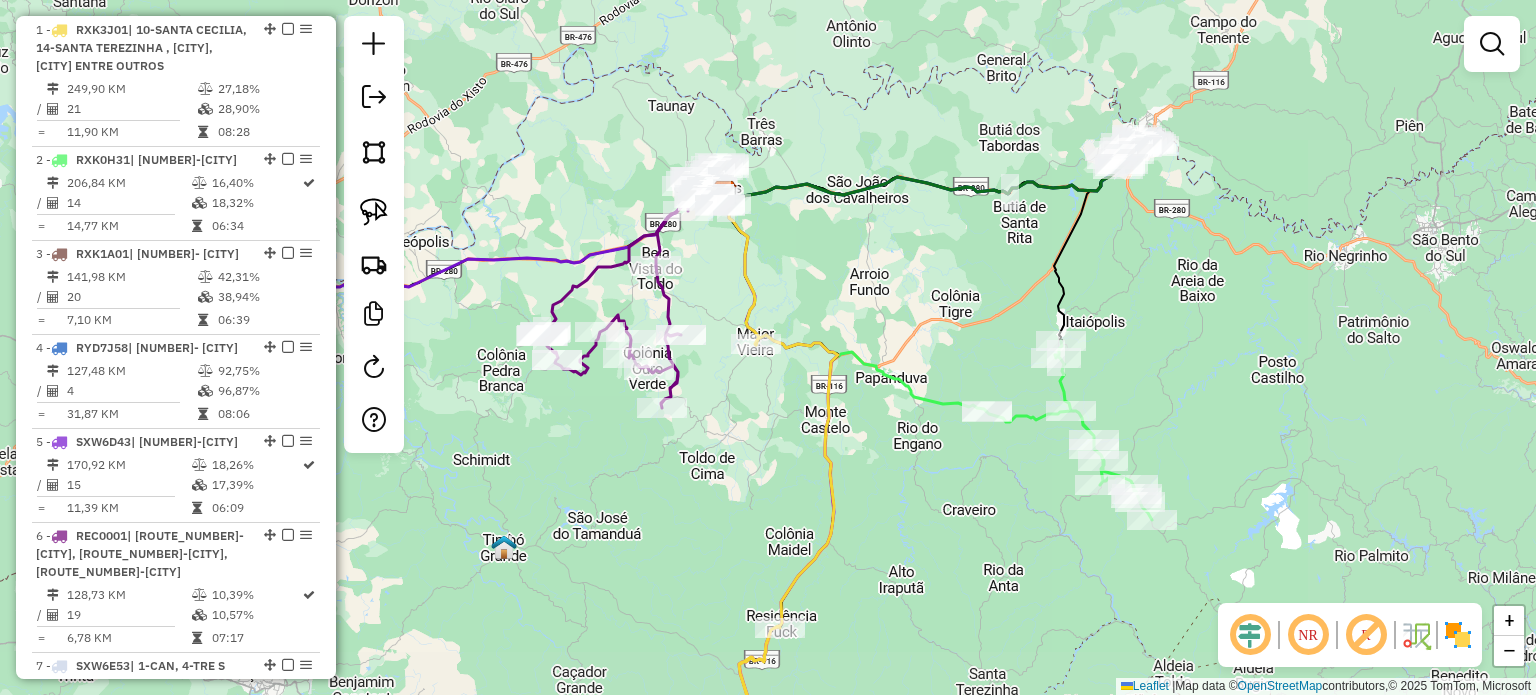 drag, startPoint x: 831, startPoint y: 463, endPoint x: 828, endPoint y: 311, distance: 152.0296 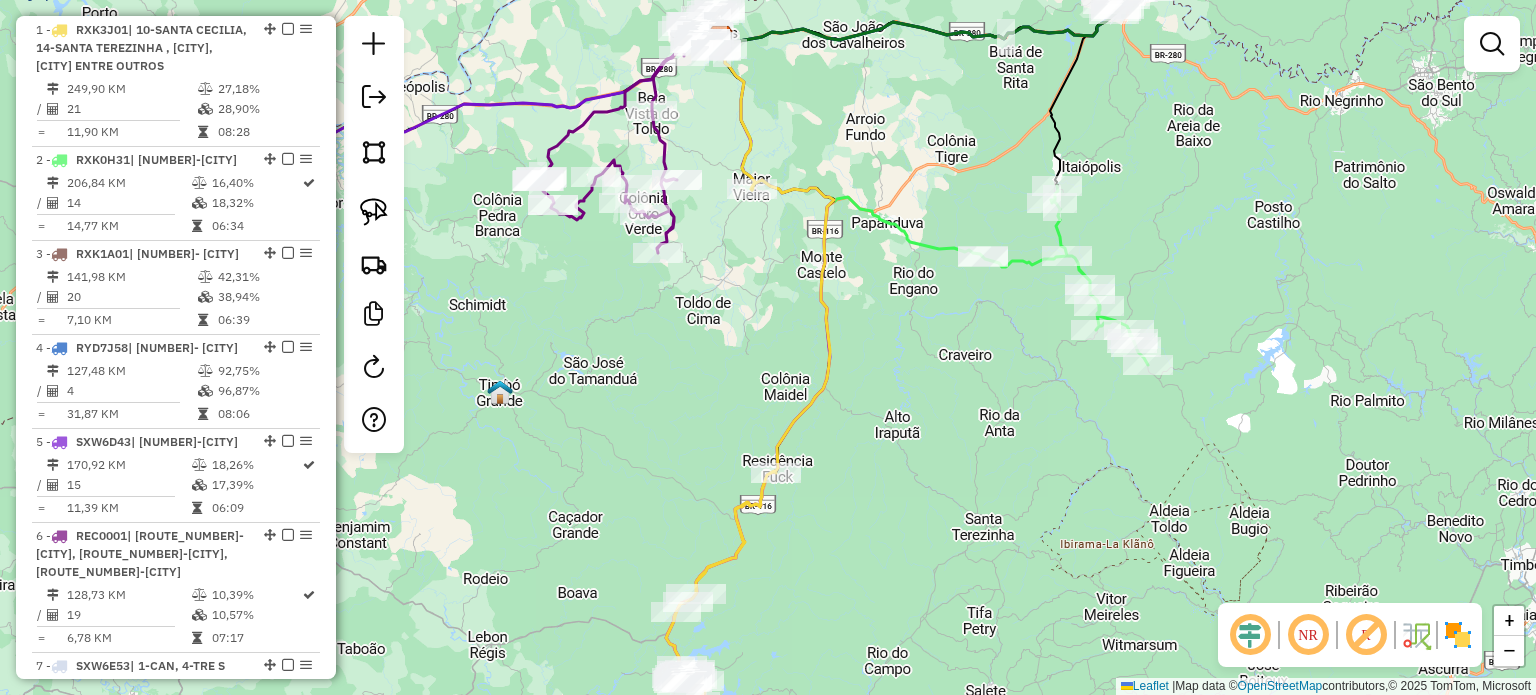 drag, startPoint x: 907, startPoint y: 427, endPoint x: 909, endPoint y: 381, distance: 46.043457 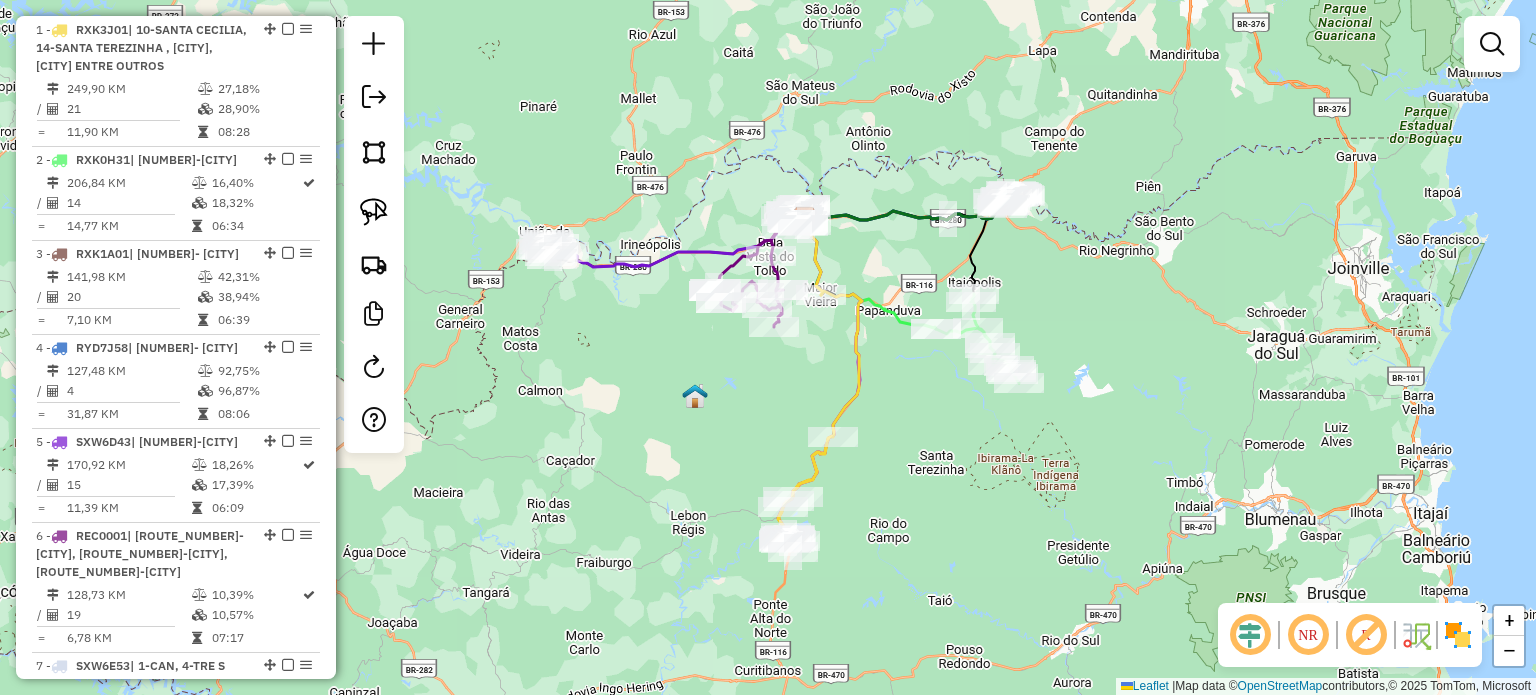 drag, startPoint x: 919, startPoint y: 455, endPoint x: 910, endPoint y: 510, distance: 55.7315 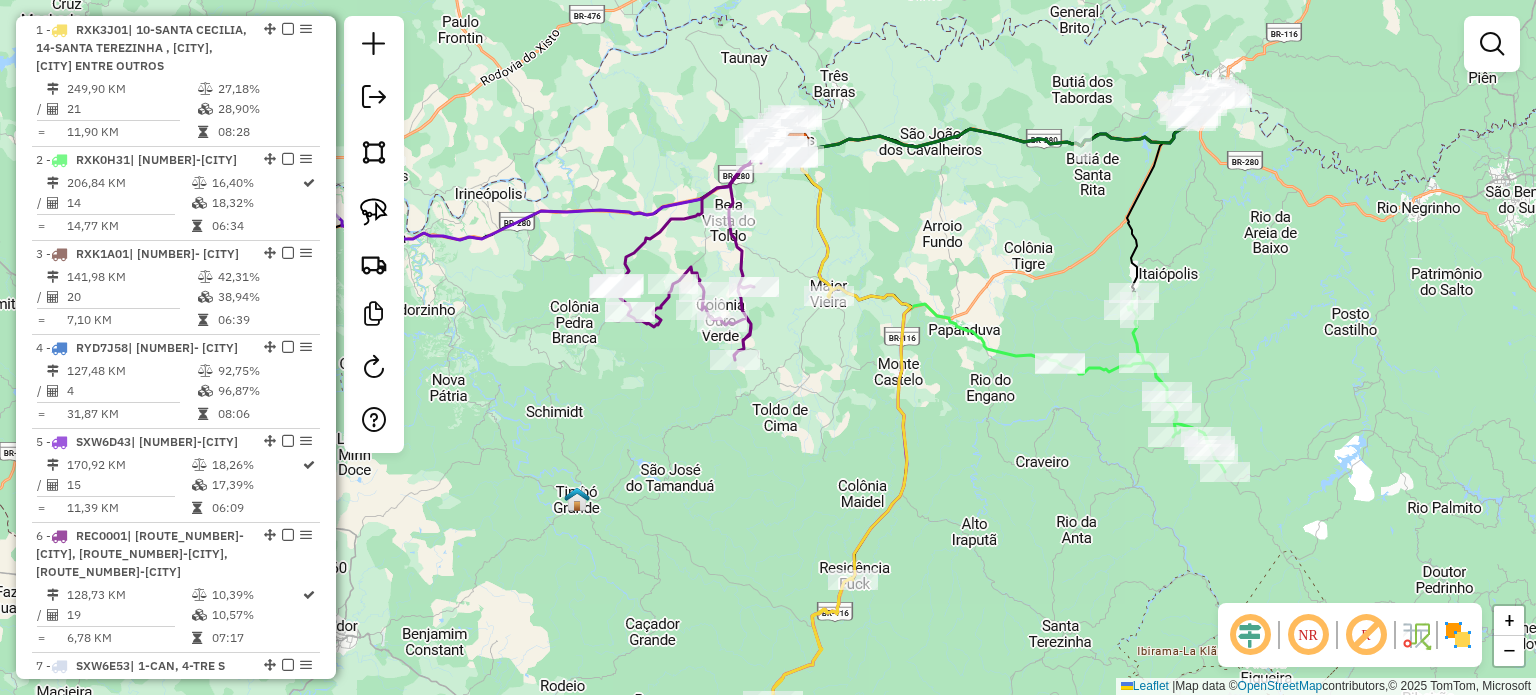 drag, startPoint x: 884, startPoint y: 443, endPoint x: 861, endPoint y: 254, distance: 190.39433 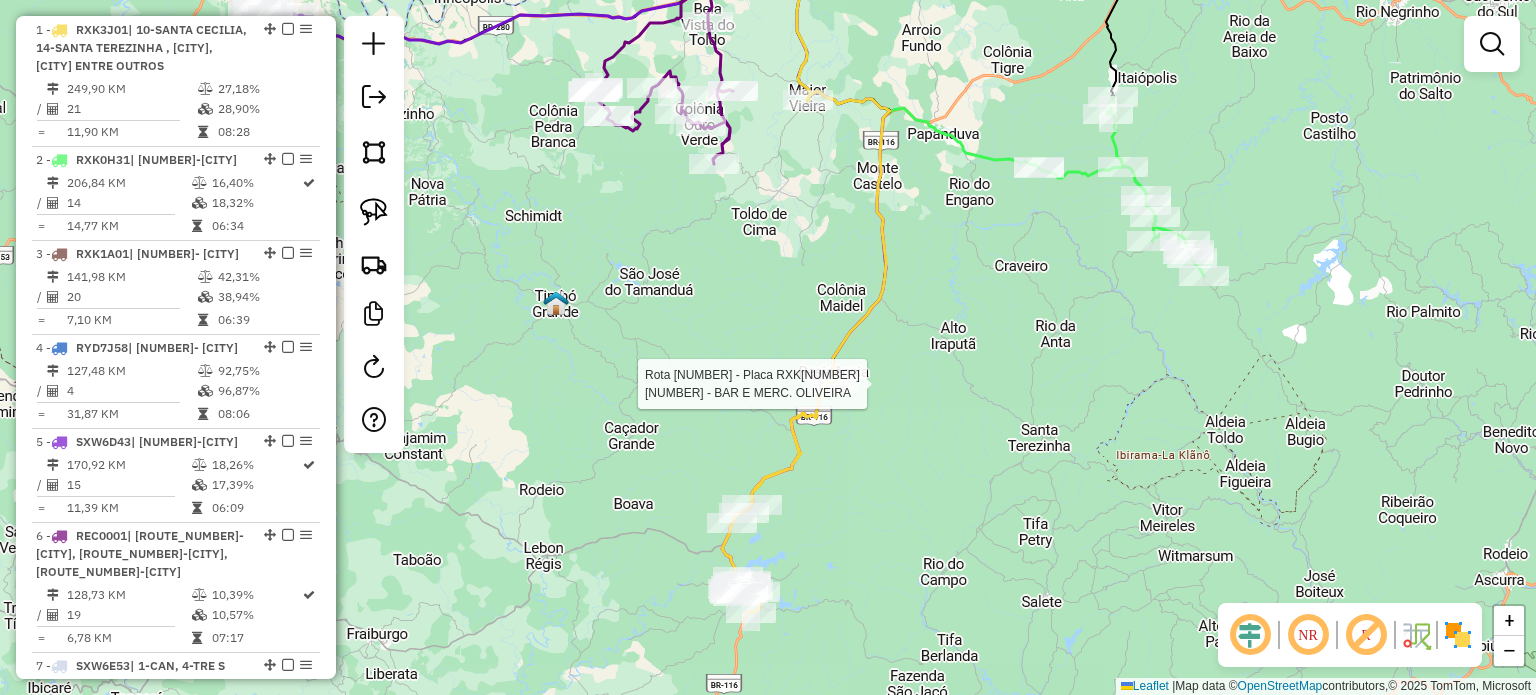 select on "**********" 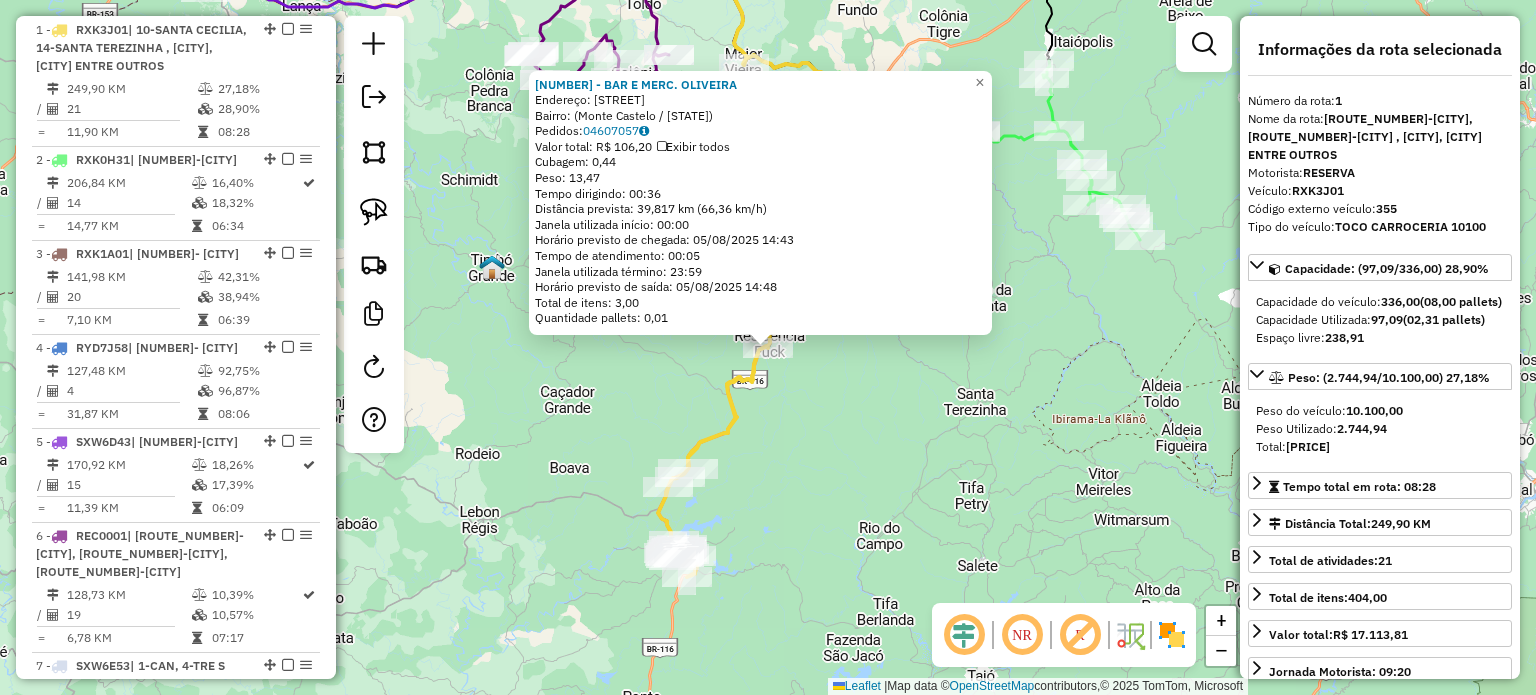 click on "4900 - BAR E MERC. OLIVEIRA  Endereço: Rua João Maria Thibes,    Bairro:  (Monte Castelo / SC)   Pedidos:  04607057   Valor total: R$ 106,20   Exibir todos   Cubagem: 0,44  Peso: 13,47  Tempo dirigindo: 00:36   Distância prevista: 39,817 km (66,36 km/h)   Janela utilizada início: 00:00   Horário previsto de chegada: 05/08/2025 14:43   Tempo de atendimento: 00:05   Janela utilizada término: 23:59   Horário previsto de saída: 05/08/2025 14:48   Total de itens: 3,00   Quantidade pallets: 0,01  × Janela de atendimento Grade de atendimento Capacidade Transportadoras Veículos Cliente Pedidos  Rotas Selecione os dias de semana para filtrar as janelas de atendimento  Seg   Ter   Qua   Qui   Sex   Sáb   Dom  Informe o período da janela de atendimento: De: Até:  Filtrar exatamente a janela do cliente  Considerar janela de atendimento padrão  Selecione os dias de semana para filtrar as grades de atendimento  Seg   Ter   Qua   Qui   Sex   Sáb   Dom   Considerar clientes sem dia de atendimento cadastrado +" 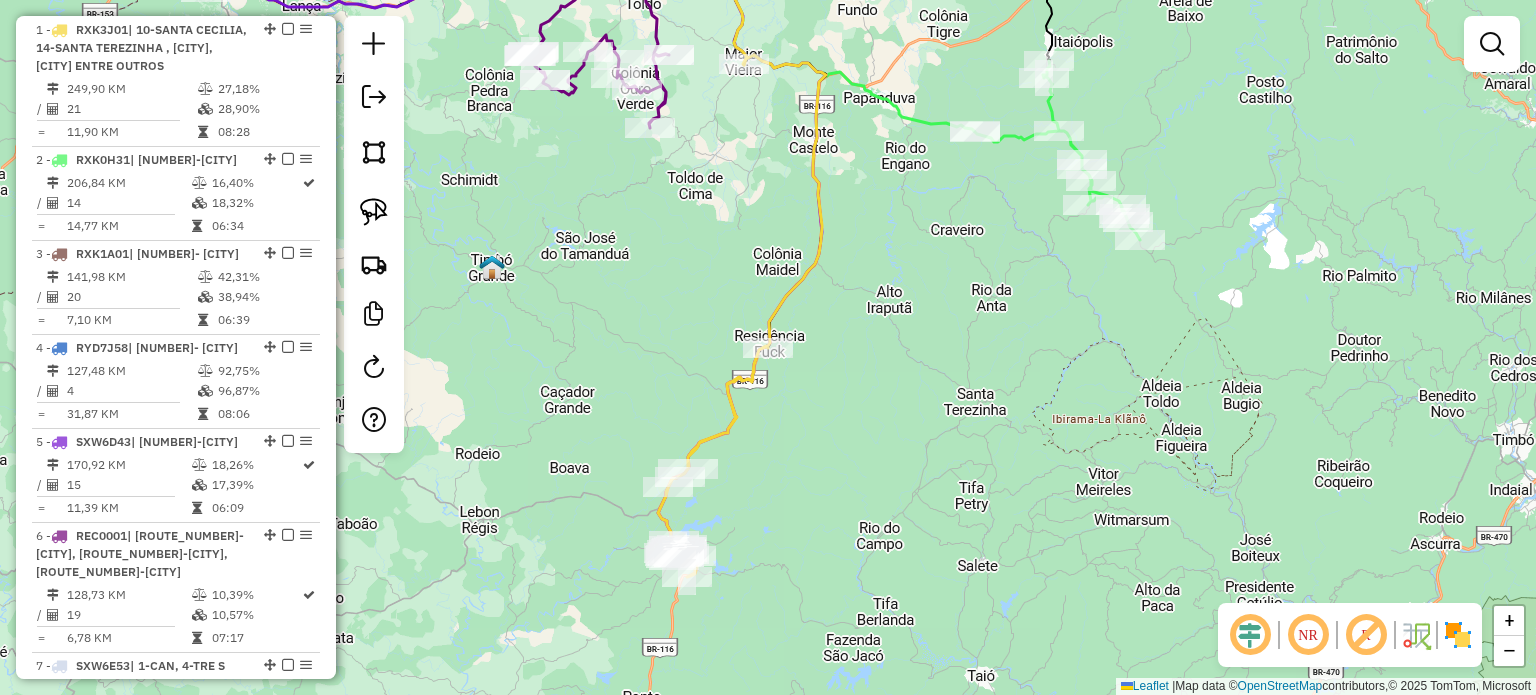 drag, startPoint x: 847, startPoint y: 446, endPoint x: 857, endPoint y: 367, distance: 79.630394 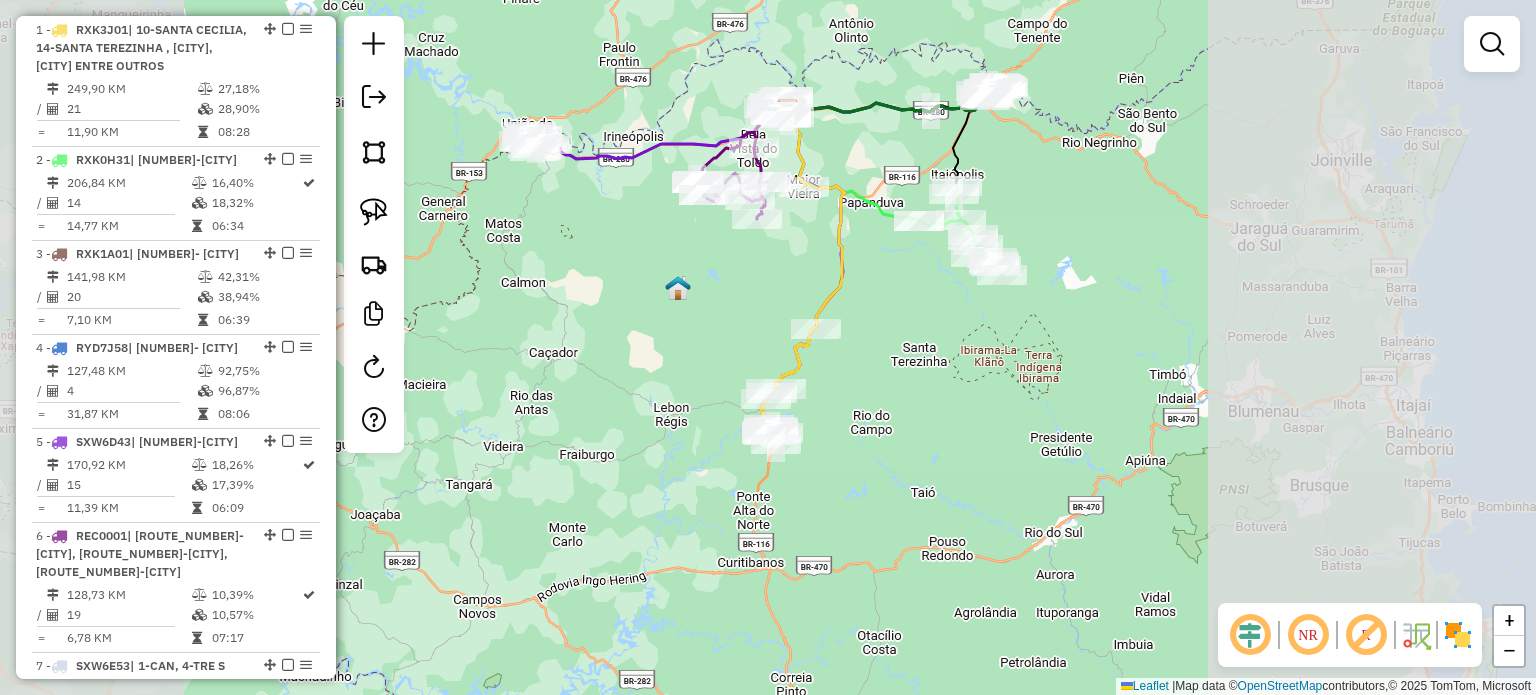drag, startPoint x: 875, startPoint y: 360, endPoint x: 867, endPoint y: 429, distance: 69.46222 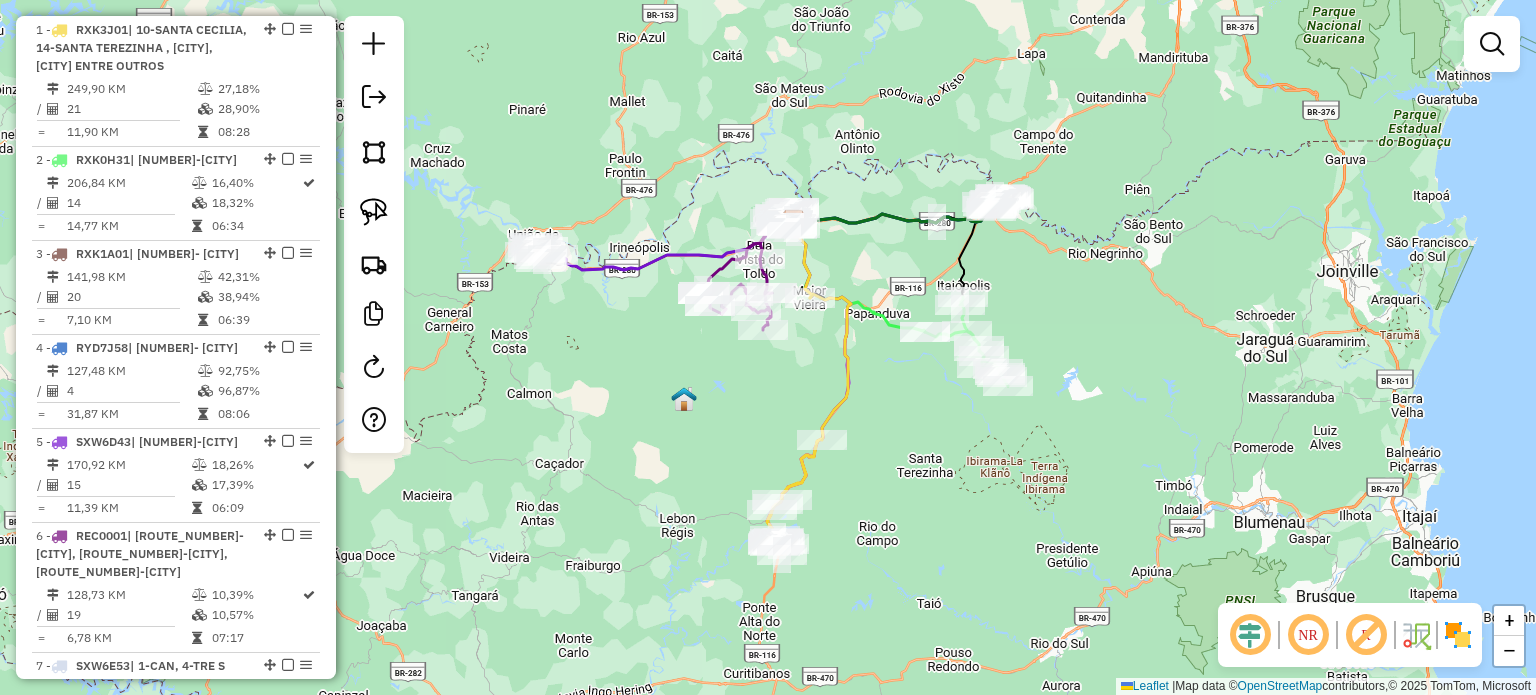 click on "Janela de atendimento Grade de atendimento Capacidade Transportadoras Veículos Cliente Pedidos  Rotas Selecione os dias de semana para filtrar as janelas de atendimento  Seg   Ter   Qua   Qui   Sex   Sáb   Dom  Informe o período da janela de atendimento: De: Até:  Filtrar exatamente a janela do cliente  Considerar janela de atendimento padrão  Selecione os dias de semana para filtrar as grades de atendimento  Seg   Ter   Qua   Qui   Sex   Sáb   Dom   Considerar clientes sem dia de atendimento cadastrado  Clientes fora do dia de atendimento selecionado Filtrar as atividades entre os valores definidos abaixo:  Peso mínimo:   Peso máximo:   Cubagem mínima:   Cubagem máxima:   De:   Até:  Filtrar as atividades entre o tempo de atendimento definido abaixo:  De:   Até:   Considerar capacidade total dos clientes não roteirizados Transportadora: Selecione um ou mais itens Tipo de veículo: Selecione um ou mais itens Veículo: Selecione um ou mais itens Motorista: Selecione um ou mais itens Nome: Rótulo:" 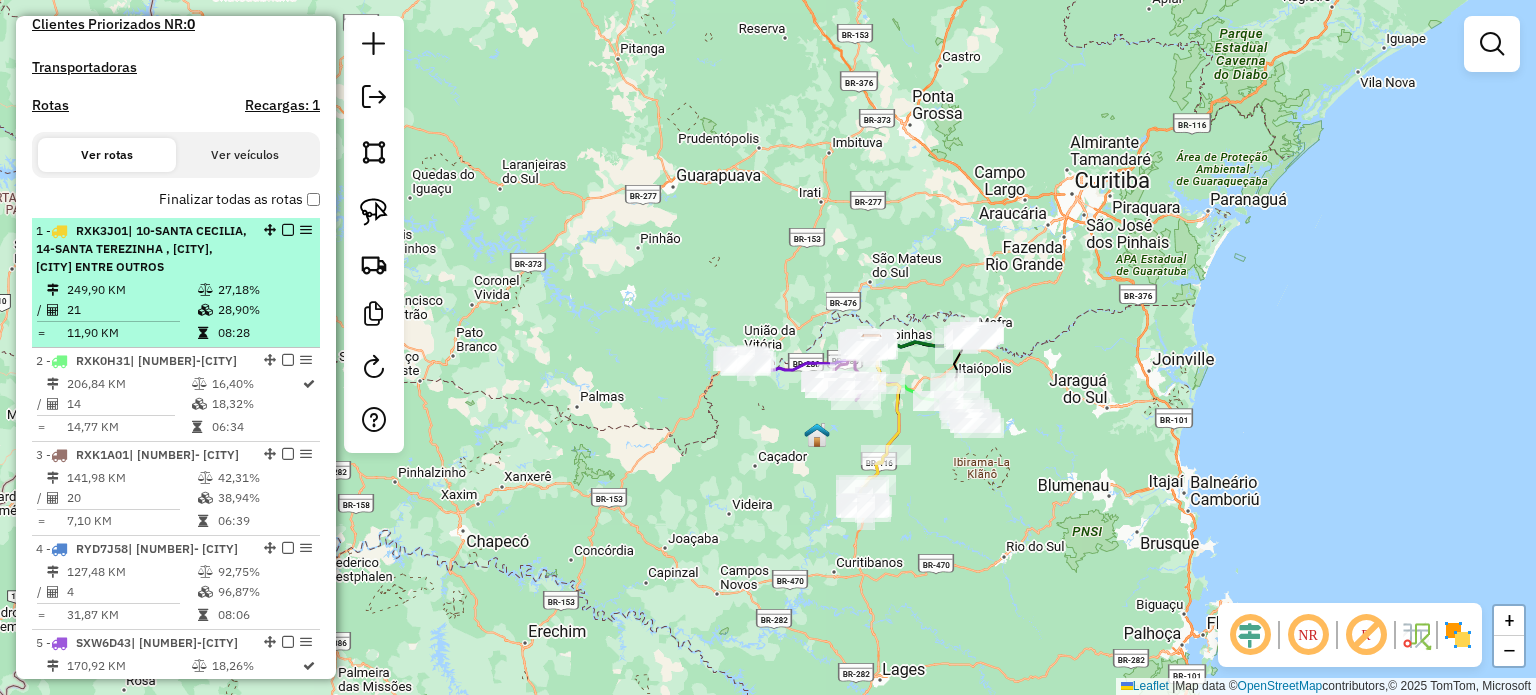 scroll, scrollTop: 573, scrollLeft: 0, axis: vertical 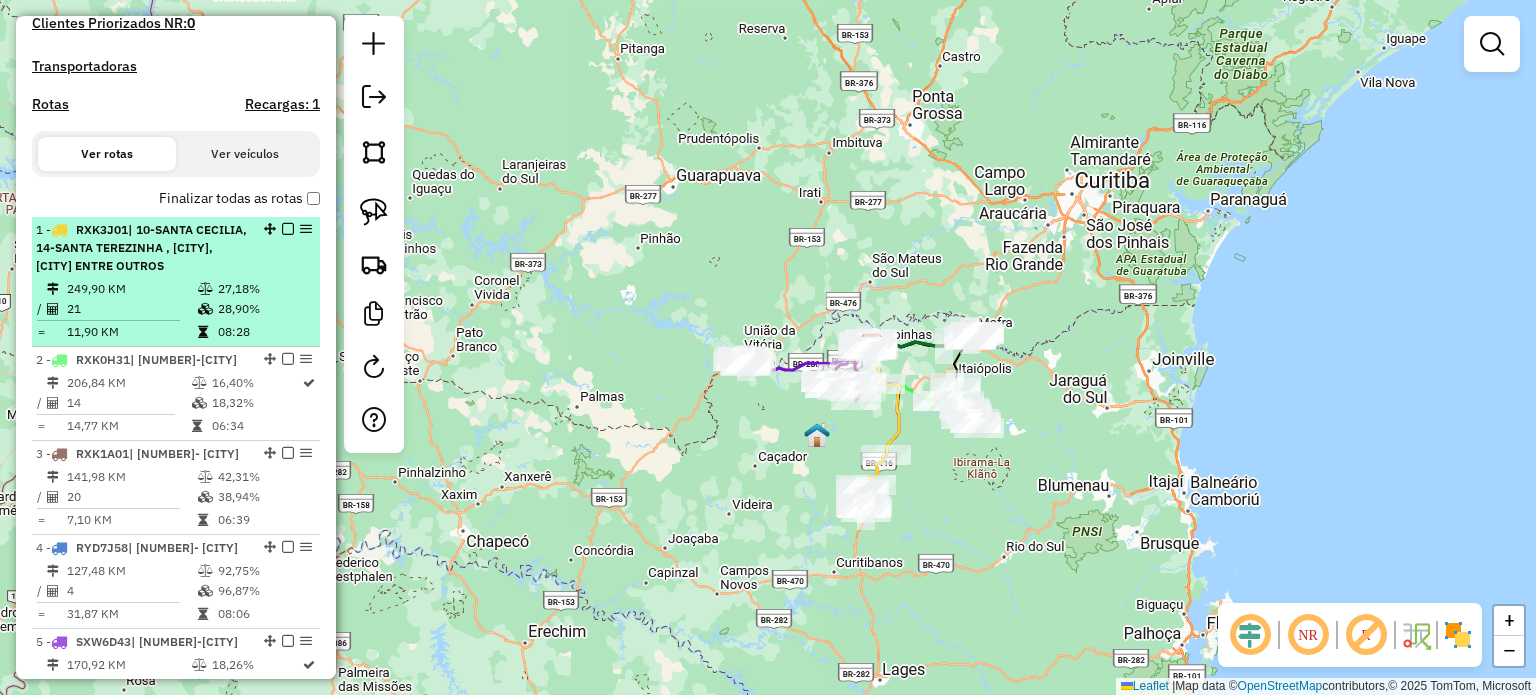 click at bounding box center (288, 229) 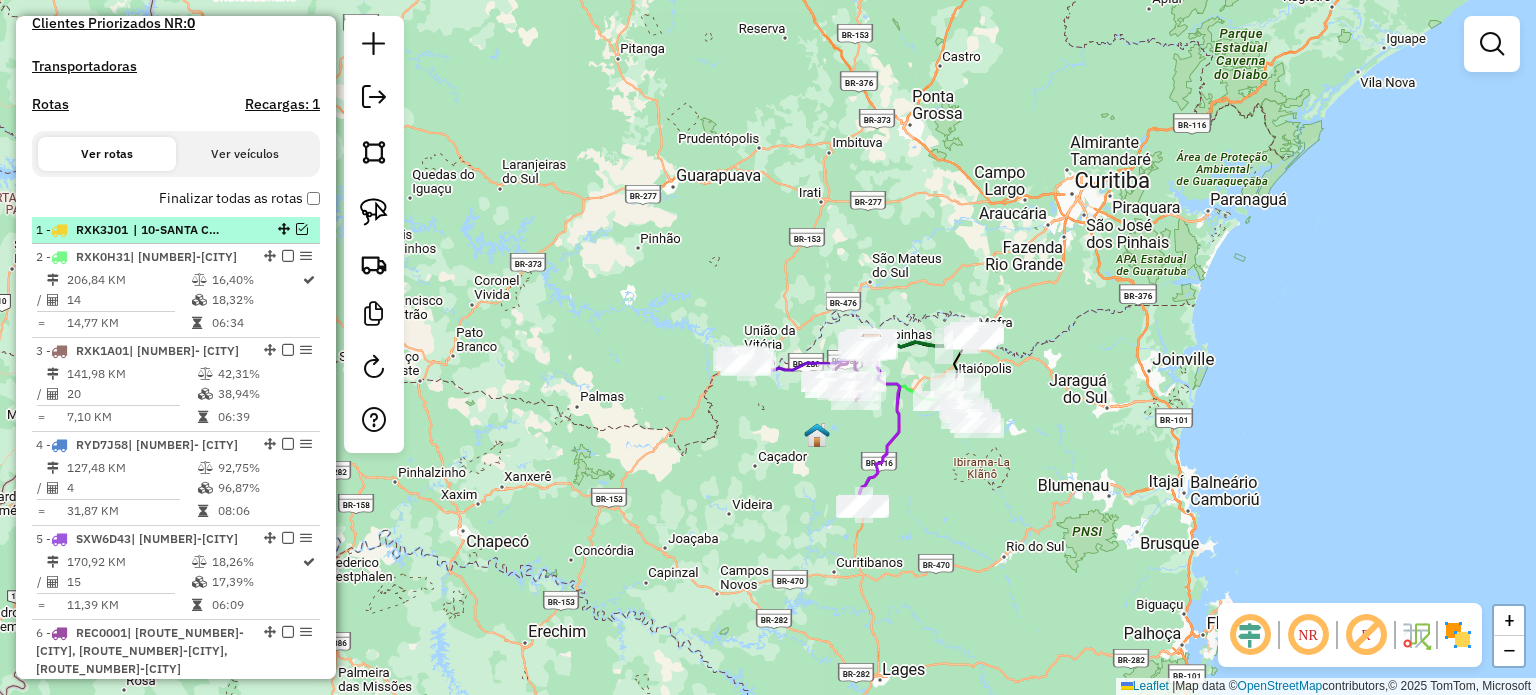 click at bounding box center [302, 229] 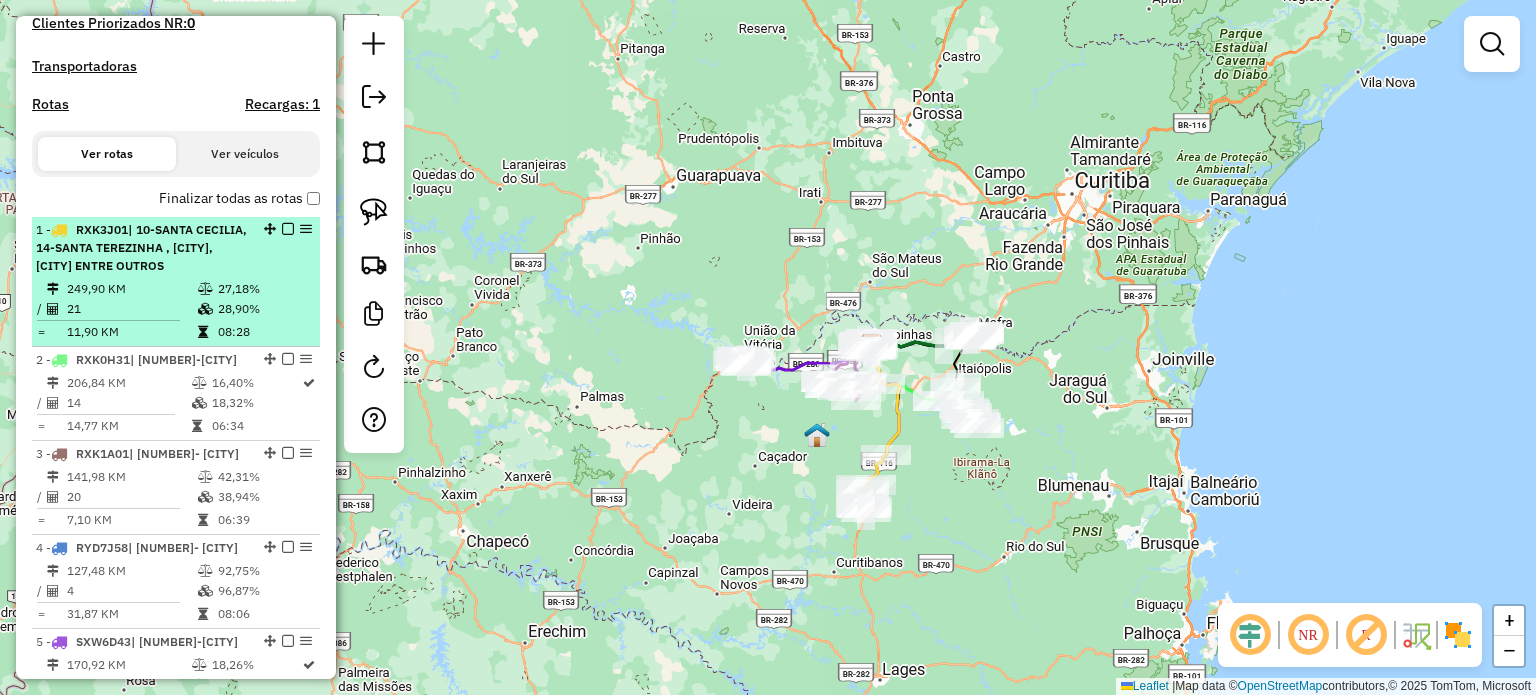 click at bounding box center (306, 229) 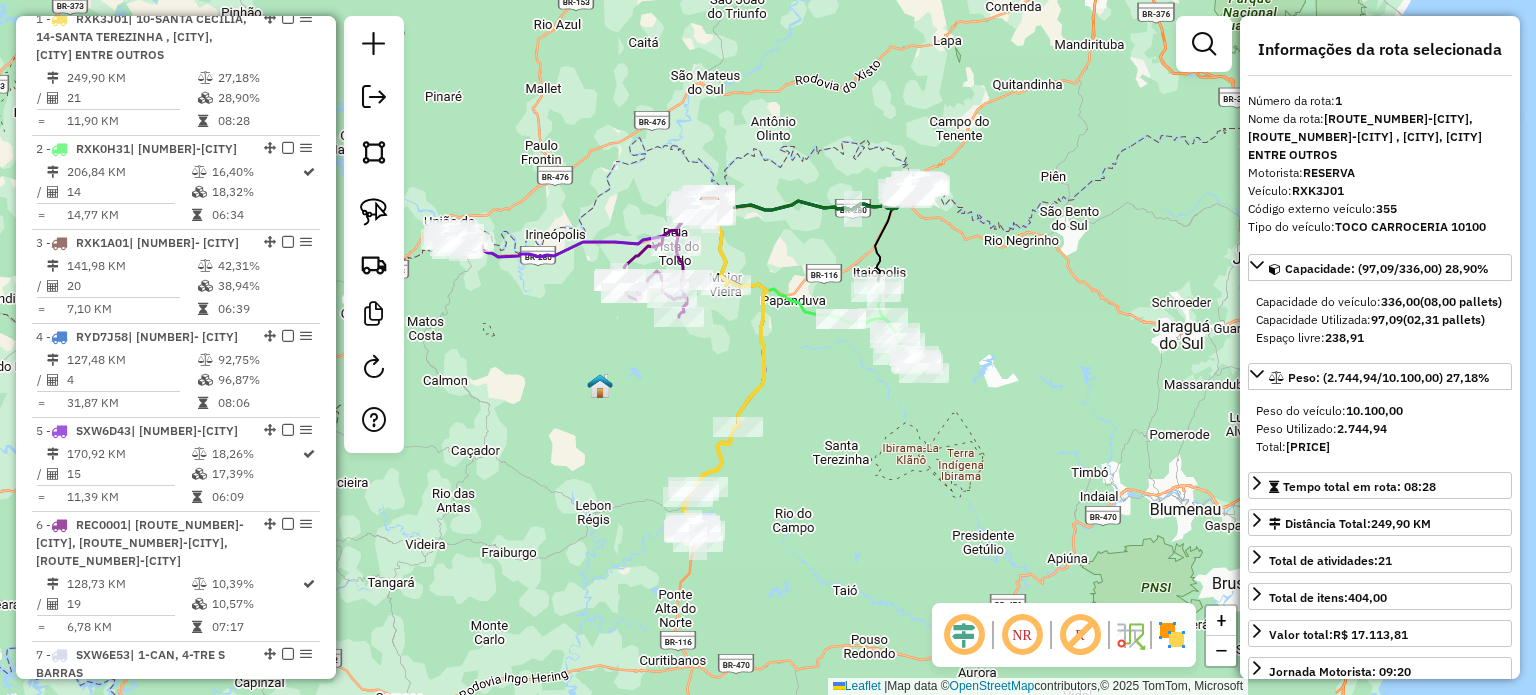 scroll, scrollTop: 284, scrollLeft: 0, axis: vertical 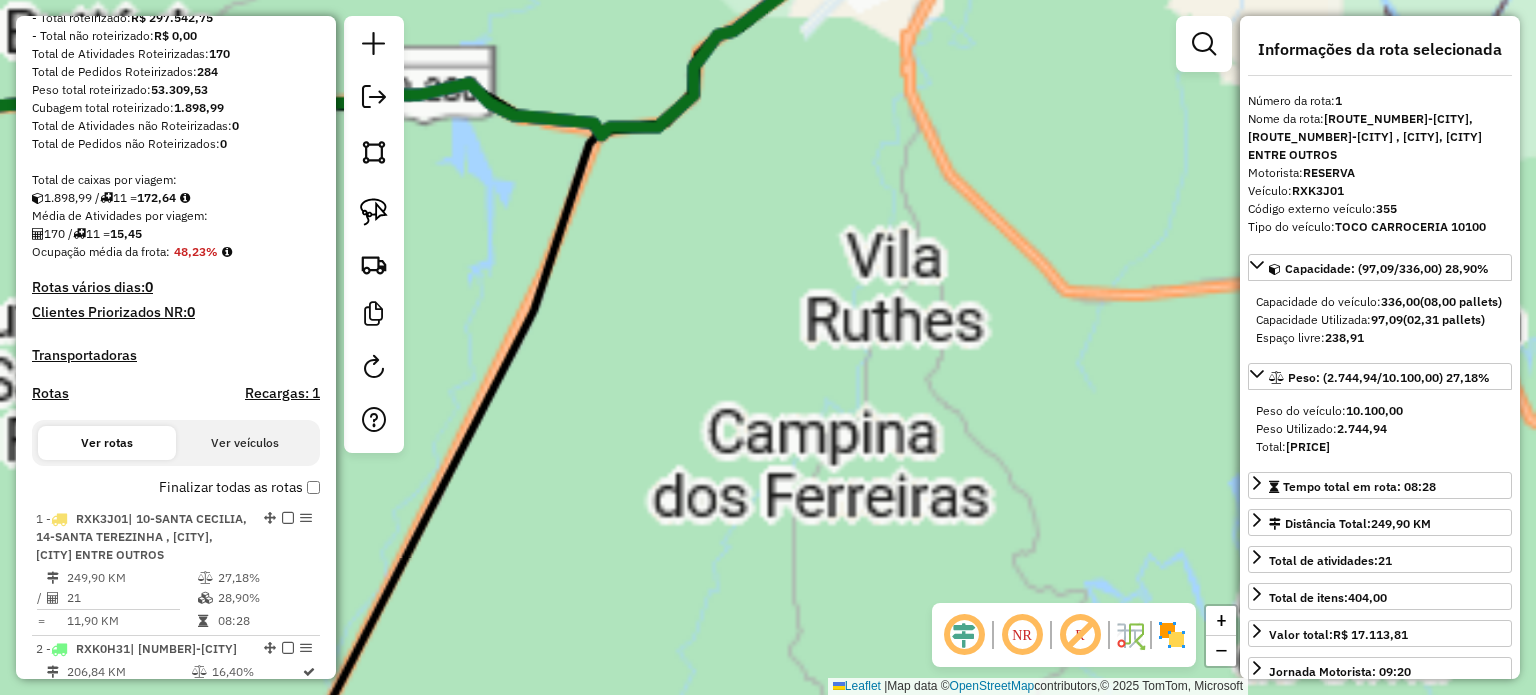 click on "Janela de atendimento Grade de atendimento Capacidade Transportadoras Veículos Cliente Pedidos  Rotas Selecione os dias de semana para filtrar as janelas de atendimento  Seg   Ter   Qua   Qui   Sex   Sáb   Dom  Informe o período da janela de atendimento: De: Até:  Filtrar exatamente a janela do cliente  Considerar janela de atendimento padrão  Selecione os dias de semana para filtrar as grades de atendimento  Seg   Ter   Qua   Qui   Sex   Sáb   Dom   Considerar clientes sem dia de atendimento cadastrado  Clientes fora do dia de atendimento selecionado Filtrar as atividades entre os valores definidos abaixo:  Peso mínimo:   Peso máximo:   Cubagem mínima:   Cubagem máxima:   De:   Até:  Filtrar as atividades entre o tempo de atendimento definido abaixo:  De:   Até:   Considerar capacidade total dos clientes não roteirizados Transportadora: Selecione um ou mais itens Tipo de veículo: Selecione um ou mais itens Veículo: Selecione um ou mais itens Motorista: Selecione um ou mais itens Nome: Rótulo:" 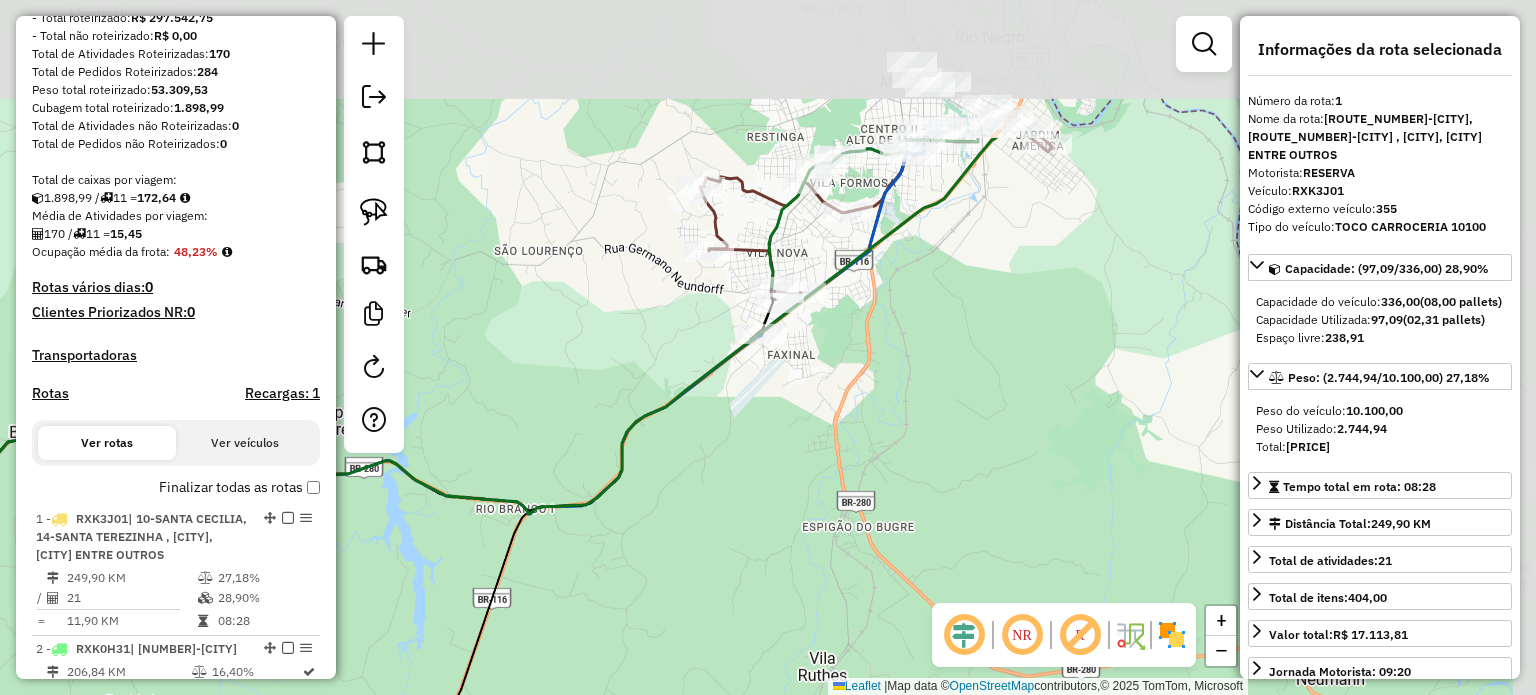 drag, startPoint x: 850, startPoint y: 167, endPoint x: 820, endPoint y: 354, distance: 189.39113 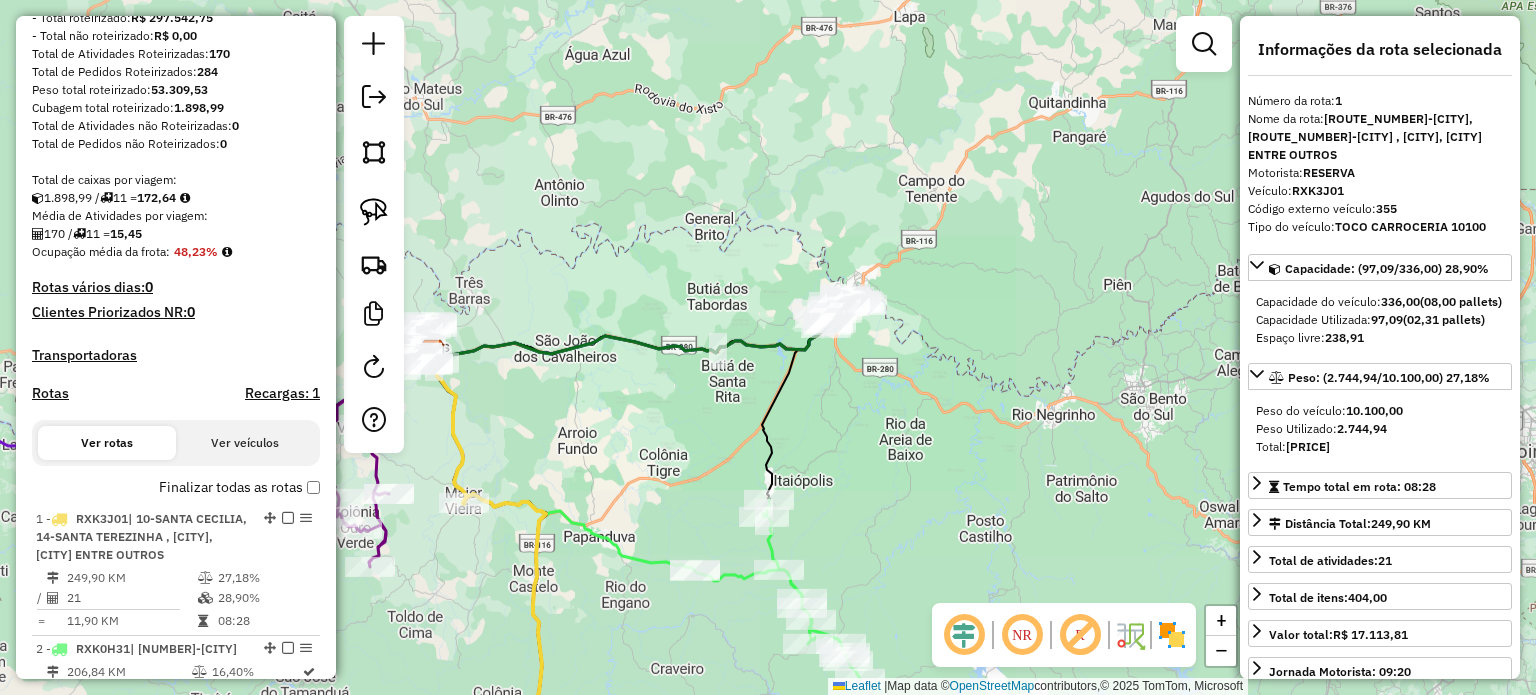 drag, startPoint x: 728, startPoint y: 429, endPoint x: 856, endPoint y: 374, distance: 139.3162 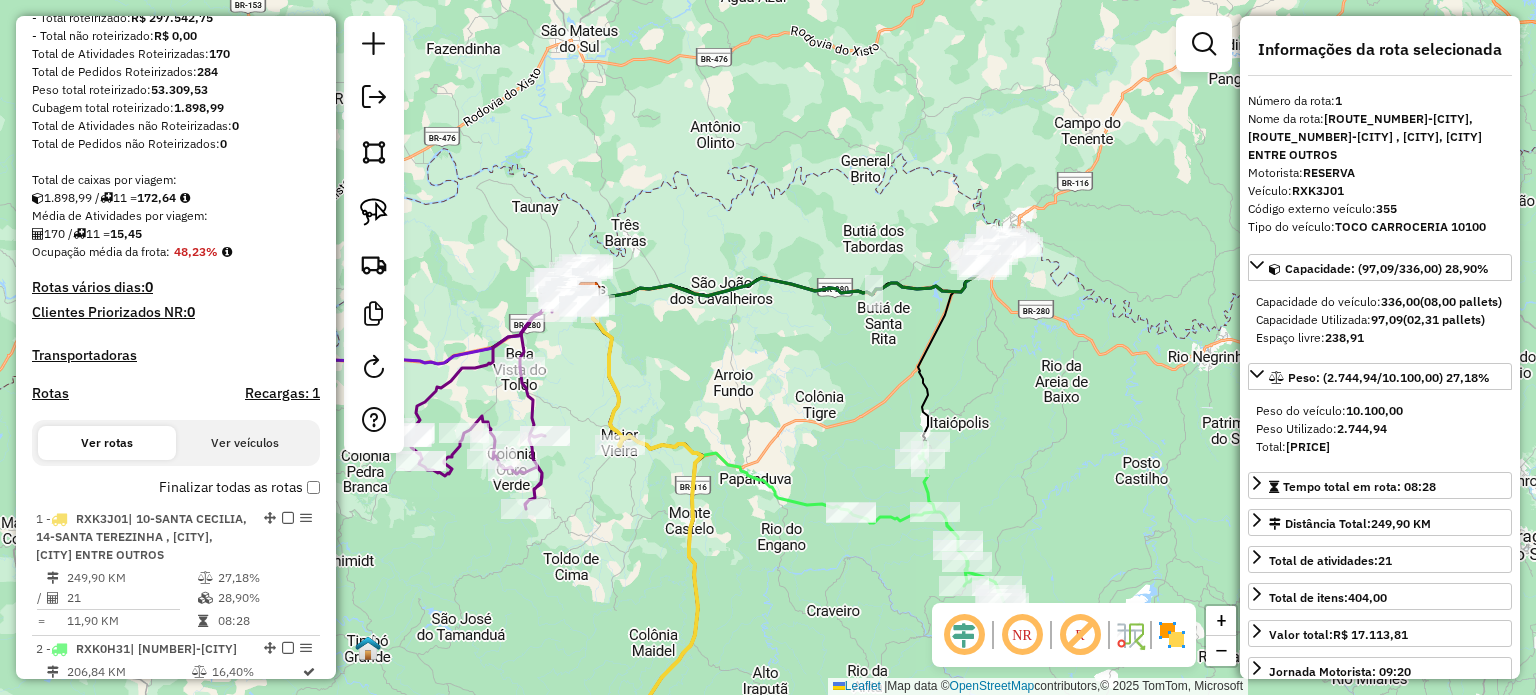 drag, startPoint x: 794, startPoint y: 376, endPoint x: 874, endPoint y: 355, distance: 82.710335 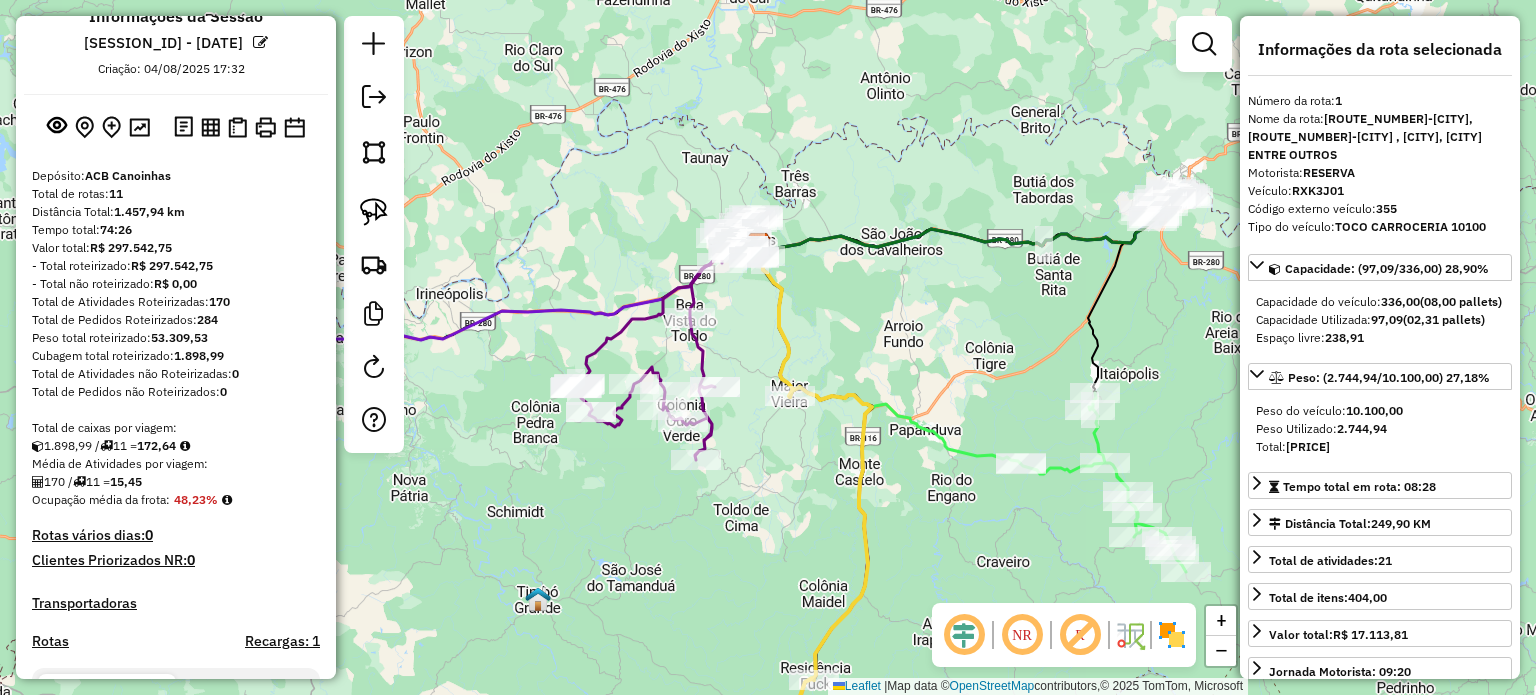scroll, scrollTop: 0, scrollLeft: 0, axis: both 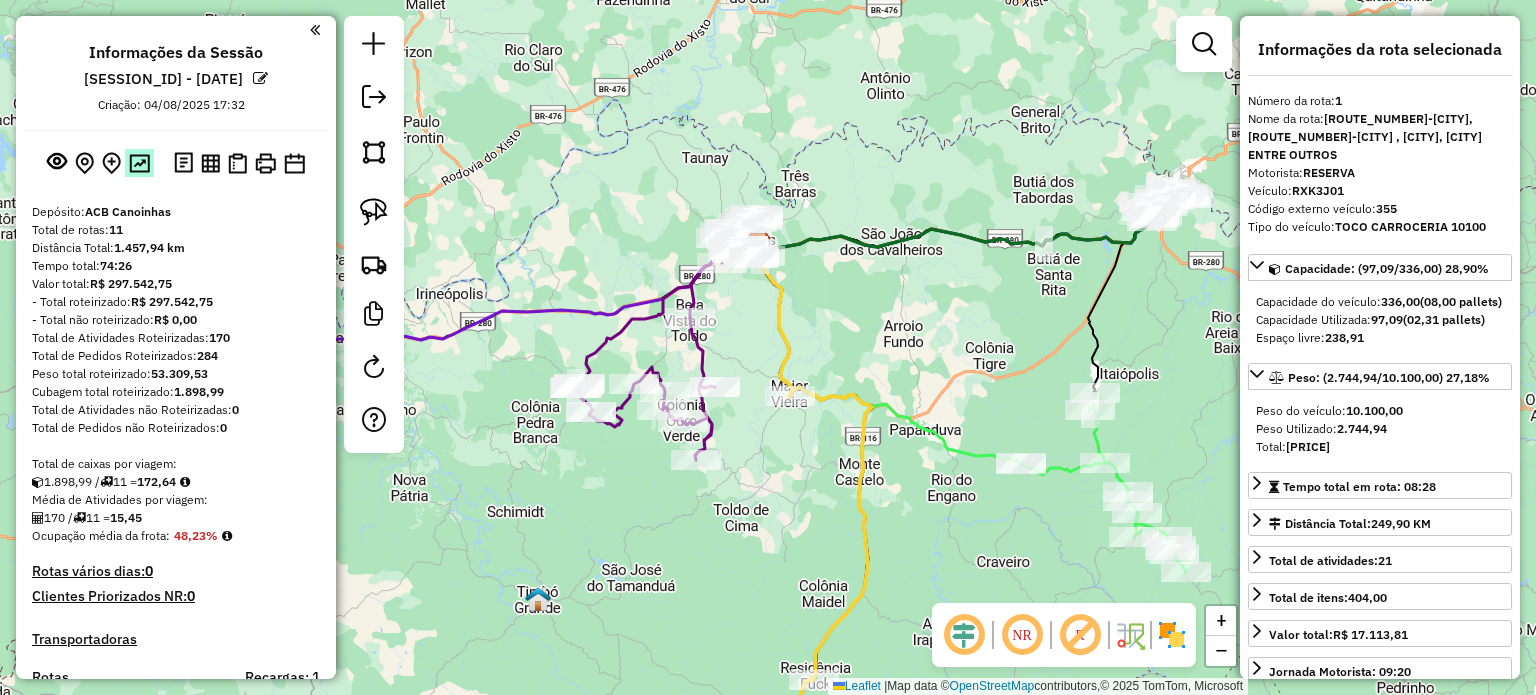 click at bounding box center (139, 163) 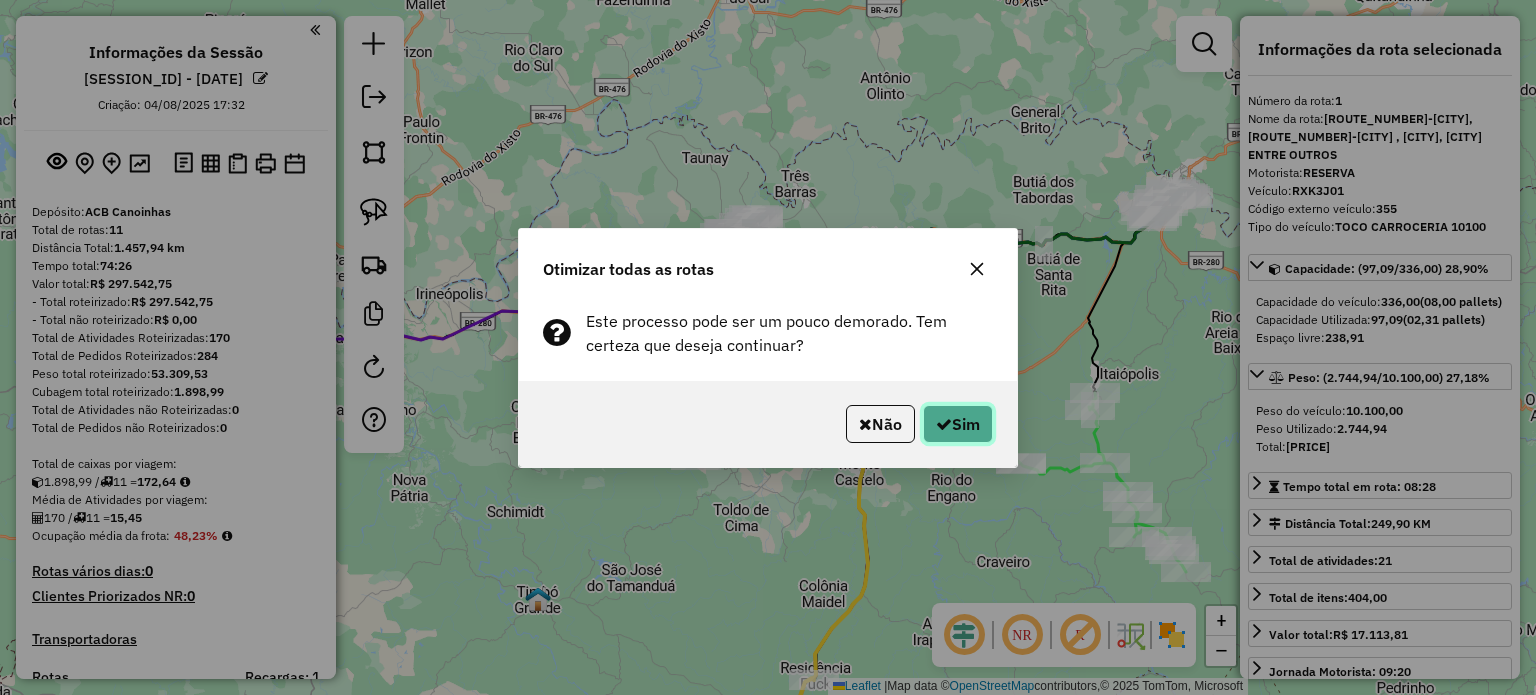 click on "Sim" 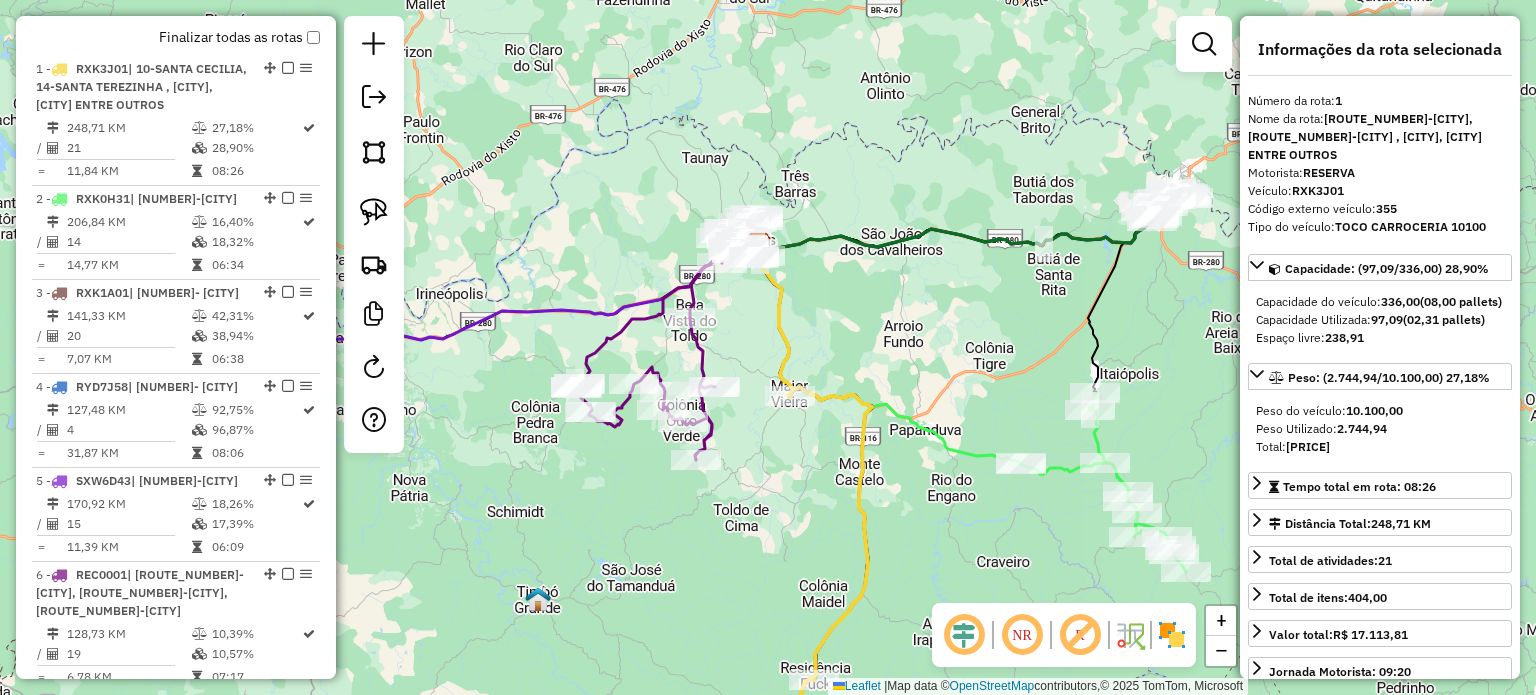 scroll, scrollTop: 773, scrollLeft: 0, axis: vertical 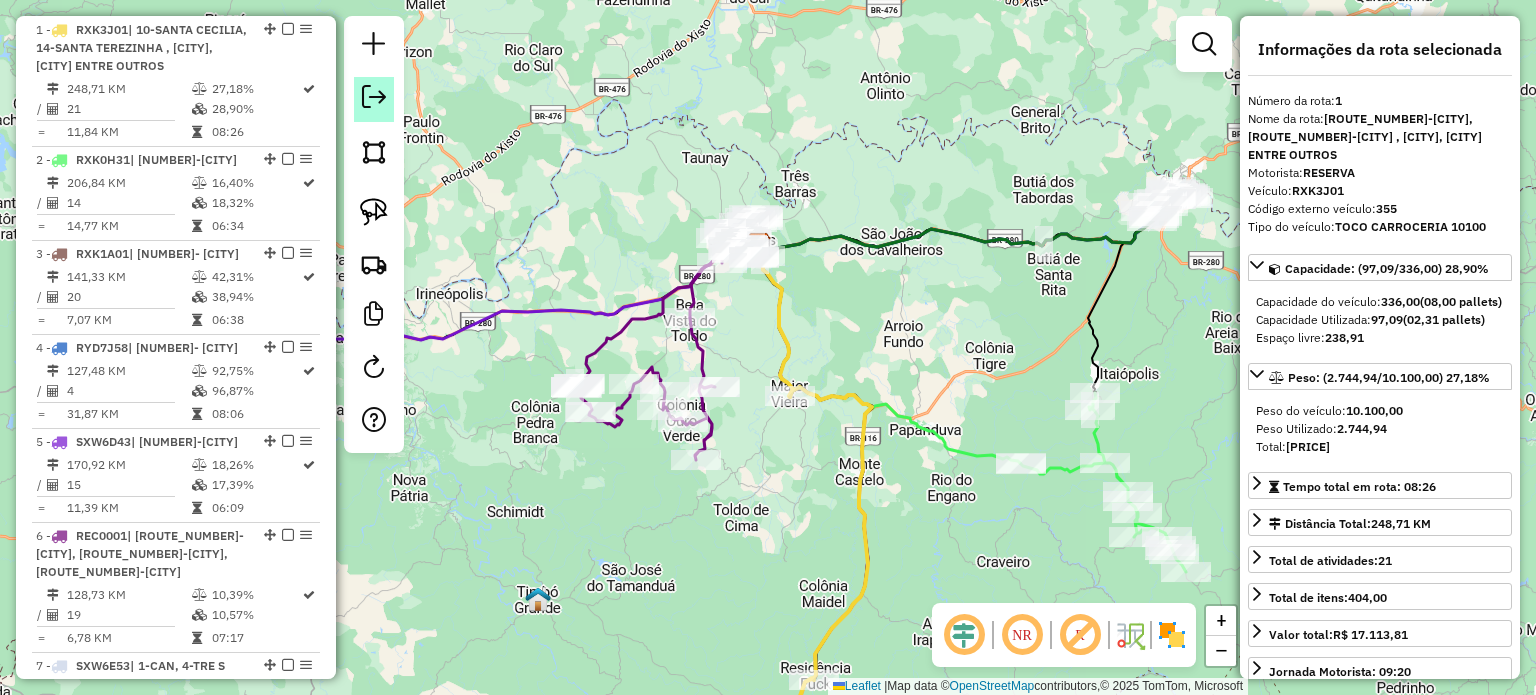 click 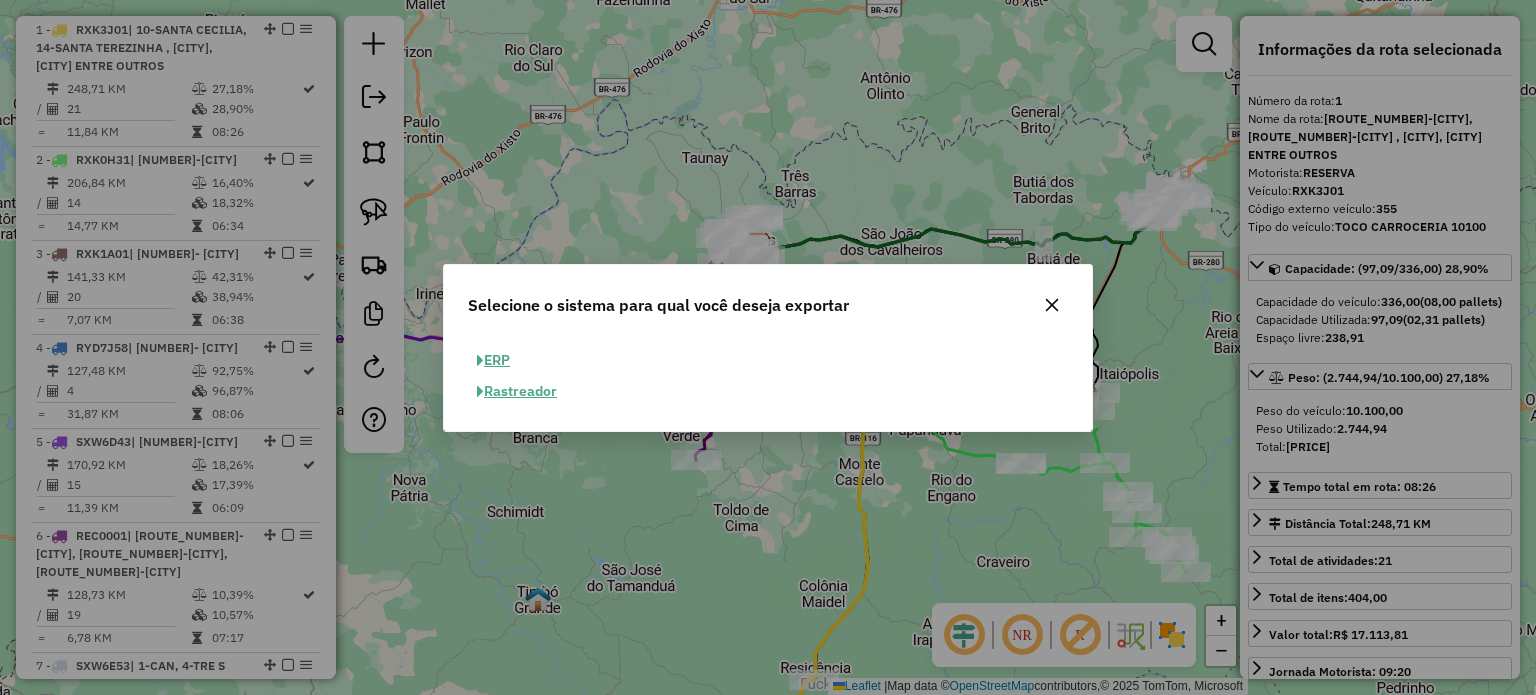 click on "ERP" 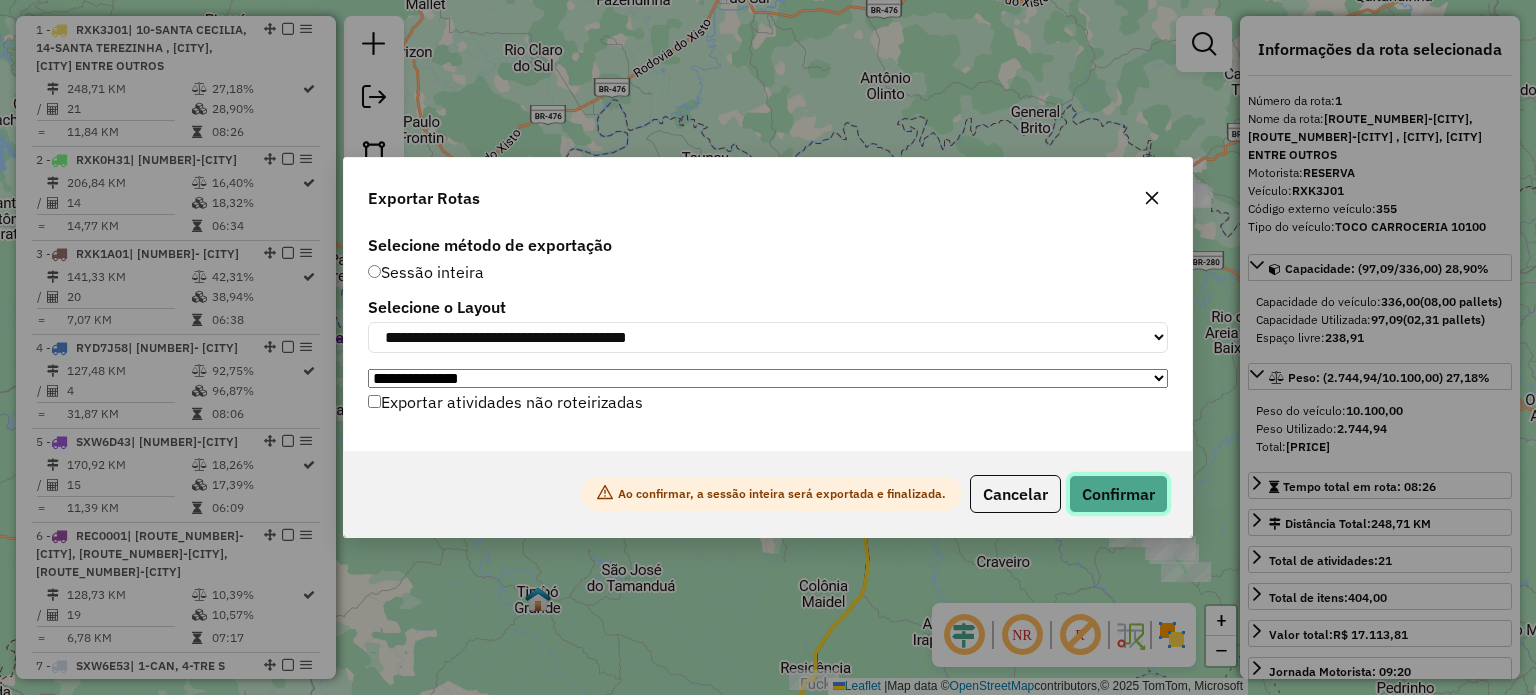click on "Confirmar" 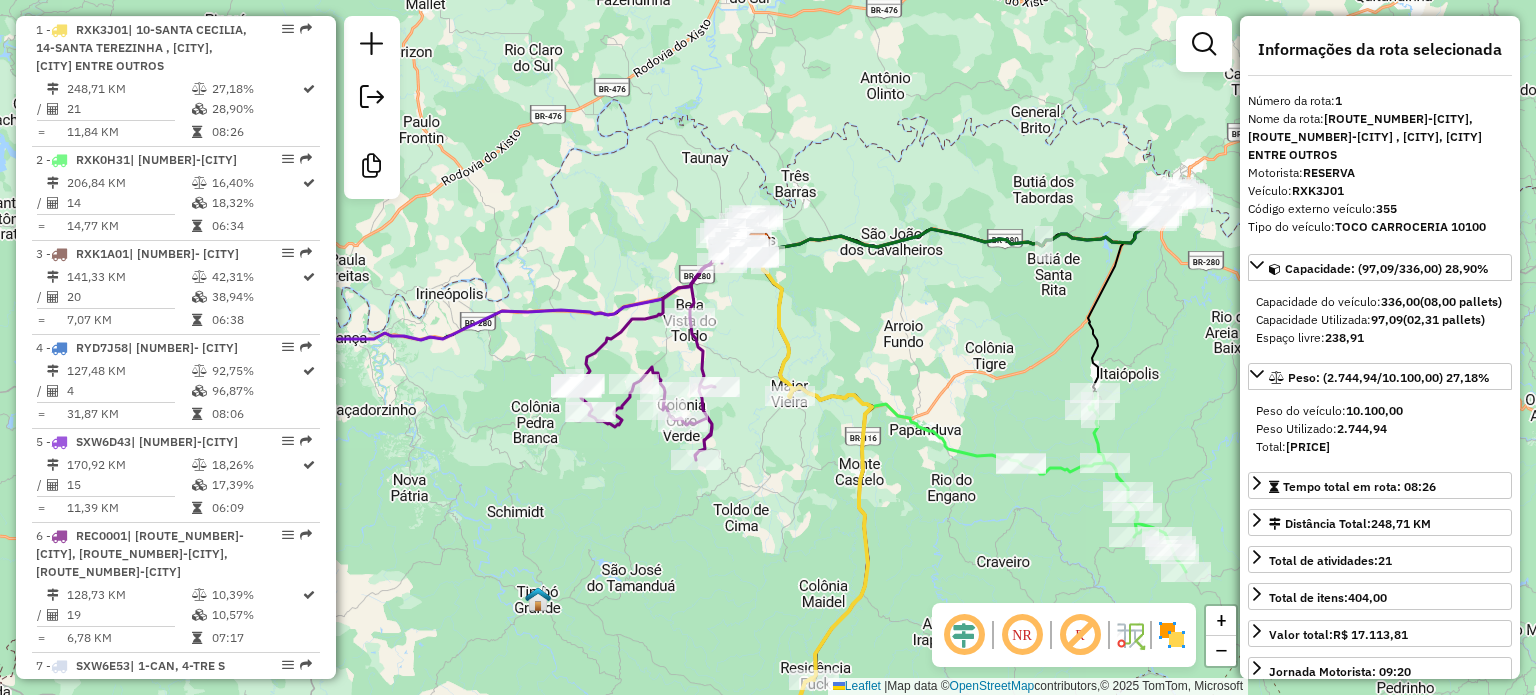 scroll, scrollTop: 788, scrollLeft: 0, axis: vertical 